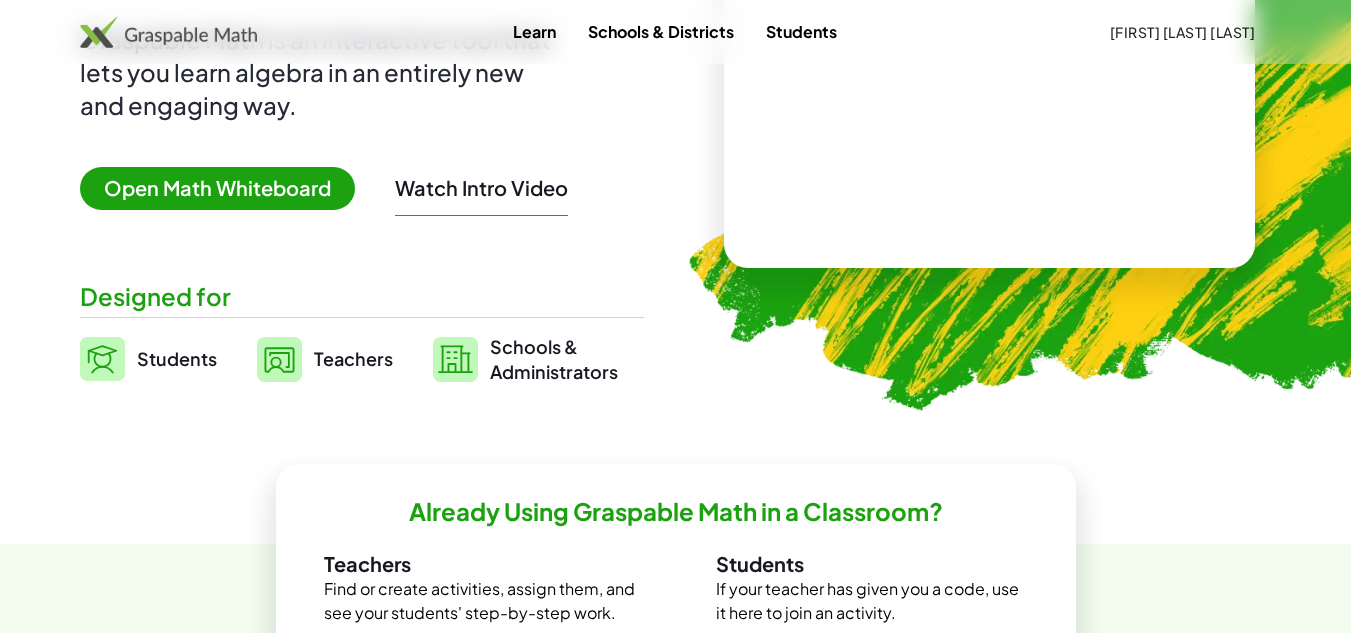 scroll, scrollTop: 300, scrollLeft: 0, axis: vertical 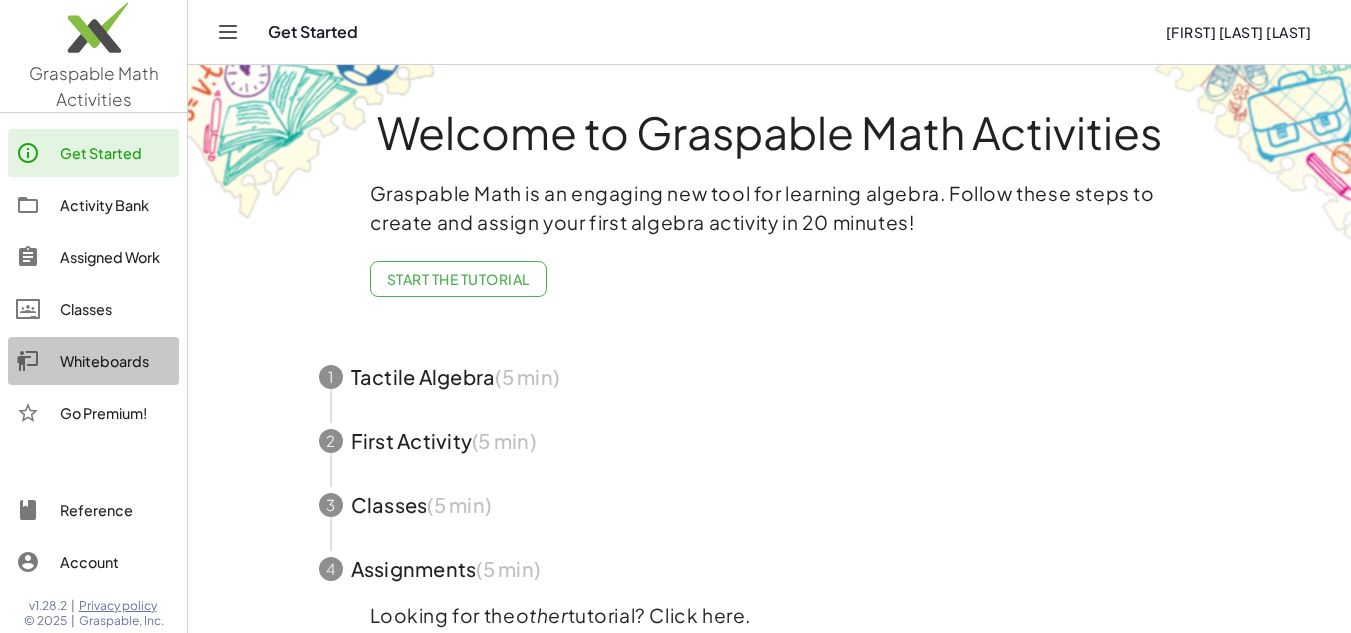 click on "Whiteboards" 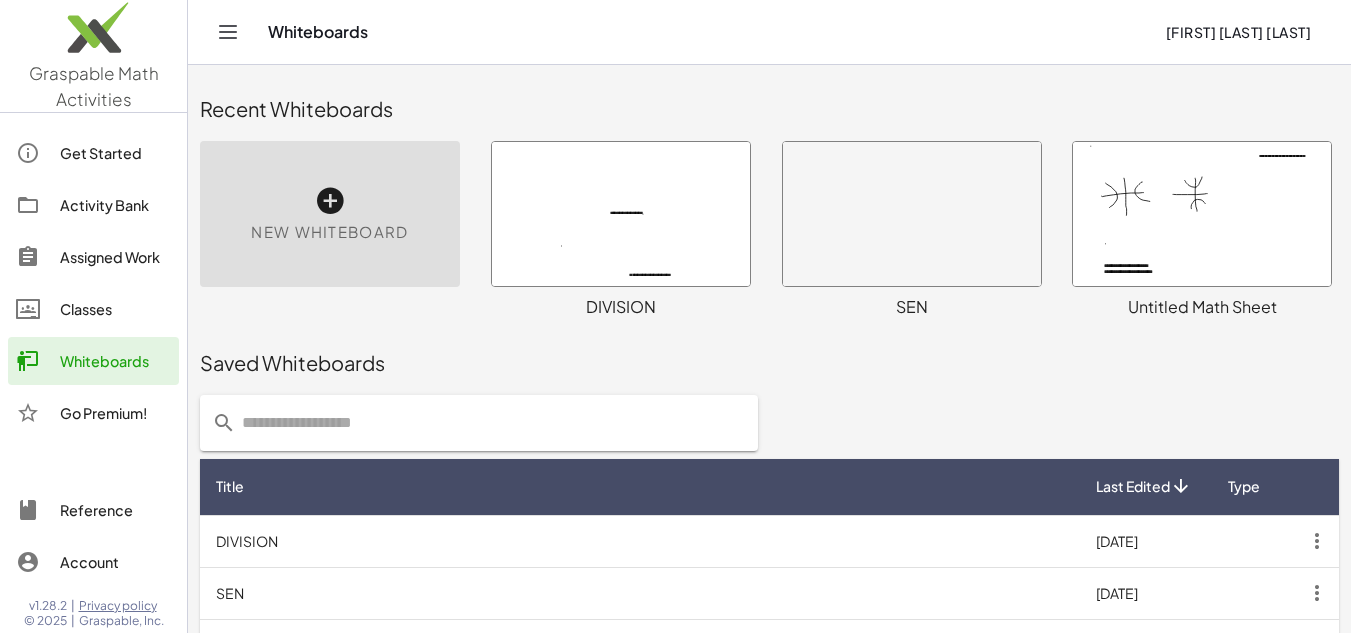 click on "New Whiteboard" at bounding box center (330, 214) 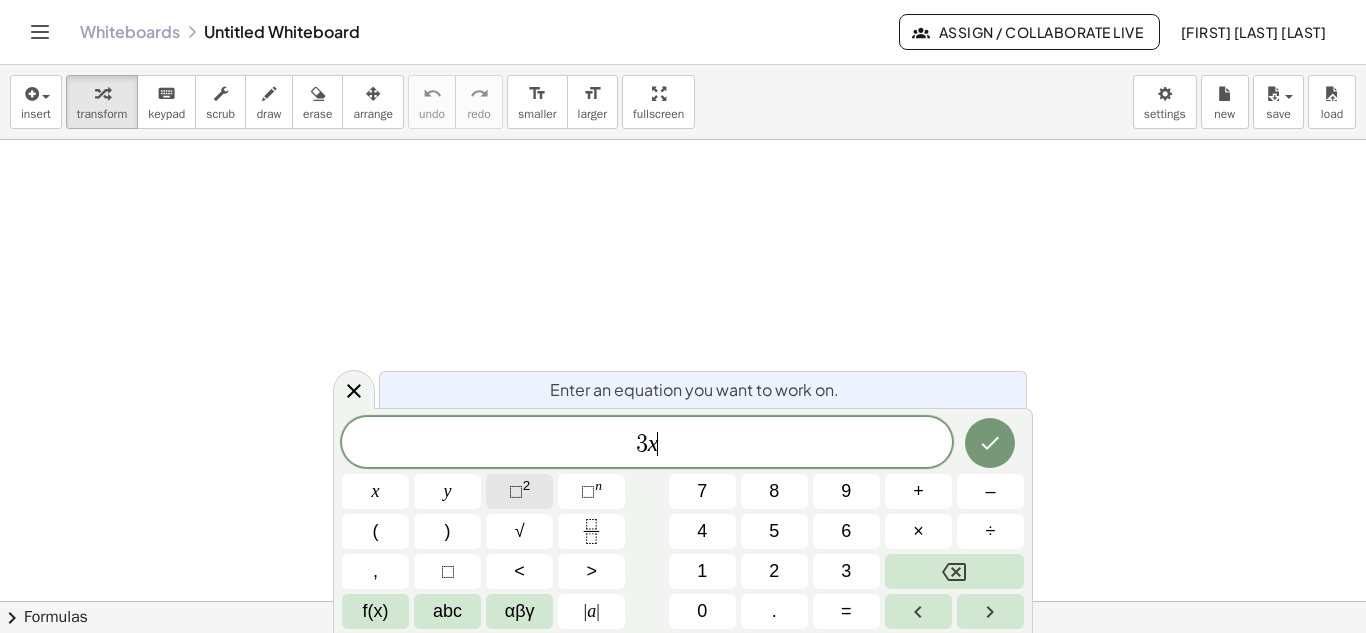 click on "⬚ 2" at bounding box center [519, 491] 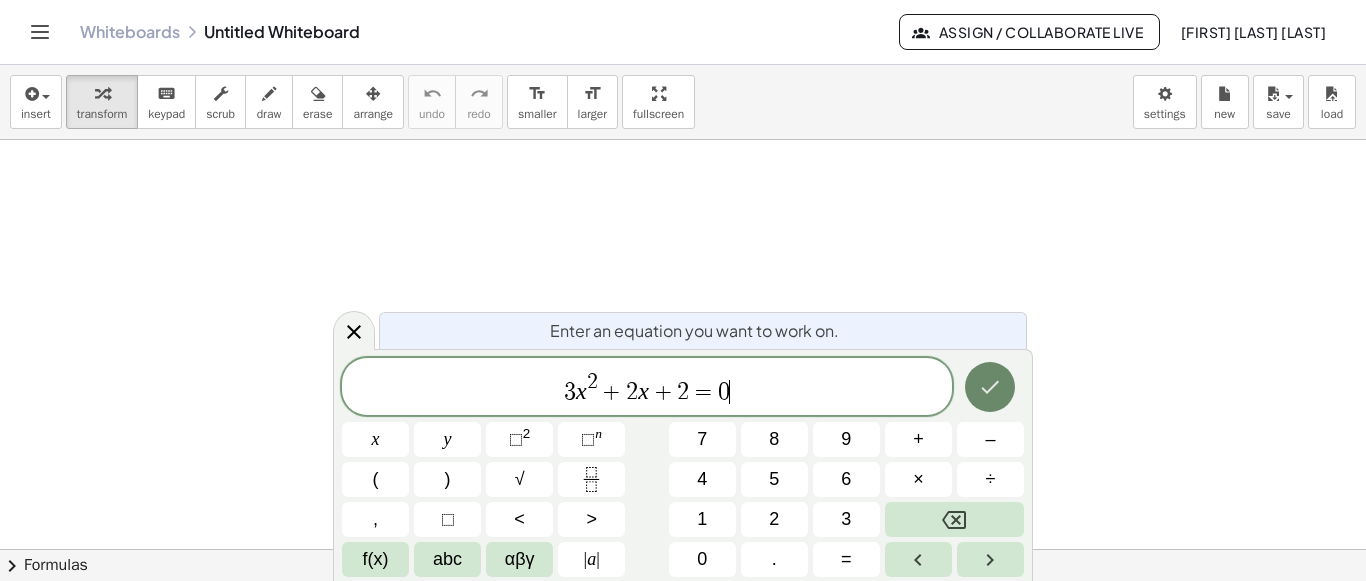click 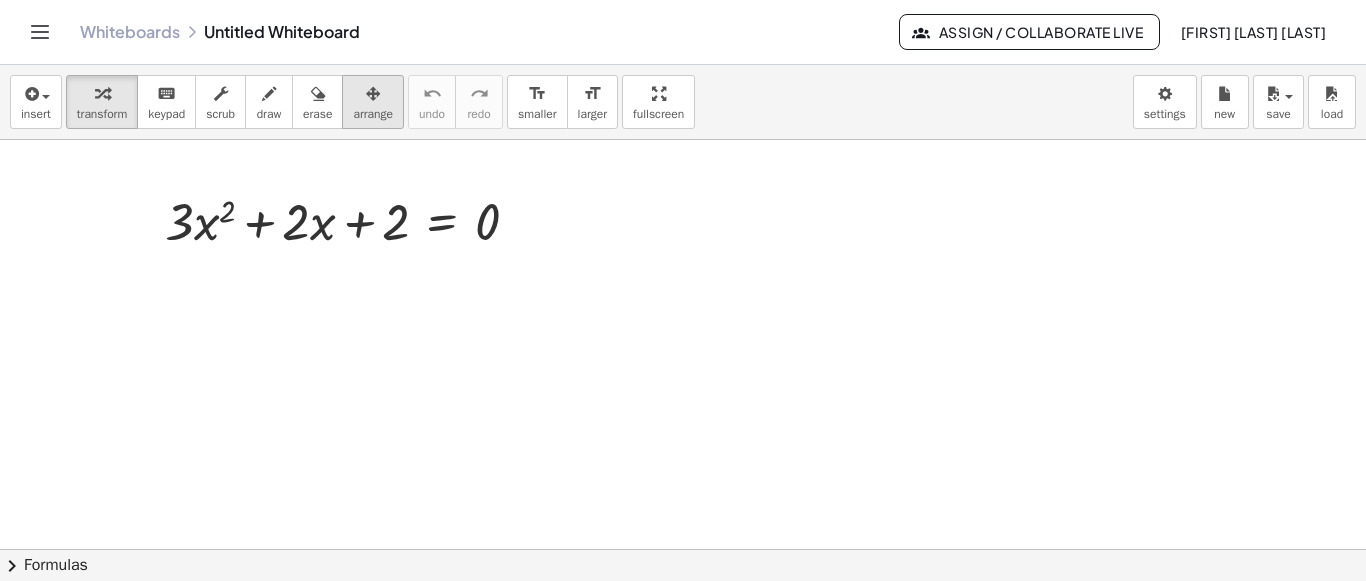 drag, startPoint x: 353, startPoint y: 111, endPoint x: 363, endPoint y: 127, distance: 18.867962 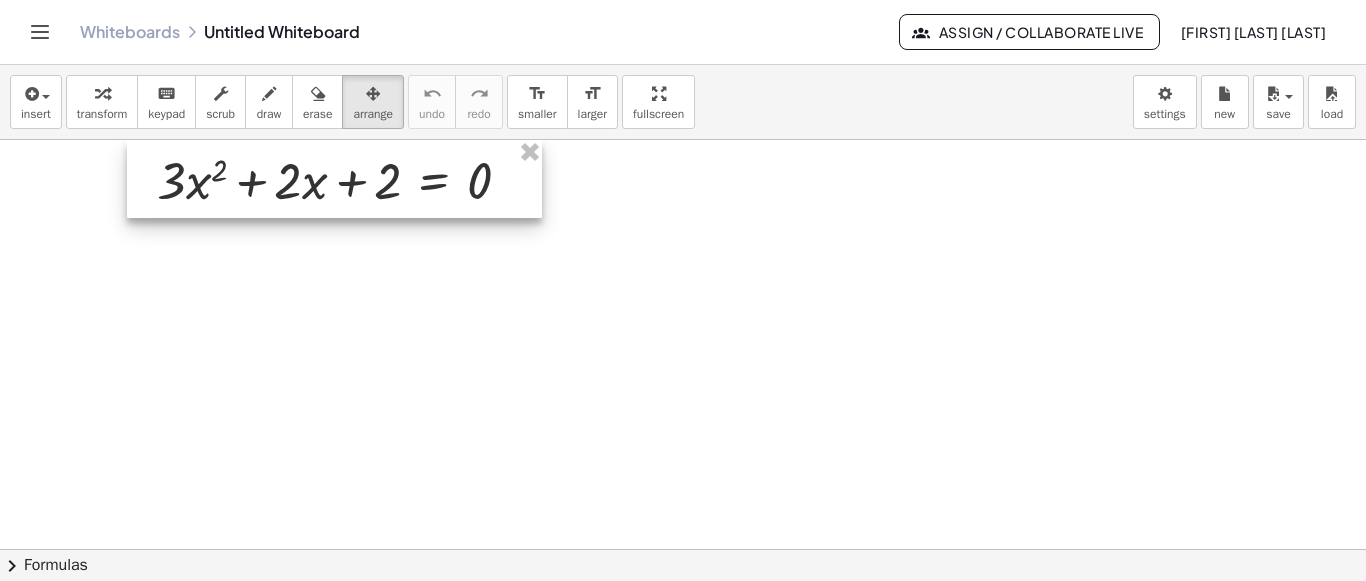 drag, startPoint x: 378, startPoint y: 237, endPoint x: 371, endPoint y: 188, distance: 49.497475 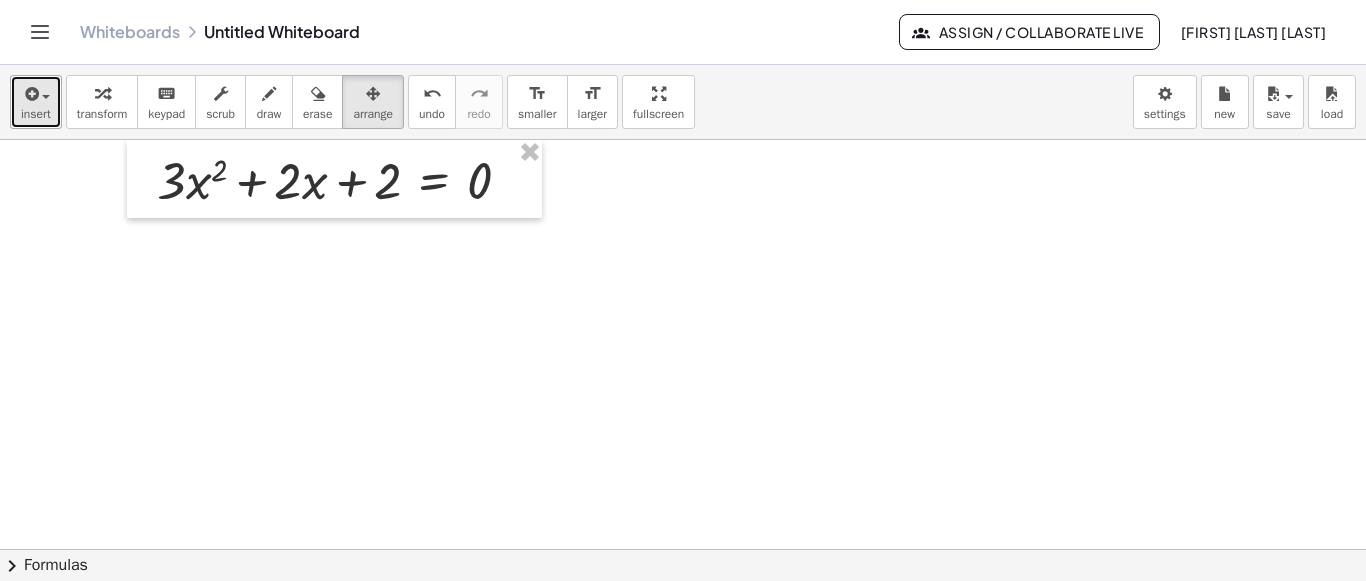 click on "insert" at bounding box center [36, 102] 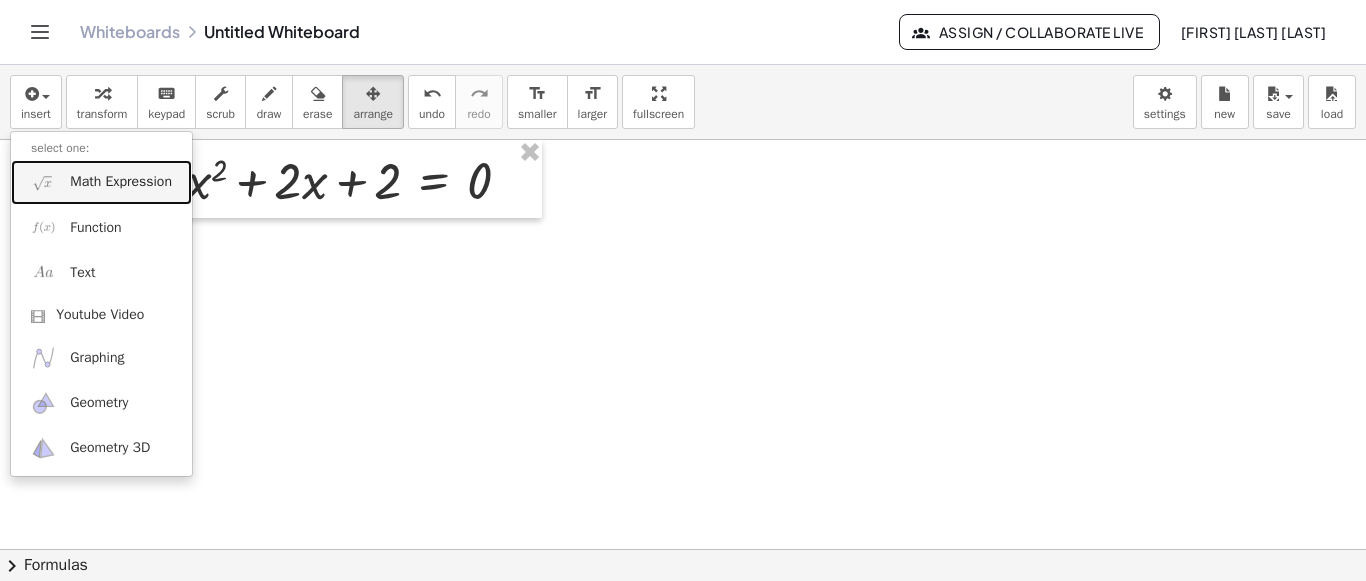 click on "Math Expression" at bounding box center [121, 182] 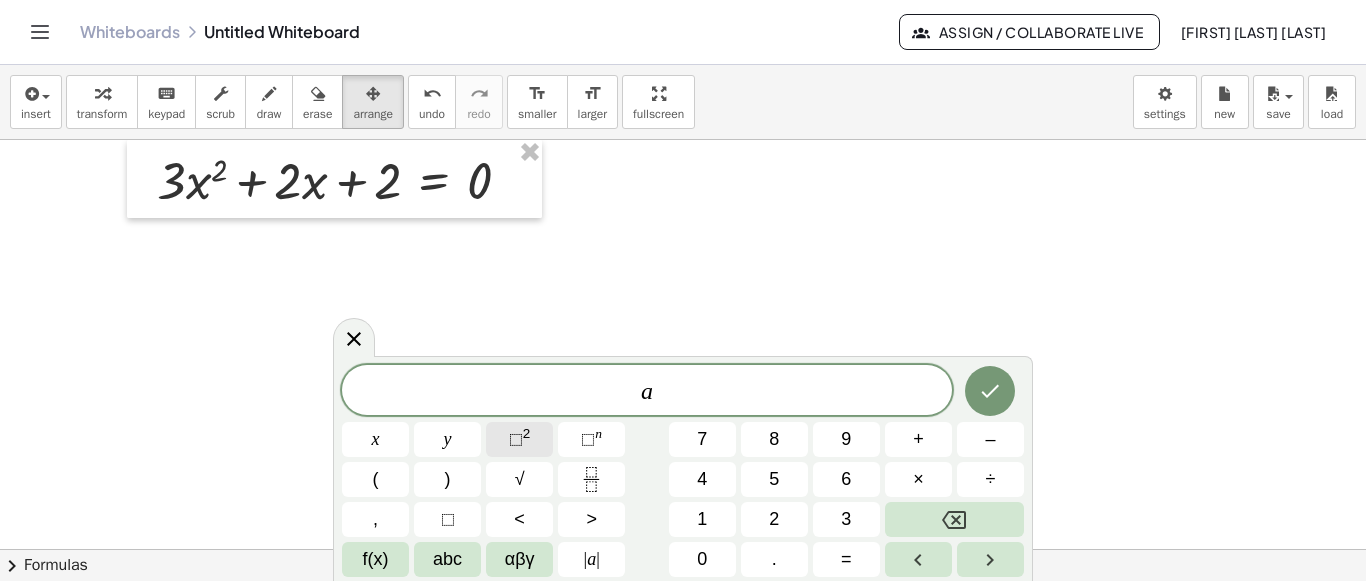 click on "⬚" at bounding box center [516, 439] 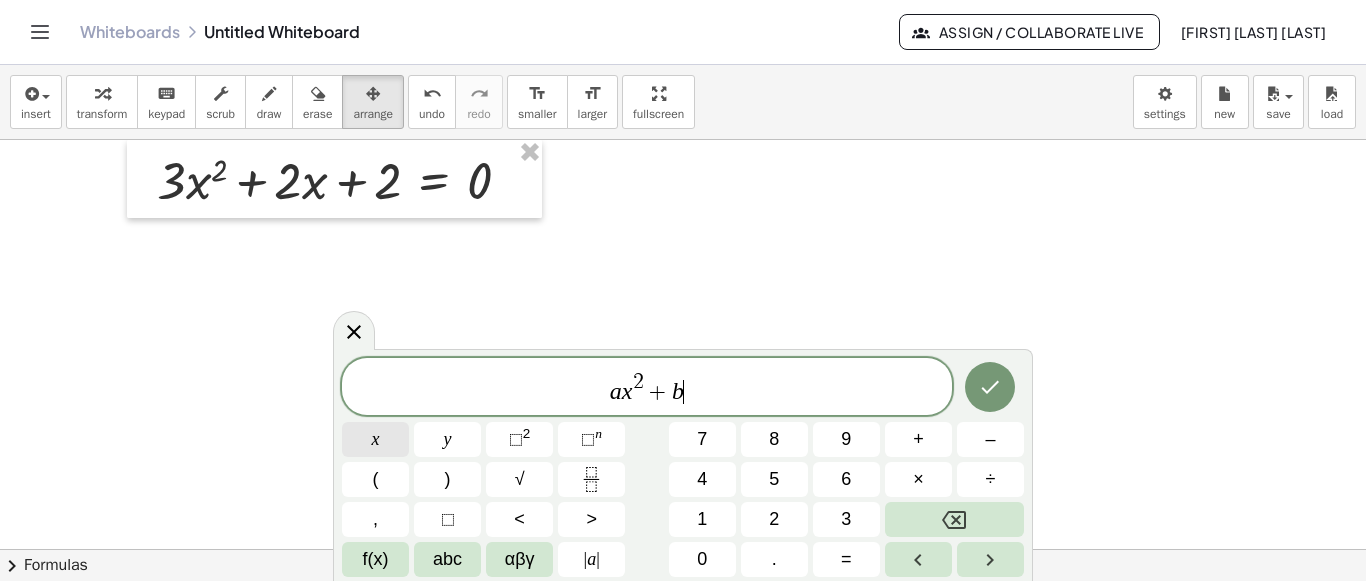 click on "x" at bounding box center [376, 439] 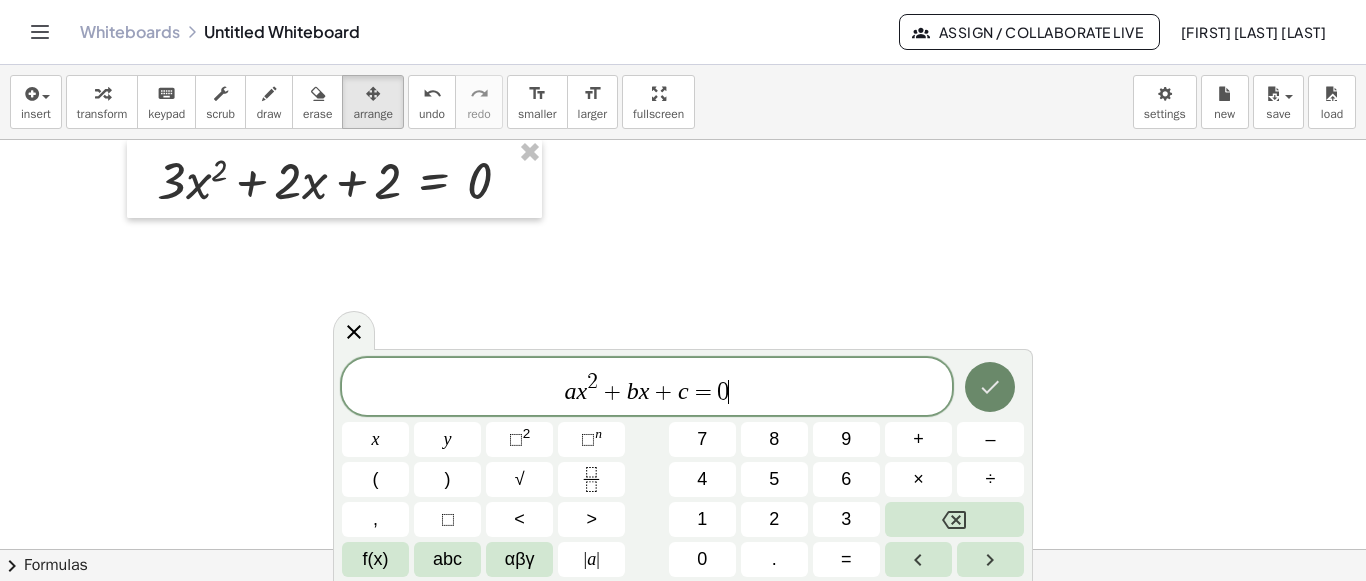 click 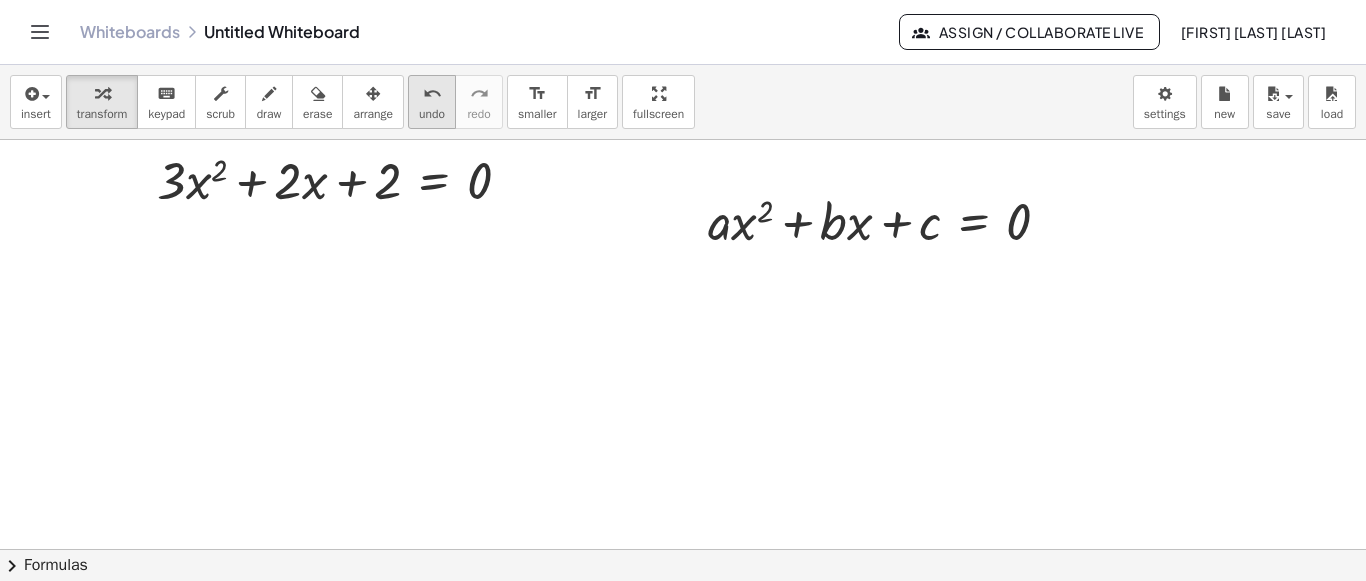 click on "transform keyboard keypad scrub draw erase arrange" at bounding box center (235, 102) 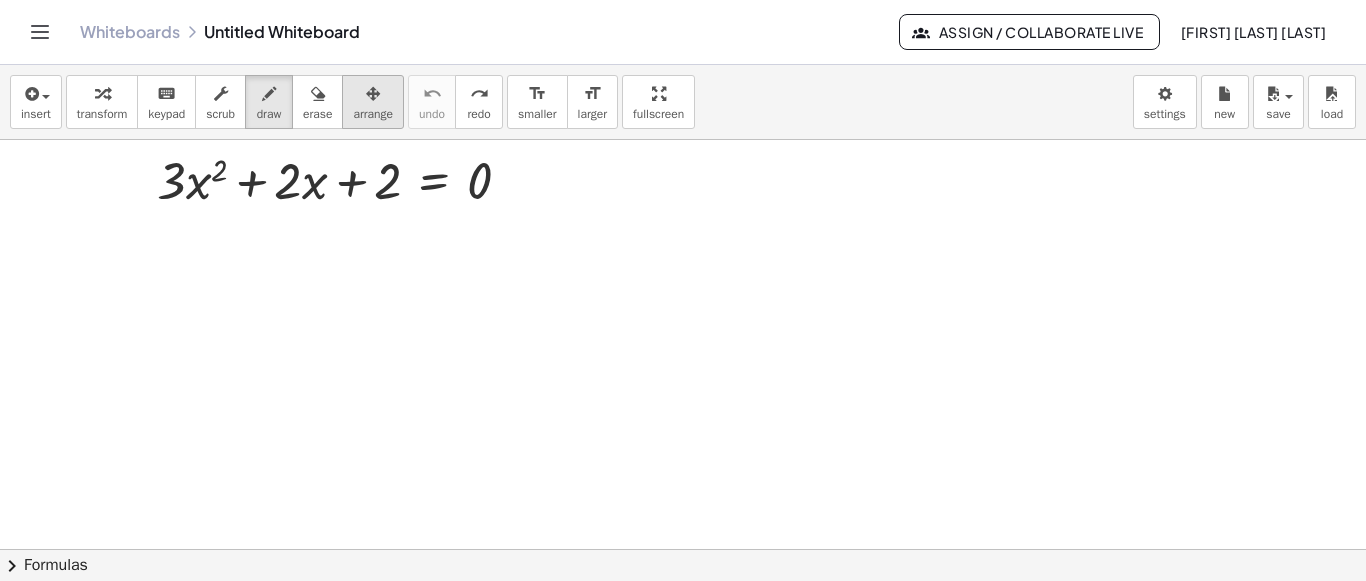 drag, startPoint x: 410, startPoint y: 96, endPoint x: 378, endPoint y: 90, distance: 32.55764 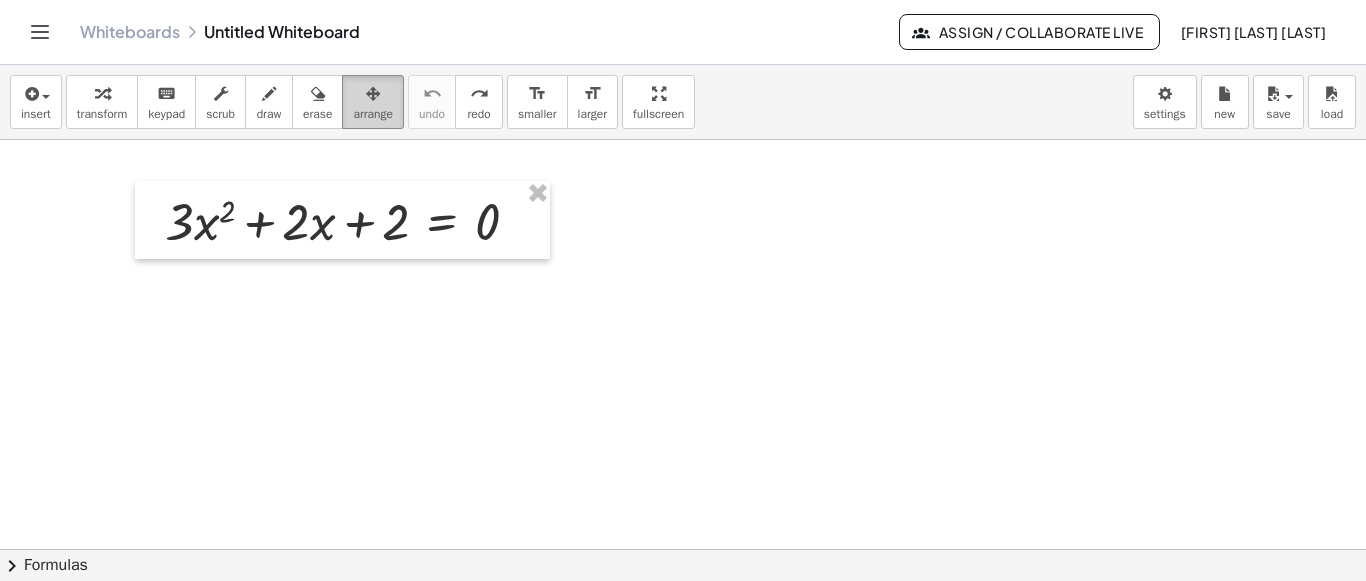 click at bounding box center (373, 94) 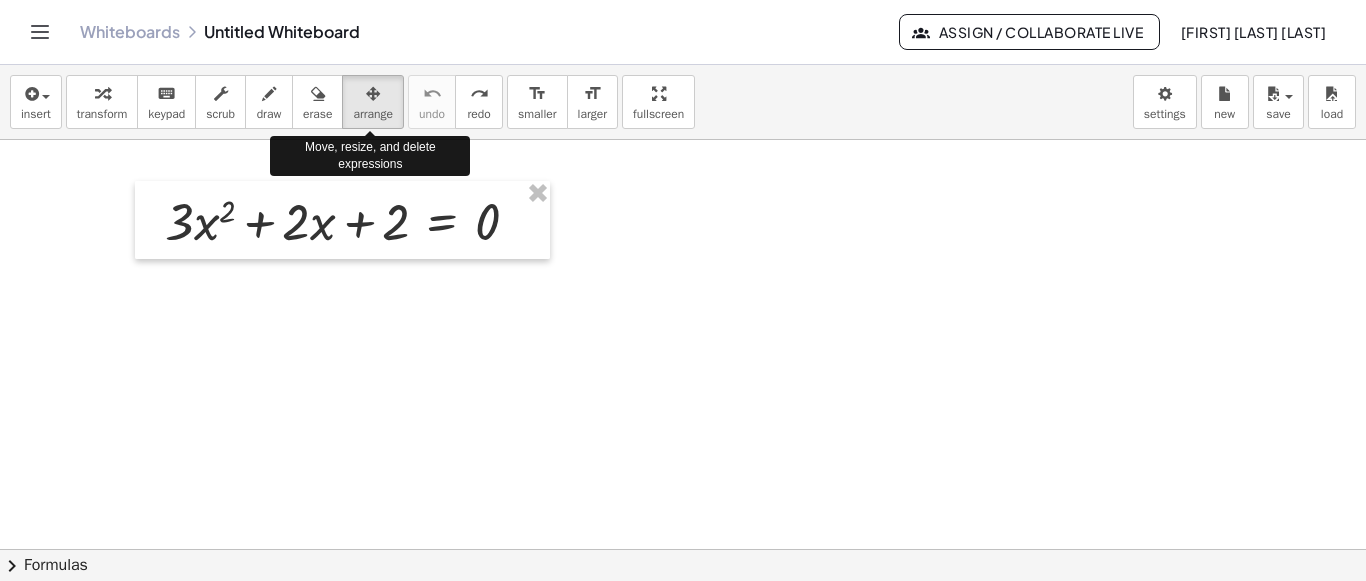 drag, startPoint x: 374, startPoint y: 99, endPoint x: 497, endPoint y: 182, distance: 148.38463 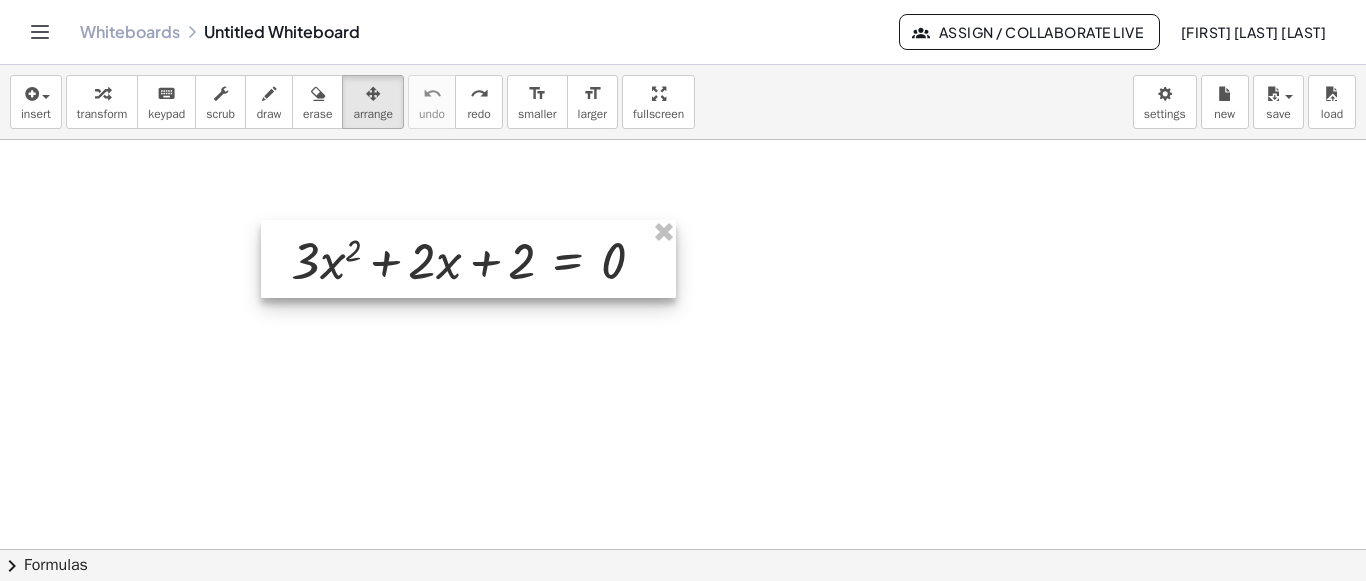 drag, startPoint x: 497, startPoint y: 182, endPoint x: 625, endPoint y: 222, distance: 134.10443 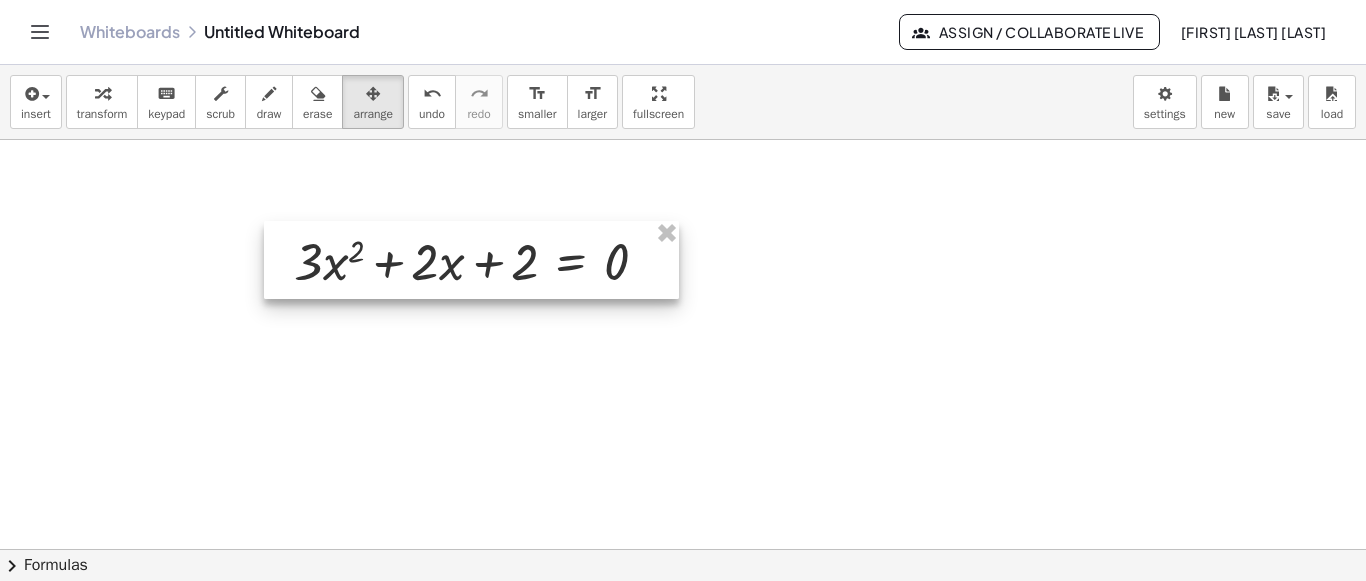 click at bounding box center [471, 260] 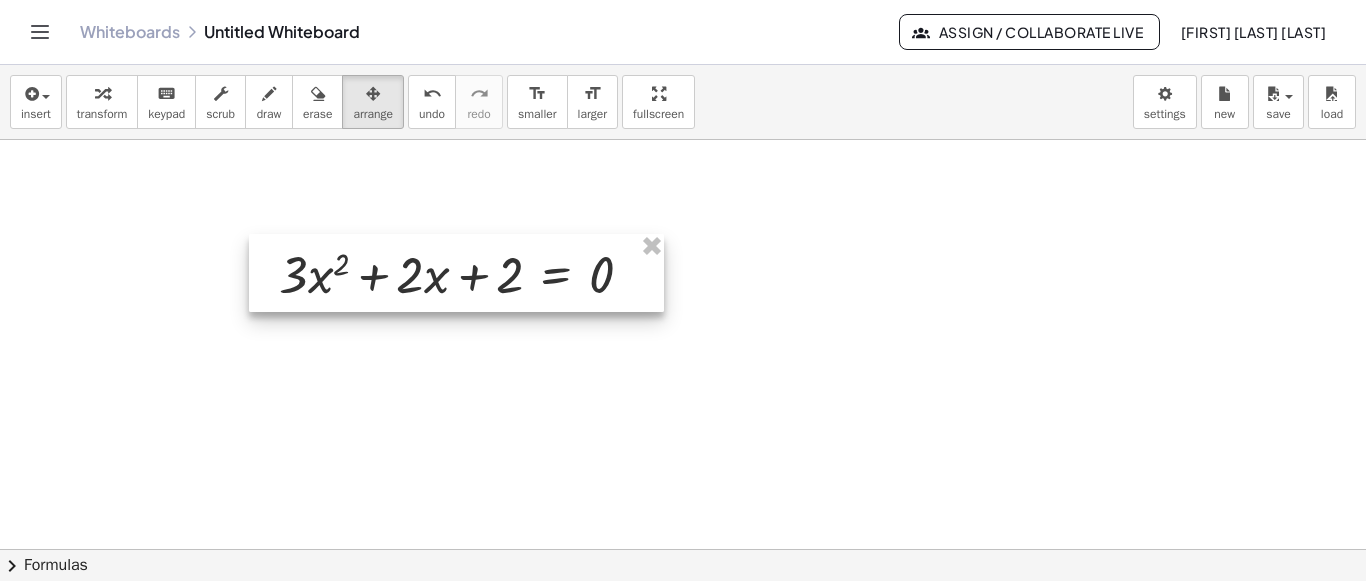 drag, startPoint x: 621, startPoint y: 235, endPoint x: 539, endPoint y: 279, distance: 93.05912 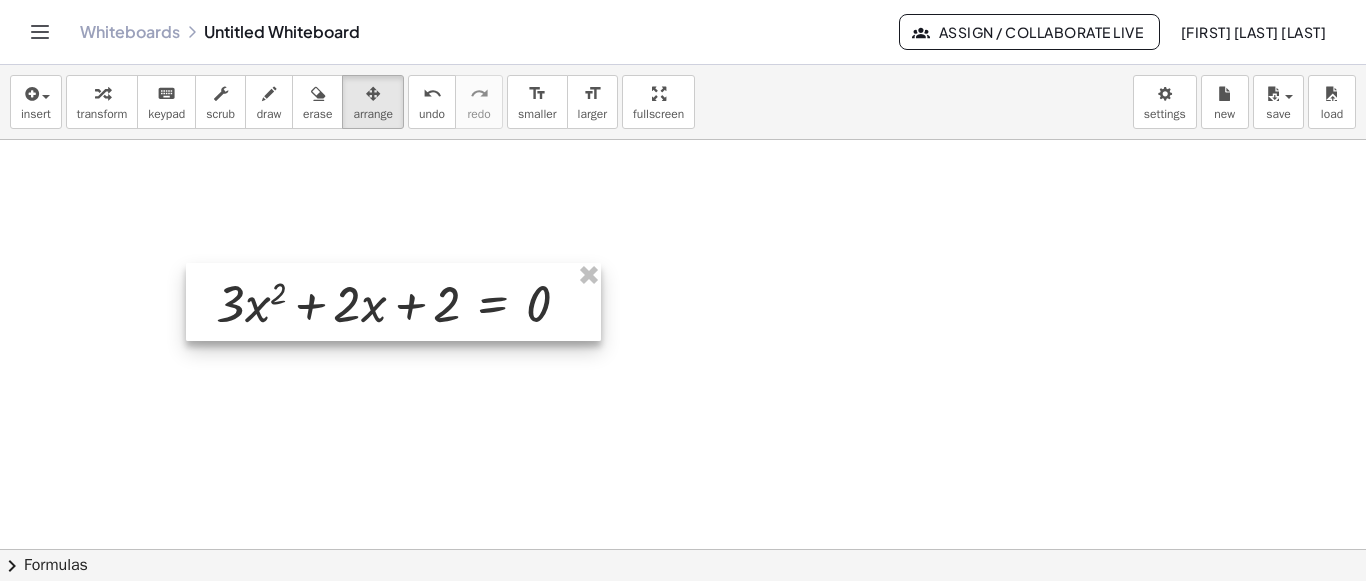 drag, startPoint x: 523, startPoint y: 269, endPoint x: 474, endPoint y: 183, distance: 98.9798 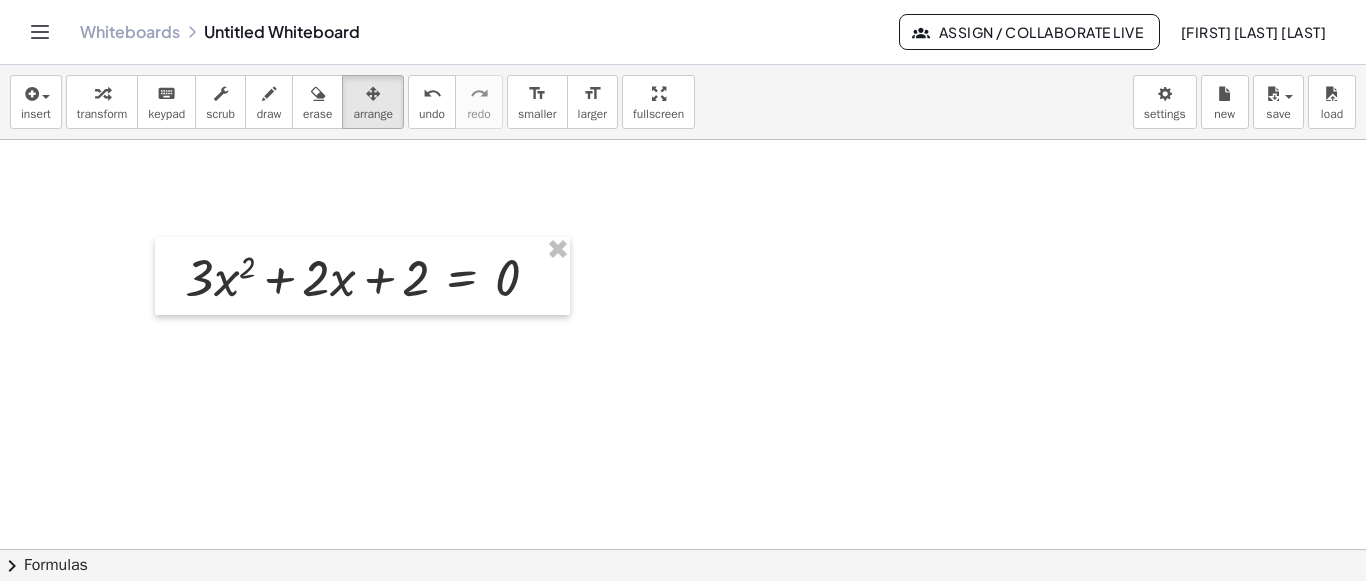 drag, startPoint x: 474, startPoint y: 183, endPoint x: 393, endPoint y: 171, distance: 81.88406 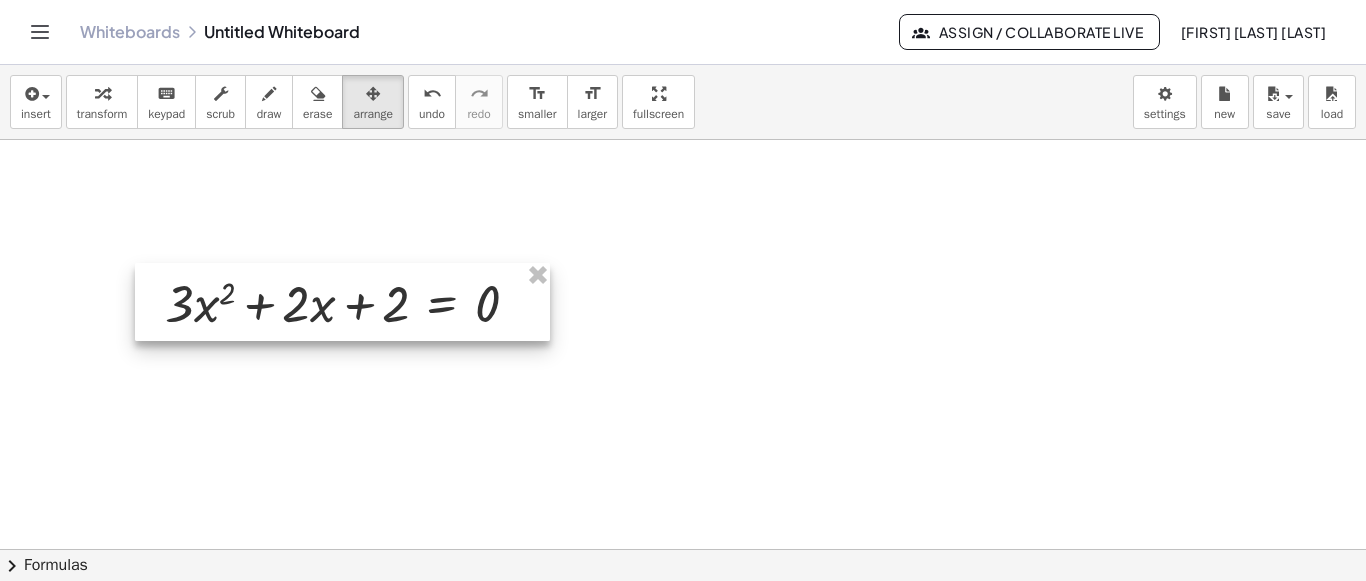 drag, startPoint x: 365, startPoint y: 273, endPoint x: 347, endPoint y: 287, distance: 22.803509 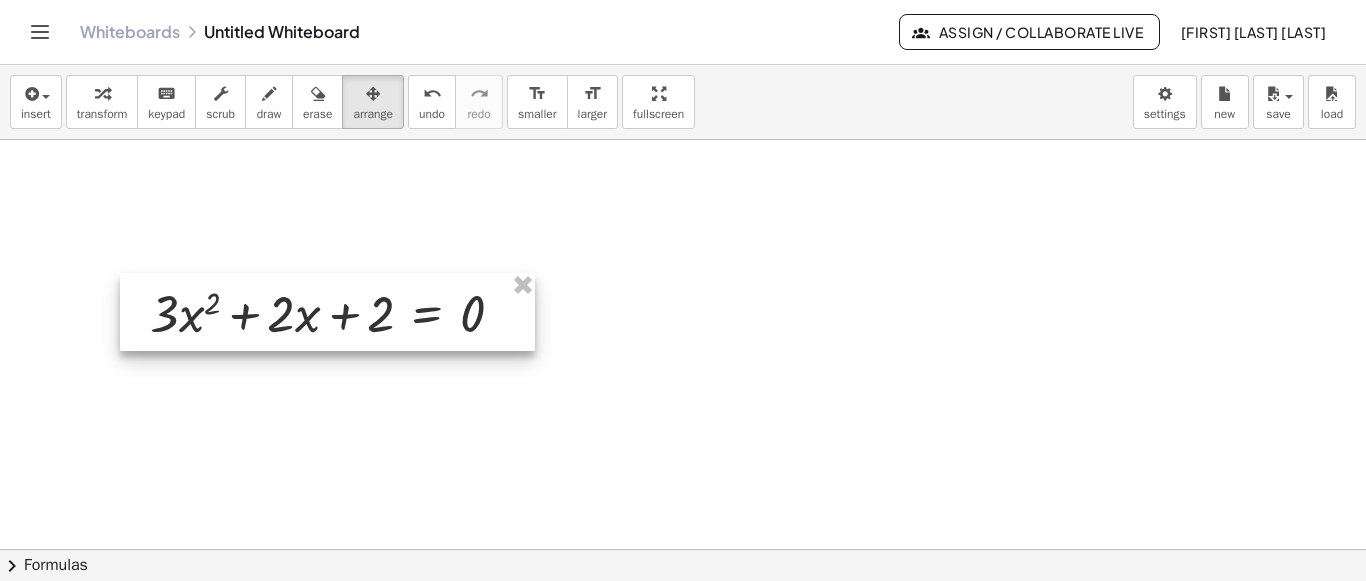 drag, startPoint x: 347, startPoint y: 287, endPoint x: 354, endPoint y: 277, distance: 12.206555 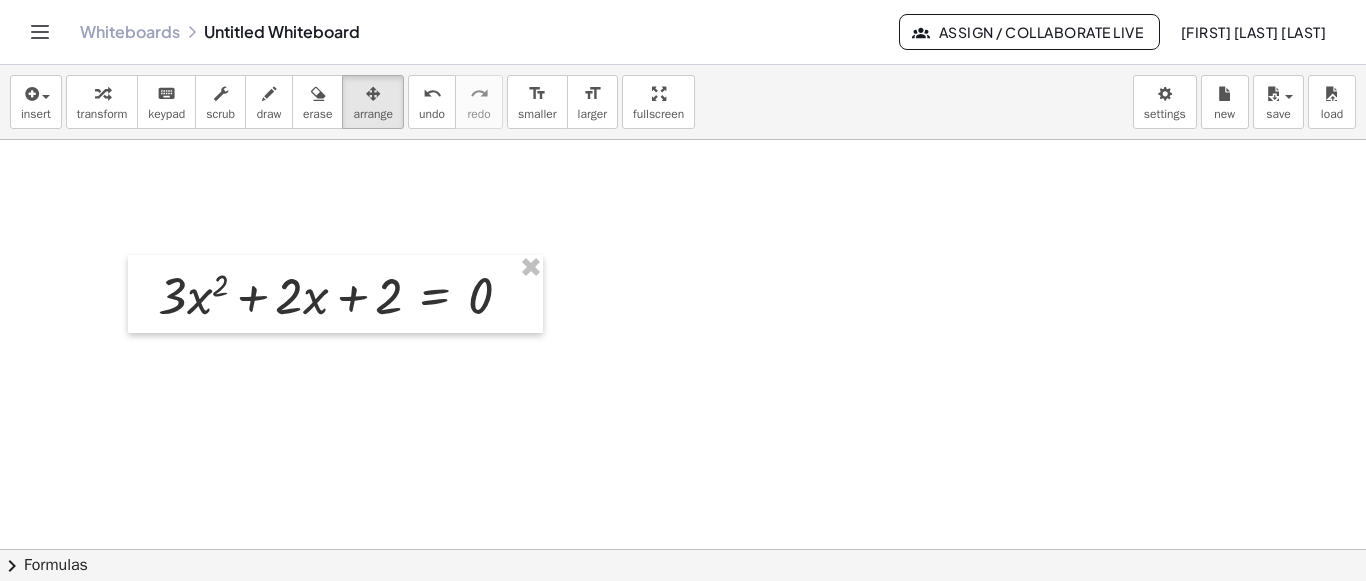 click at bounding box center [683, 601] 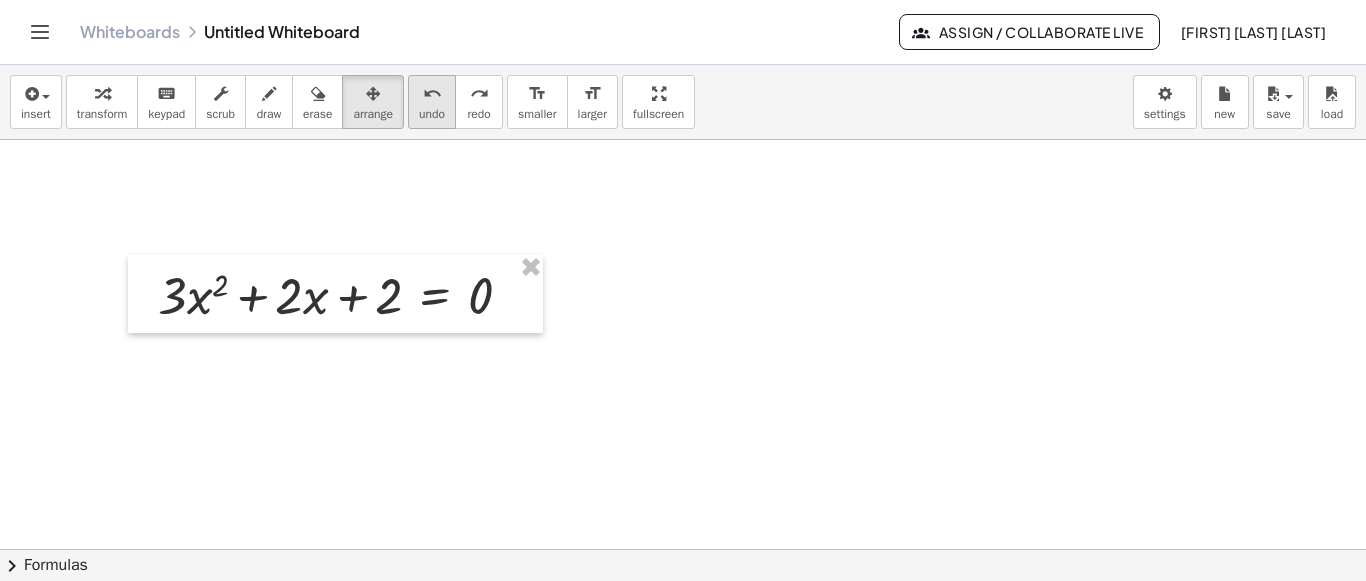 click on "undo" at bounding box center (432, 114) 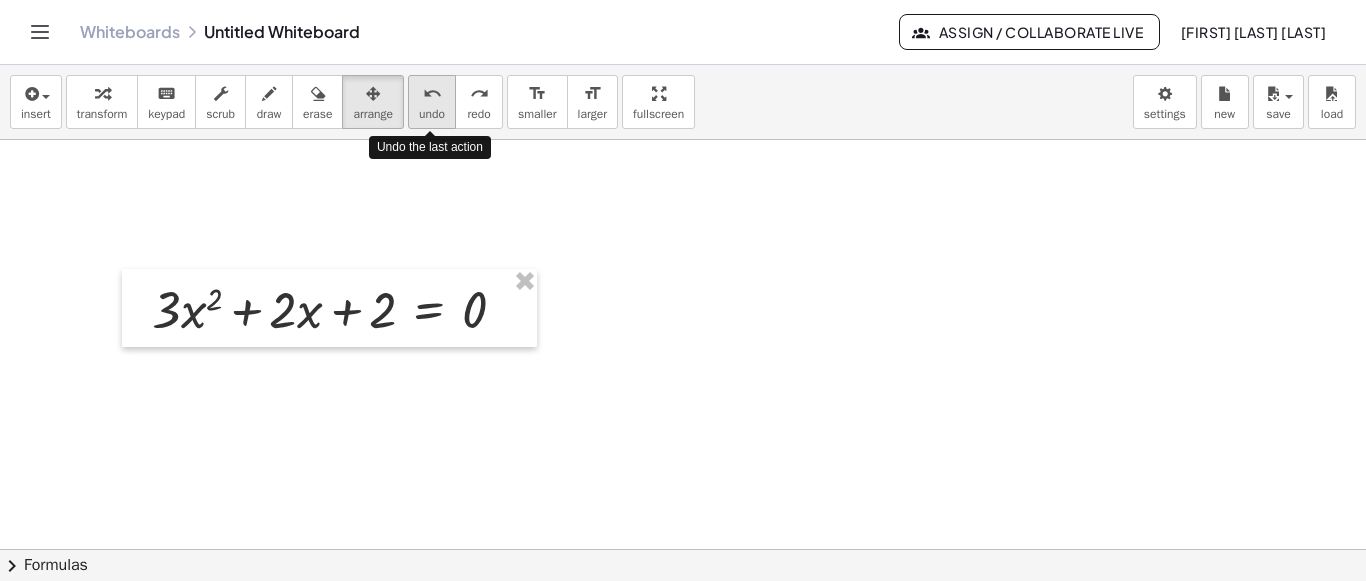 click on "undo" at bounding box center [432, 114] 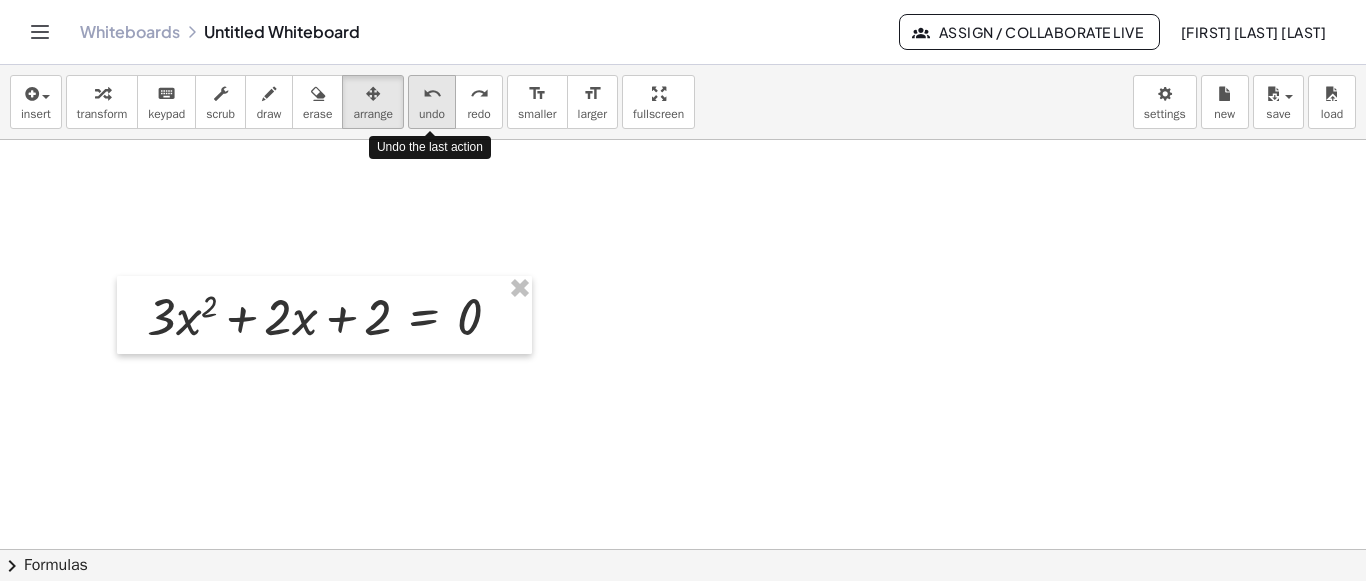 click on "undo undo" at bounding box center [432, 102] 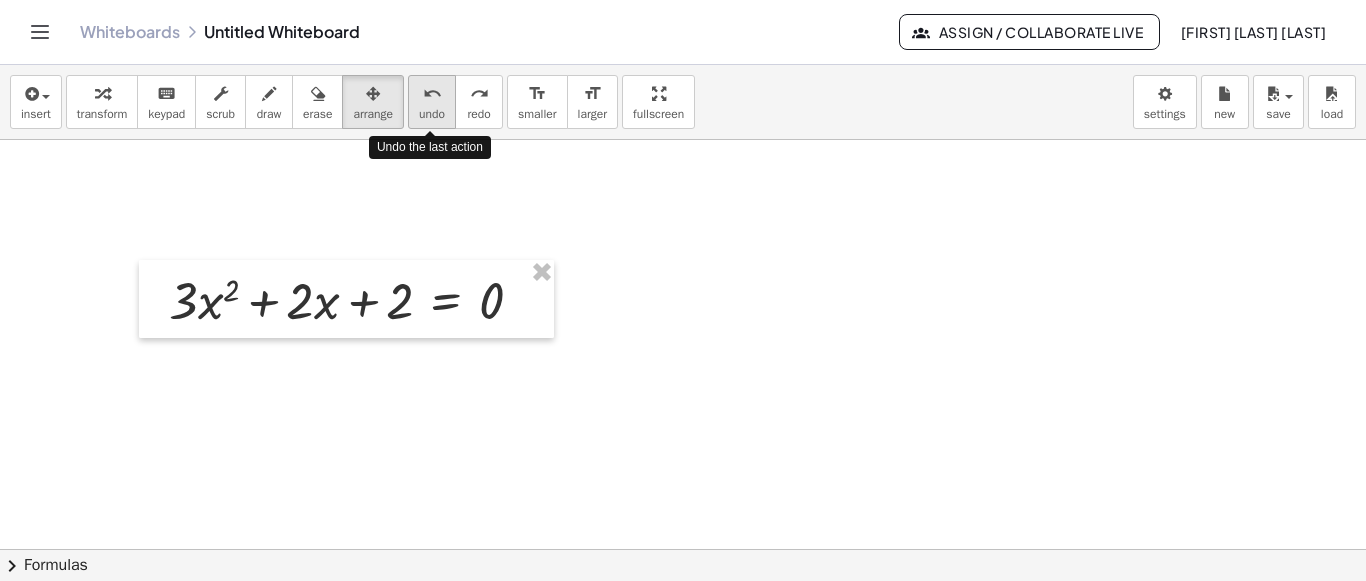 click on "undo undo" at bounding box center (432, 102) 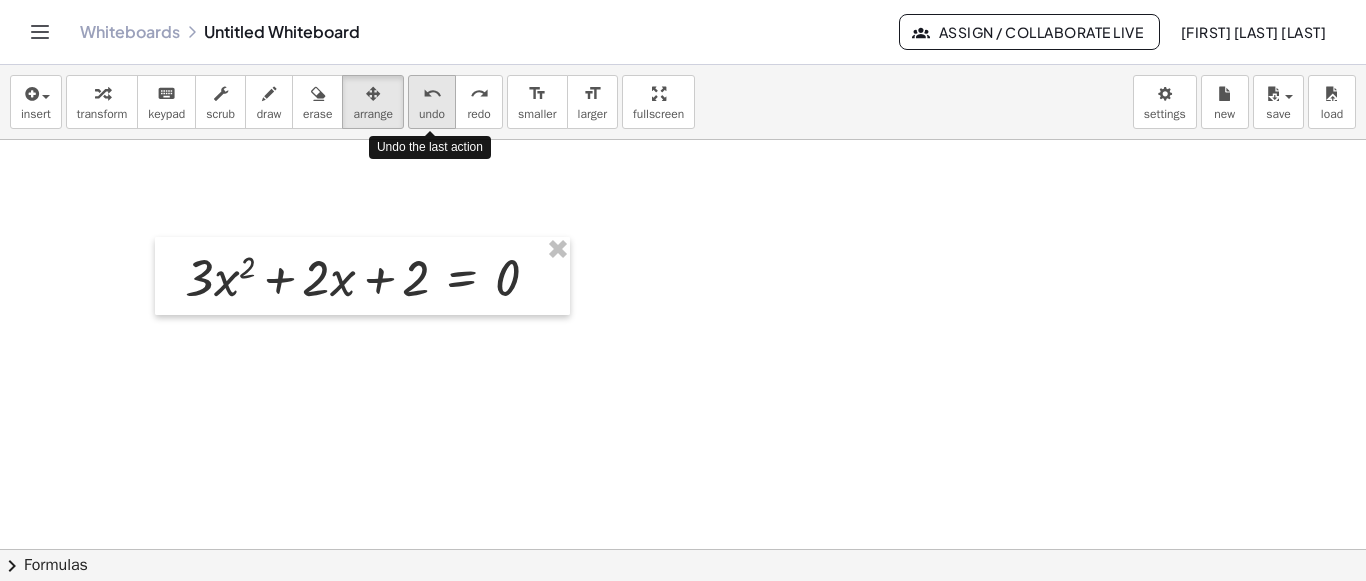 click on "undo undo" at bounding box center (432, 102) 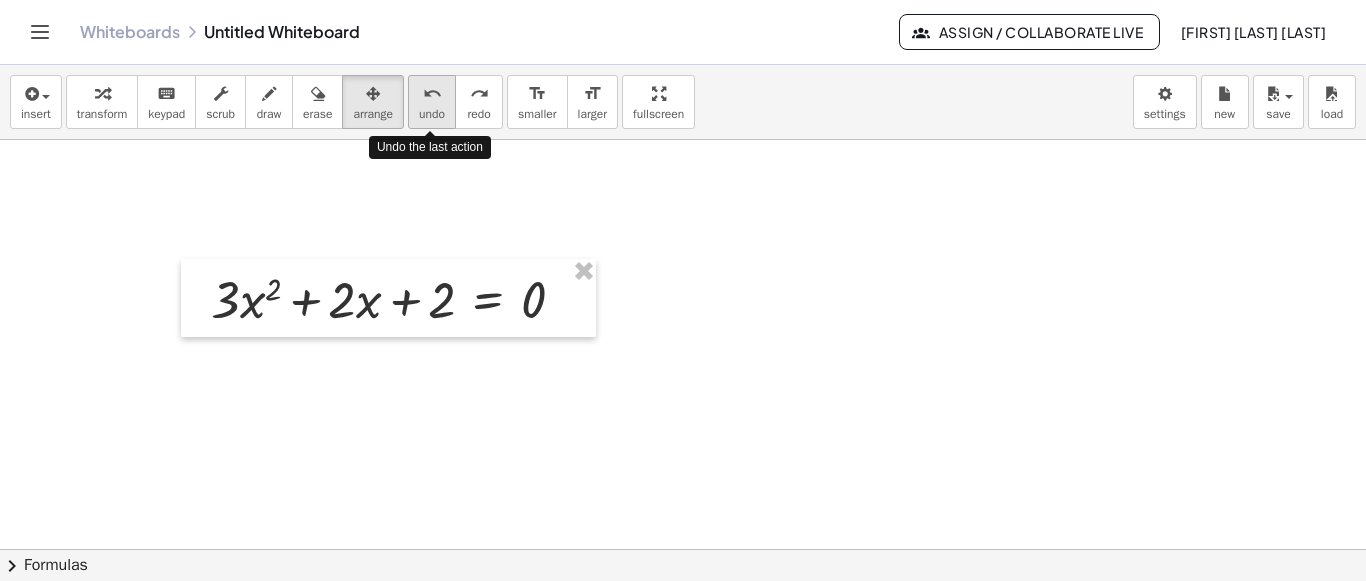 click on "undo undo" at bounding box center (432, 102) 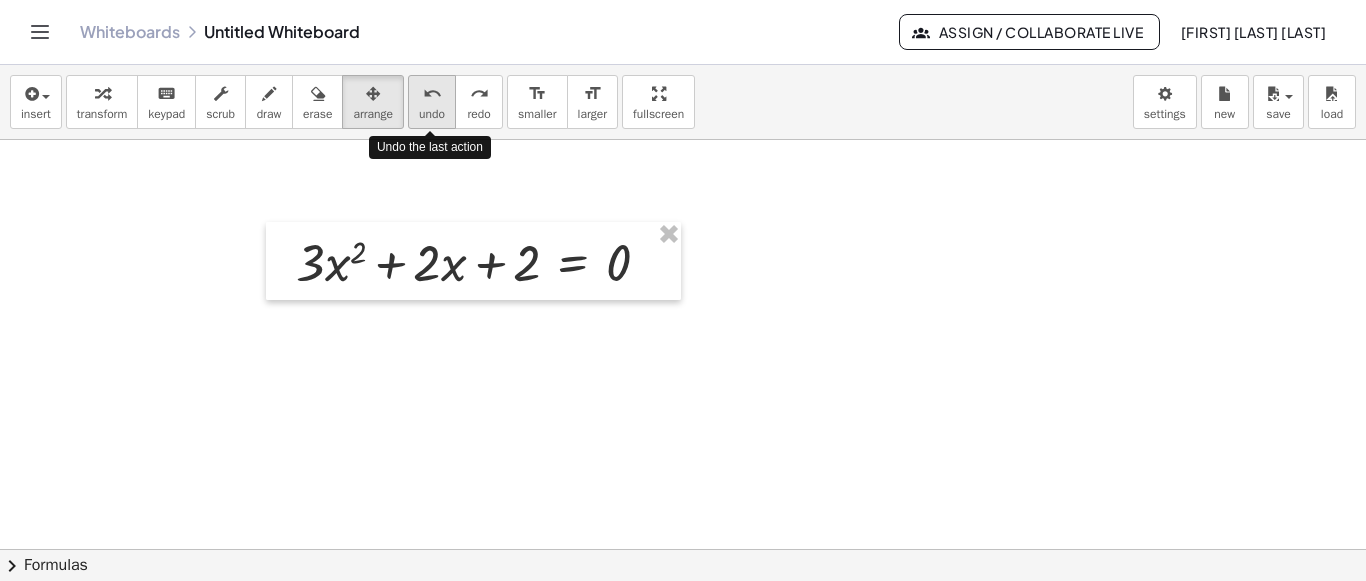 click on "undo undo" at bounding box center (432, 102) 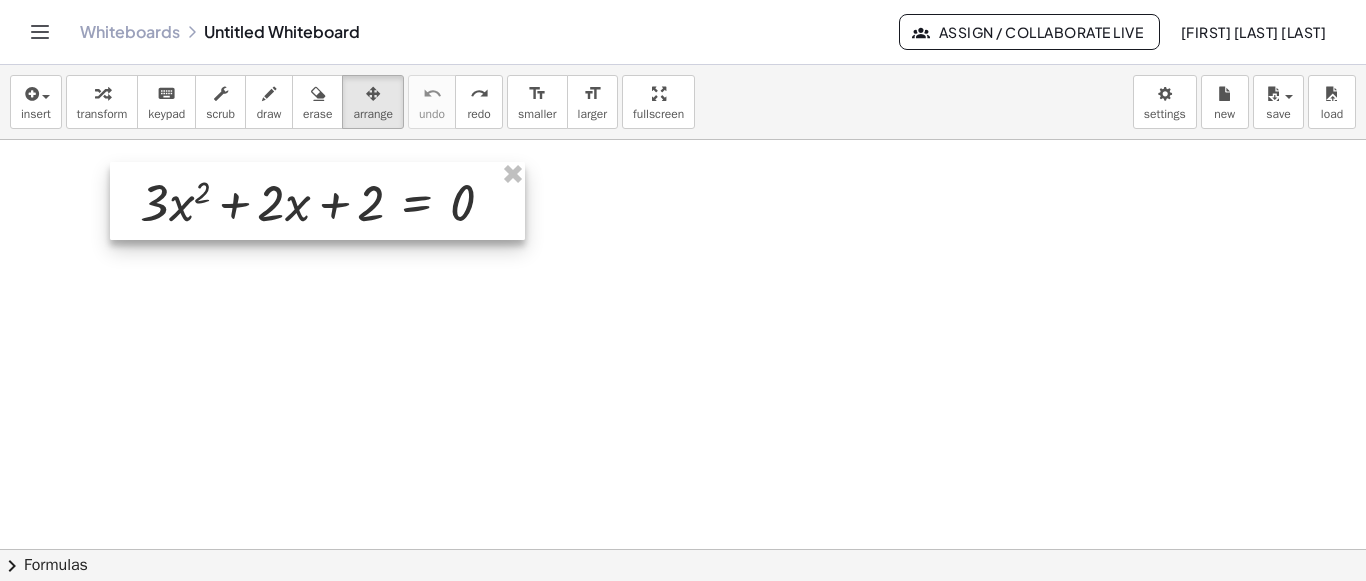 drag, startPoint x: 471, startPoint y: 253, endPoint x: 448, endPoint y: 235, distance: 29.206163 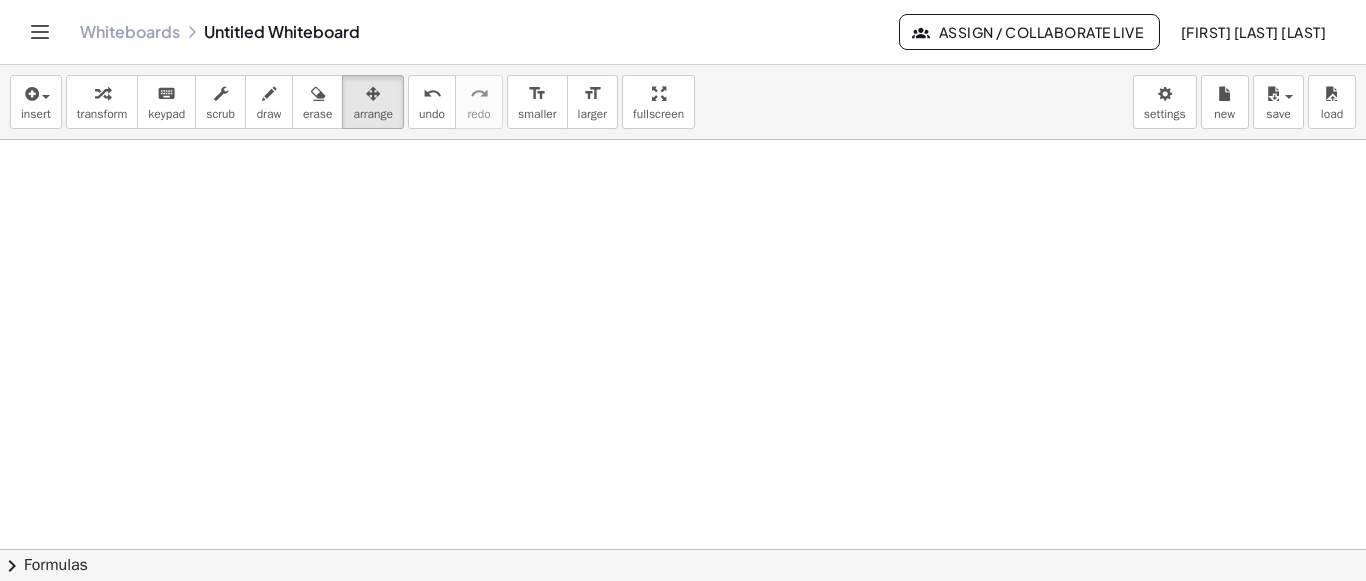 scroll, scrollTop: 0, scrollLeft: 0, axis: both 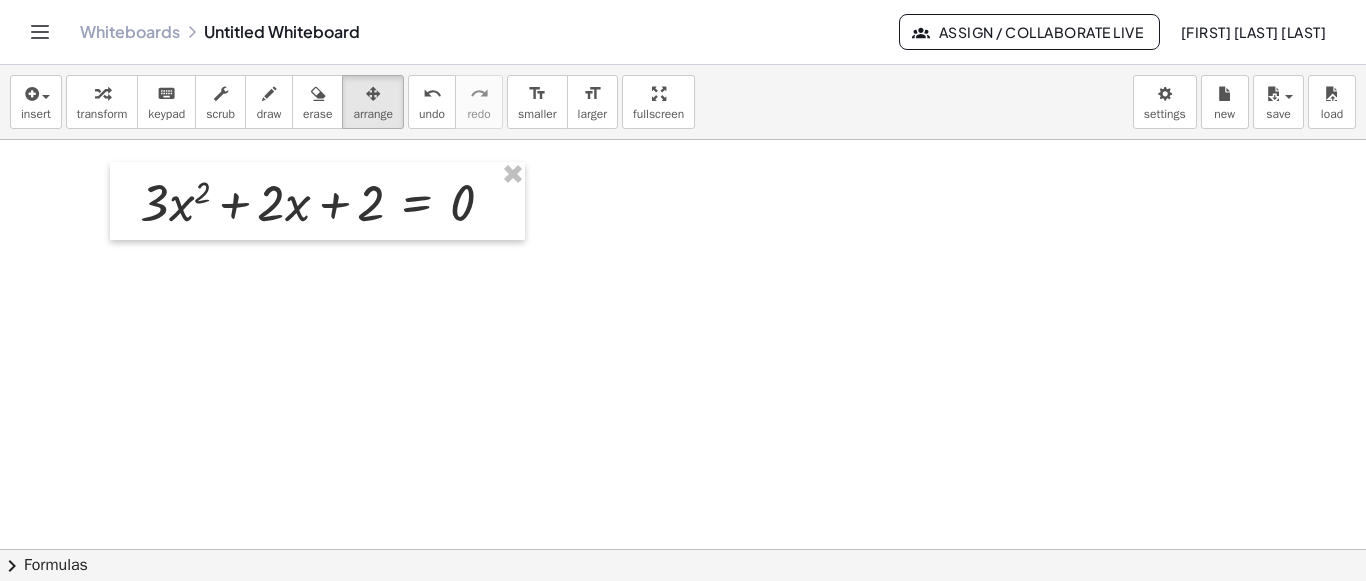 click on "insert select one: Math Expression Function Text Youtube Video Graphing Geometry Geometry 3D transform keyboard keypad scrub draw erase arrange undo undo redo redo format_size smaller format_size larger fullscreen load   save new settings" at bounding box center [683, 102] 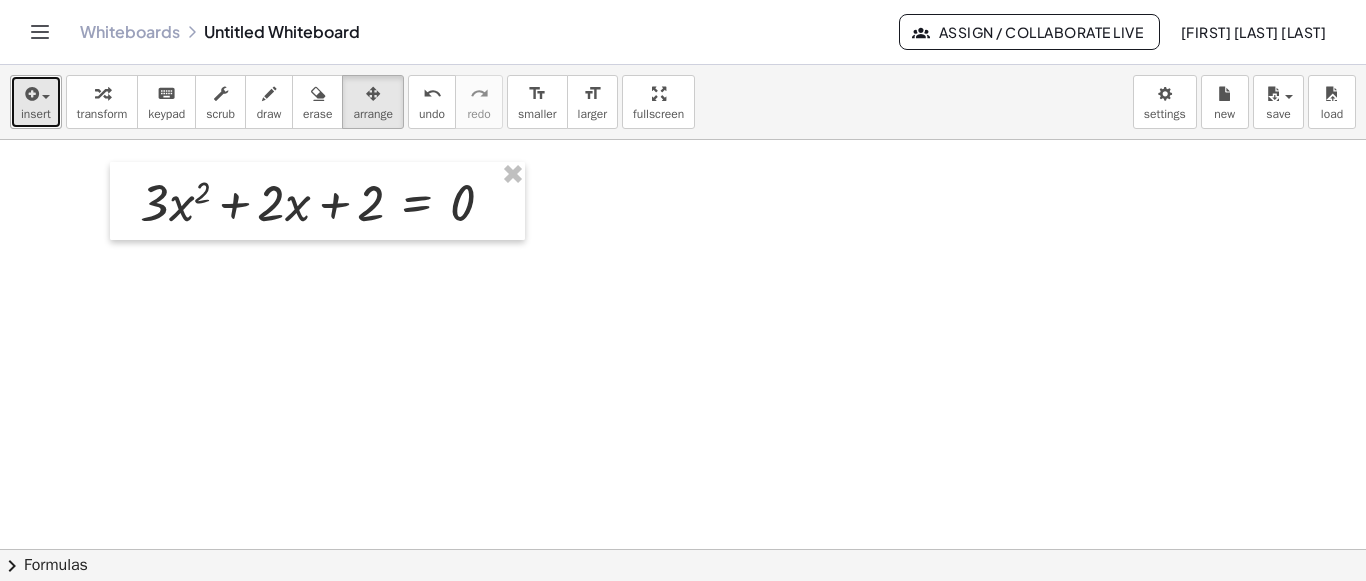 click at bounding box center (36, 93) 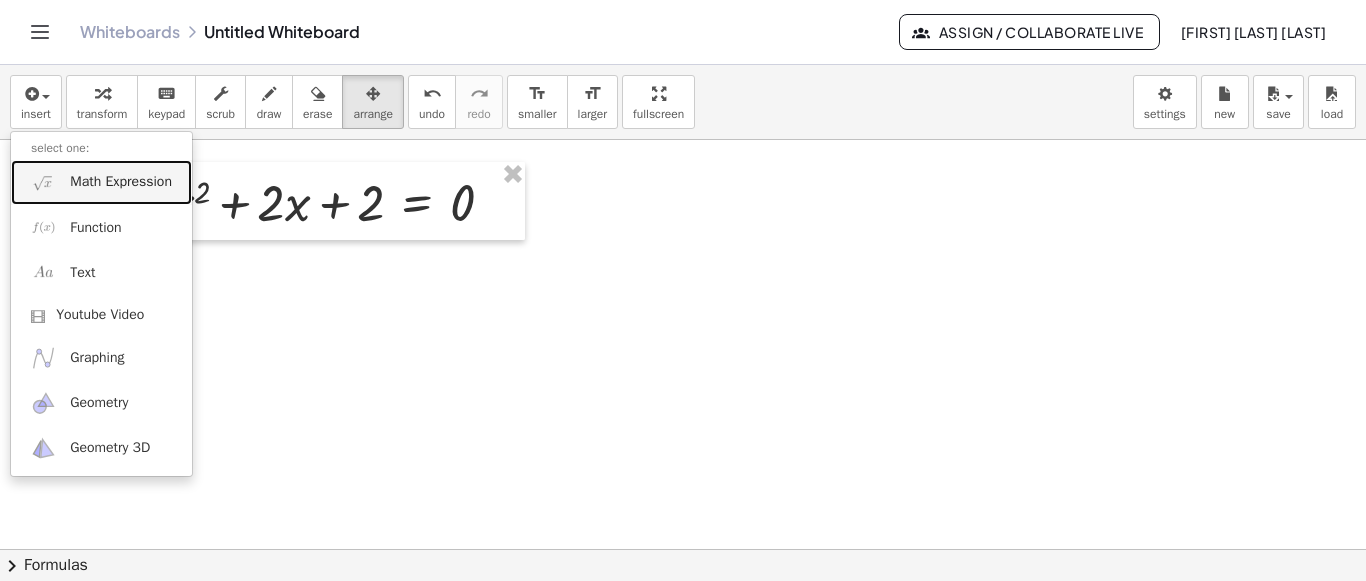 click on "Math Expression" at bounding box center [121, 182] 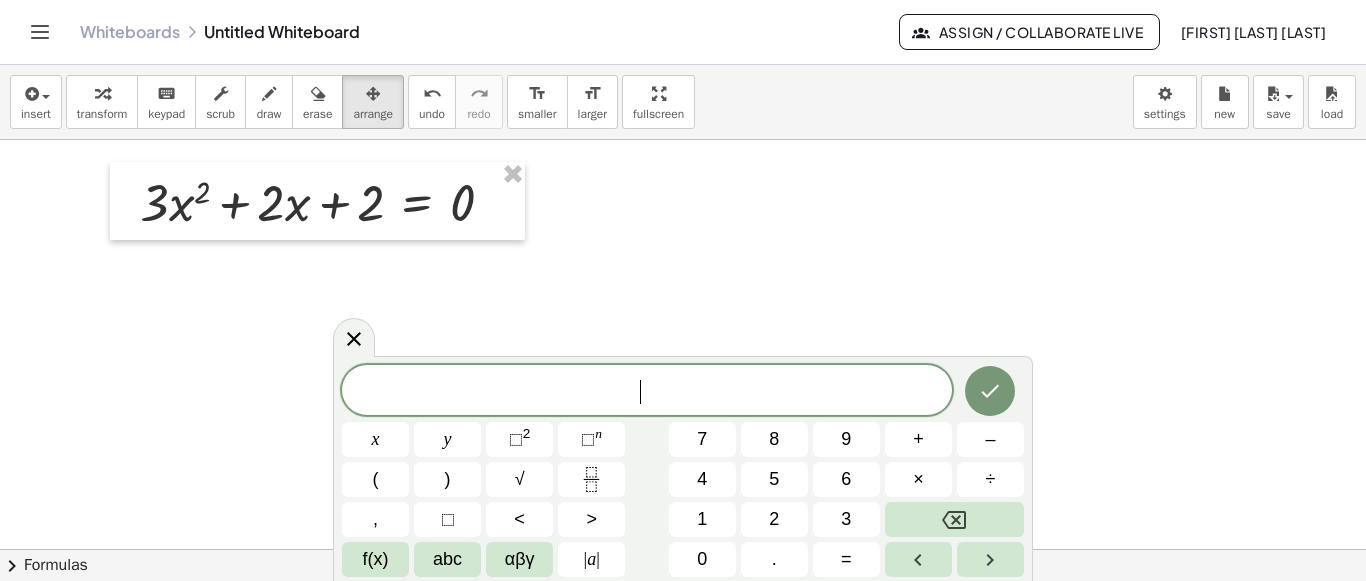 click on "​" at bounding box center (647, 392) 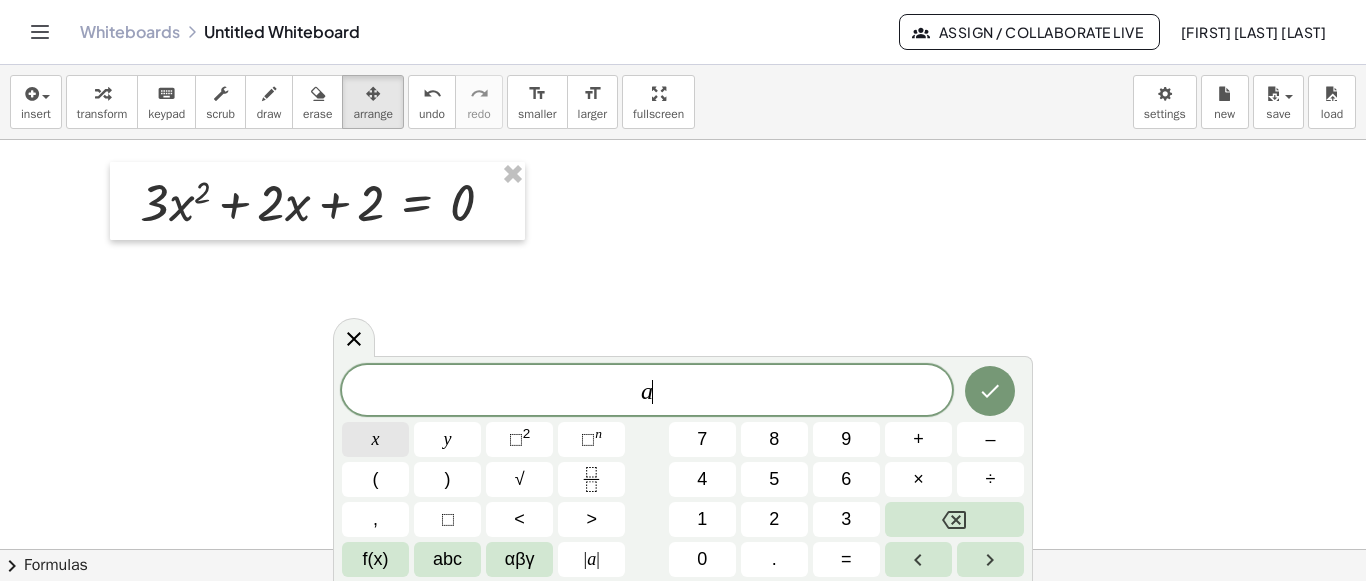 click on "x" at bounding box center (376, 439) 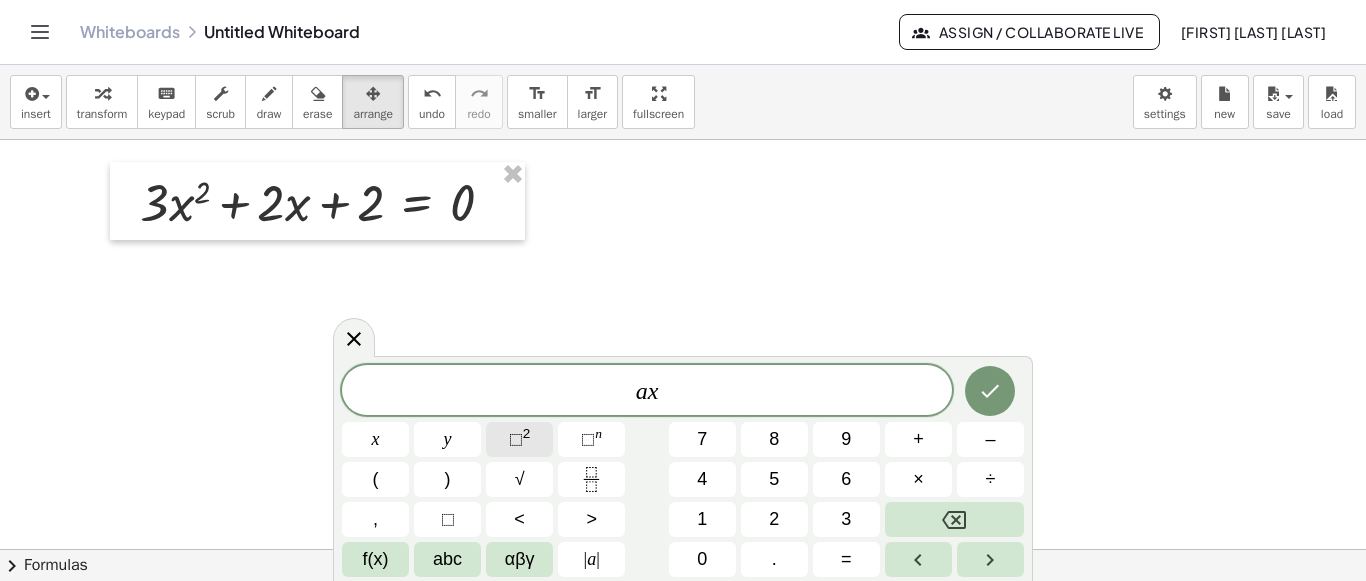 click on "⬚" at bounding box center (516, 439) 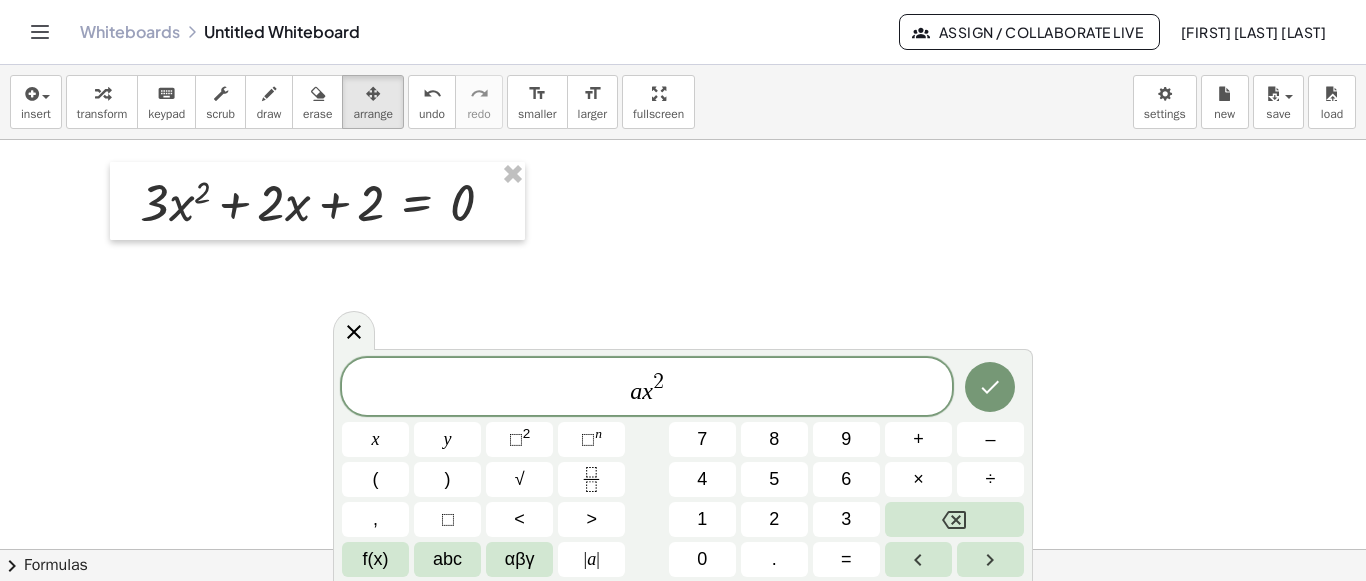 click on "a x 2 ​" 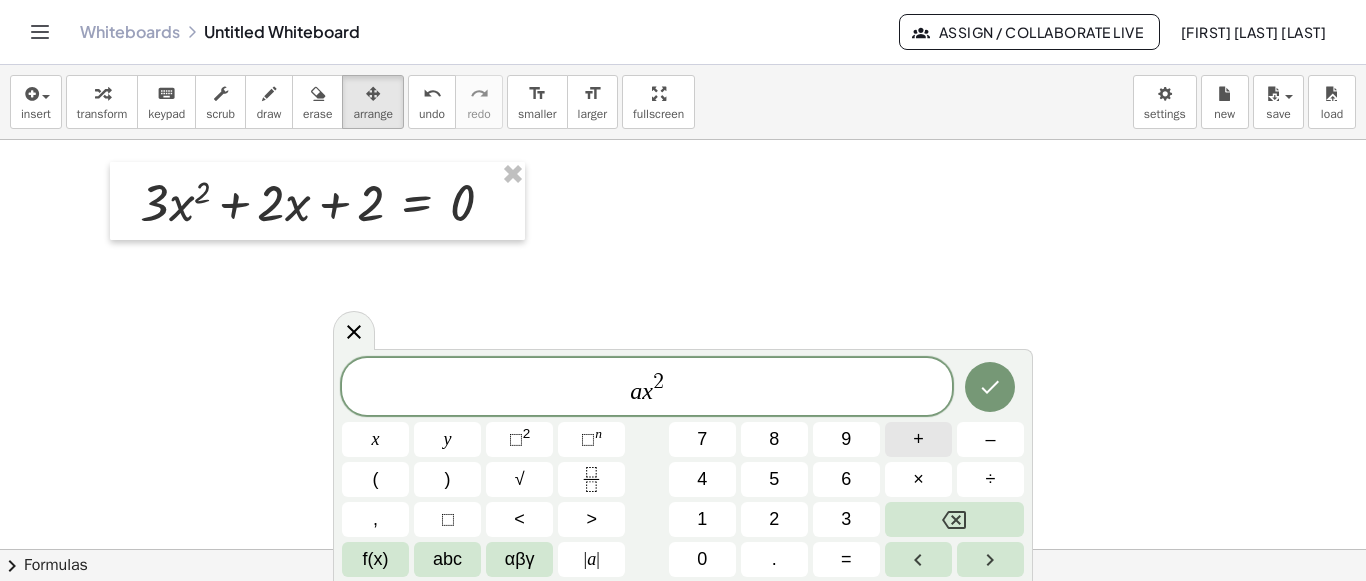 click on "+" at bounding box center (918, 439) 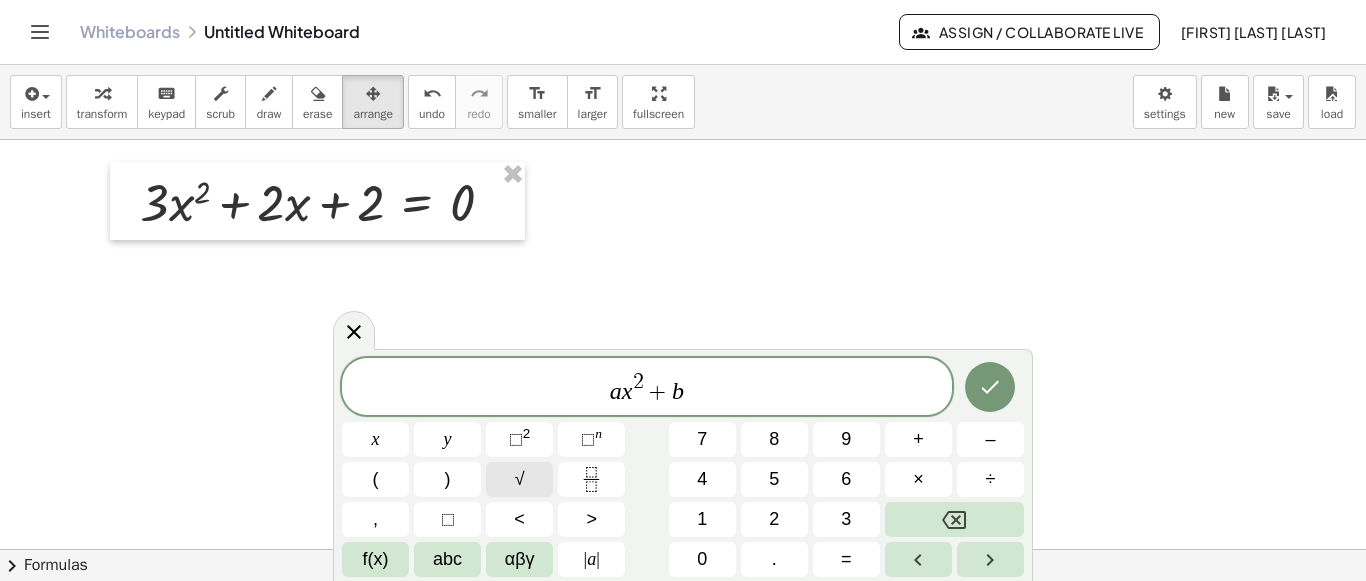 click on "a x 2 + b ​ x y ⬚ 2 ⬚ n 7 8 9 + – ( ) √ 4 5 6 × ÷ , ⬚ < > 1 2 3 f(x) abc αβγ | a | 0 . =" at bounding box center (683, 467) 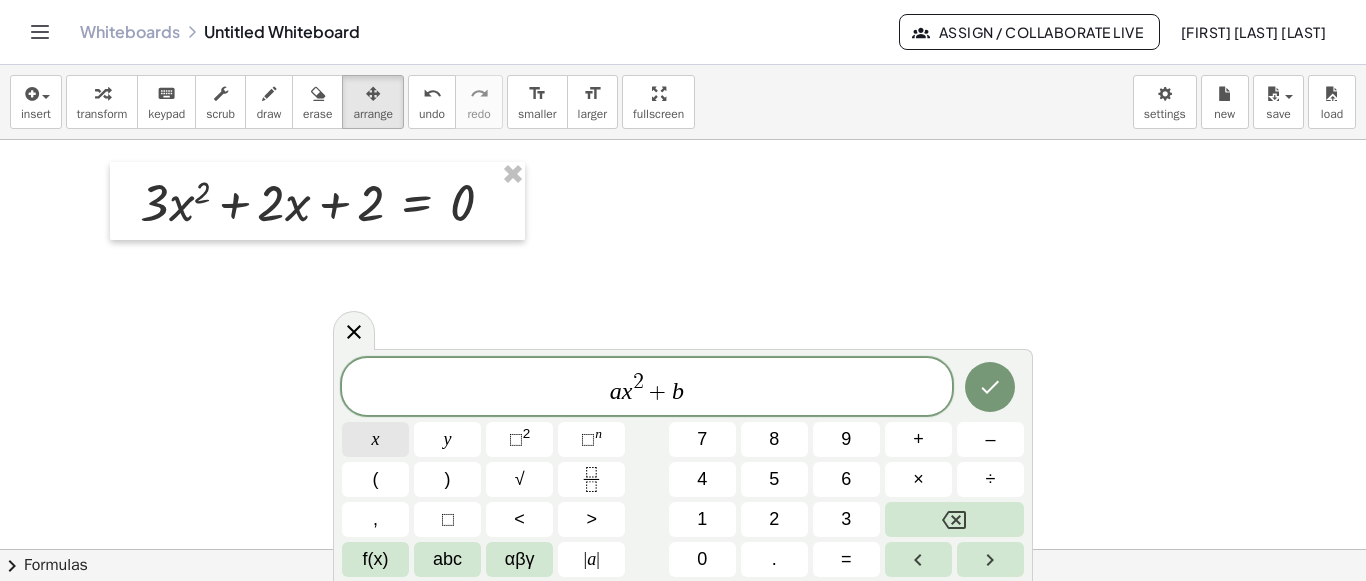 drag, startPoint x: 418, startPoint y: 459, endPoint x: 382, endPoint y: 442, distance: 39.812057 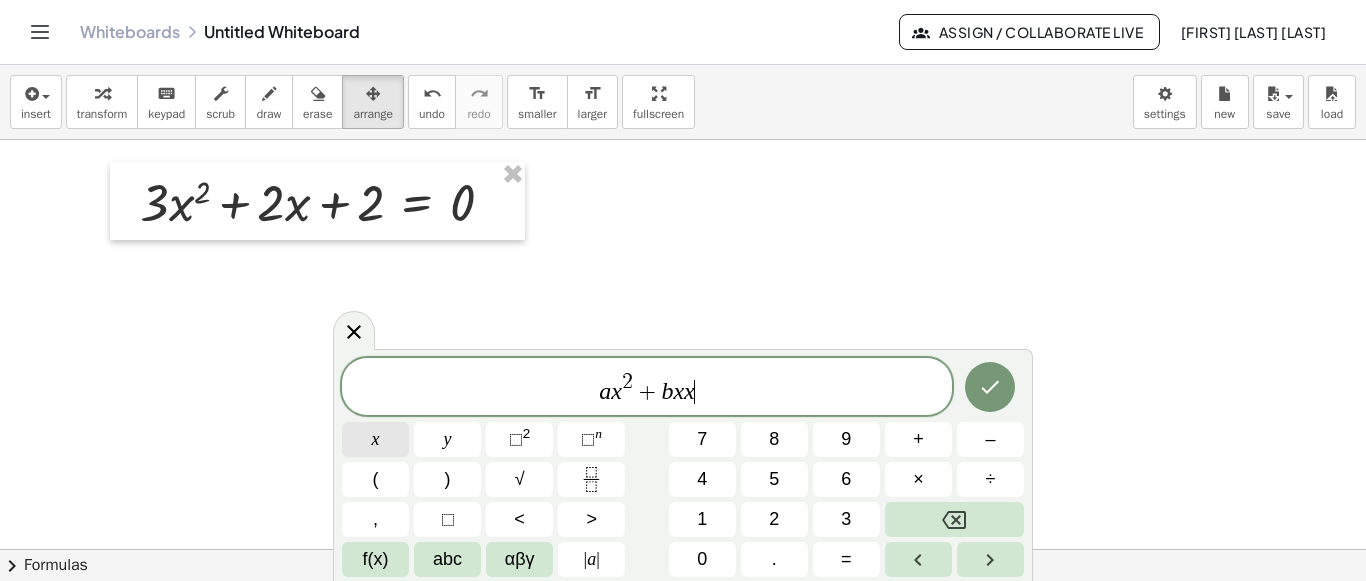 click on "x" at bounding box center [375, 439] 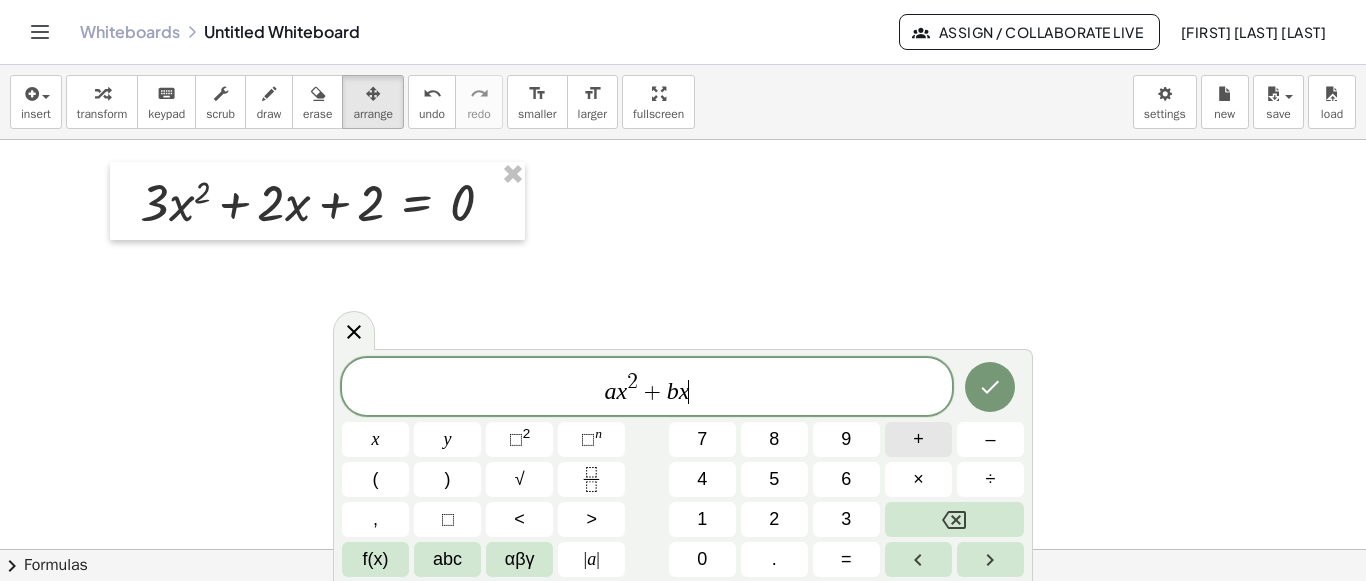 click on "+" at bounding box center (918, 439) 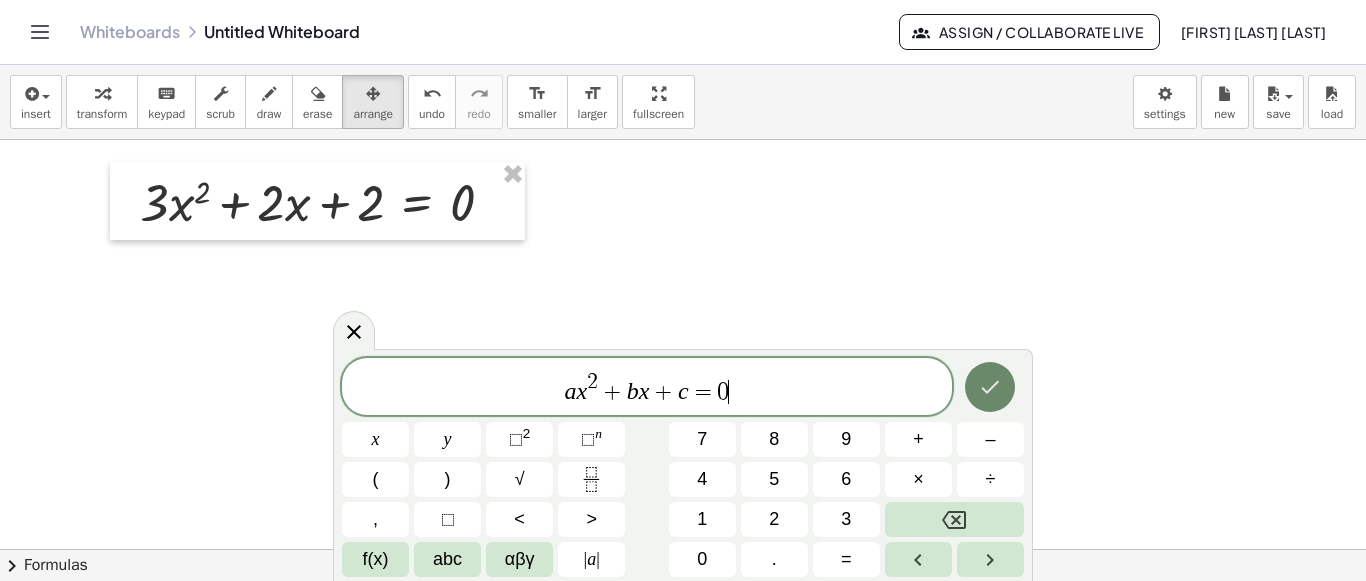 click 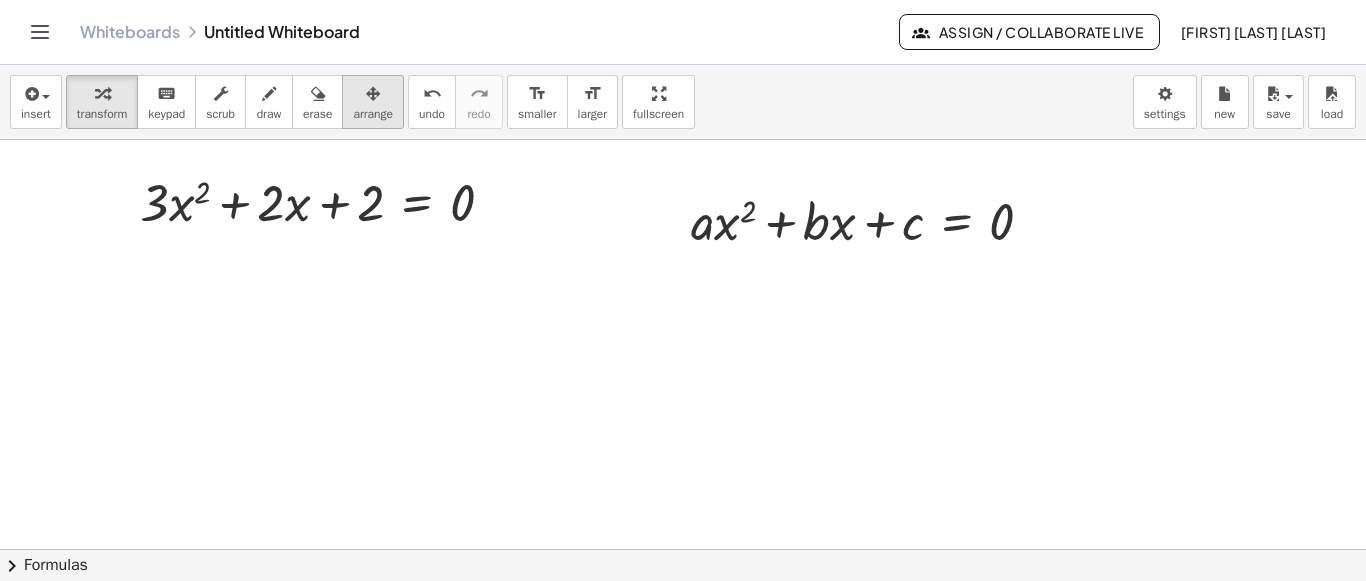 click on "arrange" at bounding box center [373, 114] 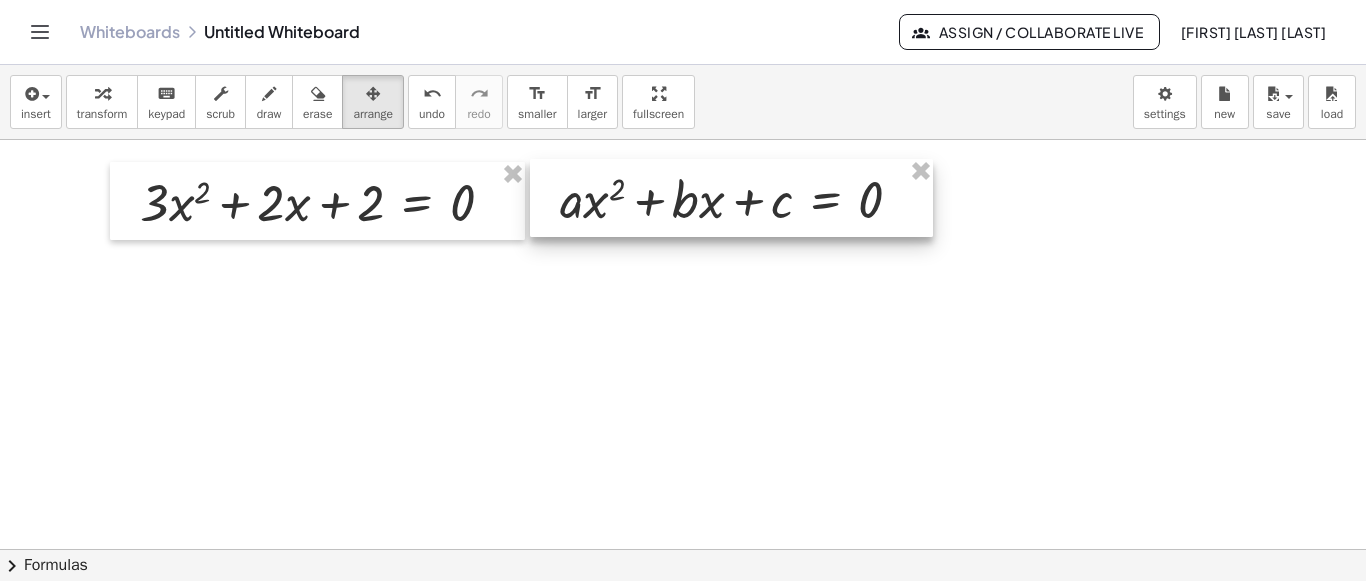 drag, startPoint x: 863, startPoint y: 248, endPoint x: 772, endPoint y: 212, distance: 97.862144 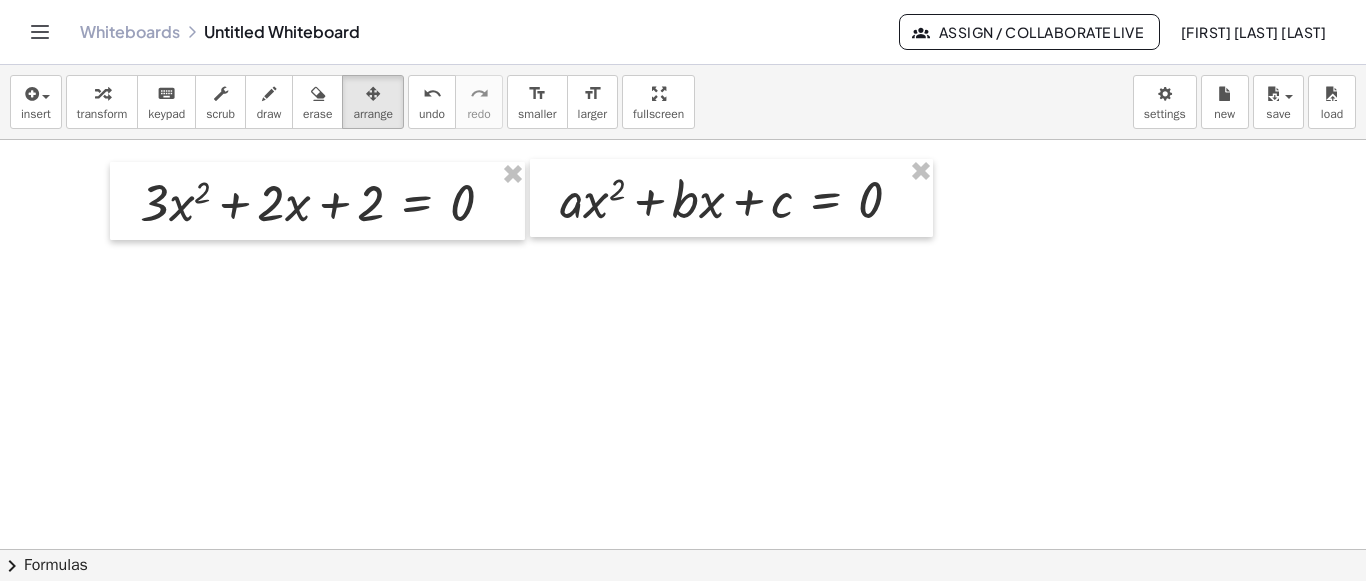 click at bounding box center (683, 550) 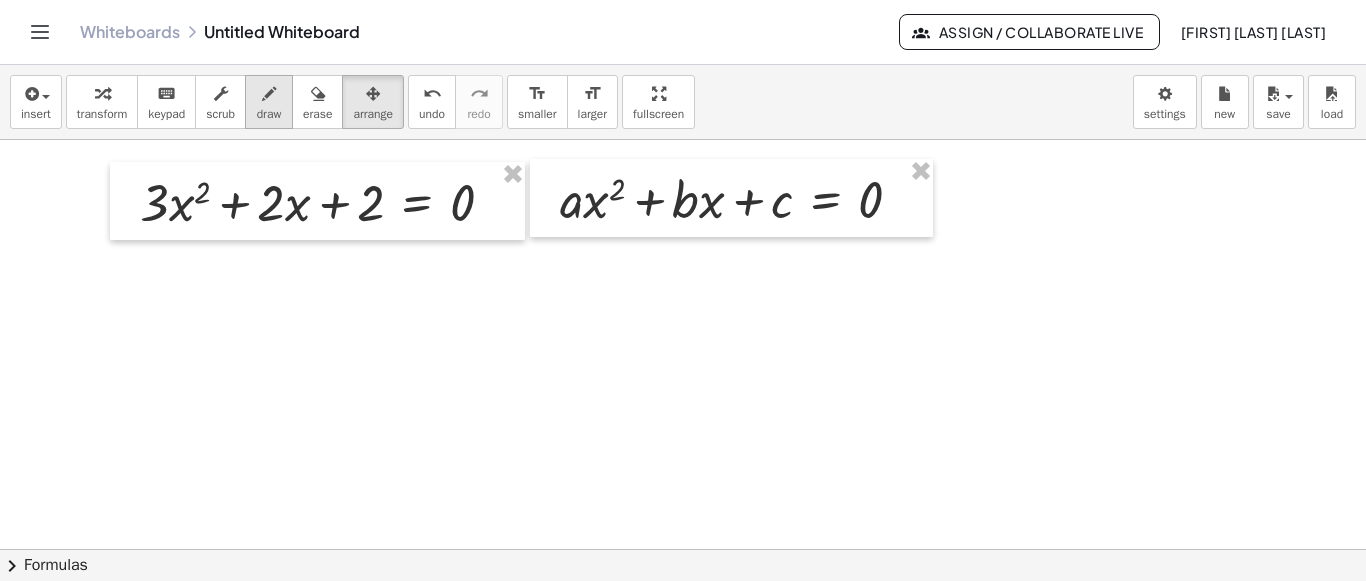 click on "draw" at bounding box center (269, 114) 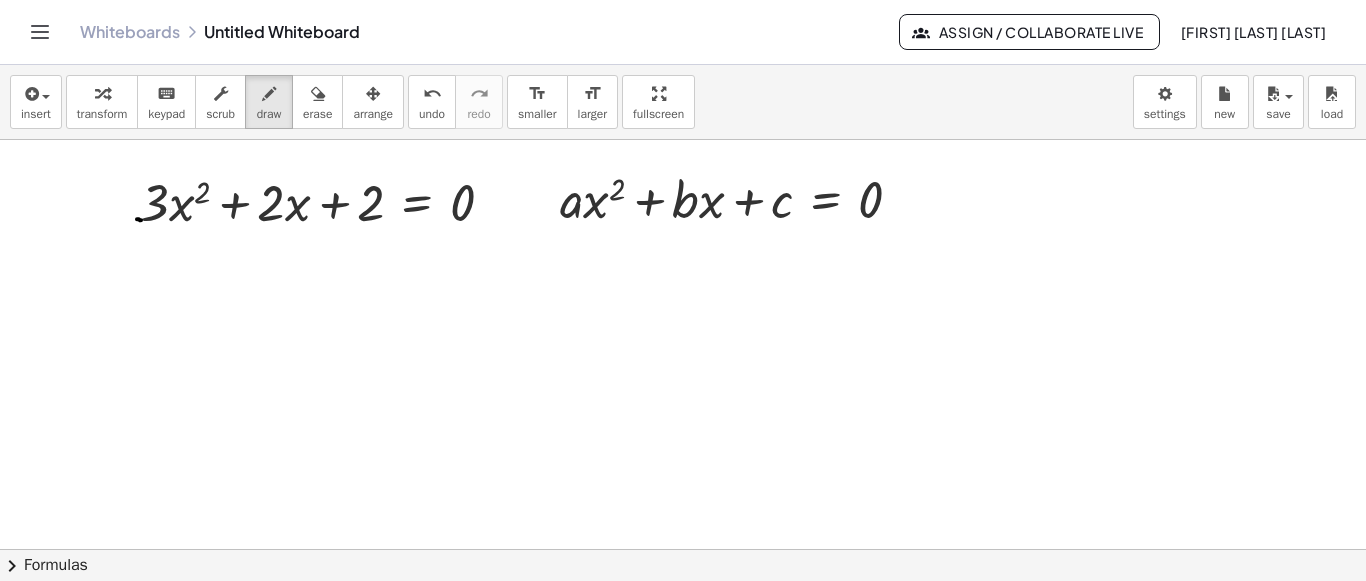click at bounding box center [683, 550] 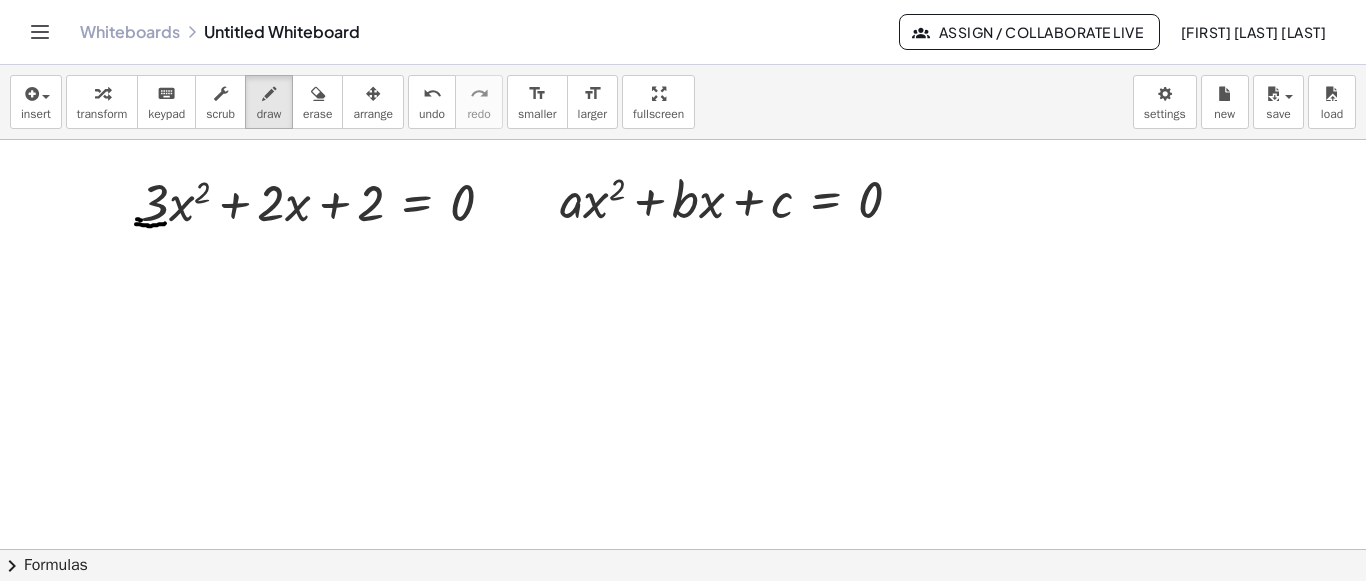 drag, startPoint x: 136, startPoint y: 223, endPoint x: 165, endPoint y: 222, distance: 29.017237 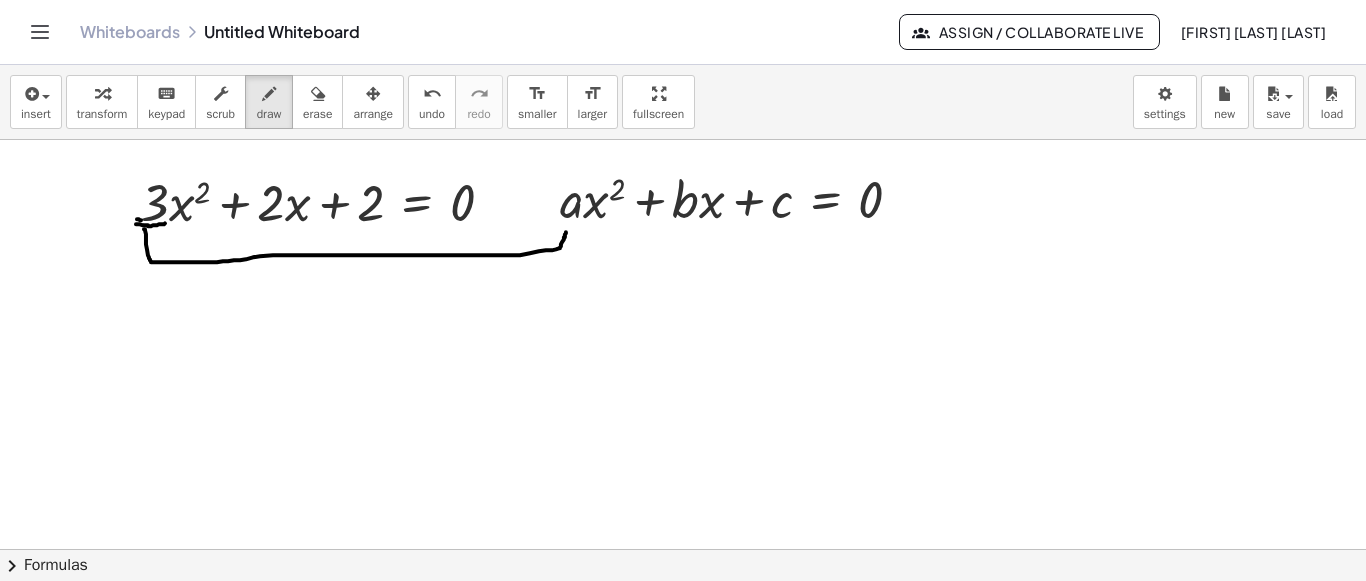drag, startPoint x: 144, startPoint y: 228, endPoint x: 564, endPoint y: 227, distance: 420.0012 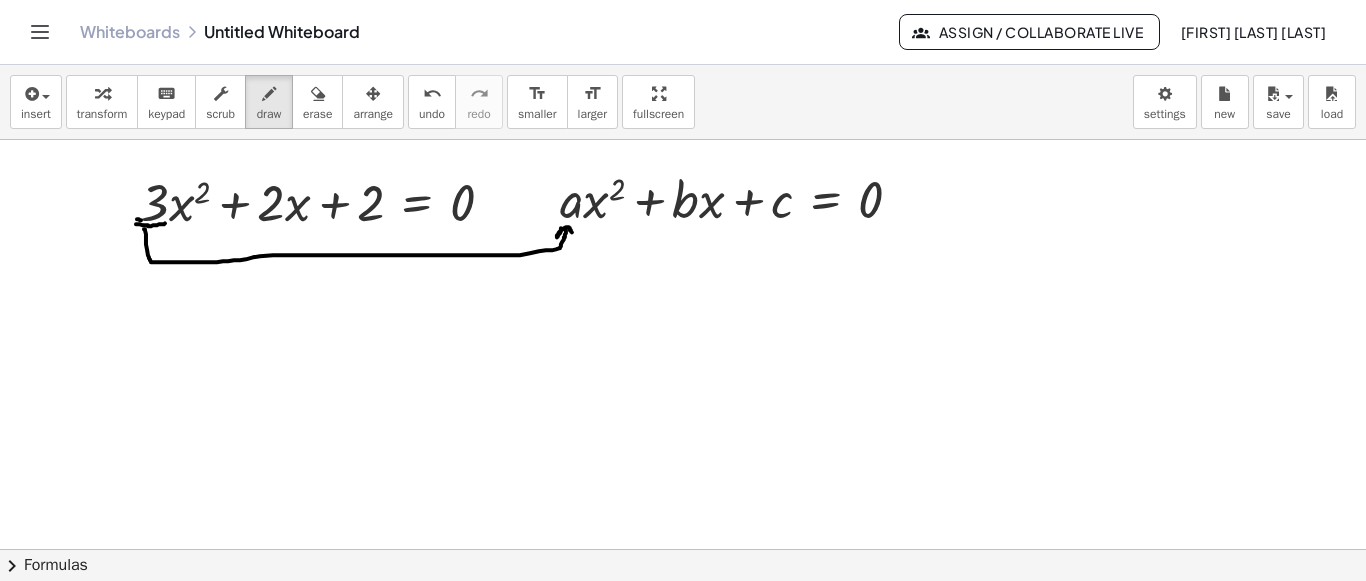 drag, startPoint x: 561, startPoint y: 227, endPoint x: 578, endPoint y: 236, distance: 19.235384 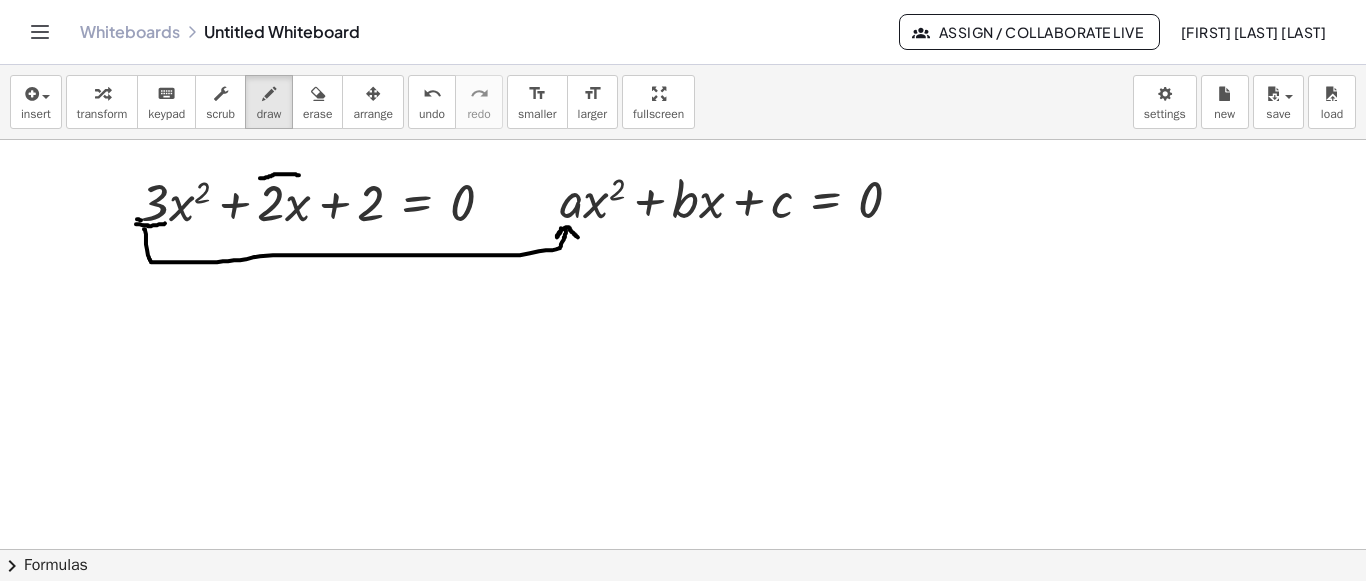 drag, startPoint x: 260, startPoint y: 177, endPoint x: 285, endPoint y: 173, distance: 25.317978 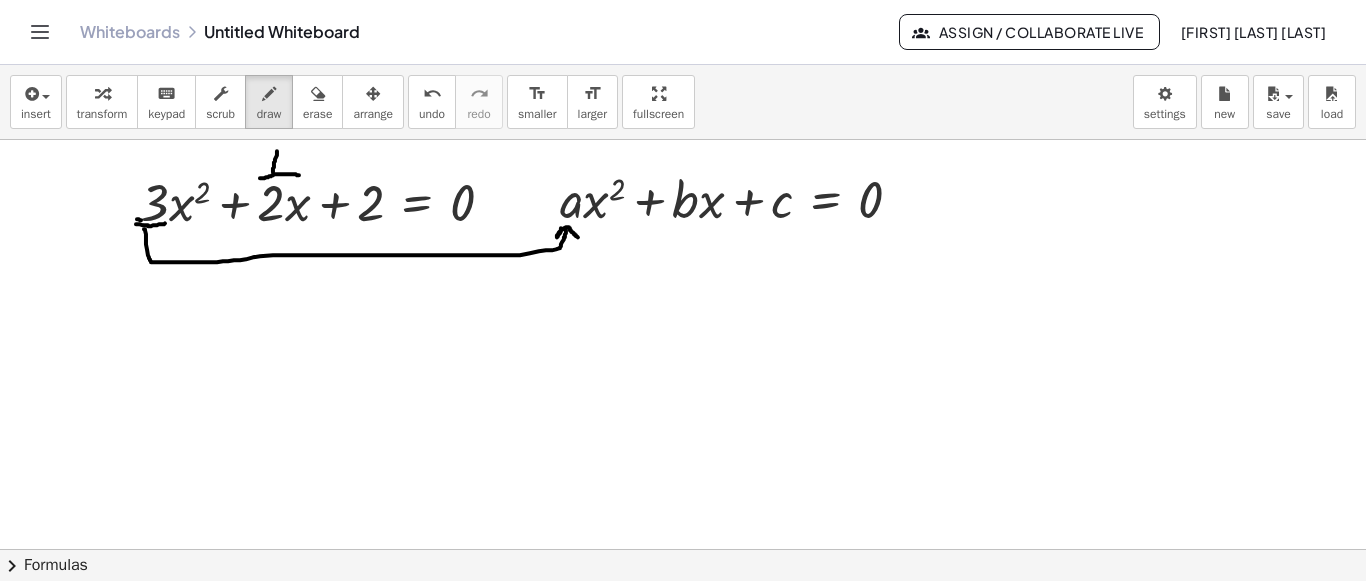 drag, startPoint x: 277, startPoint y: 150, endPoint x: 272, endPoint y: 172, distance: 22.561028 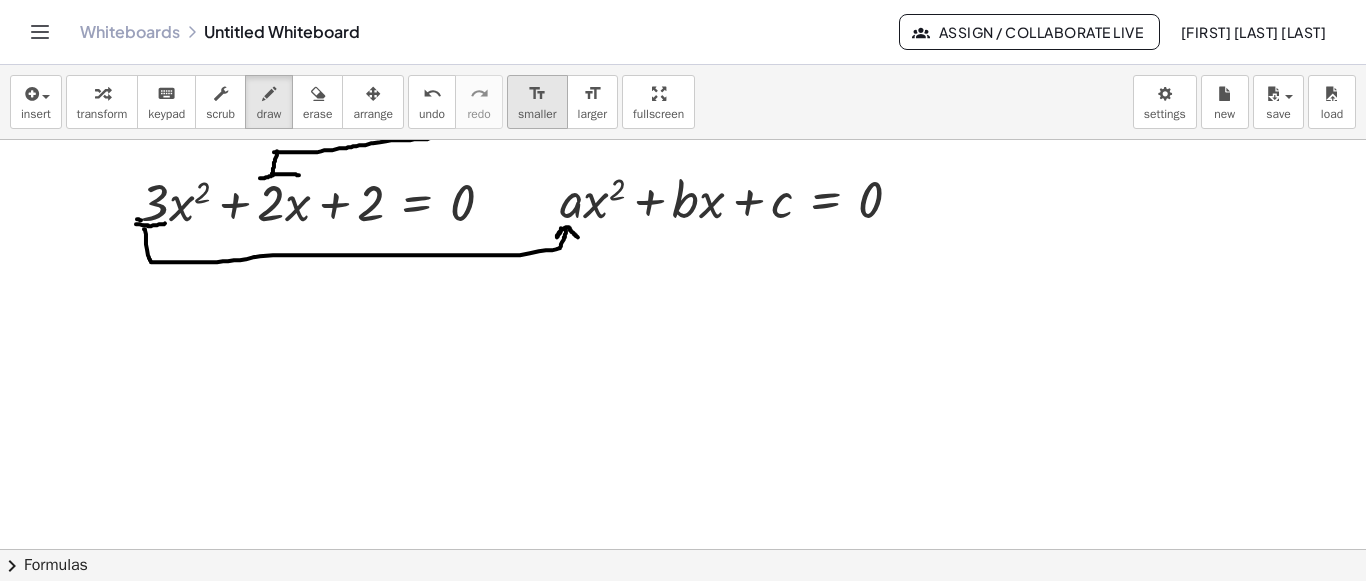 drag, startPoint x: 274, startPoint y: 151, endPoint x: 564, endPoint y: 127, distance: 290.9914 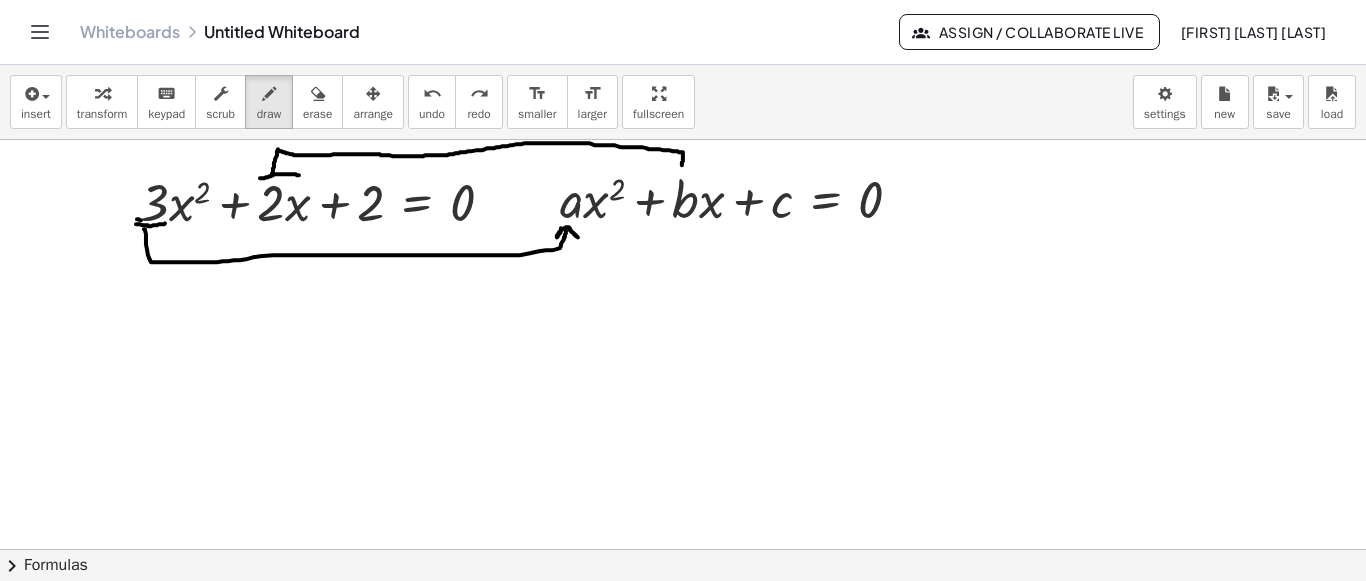 drag, startPoint x: 278, startPoint y: 148, endPoint x: 680, endPoint y: 167, distance: 402.44876 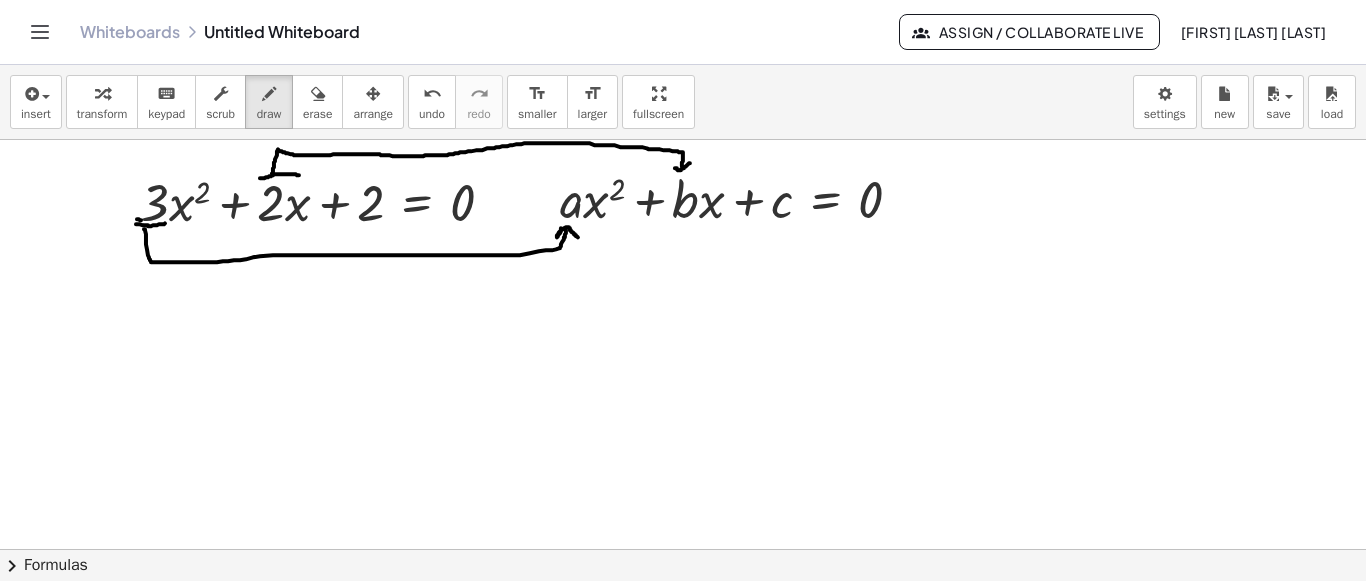 drag, startPoint x: 675, startPoint y: 167, endPoint x: 690, endPoint y: 162, distance: 15.811388 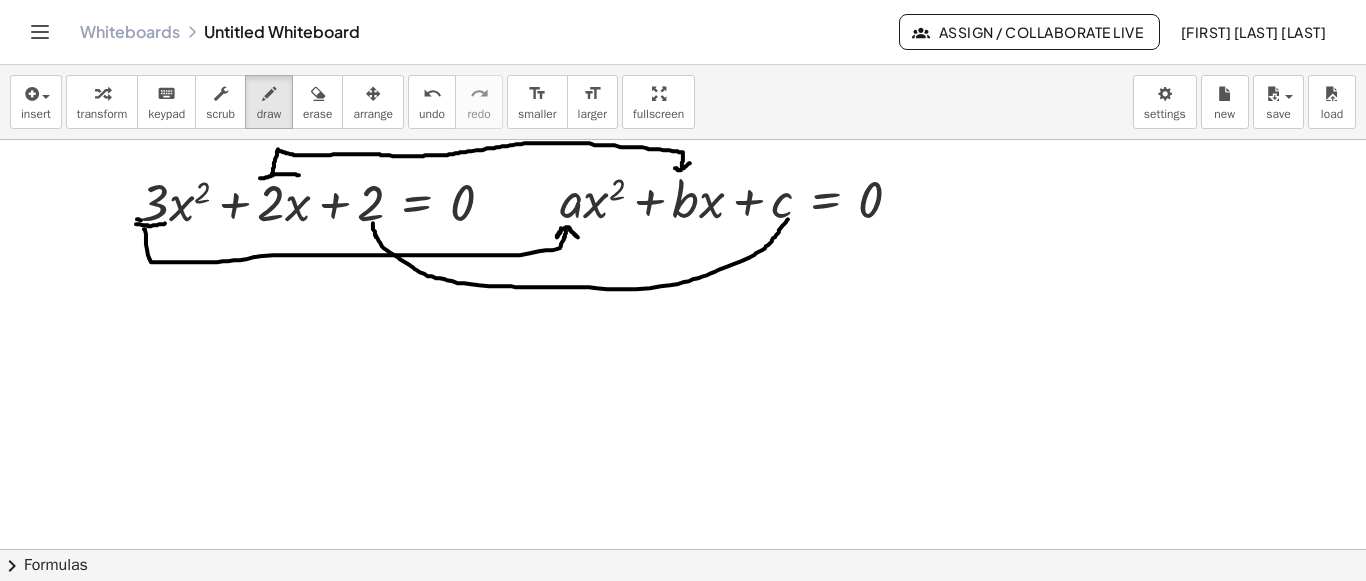 drag, startPoint x: 373, startPoint y: 222, endPoint x: 788, endPoint y: 218, distance: 415.0193 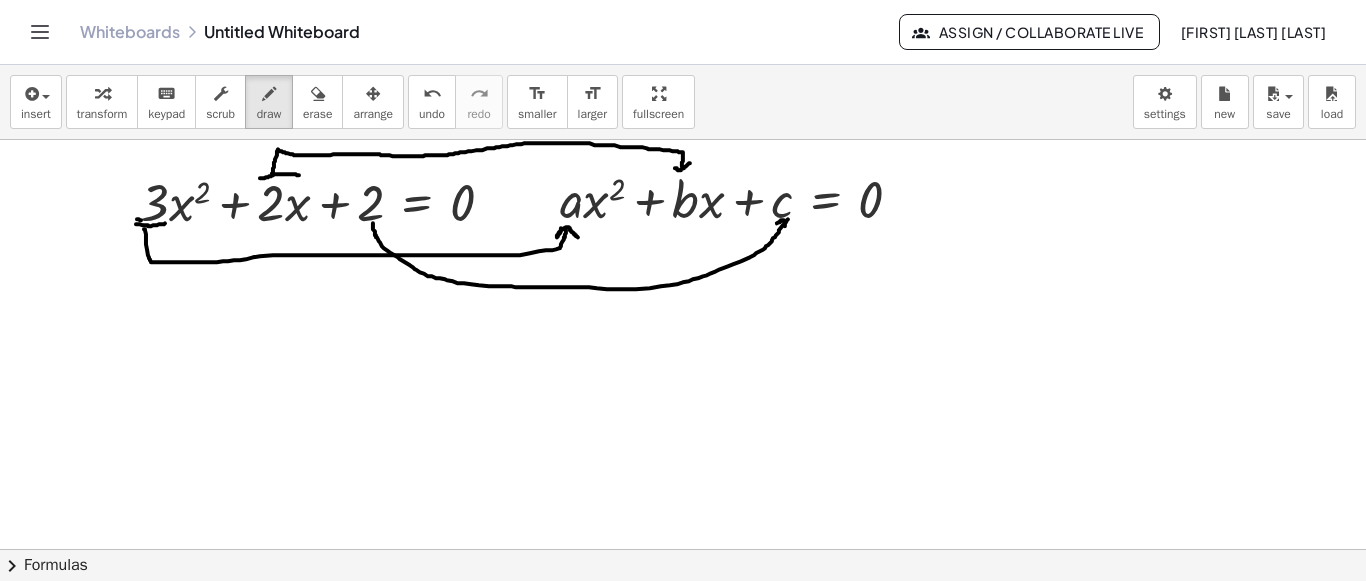 drag, startPoint x: 777, startPoint y: 222, endPoint x: 776, endPoint y: 243, distance: 21.023796 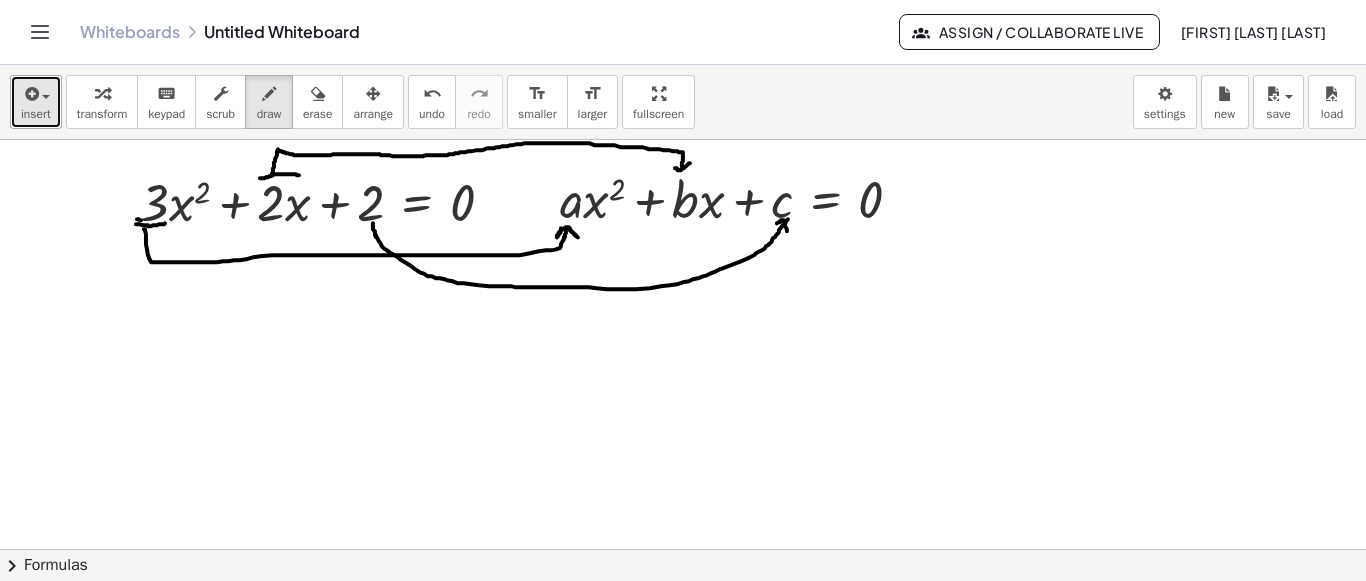 click at bounding box center (30, 94) 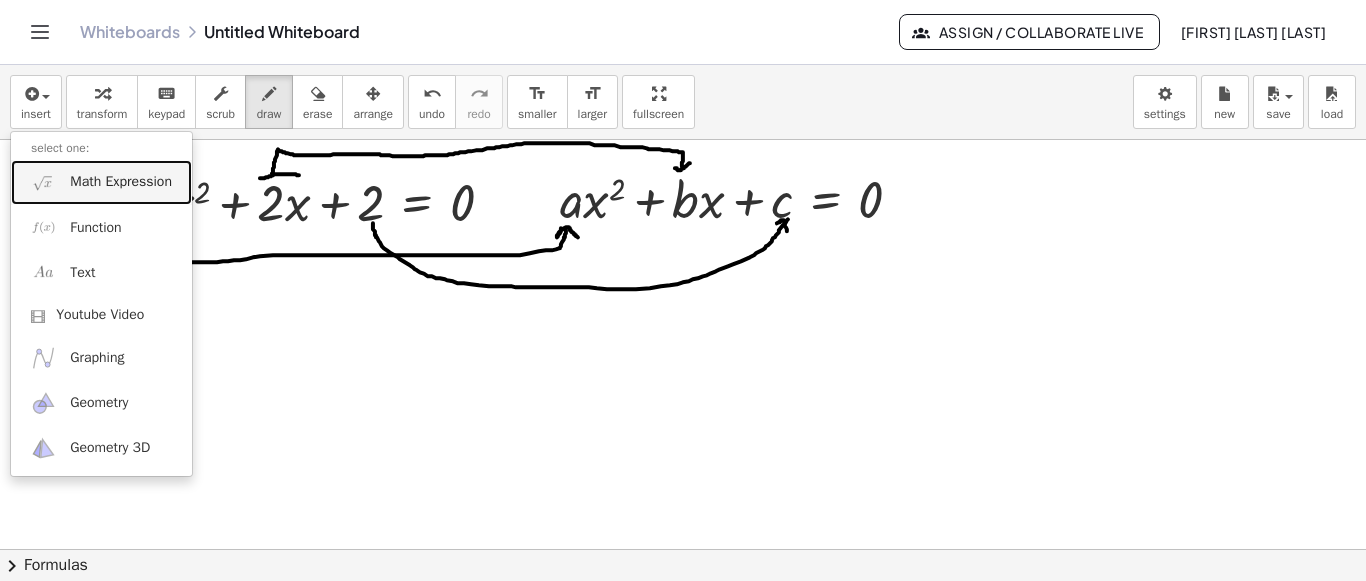 click on "Math Expression" at bounding box center [121, 182] 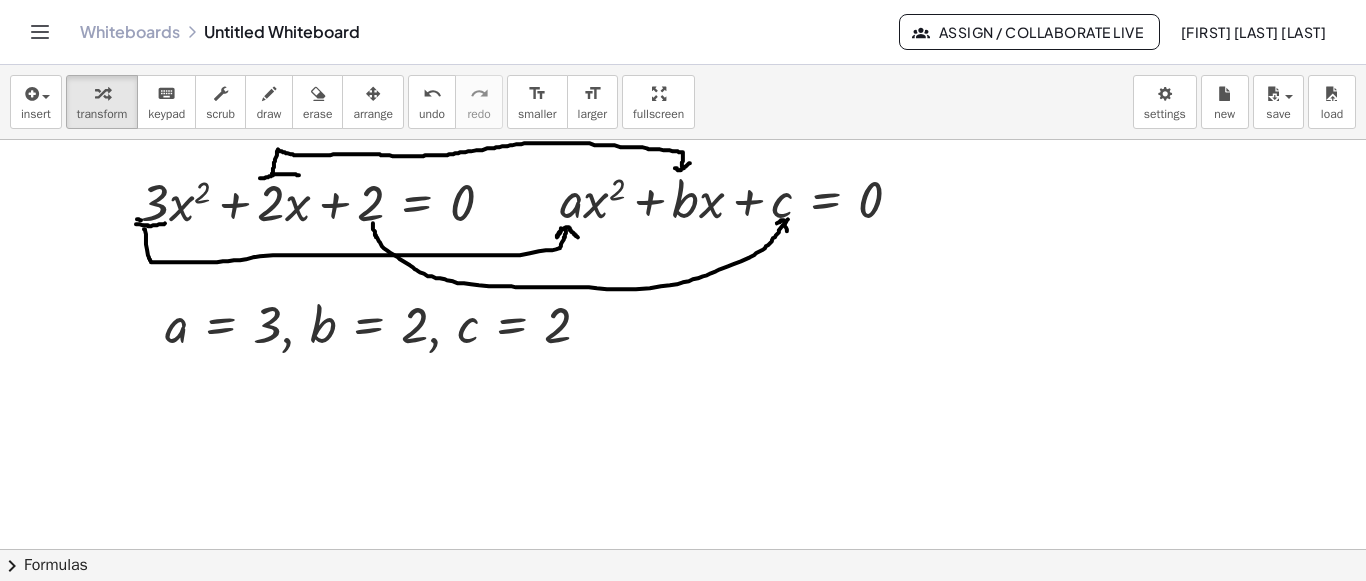 drag, startPoint x: 370, startPoint y: 107, endPoint x: 351, endPoint y: 129, distance: 29.068884 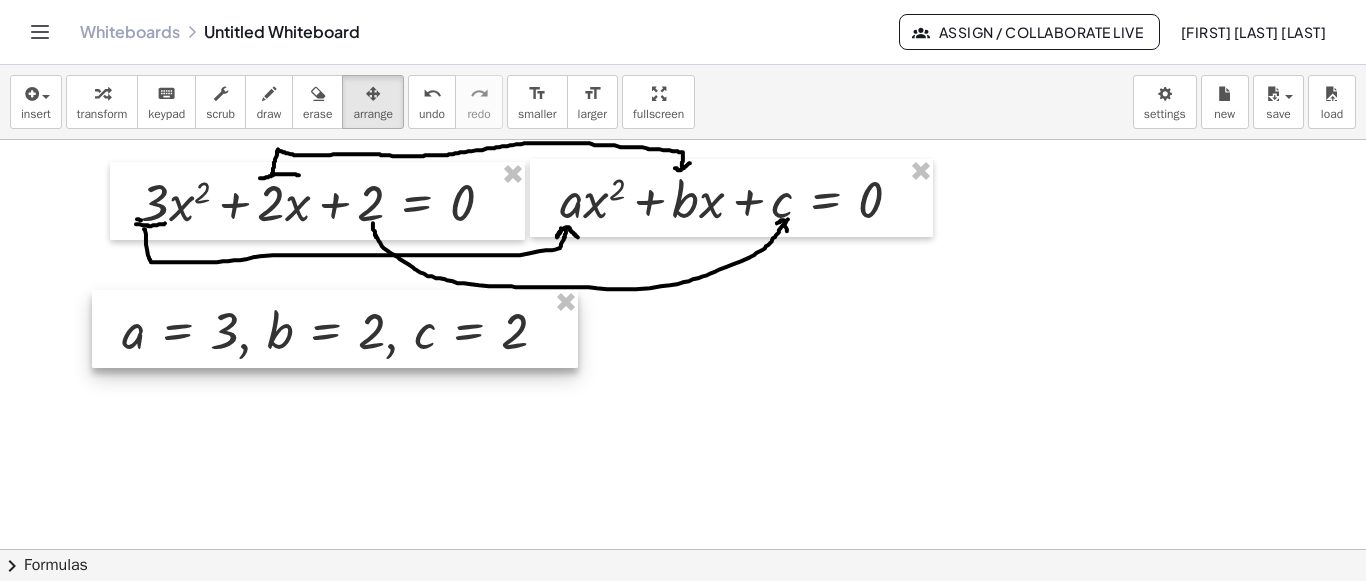 drag, startPoint x: 302, startPoint y: 337, endPoint x: 281, endPoint y: 347, distance: 23.259407 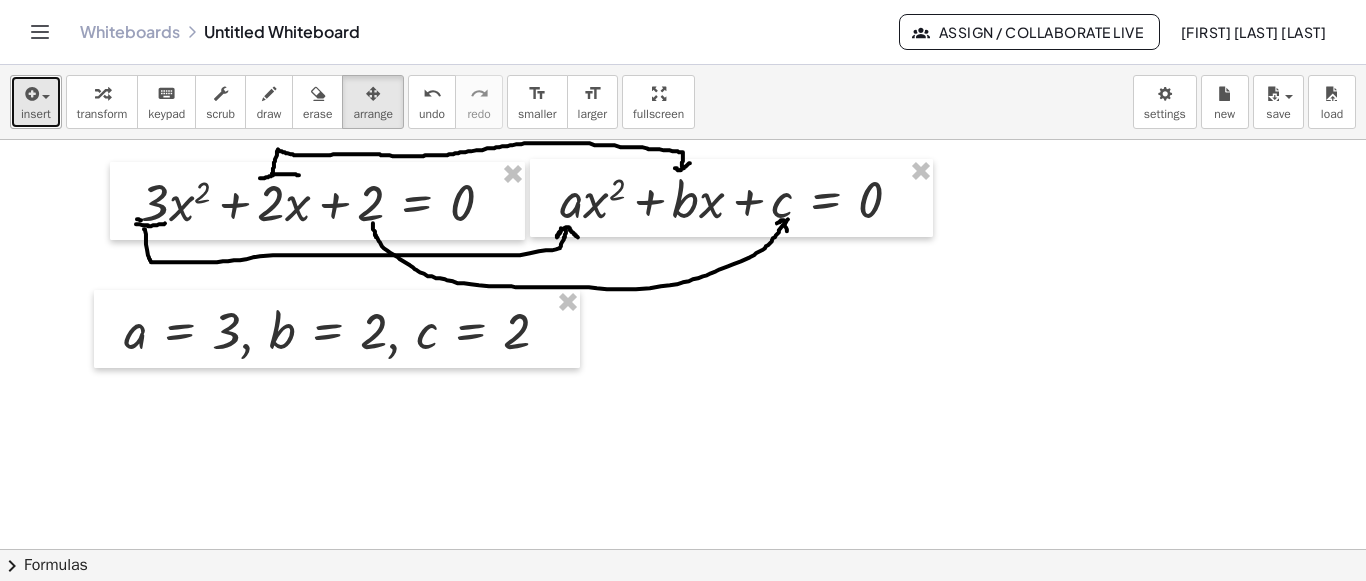 click on "insert" at bounding box center (36, 114) 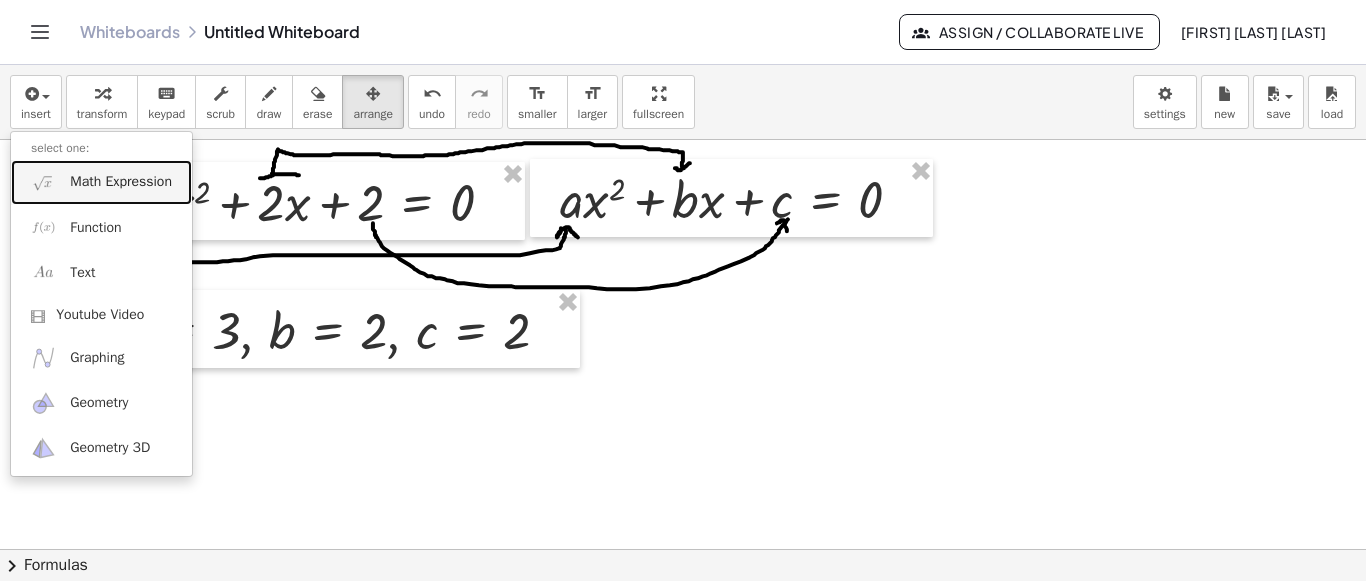 click on "Math Expression" at bounding box center (101, 182) 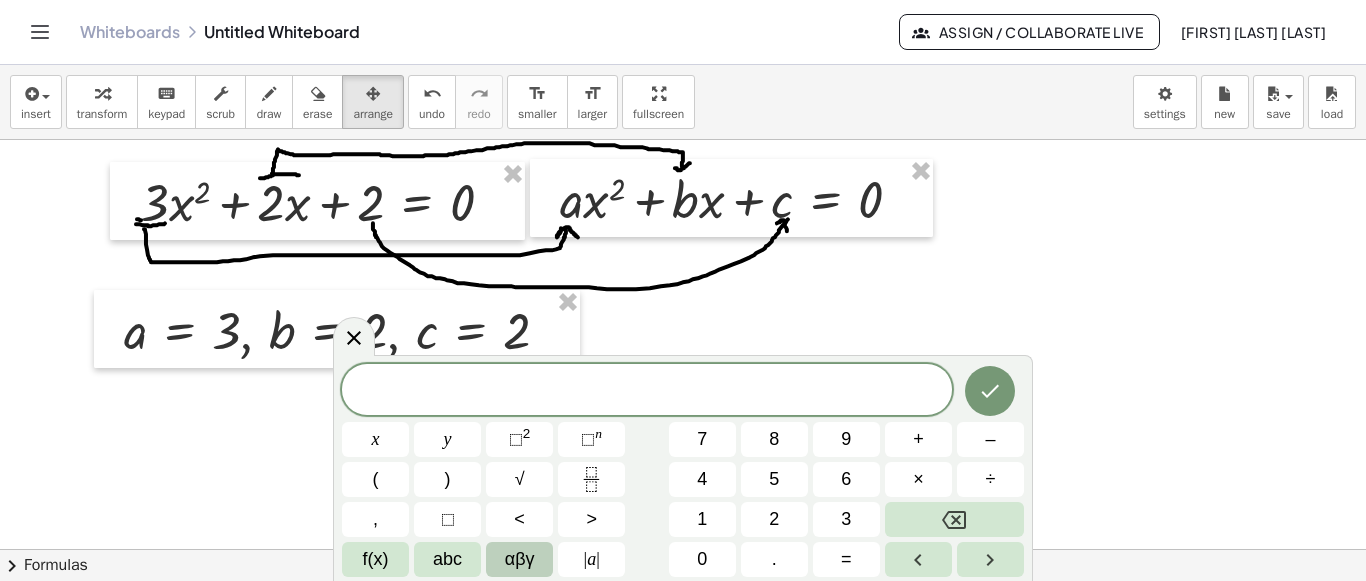 click on "αβγ" at bounding box center (519, 559) 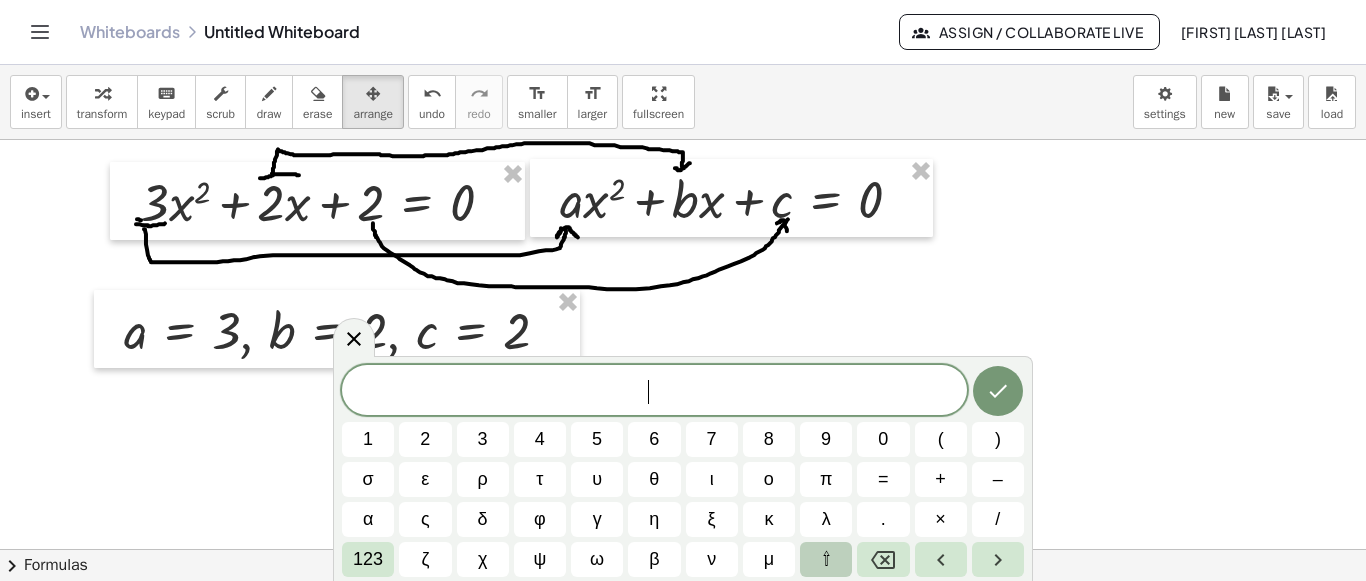 click on "⇧" at bounding box center [826, 559] 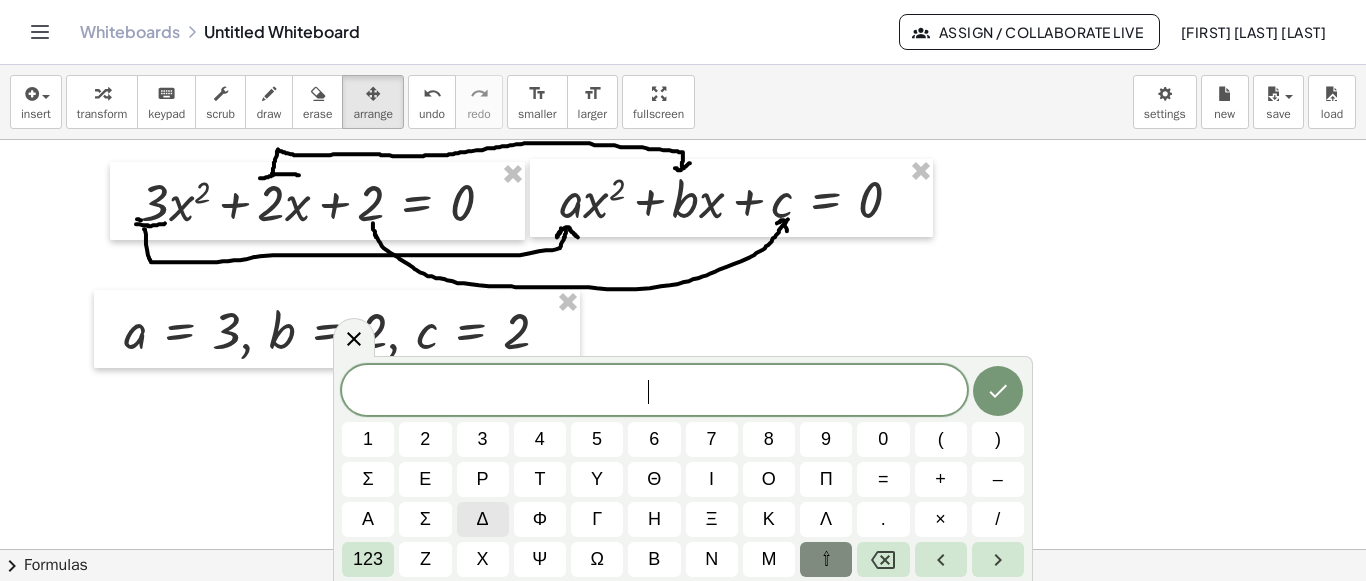 click on "δ" at bounding box center [483, 519] 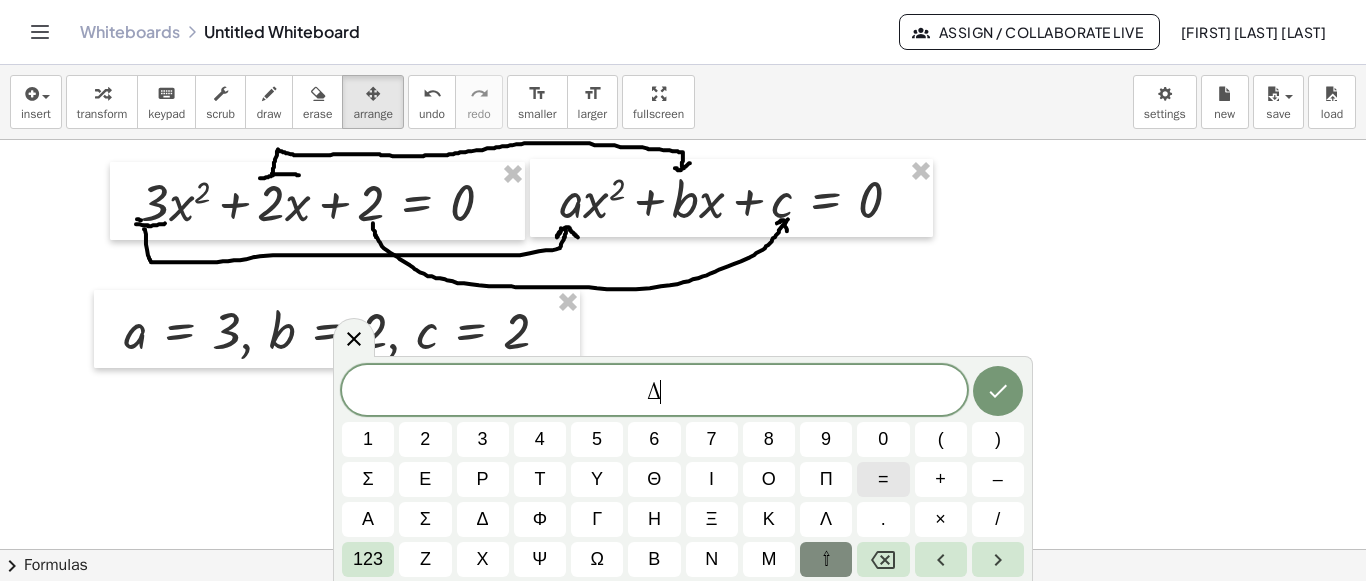 click on "=" at bounding box center [883, 479] 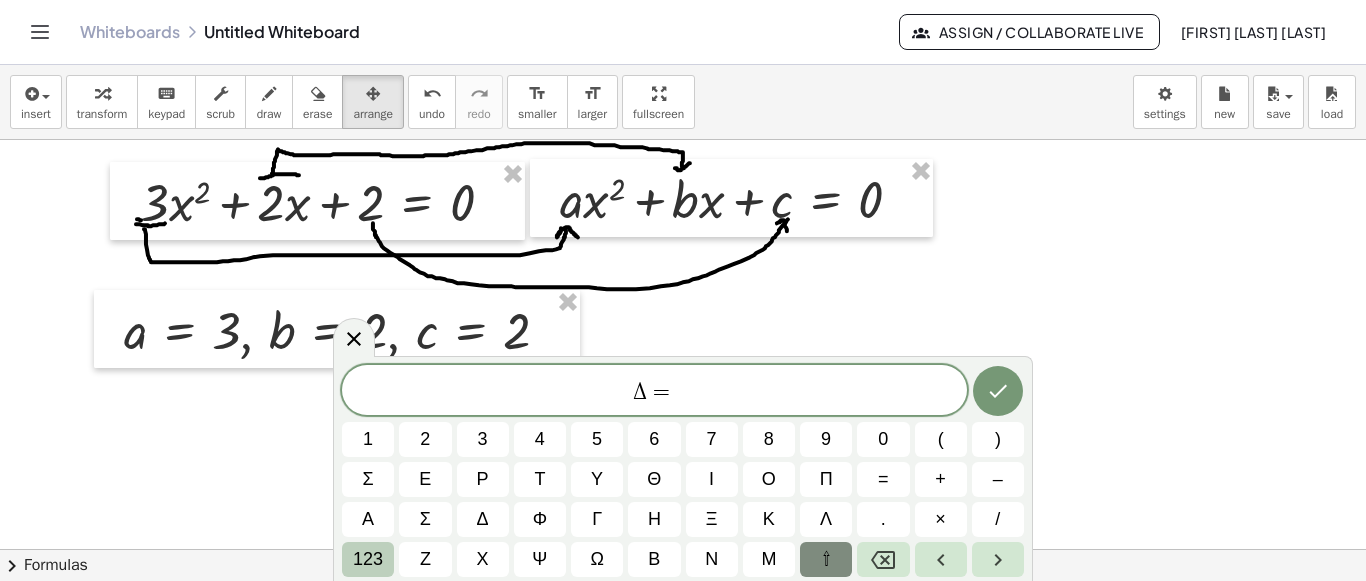 click on "123" at bounding box center (368, 559) 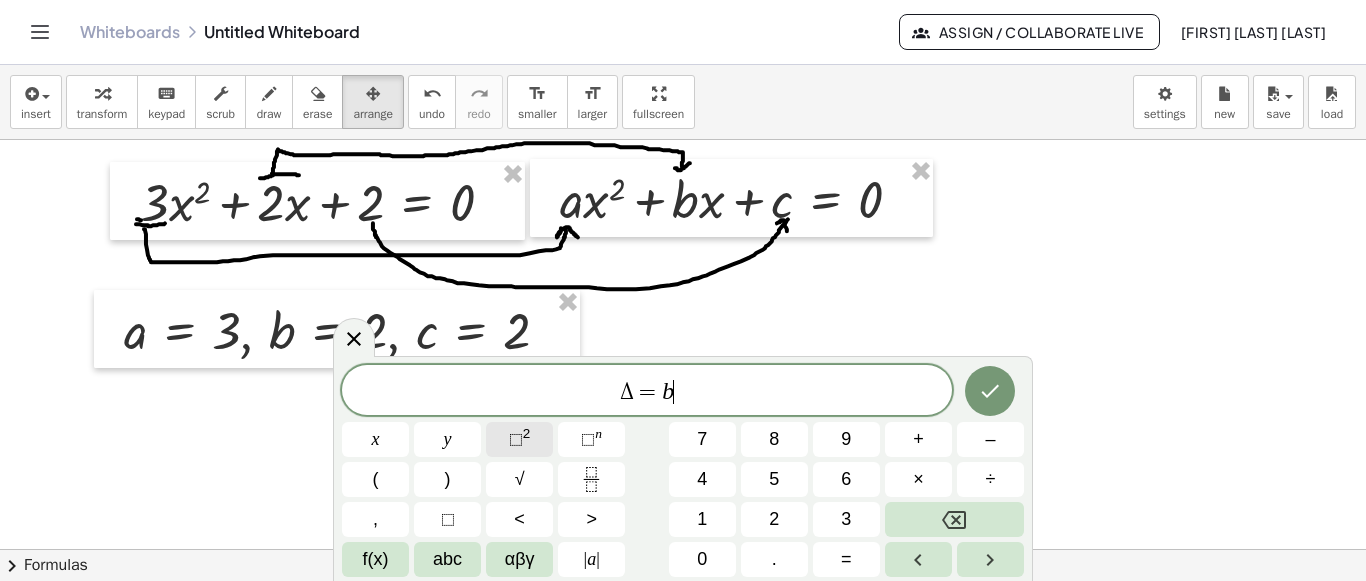 click on "⬚" at bounding box center [516, 439] 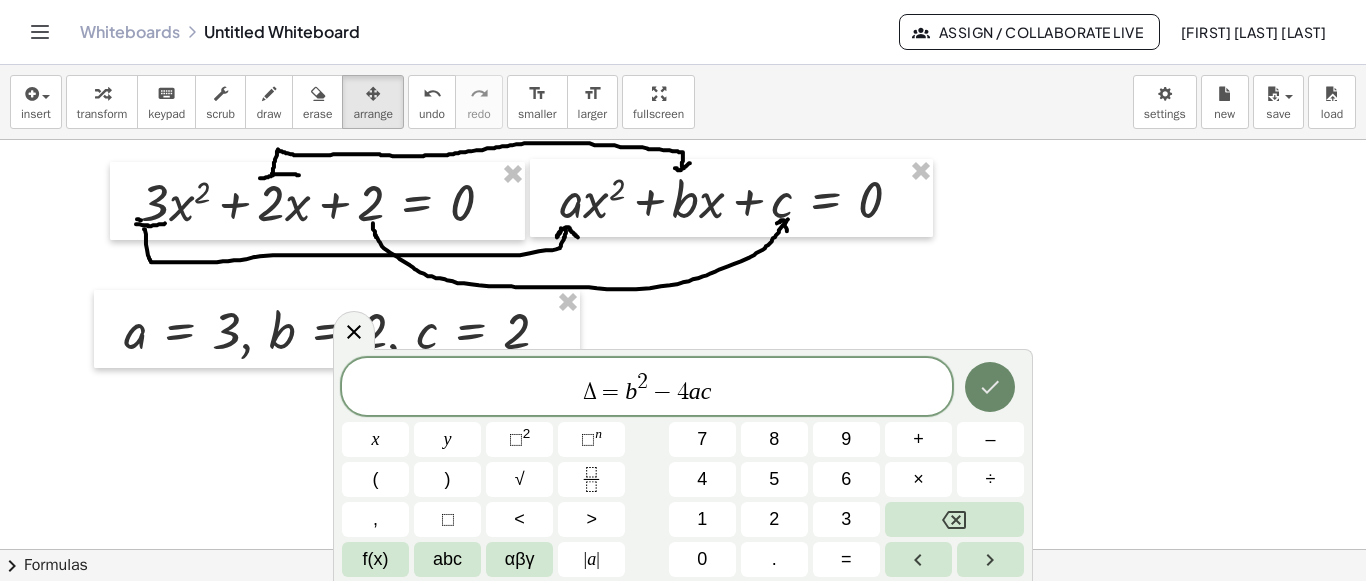 click at bounding box center [990, 387] 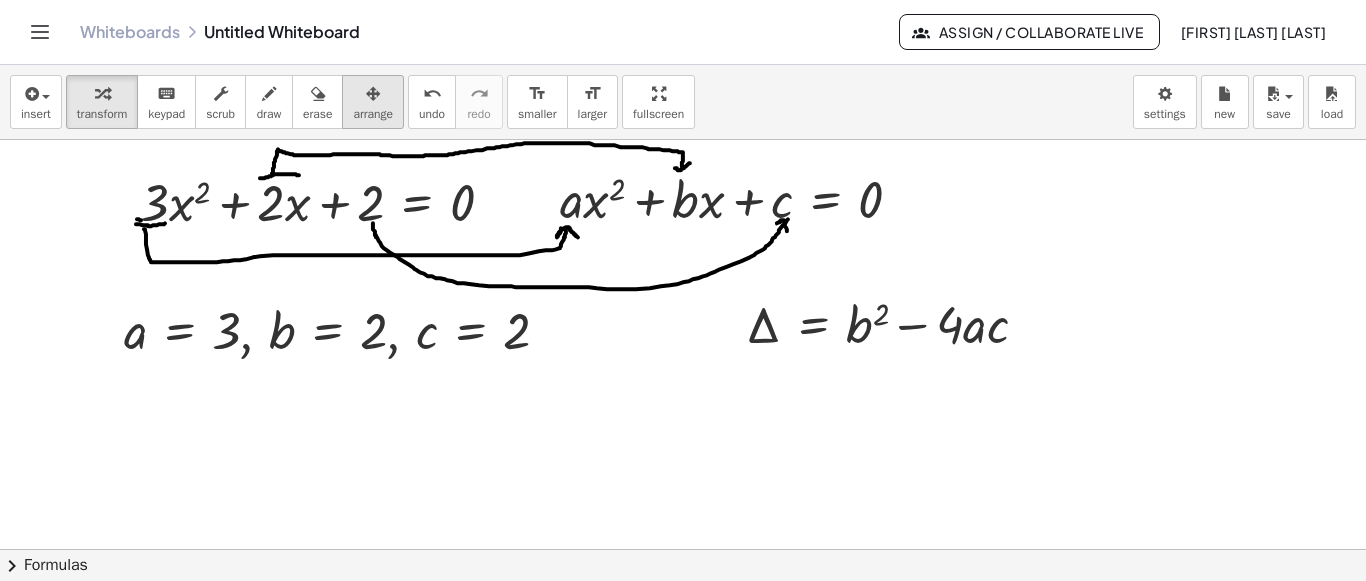click on "arrange" at bounding box center (373, 114) 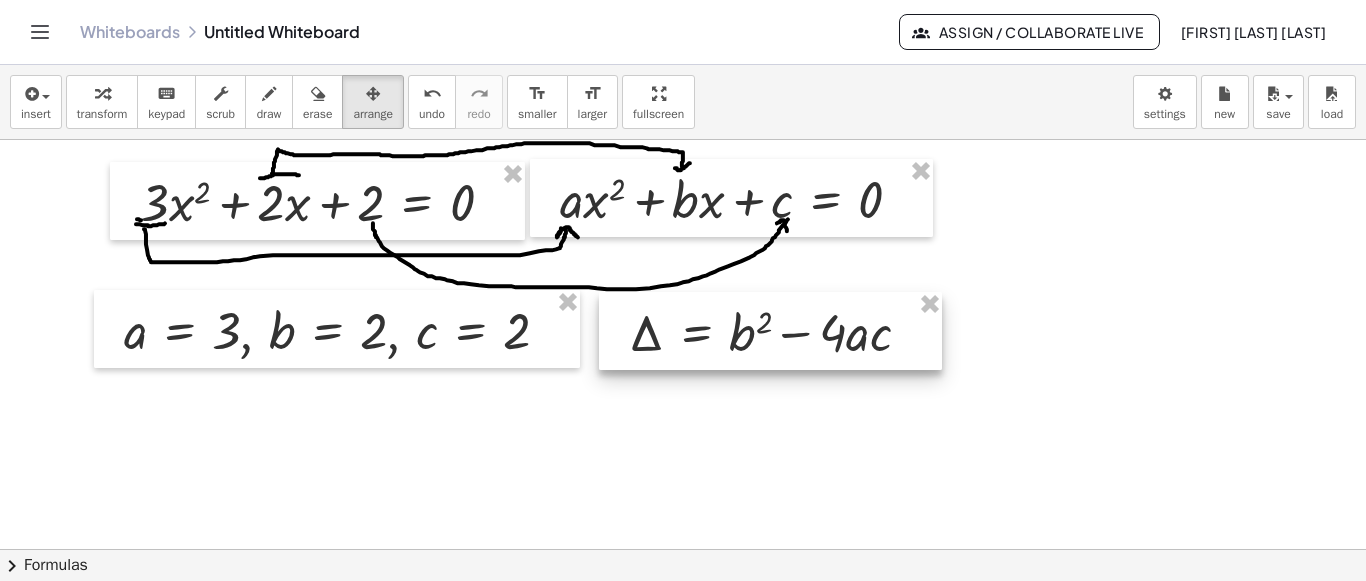 drag, startPoint x: 900, startPoint y: 322, endPoint x: 783, endPoint y: 330, distance: 117.273186 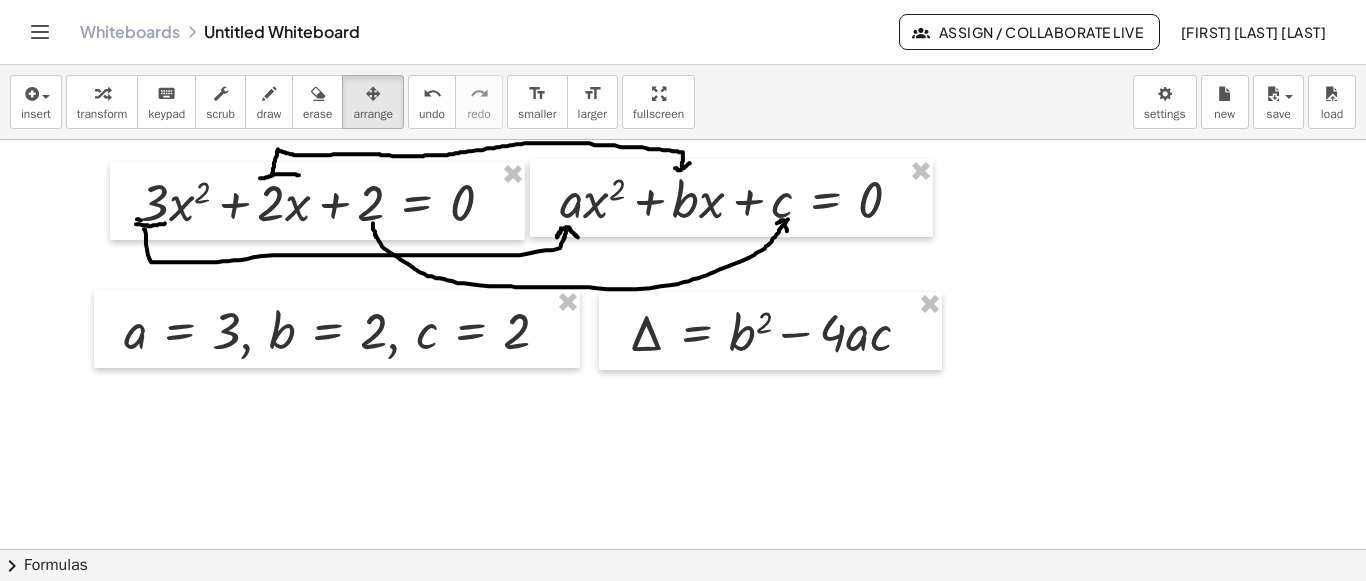 click at bounding box center [683, 550] 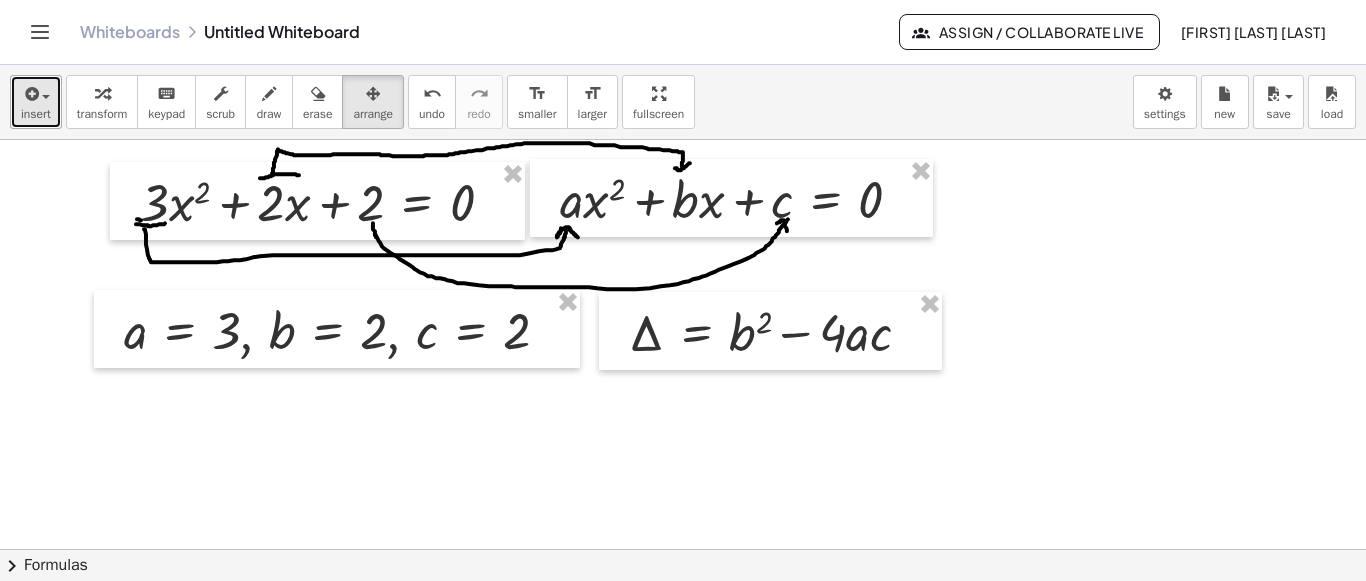 click on "insert" at bounding box center [36, 102] 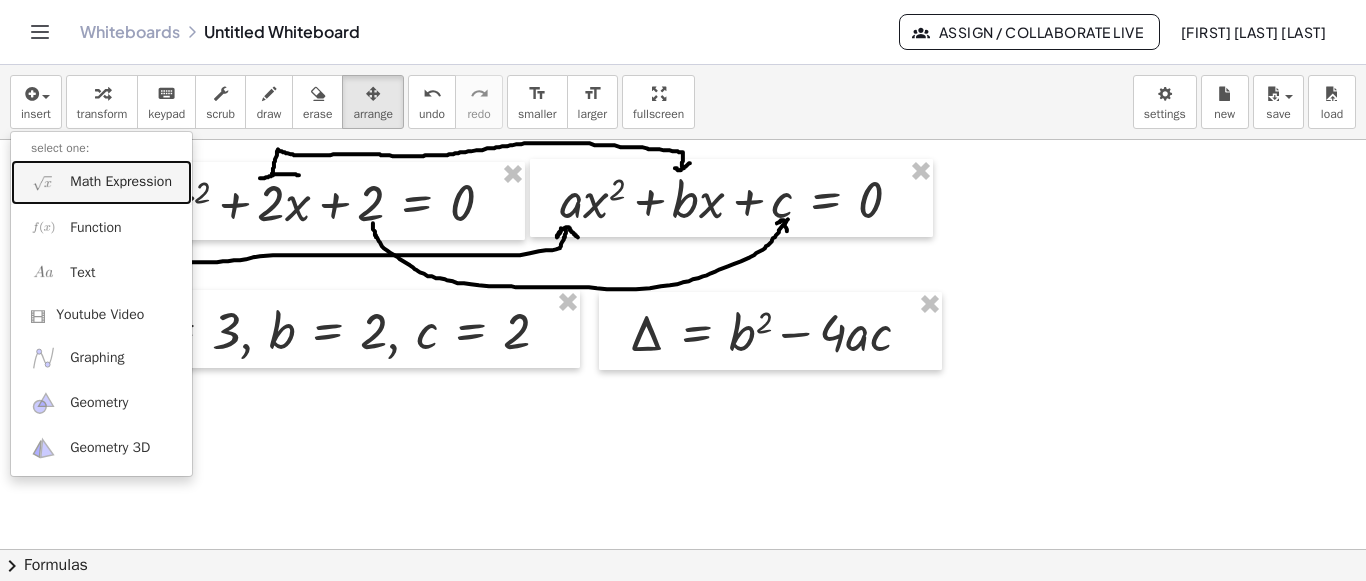 click on "Math Expression" at bounding box center [121, 182] 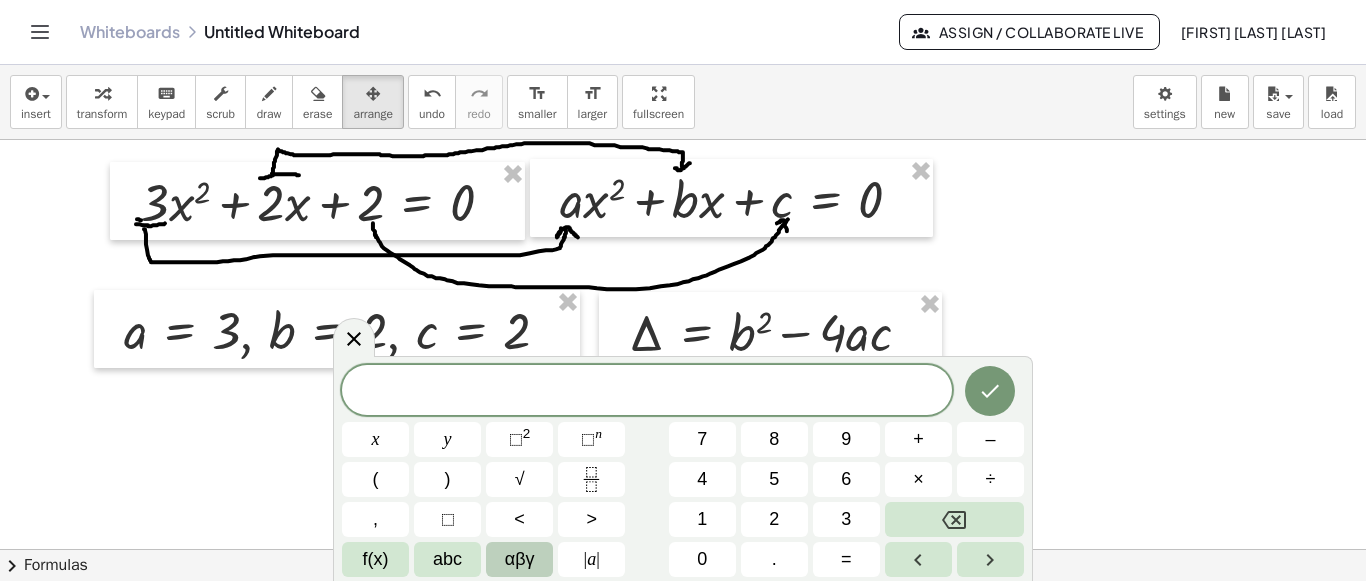click on "αβγ" at bounding box center (519, 559) 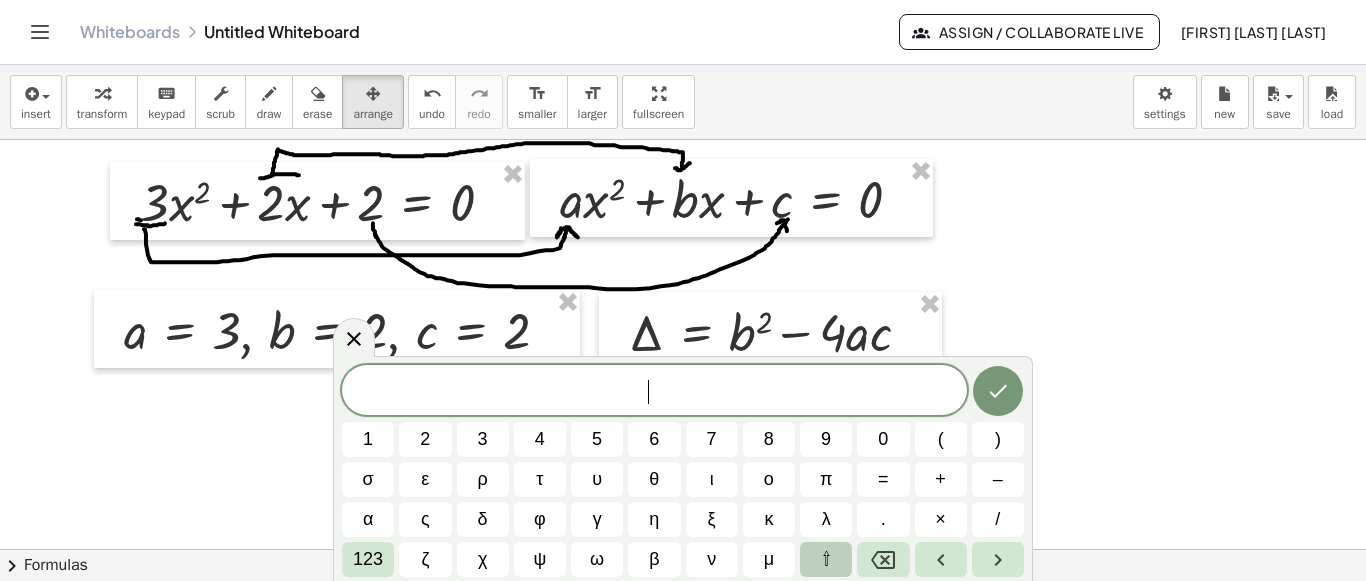 click on "⇧" at bounding box center [826, 559] 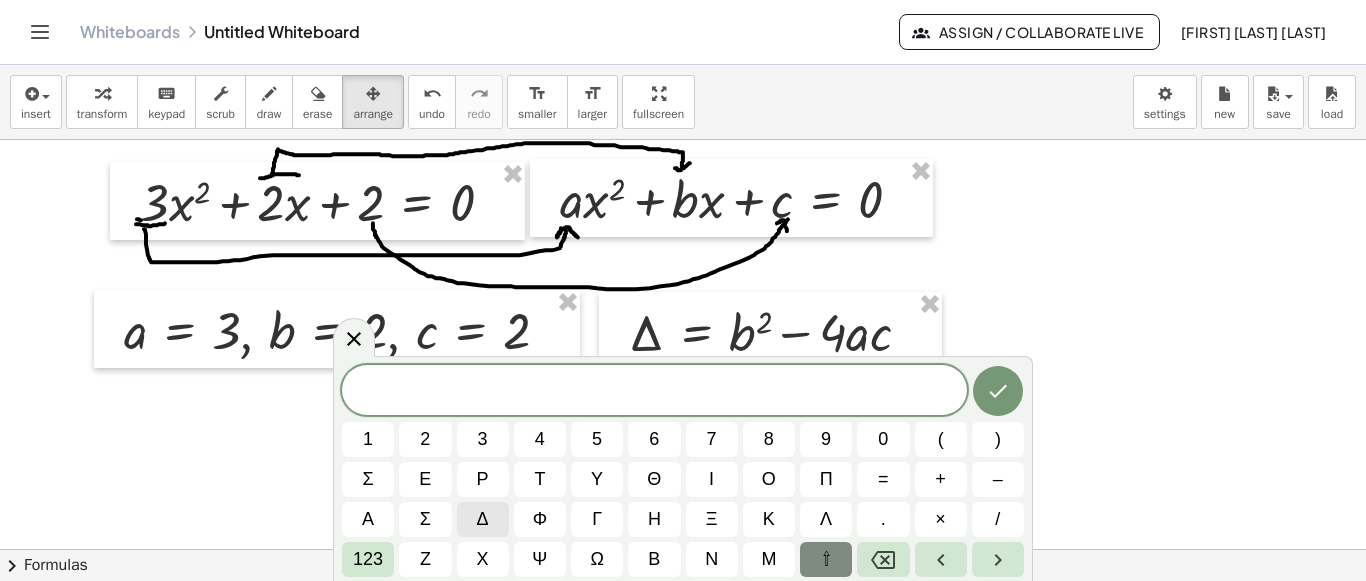 click on "δ" at bounding box center [483, 519] 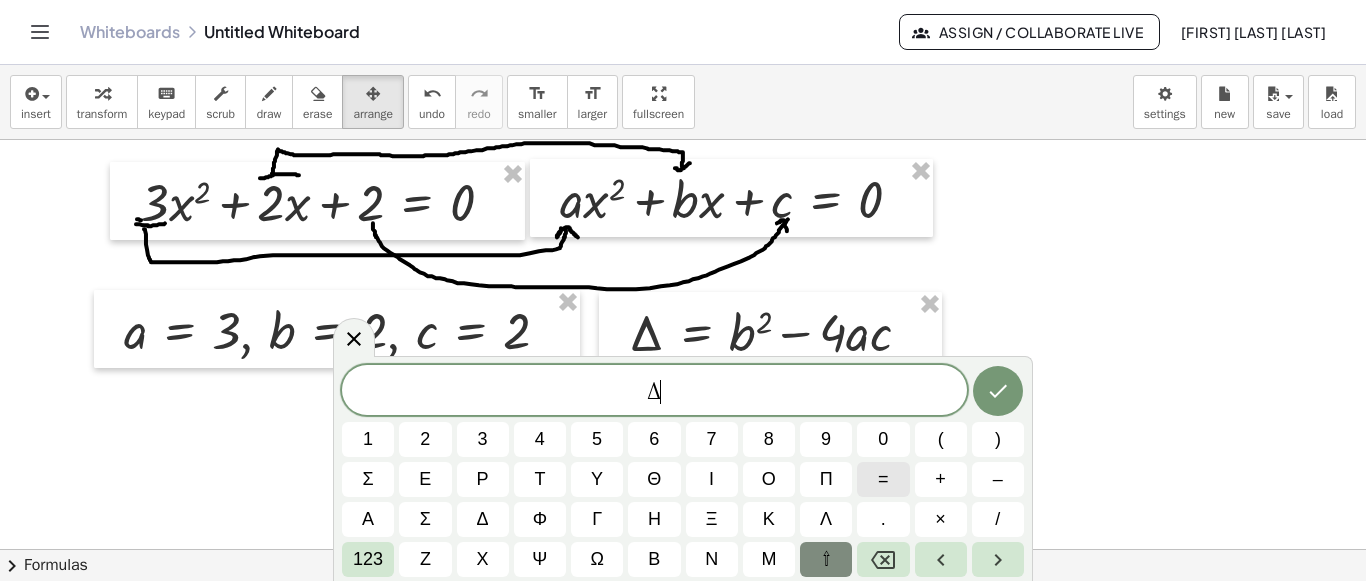 click on "=" at bounding box center (883, 479) 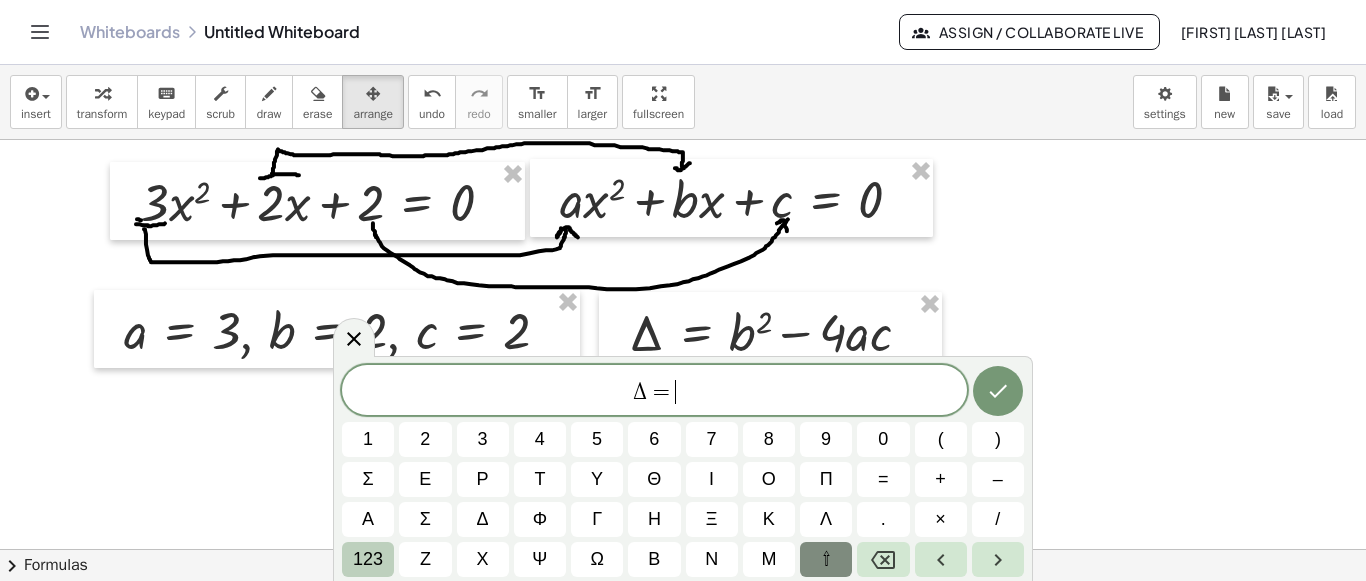click on "123" at bounding box center [368, 559] 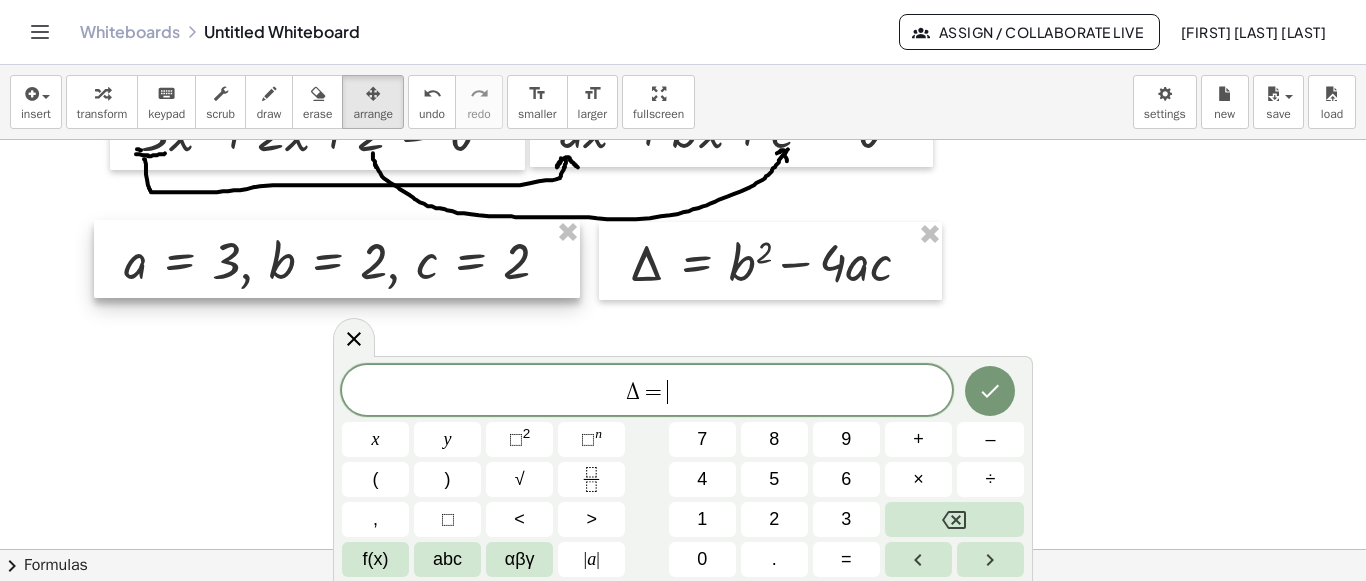 scroll, scrollTop: 100, scrollLeft: 0, axis: vertical 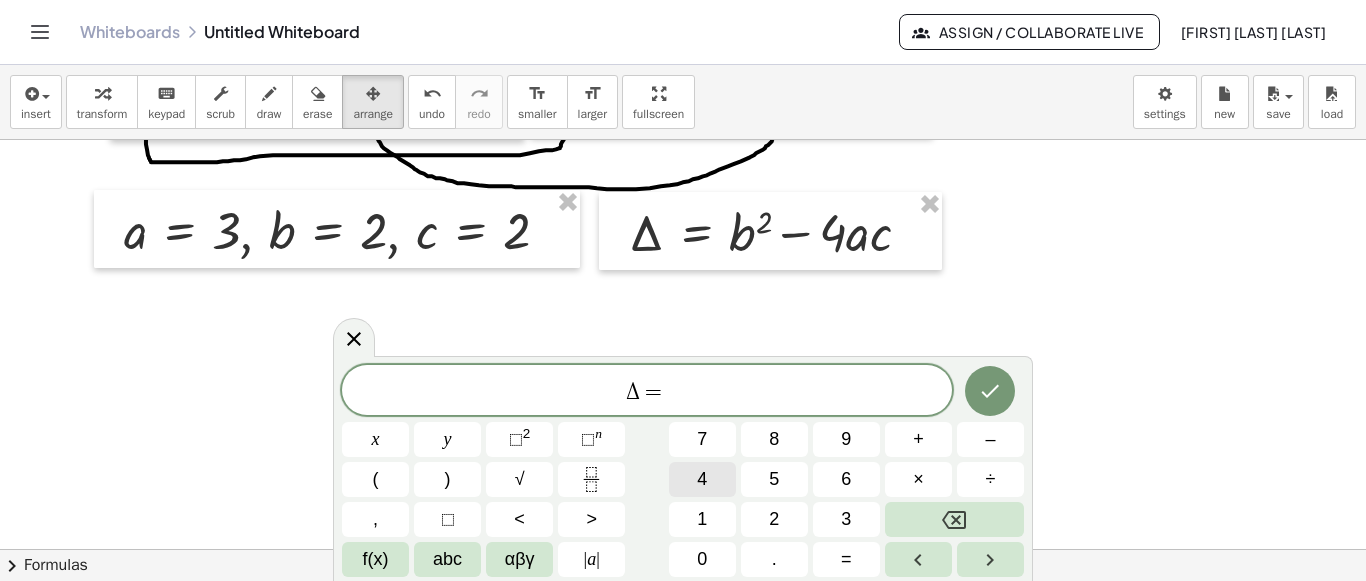 click on "4" at bounding box center [702, 479] 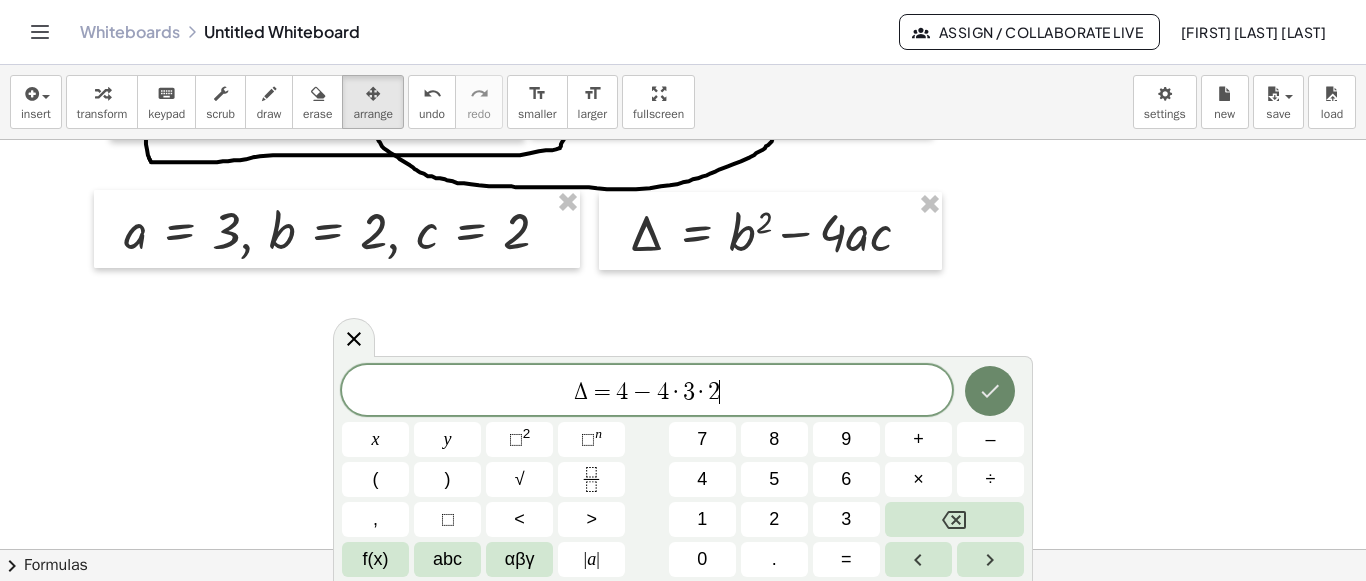 click 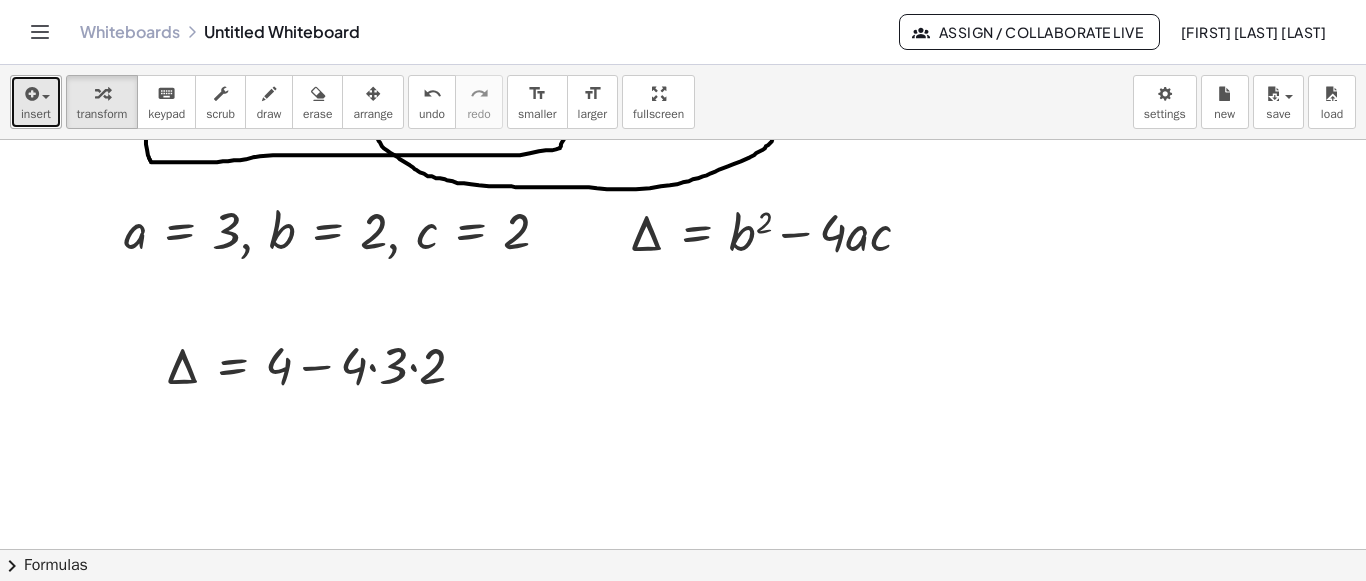 click on "insert" at bounding box center (36, 102) 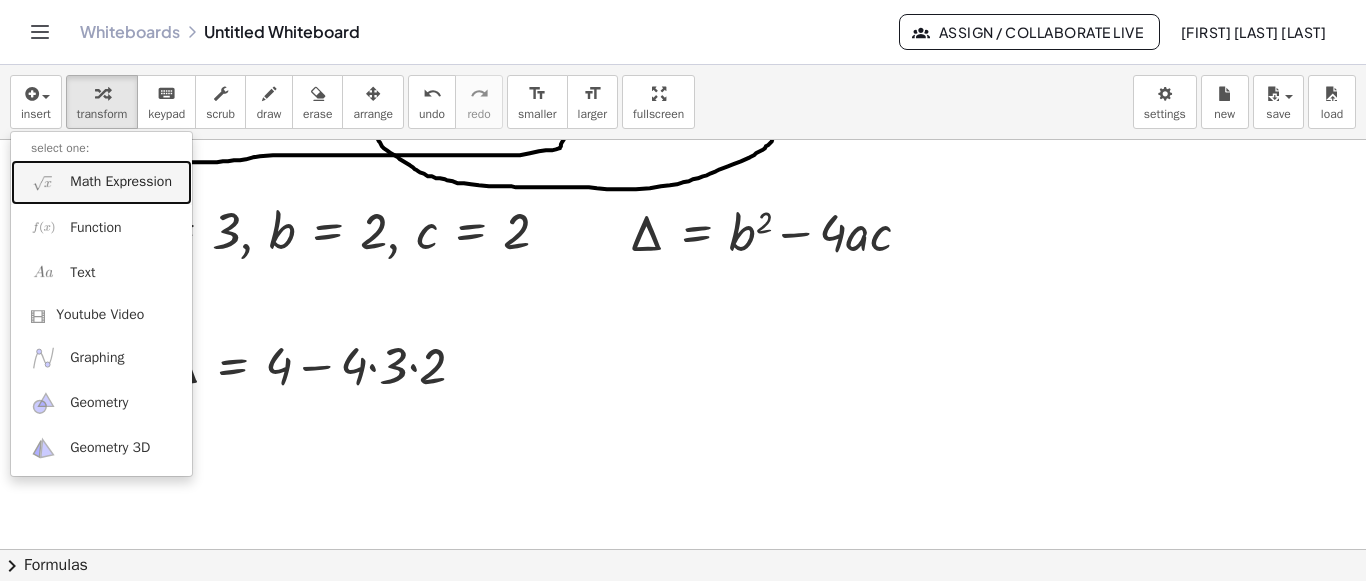 click on "Math Expression" at bounding box center [121, 182] 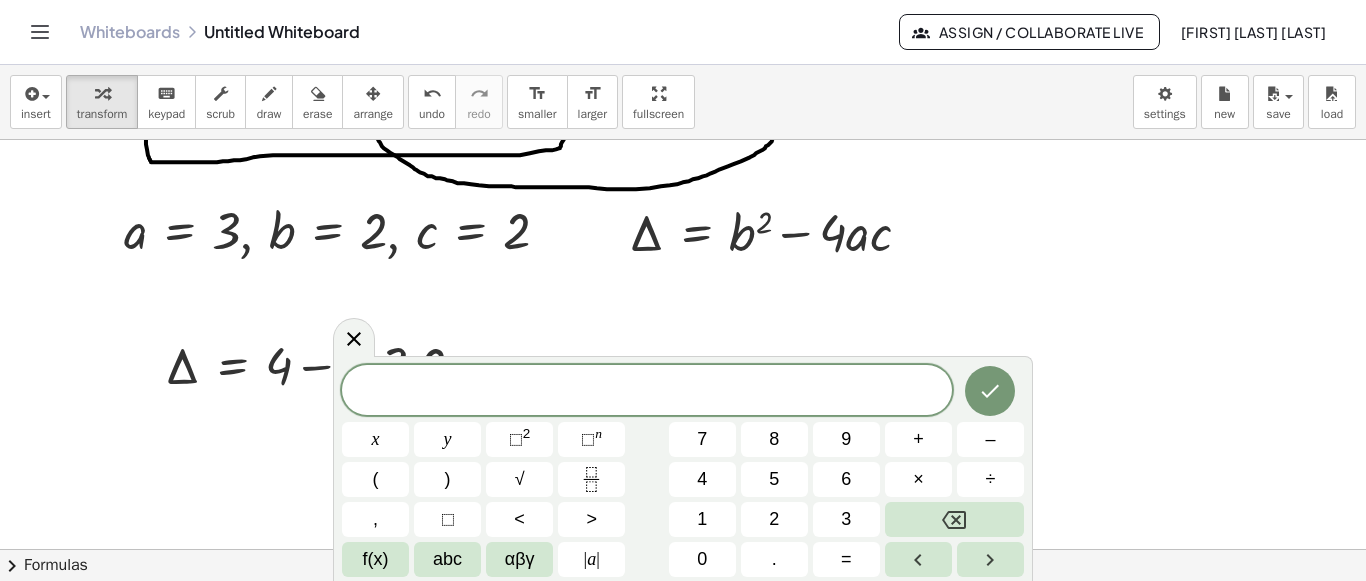 scroll, scrollTop: 200, scrollLeft: 0, axis: vertical 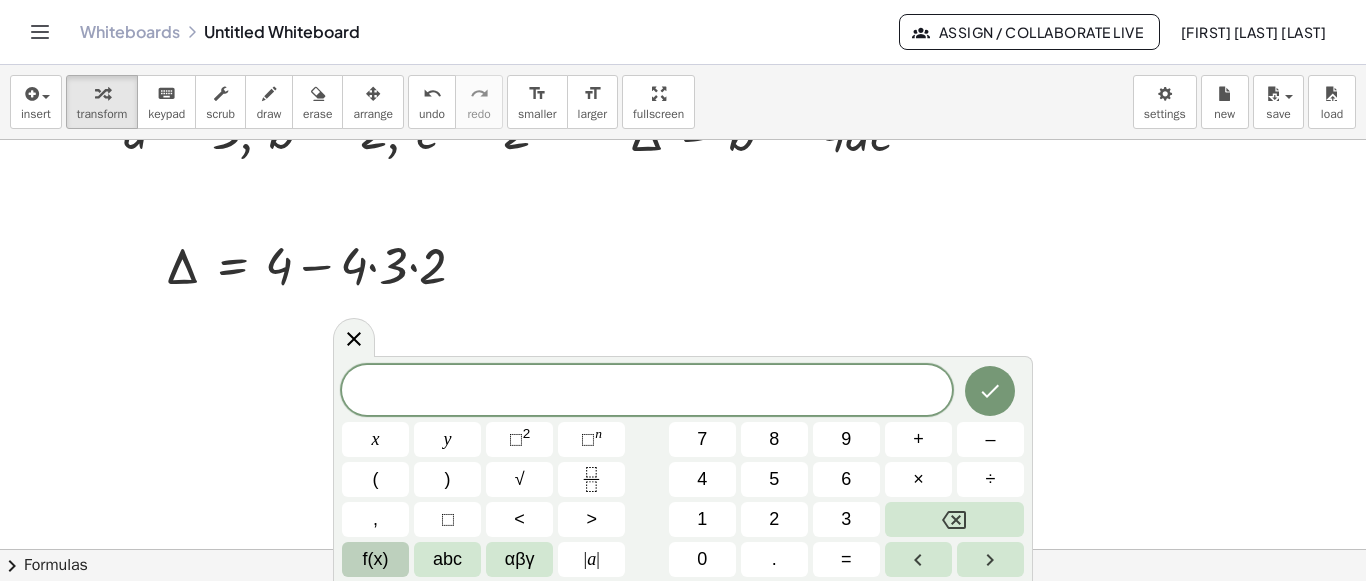 click on "f(x)" at bounding box center [375, 559] 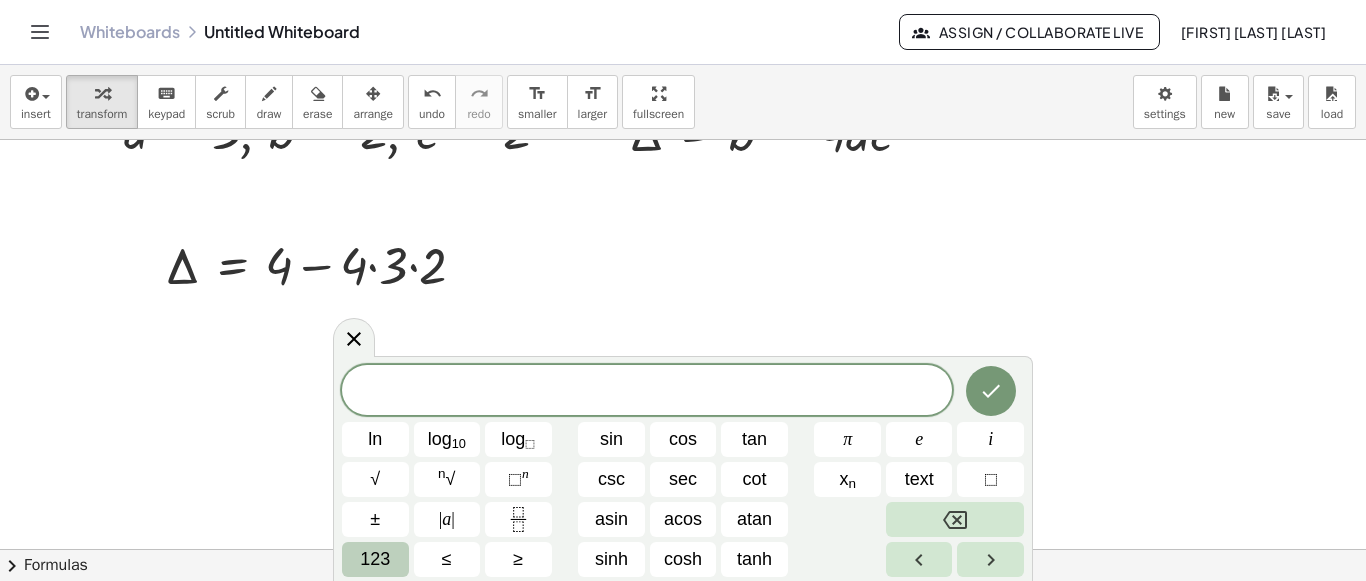 click on "123" at bounding box center [375, 559] 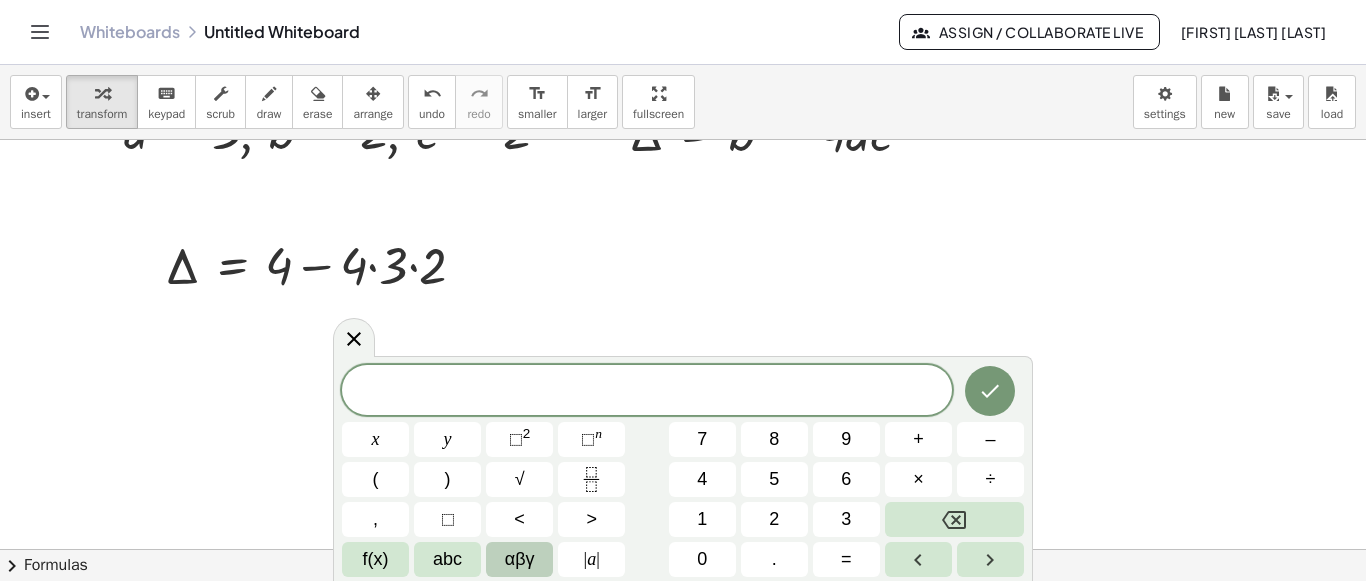 click on "αβγ" at bounding box center [519, 559] 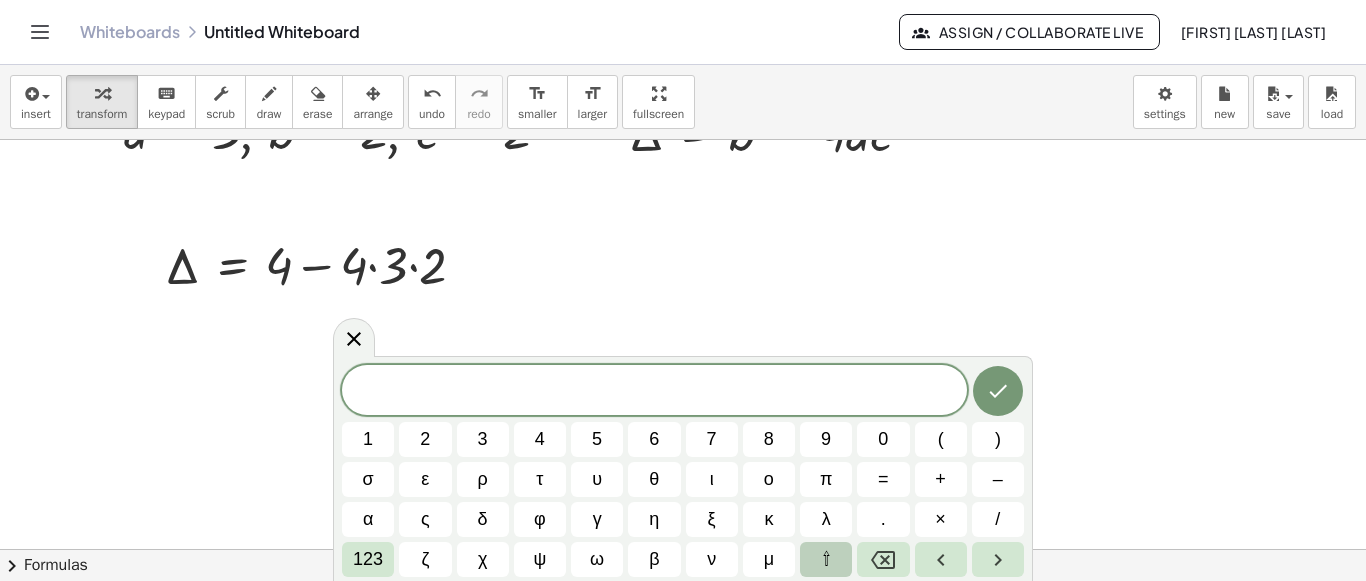 click on "⇧" at bounding box center [826, 559] 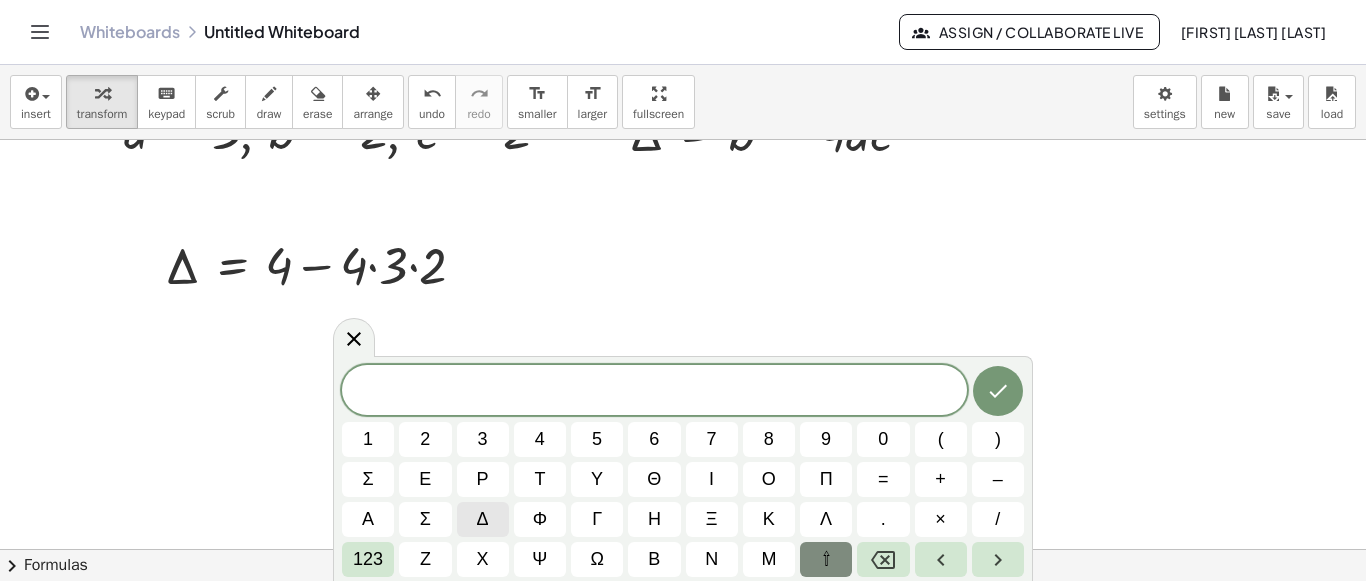 click on "δ" at bounding box center (483, 519) 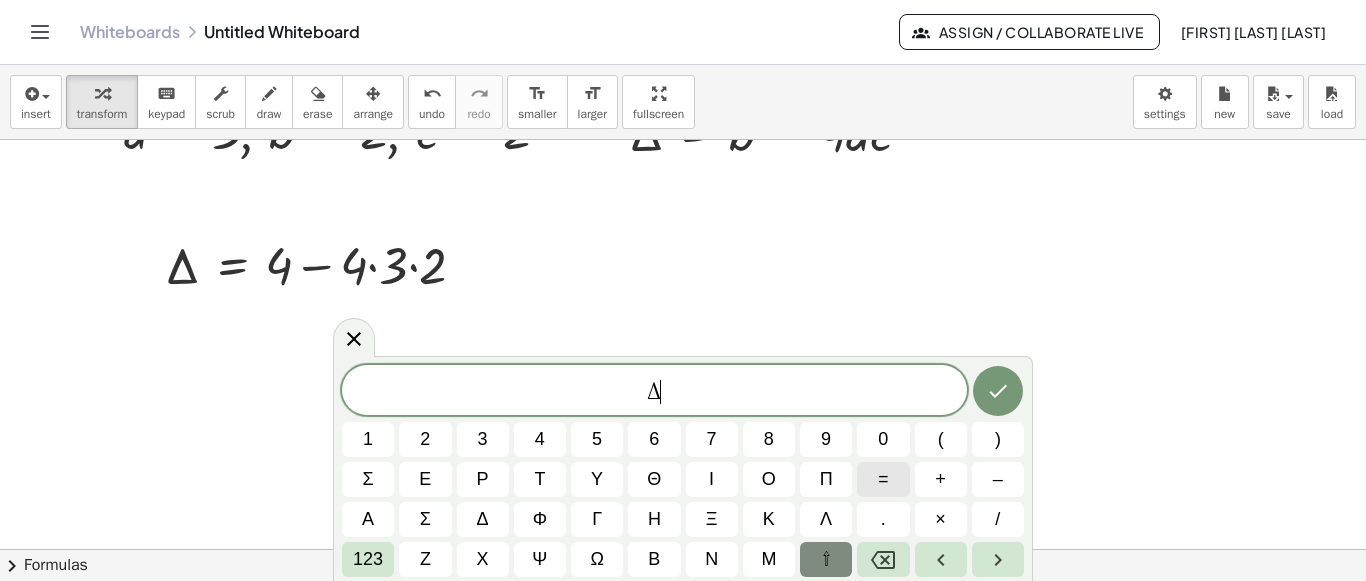 click on "=" at bounding box center (883, 479) 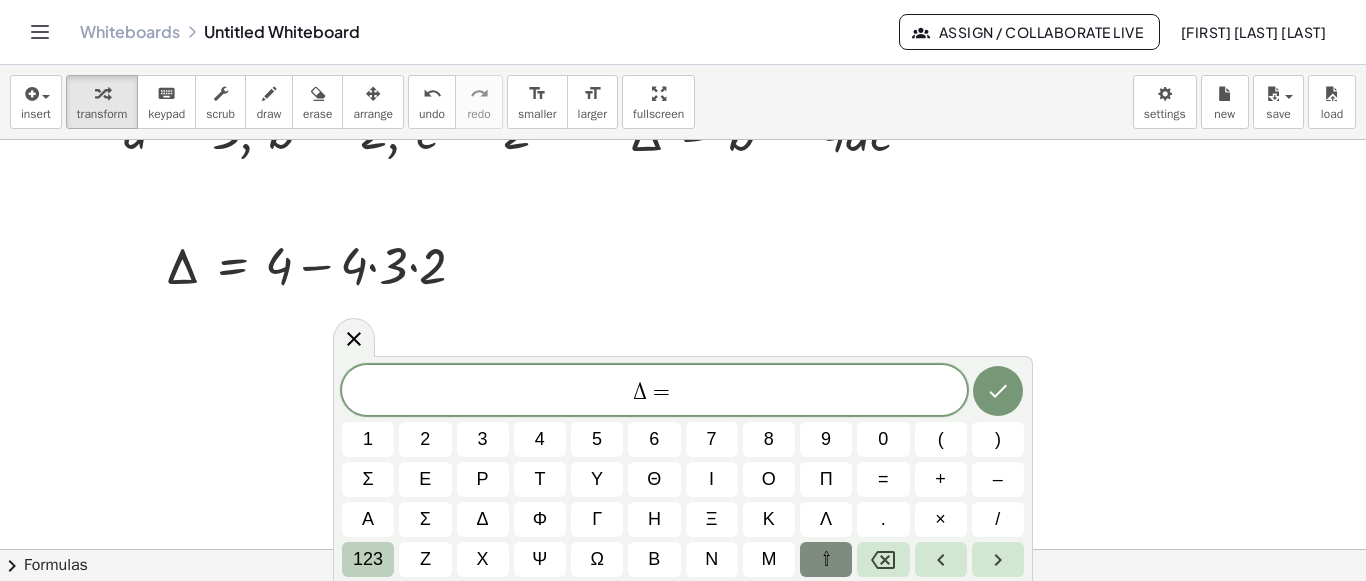 click on "123" at bounding box center [368, 559] 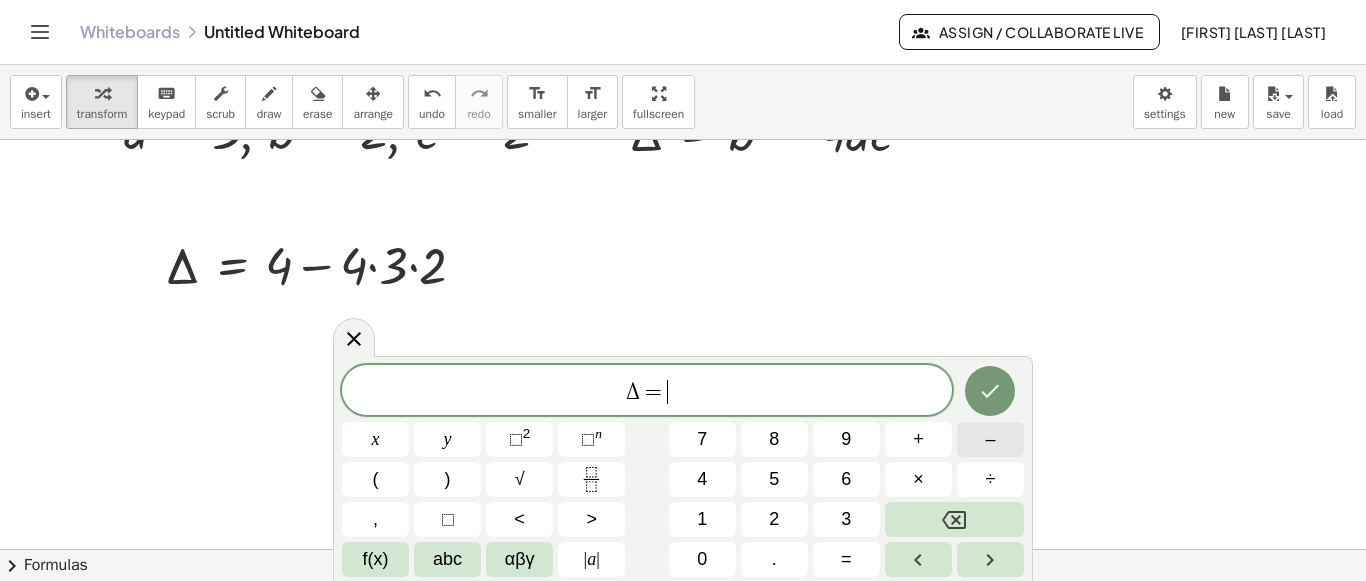 click on "–" at bounding box center [990, 439] 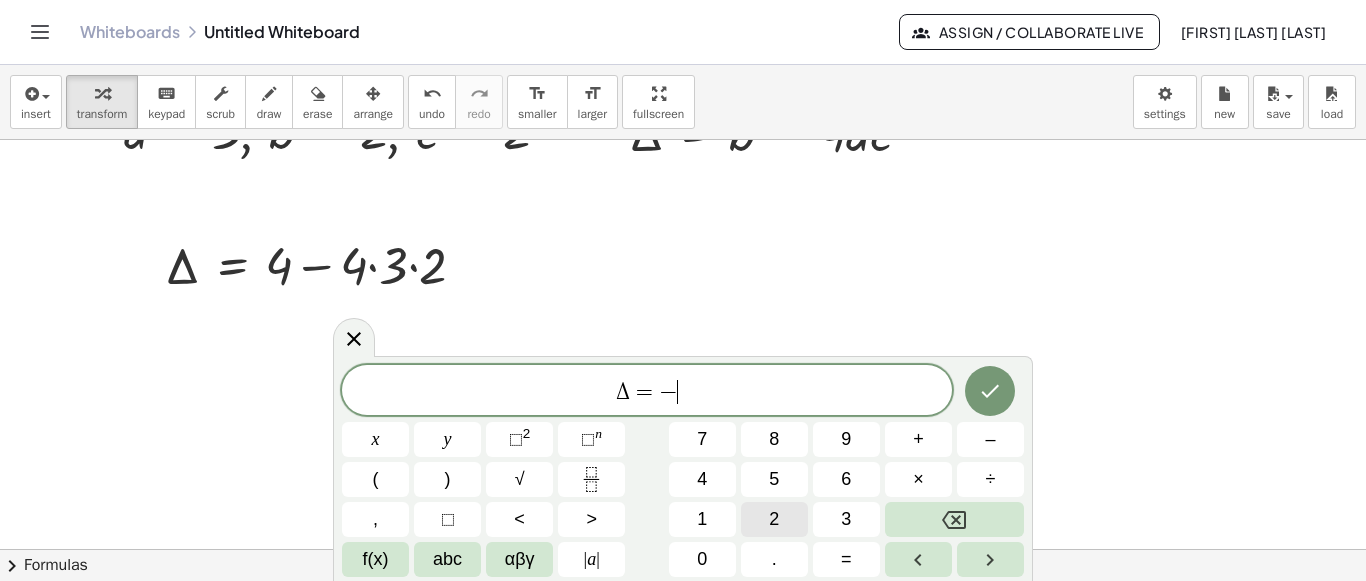 click on "2" at bounding box center (774, 519) 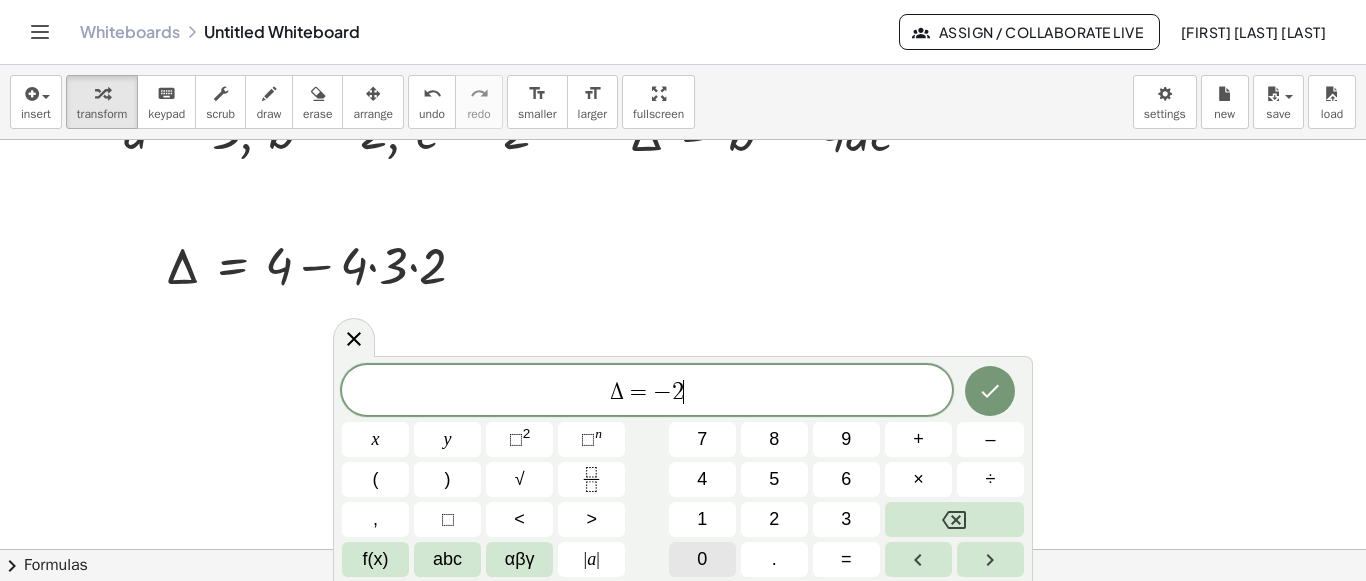 click on "0" at bounding box center (702, 559) 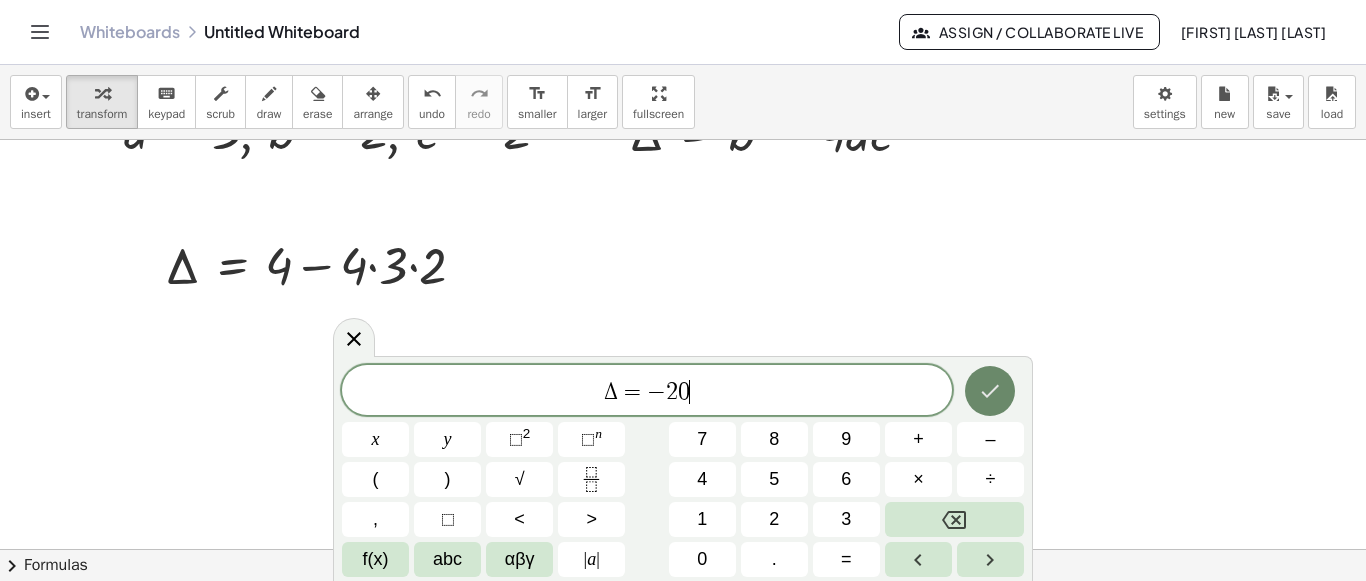 click at bounding box center [990, 391] 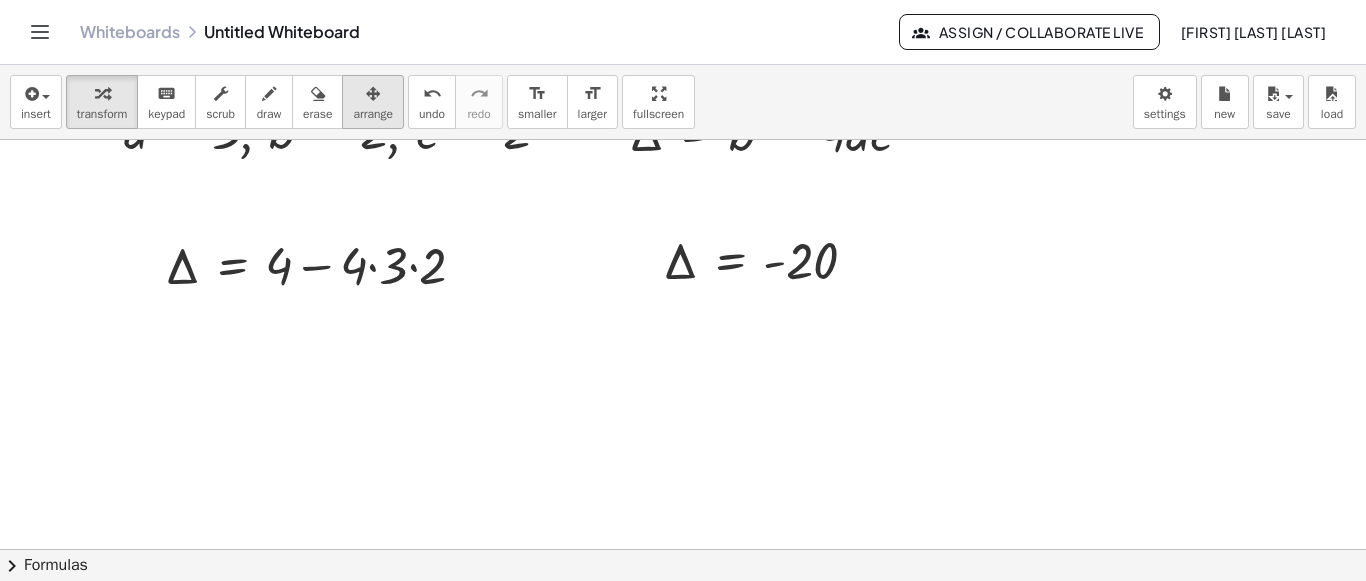 click at bounding box center (373, 93) 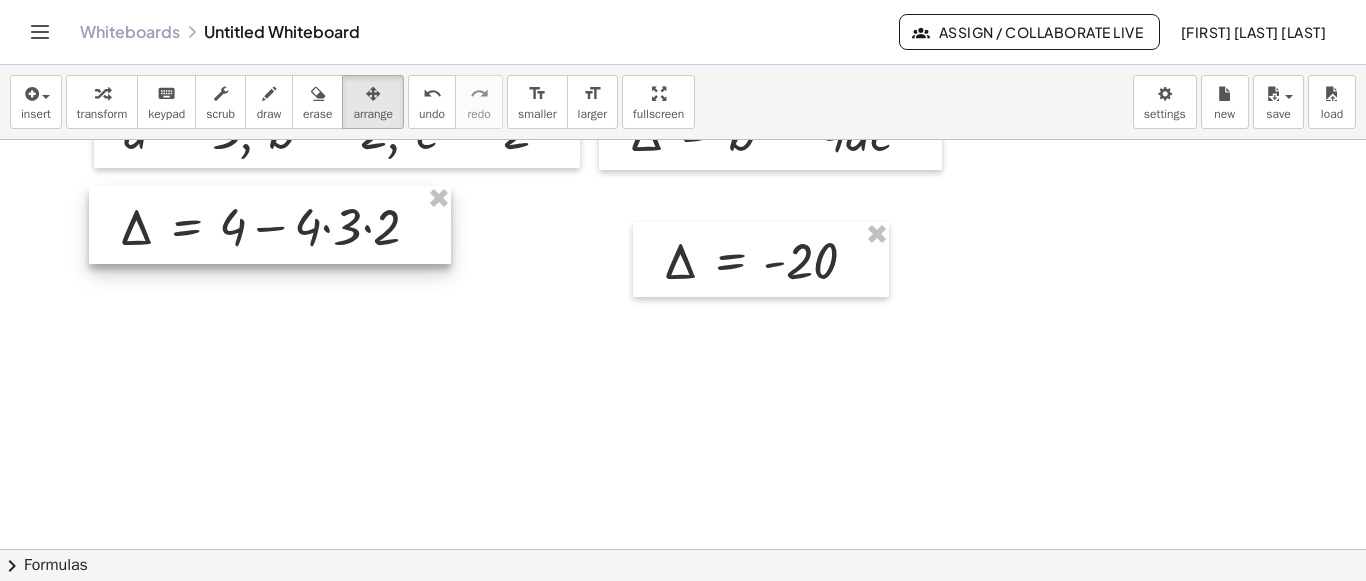 drag, startPoint x: 372, startPoint y: 269, endPoint x: 326, endPoint y: 230, distance: 60.307545 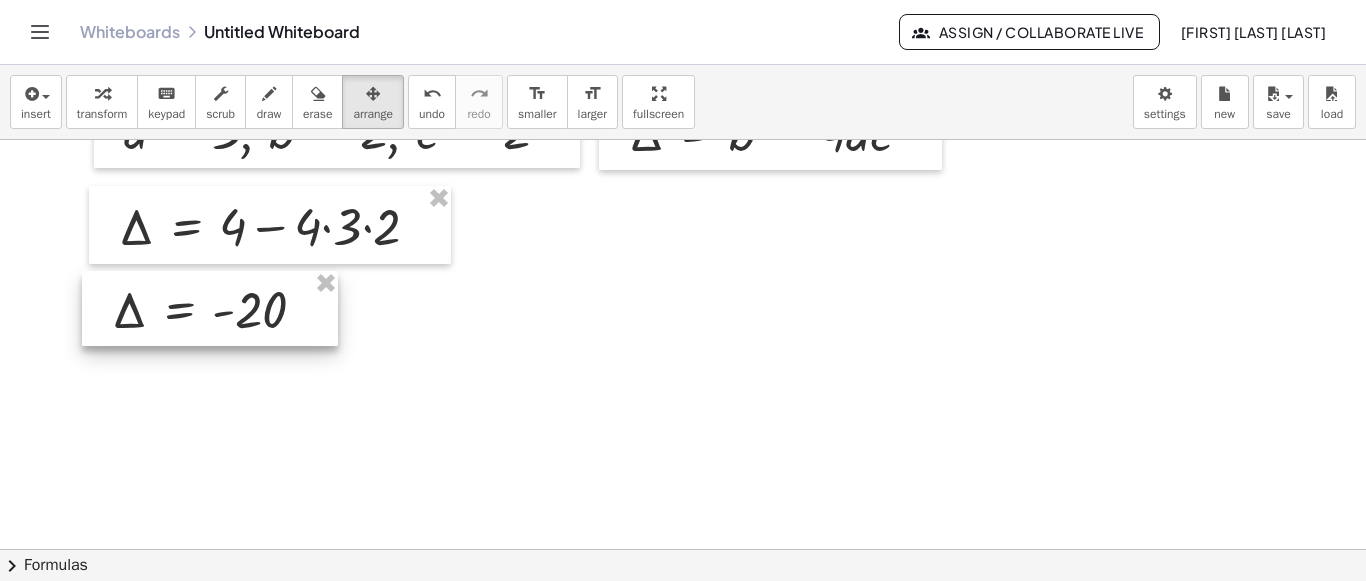drag, startPoint x: 789, startPoint y: 292, endPoint x: 239, endPoint y: 341, distance: 552.1784 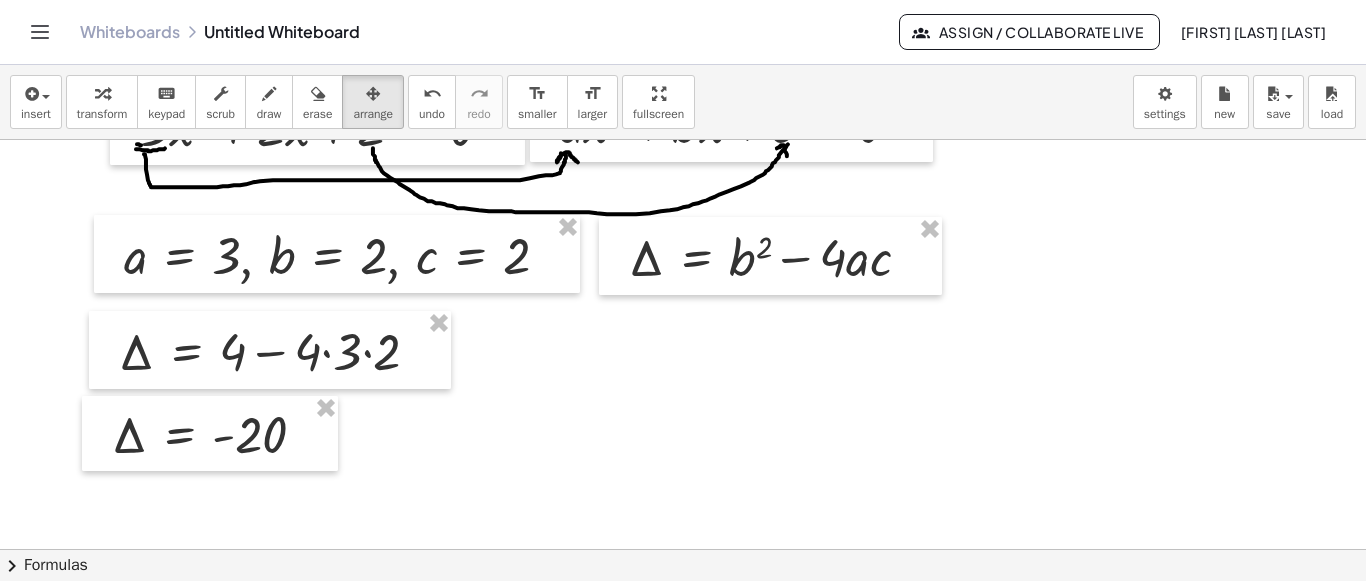 scroll, scrollTop: 0, scrollLeft: 0, axis: both 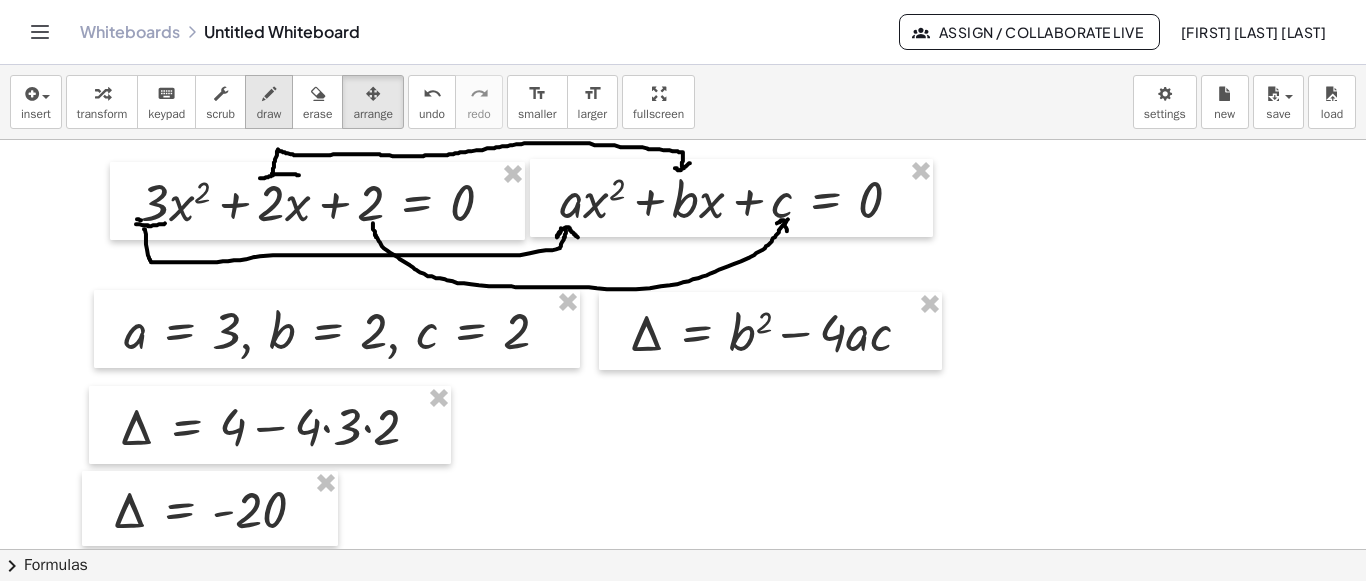 click on "draw" at bounding box center (269, 114) 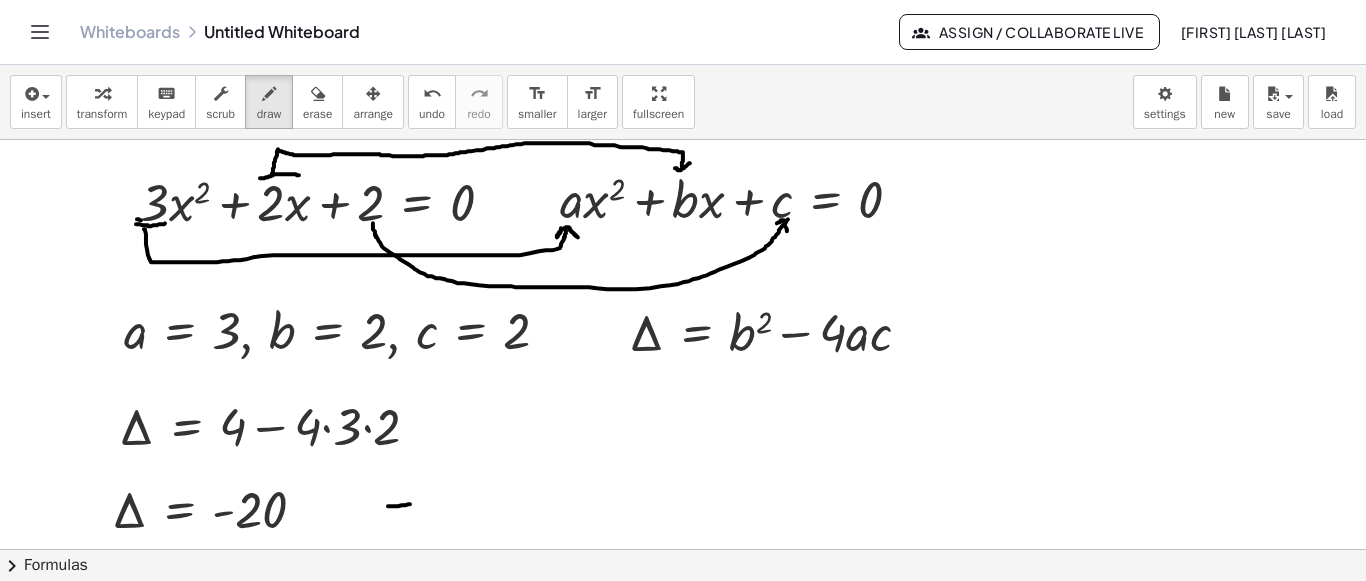 drag, startPoint x: 388, startPoint y: 505, endPoint x: 410, endPoint y: 503, distance: 22.090721 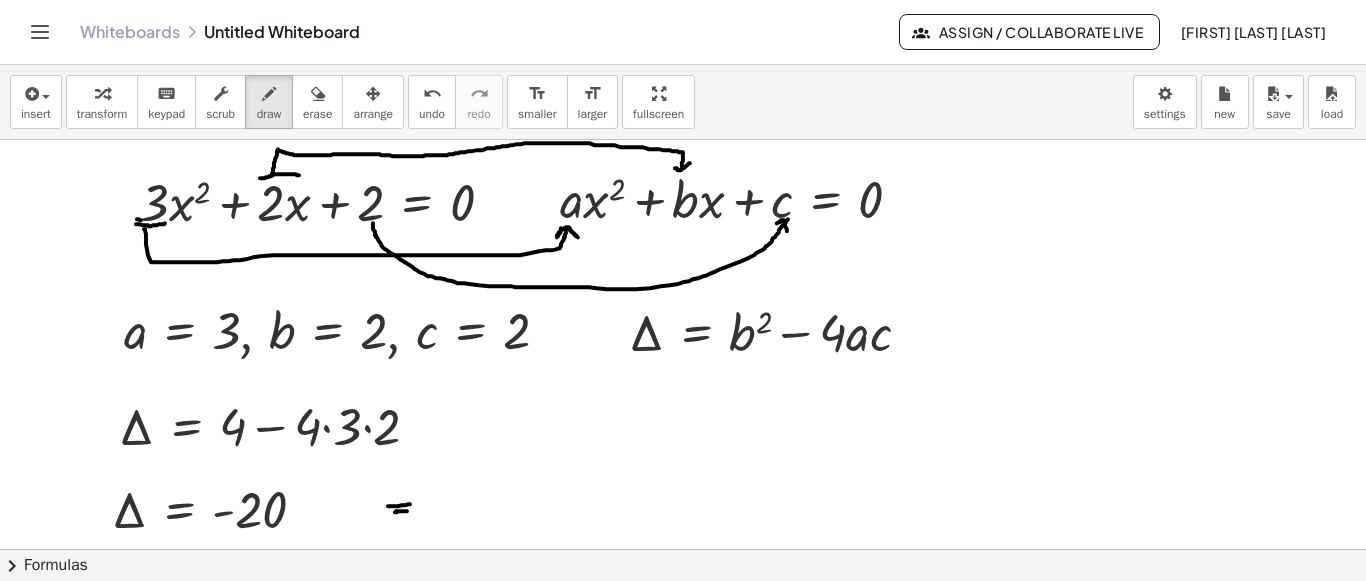 drag, startPoint x: 397, startPoint y: 511, endPoint x: 407, endPoint y: 510, distance: 10.049875 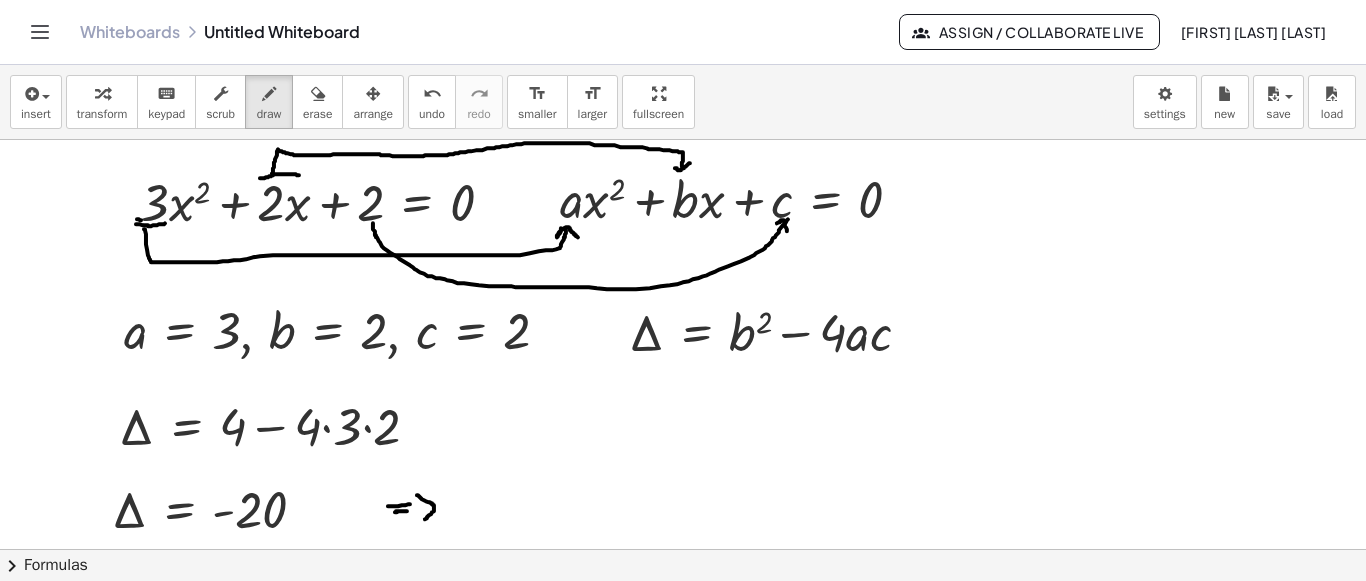 drag, startPoint x: 417, startPoint y: 494, endPoint x: 425, endPoint y: 518, distance: 25.298222 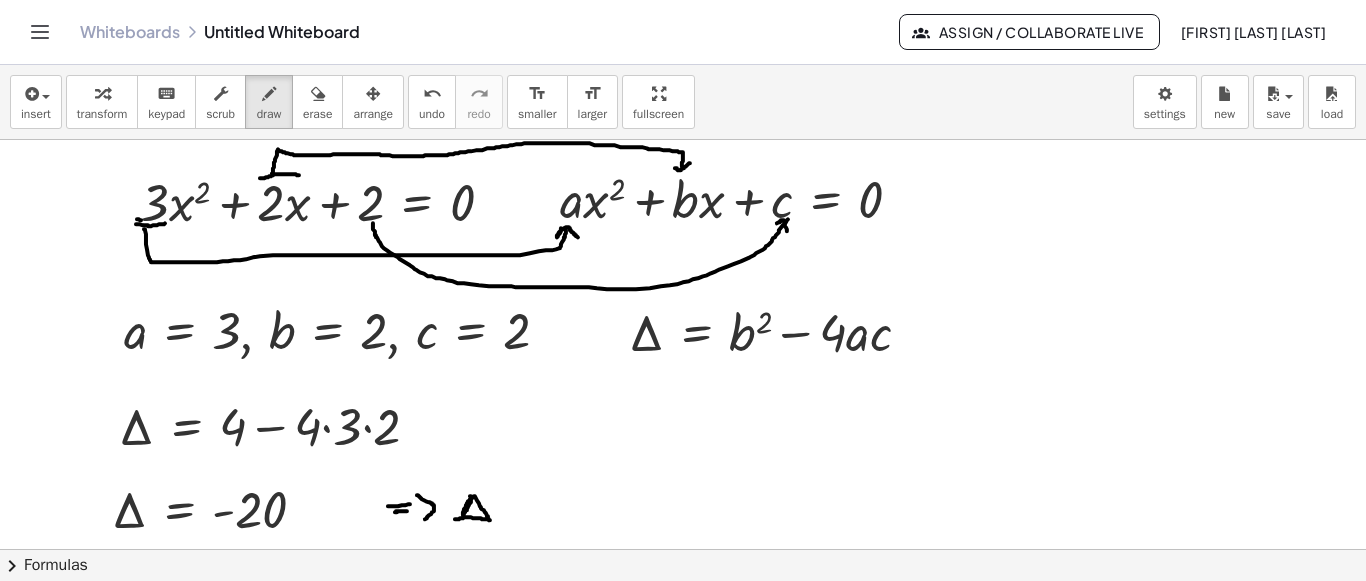 drag, startPoint x: 470, startPoint y: 495, endPoint x: 455, endPoint y: 518, distance: 27.45906 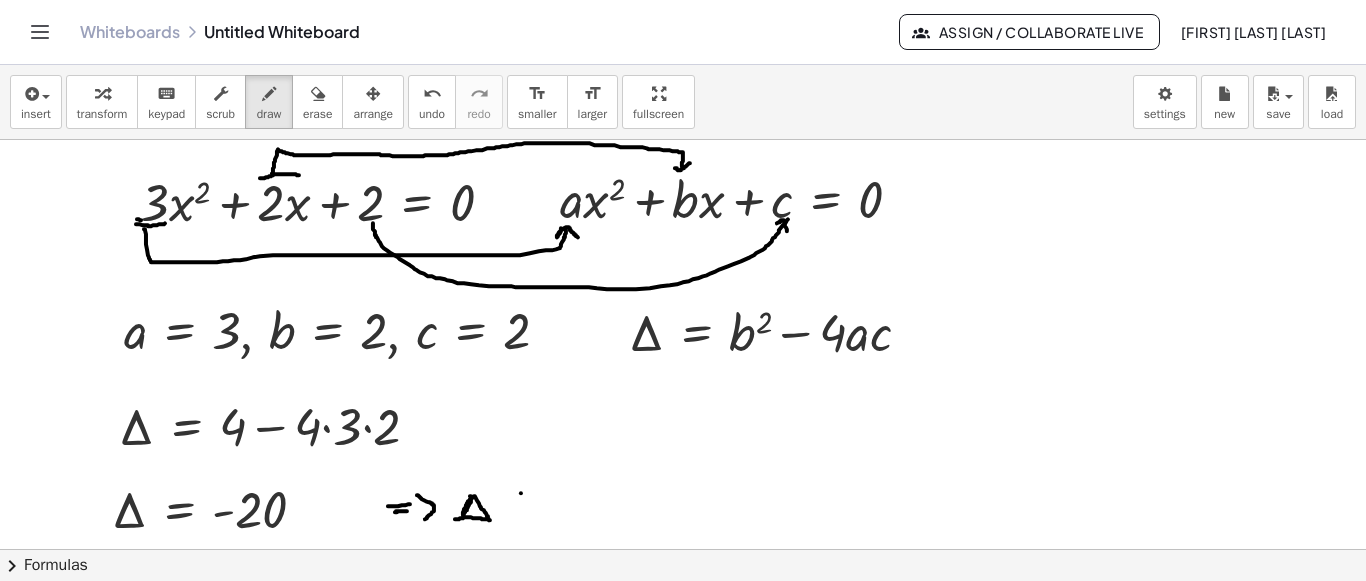 click at bounding box center (683, 550) 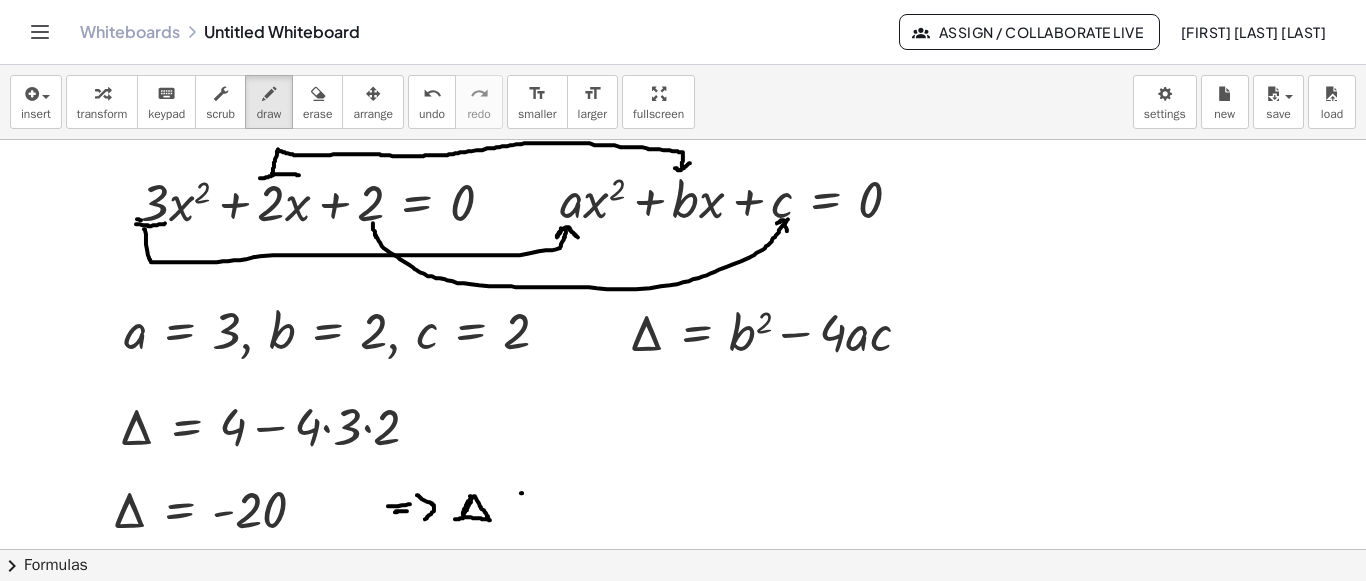 click at bounding box center (683, 550) 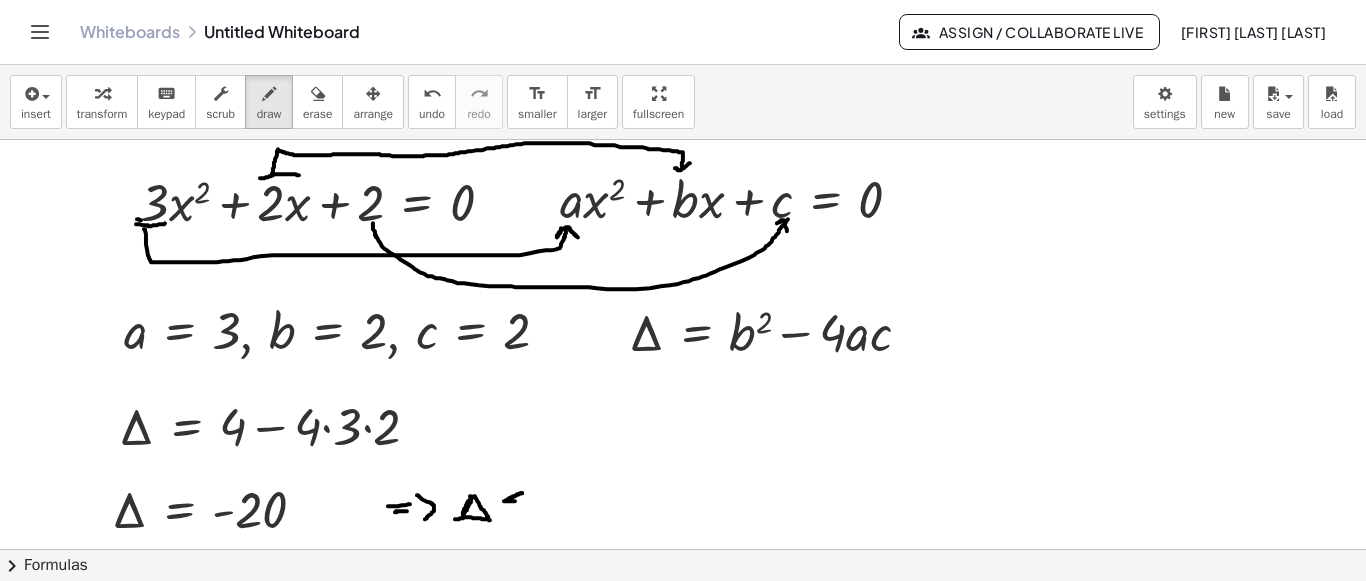 drag, startPoint x: 522, startPoint y: 492, endPoint x: 515, endPoint y: 500, distance: 10.630146 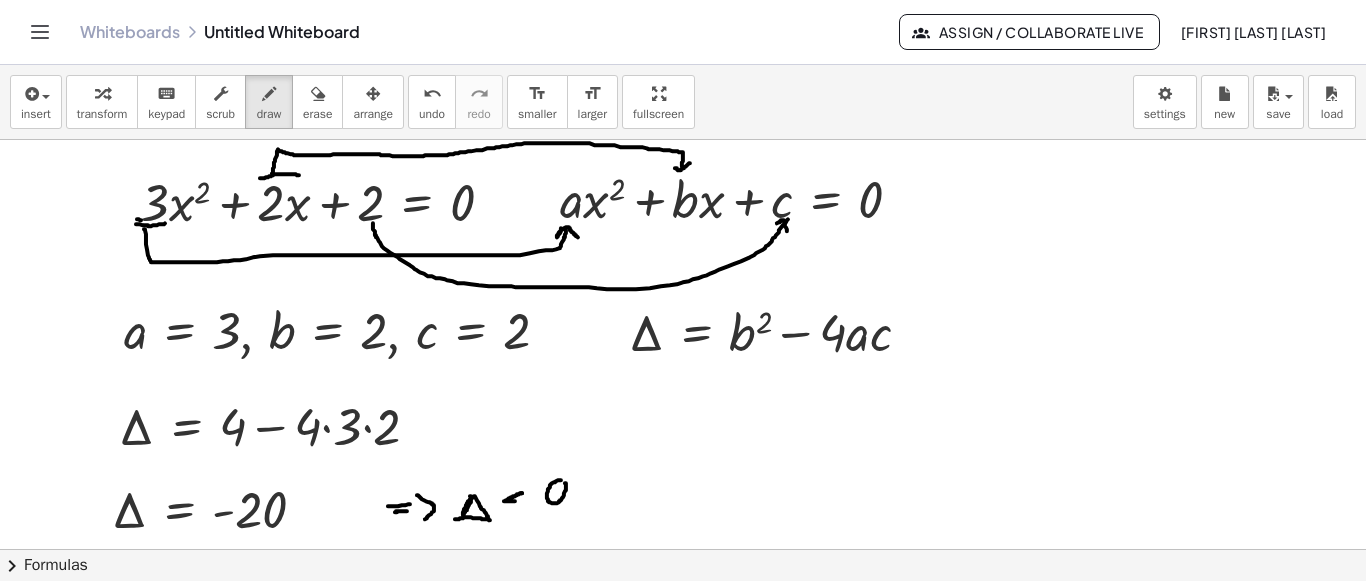 click at bounding box center [683, 550] 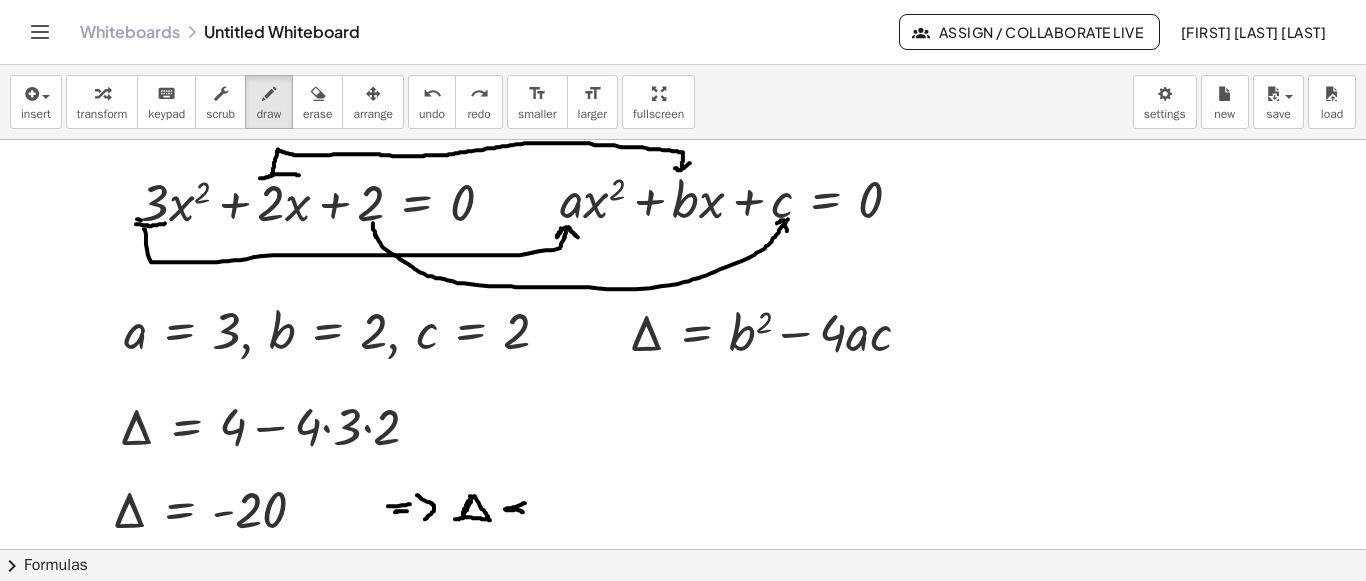 drag, startPoint x: 525, startPoint y: 502, endPoint x: 543, endPoint y: 509, distance: 19.313208 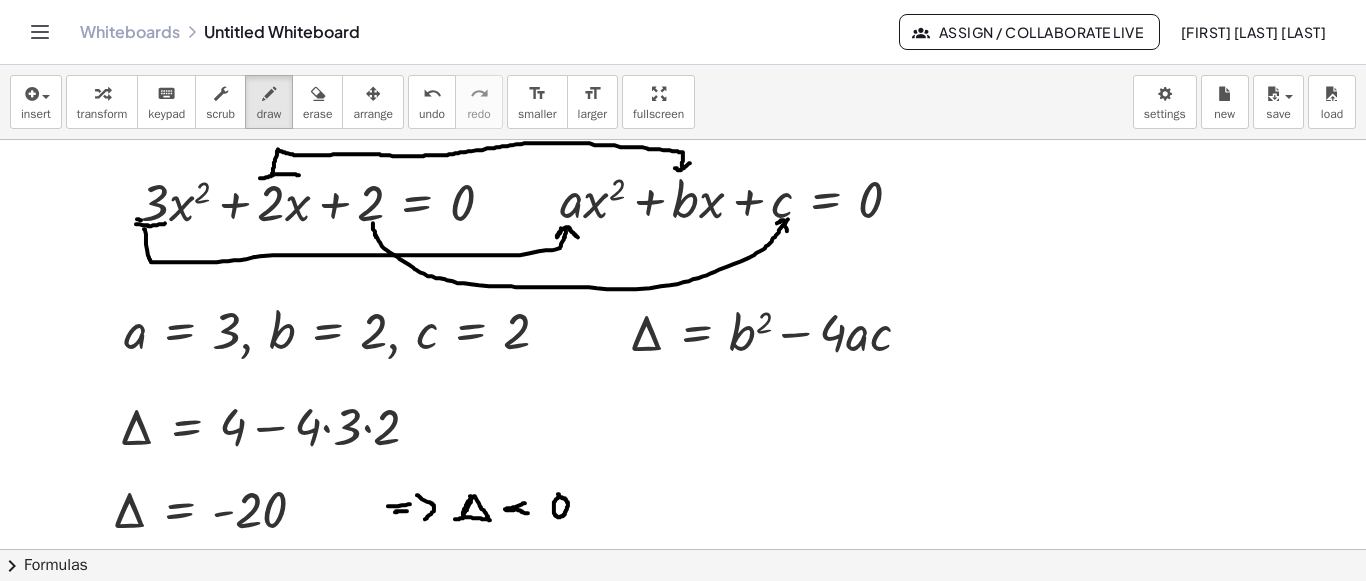 click at bounding box center (683, 550) 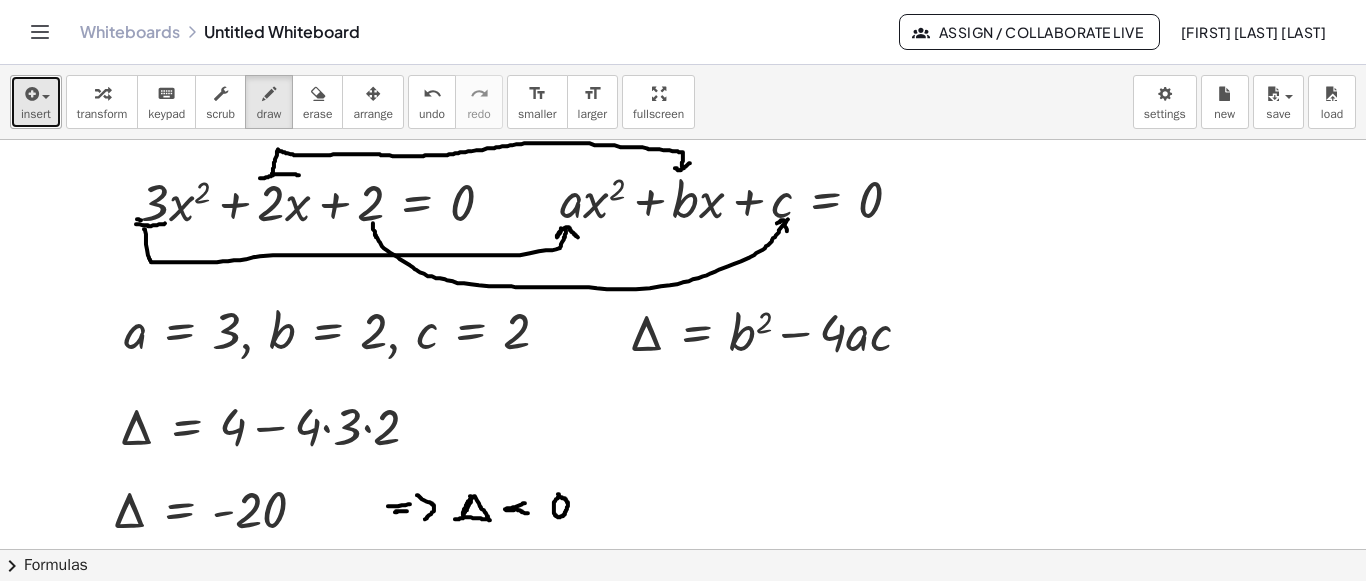 click on "insert" at bounding box center [36, 102] 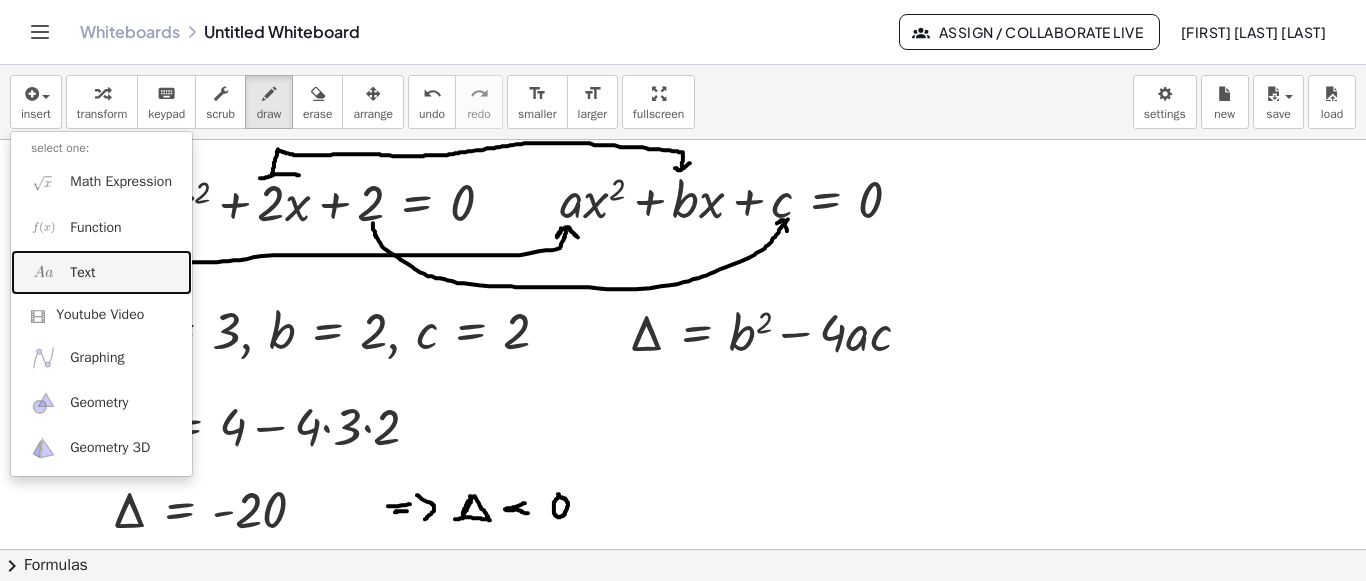 click on "Text" at bounding box center (82, 273) 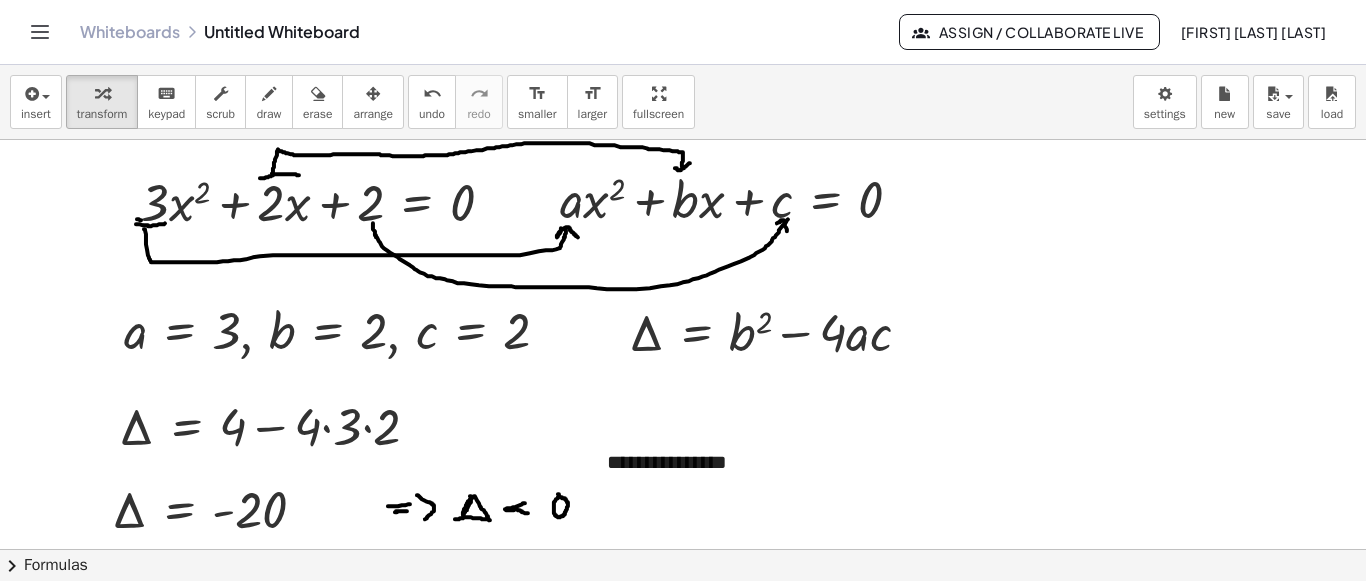 type 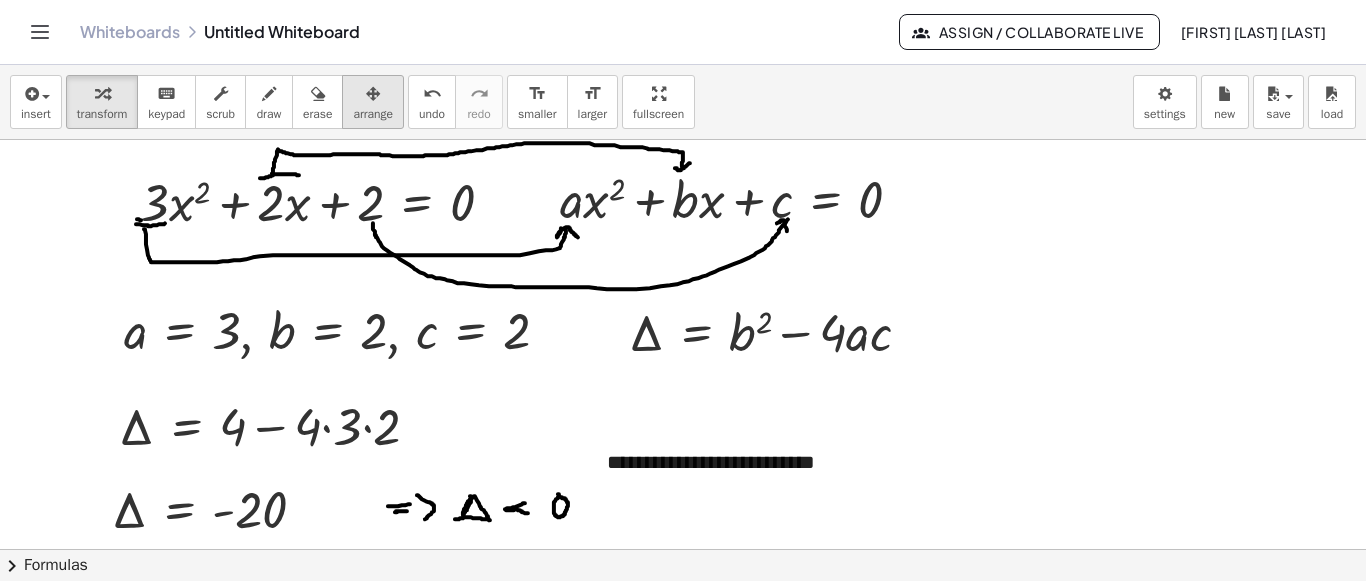 drag, startPoint x: 379, startPoint y: 99, endPoint x: 401, endPoint y: 125, distance: 34.058773 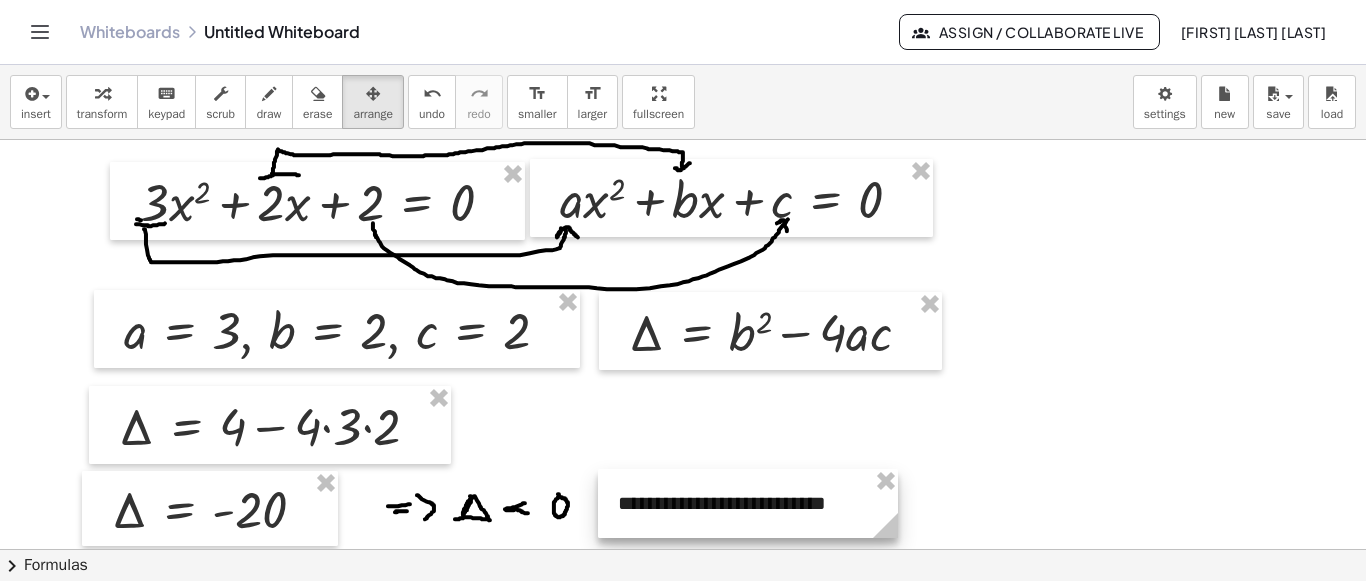 drag, startPoint x: 699, startPoint y: 454, endPoint x: 710, endPoint y: 495, distance: 42.44997 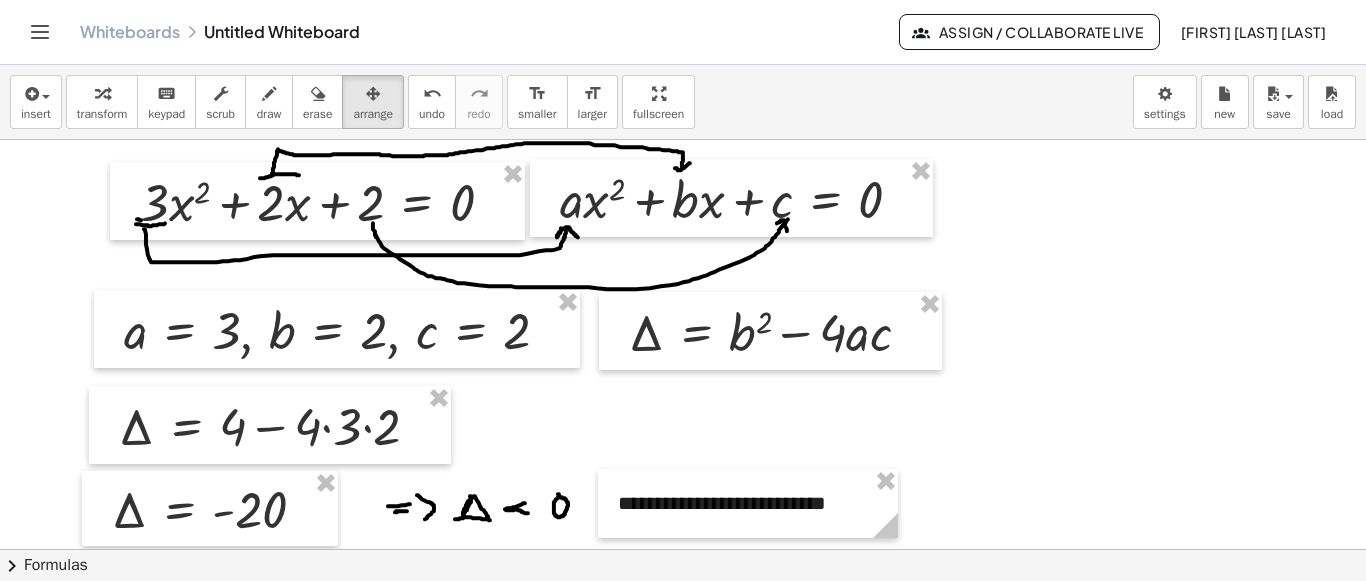 click at bounding box center (683, 550) 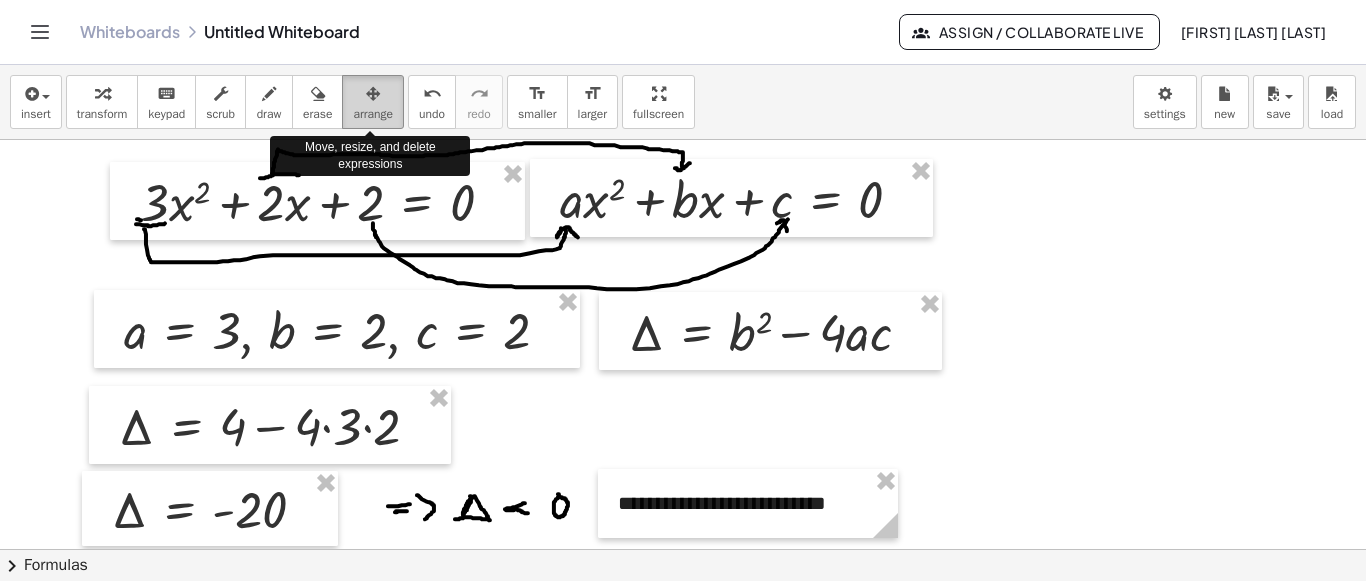 click on "arrange" at bounding box center (373, 114) 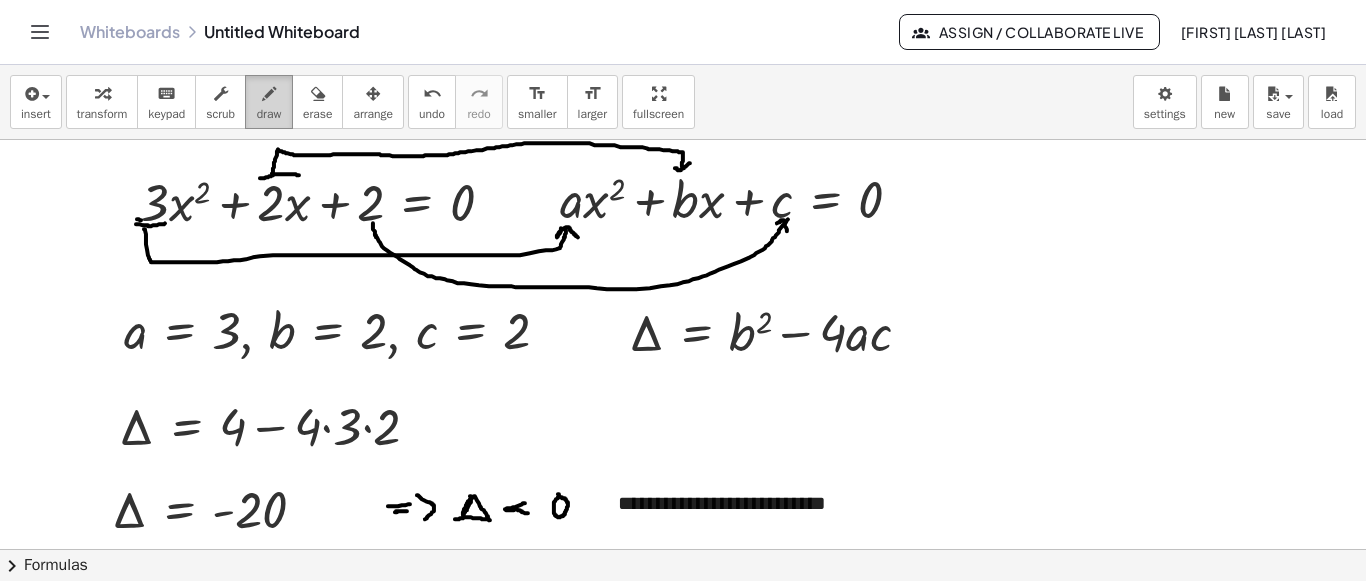 click on "draw" at bounding box center [269, 114] 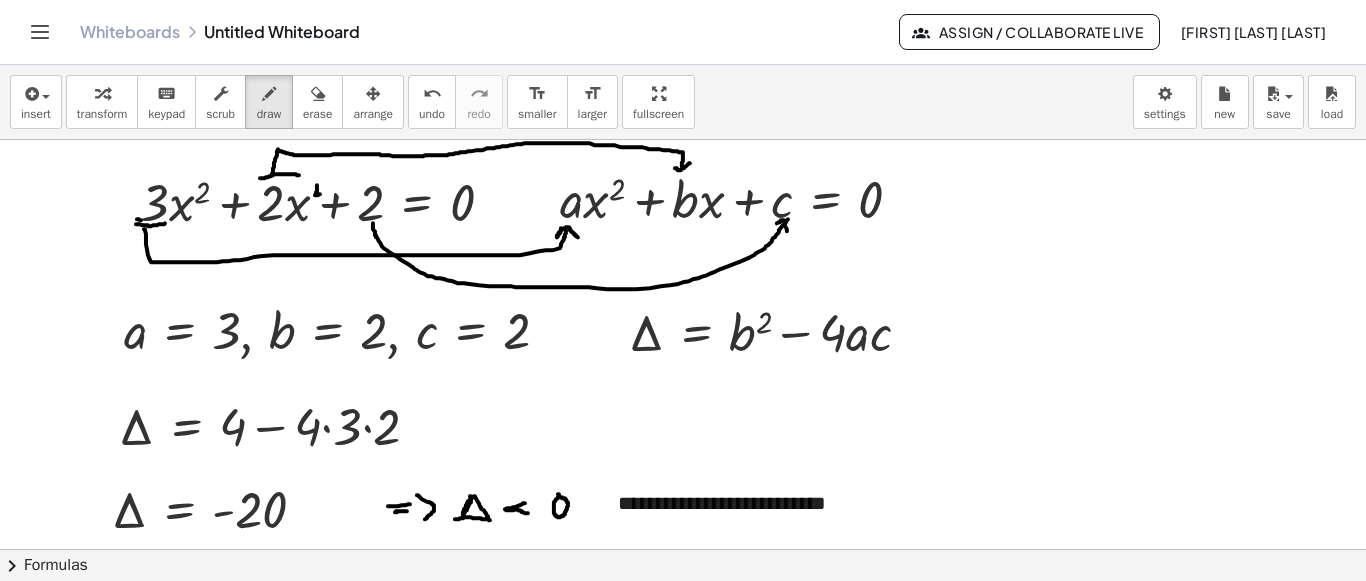 click at bounding box center (683, 550) 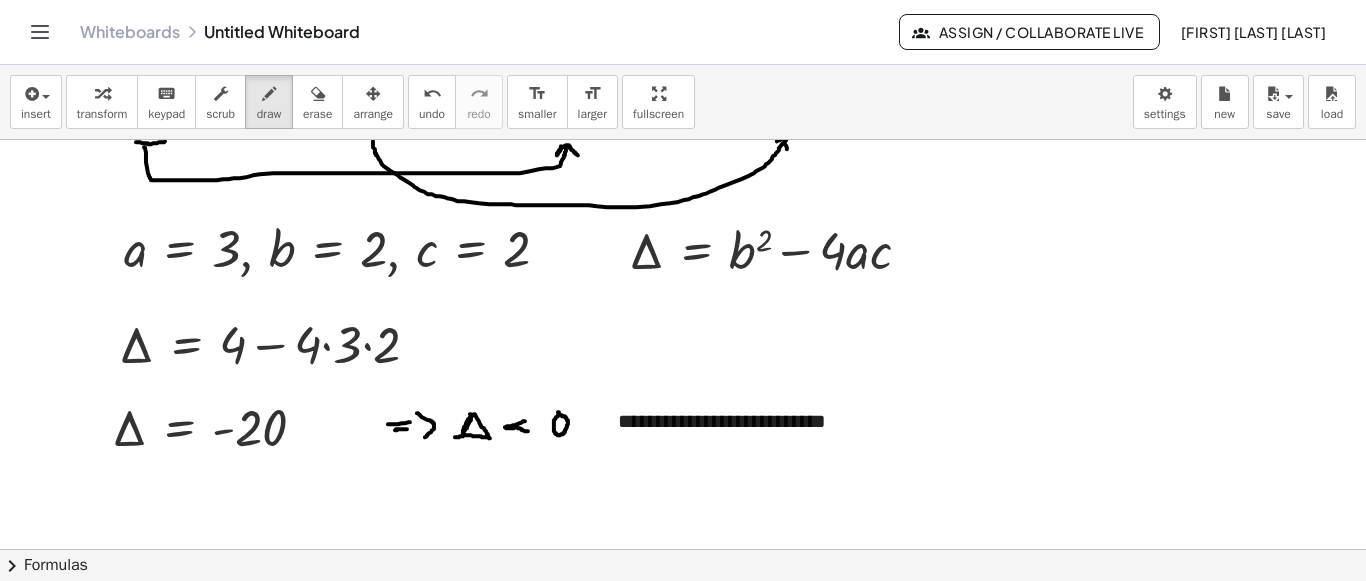 scroll, scrollTop: 100, scrollLeft: 0, axis: vertical 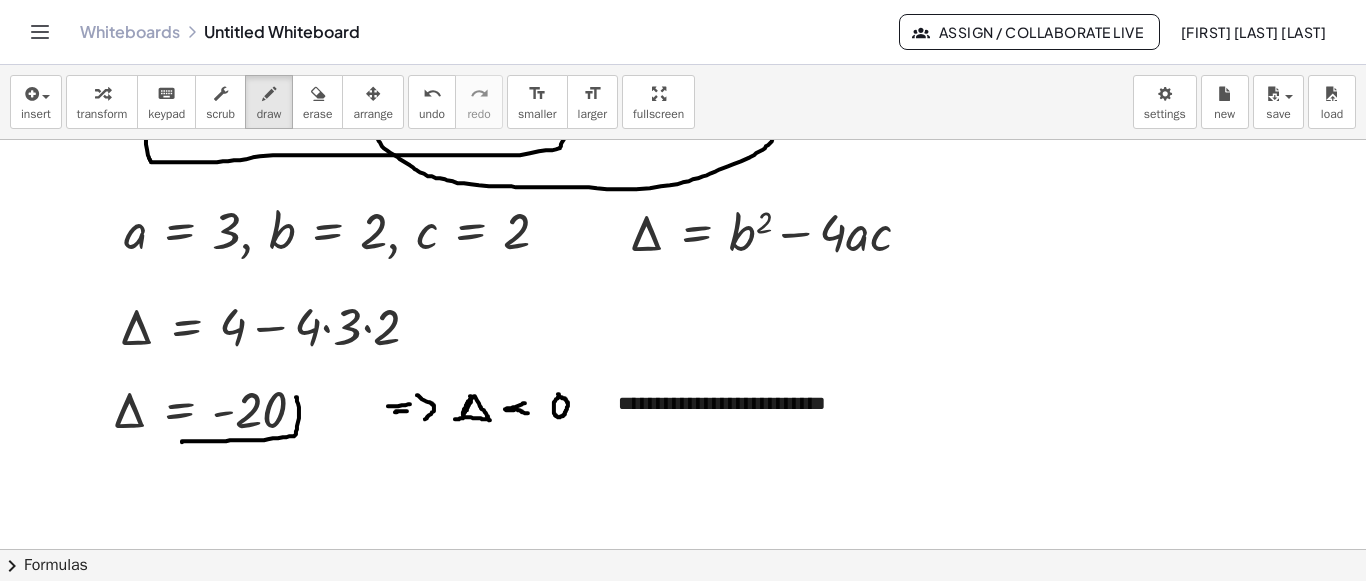 drag, startPoint x: 296, startPoint y: 396, endPoint x: 173, endPoint y: 443, distance: 131.67384 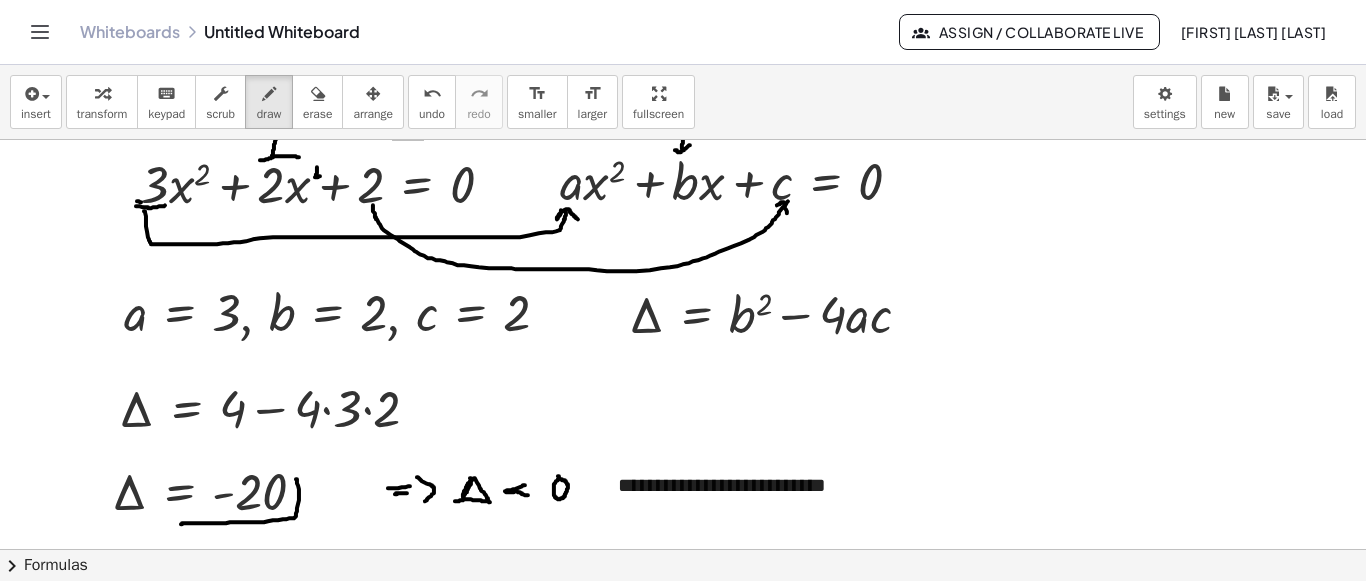 scroll, scrollTop: 0, scrollLeft: 0, axis: both 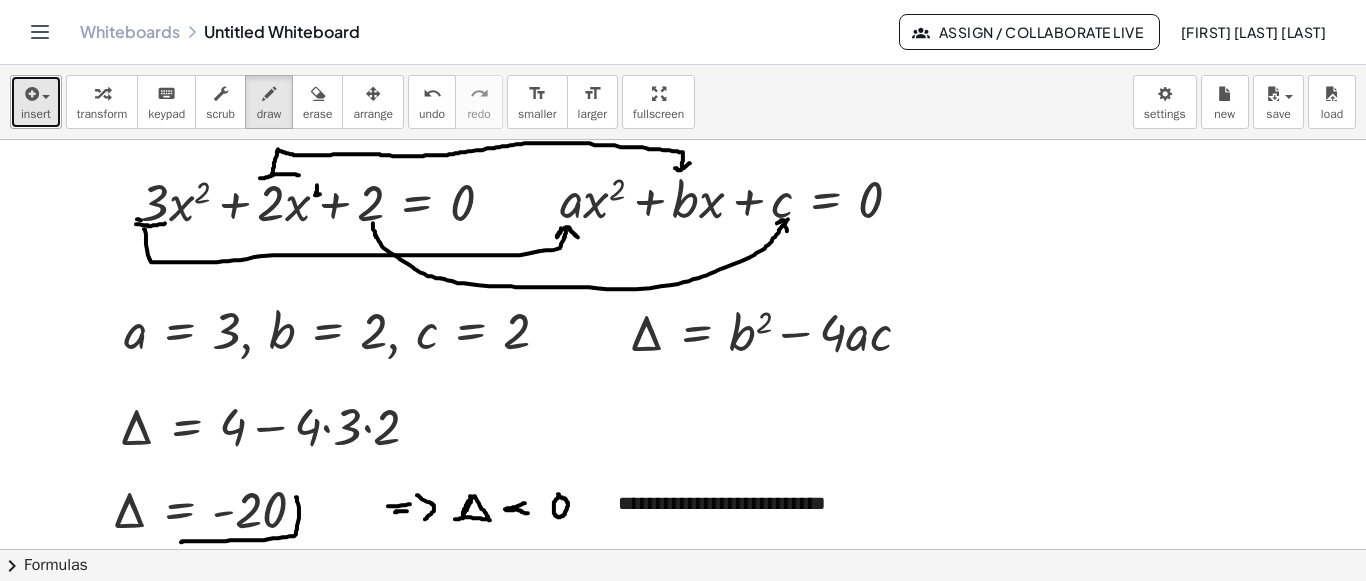 click on "insert" at bounding box center (36, 114) 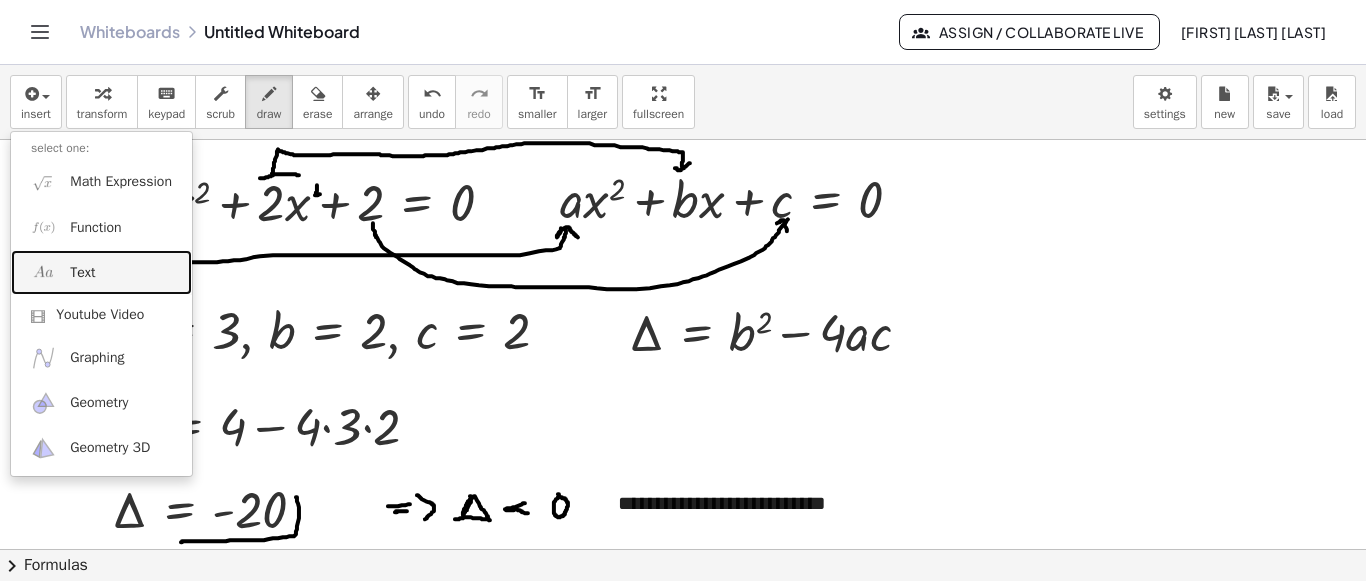 click on "Text" at bounding box center [82, 273] 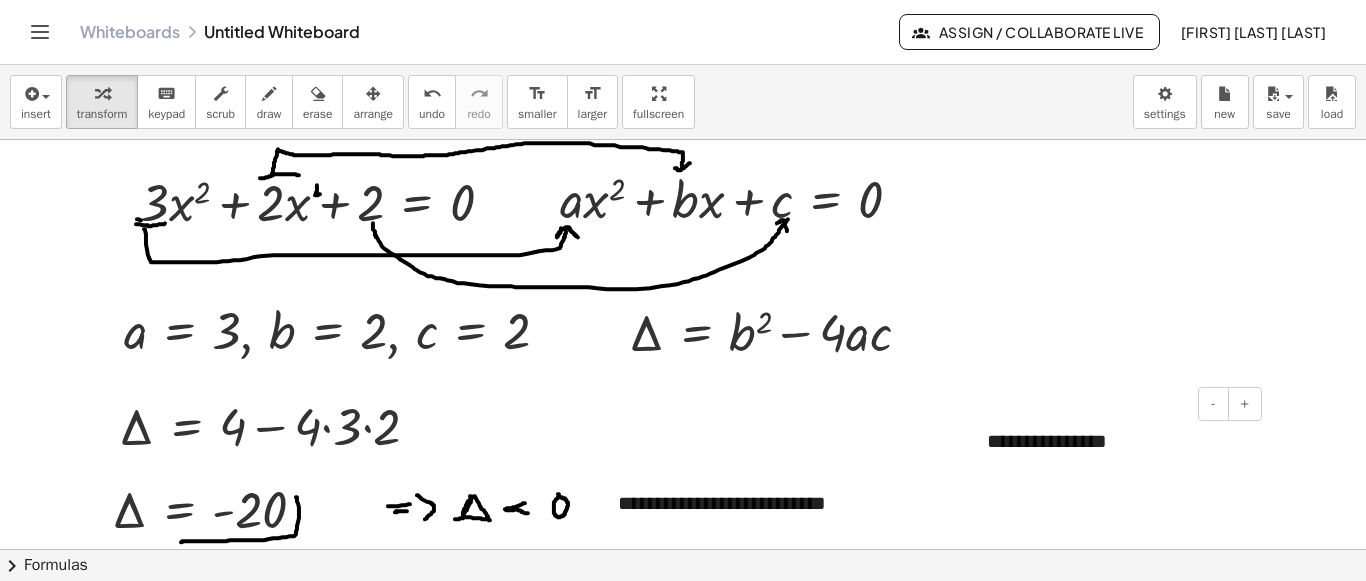 type 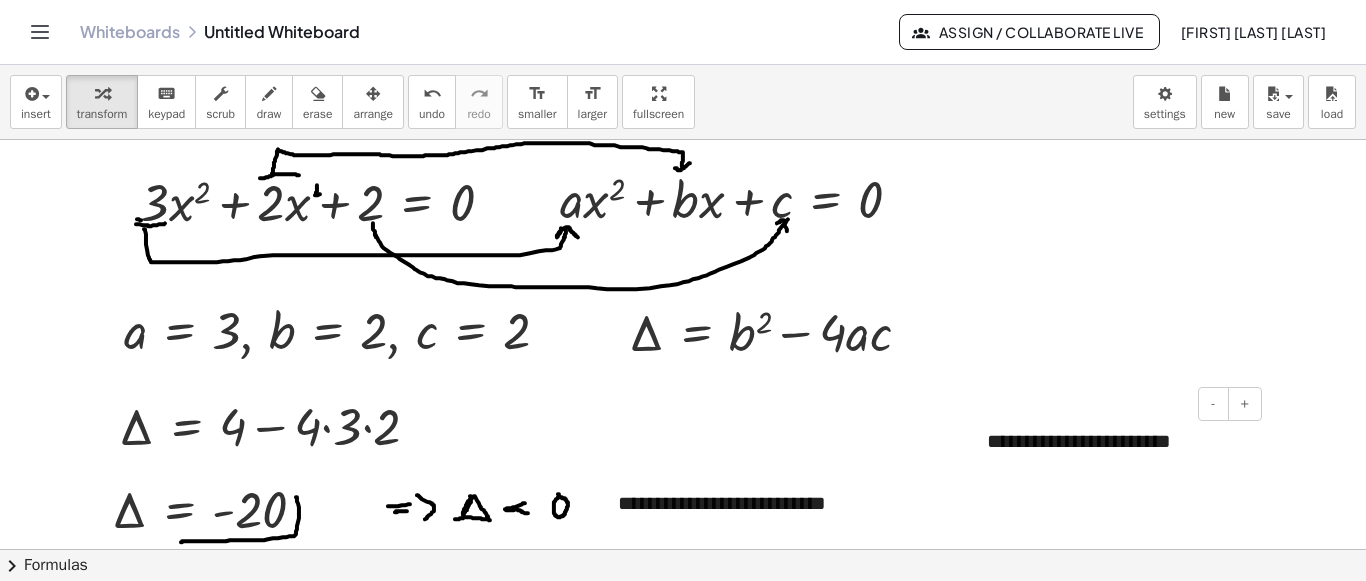 click on "**********" at bounding box center [1117, 455] 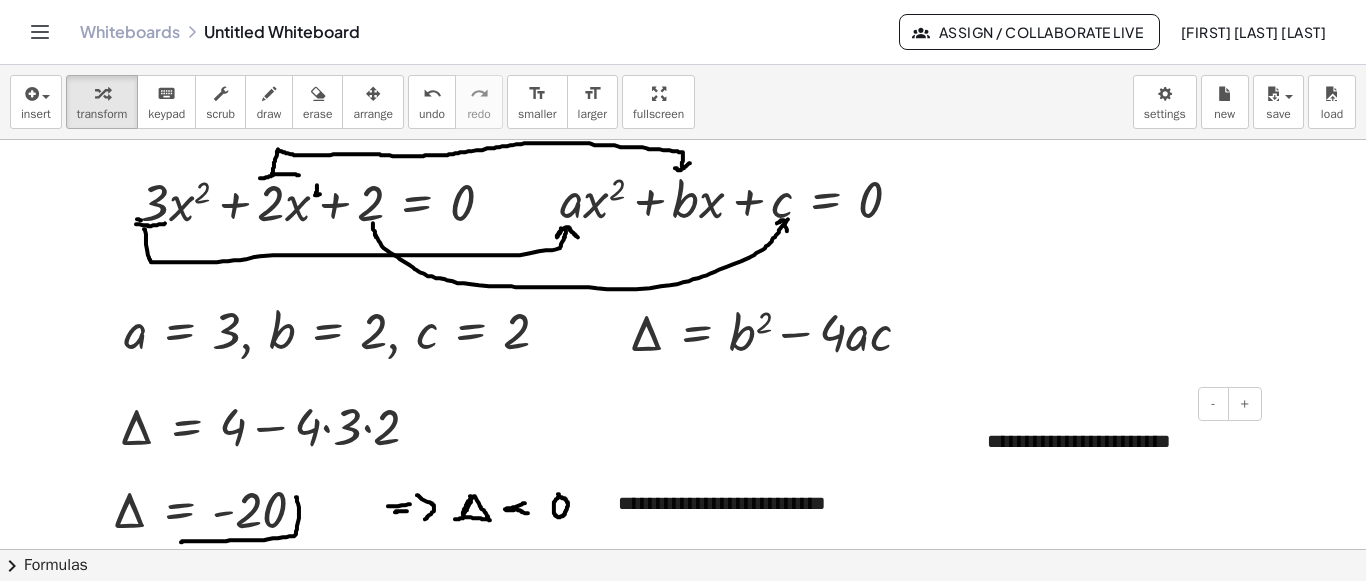 click at bounding box center [1117, 469] 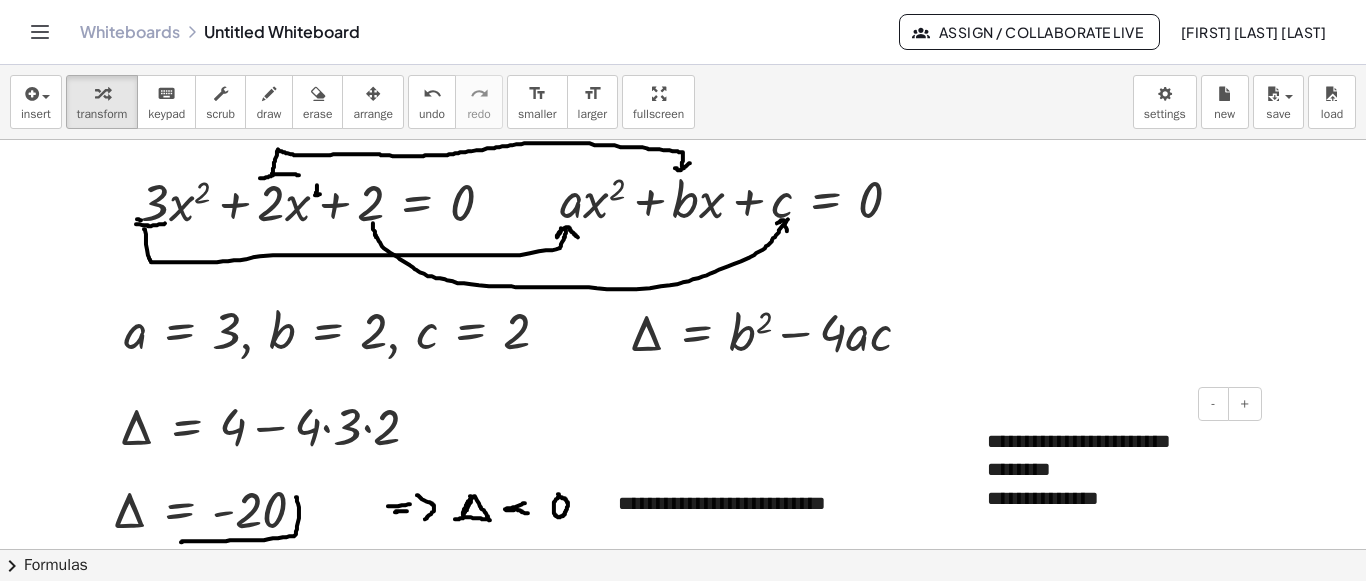 click on "********" at bounding box center [1117, 469] 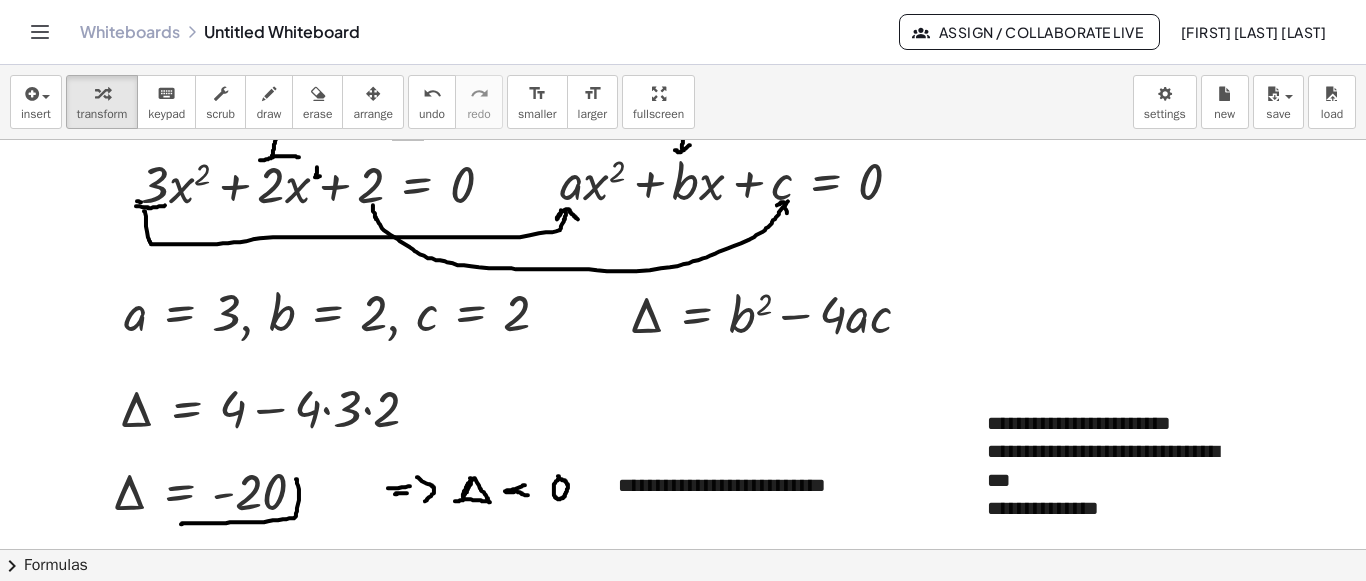 scroll, scrollTop: 0, scrollLeft: 0, axis: both 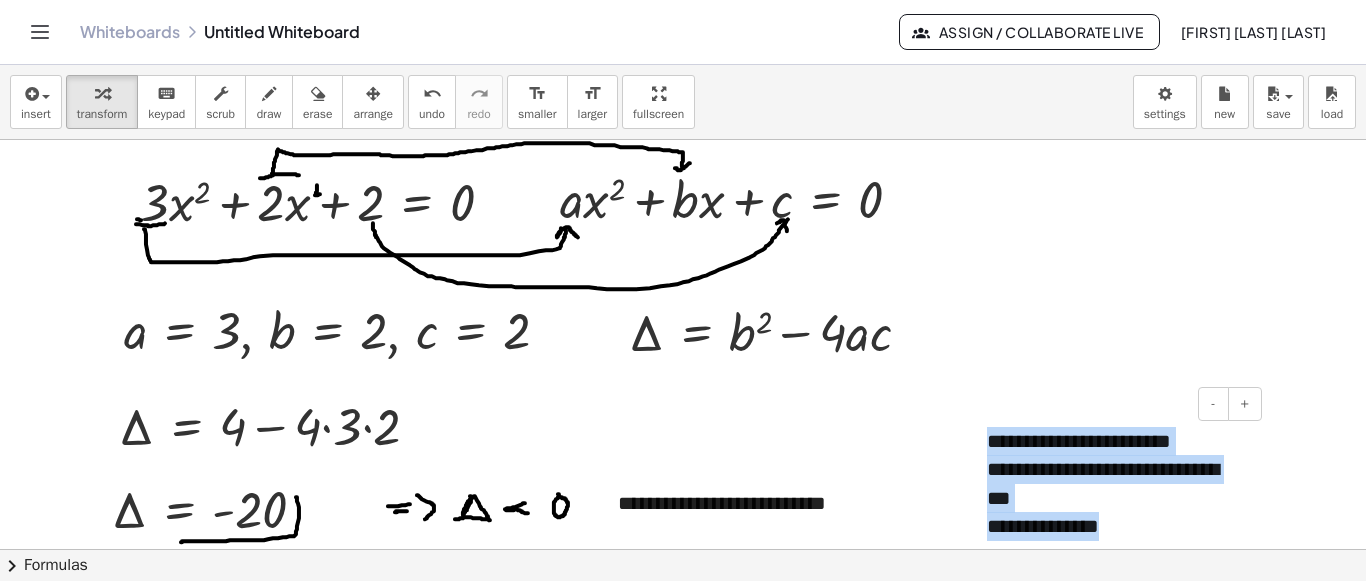 drag, startPoint x: 1153, startPoint y: 538, endPoint x: 977, endPoint y: 446, distance: 198.59506 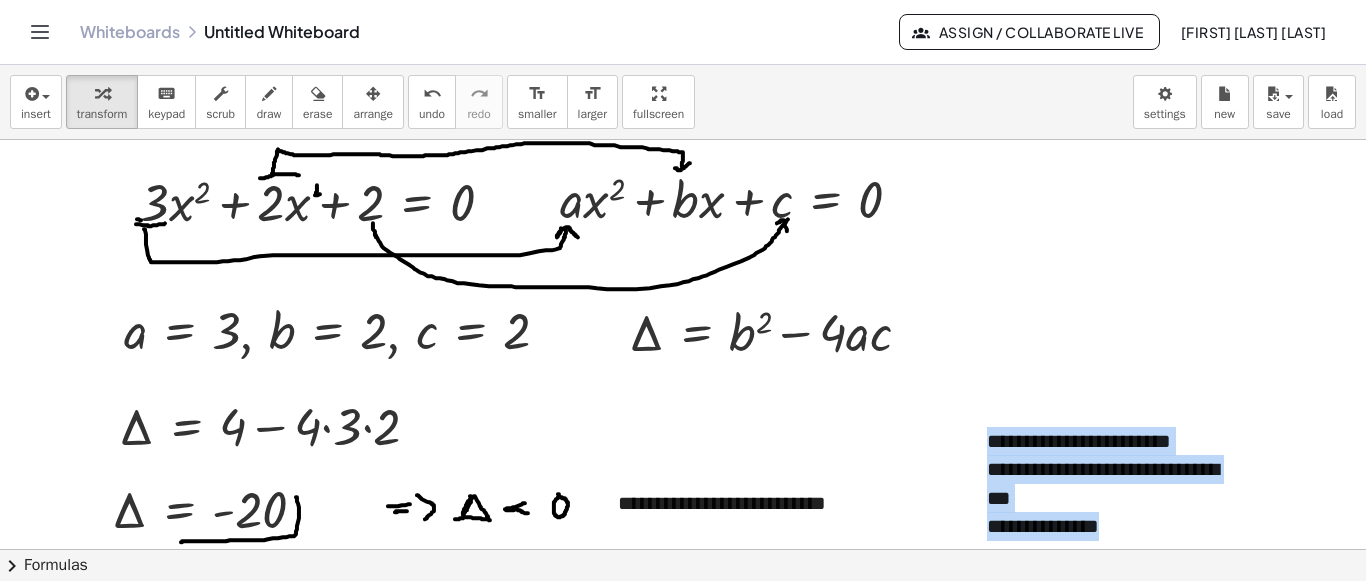 click at bounding box center (683, 550) 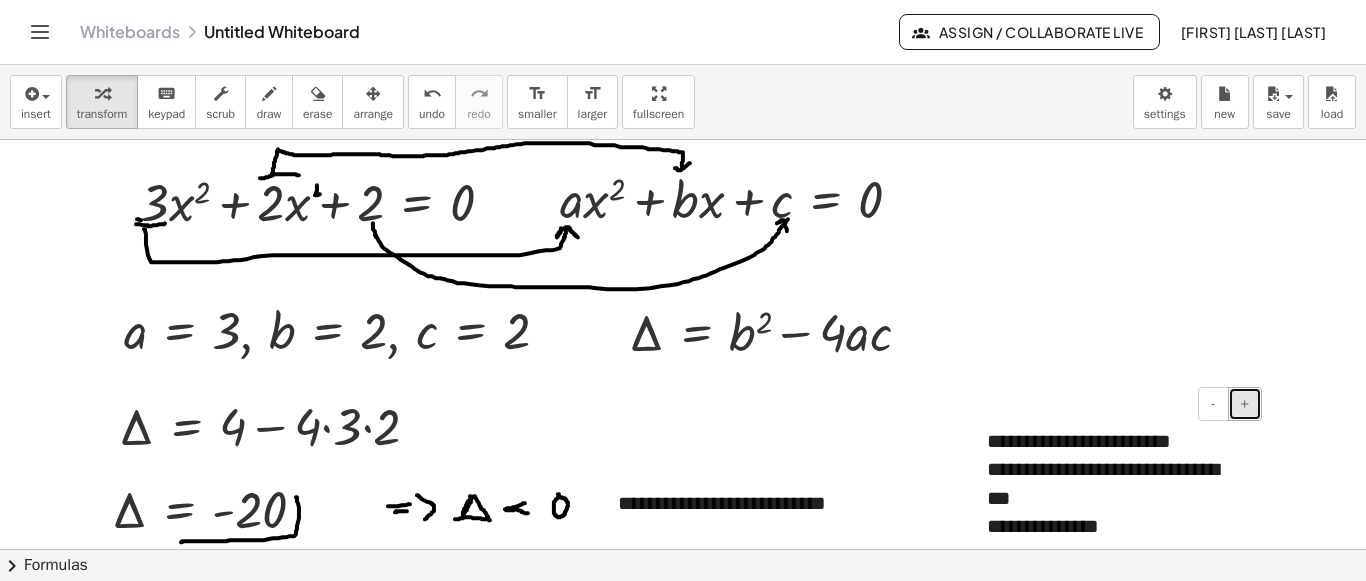 click on "+" at bounding box center [1245, 403] 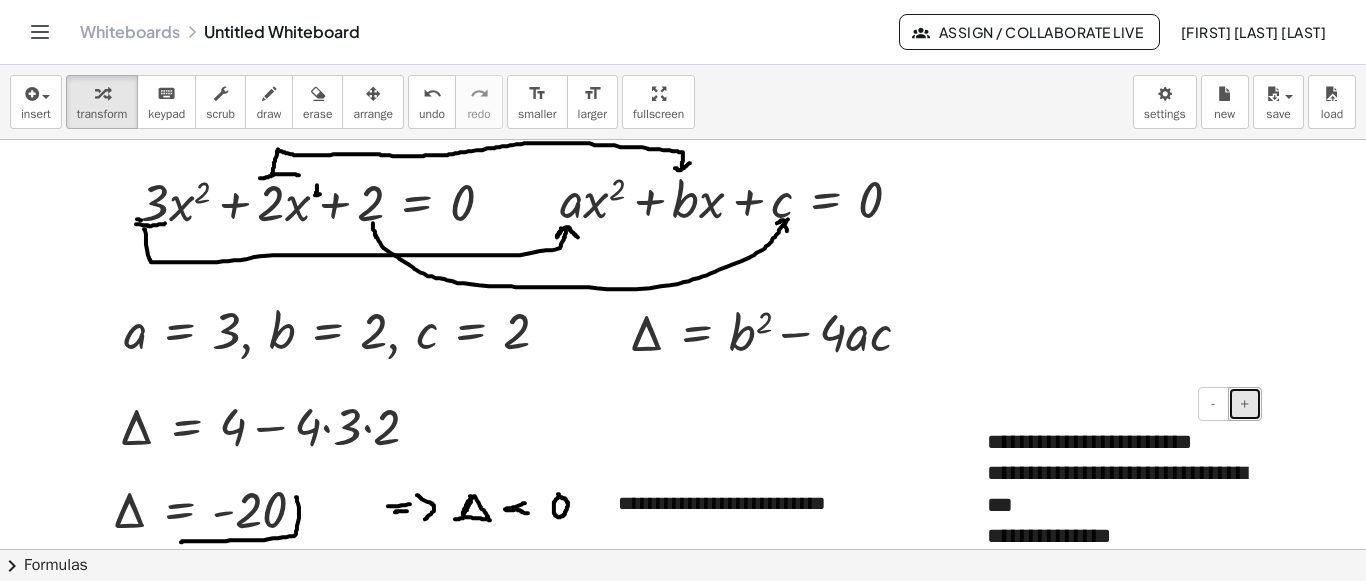 click on "+" at bounding box center [1245, 403] 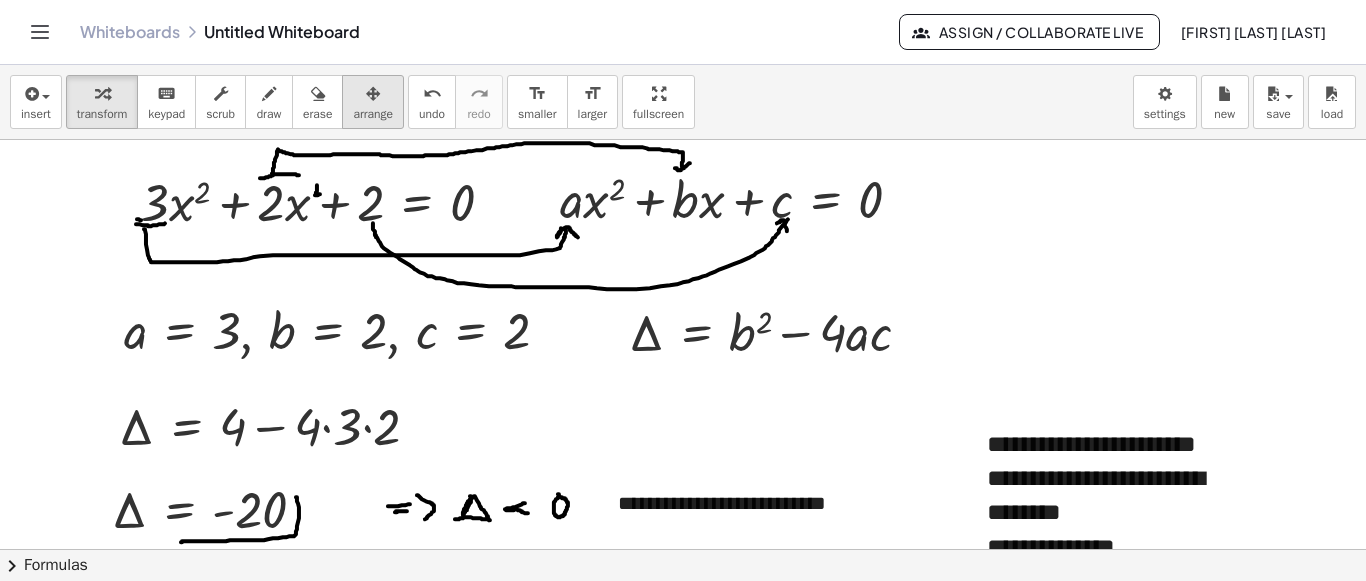 click at bounding box center [373, 93] 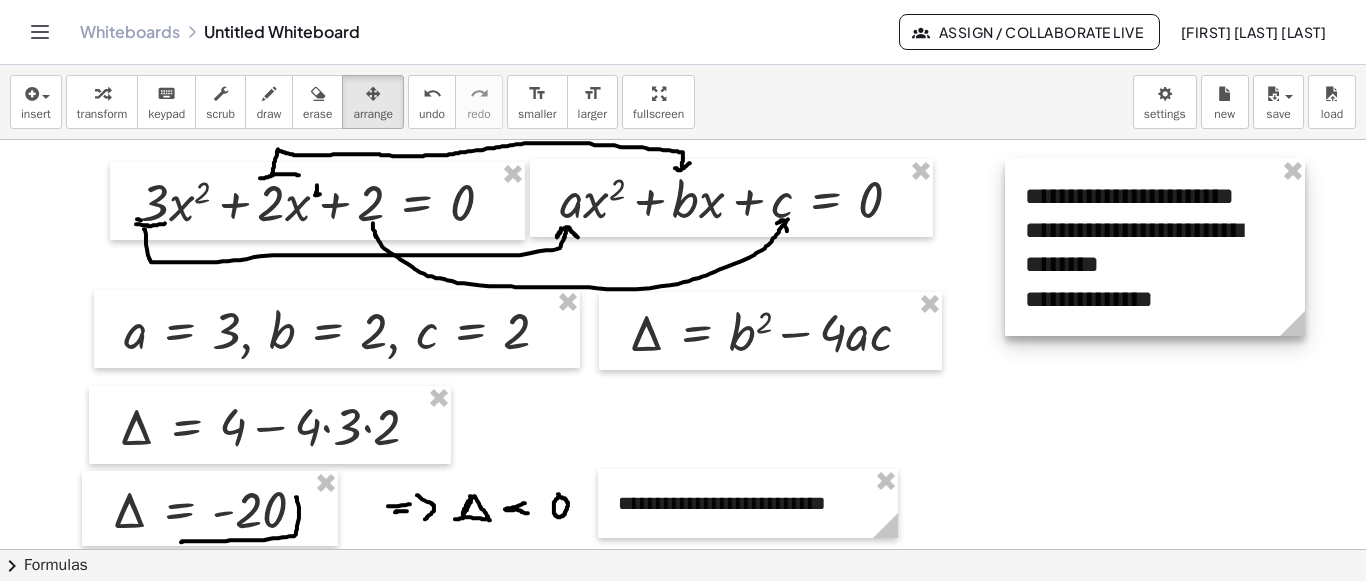 drag, startPoint x: 1148, startPoint y: 483, endPoint x: 1185, endPoint y: 237, distance: 248.76695 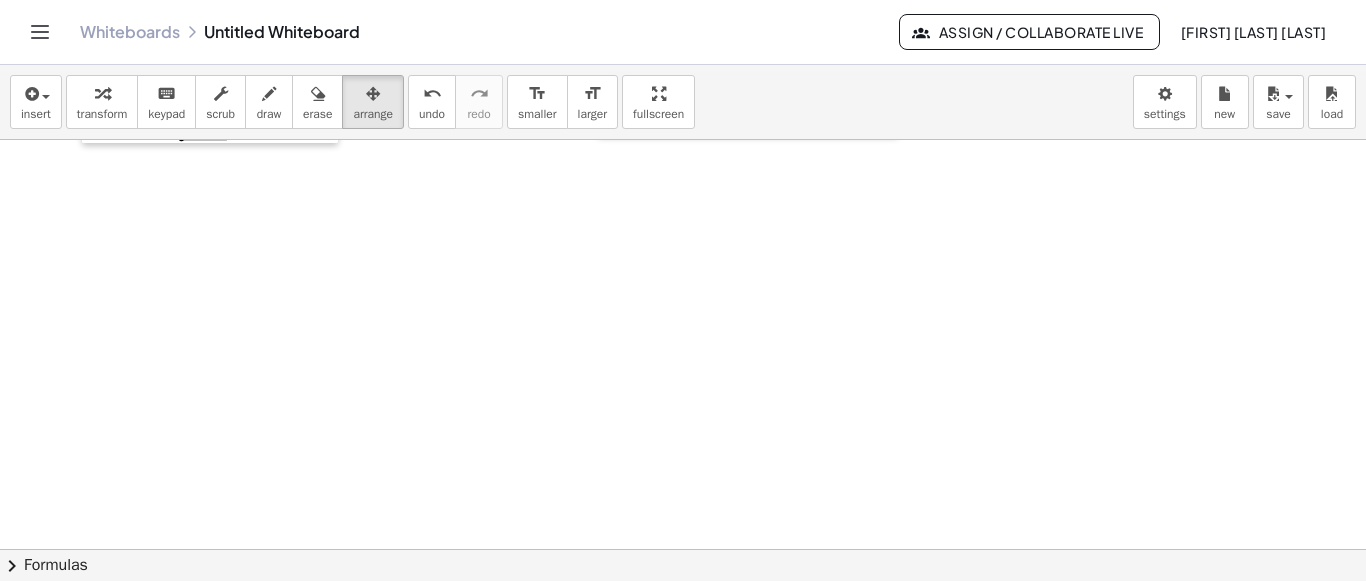 scroll, scrollTop: 410, scrollLeft: 0, axis: vertical 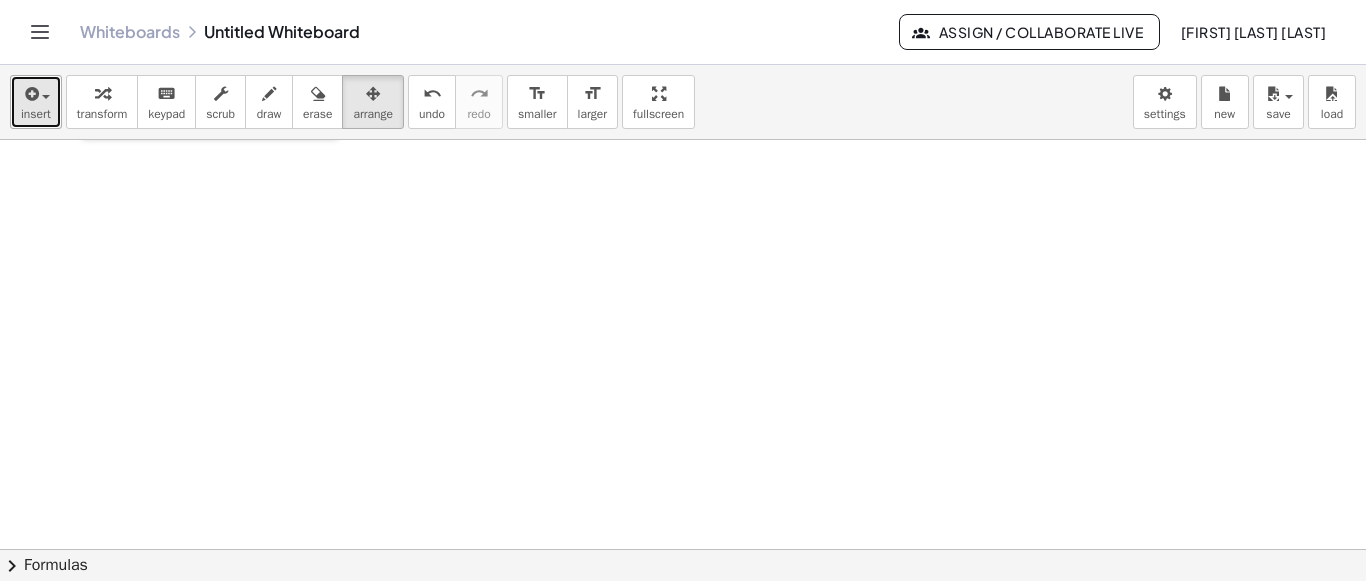 click at bounding box center (30, 94) 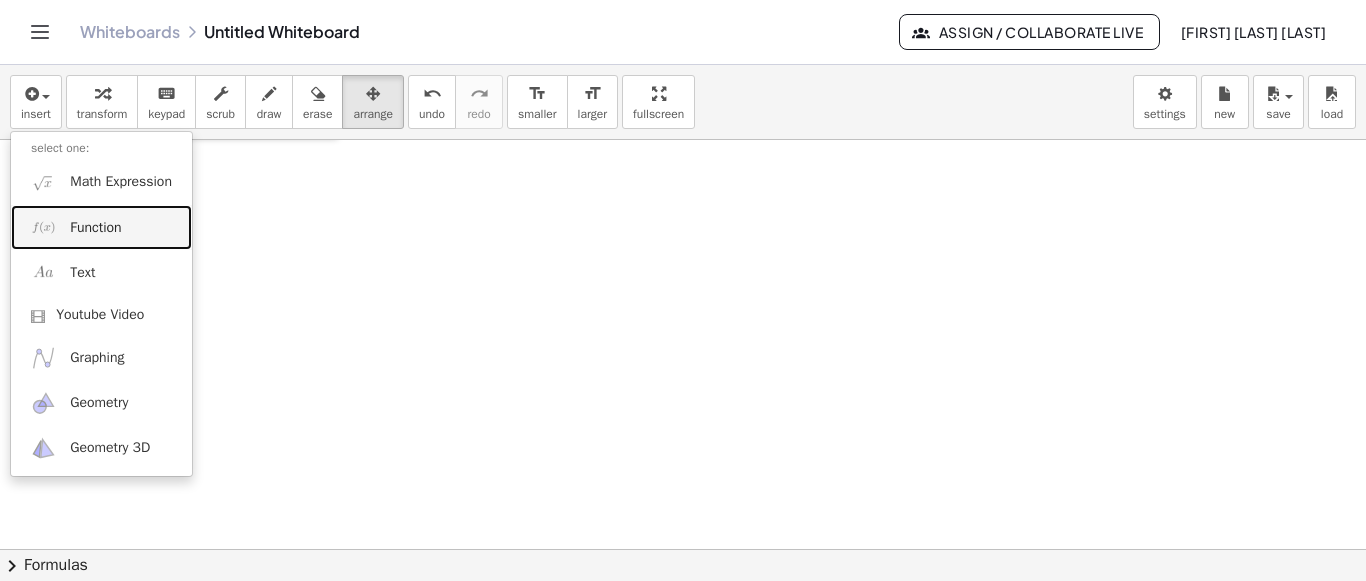 click on "Function" at bounding box center [95, 228] 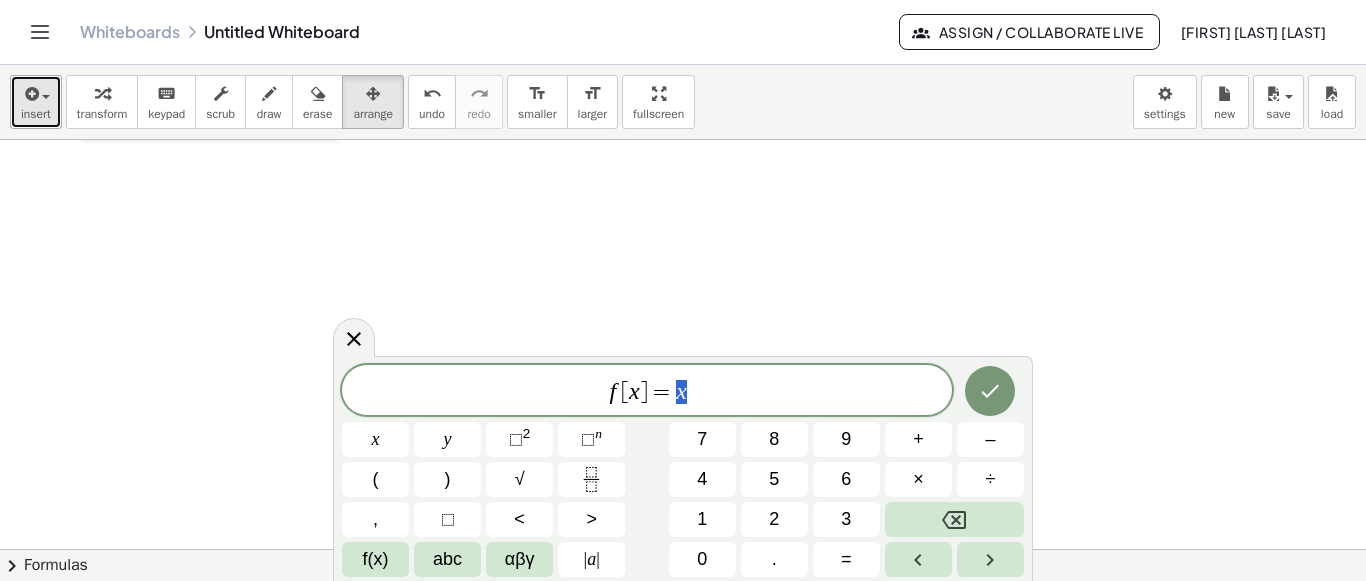 drag, startPoint x: 25, startPoint y: 107, endPoint x: 34, endPoint y: 115, distance: 12.0415945 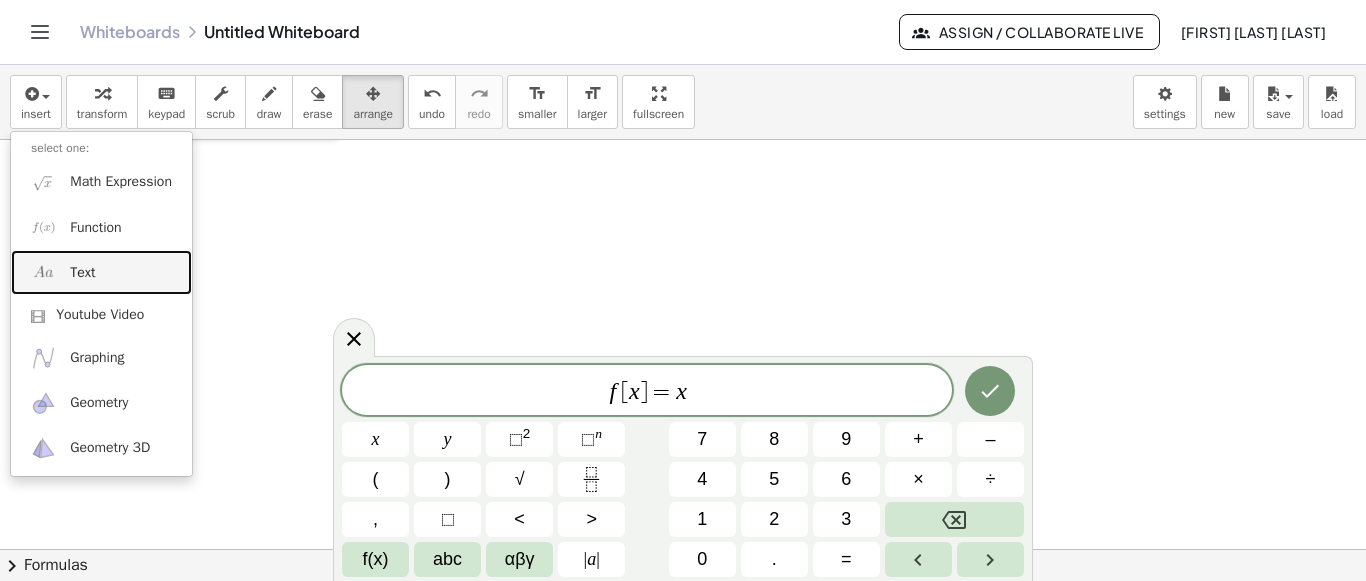 click on "Text" at bounding box center (101, 272) 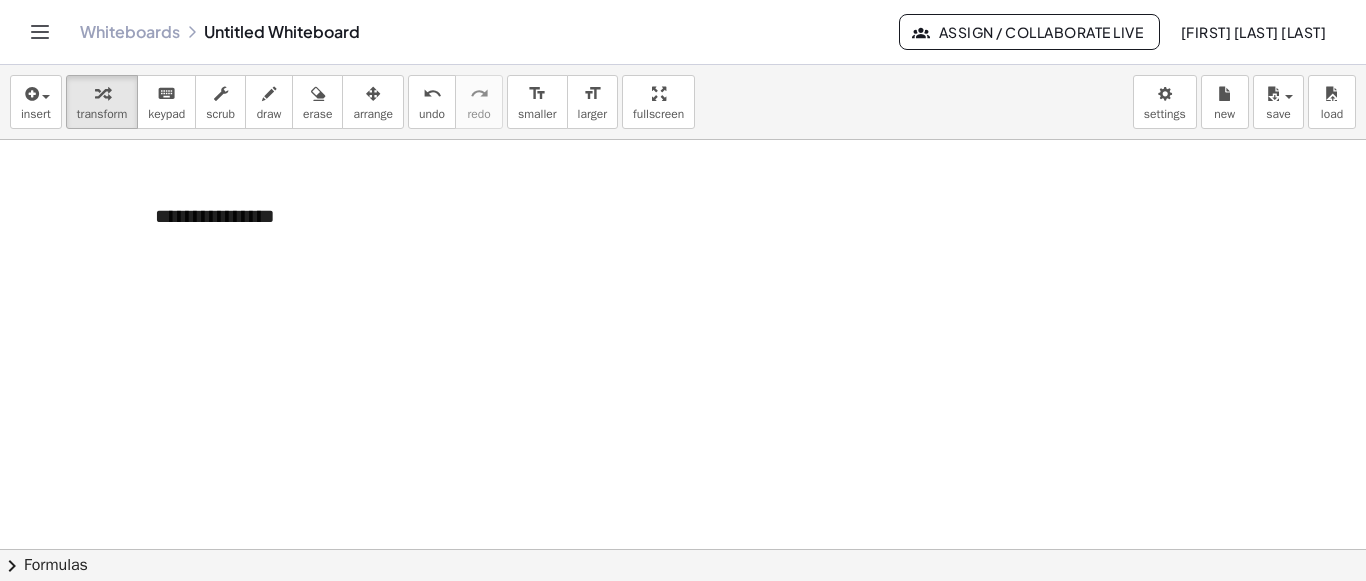type 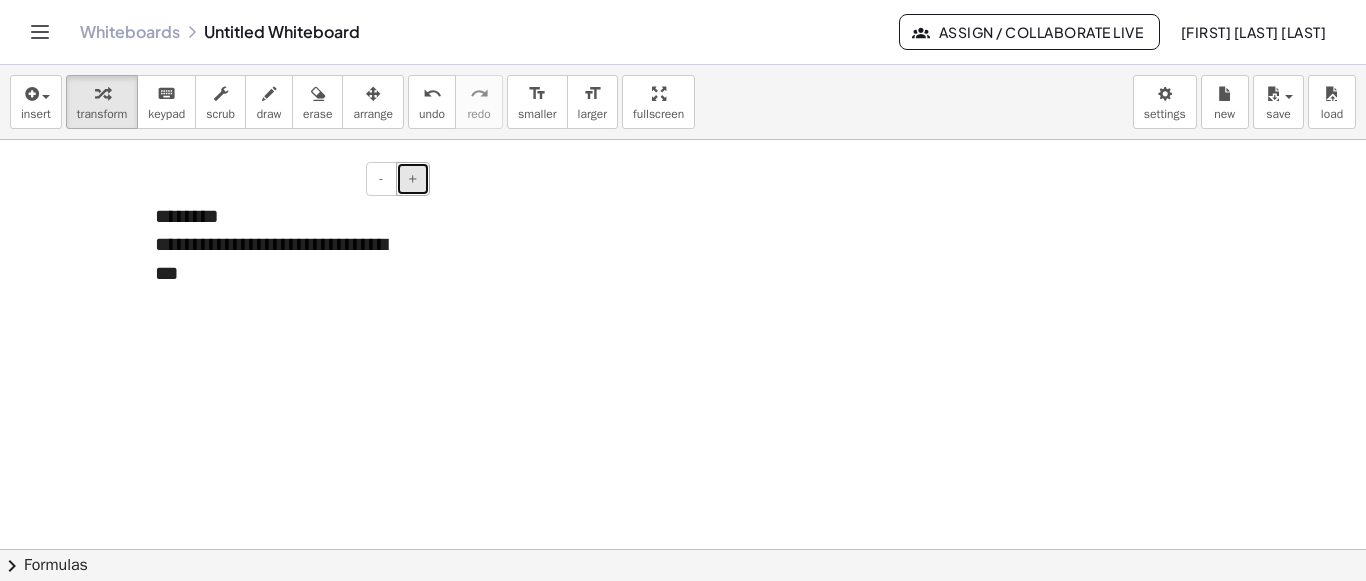 click on "+" at bounding box center (413, 178) 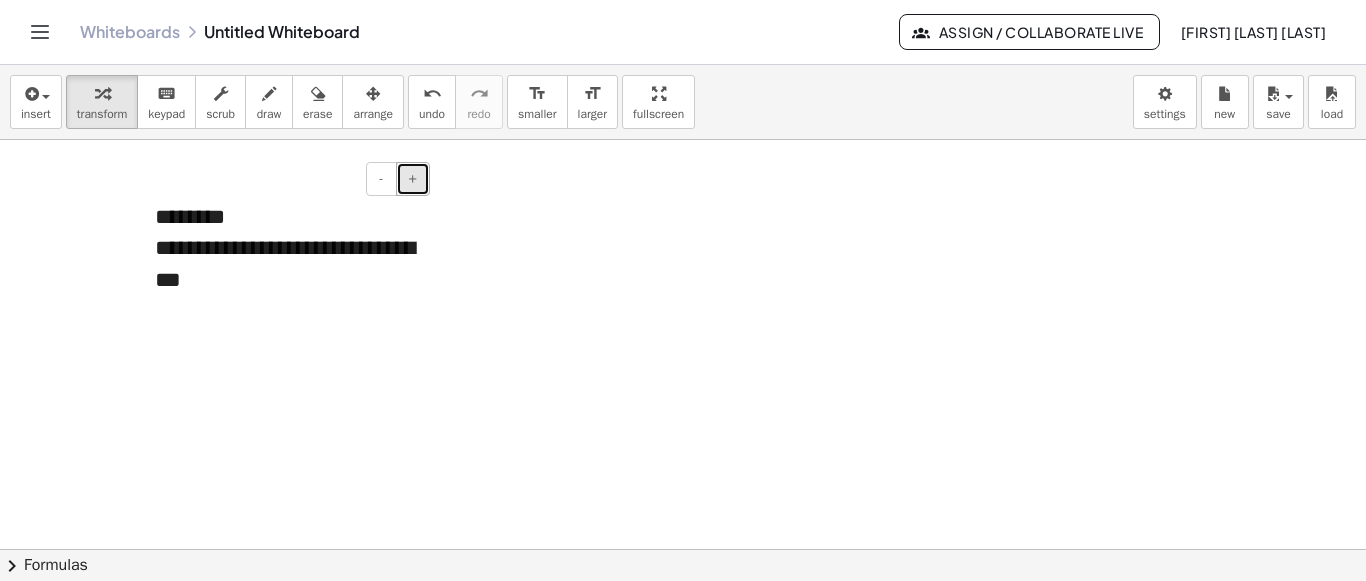 click on "+" at bounding box center [413, 178] 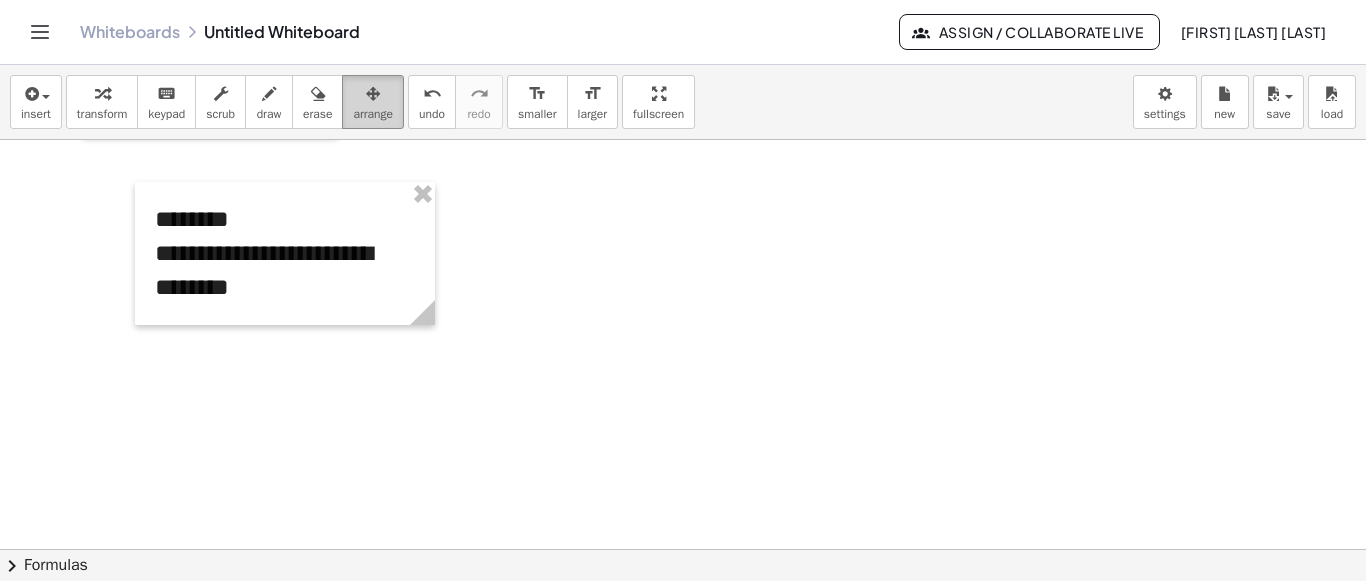 click on "arrange" at bounding box center (373, 114) 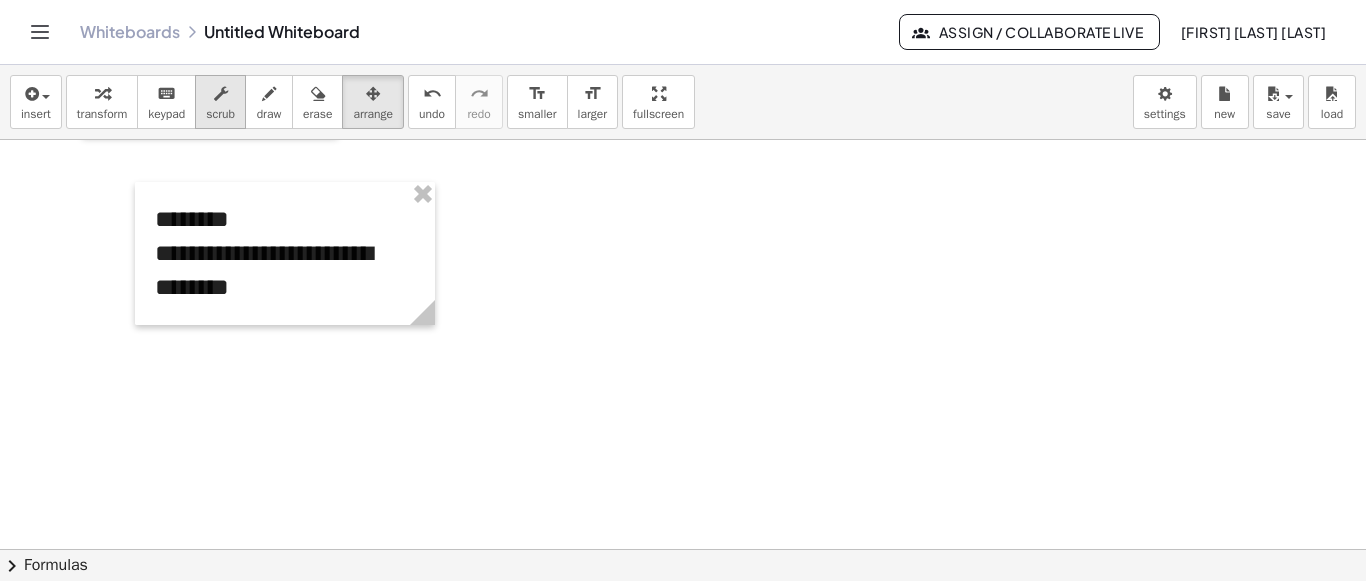 click on "scrub" at bounding box center (220, 114) 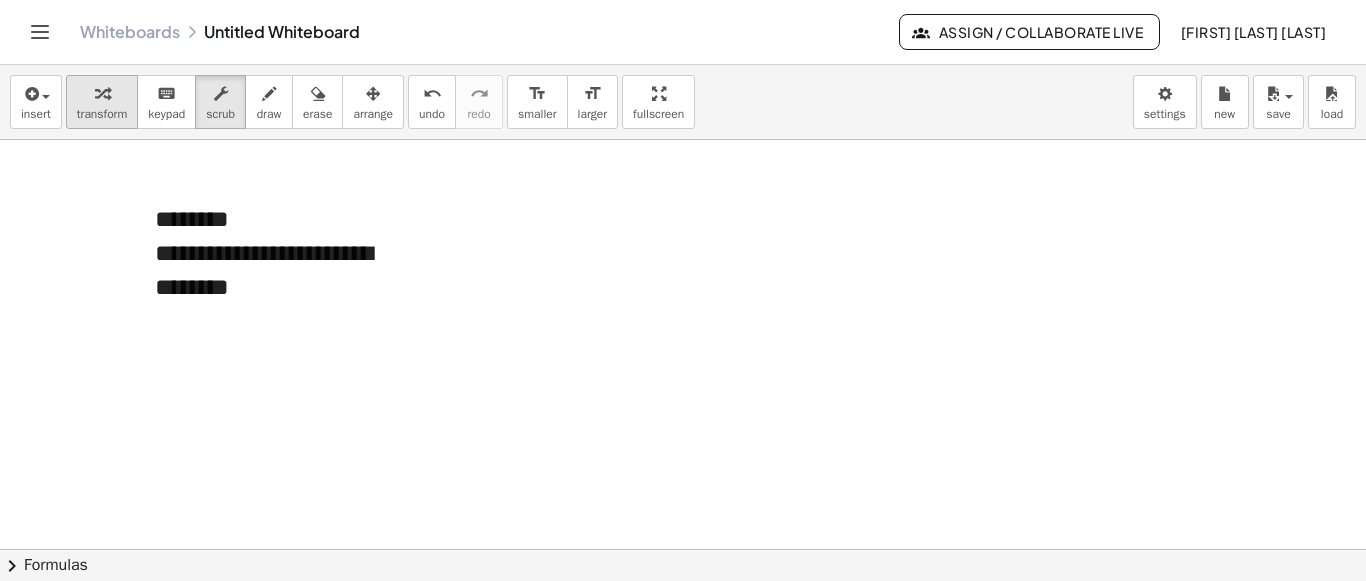 click on "transform" at bounding box center [102, 114] 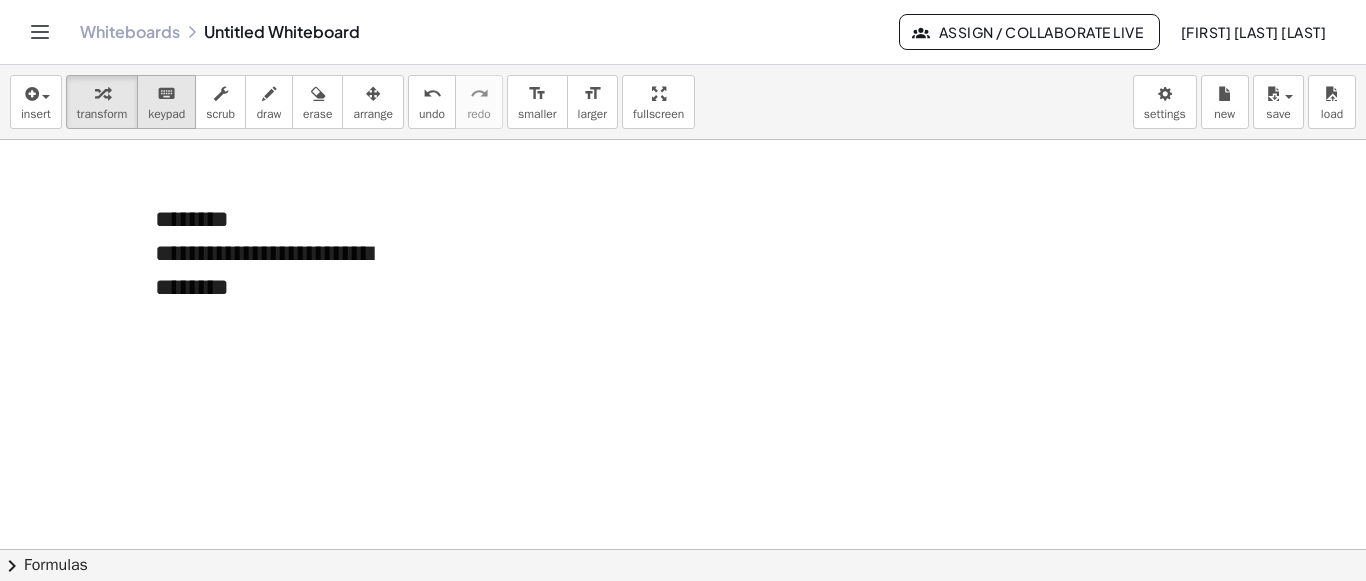 click on "keypad" at bounding box center (166, 114) 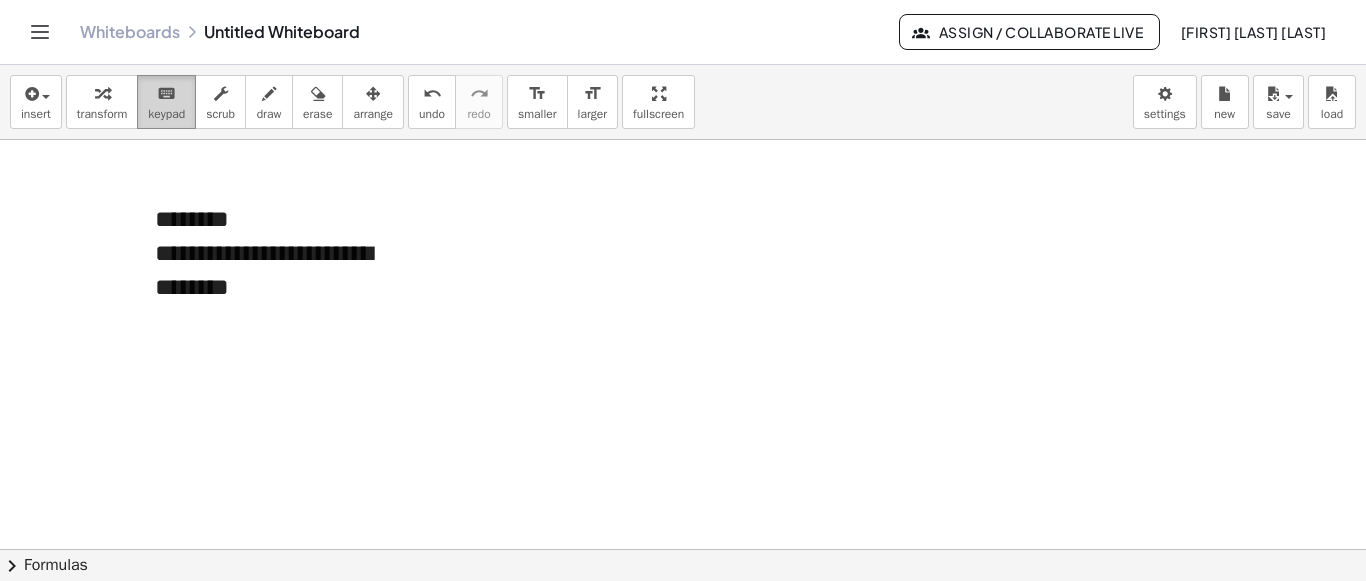 click on "keypad" at bounding box center (166, 114) 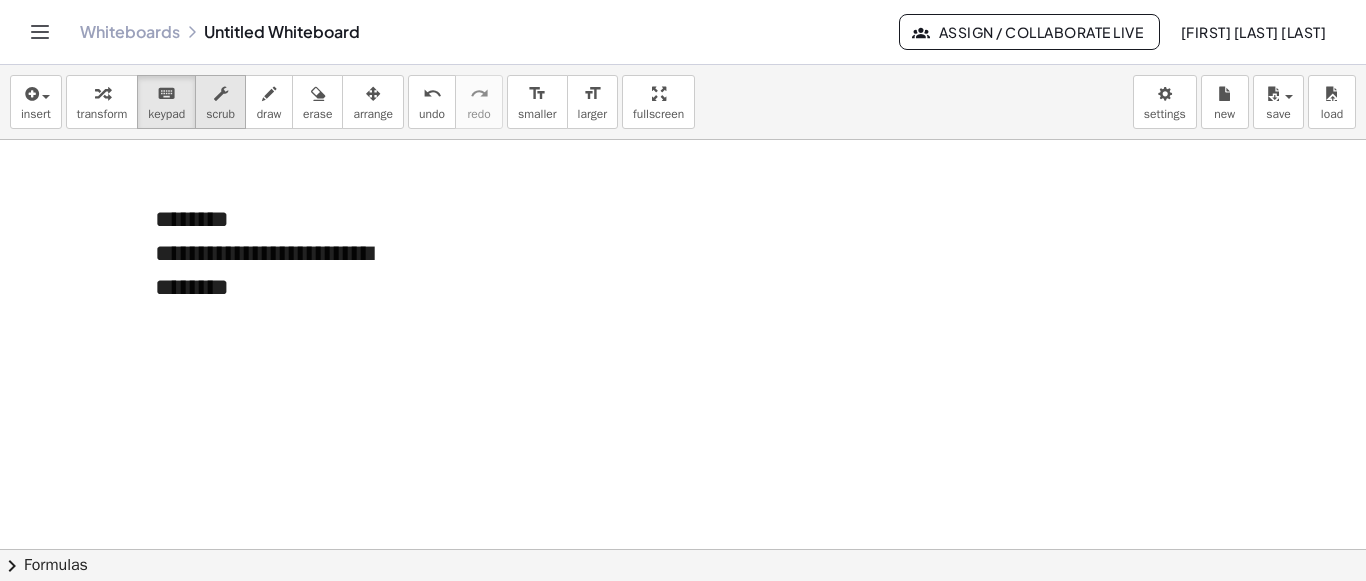 click on "scrub" at bounding box center [220, 114] 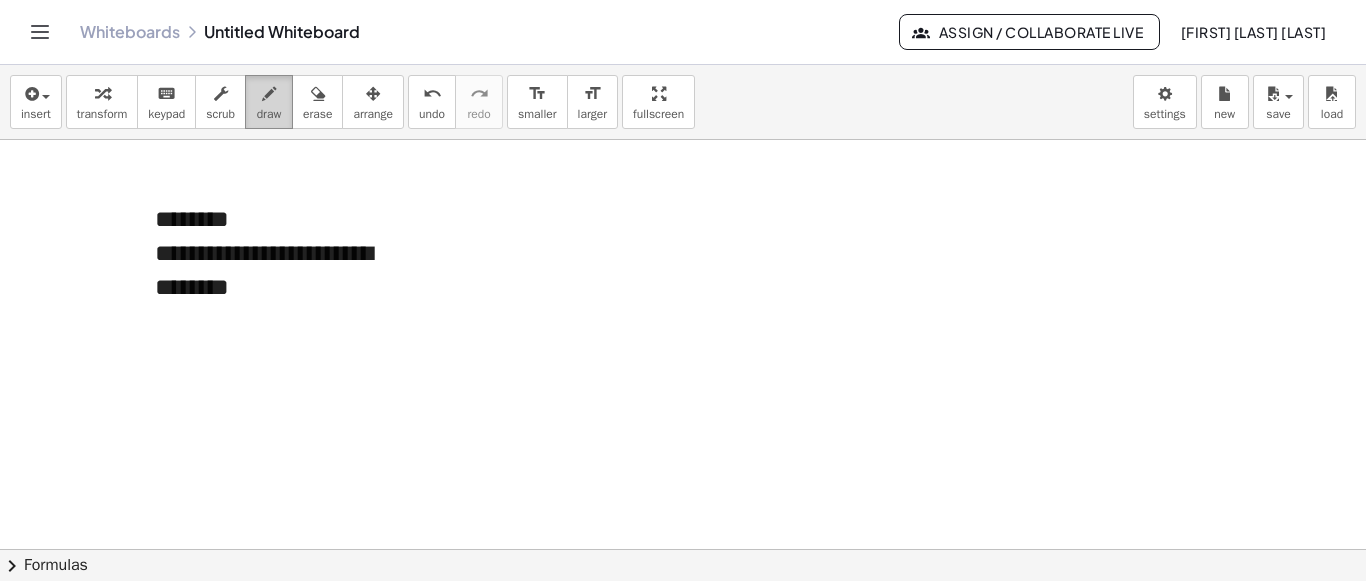 click on "draw" at bounding box center (269, 114) 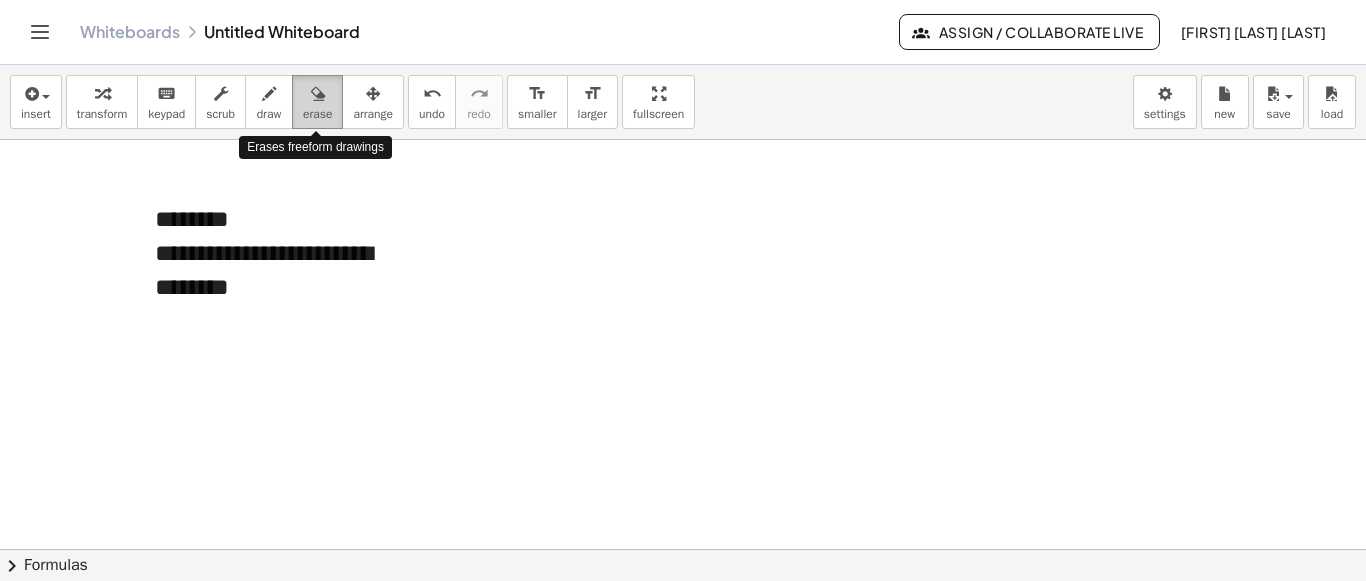 click on "erase" at bounding box center (317, 114) 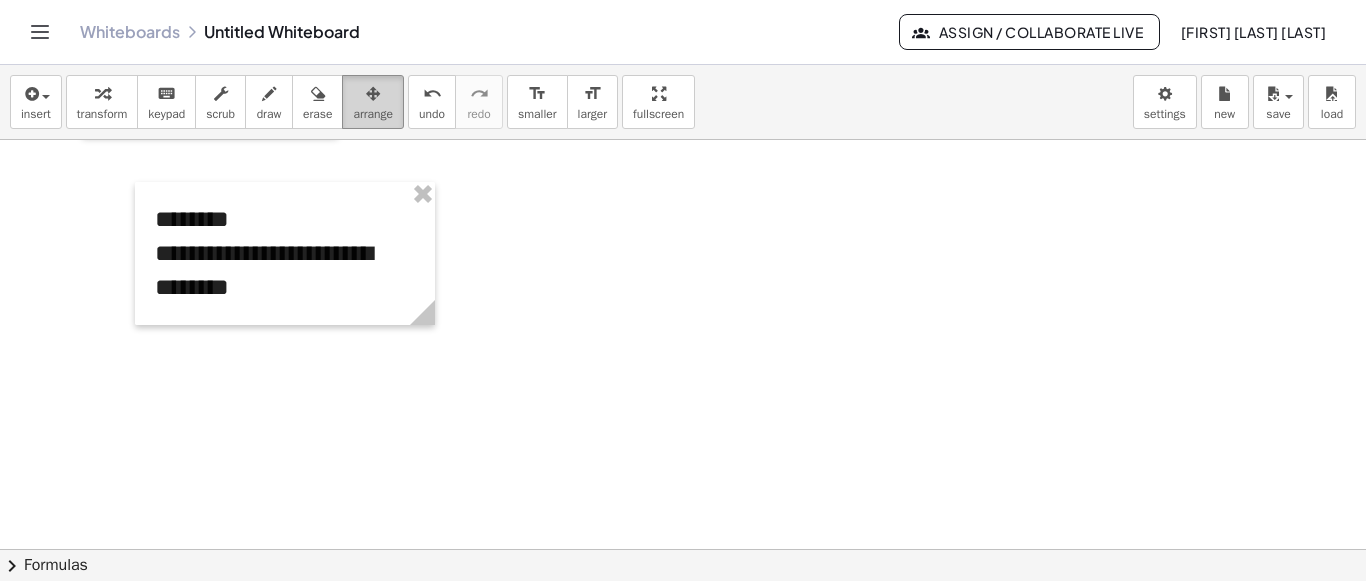 click on "arrange" at bounding box center [373, 102] 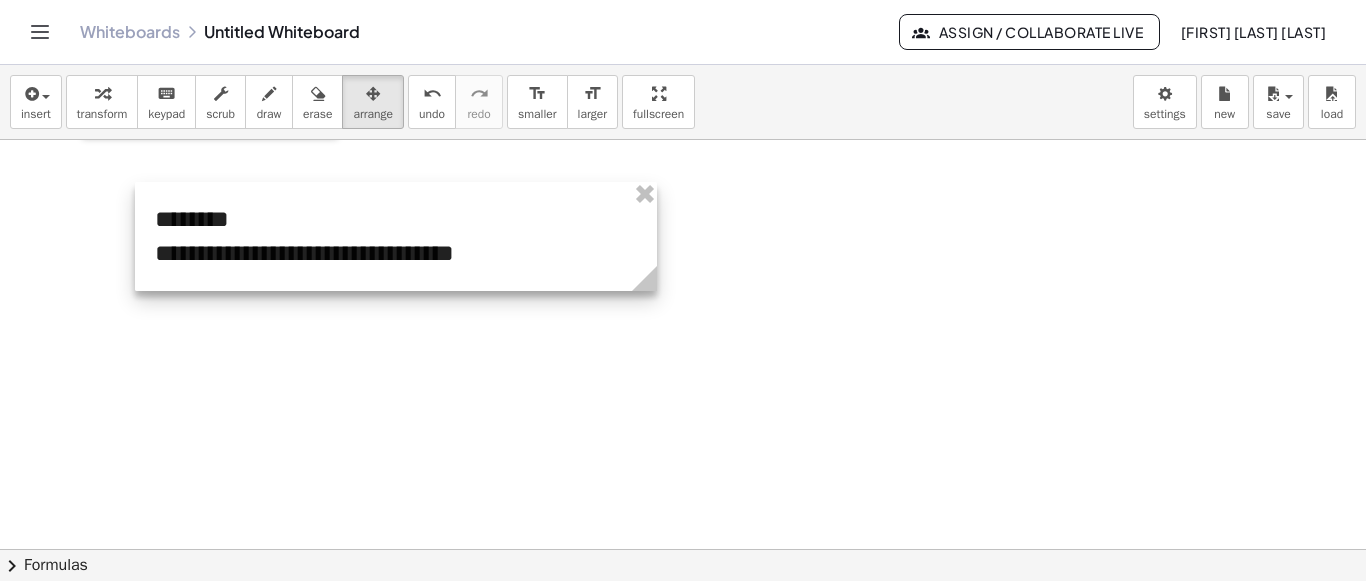 drag, startPoint x: 436, startPoint y: 323, endPoint x: 658, endPoint y: 300, distance: 223.18826 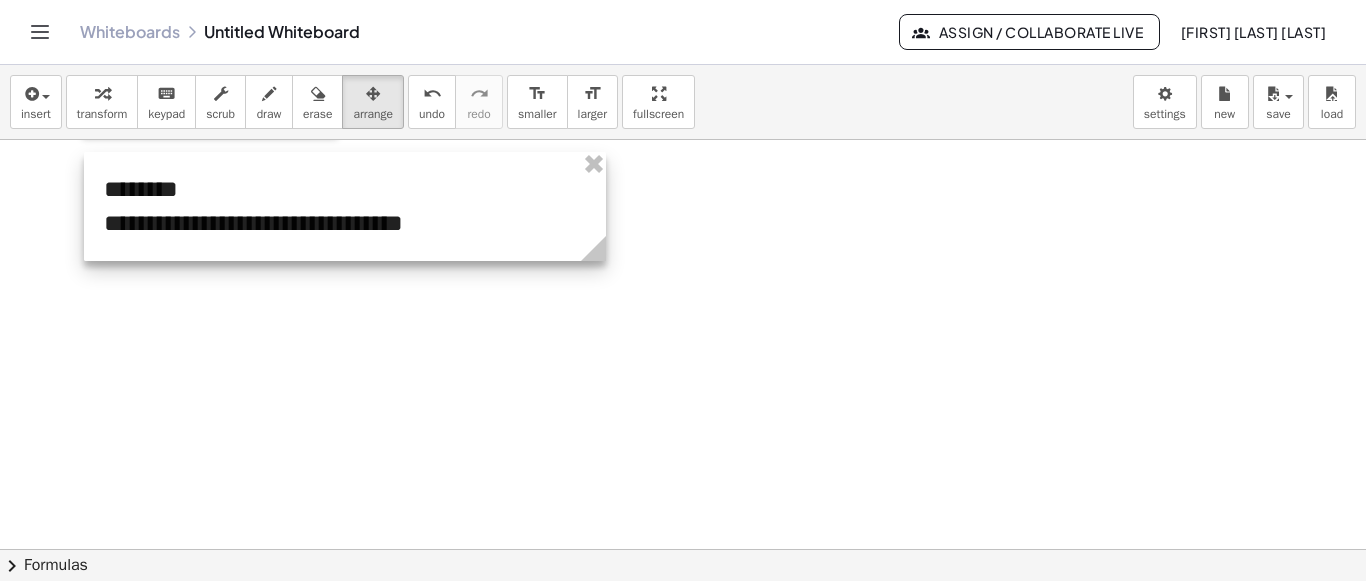 drag, startPoint x: 351, startPoint y: 229, endPoint x: 298, endPoint y: 202, distance: 59.48109 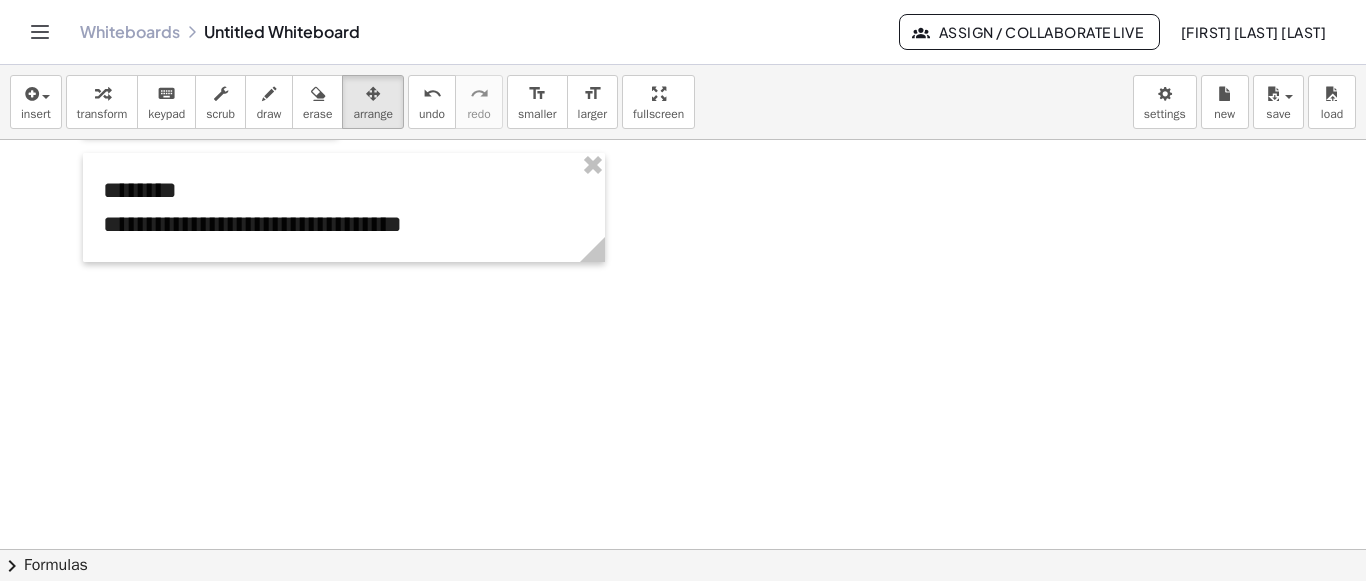 click at bounding box center [683, 346] 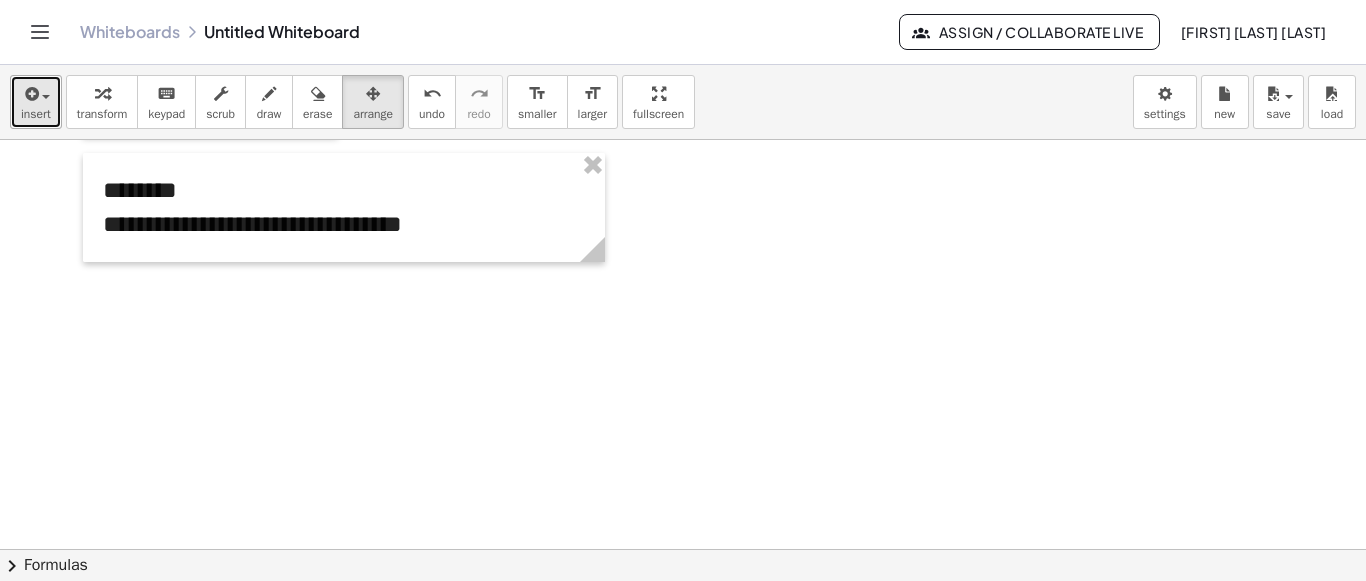 click at bounding box center (30, 94) 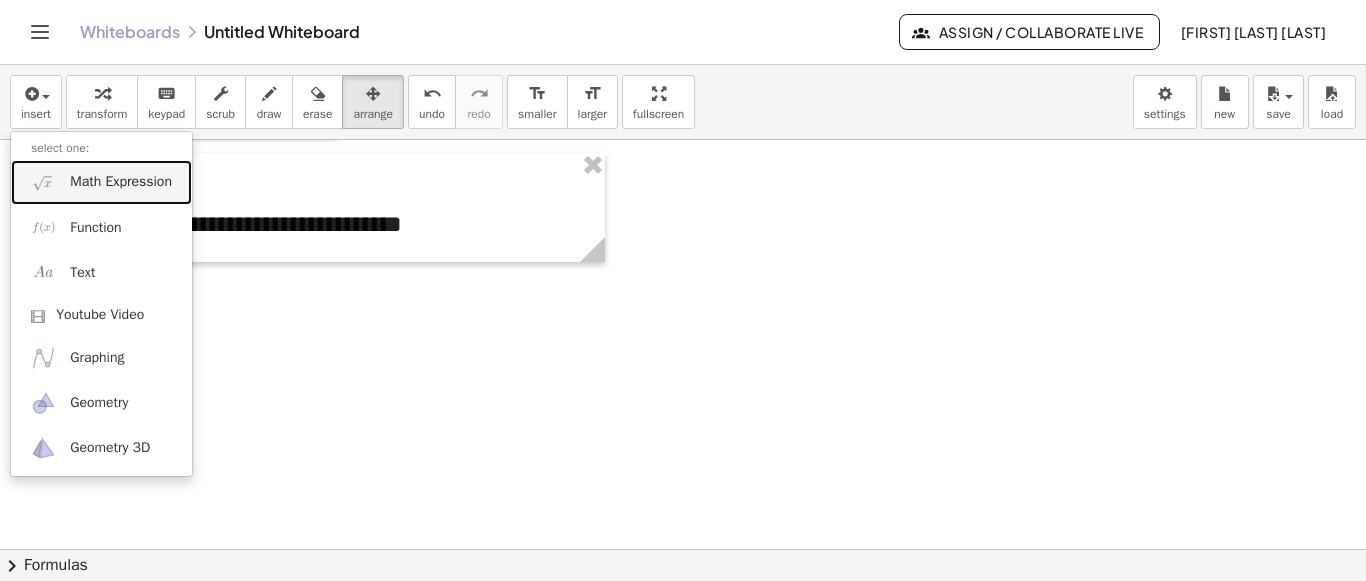 click on "Math Expression" at bounding box center [121, 182] 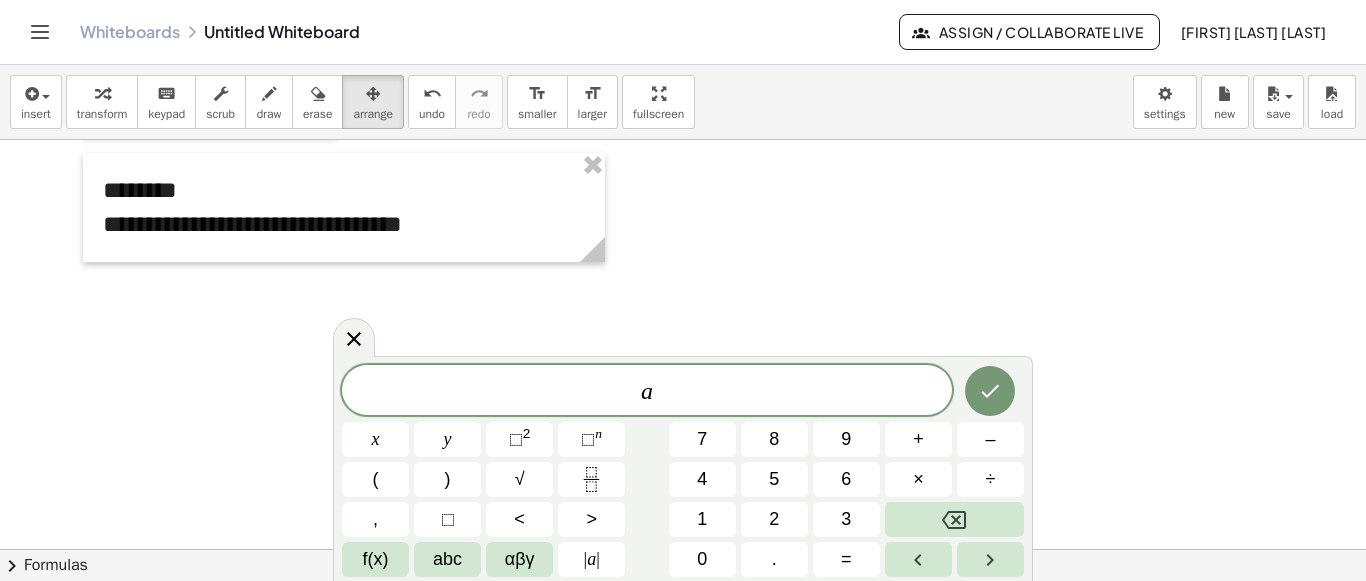 click on "a ​ x y ⬚ 2 ⬚ n 7 8 9 + – ( ) √ 4 5 6 × ÷ , ⬚ < > 1 2 3 f(x) abc αβγ | a | 0 . =" at bounding box center (683, 471) 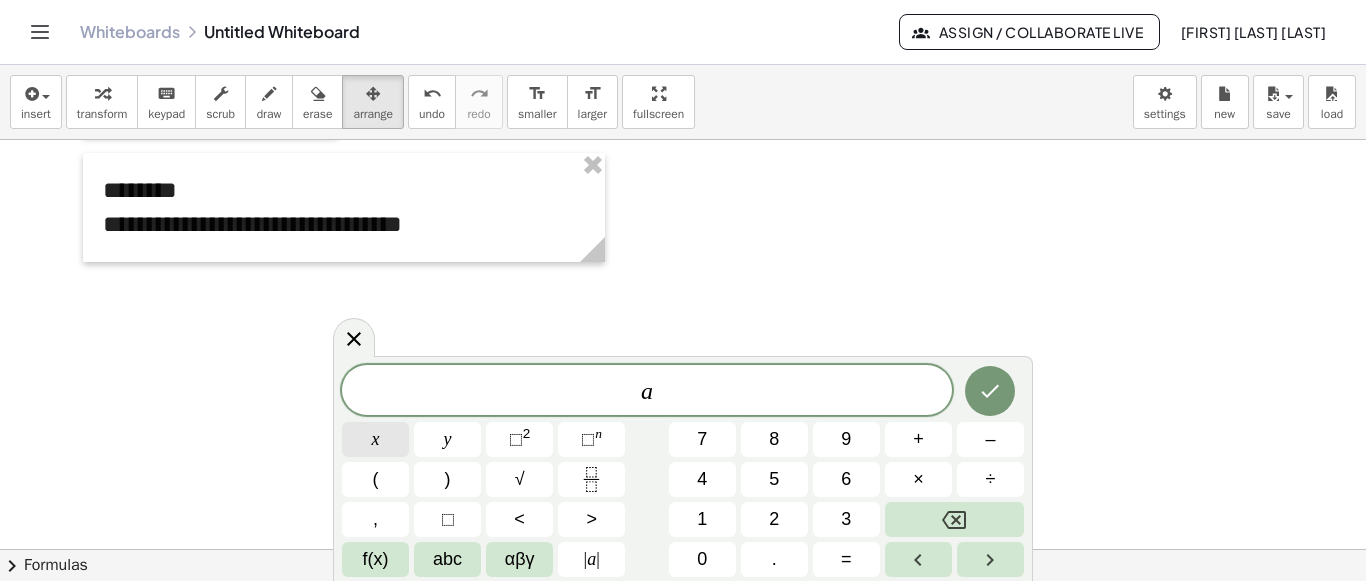 click on "x" at bounding box center [375, 439] 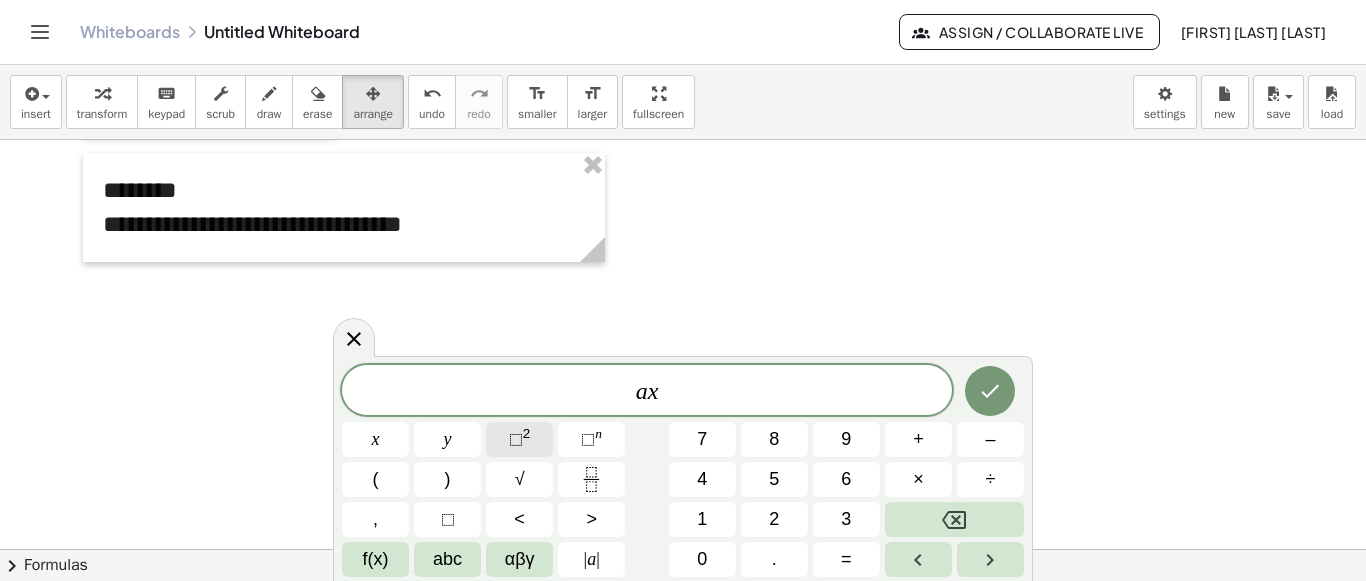 click on "2" at bounding box center [527, 433] 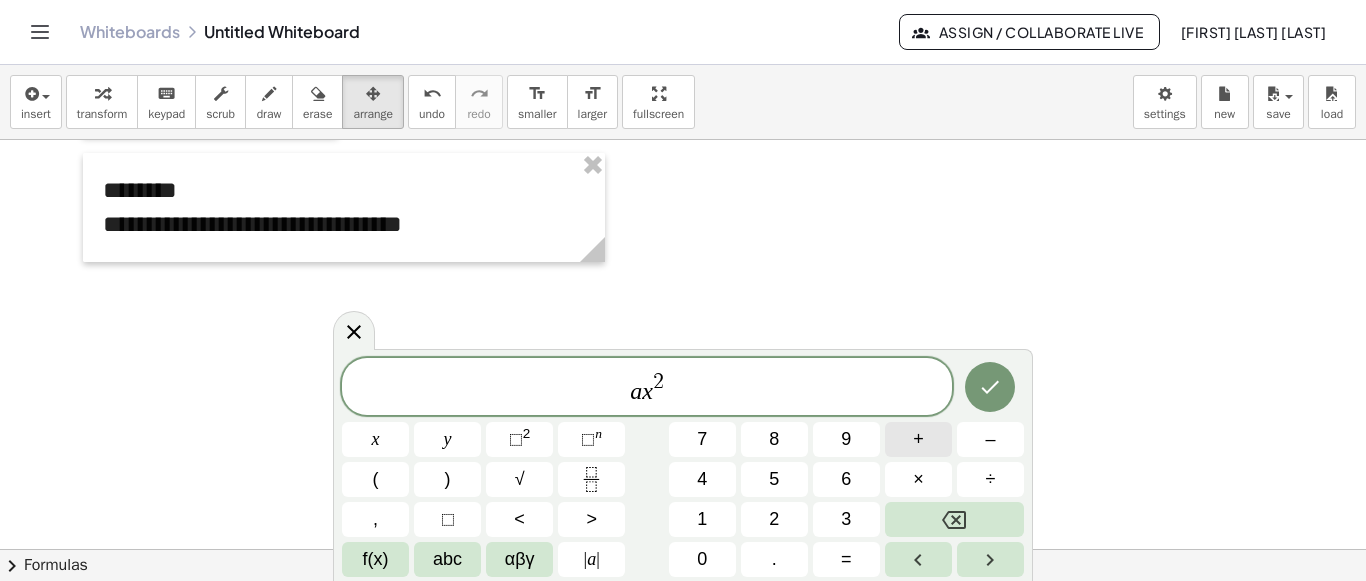 click on "+" at bounding box center [918, 439] 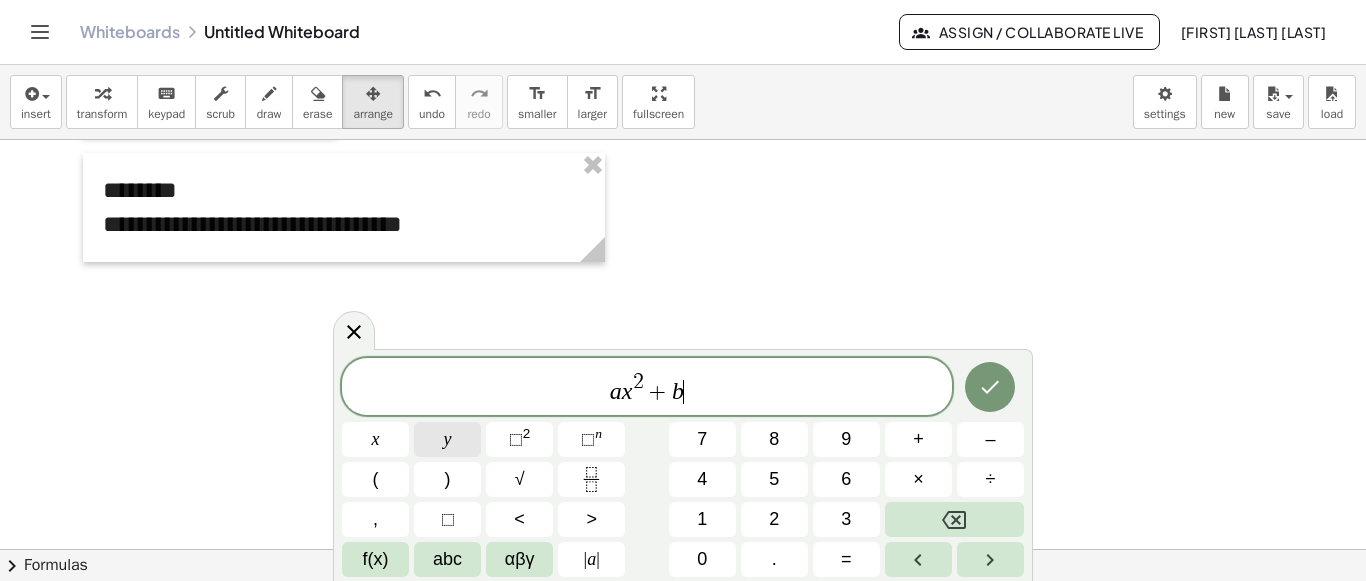 click on "y" at bounding box center [447, 439] 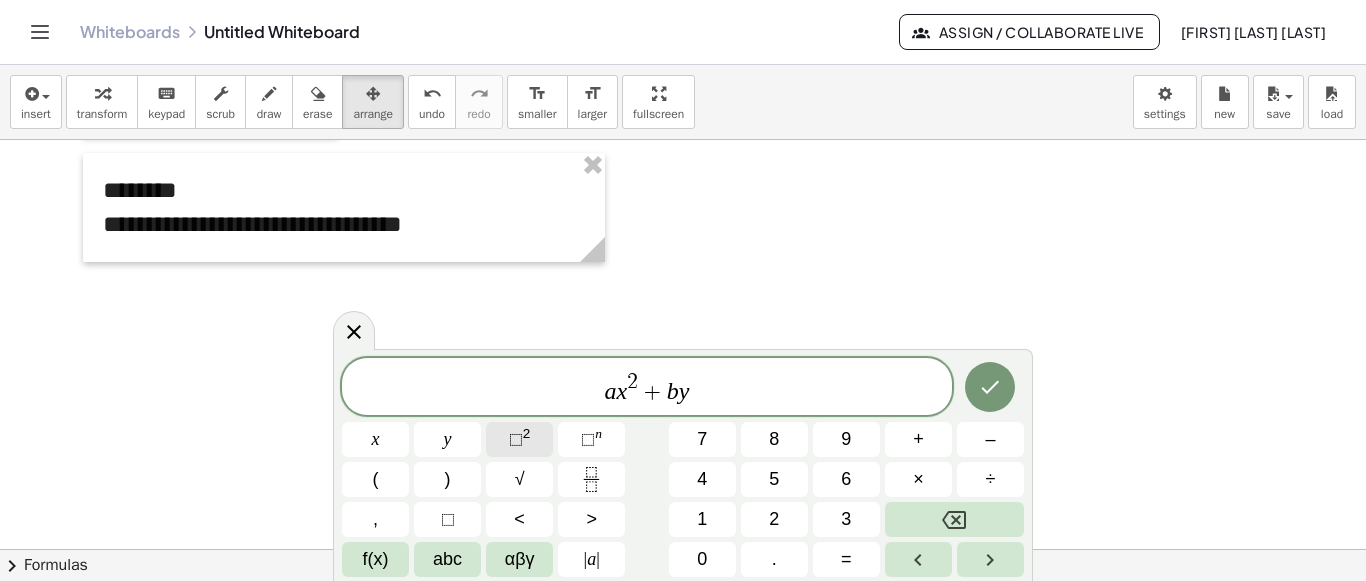click on "⬚ 2" at bounding box center (519, 439) 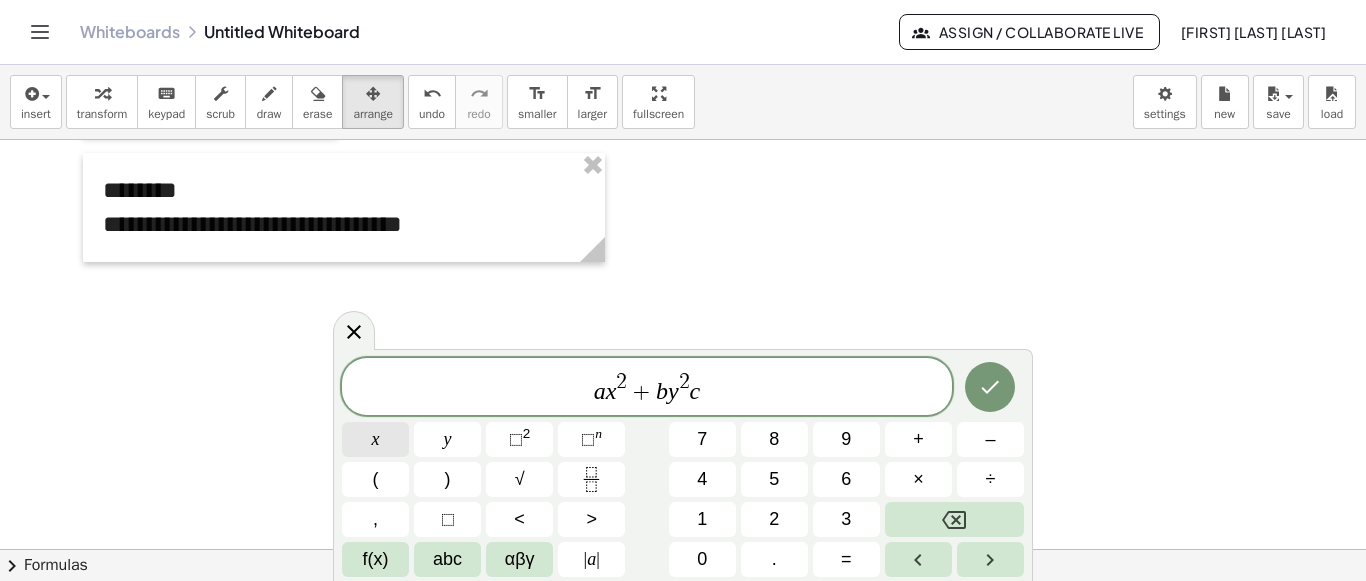 click on "x" at bounding box center [375, 439] 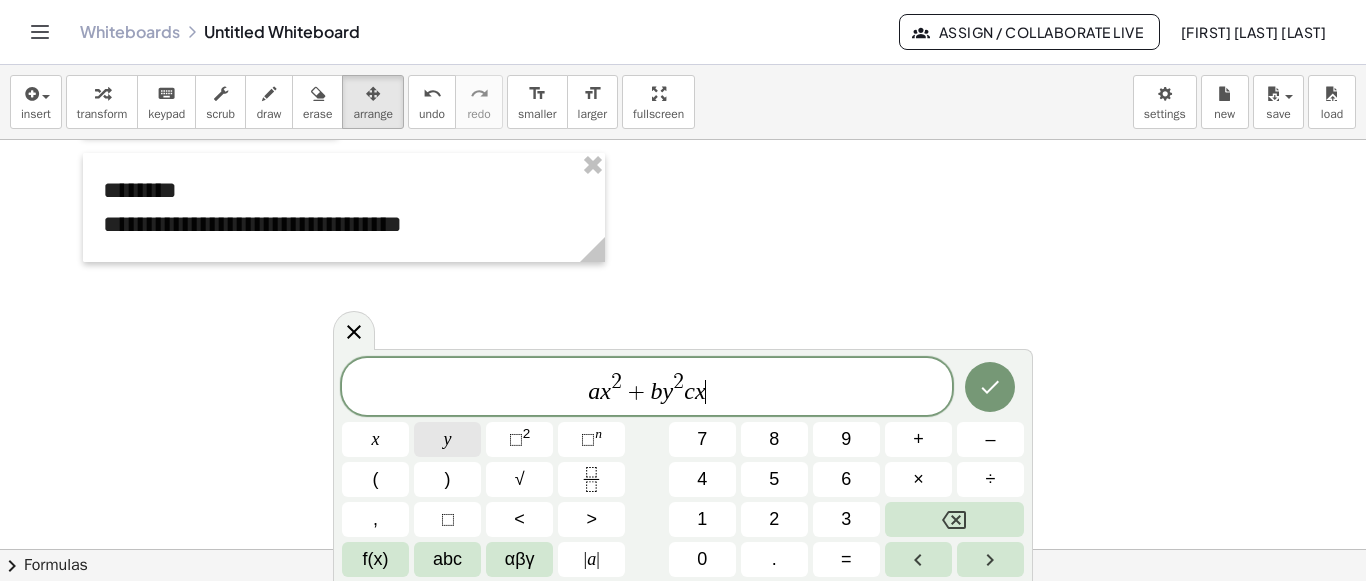 click on "y" at bounding box center [447, 439] 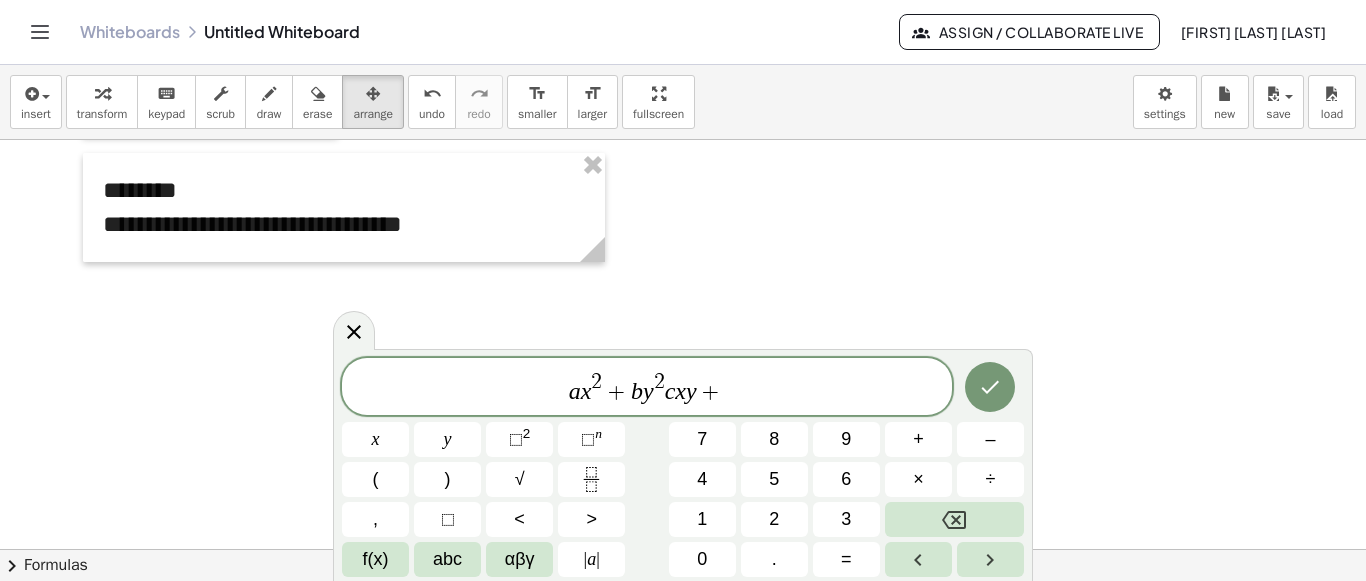 click on "2" at bounding box center (659, 382) 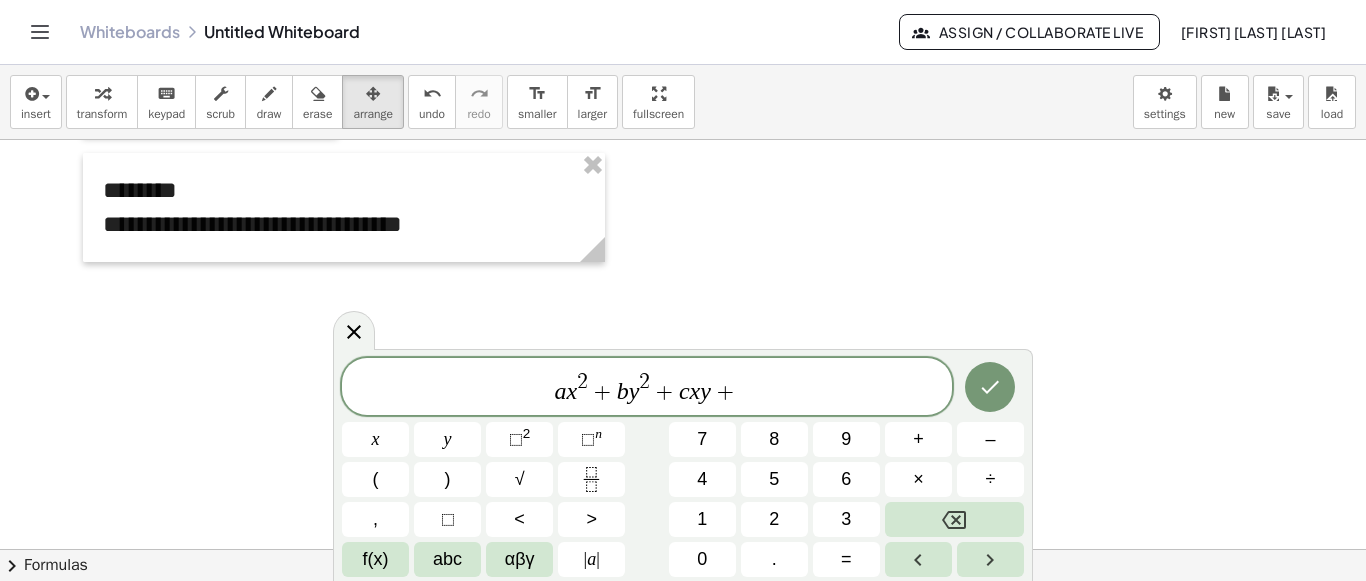 click on "a x 2 + b y 2 + ​ c x y +" at bounding box center [647, 388] 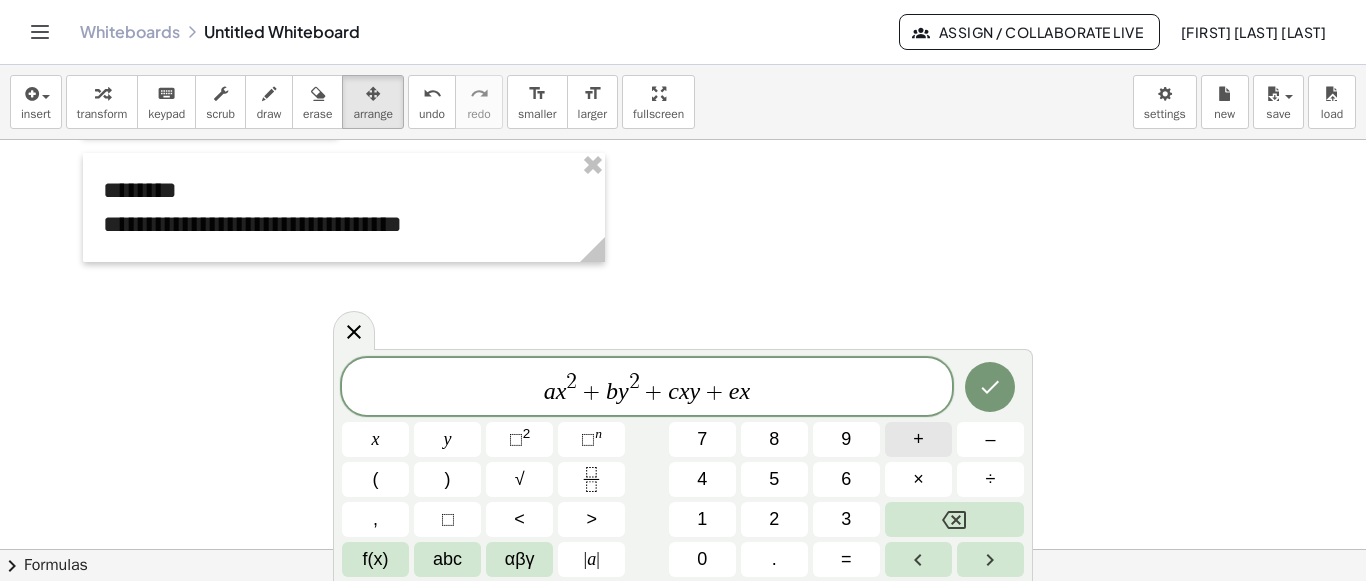 click on "+" at bounding box center [918, 439] 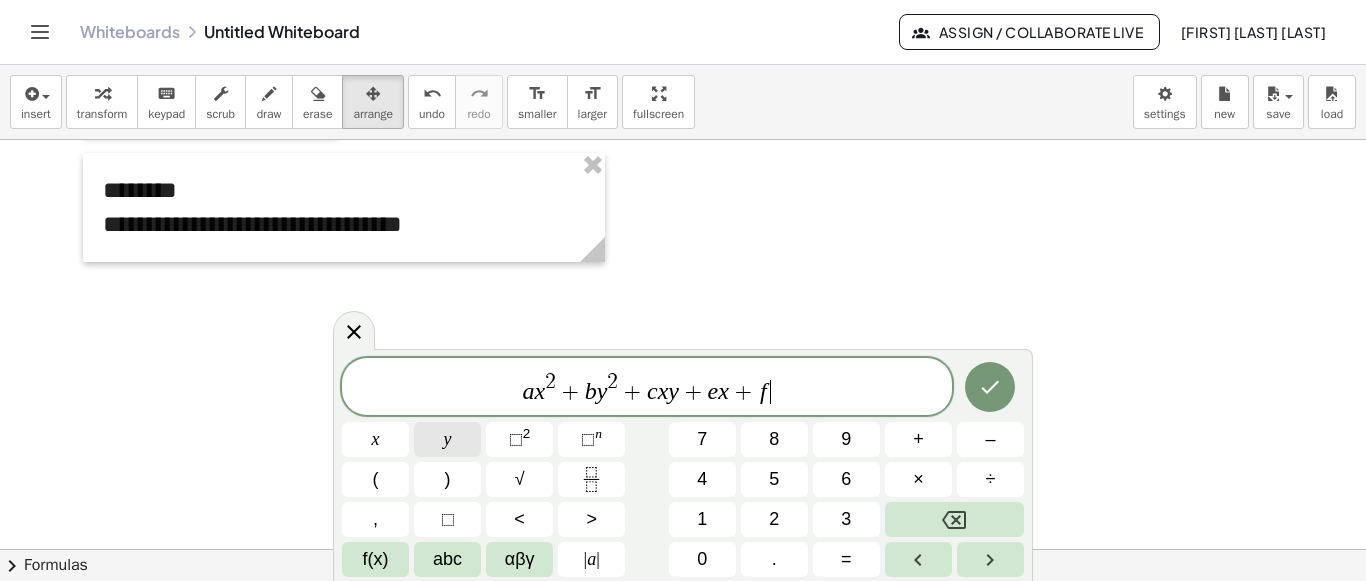 click on "y" at bounding box center (448, 439) 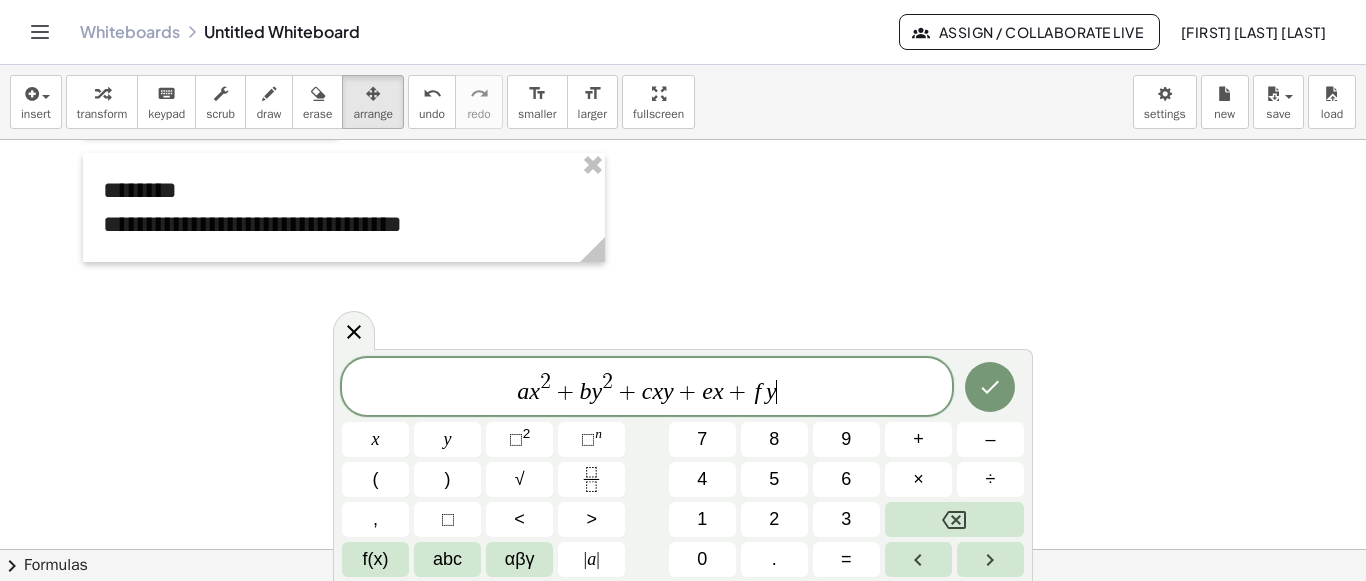 drag, startPoint x: 711, startPoint y: 396, endPoint x: 728, endPoint y: 399, distance: 17.262676 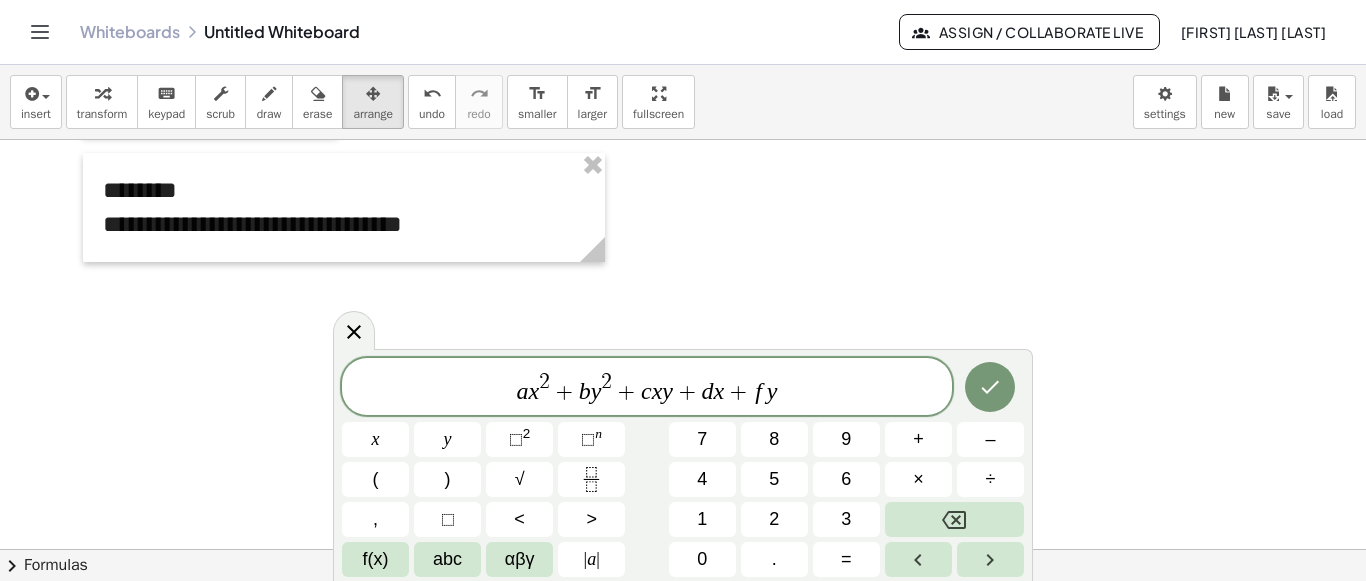 click on "y" at bounding box center (772, 391) 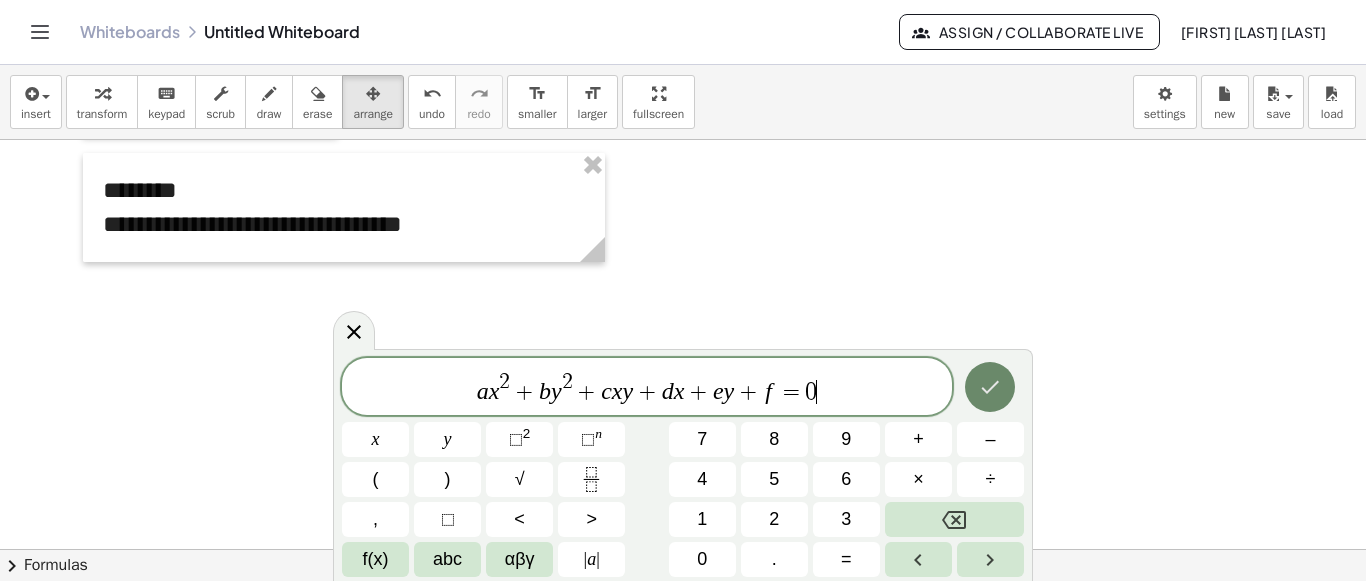click 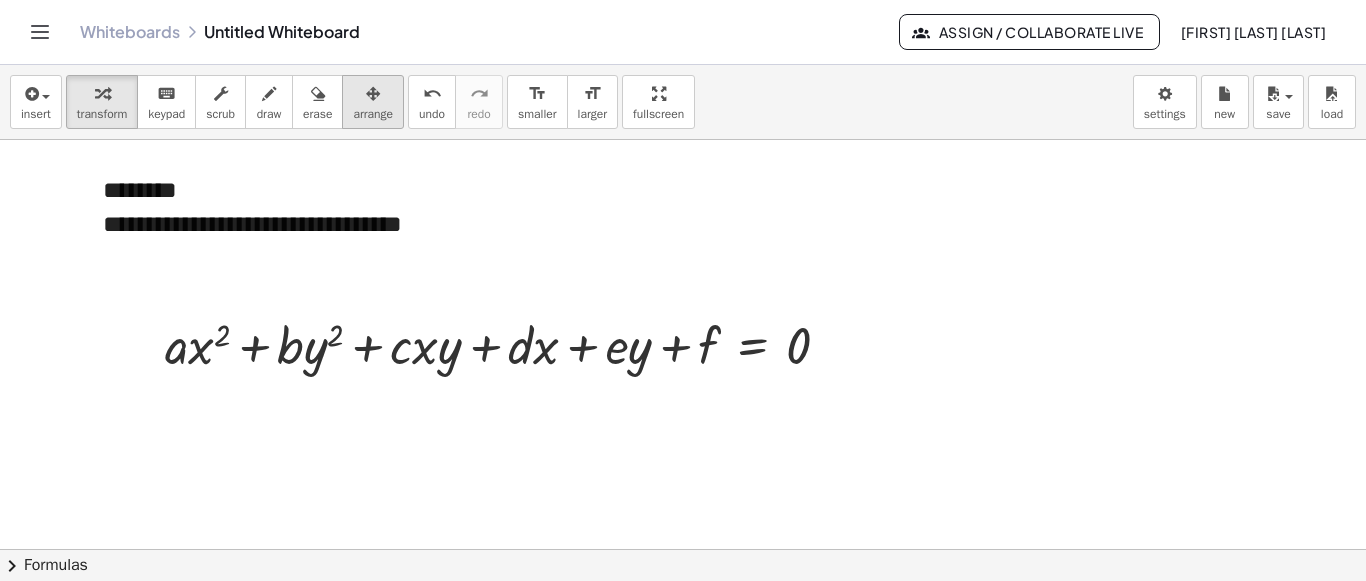 click on "arrange" at bounding box center (373, 114) 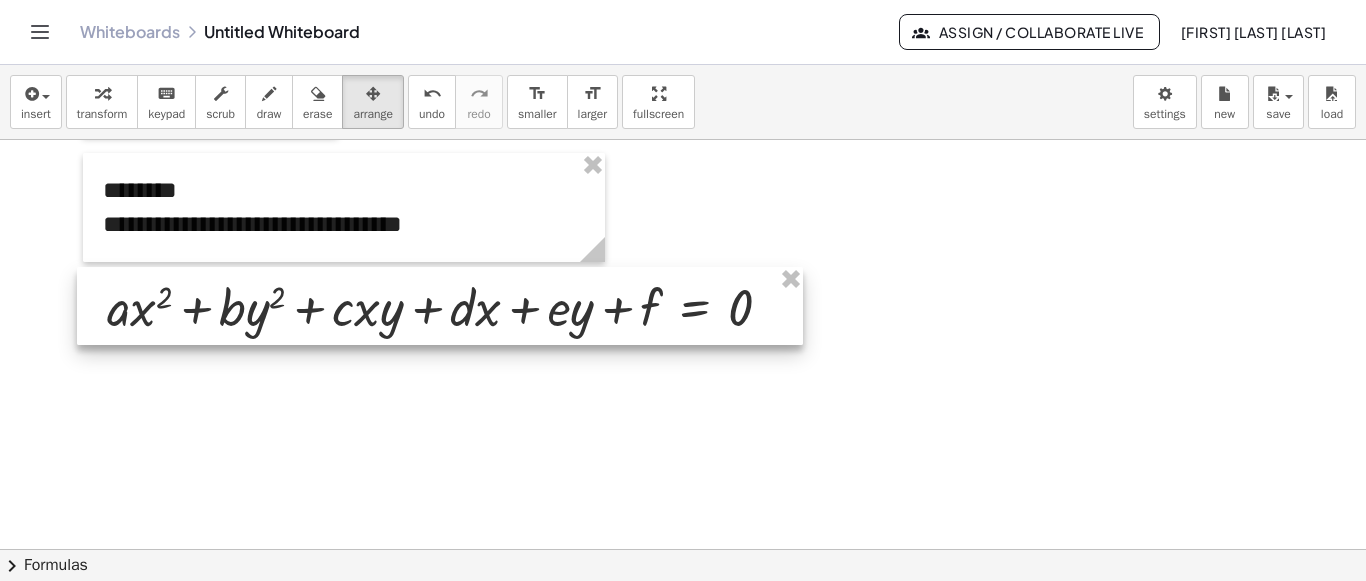 drag, startPoint x: 413, startPoint y: 346, endPoint x: 355, endPoint y: 308, distance: 69.339745 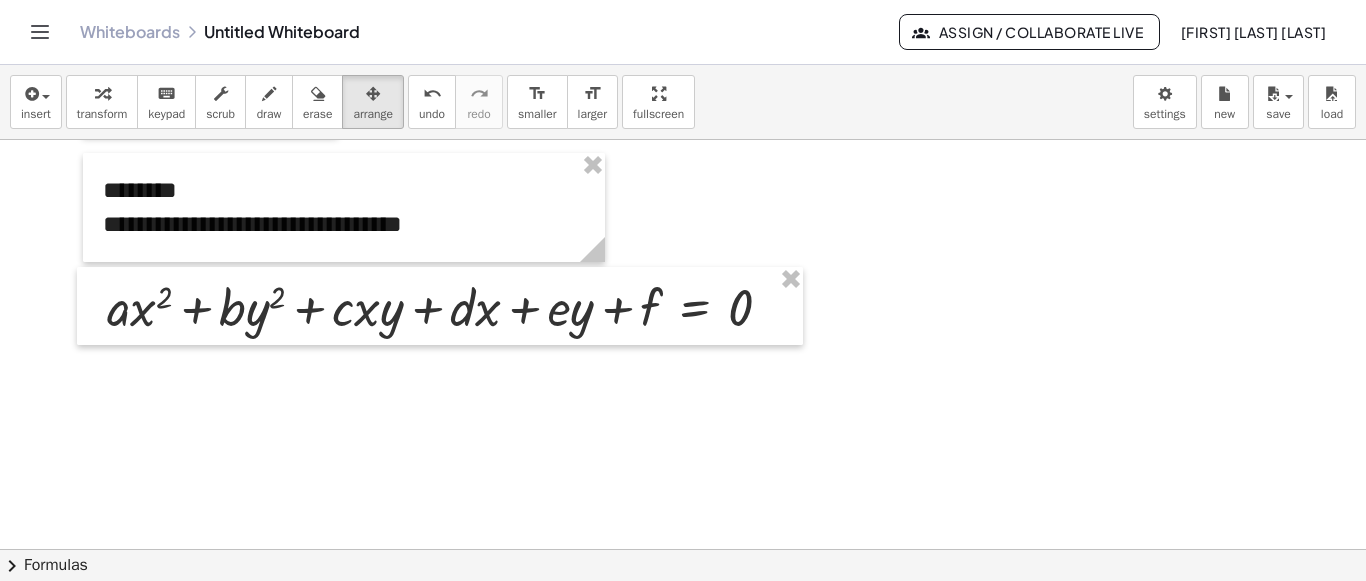 click at bounding box center (683, 346) 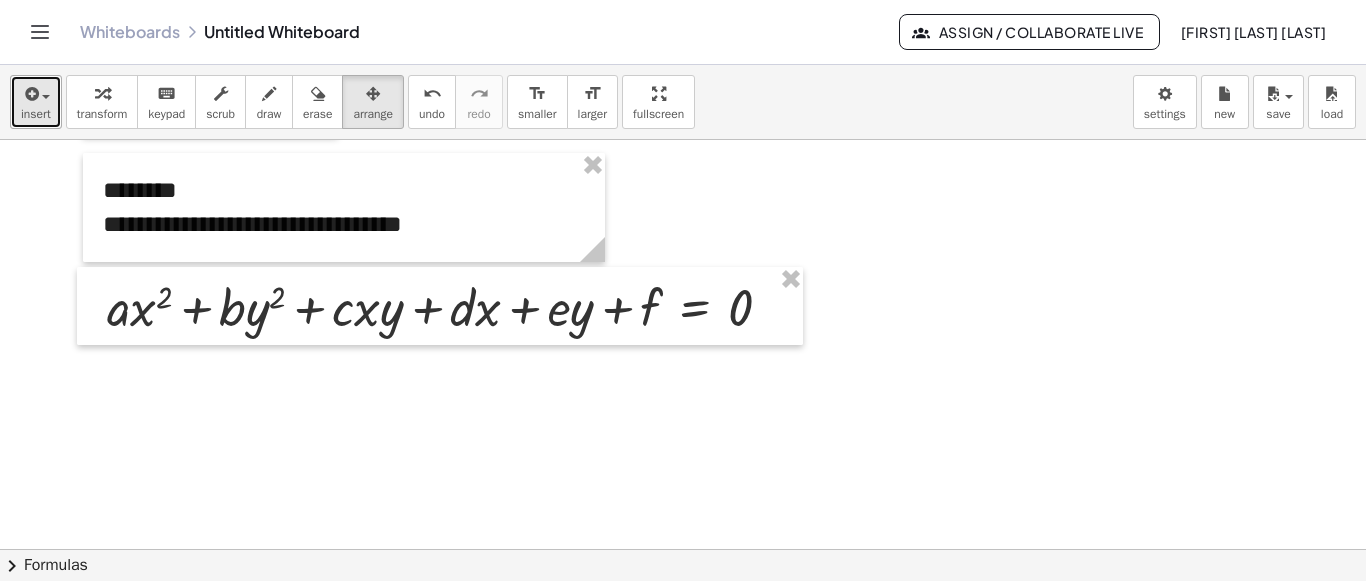 click on "insert" at bounding box center [36, 114] 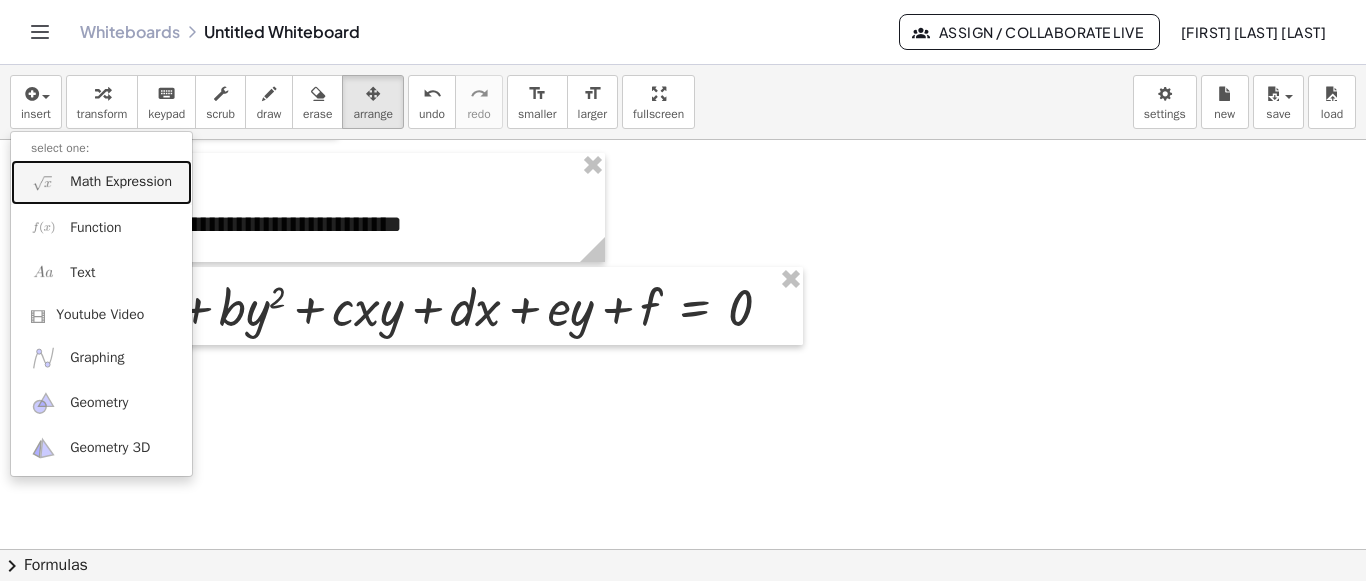 click on "Math Expression" at bounding box center (101, 182) 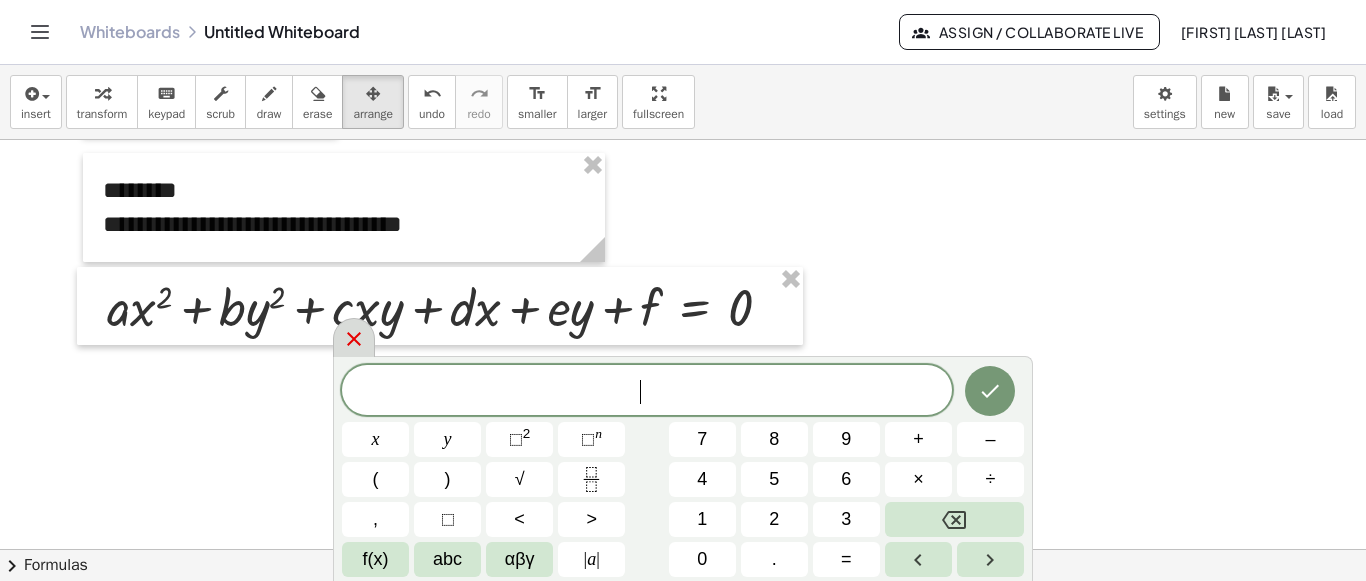 click 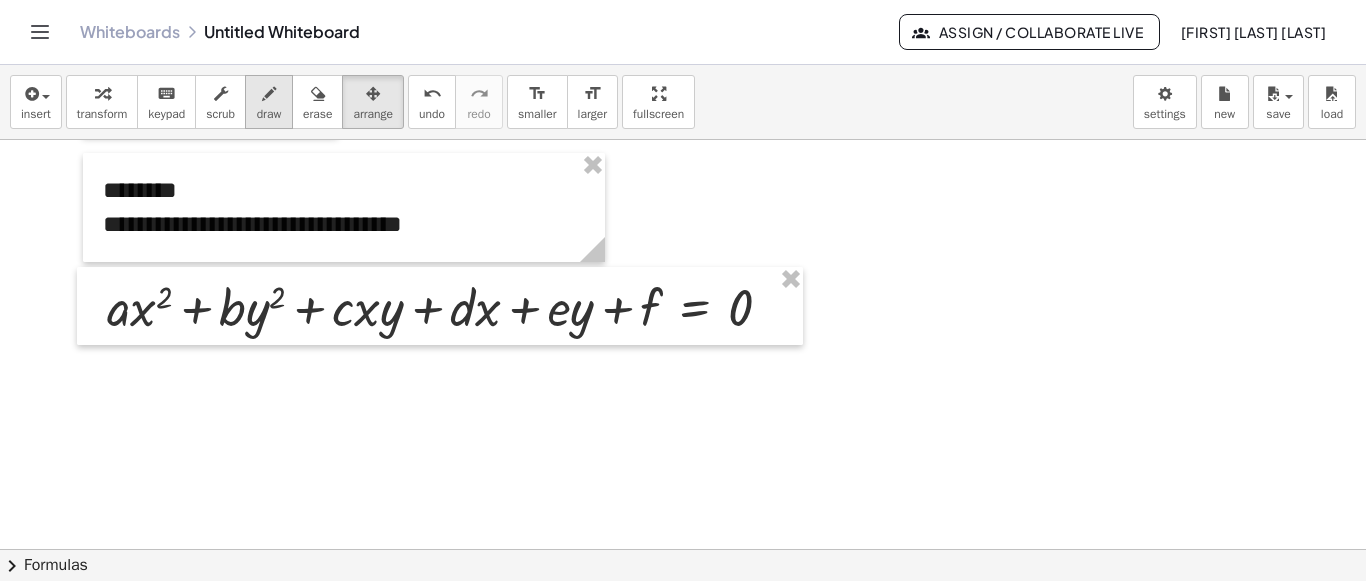 click at bounding box center (269, 94) 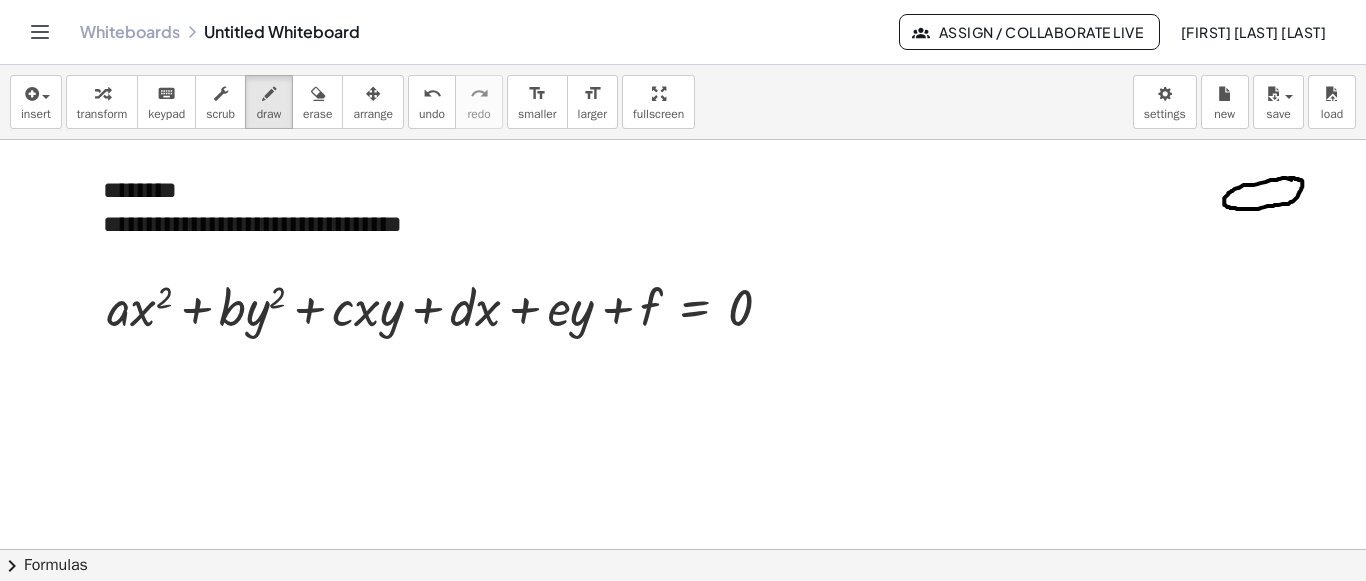 drag, startPoint x: 1291, startPoint y: 178, endPoint x: 1281, endPoint y: 177, distance: 10.049875 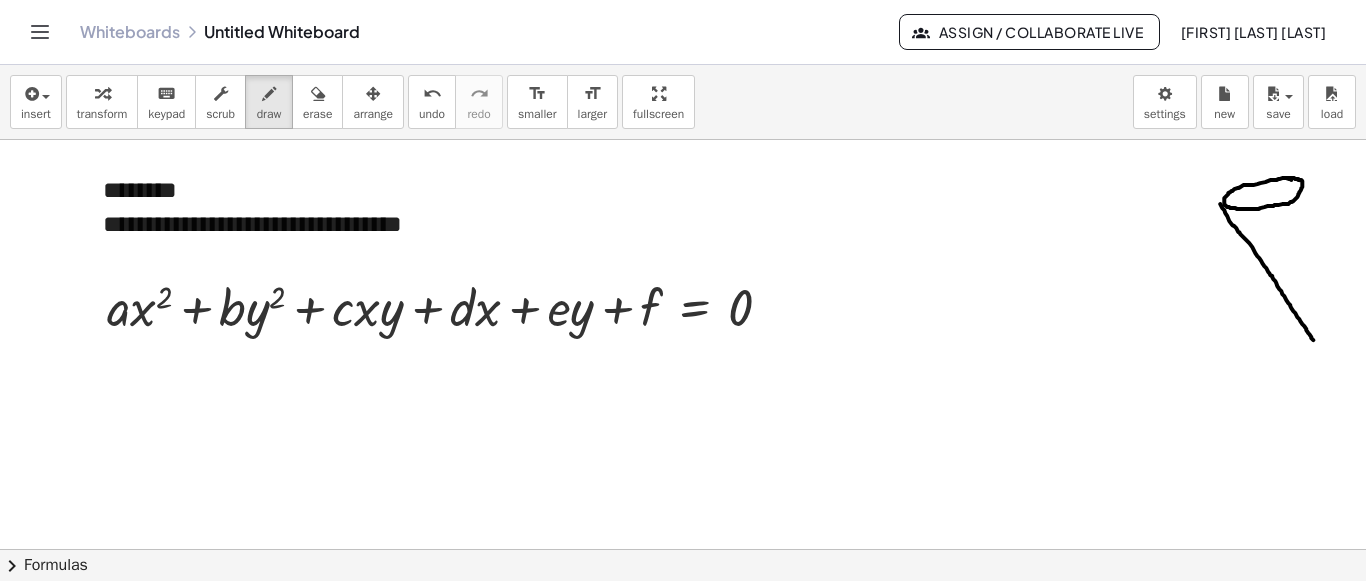 drag, startPoint x: 1220, startPoint y: 202, endPoint x: 1324, endPoint y: 336, distance: 169.62311 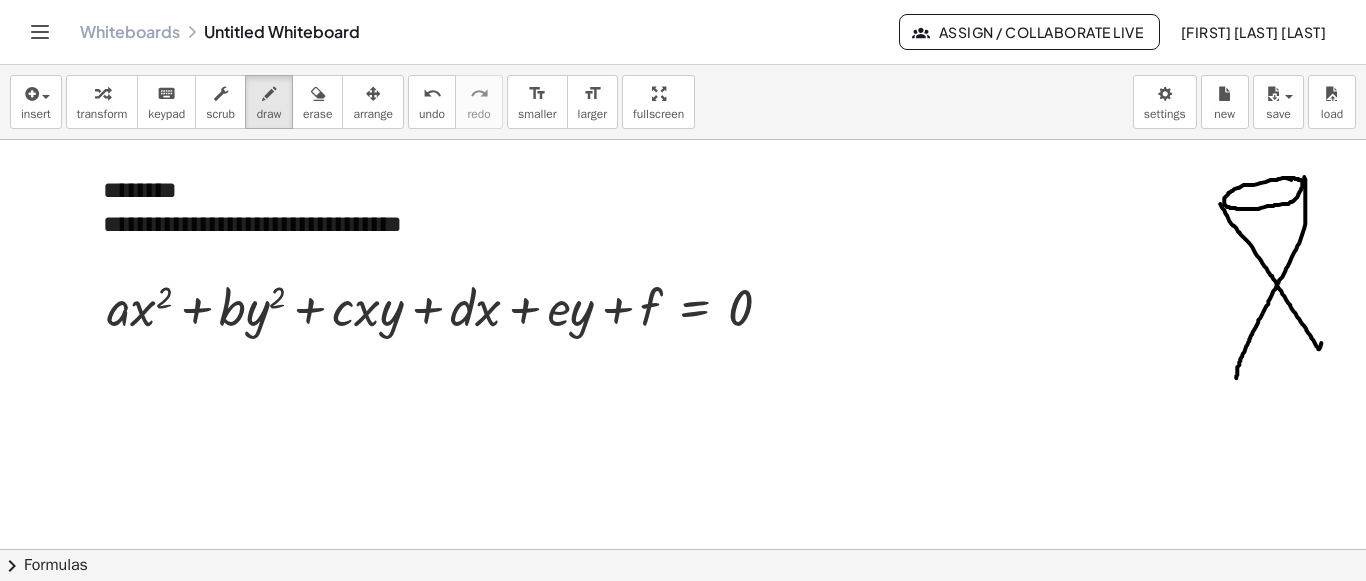 drag, startPoint x: 1304, startPoint y: 175, endPoint x: 1236, endPoint y: 376, distance: 212.19095 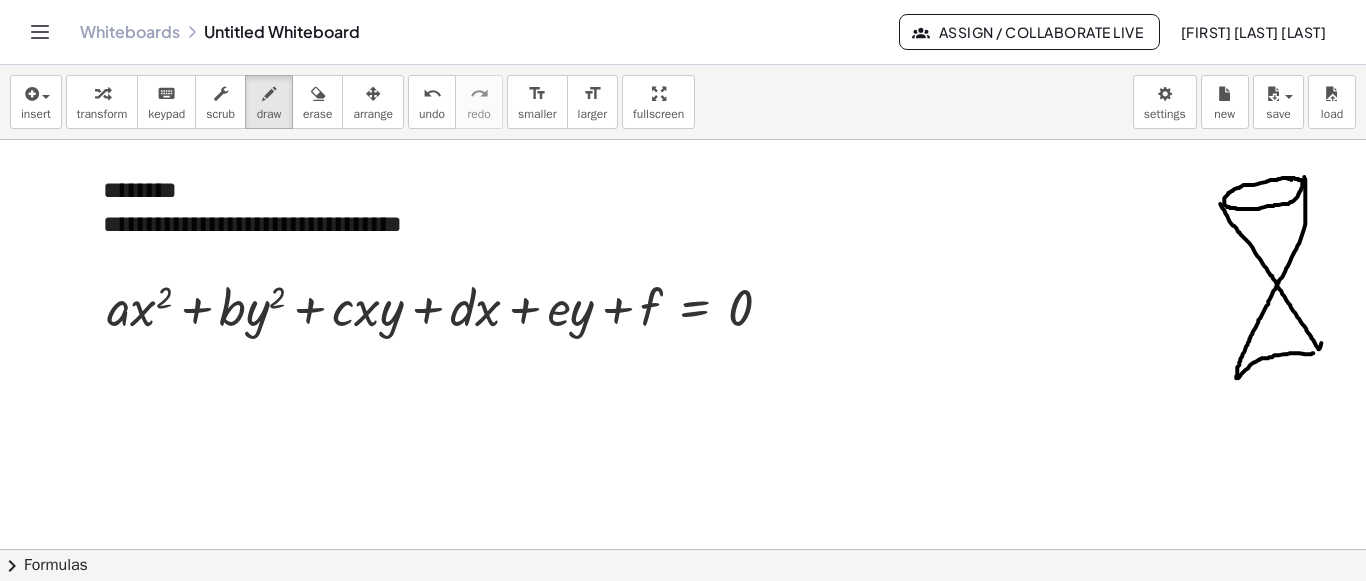 drag, startPoint x: 1238, startPoint y: 376, endPoint x: 1314, endPoint y: 351, distance: 80.00625 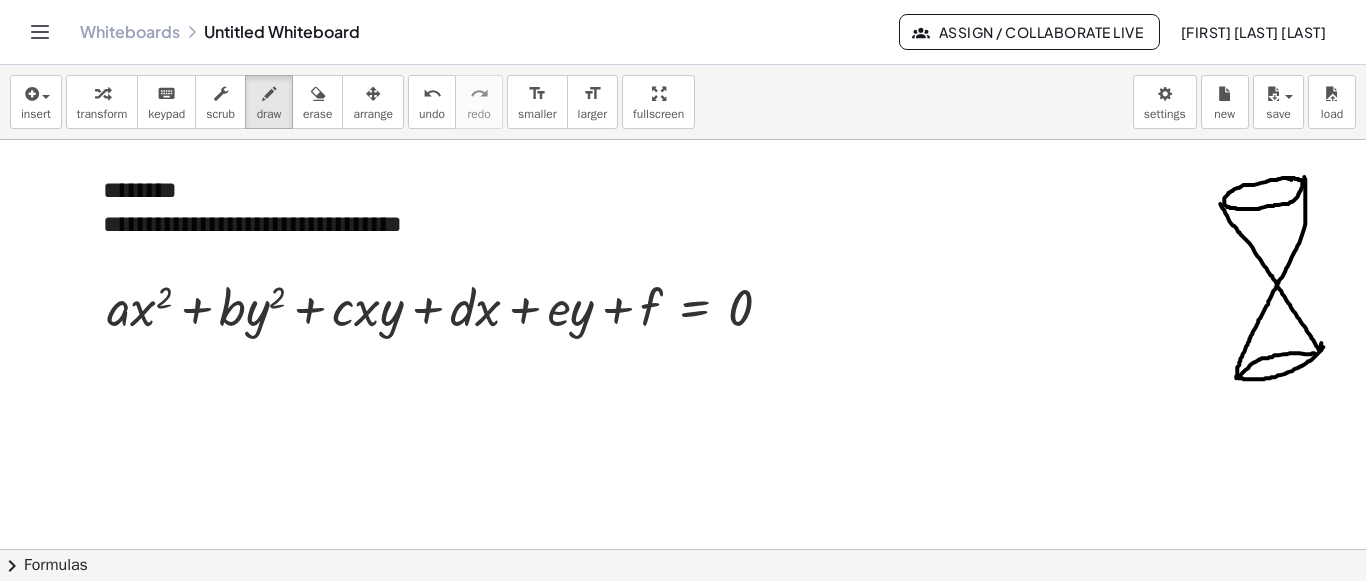 drag, startPoint x: 1238, startPoint y: 375, endPoint x: 1323, endPoint y: 345, distance: 90.13878 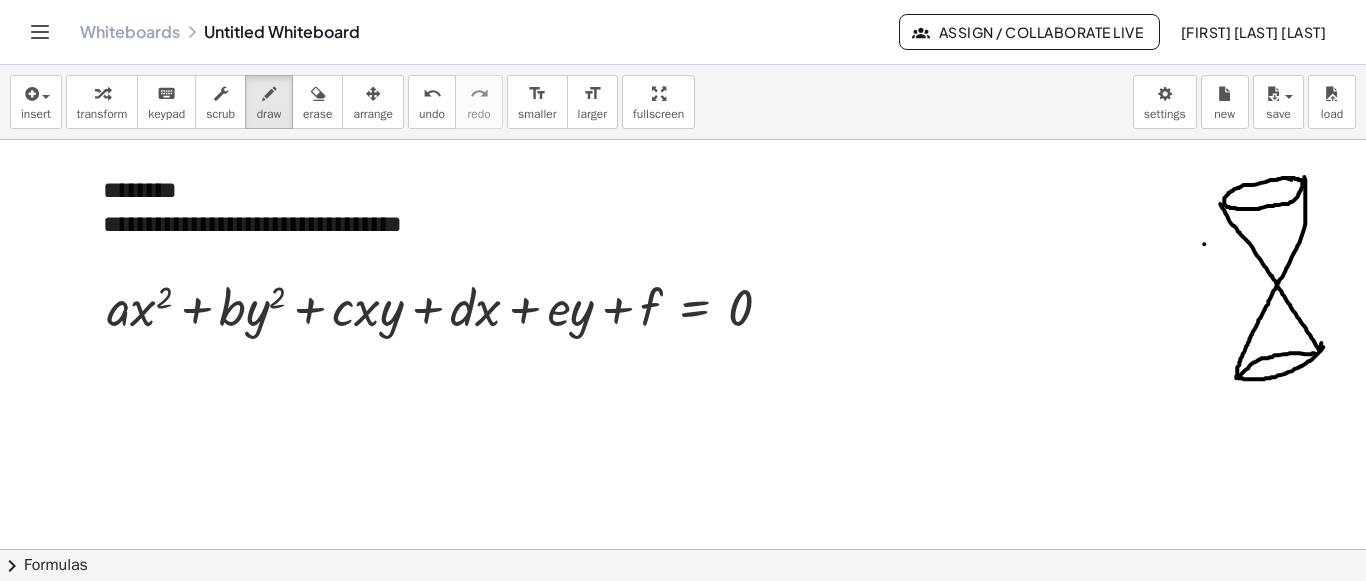 click at bounding box center (683, 346) 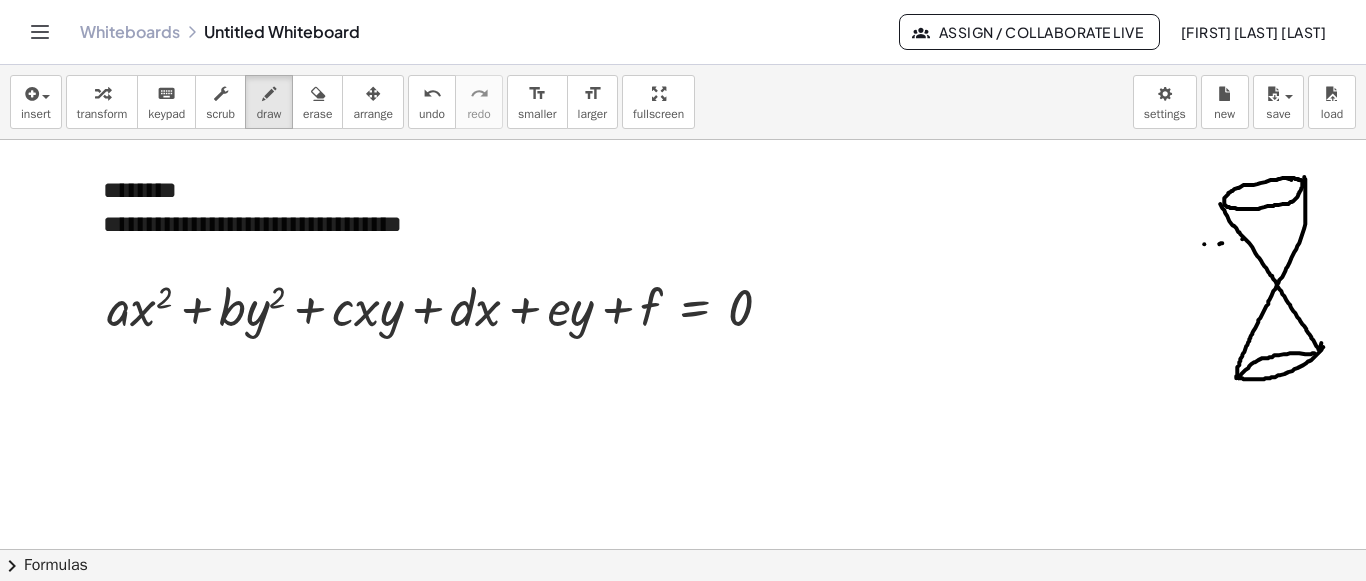 drag, startPoint x: 1242, startPoint y: 237, endPoint x: 1255, endPoint y: 235, distance: 13.152946 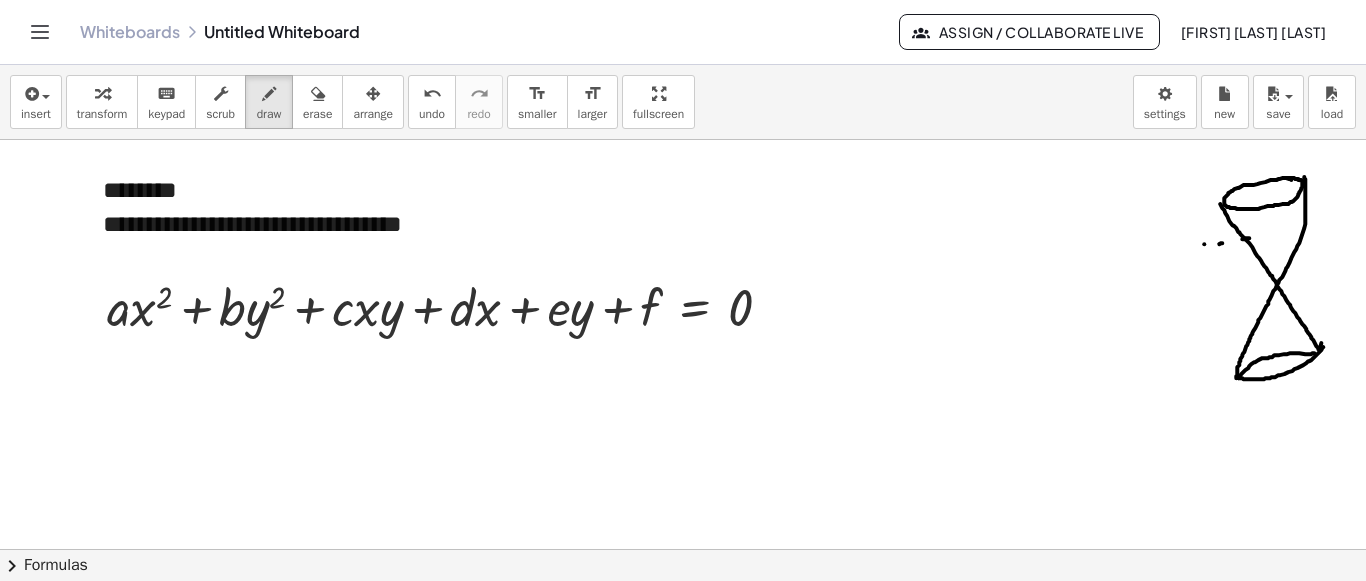 drag, startPoint x: 1257, startPoint y: 235, endPoint x: 1273, endPoint y: 233, distance: 16.124516 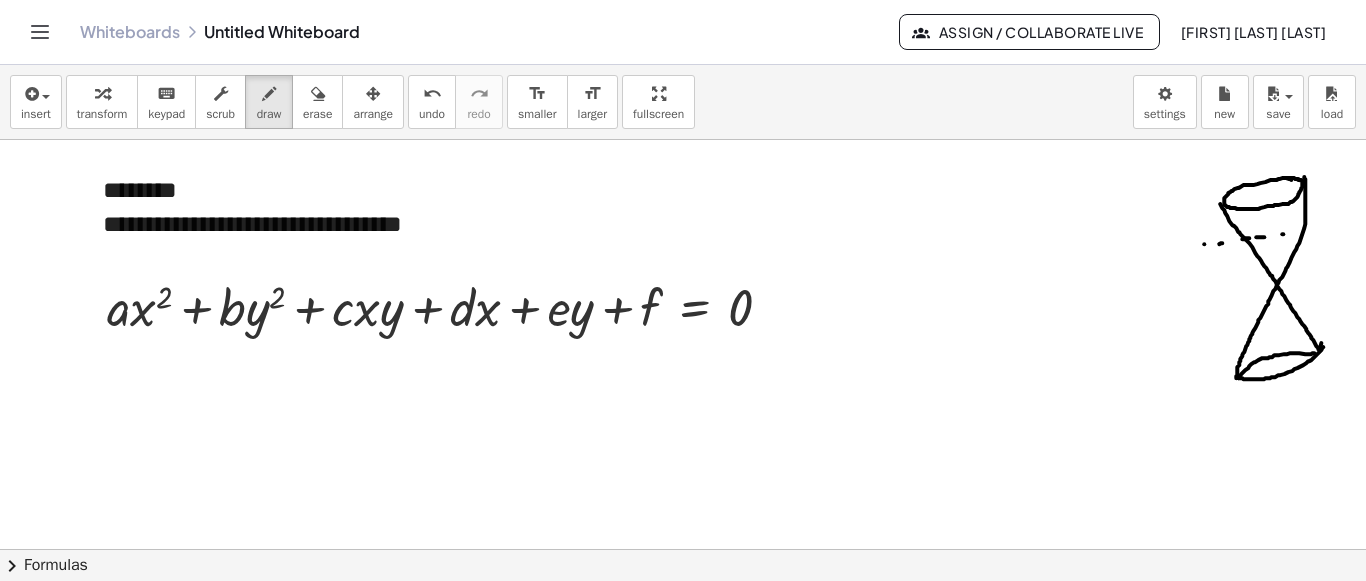 drag, startPoint x: 1282, startPoint y: 232, endPoint x: 1297, endPoint y: 230, distance: 15.132746 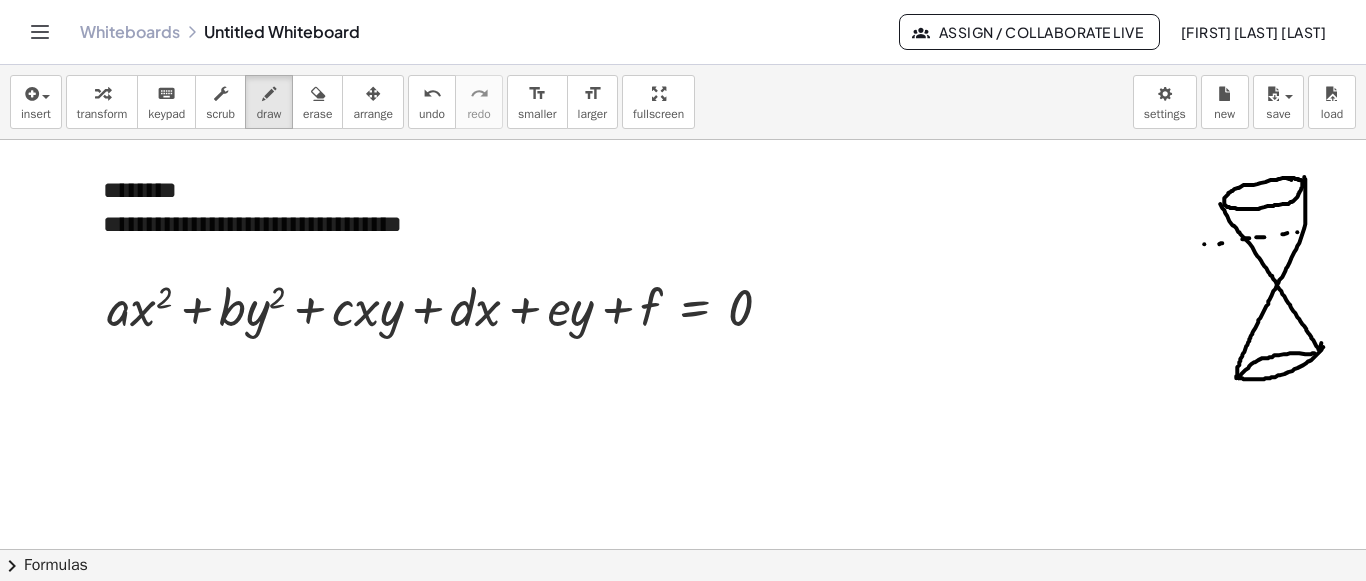 drag, startPoint x: 1297, startPoint y: 230, endPoint x: 1334, endPoint y: 229, distance: 37.01351 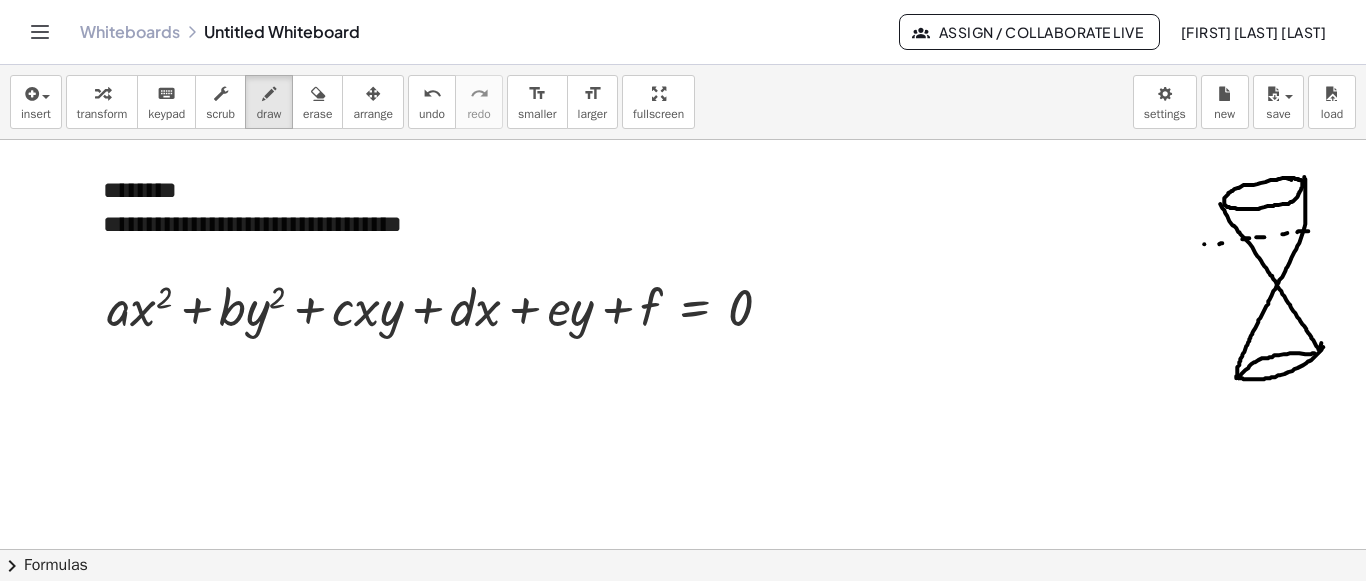 click at bounding box center [683, 346] 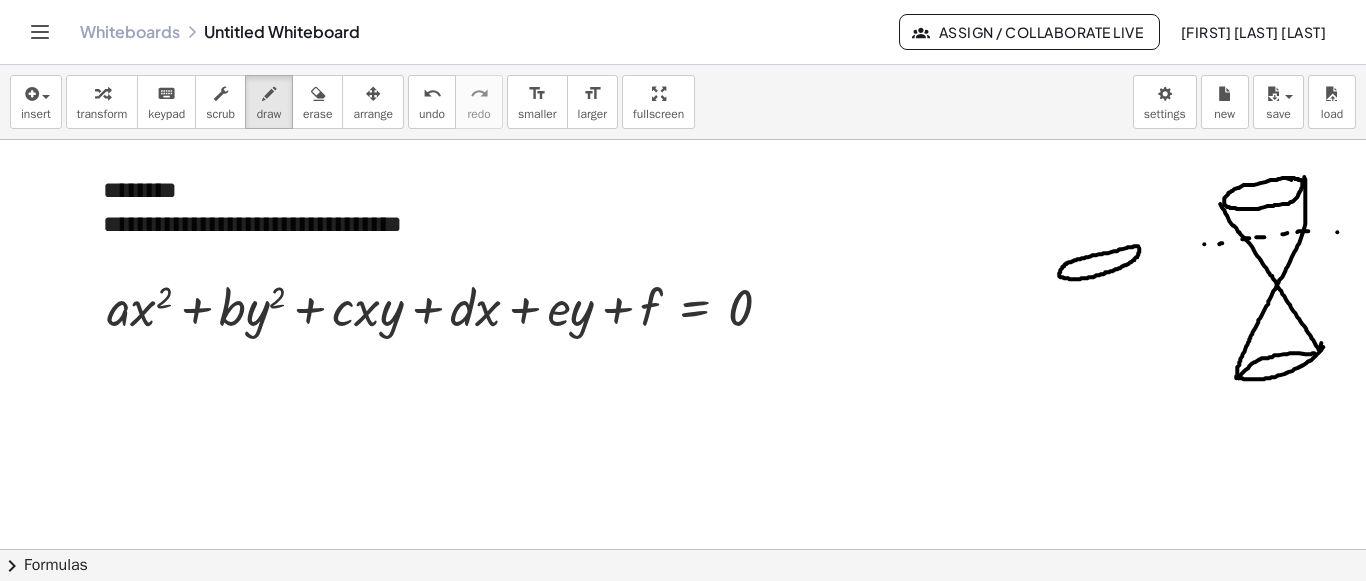 click at bounding box center [683, 346] 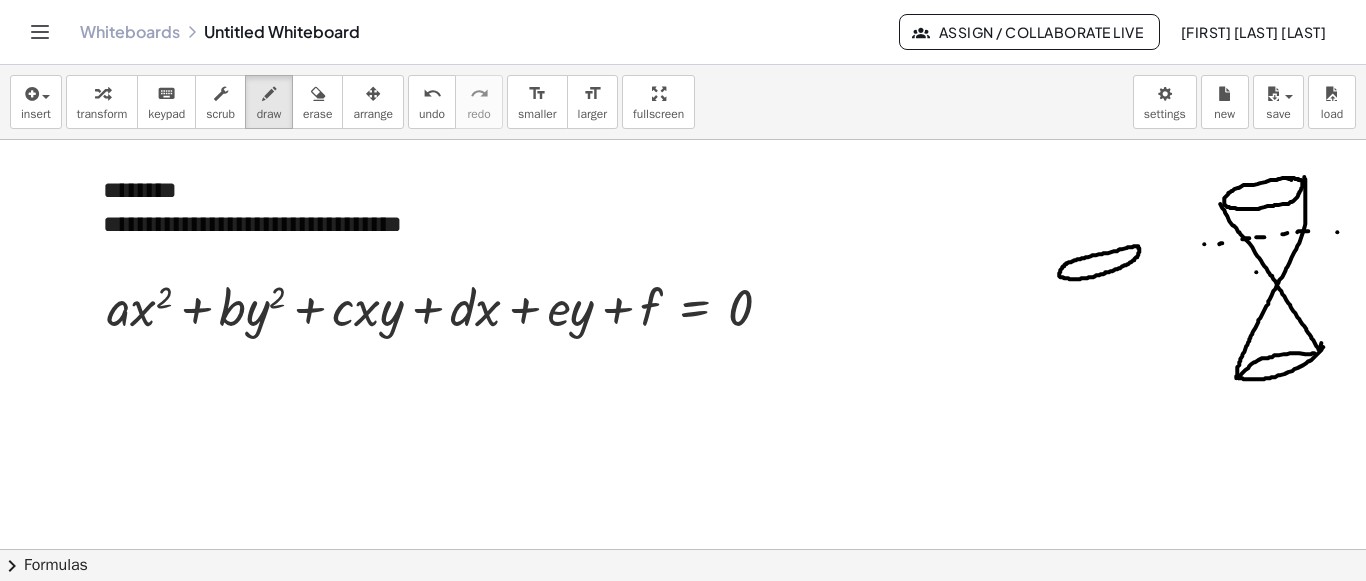 click at bounding box center [683, 346] 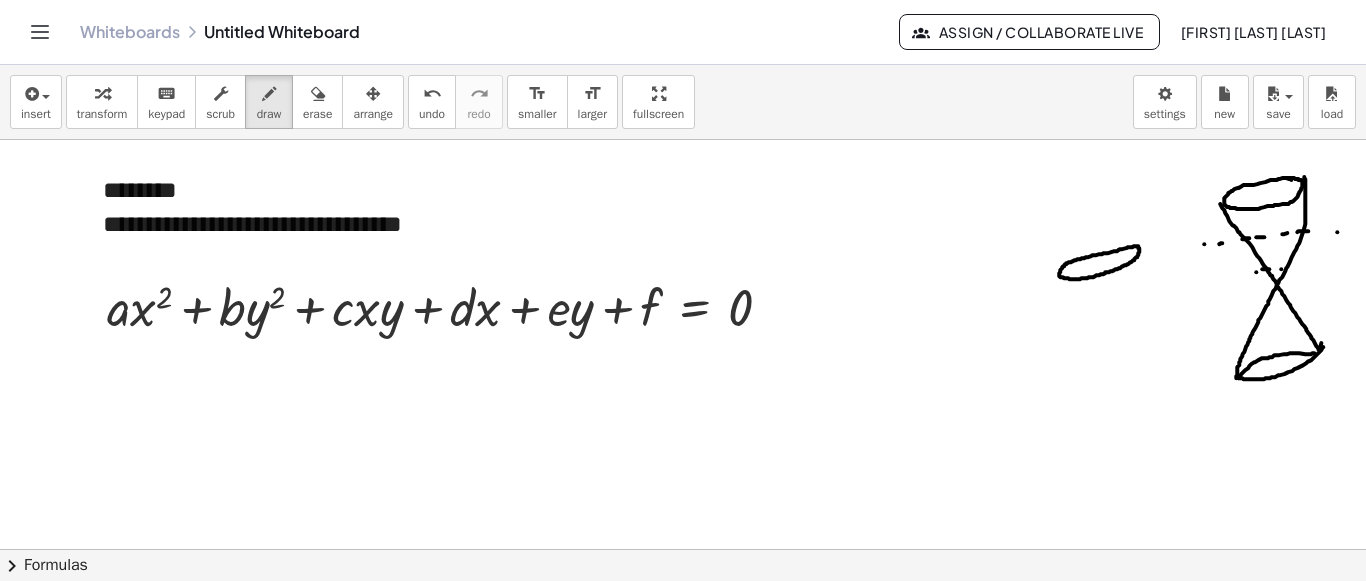 click at bounding box center (683, 346) 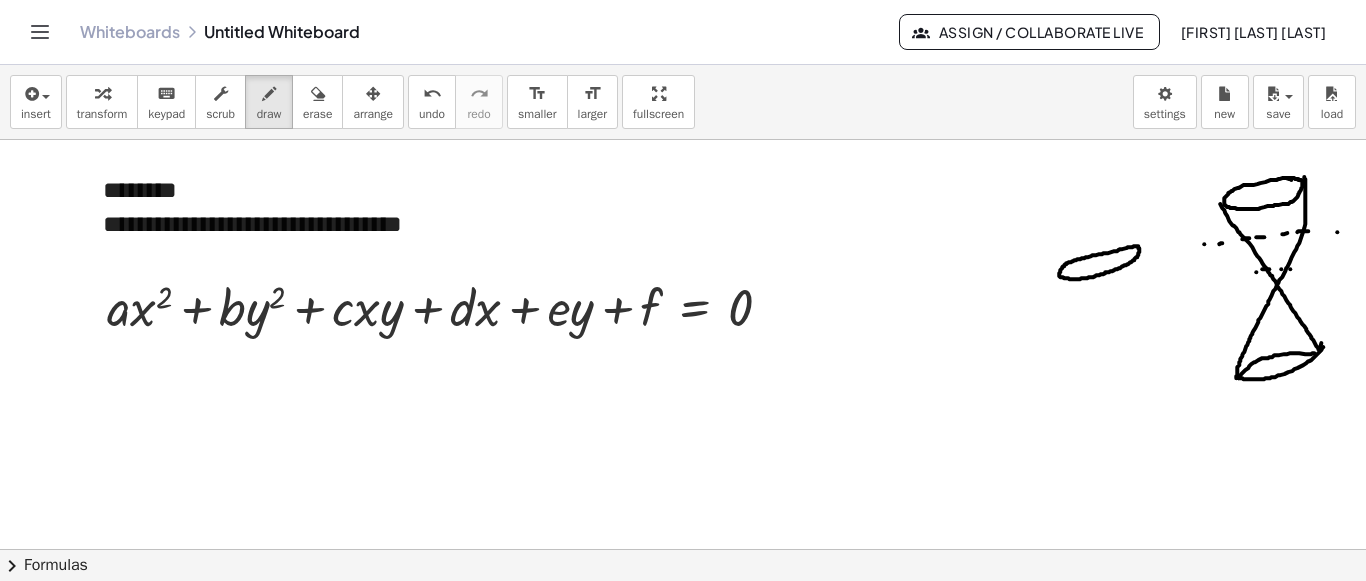 drag, startPoint x: 1290, startPoint y: 267, endPoint x: 1320, endPoint y: 267, distance: 30 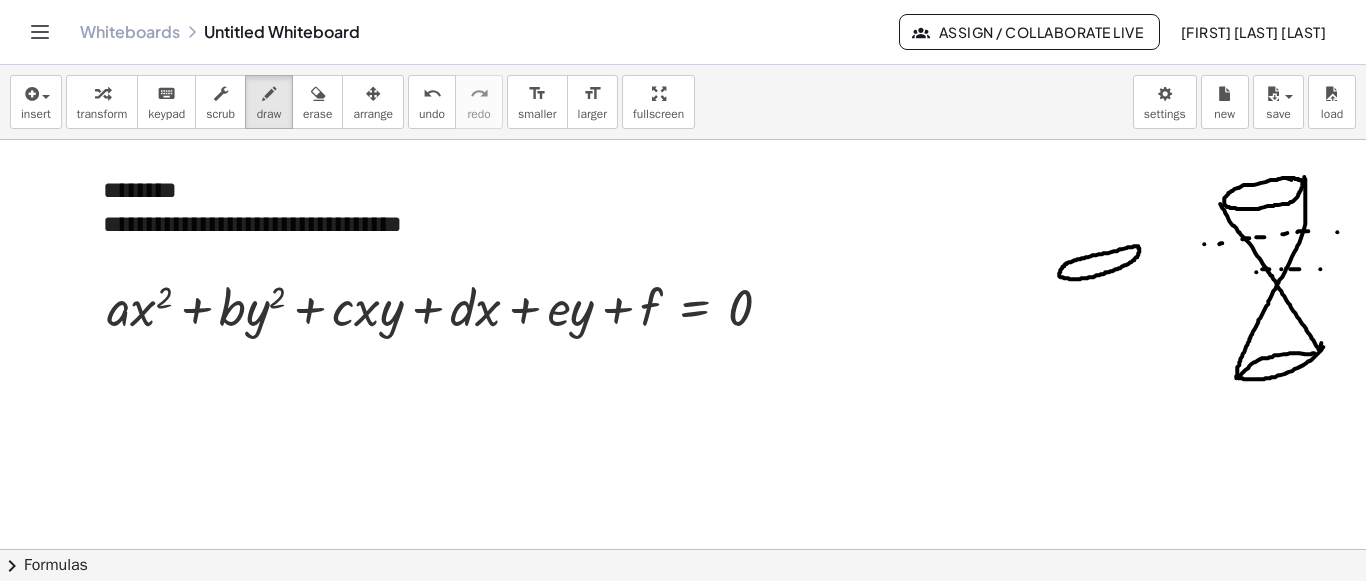 click at bounding box center [683, 346] 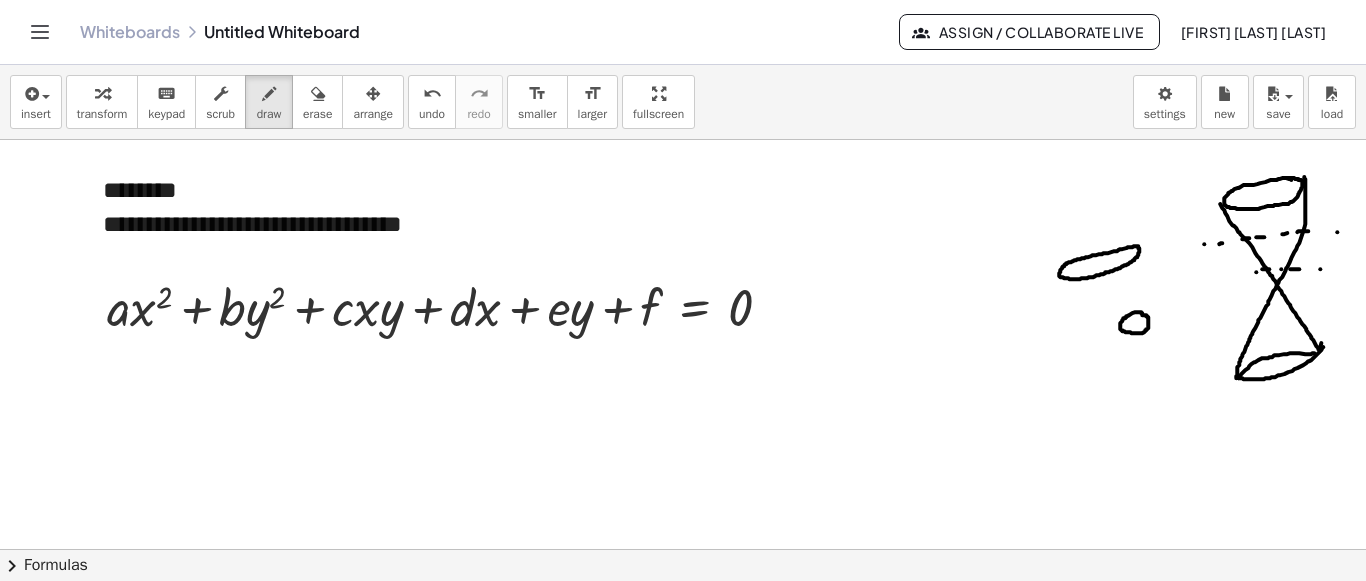 click at bounding box center [683, 346] 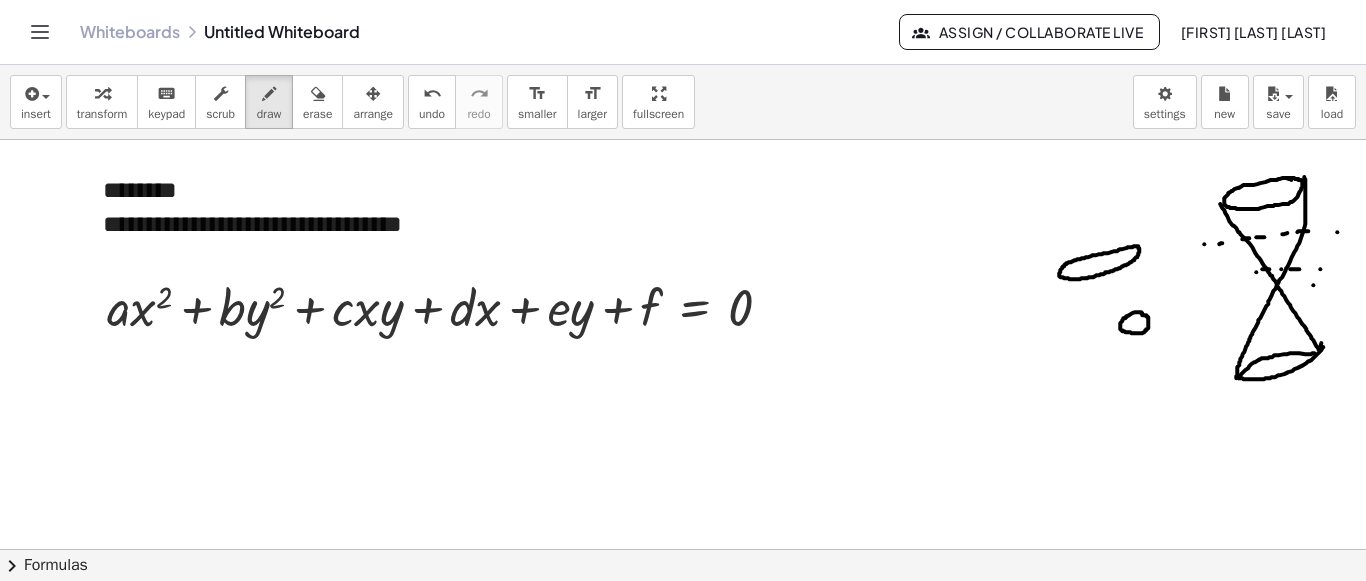 click at bounding box center (683, 346) 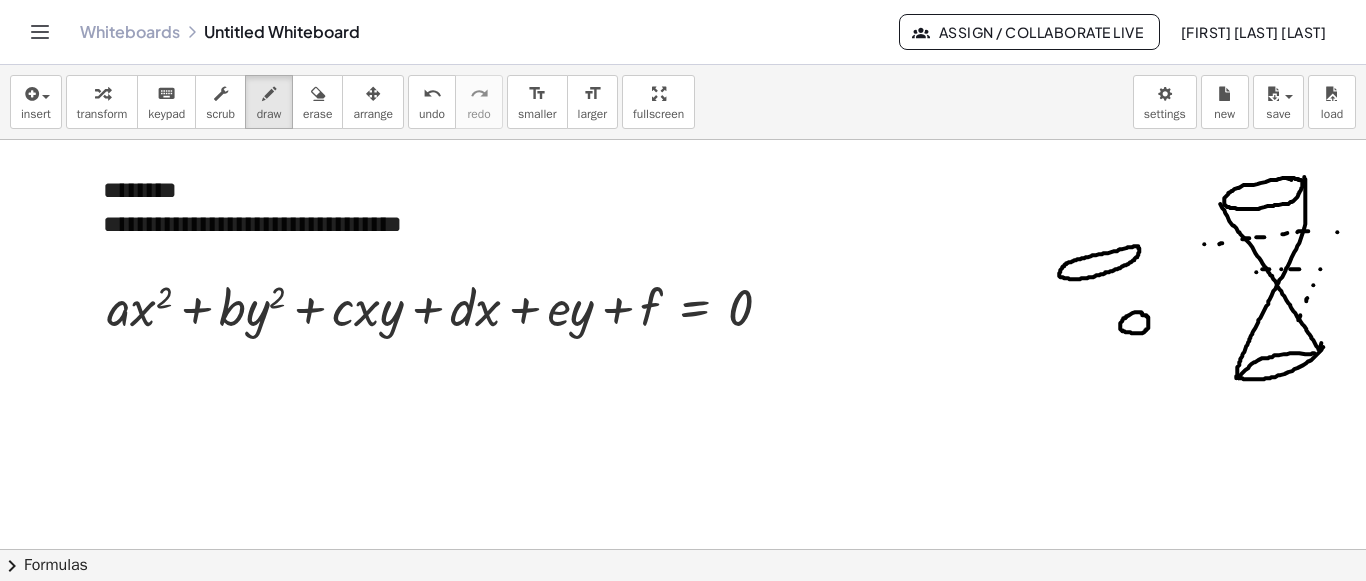 click at bounding box center [683, 346] 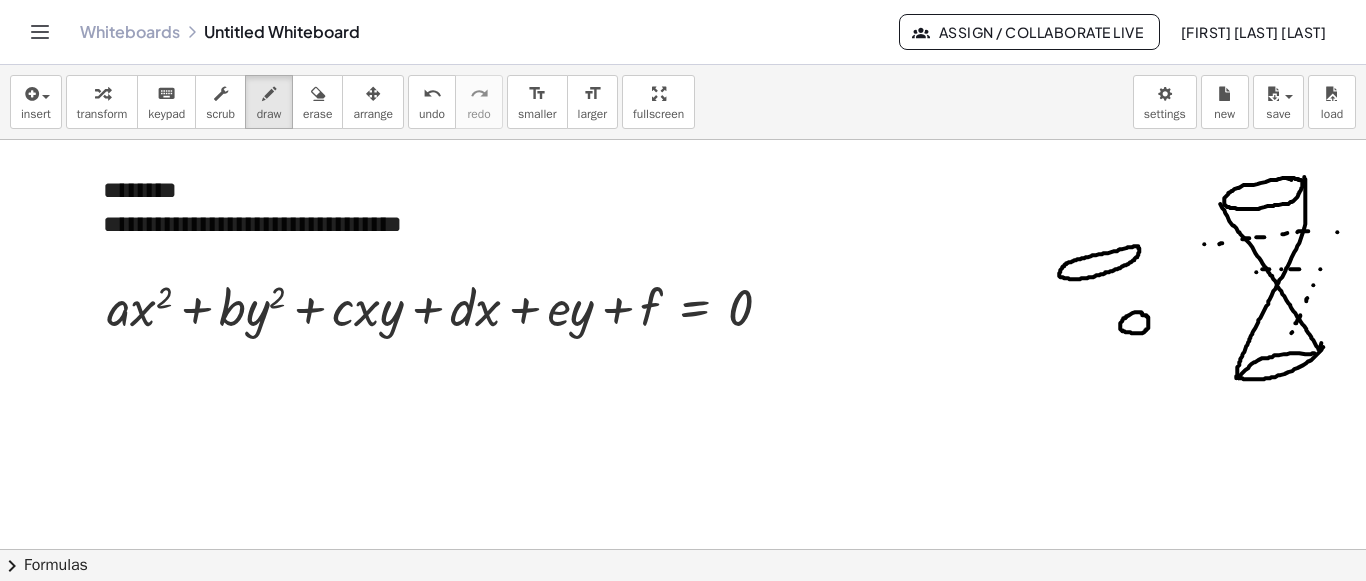 drag, startPoint x: 1291, startPoint y: 331, endPoint x: 1287, endPoint y: 342, distance: 11.7046995 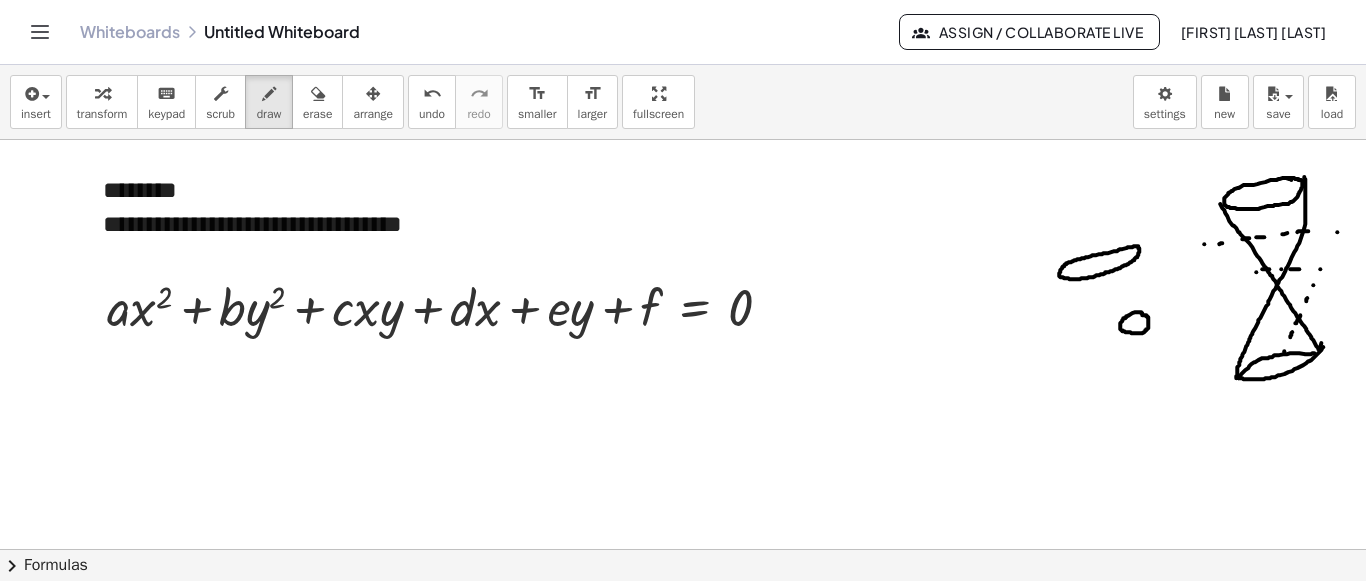 drag, startPoint x: 1284, startPoint y: 350, endPoint x: 1275, endPoint y: 362, distance: 15 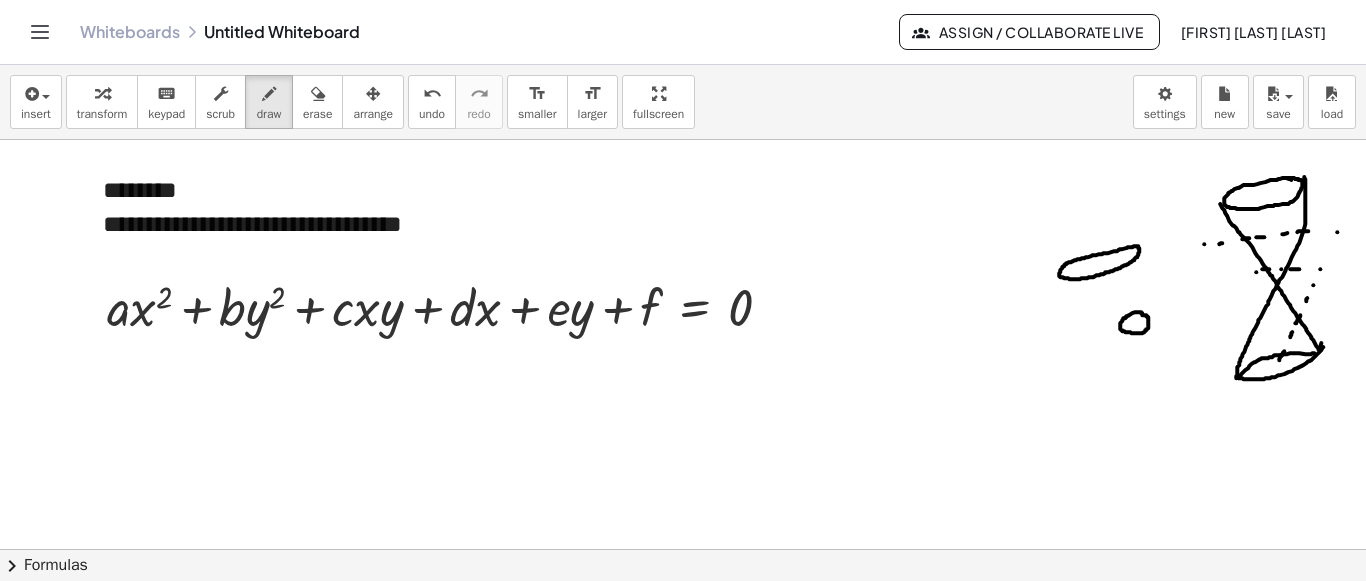 drag, startPoint x: 1268, startPoint y: 369, endPoint x: 1258, endPoint y: 379, distance: 14.142136 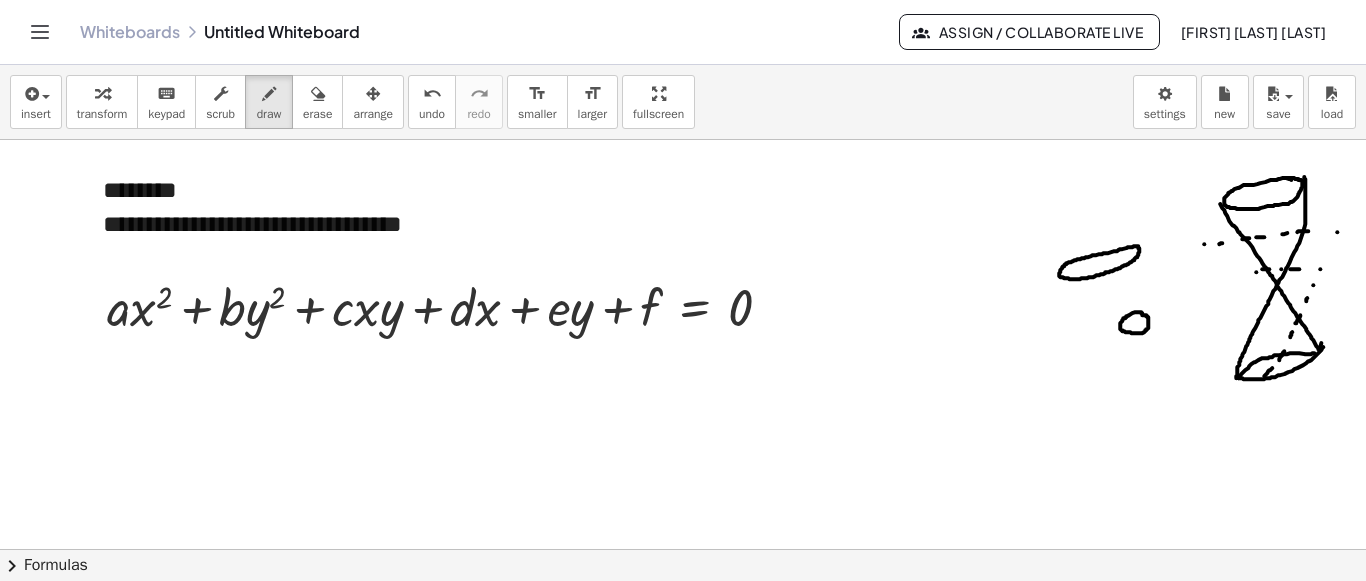 click at bounding box center [683, 346] 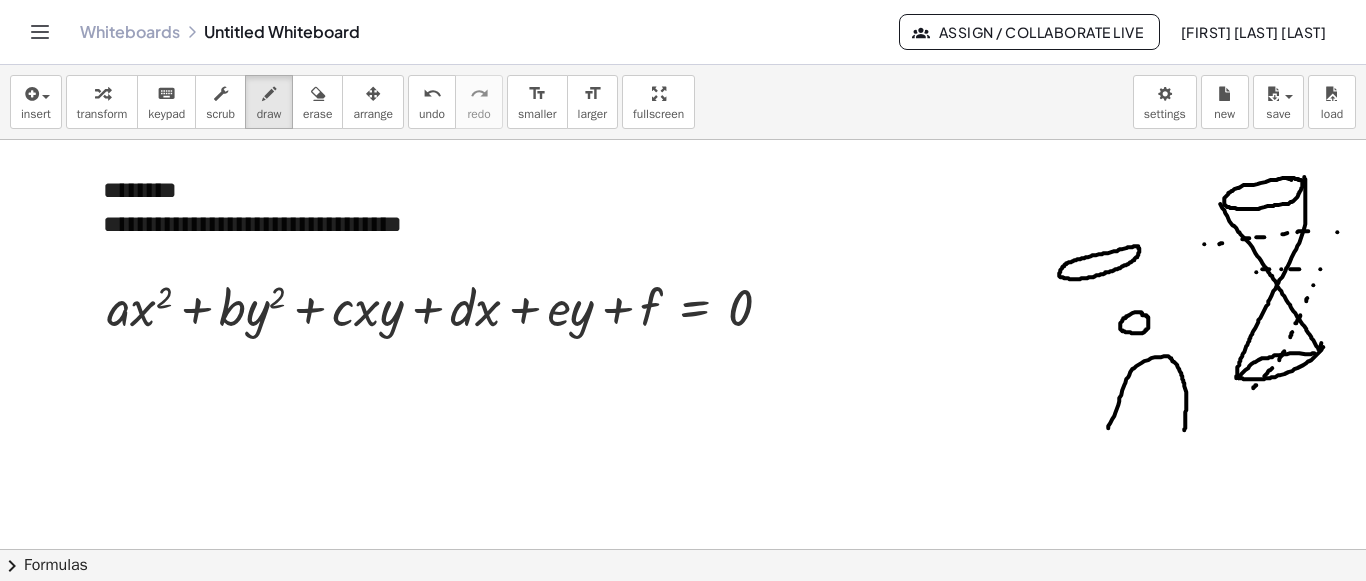 drag, startPoint x: 1108, startPoint y: 426, endPoint x: 1182, endPoint y: 420, distance: 74.24284 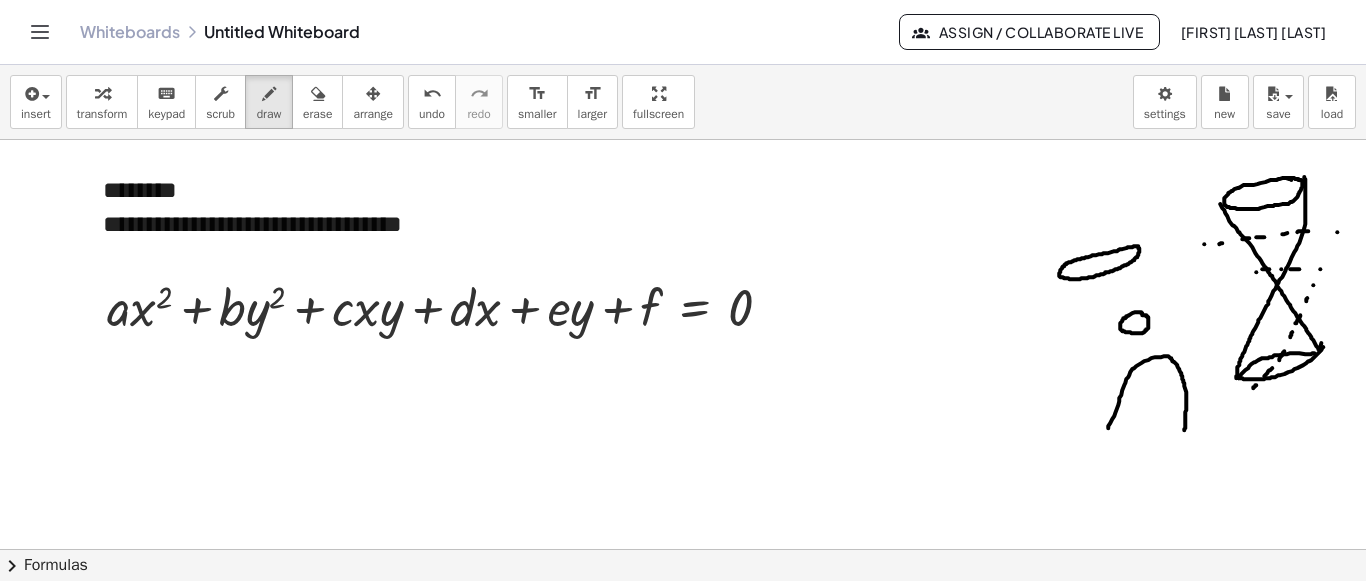 click at bounding box center (683, 346) 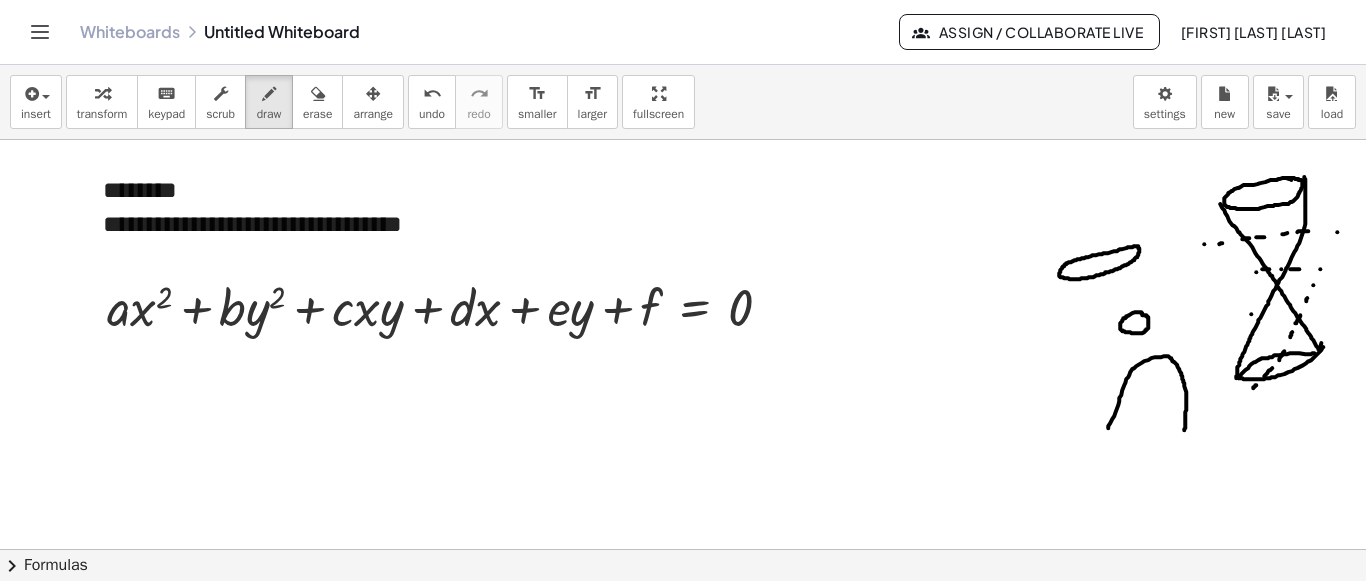 click at bounding box center (683, 346) 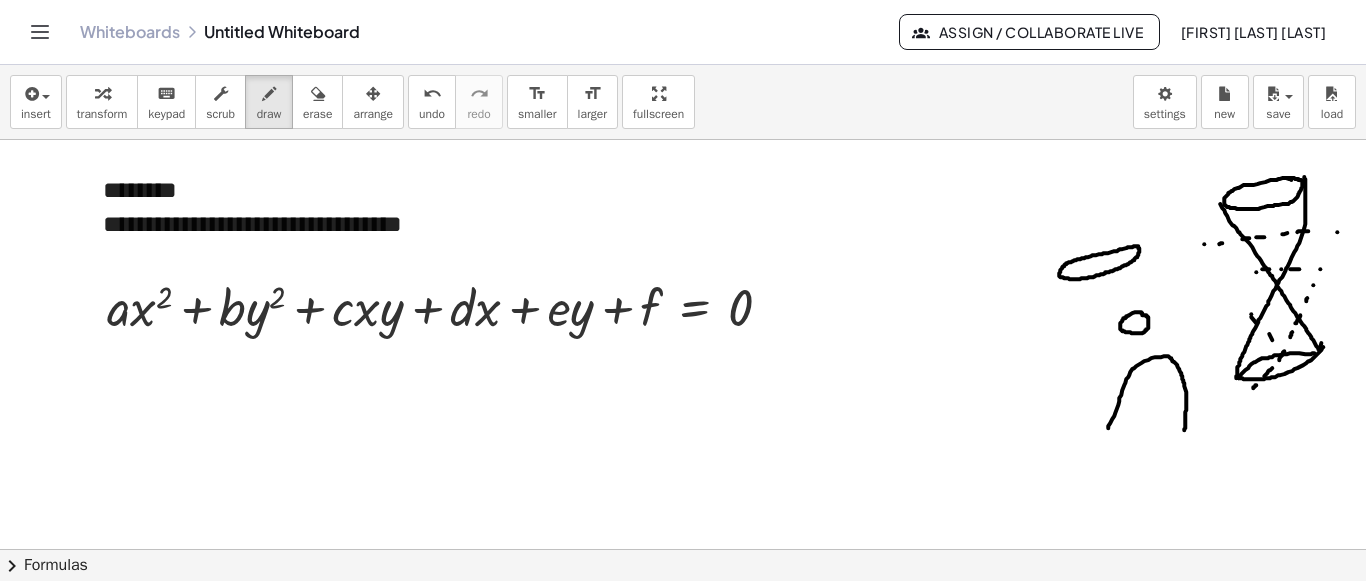 click at bounding box center [683, 346] 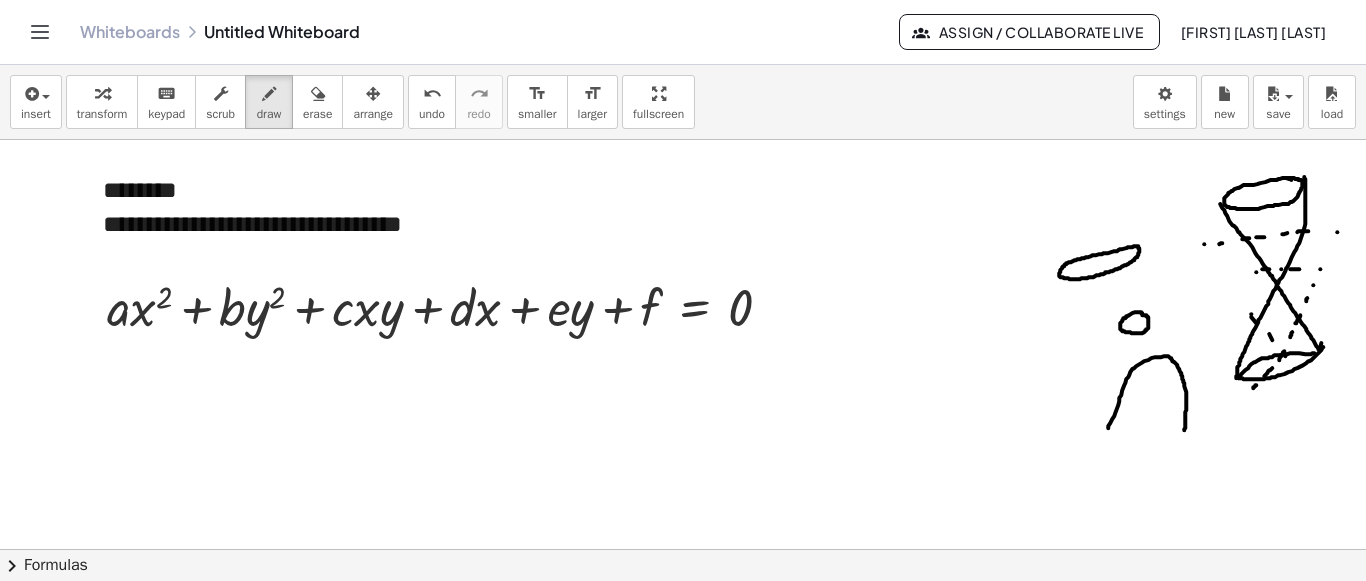 click at bounding box center [683, 346] 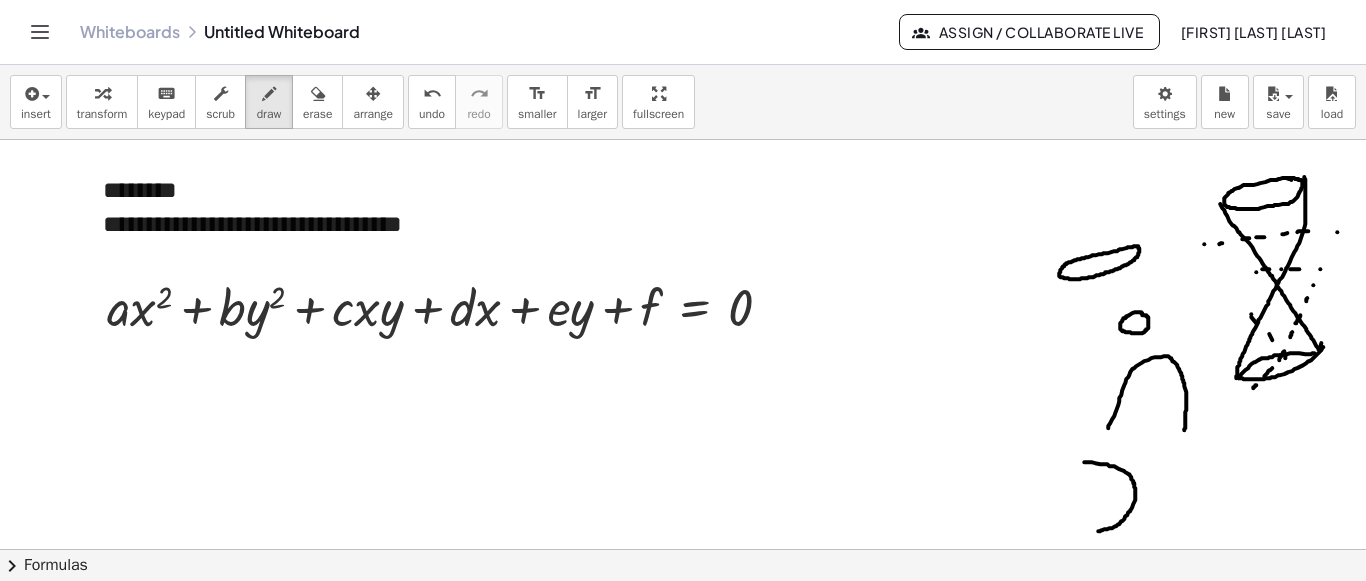 drag, startPoint x: 1084, startPoint y: 460, endPoint x: 1167, endPoint y: 502, distance: 93.0215 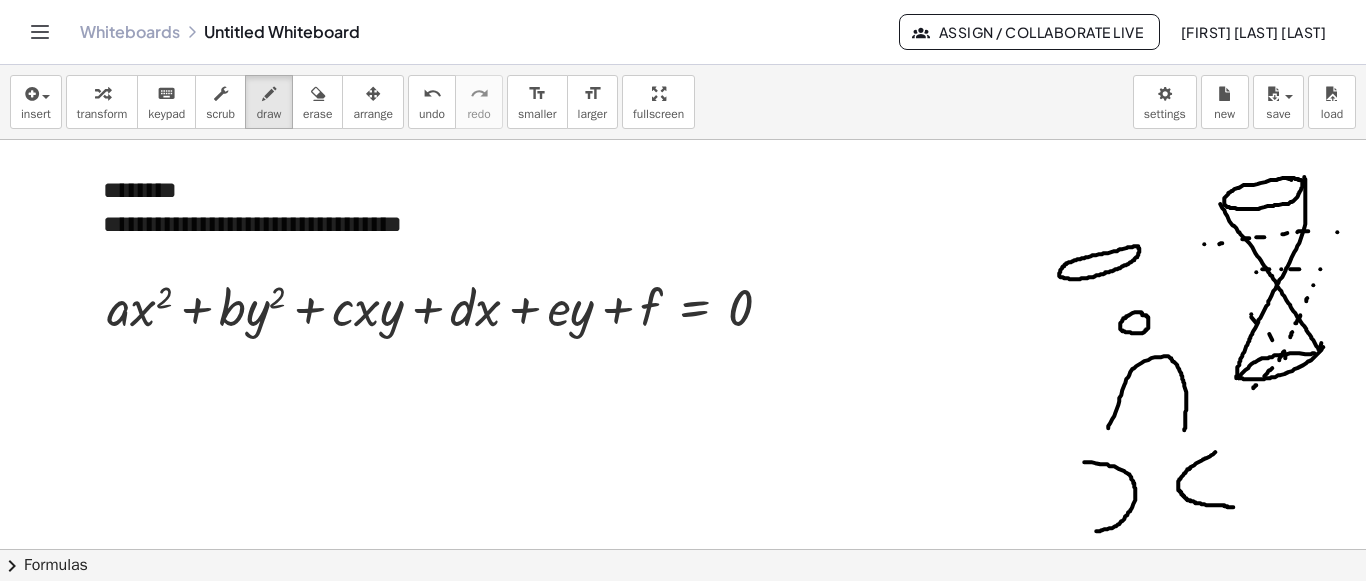 drag, startPoint x: 1215, startPoint y: 450, endPoint x: 1245, endPoint y: 502, distance: 60.033325 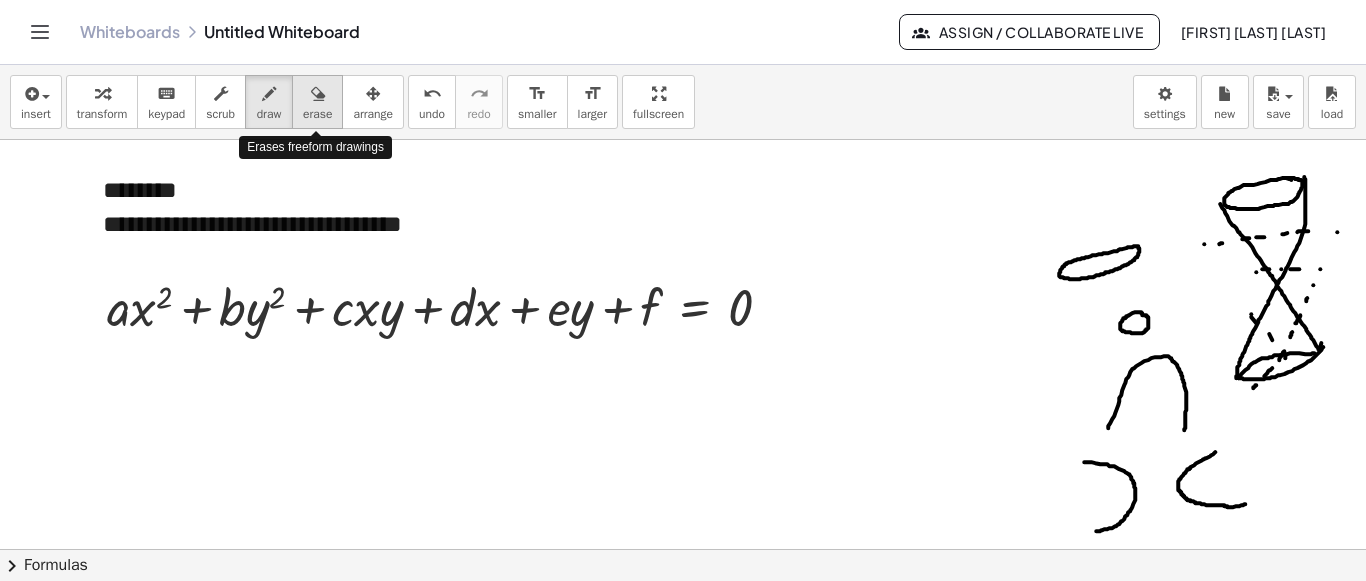 click on "erase" at bounding box center [317, 114] 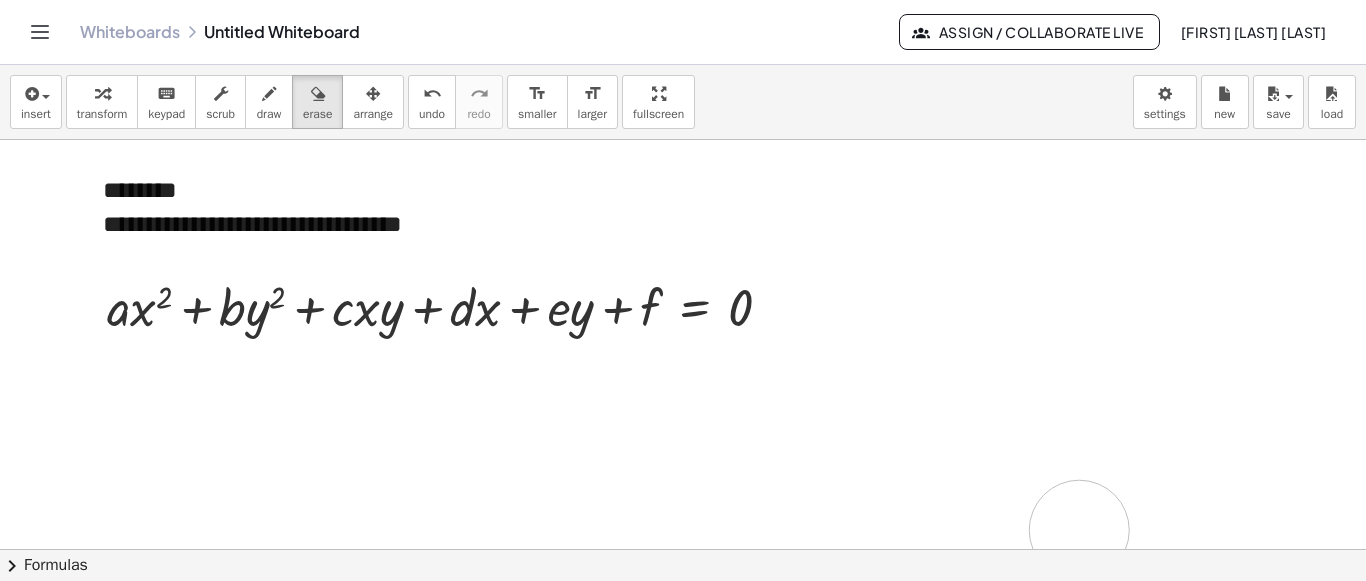 drag, startPoint x: 1086, startPoint y: 237, endPoint x: 356, endPoint y: 132, distance: 737.5127 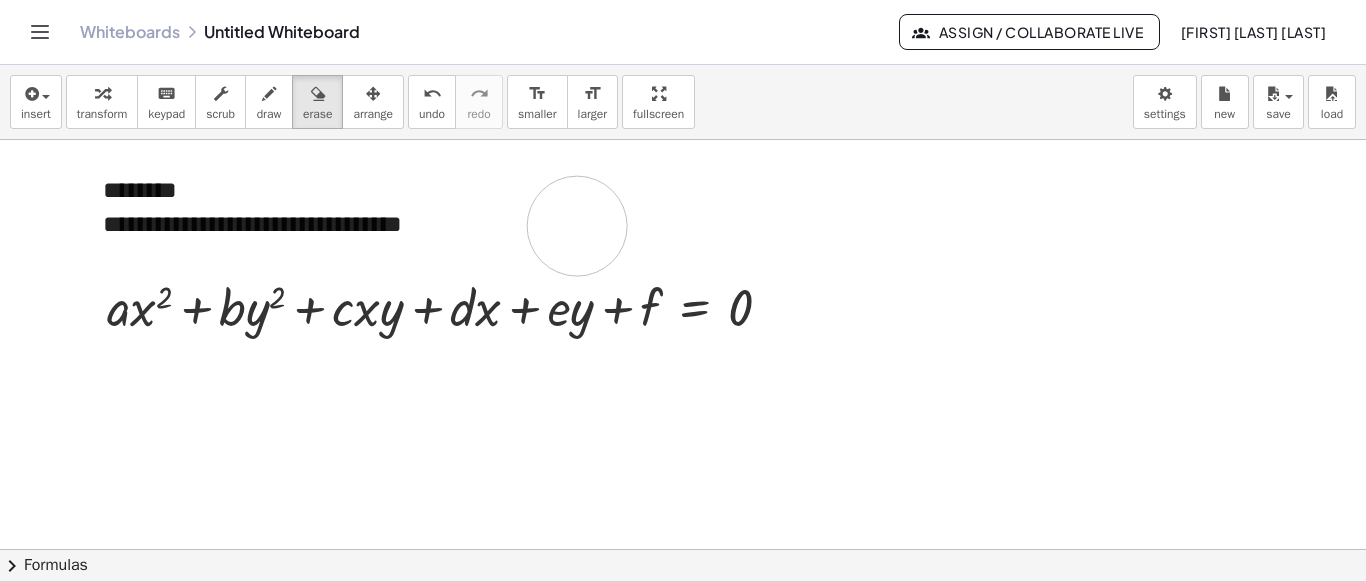 drag, startPoint x: 551, startPoint y: 211, endPoint x: 577, endPoint y: 224, distance: 29.068884 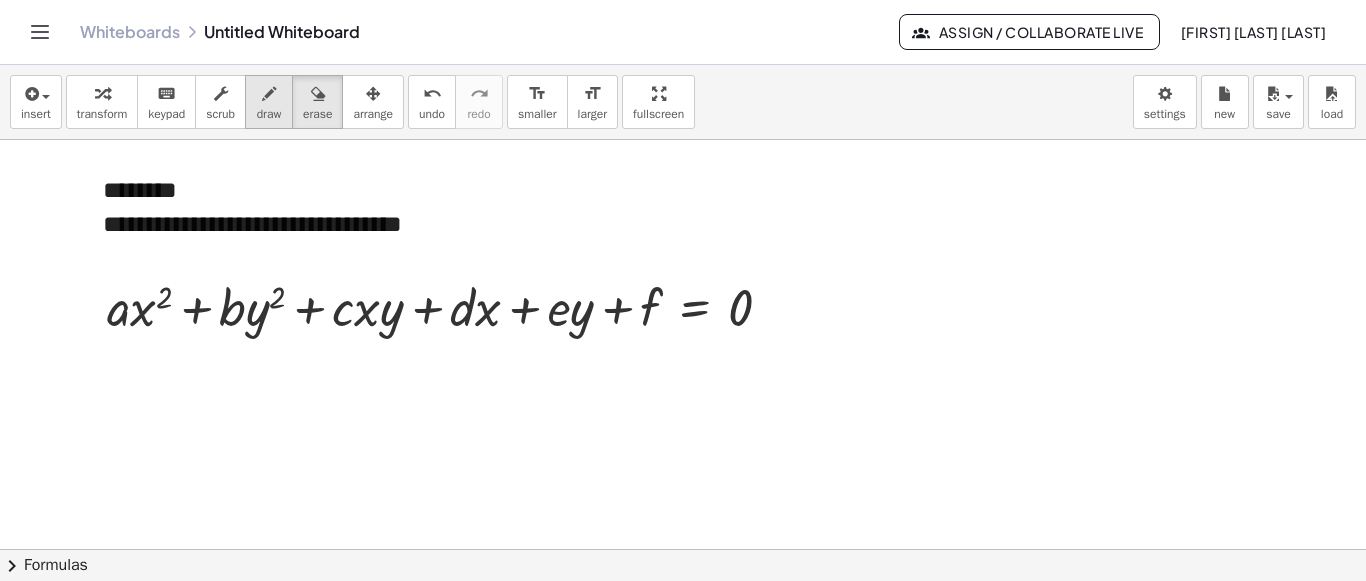 click on "draw" at bounding box center [269, 114] 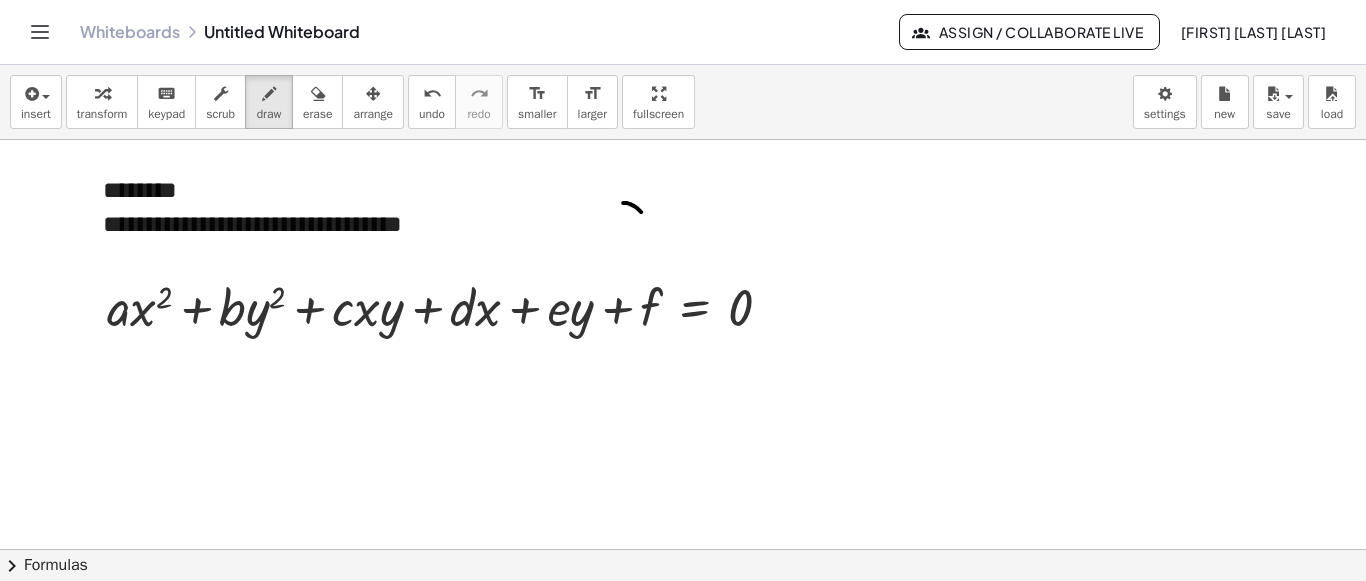 drag, startPoint x: 624, startPoint y: 201, endPoint x: 649, endPoint y: 221, distance: 32.01562 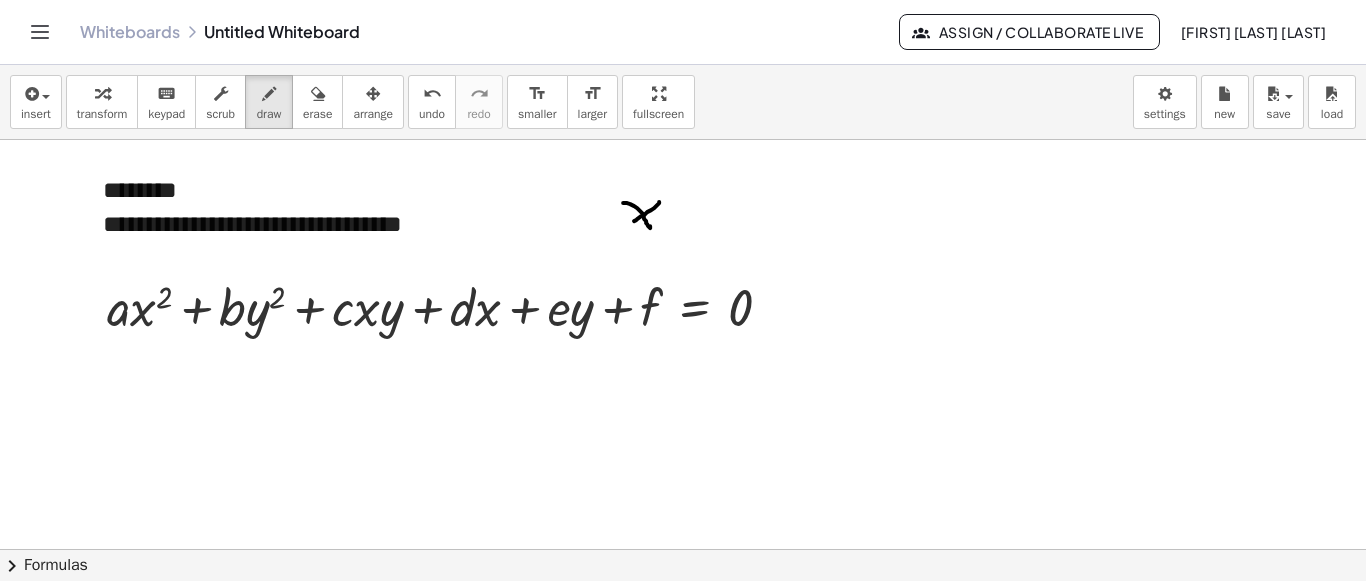 drag, startPoint x: 658, startPoint y: 202, endPoint x: 640, endPoint y: 219, distance: 24.758837 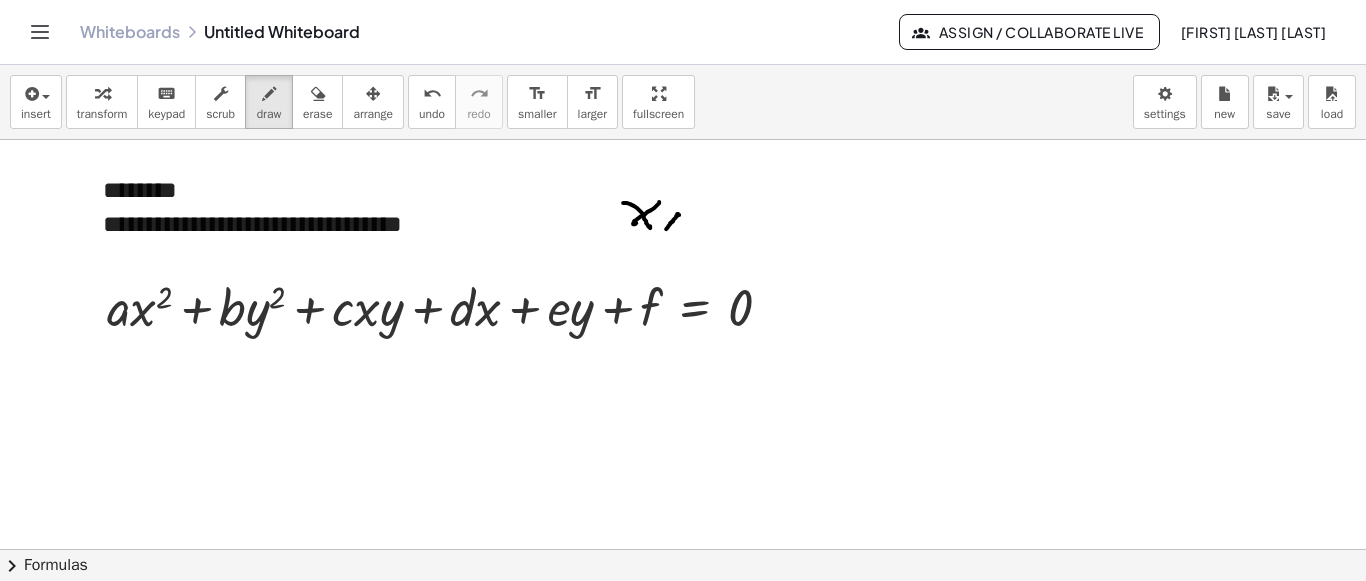 drag, startPoint x: 666, startPoint y: 227, endPoint x: 685, endPoint y: 218, distance: 21.023796 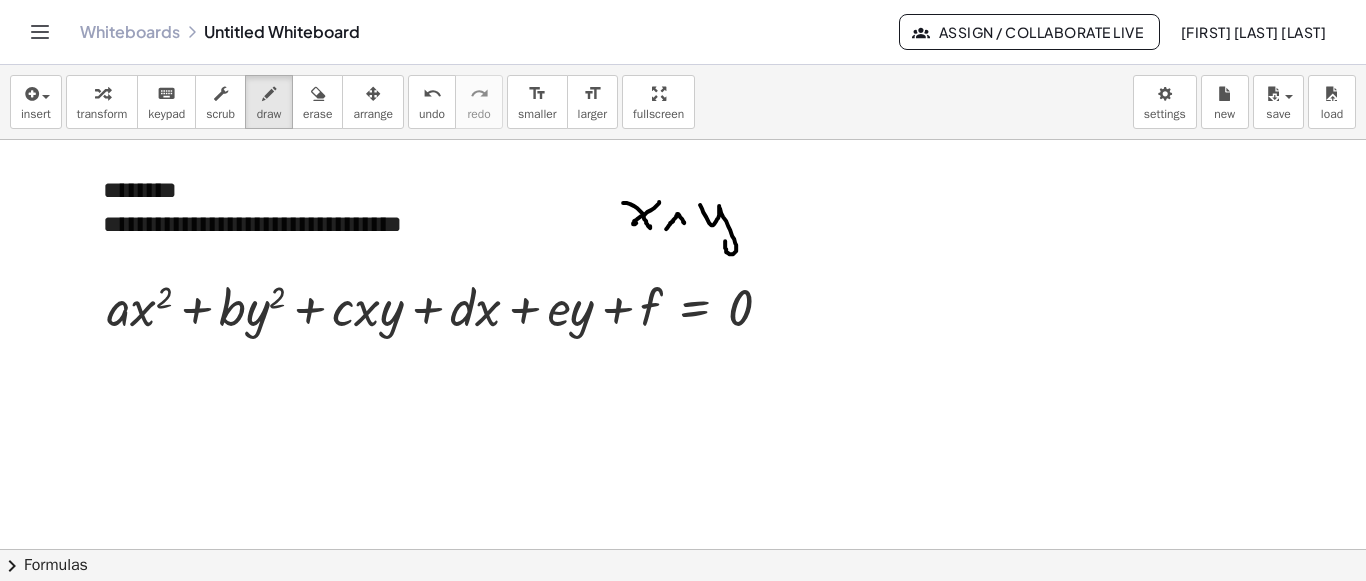 drag, startPoint x: 701, startPoint y: 205, endPoint x: 732, endPoint y: 217, distance: 33.24154 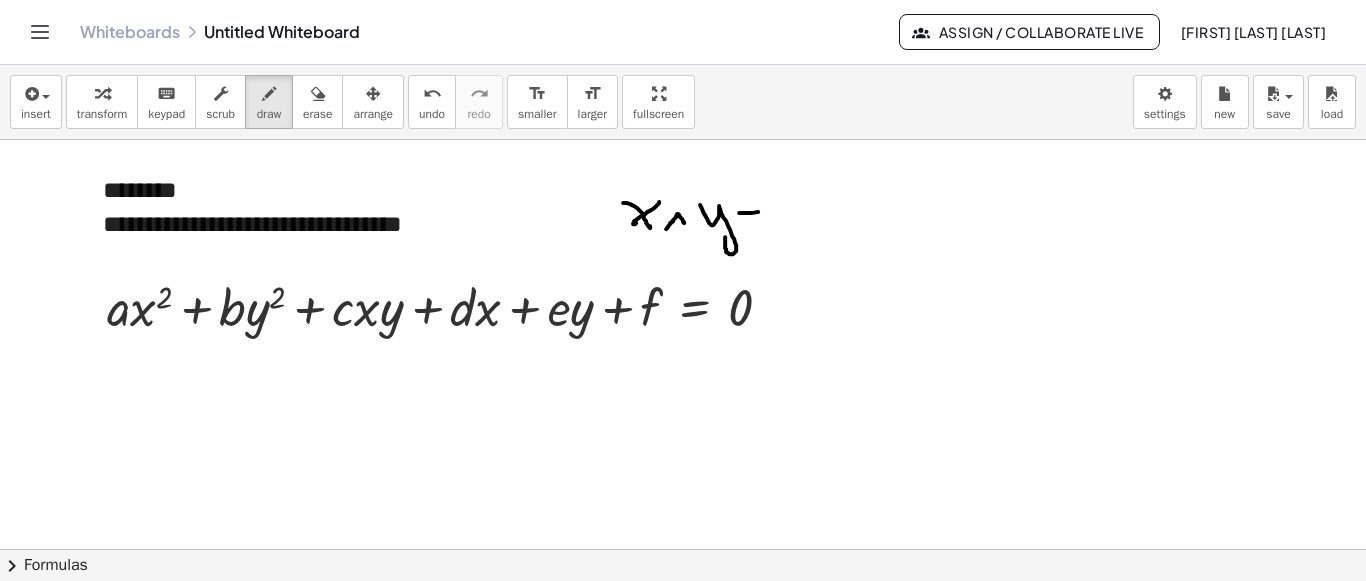 click at bounding box center (683, 346) 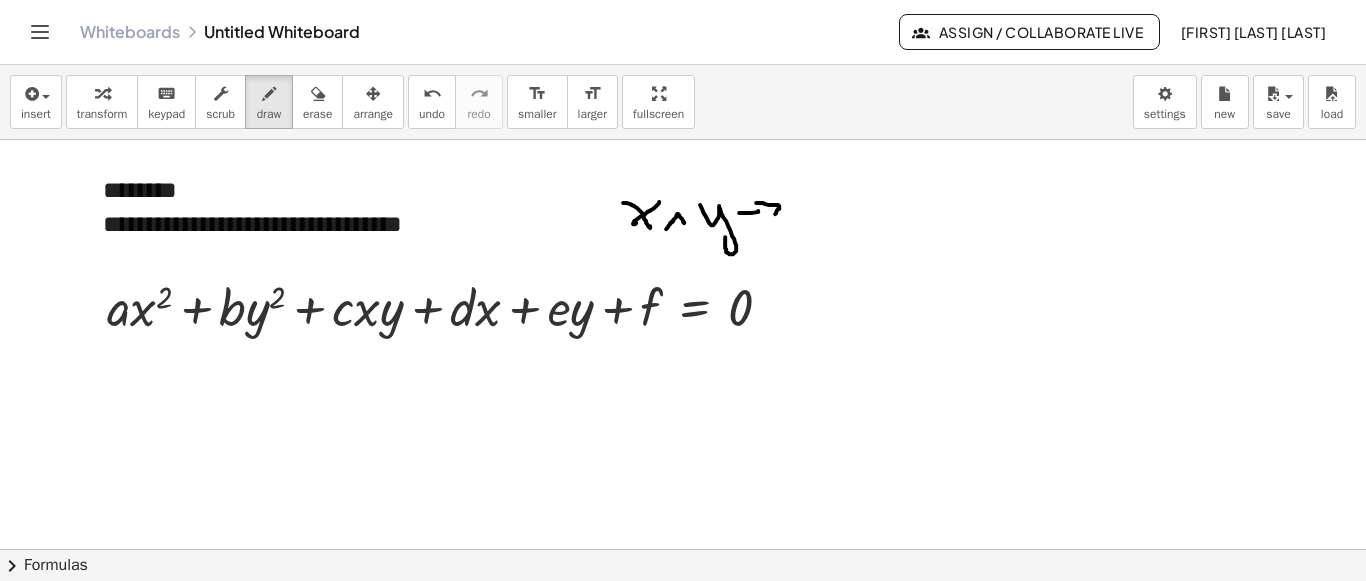 drag, startPoint x: 757, startPoint y: 201, endPoint x: 773, endPoint y: 216, distance: 21.931713 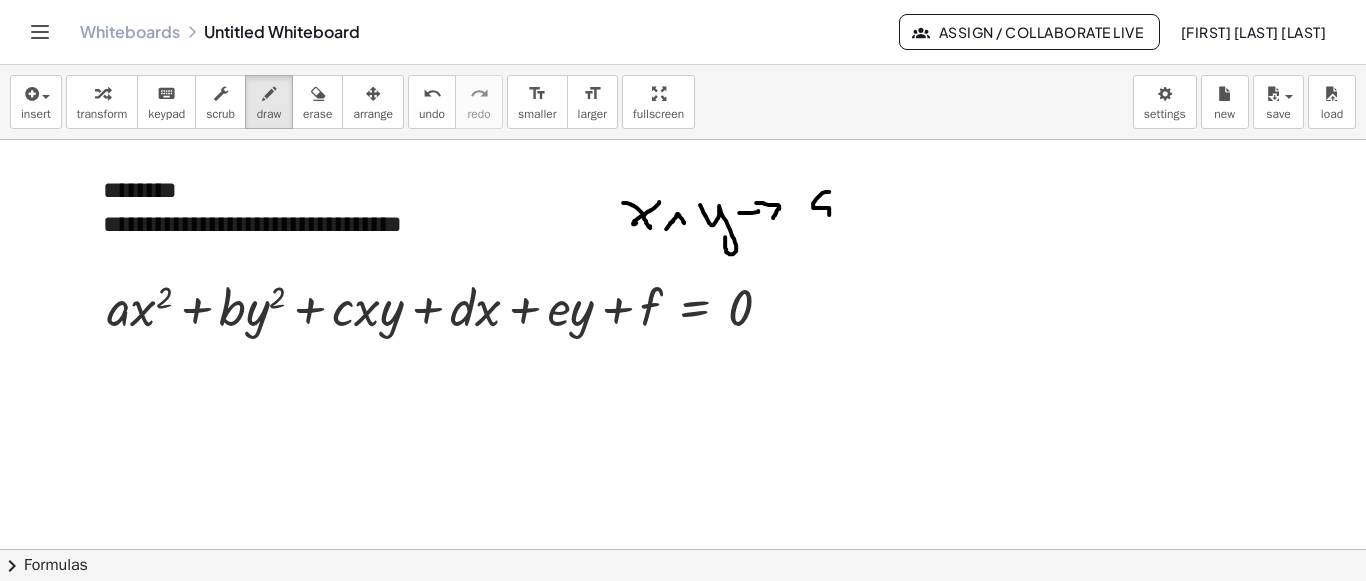 drag, startPoint x: 829, startPoint y: 190, endPoint x: 812, endPoint y: 215, distance: 30.232433 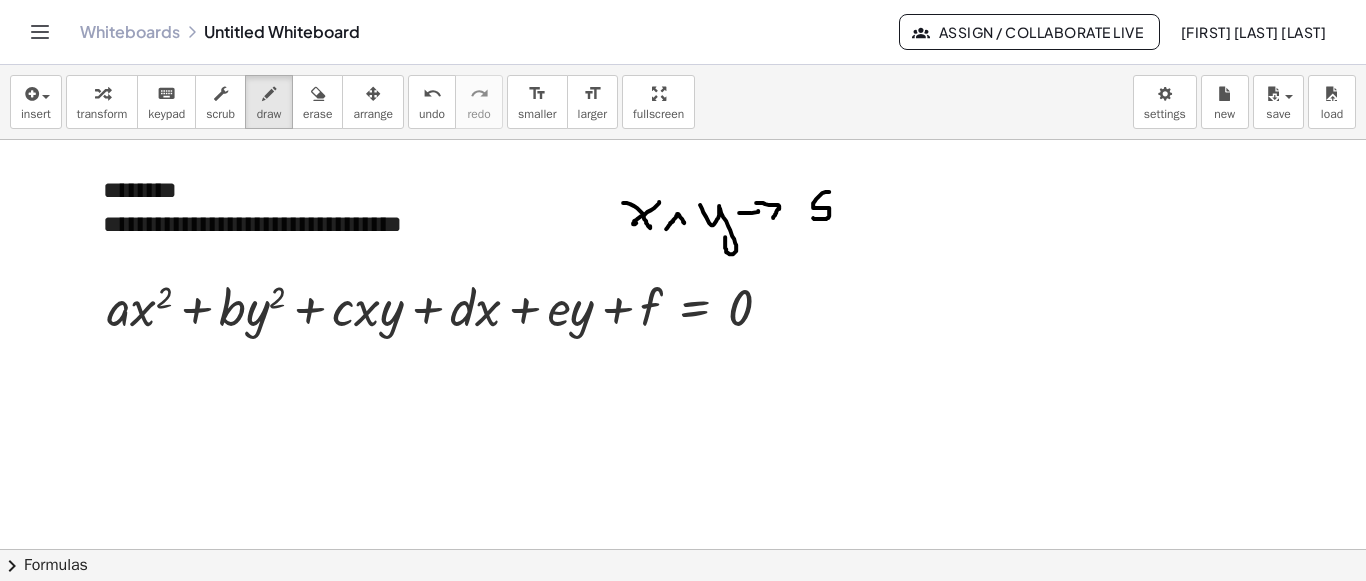 click at bounding box center (683, 346) 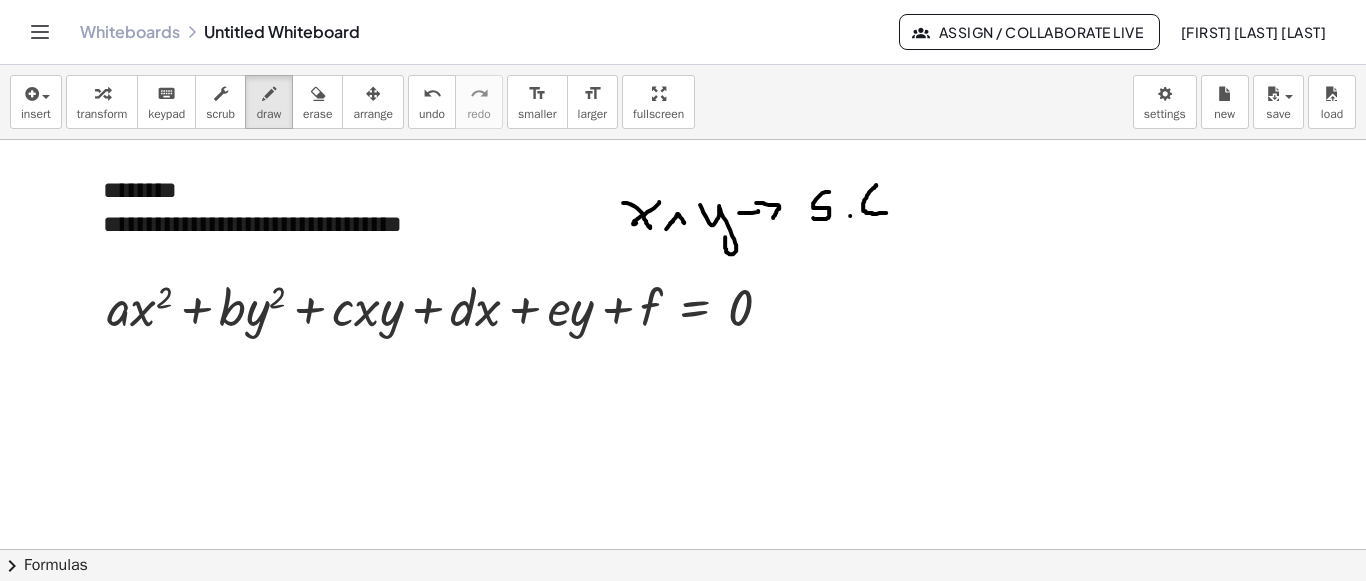 drag, startPoint x: 876, startPoint y: 183, endPoint x: 886, endPoint y: 211, distance: 29.732138 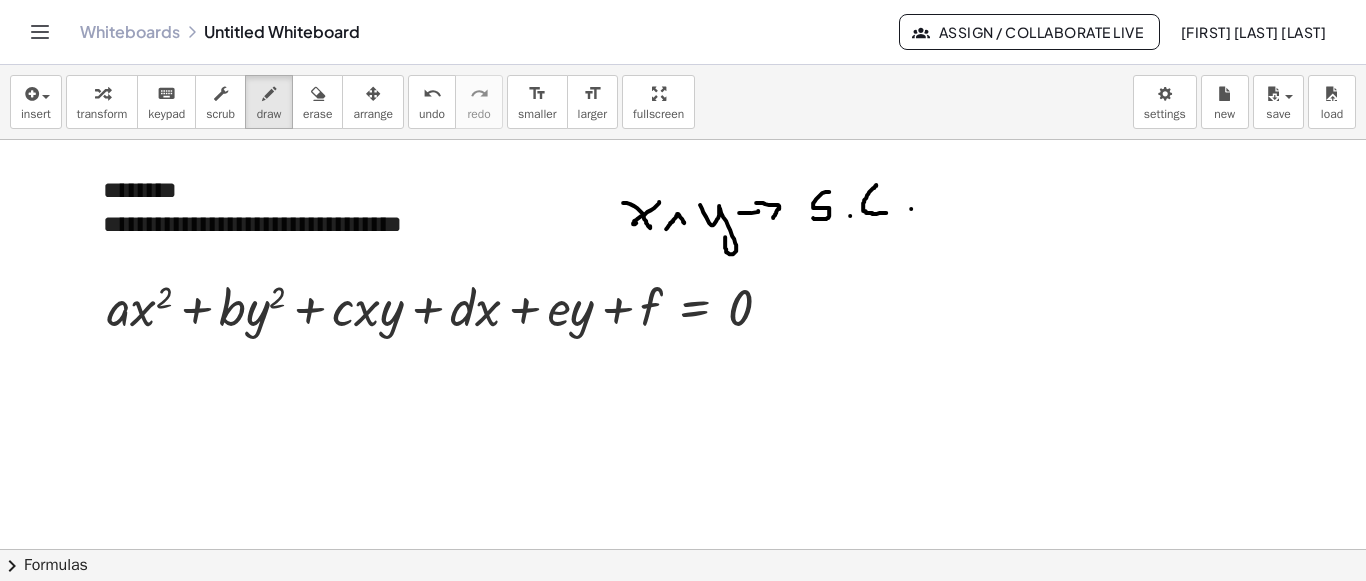 scroll, scrollTop: 510, scrollLeft: 0, axis: vertical 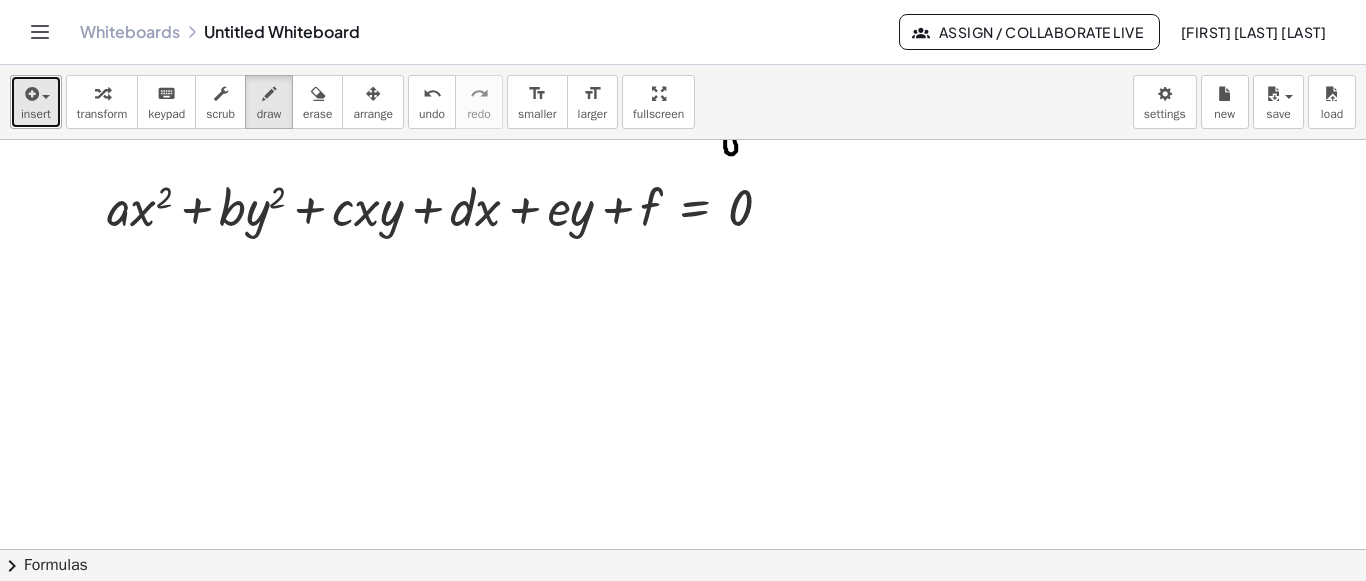 click on "insert" at bounding box center [36, 102] 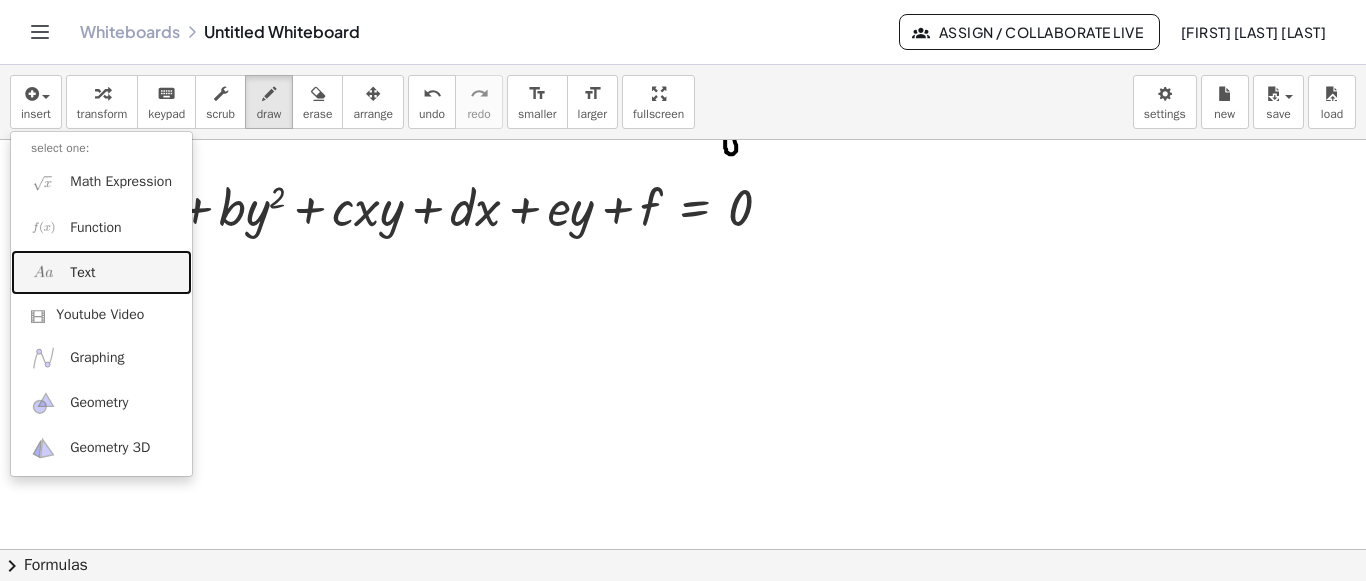 click on "Text" at bounding box center [101, 272] 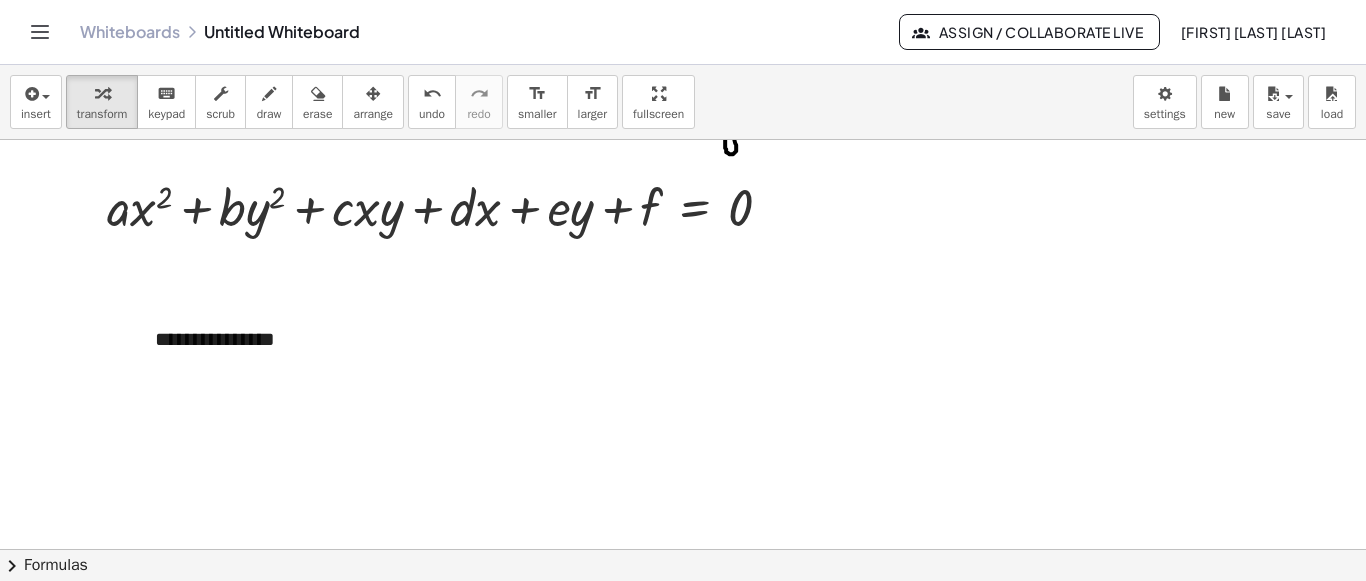 type 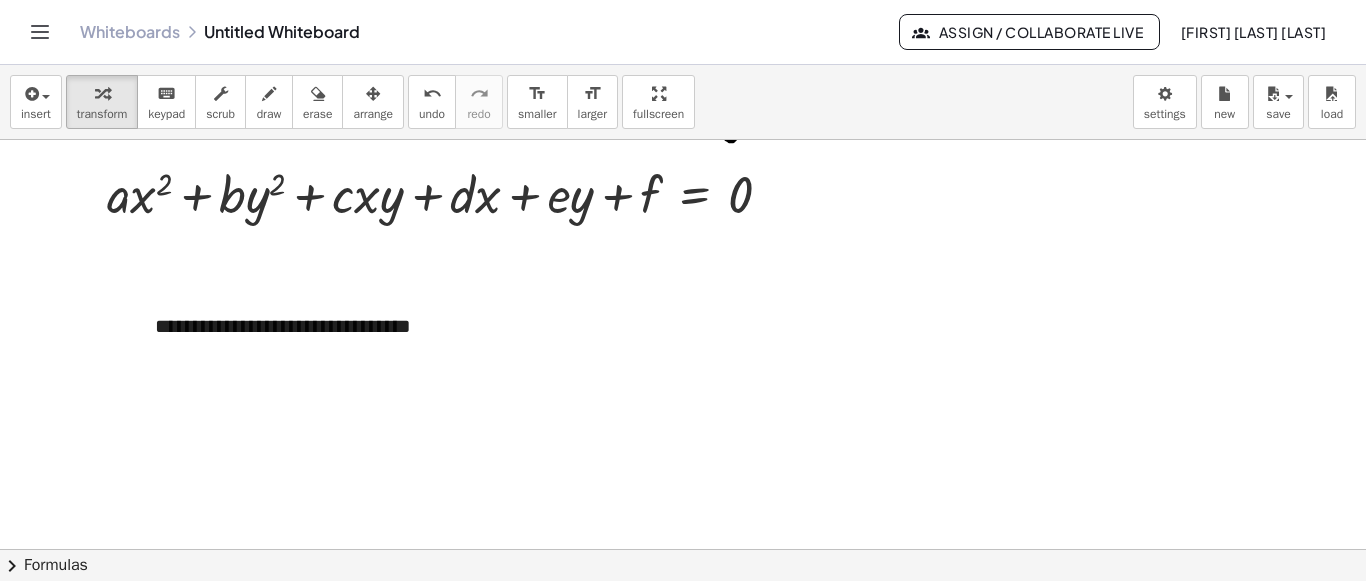 scroll, scrollTop: 522, scrollLeft: 0, axis: vertical 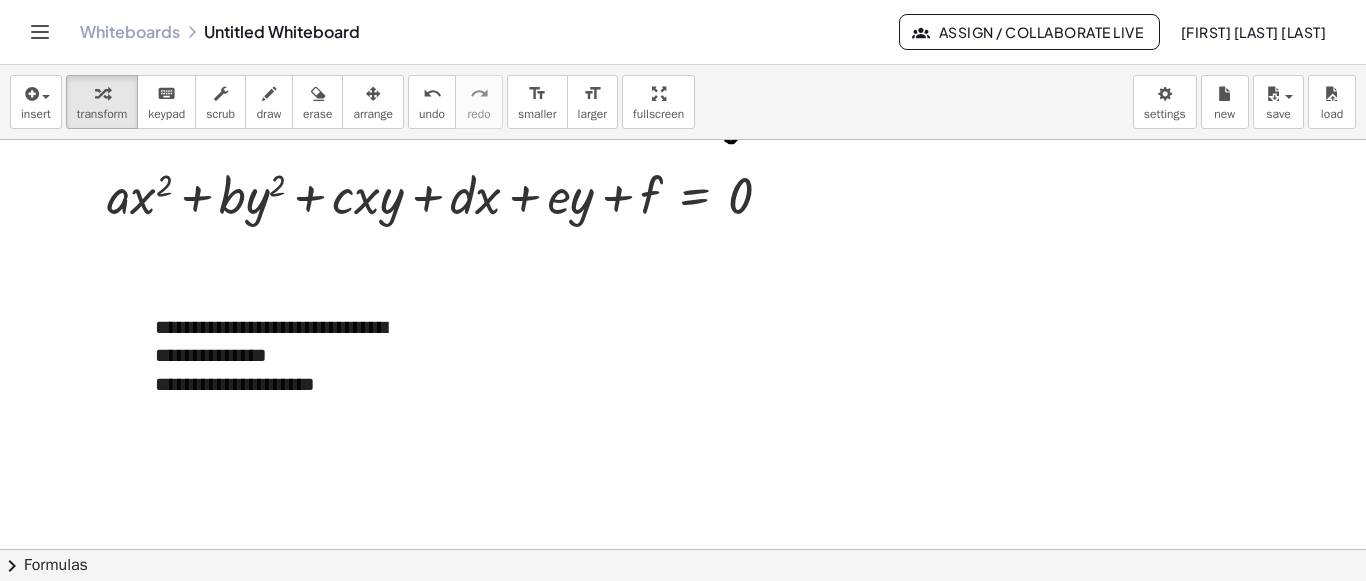 click at bounding box center [683, 234] 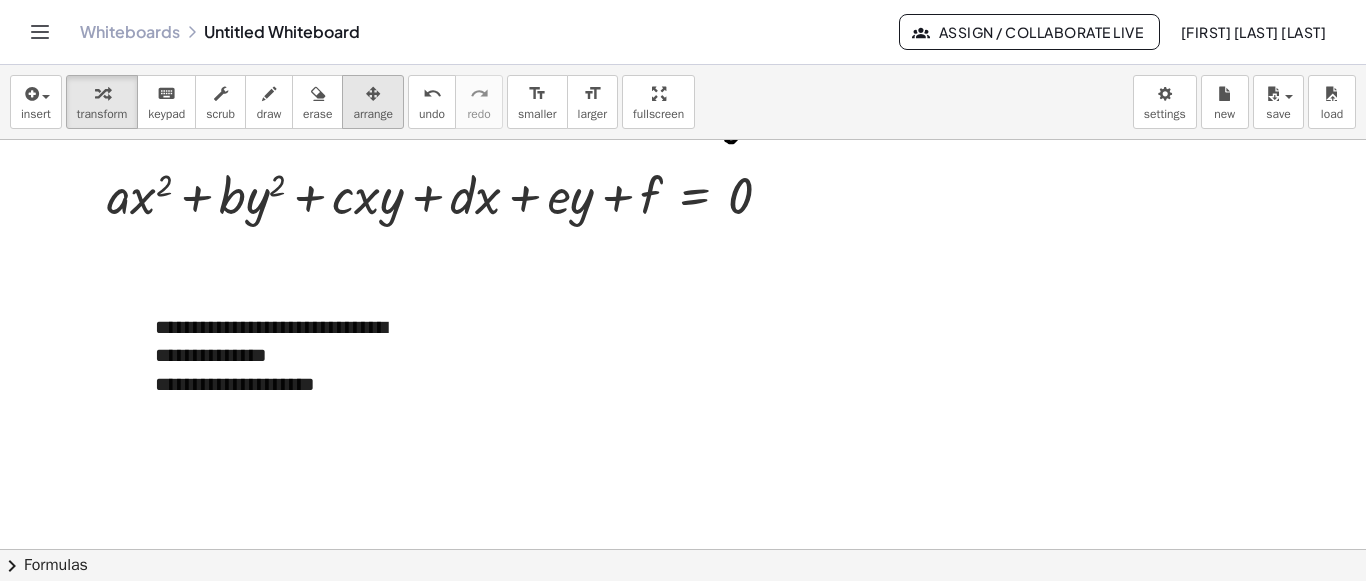 click on "arrange" at bounding box center [373, 114] 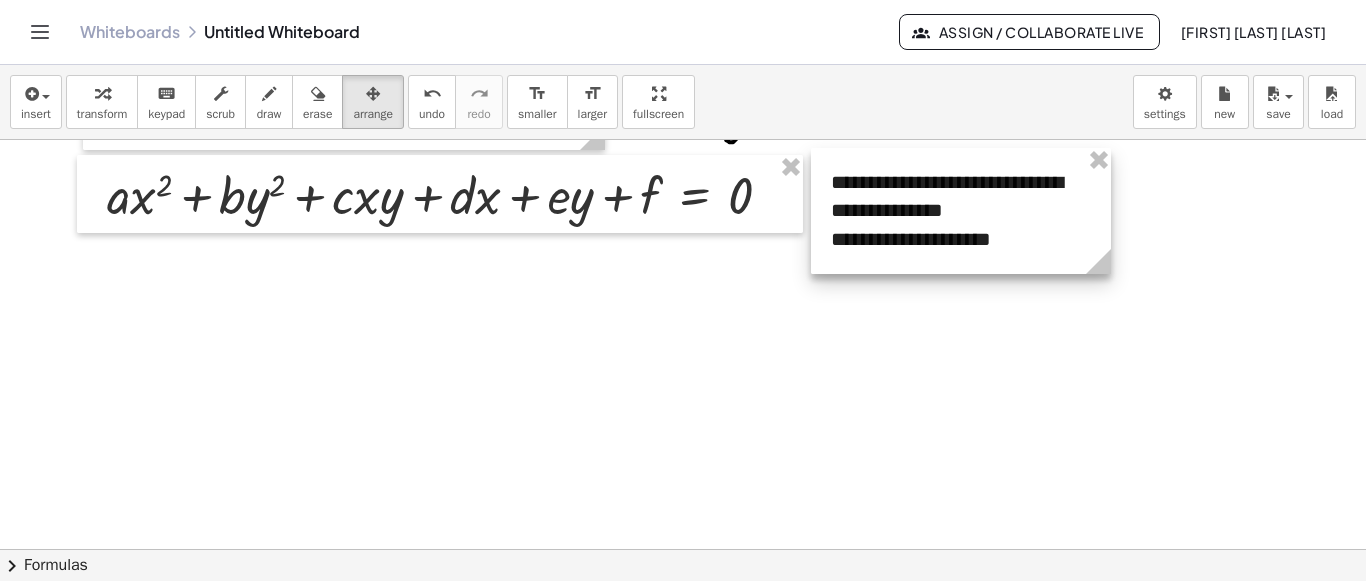 drag, startPoint x: 259, startPoint y: 353, endPoint x: 944, endPoint y: 205, distance: 700.80597 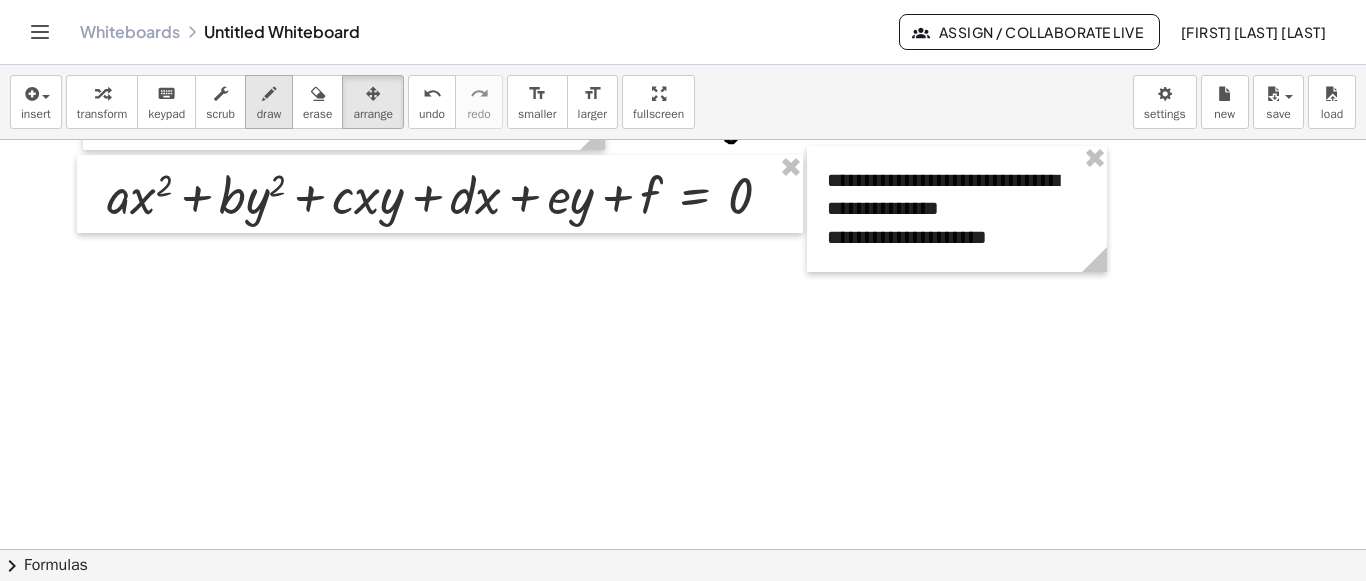 click on "draw" at bounding box center (269, 114) 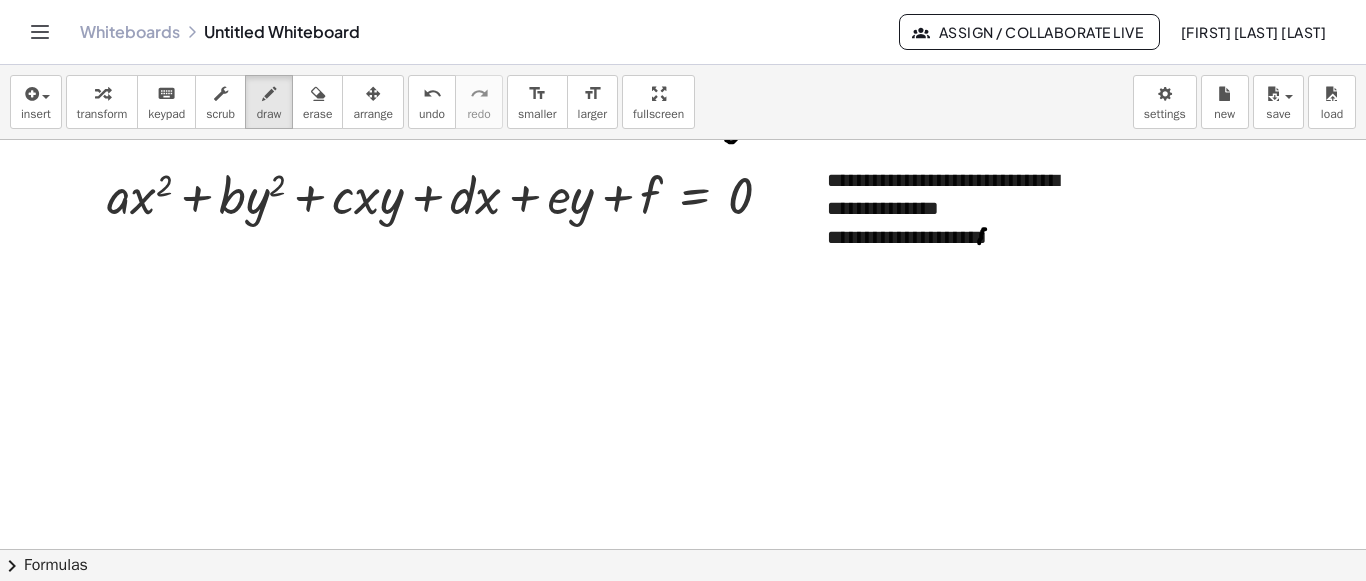 drag, startPoint x: 985, startPoint y: 227, endPoint x: 979, endPoint y: 241, distance: 15.231546 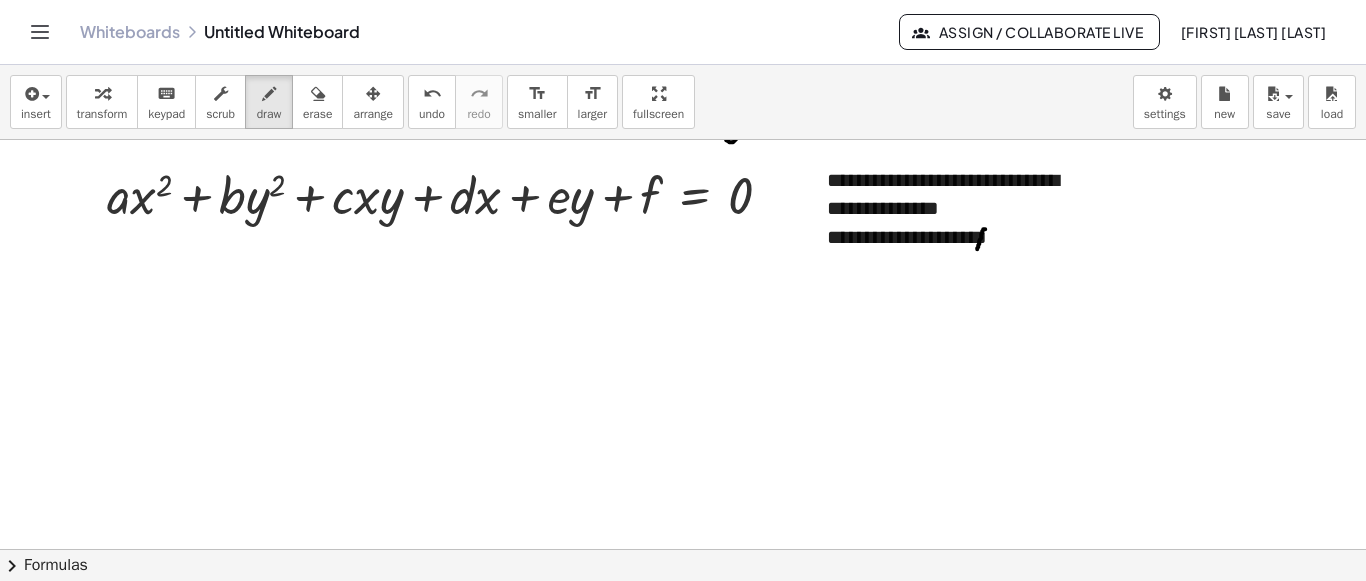 click at bounding box center (683, 234) 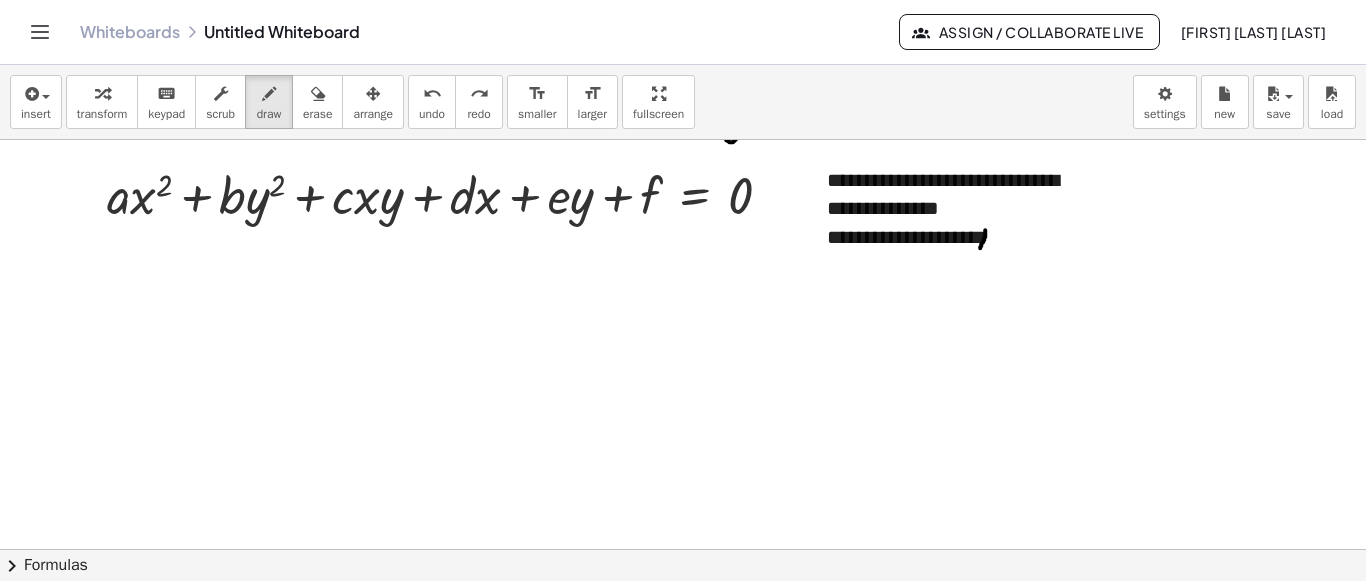 drag, startPoint x: 985, startPoint y: 228, endPoint x: 980, endPoint y: 246, distance: 18.681541 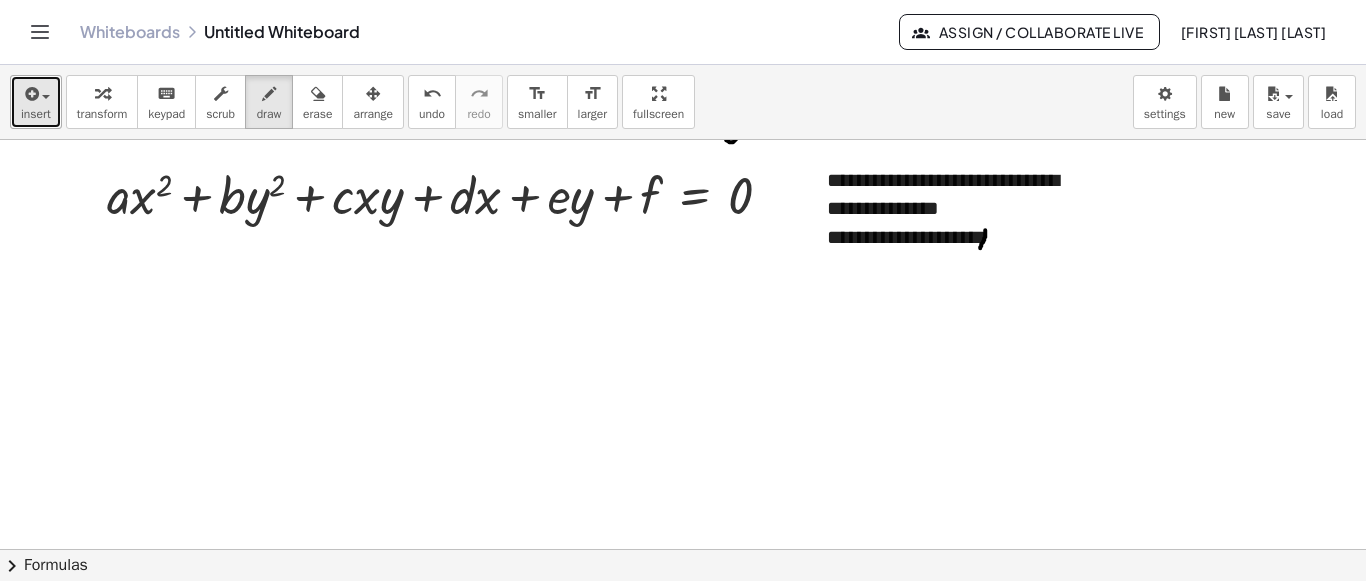 click on "insert" at bounding box center (36, 102) 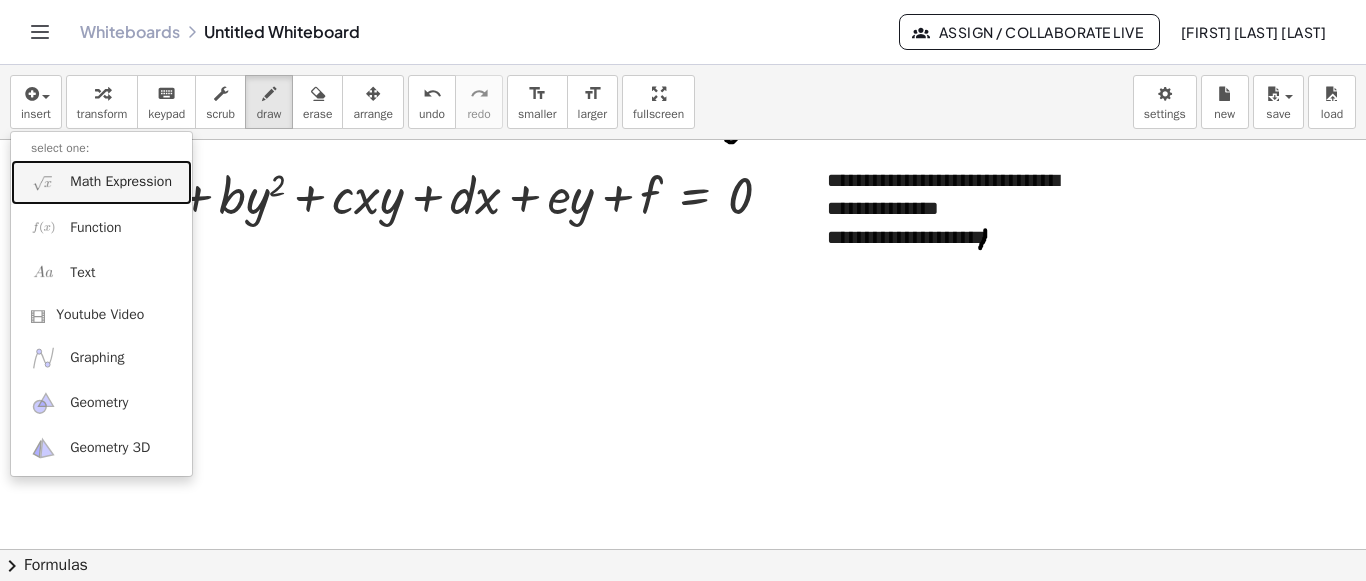 click on "Math Expression" at bounding box center (121, 182) 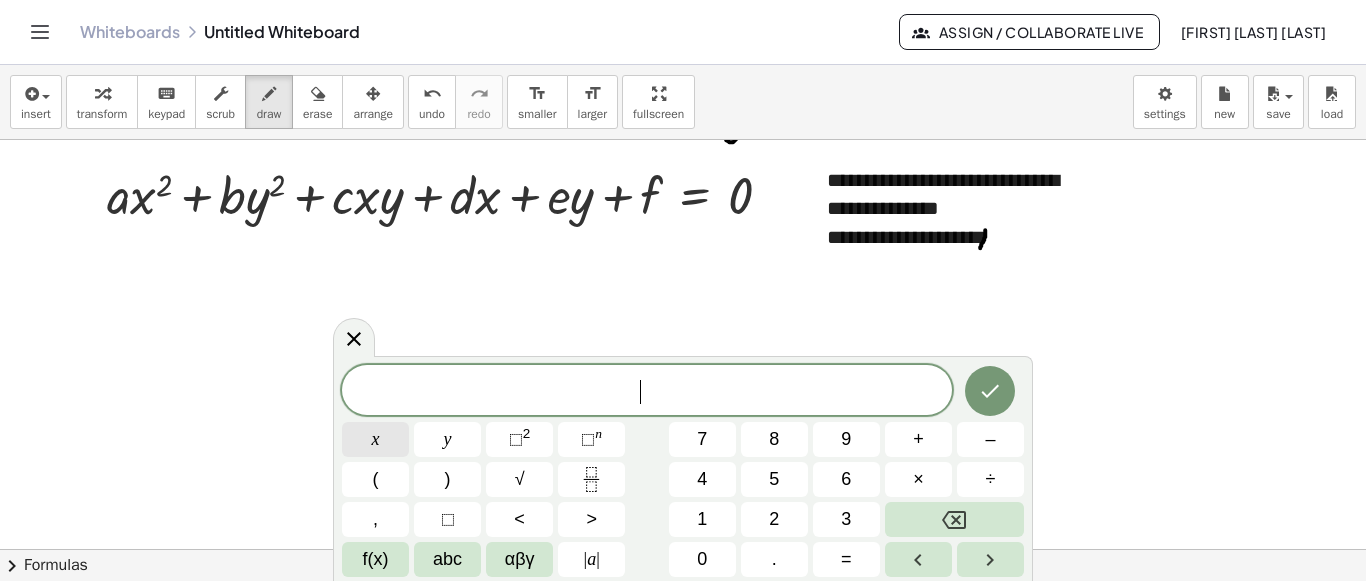 click on "x" at bounding box center [375, 439] 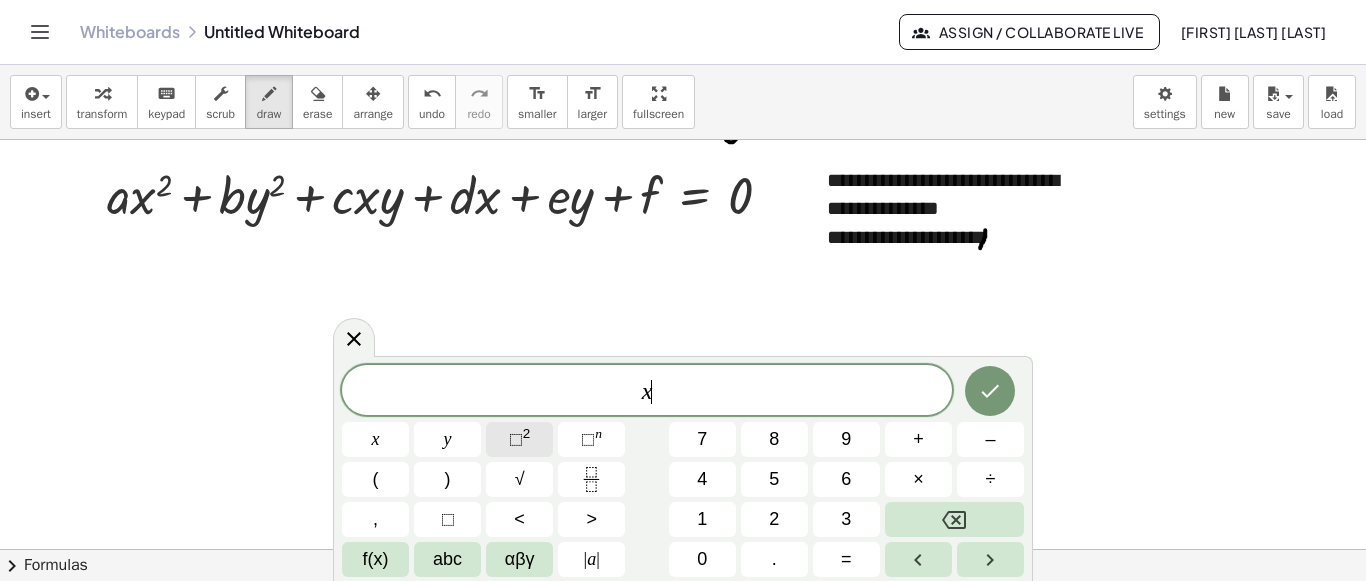 click on "⬚ 2" at bounding box center [519, 439] 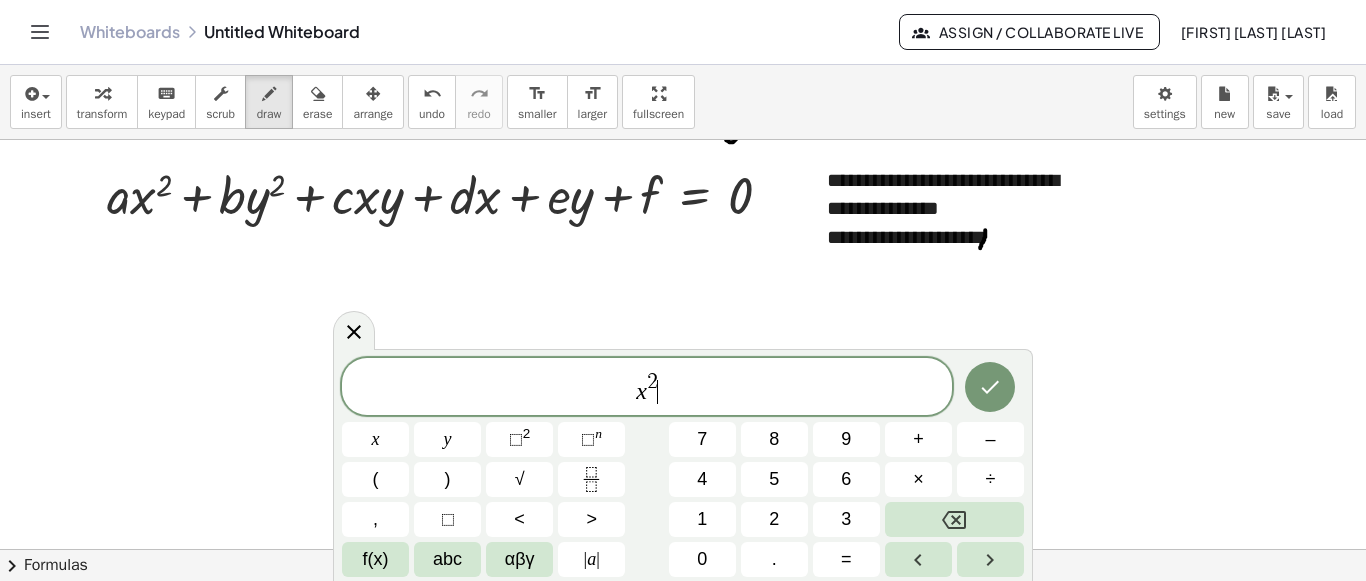 click on "x 2 ​" at bounding box center (647, 388) 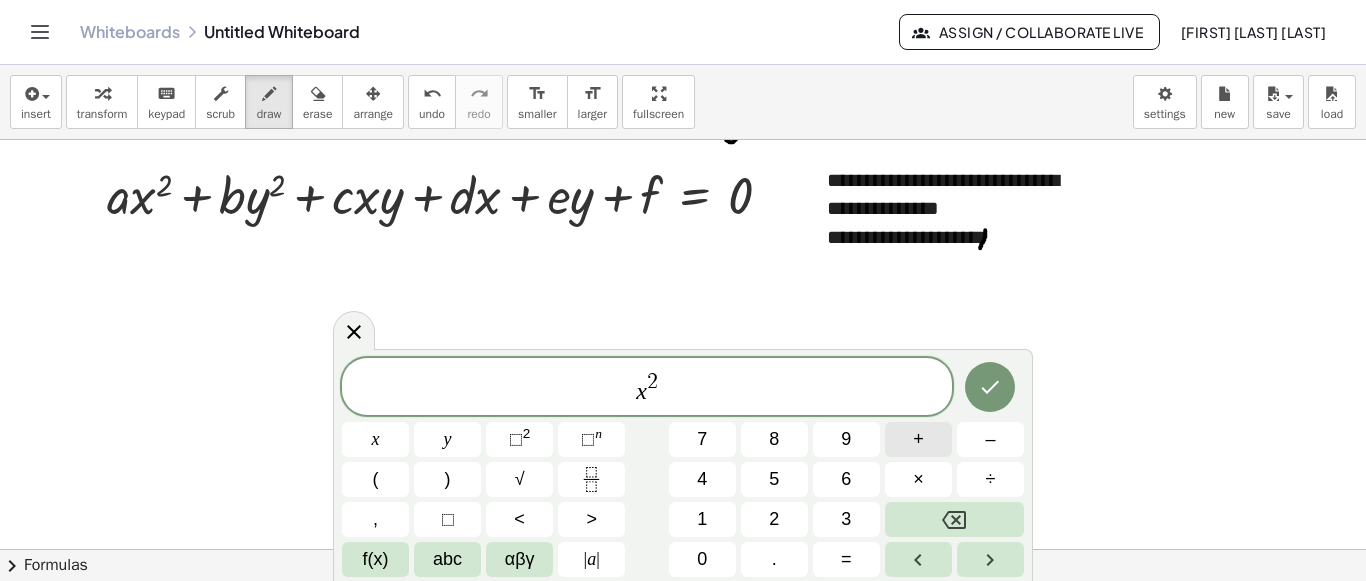 click on "+" at bounding box center [918, 439] 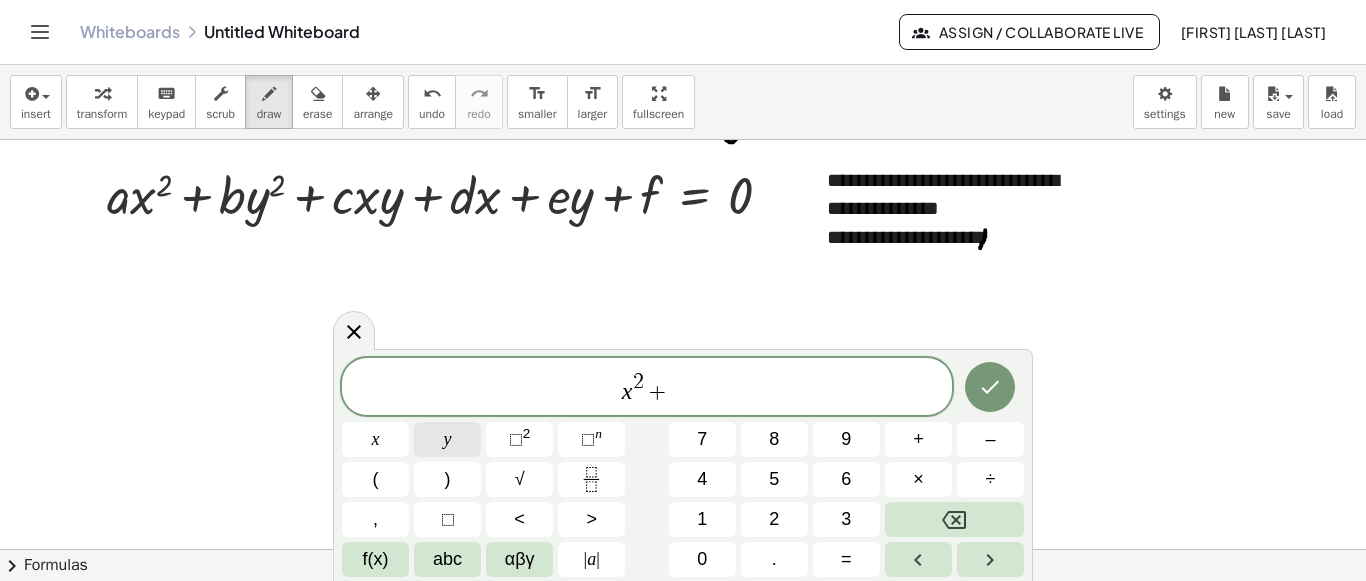 click on "y" at bounding box center [447, 439] 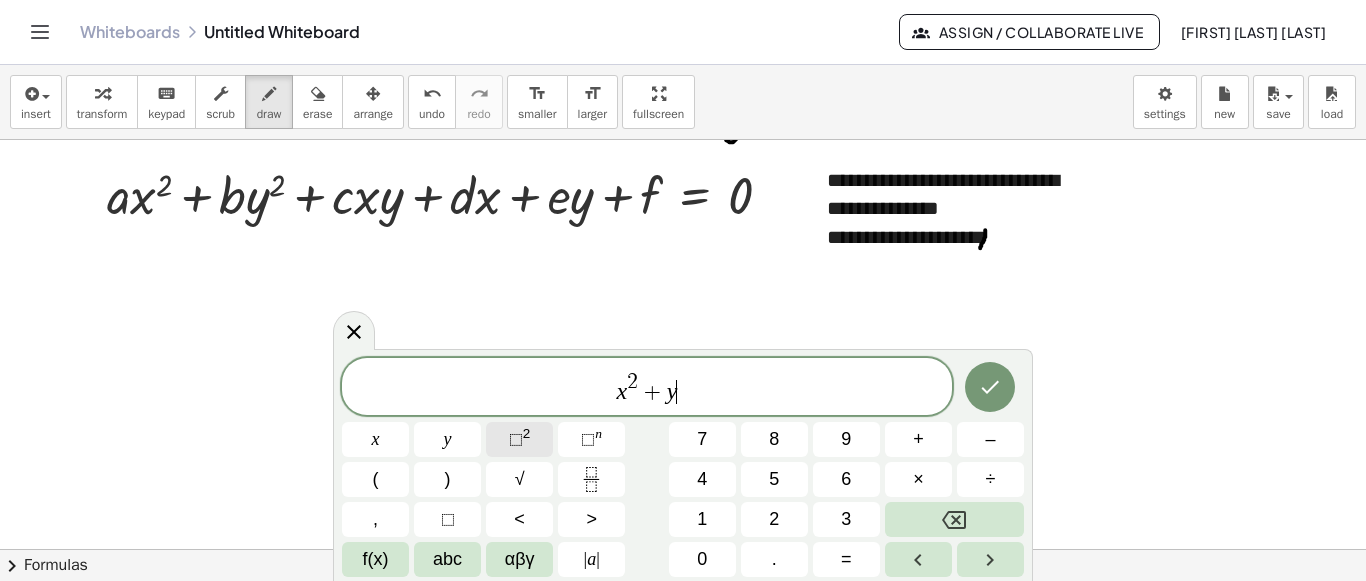 click on "⬚" at bounding box center (516, 439) 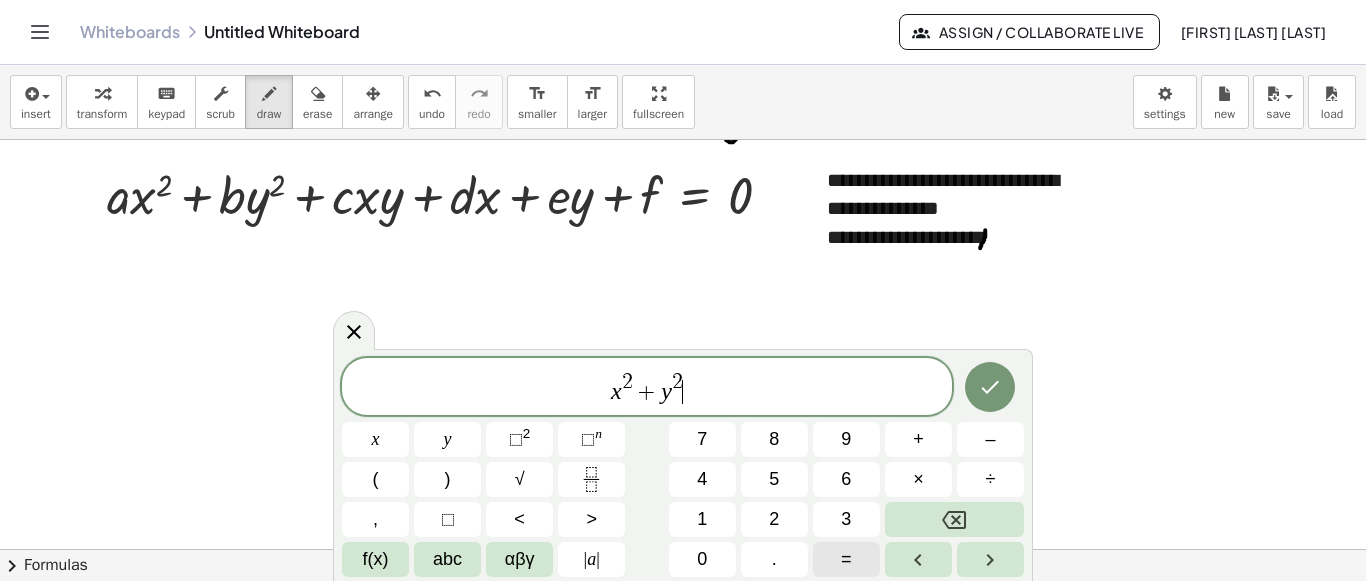 click on "=" at bounding box center (846, 559) 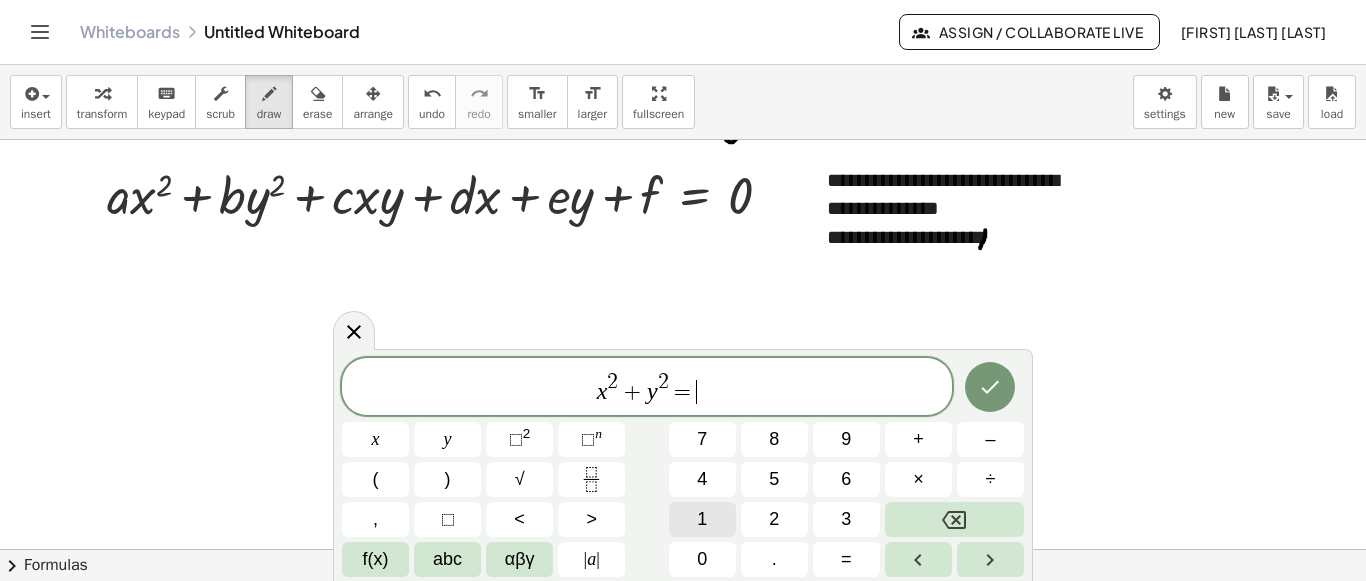 click on "1" at bounding box center (702, 519) 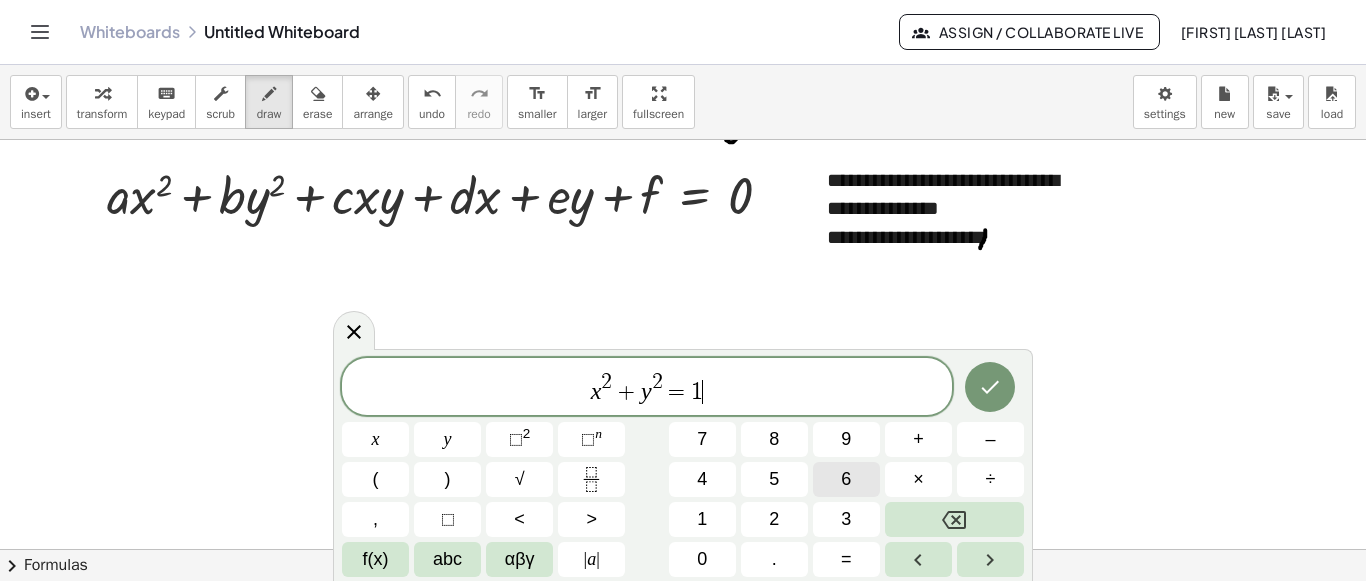 click on "6" at bounding box center [846, 479] 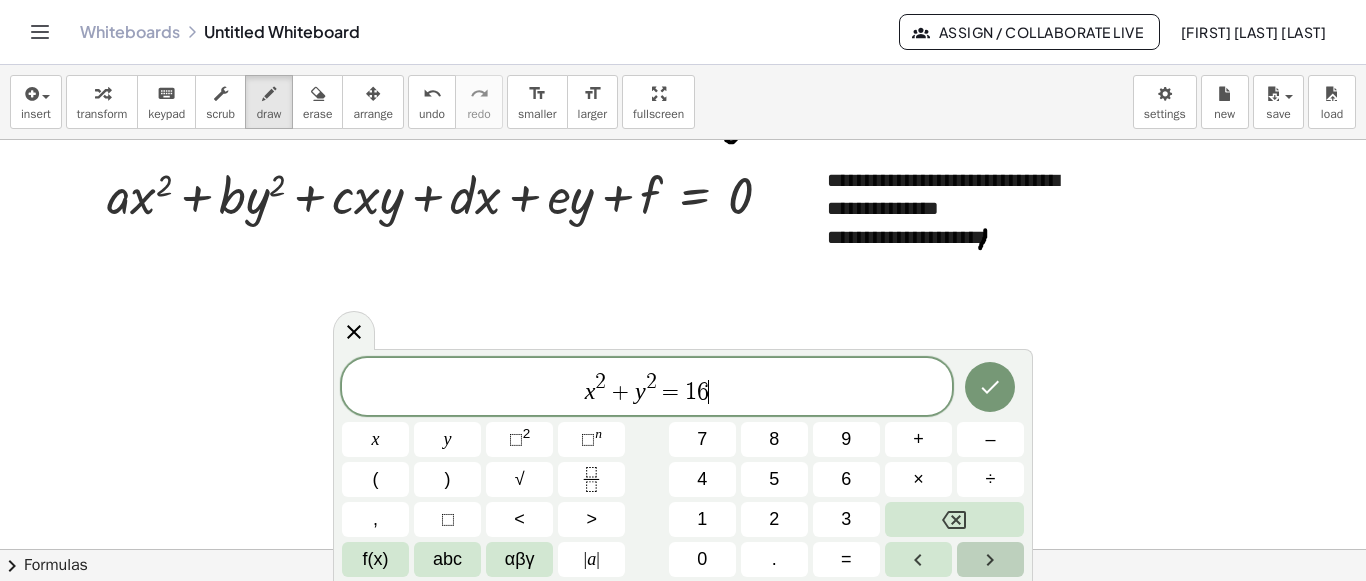 click 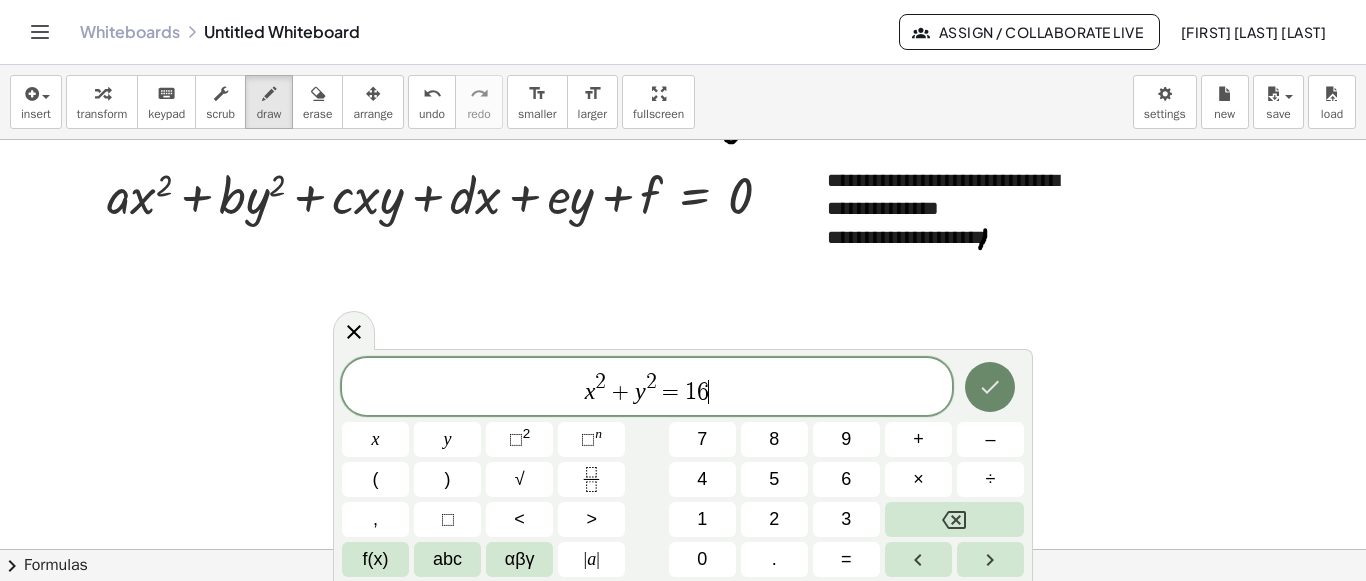click at bounding box center [990, 387] 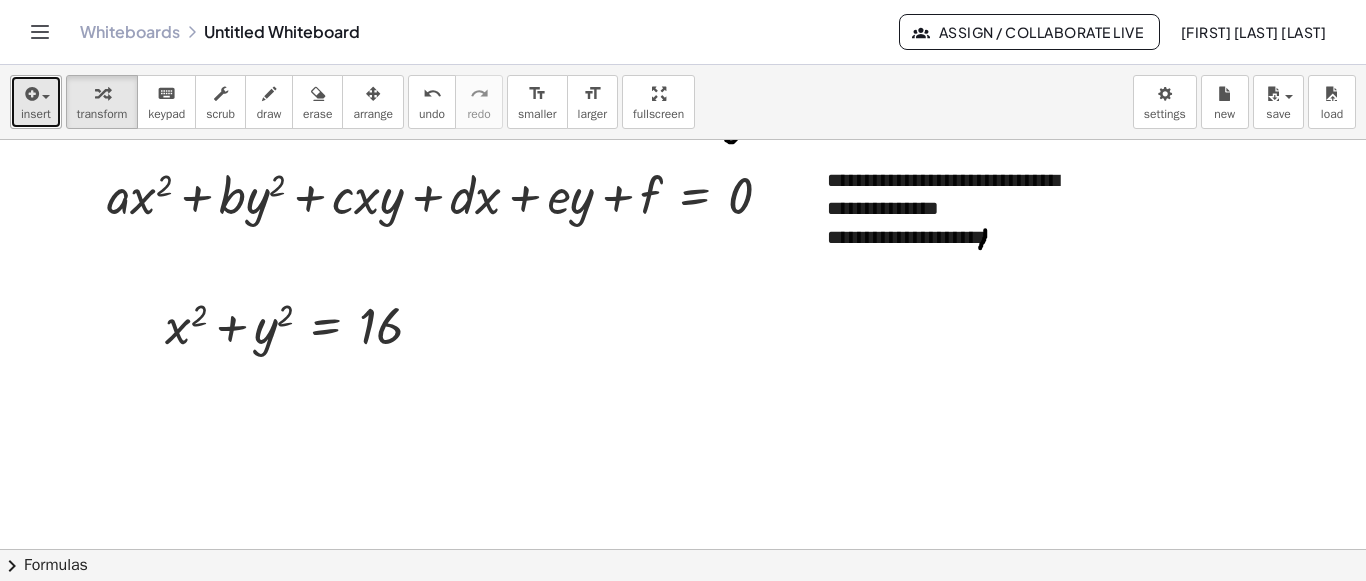 click on "insert" at bounding box center (36, 102) 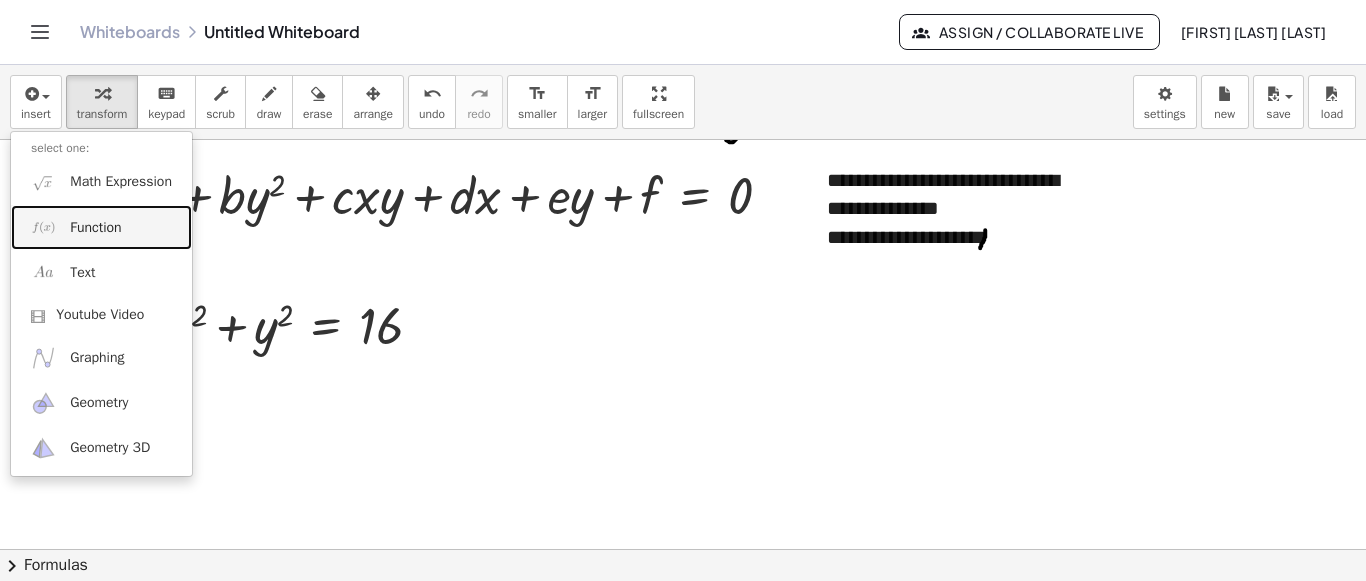 click on "Function" at bounding box center (95, 228) 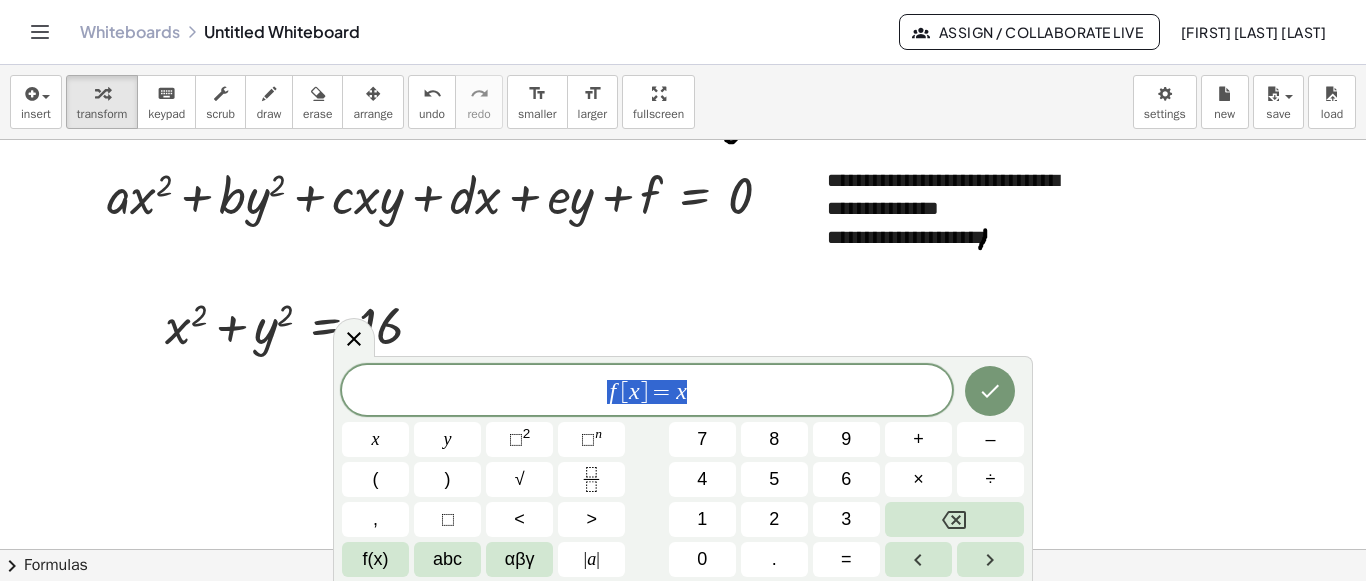 drag, startPoint x: 723, startPoint y: 401, endPoint x: 575, endPoint y: 406, distance: 148.08444 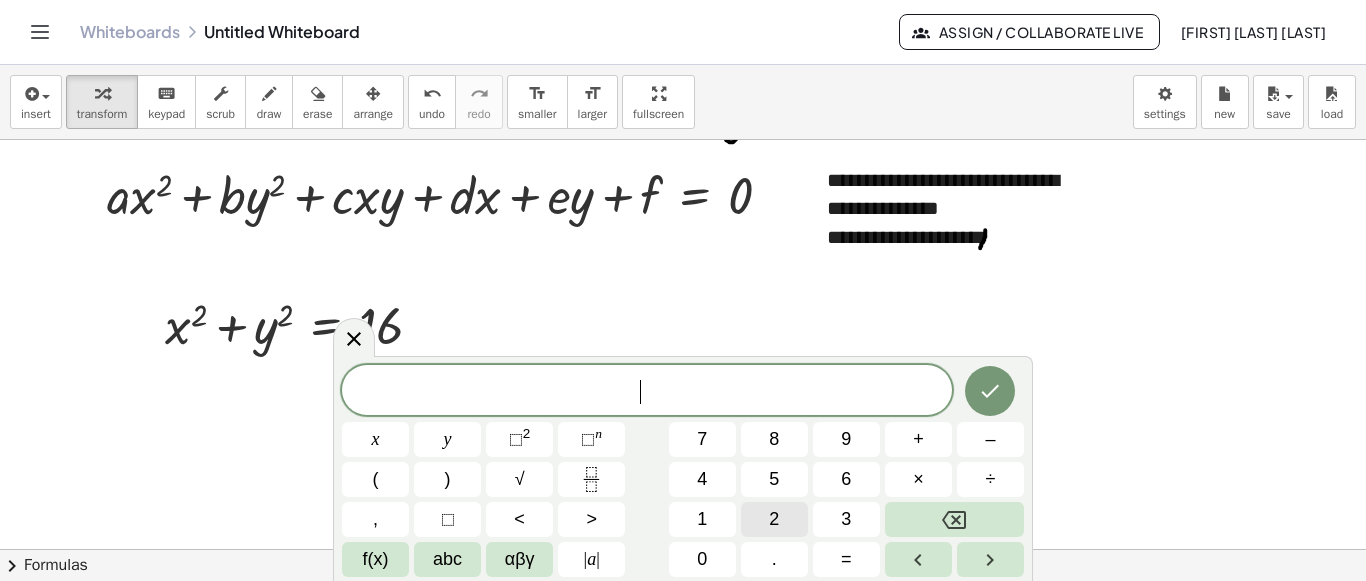 click on "2" at bounding box center (774, 519) 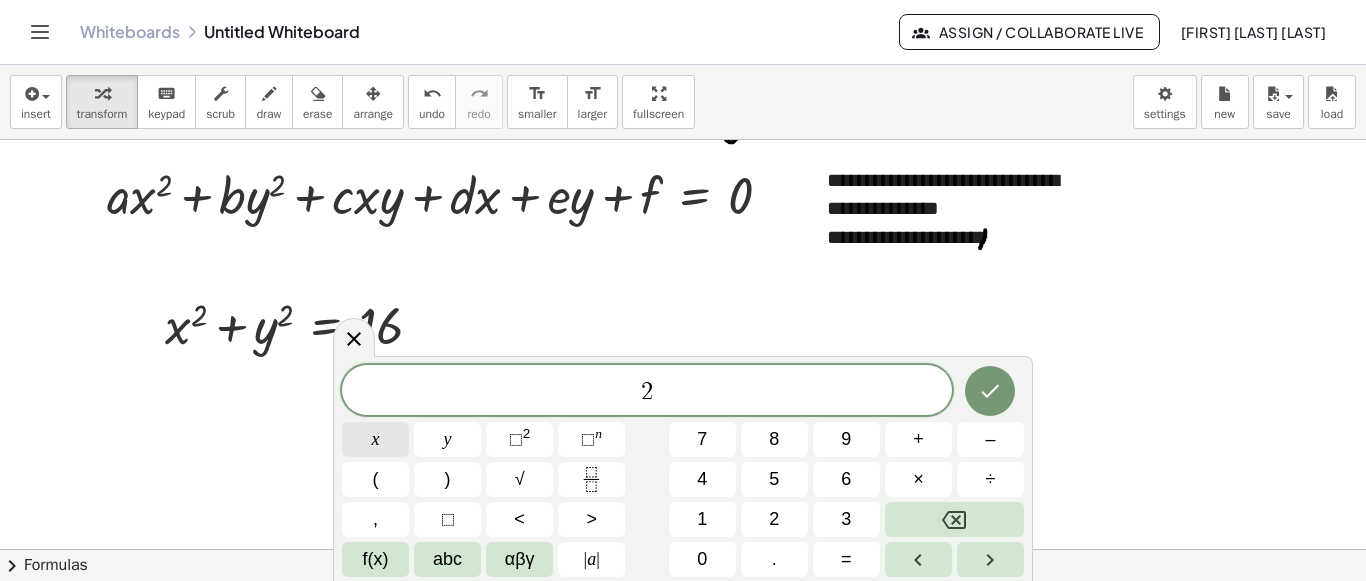 click on "x" at bounding box center [375, 439] 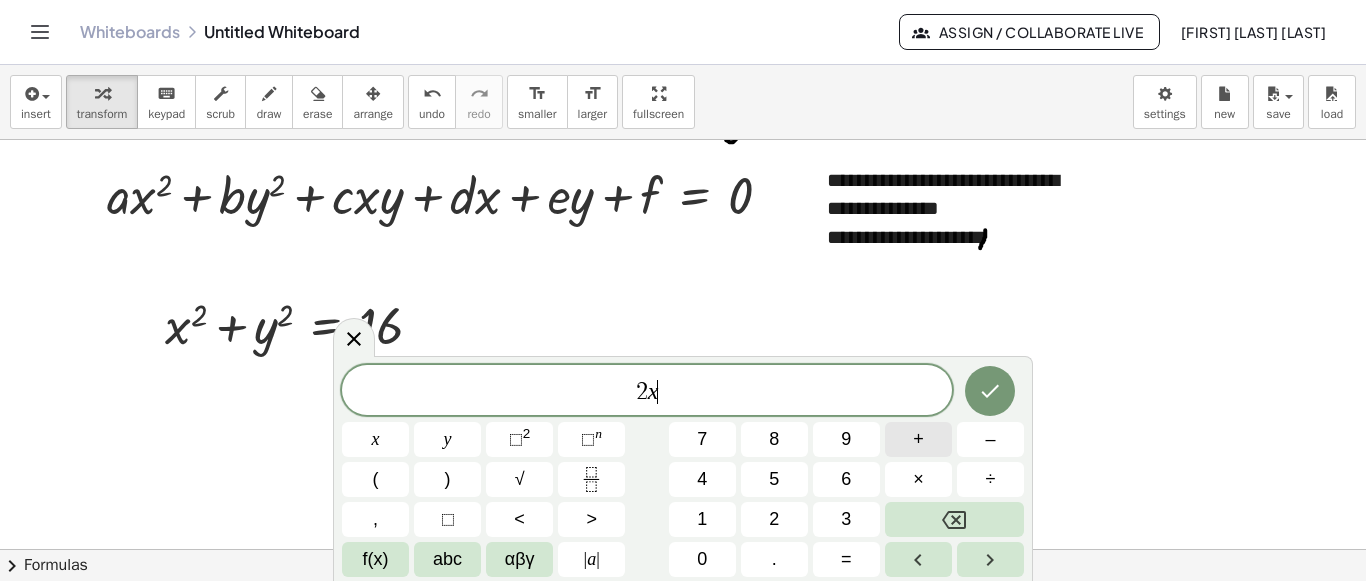 click on "+" at bounding box center [918, 439] 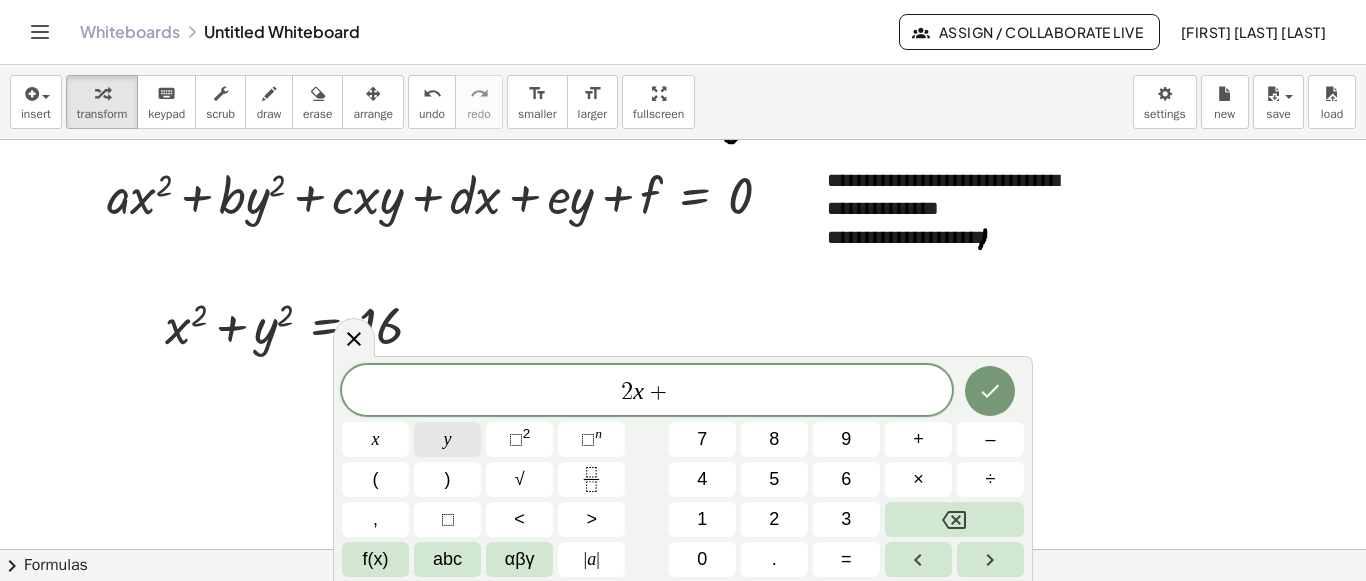 click on "y" at bounding box center [447, 439] 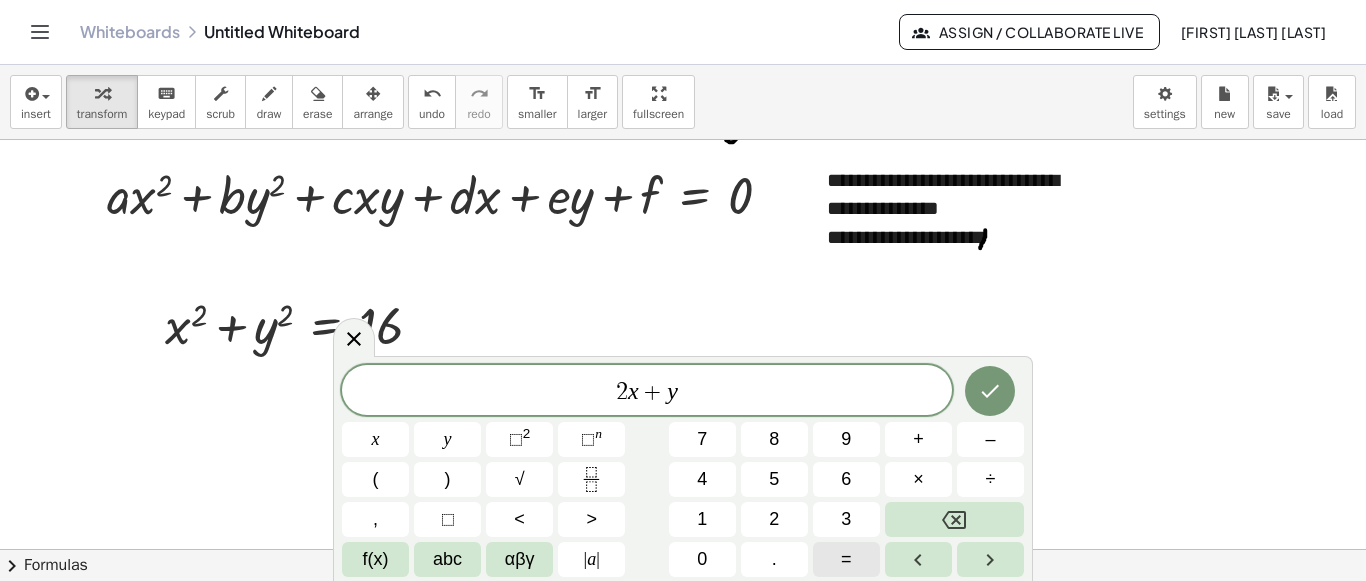 click on "=" at bounding box center [846, 559] 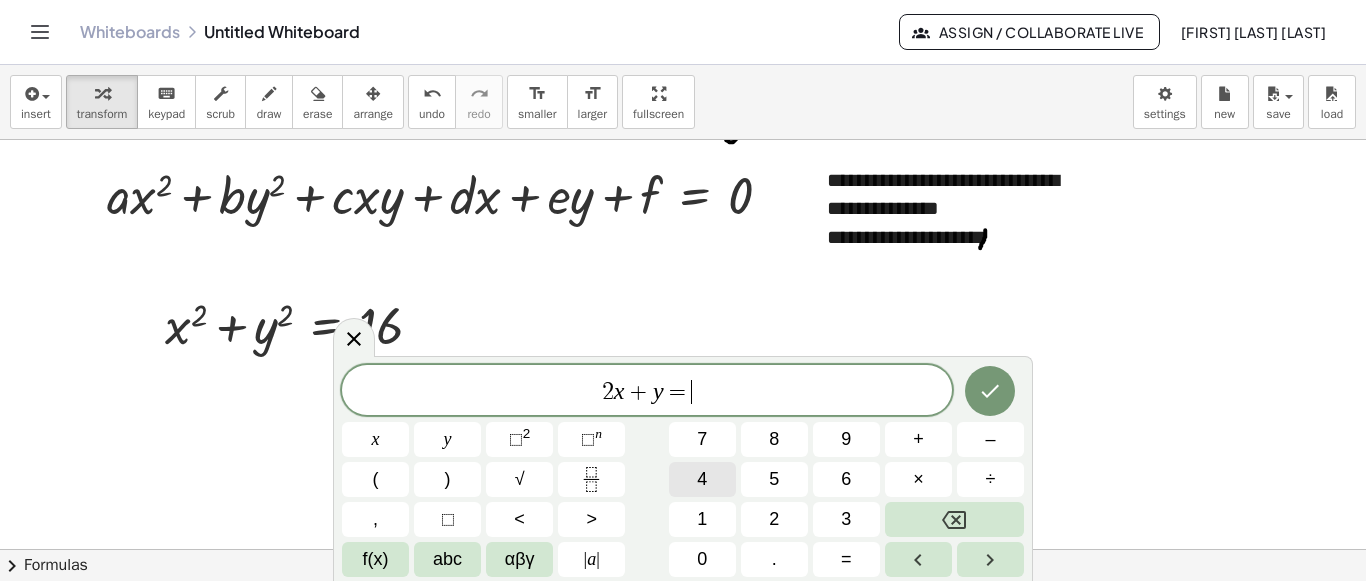 click on "4" at bounding box center [702, 479] 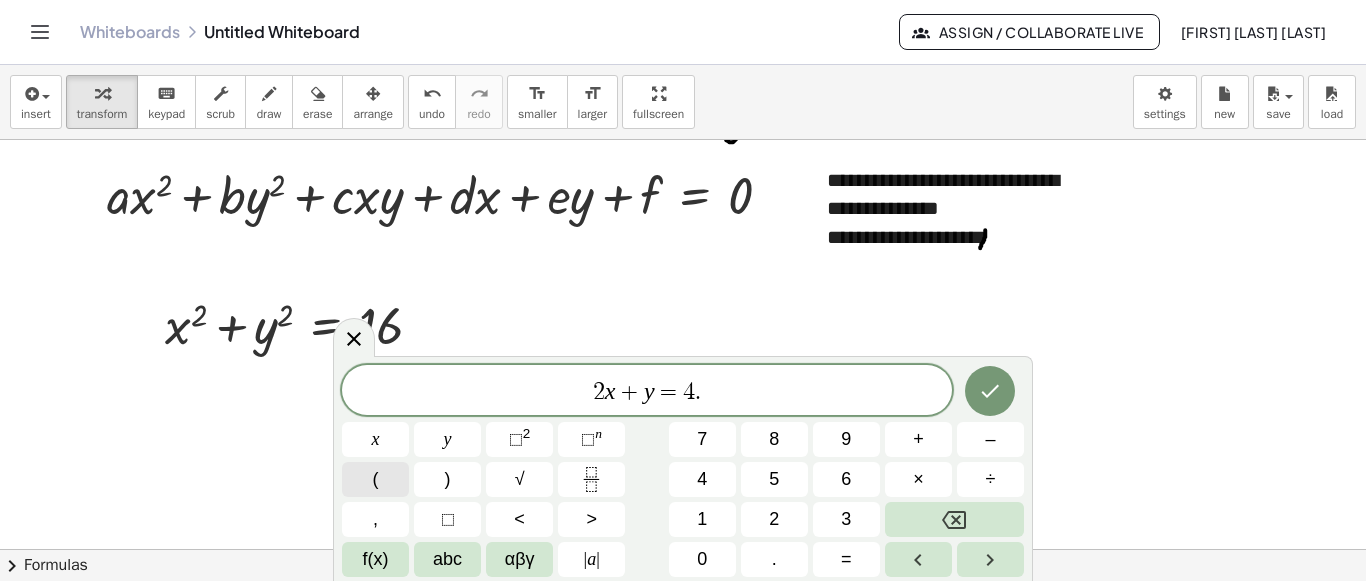 click on "(" at bounding box center (375, 479) 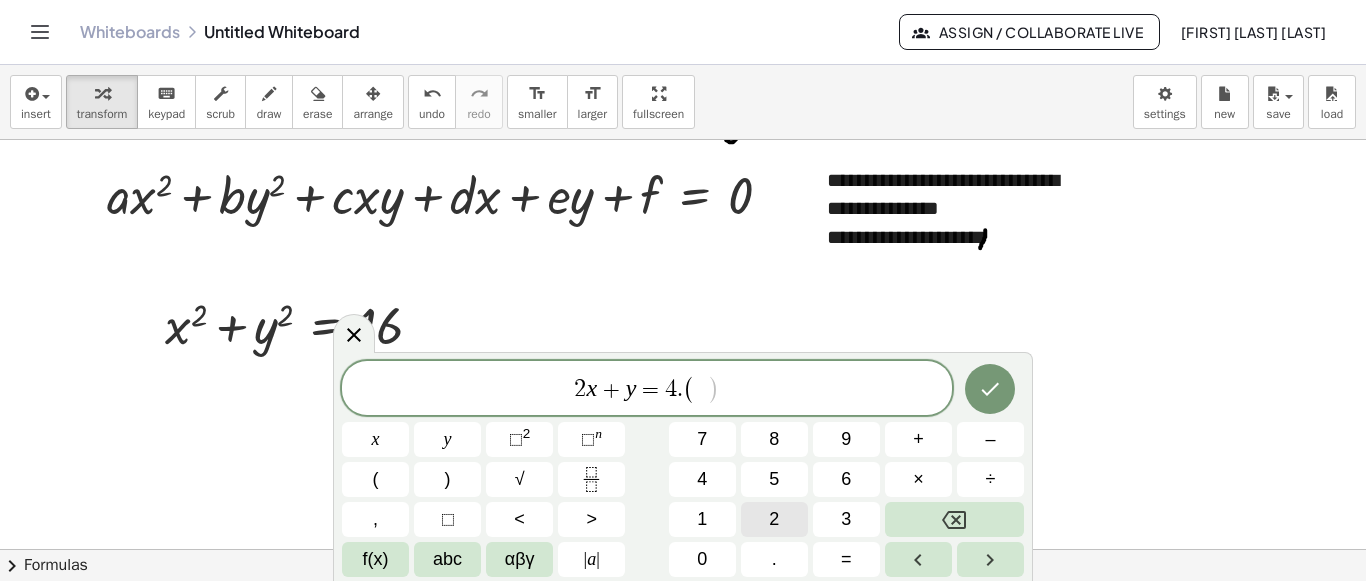 click on "2" at bounding box center [774, 519] 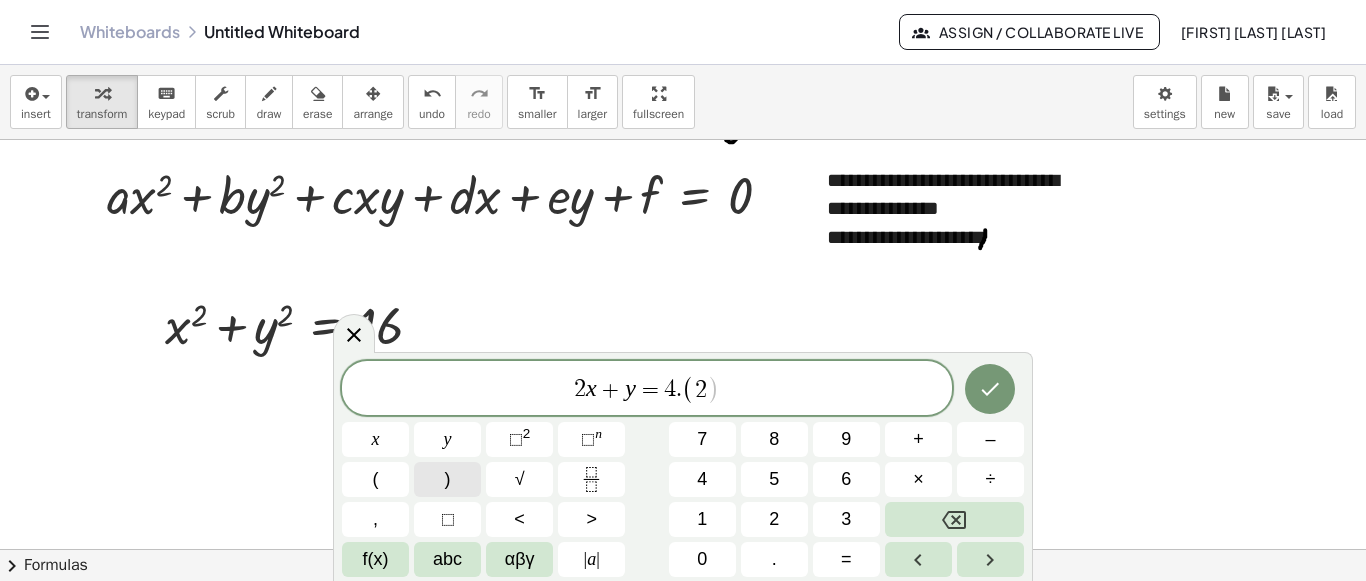 click on ")" at bounding box center (447, 479) 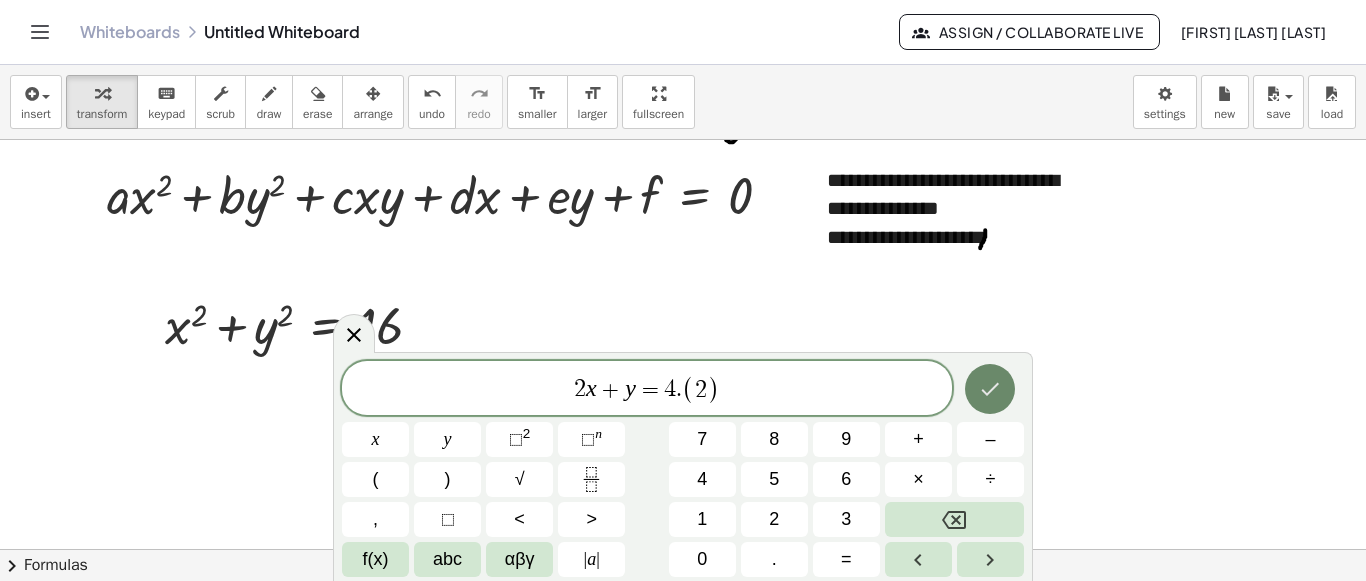 click at bounding box center (990, 389) 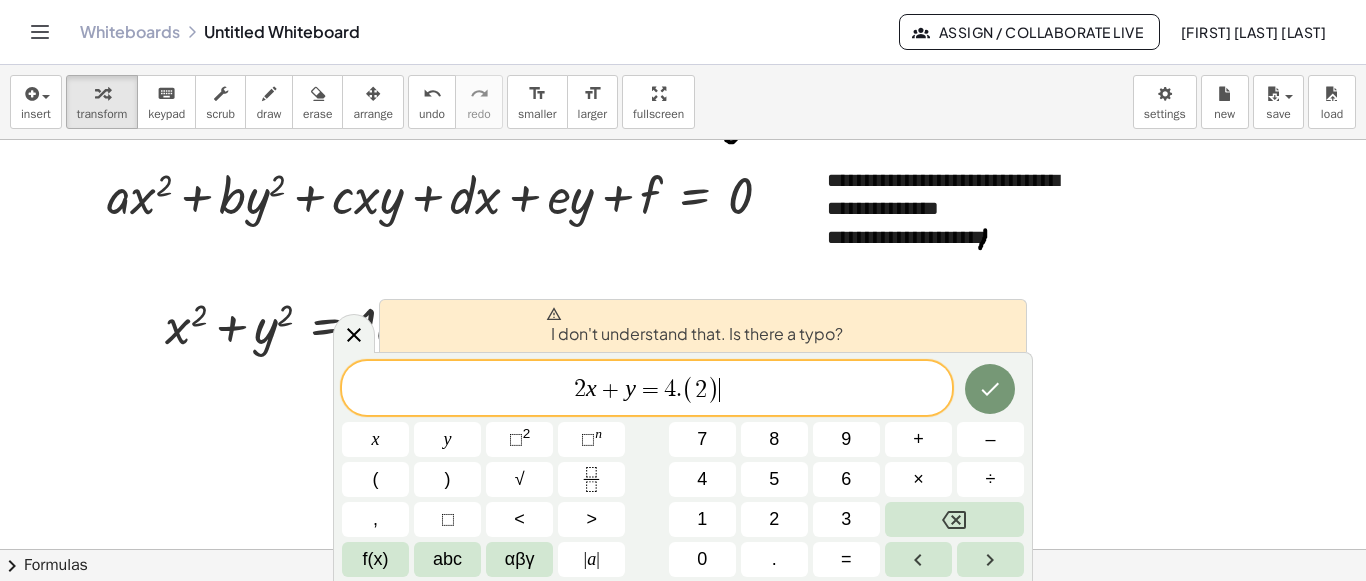click on "(" at bounding box center [688, 389] 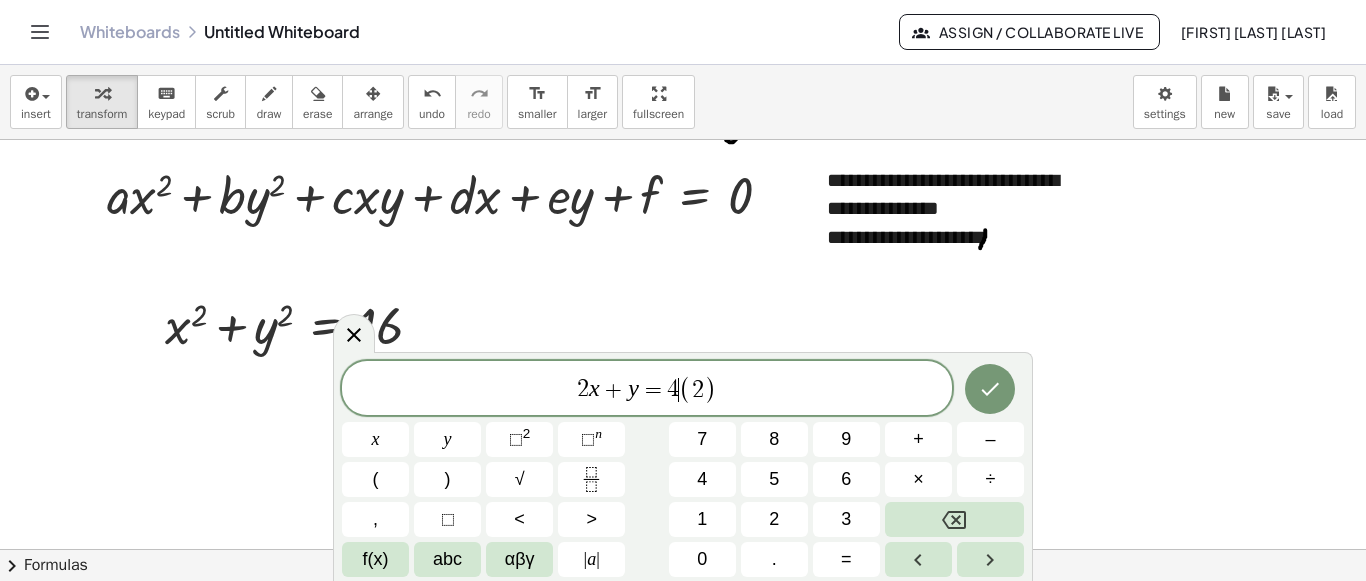 click at bounding box center (683, 234) 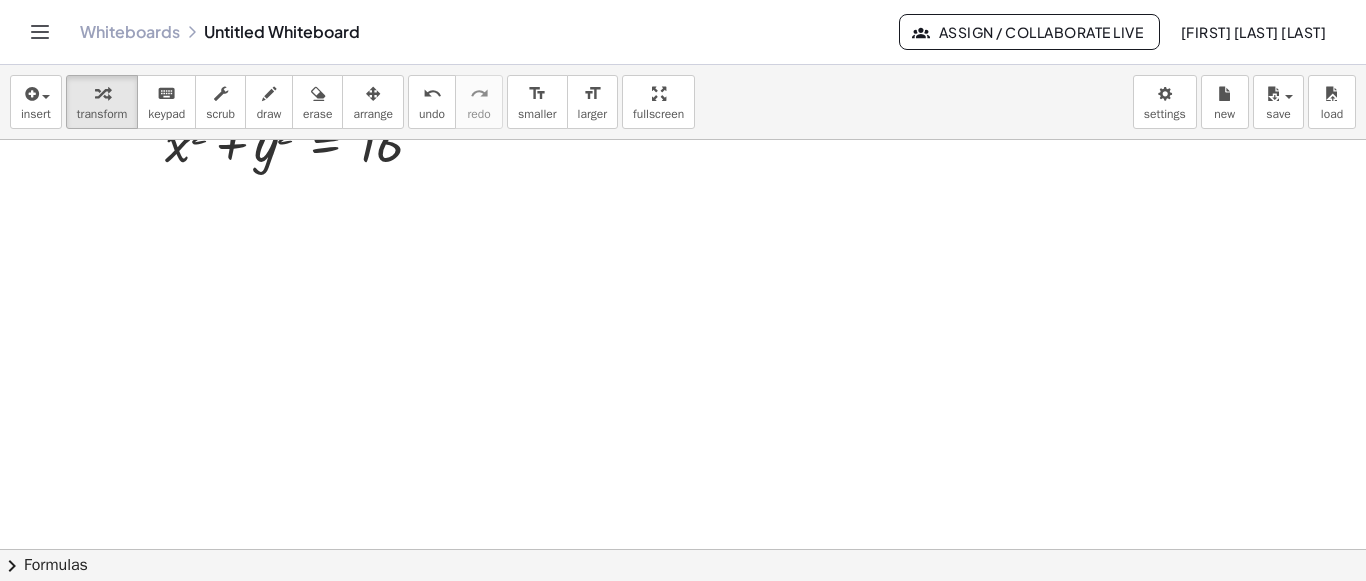 scroll, scrollTop: 600, scrollLeft: 0, axis: vertical 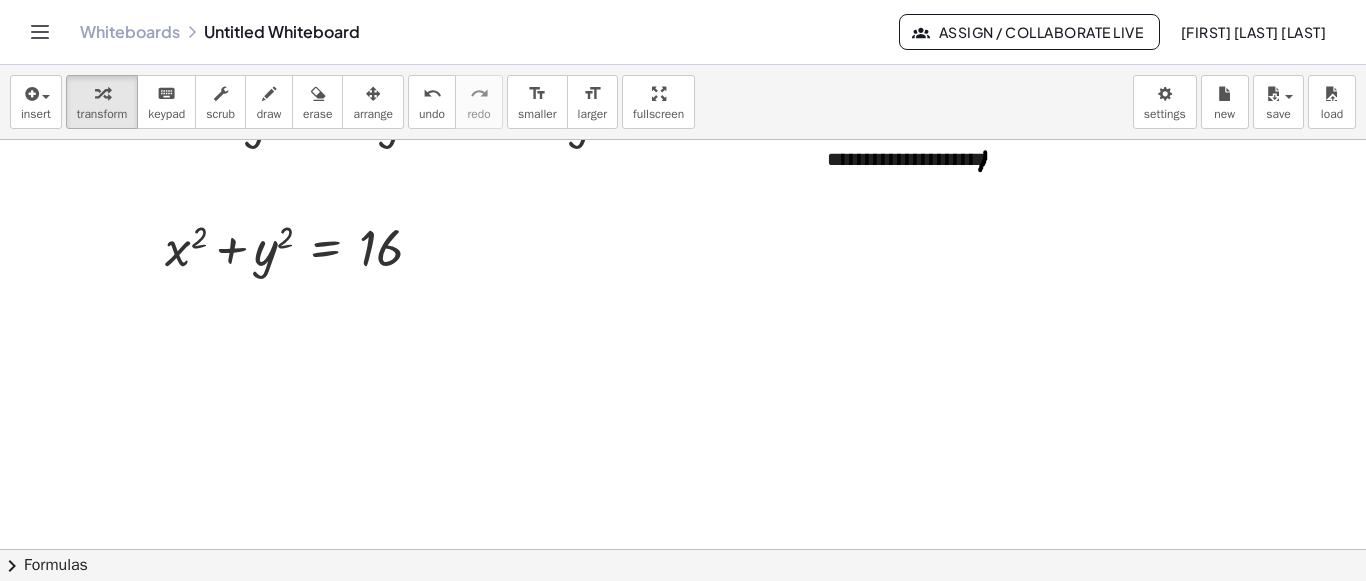 click on "insert select one: Math Expression Function Text Youtube Video Graphing Geometry Geometry 3D transform keyboard keypad scrub draw erase arrange undo undo redo redo format_size smaller format_size larger fullscreen load   save new settings" at bounding box center (683, 102) 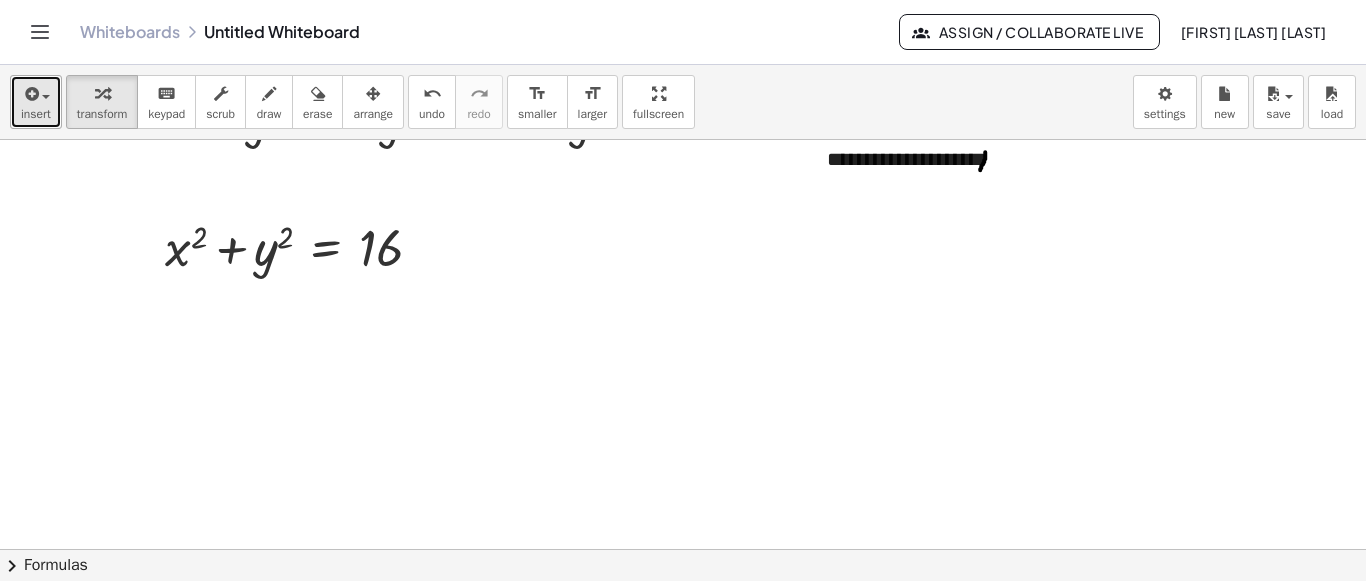 click on "insert" at bounding box center [36, 102] 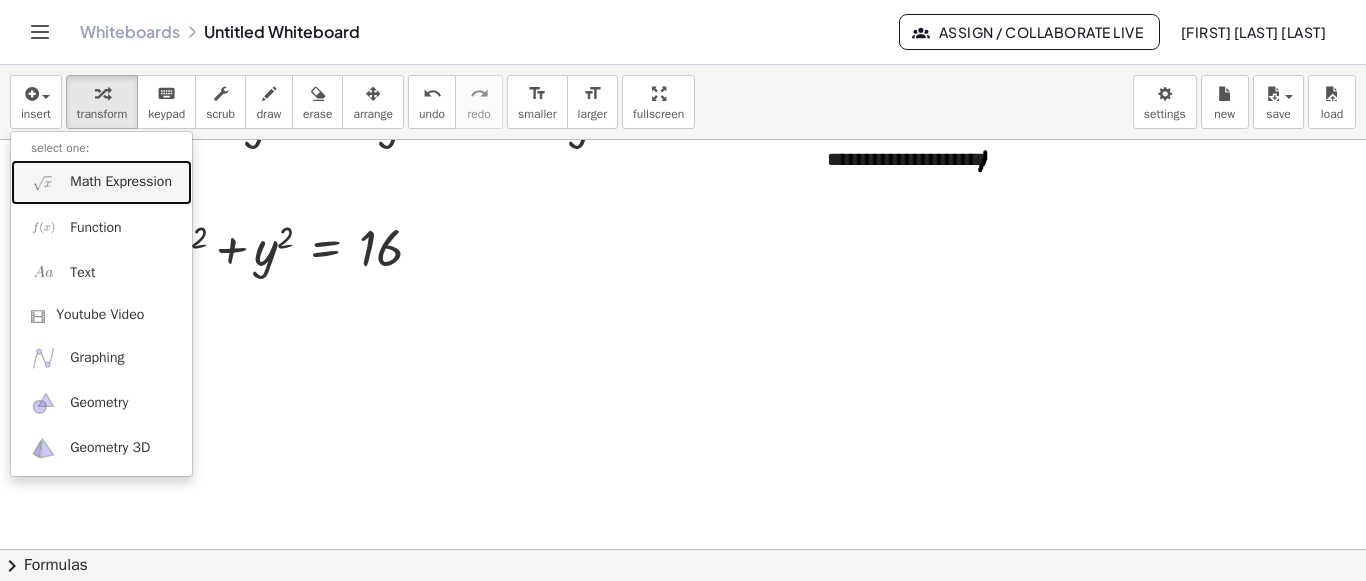 click on "Math Expression" at bounding box center (121, 182) 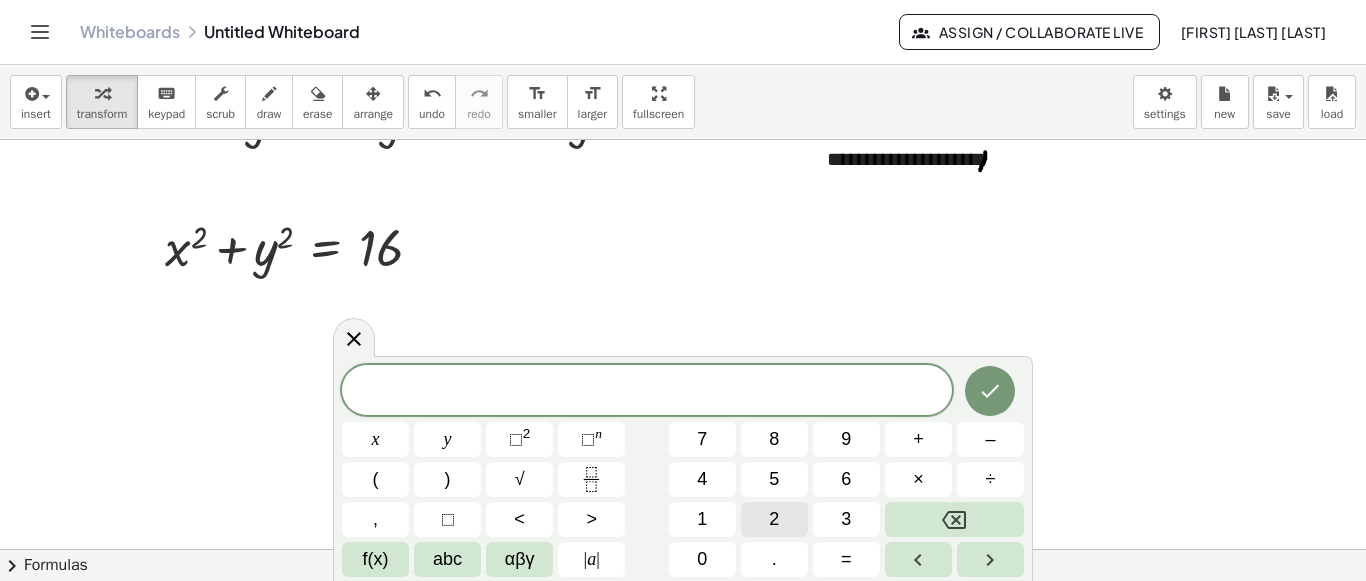 click on "2" at bounding box center [774, 519] 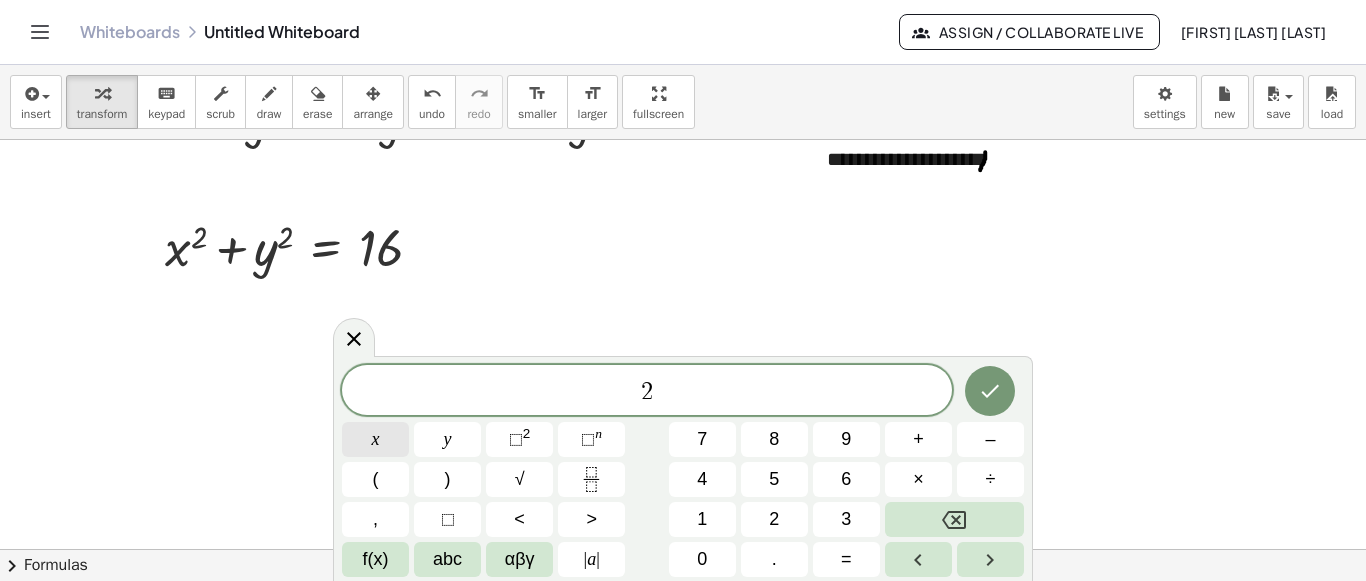 click on "x" at bounding box center [375, 439] 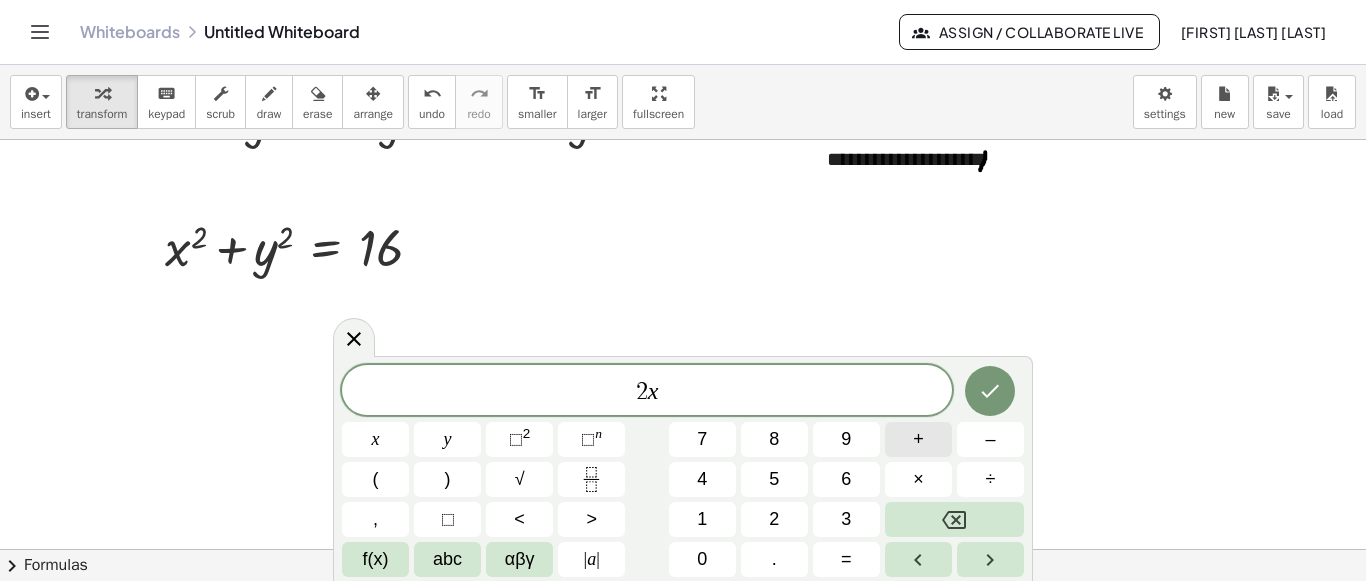 click on "+" at bounding box center [918, 439] 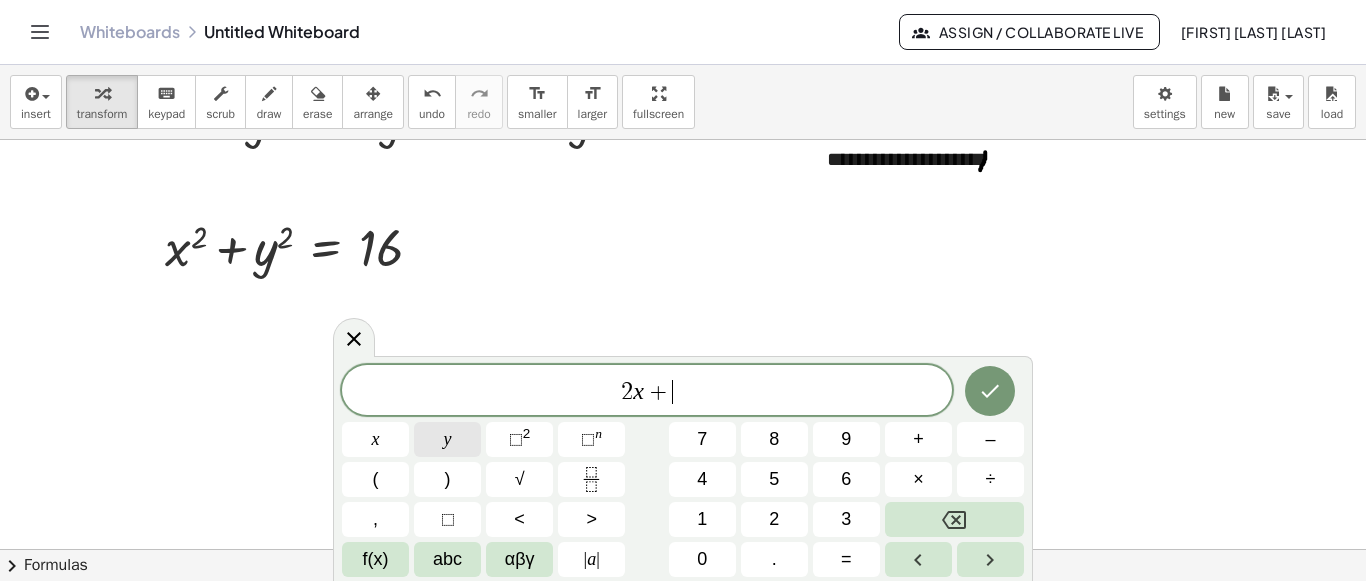 click on "y" at bounding box center (447, 439) 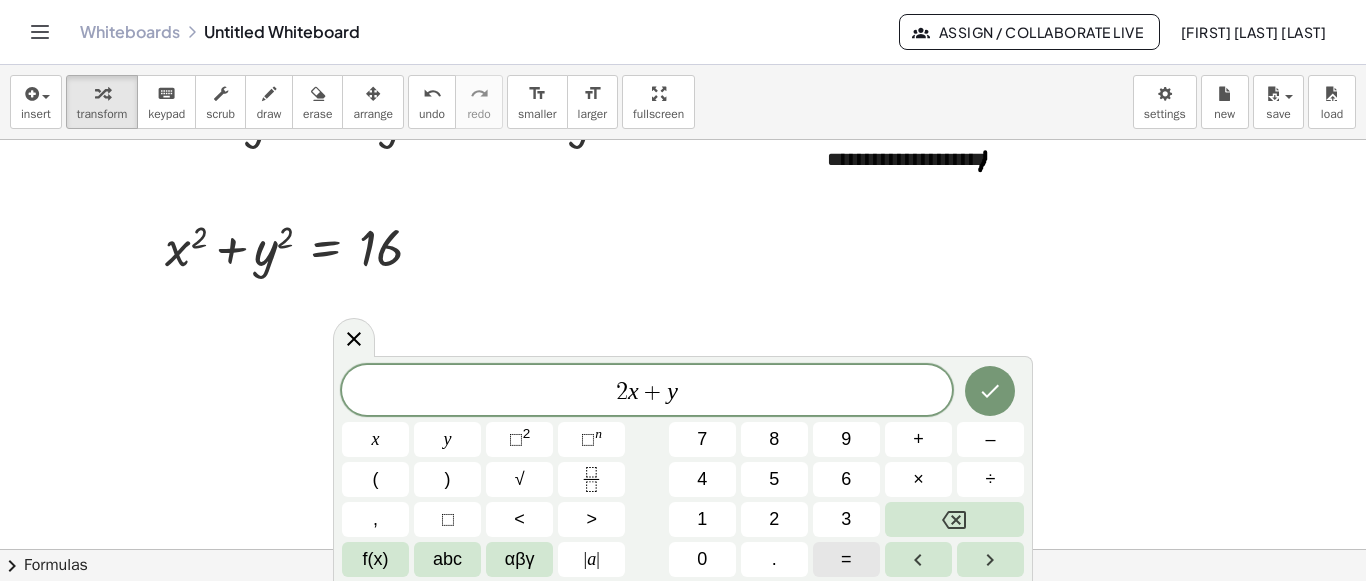 click on "=" at bounding box center (846, 559) 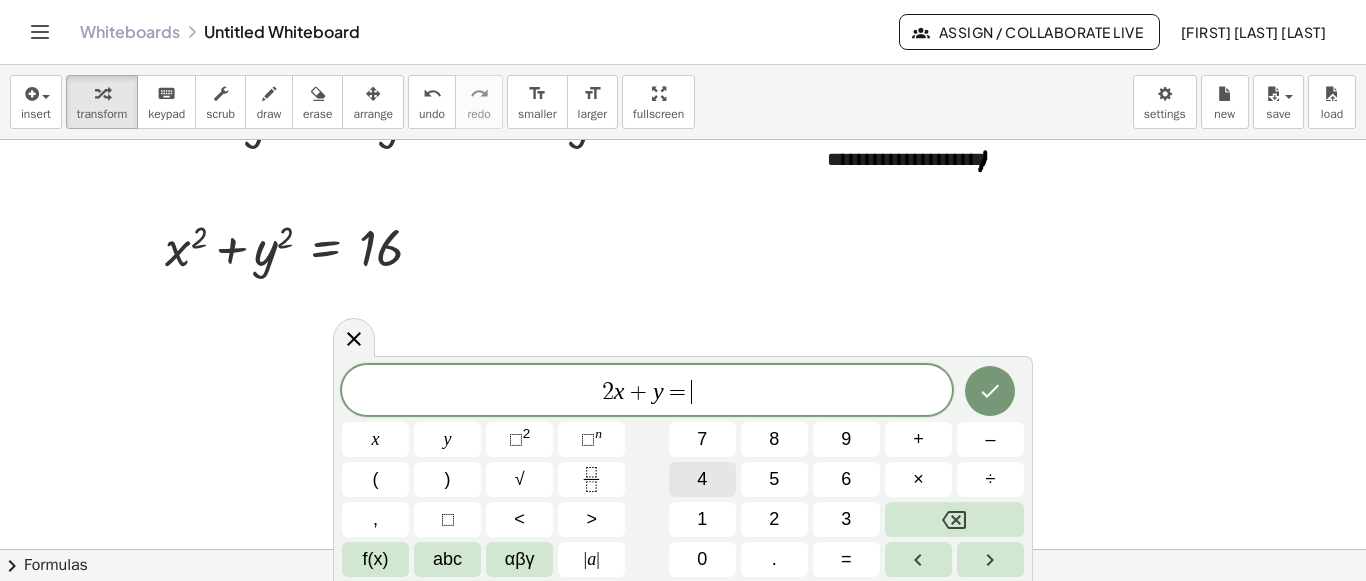 click on "4" at bounding box center [702, 479] 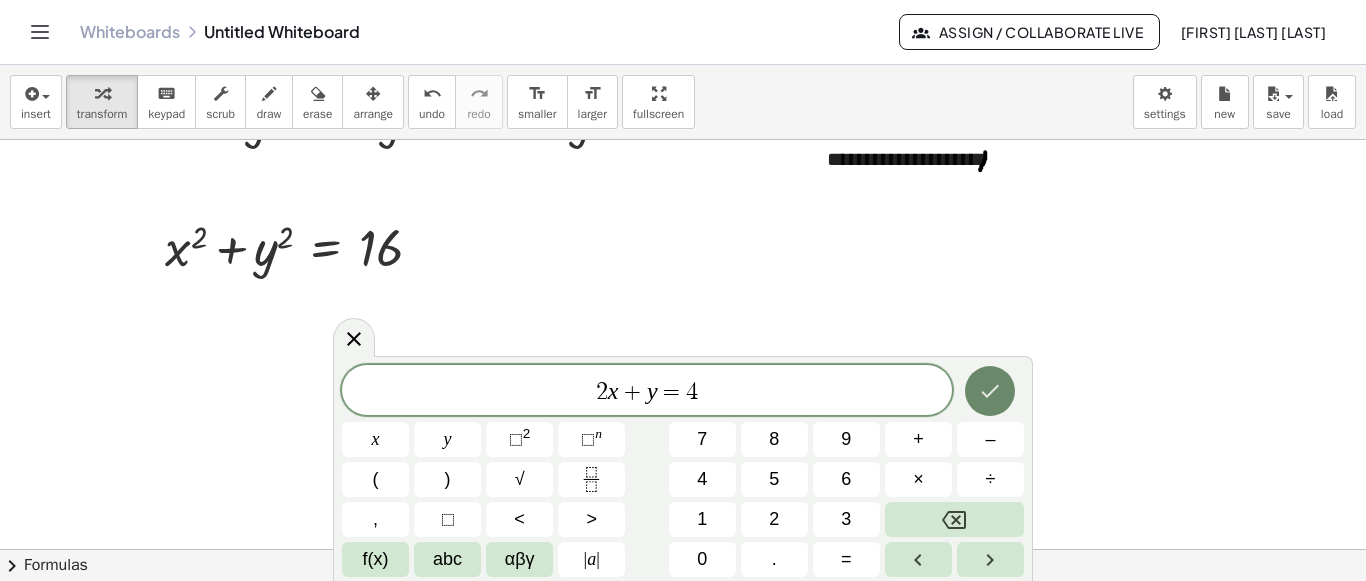 click at bounding box center [990, 391] 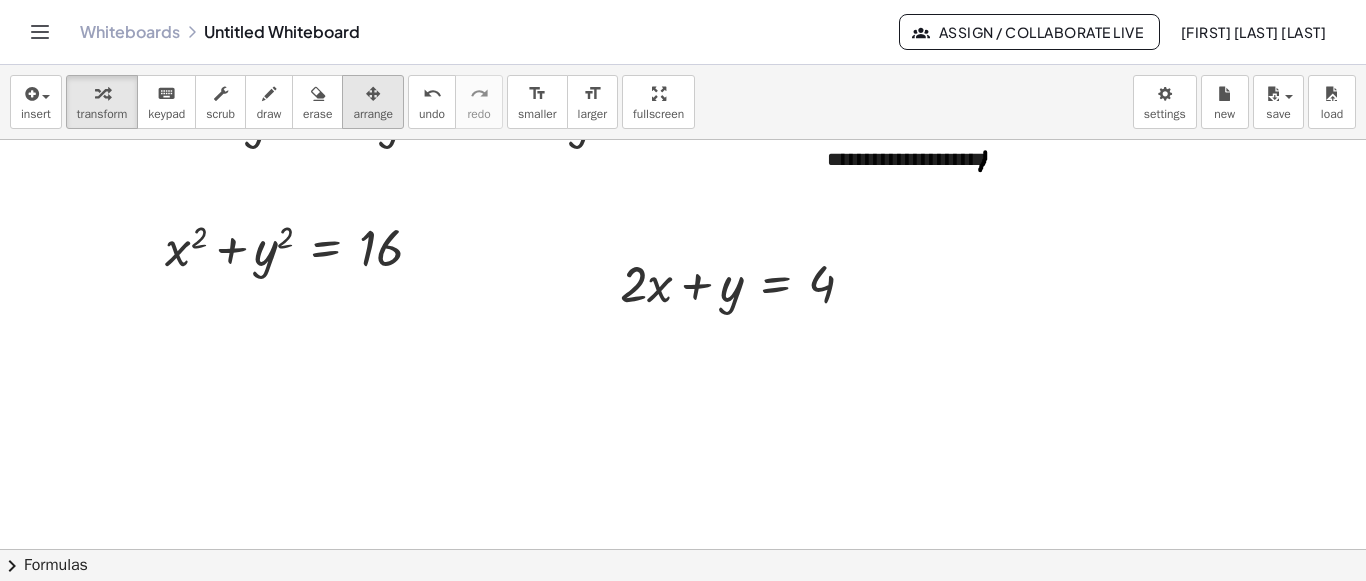 click on "arrange" at bounding box center [373, 114] 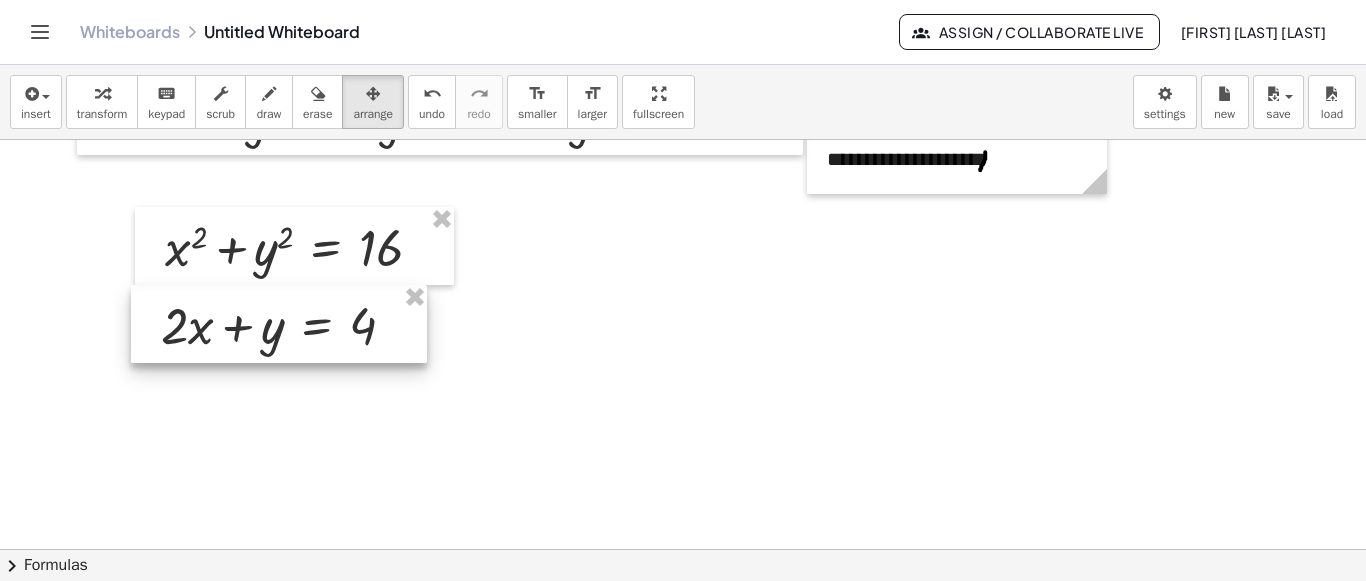 drag, startPoint x: 774, startPoint y: 304, endPoint x: 315, endPoint y: 346, distance: 460.91757 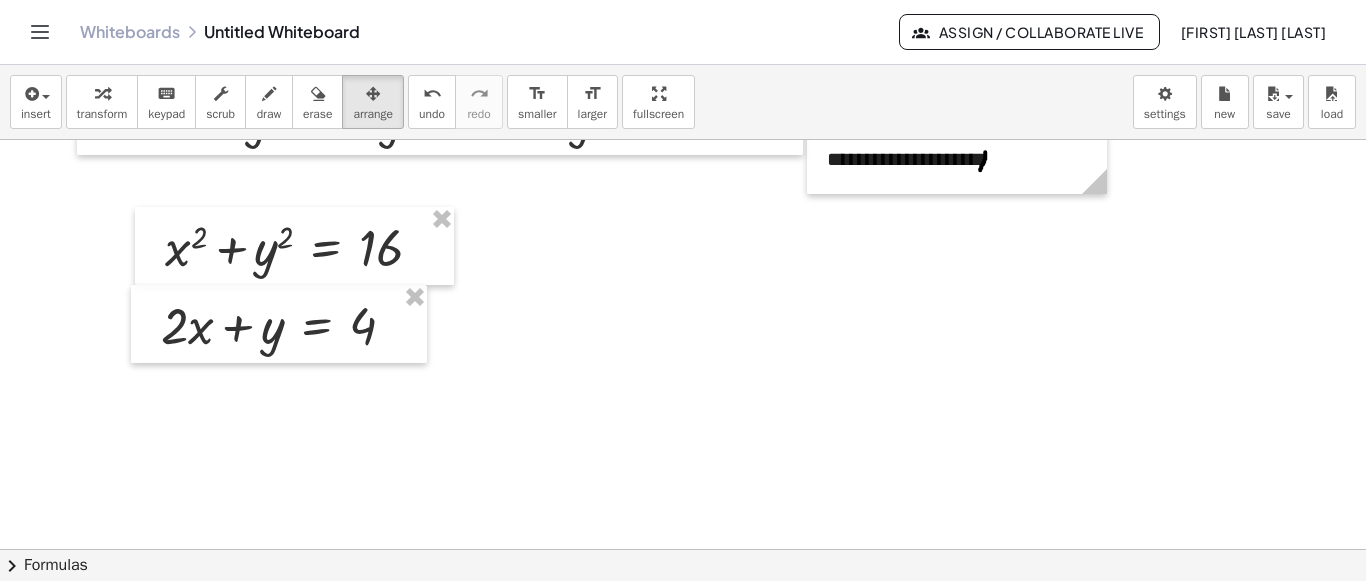 click at bounding box center (683, 156) 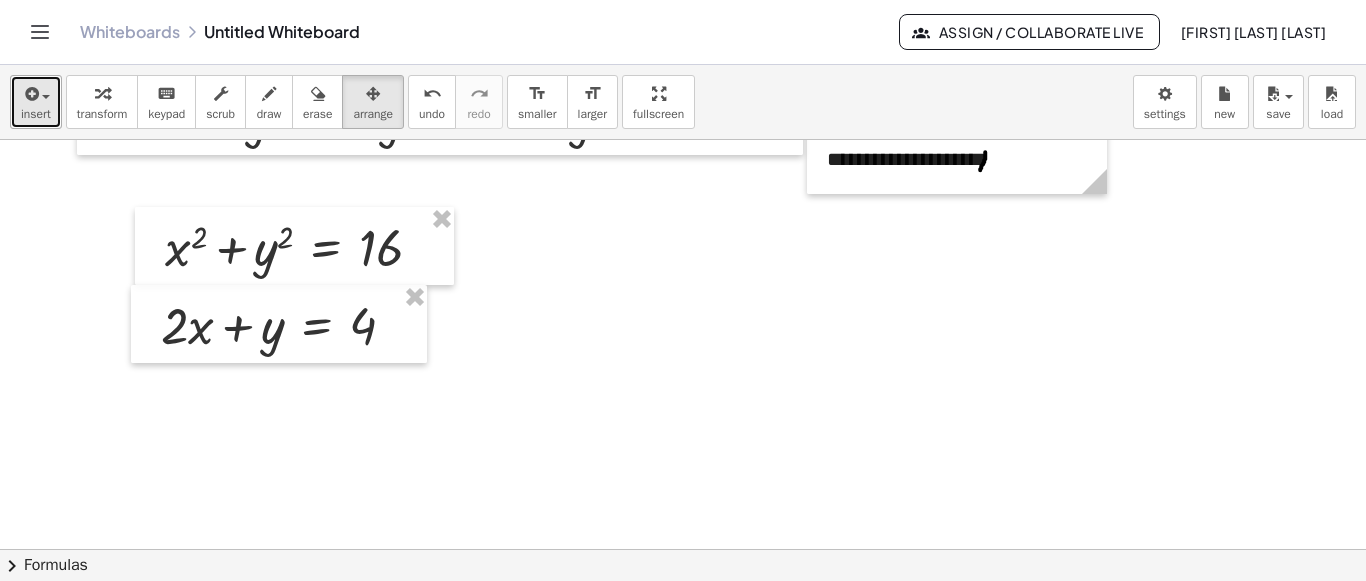click on "insert" at bounding box center (36, 102) 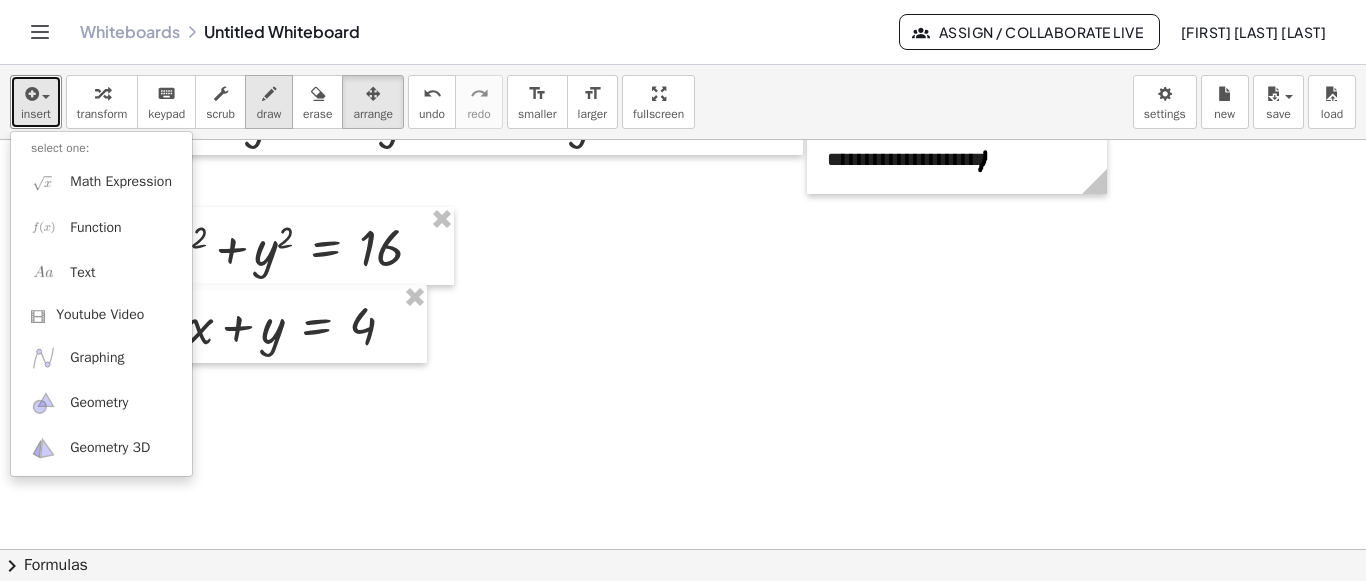 click on "draw" at bounding box center [269, 102] 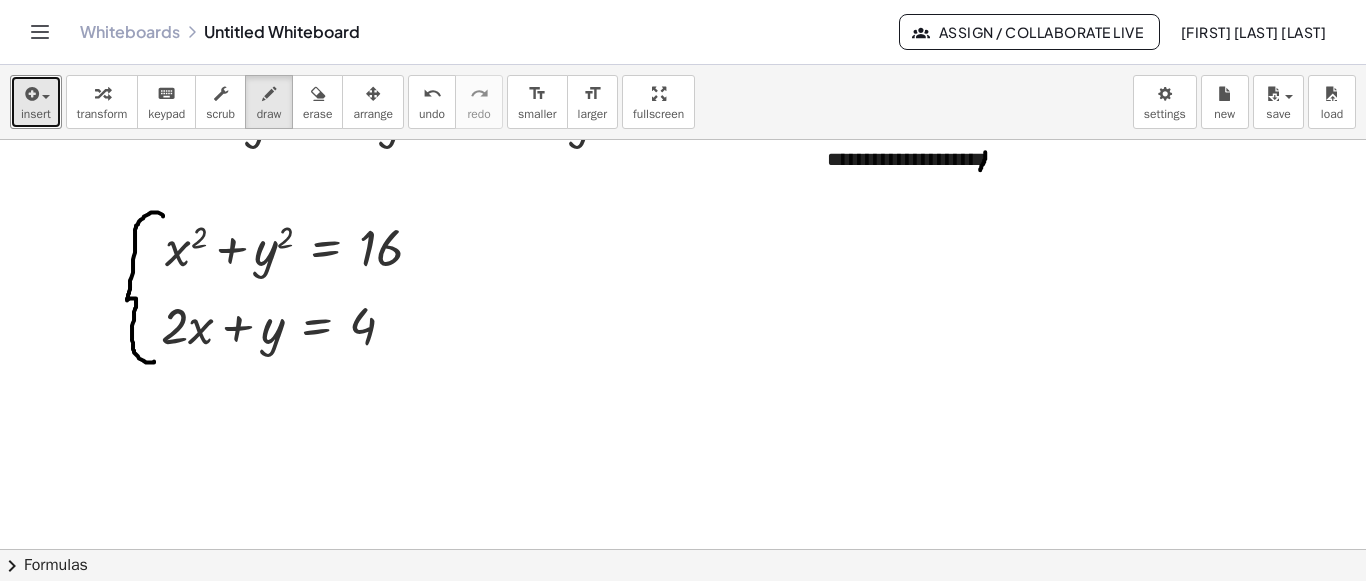 drag, startPoint x: 163, startPoint y: 215, endPoint x: 155, endPoint y: 358, distance: 143.2236 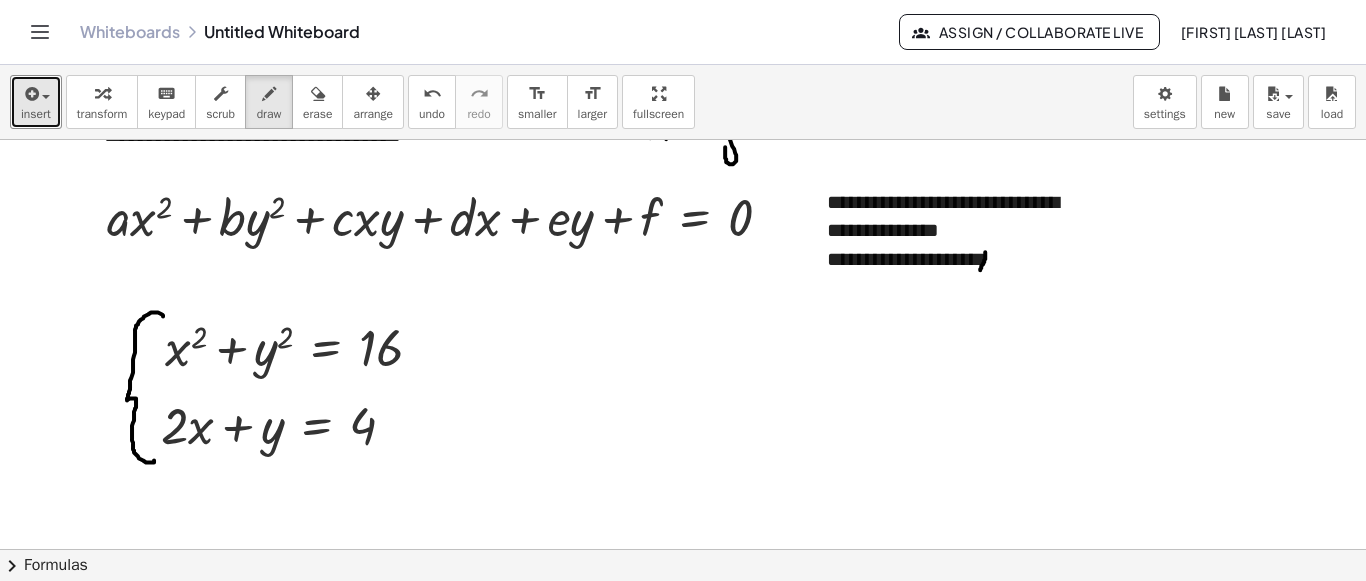 scroll, scrollTop: 600, scrollLeft: 0, axis: vertical 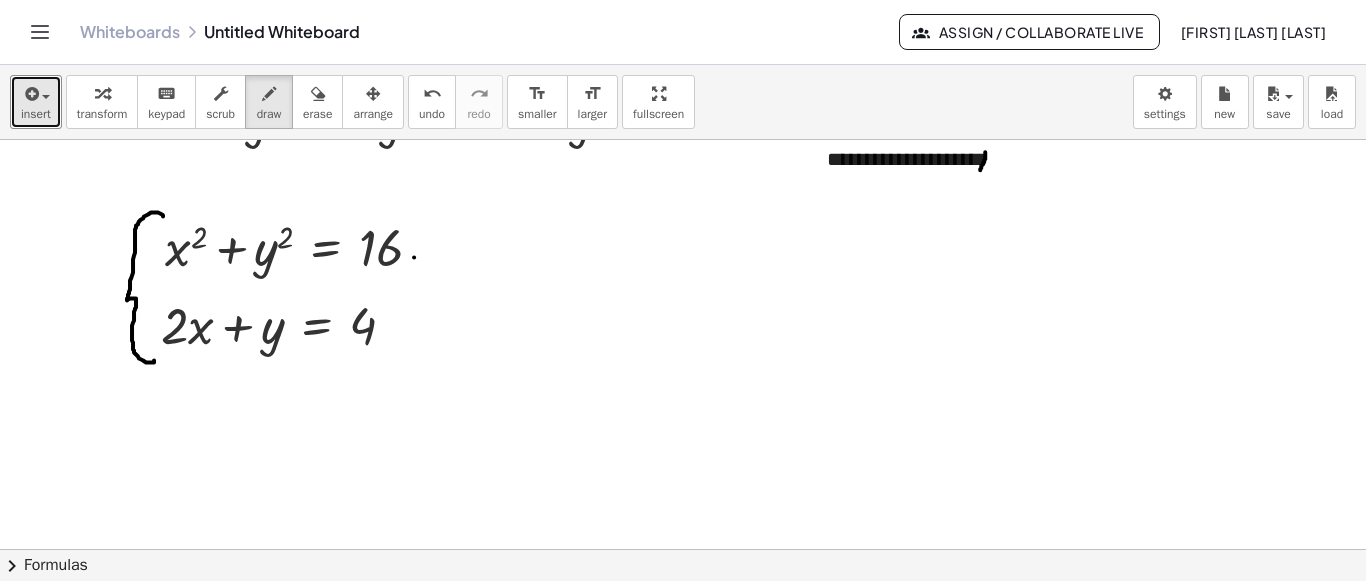 click at bounding box center (683, 156) 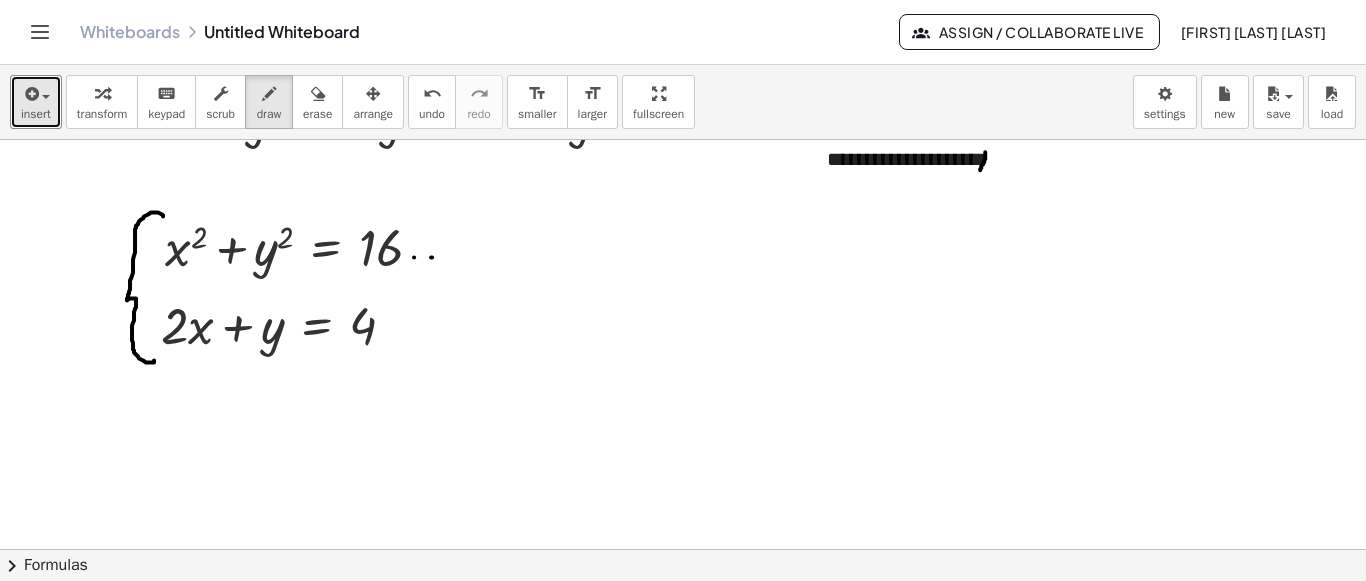 drag, startPoint x: 438, startPoint y: 256, endPoint x: 454, endPoint y: 258, distance: 16.124516 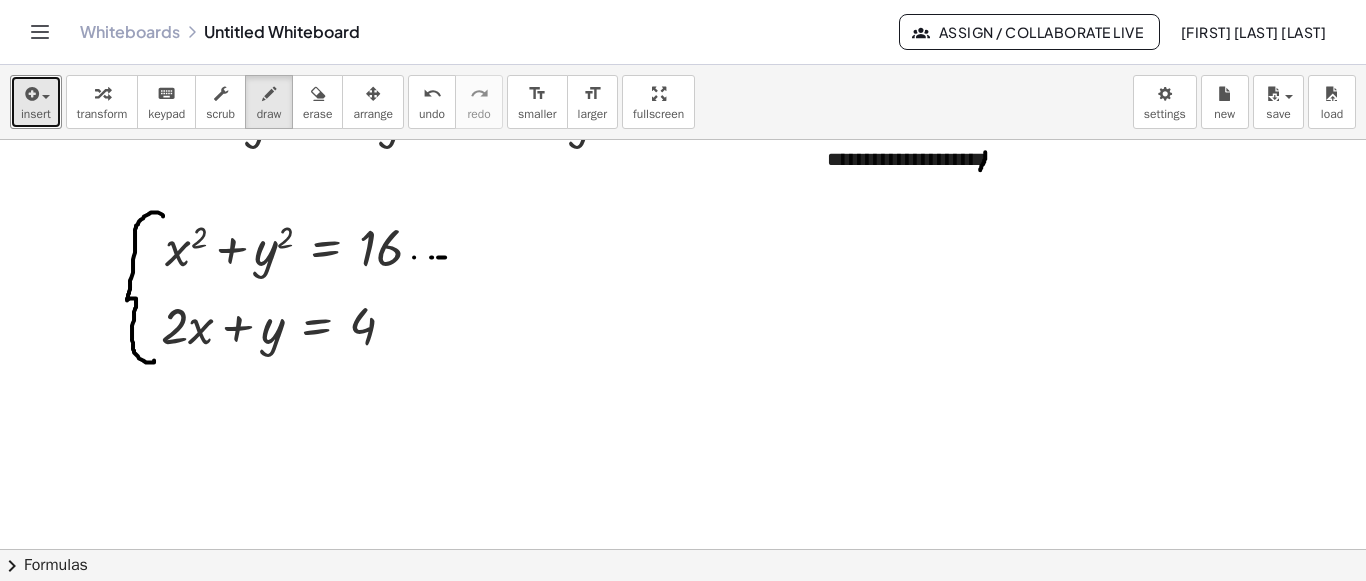 click at bounding box center (683, 156) 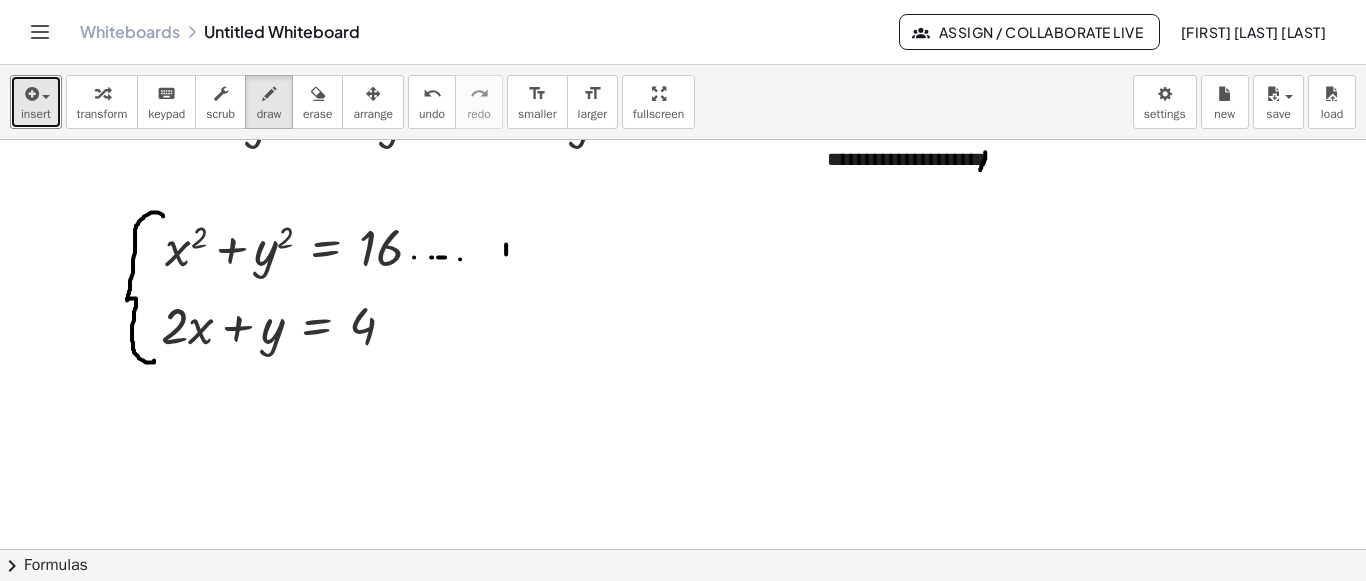click at bounding box center [683, 156] 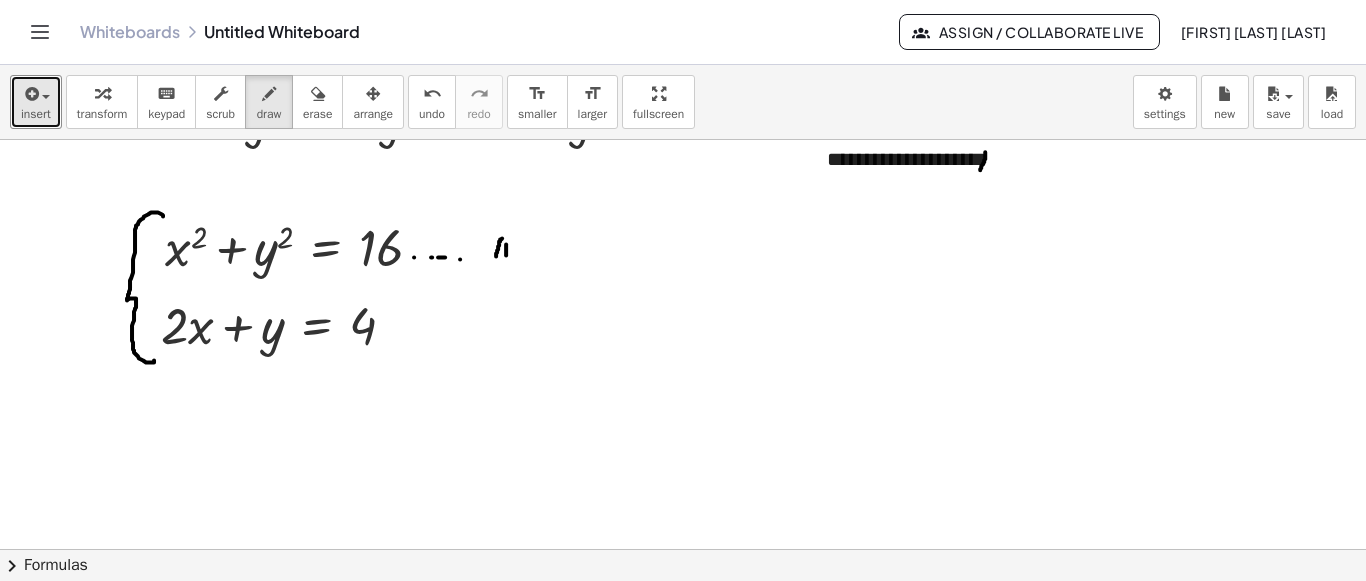drag, startPoint x: 502, startPoint y: 237, endPoint x: 498, endPoint y: 255, distance: 18.439089 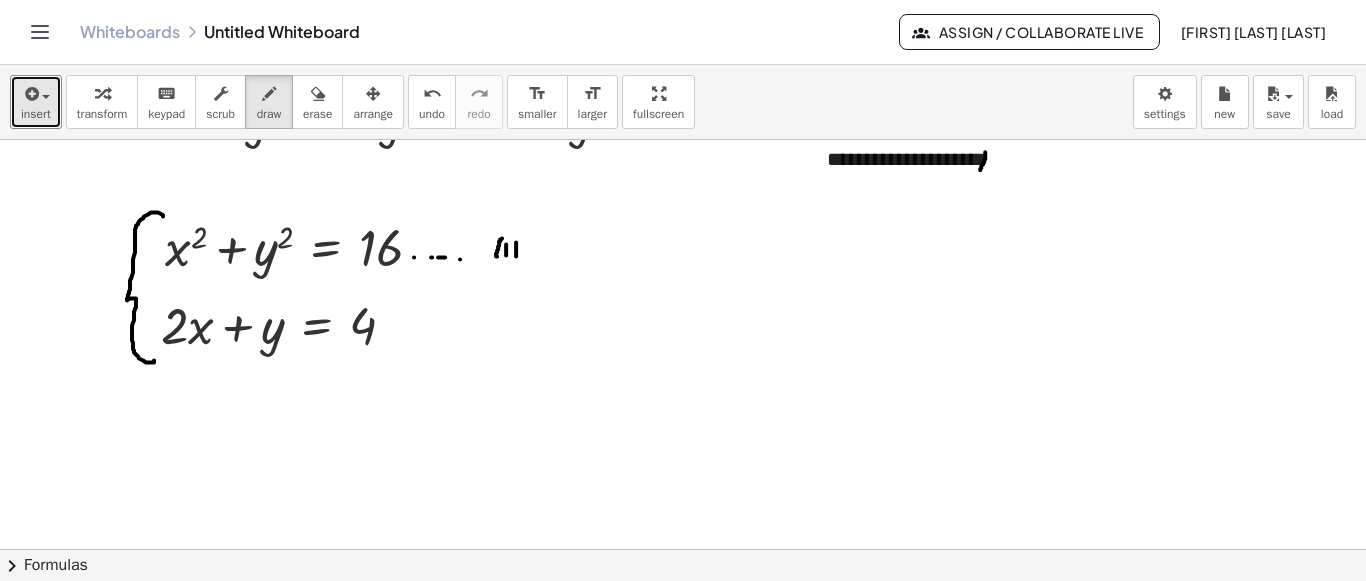 drag, startPoint x: 516, startPoint y: 241, endPoint x: 506, endPoint y: 269, distance: 29.732138 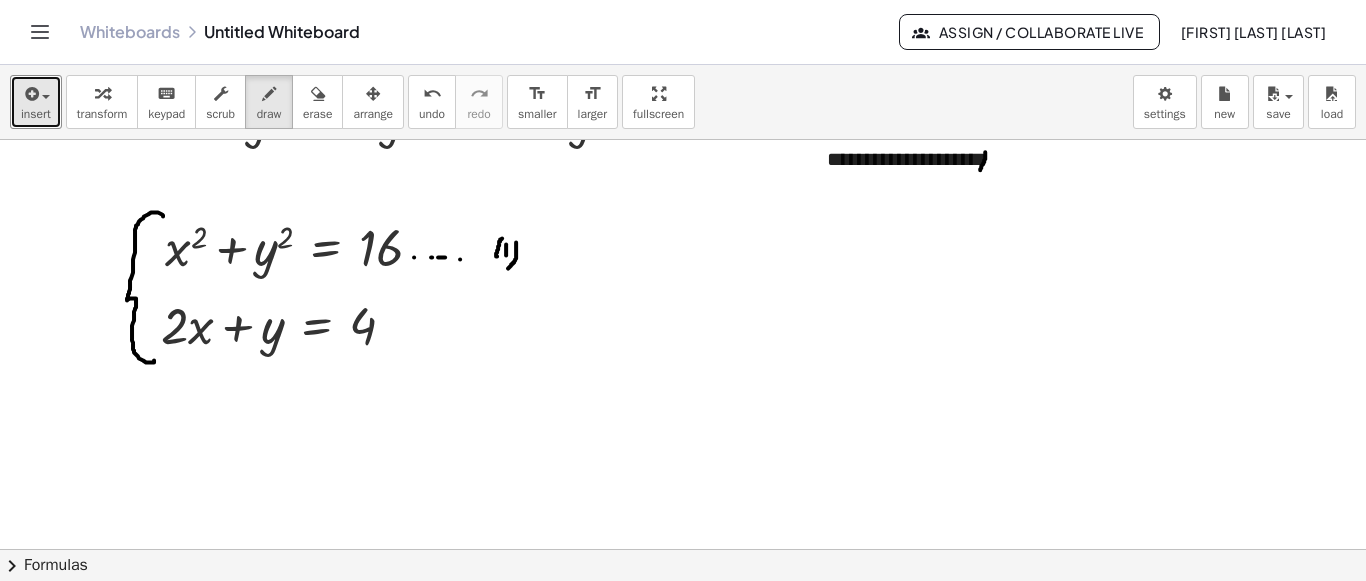 click at bounding box center [683, 156] 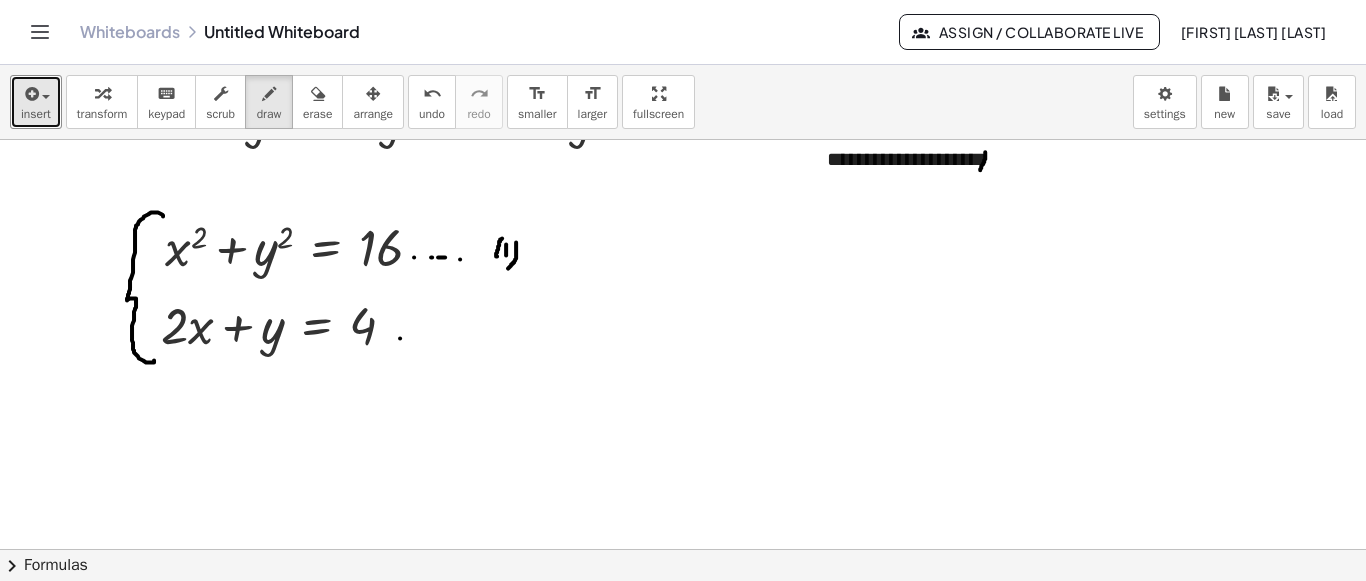 drag, startPoint x: 405, startPoint y: 337, endPoint x: 415, endPoint y: 339, distance: 10.198039 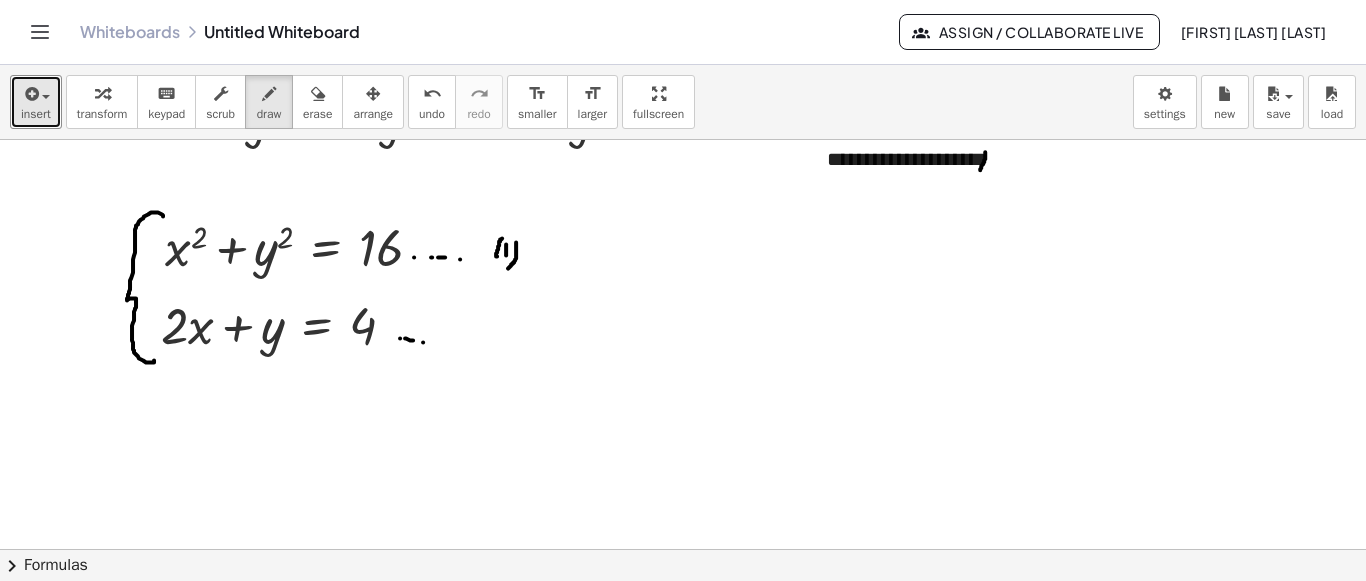 drag, startPoint x: 423, startPoint y: 341, endPoint x: 438, endPoint y: 338, distance: 15.297058 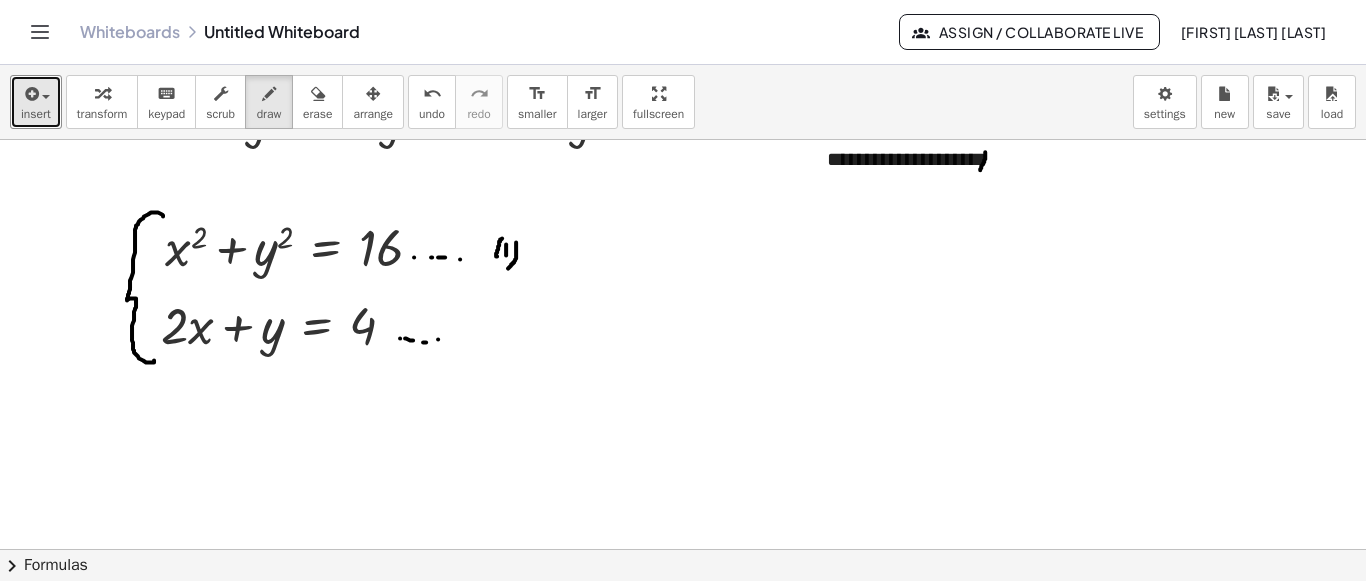 click at bounding box center (683, 156) 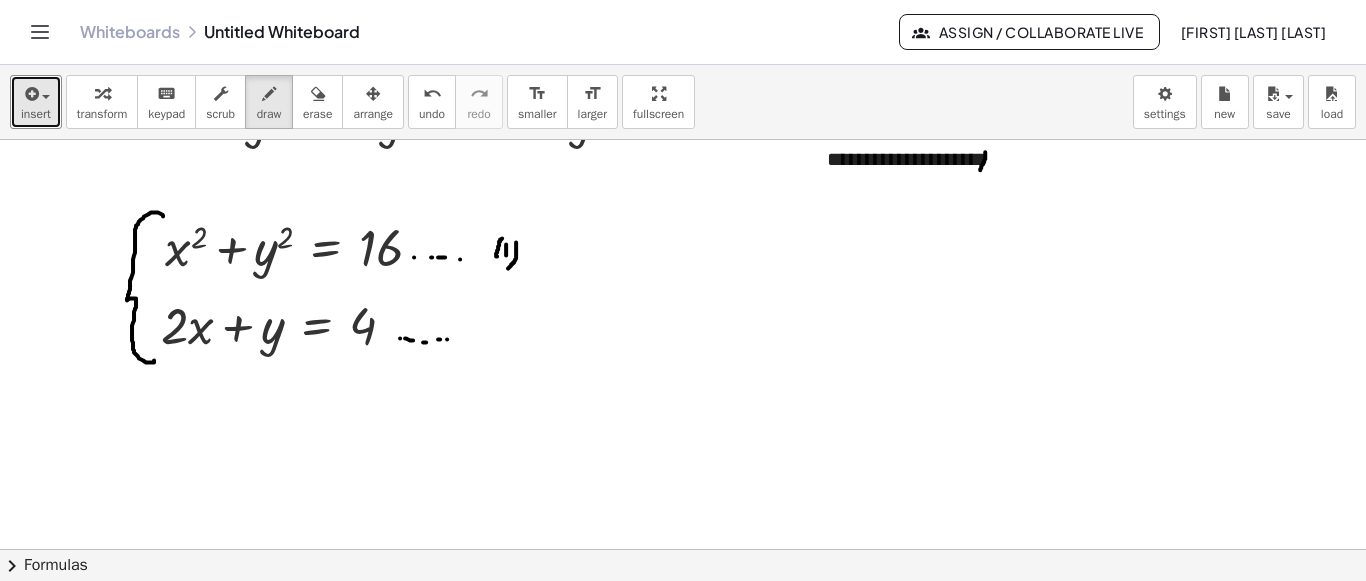 click at bounding box center [683, 156] 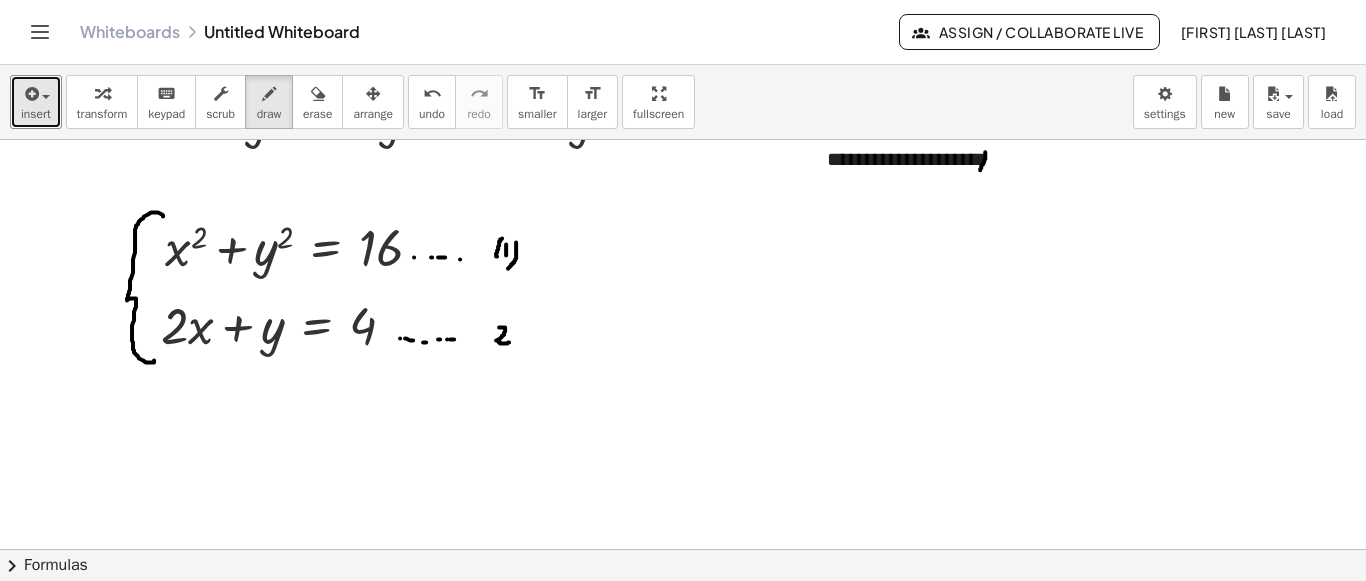 drag, startPoint x: 499, startPoint y: 326, endPoint x: 513, endPoint y: 340, distance: 19.79899 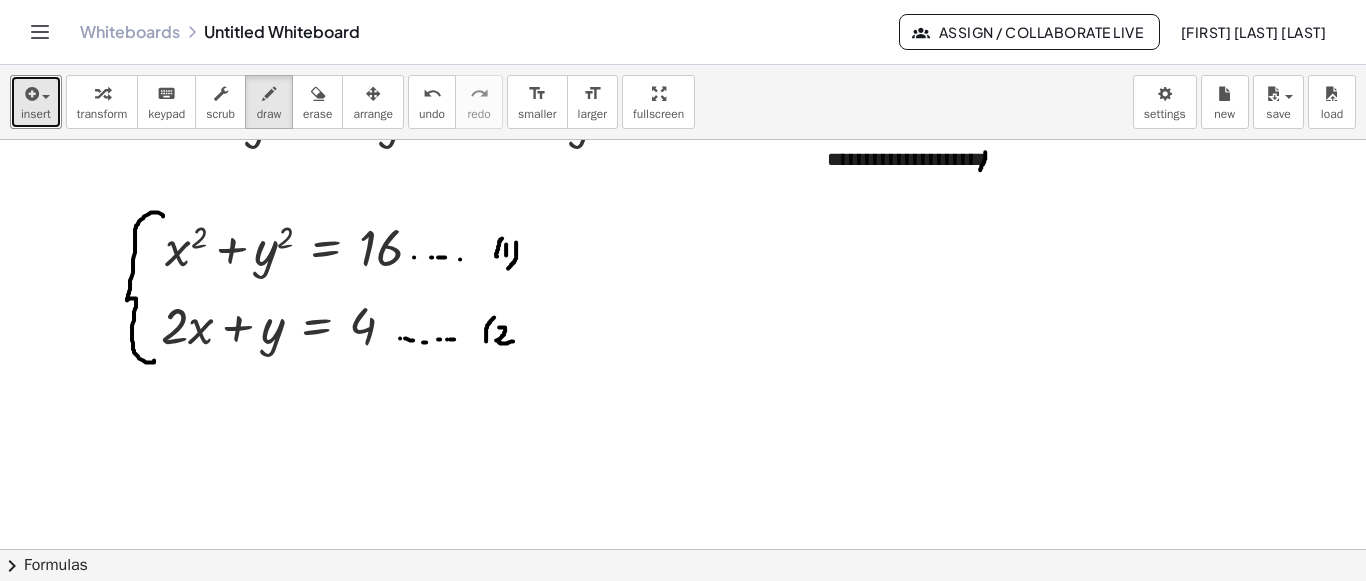 drag, startPoint x: 494, startPoint y: 316, endPoint x: 486, endPoint y: 340, distance: 25.298222 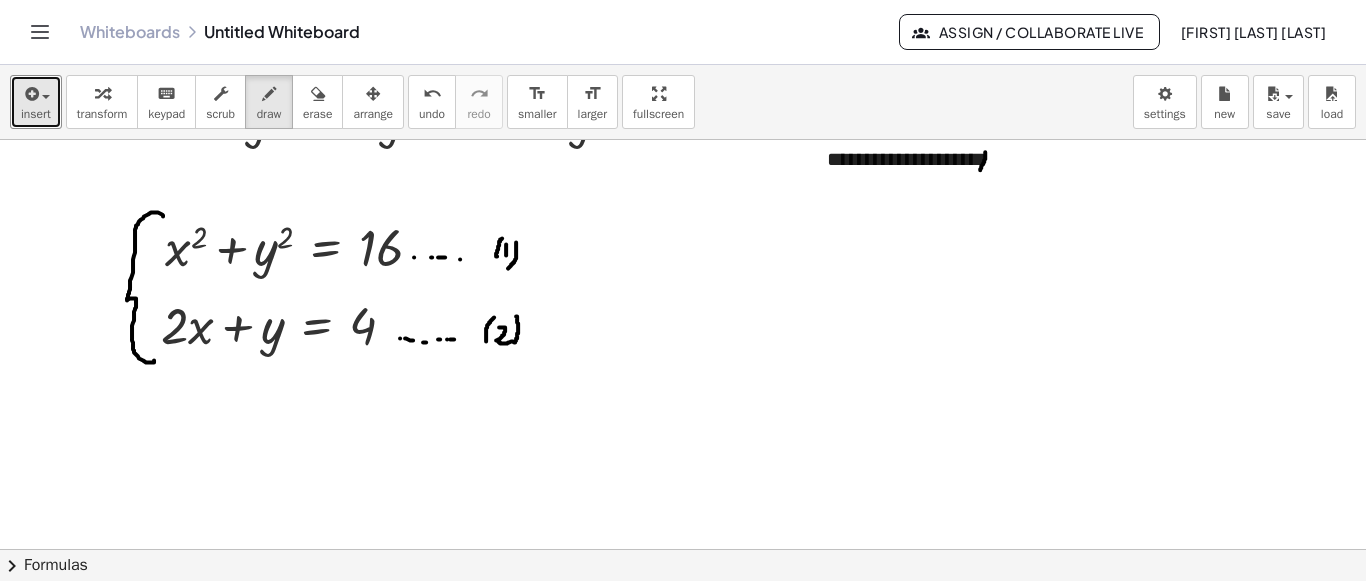 drag, startPoint x: 516, startPoint y: 315, endPoint x: 513, endPoint y: 341, distance: 26.172504 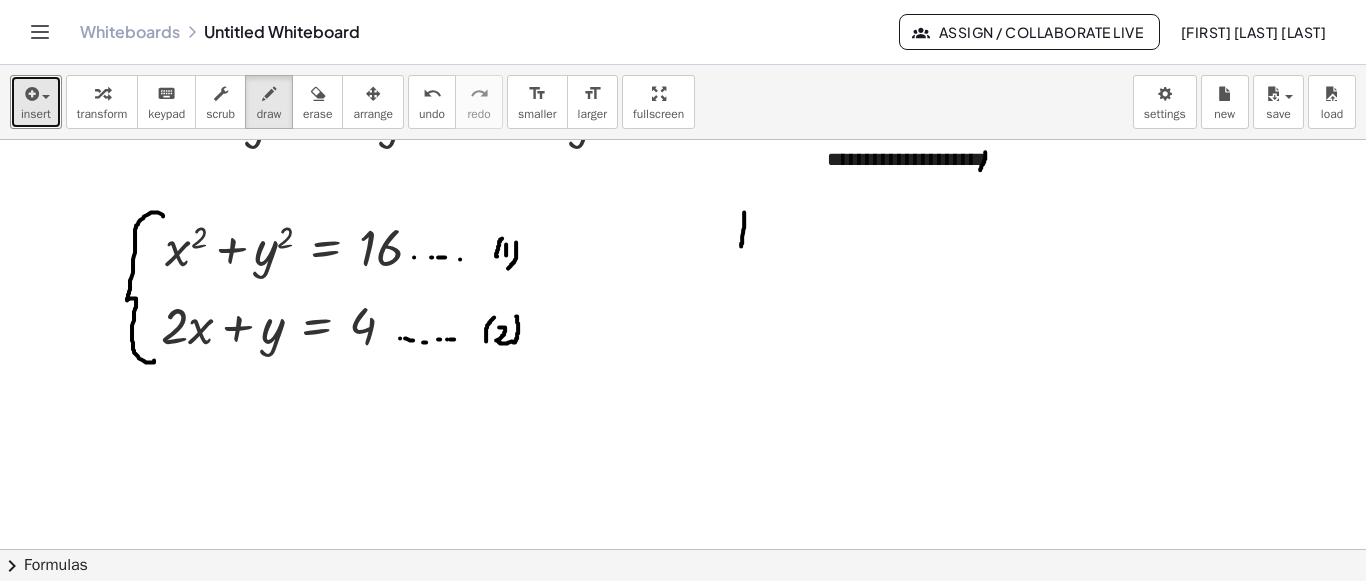 drag, startPoint x: 744, startPoint y: 211, endPoint x: 741, endPoint y: 245, distance: 34.132095 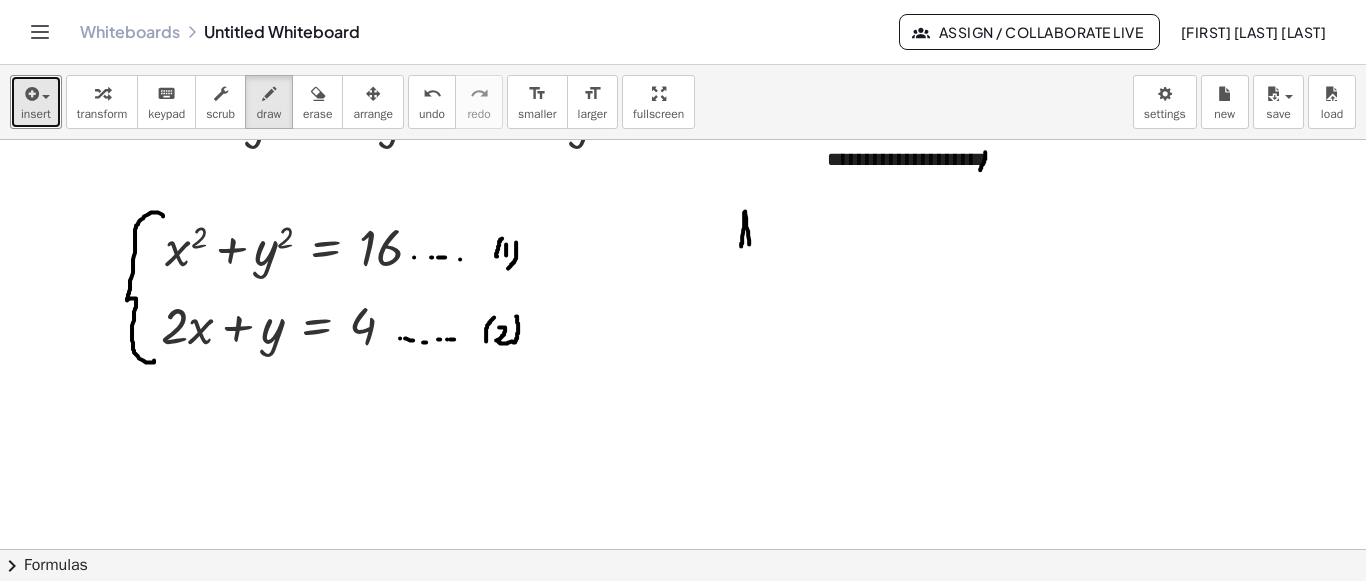 drag, startPoint x: 745, startPoint y: 210, endPoint x: 750, endPoint y: 246, distance: 36.345562 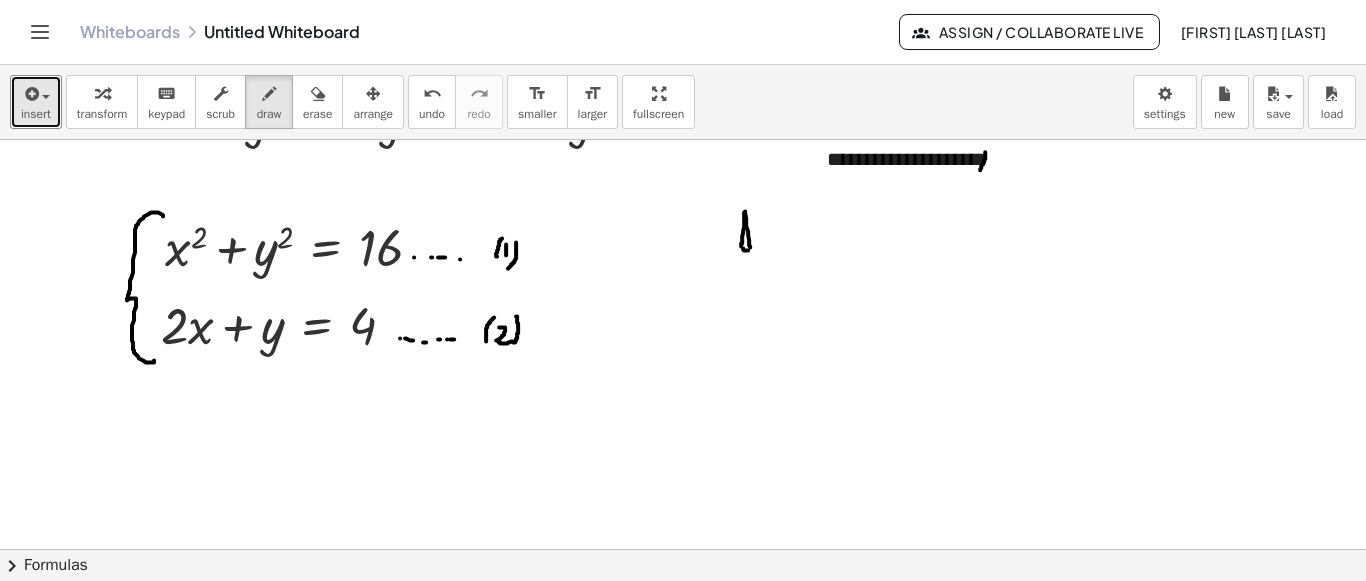 click at bounding box center [683, 156] 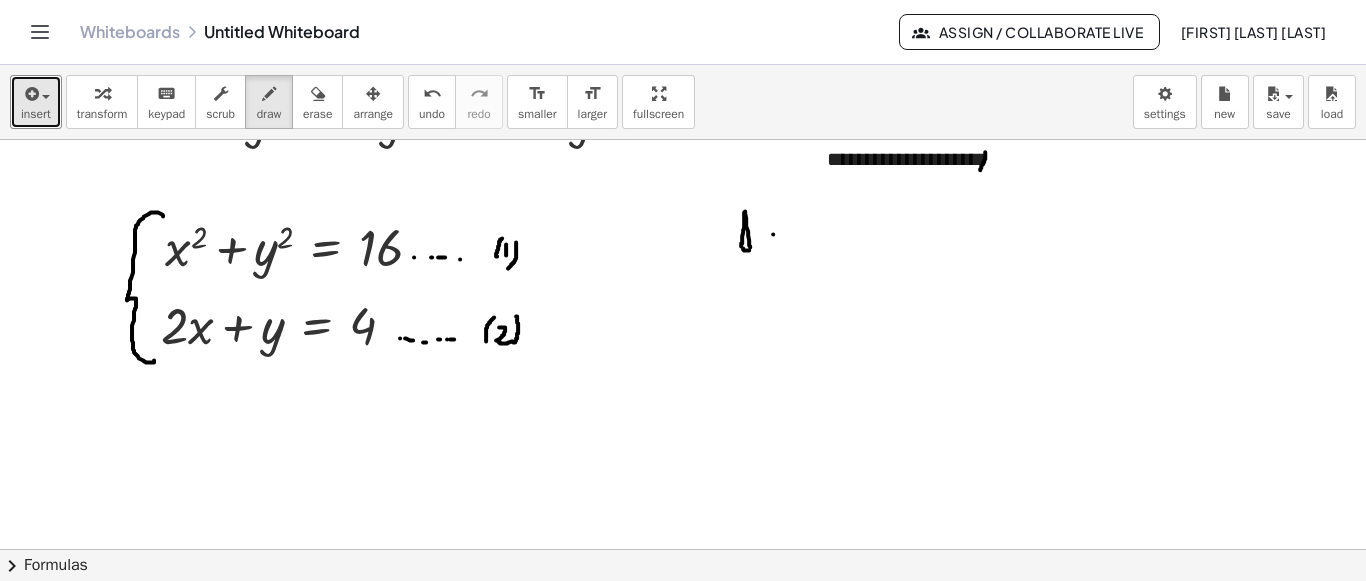 drag, startPoint x: 773, startPoint y: 233, endPoint x: 785, endPoint y: 231, distance: 12.165525 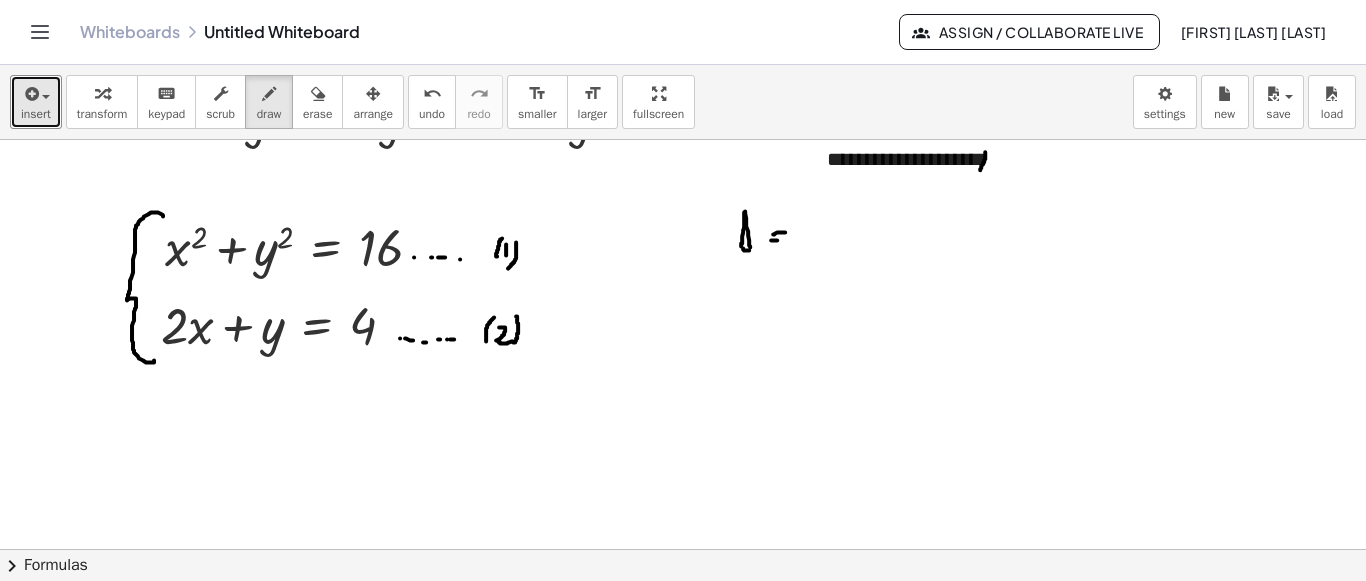 click at bounding box center [683, 156] 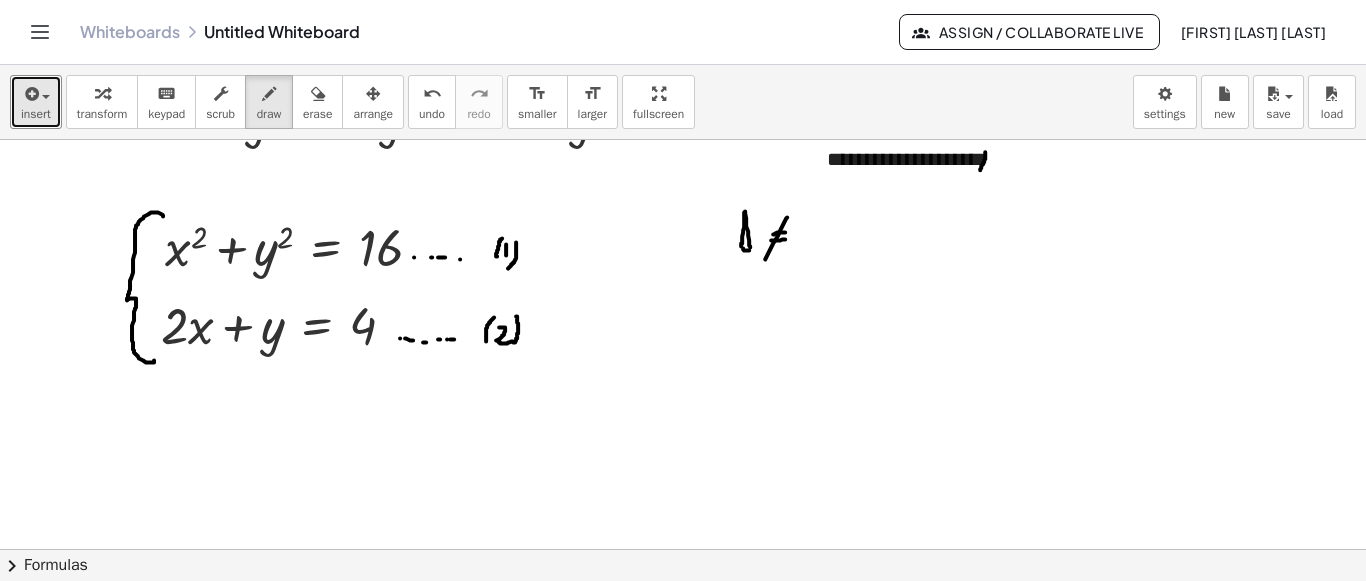drag, startPoint x: 766, startPoint y: 256, endPoint x: 665, endPoint y: 314, distance: 116.46888 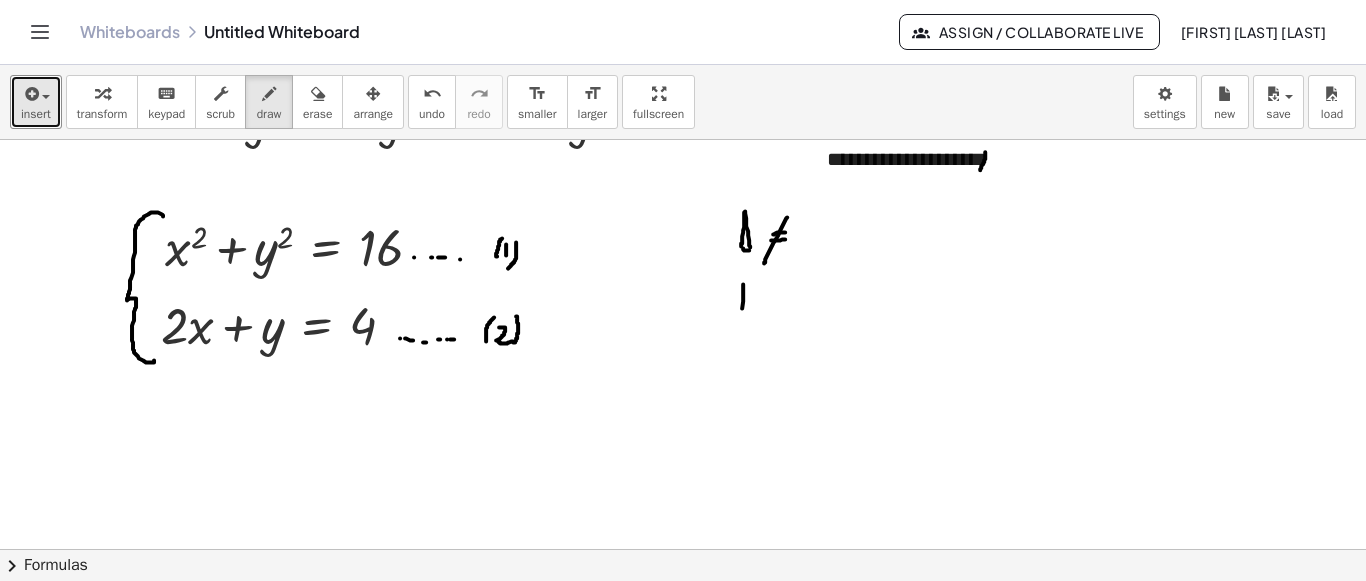 drag, startPoint x: 743, startPoint y: 283, endPoint x: 743, endPoint y: 303, distance: 20 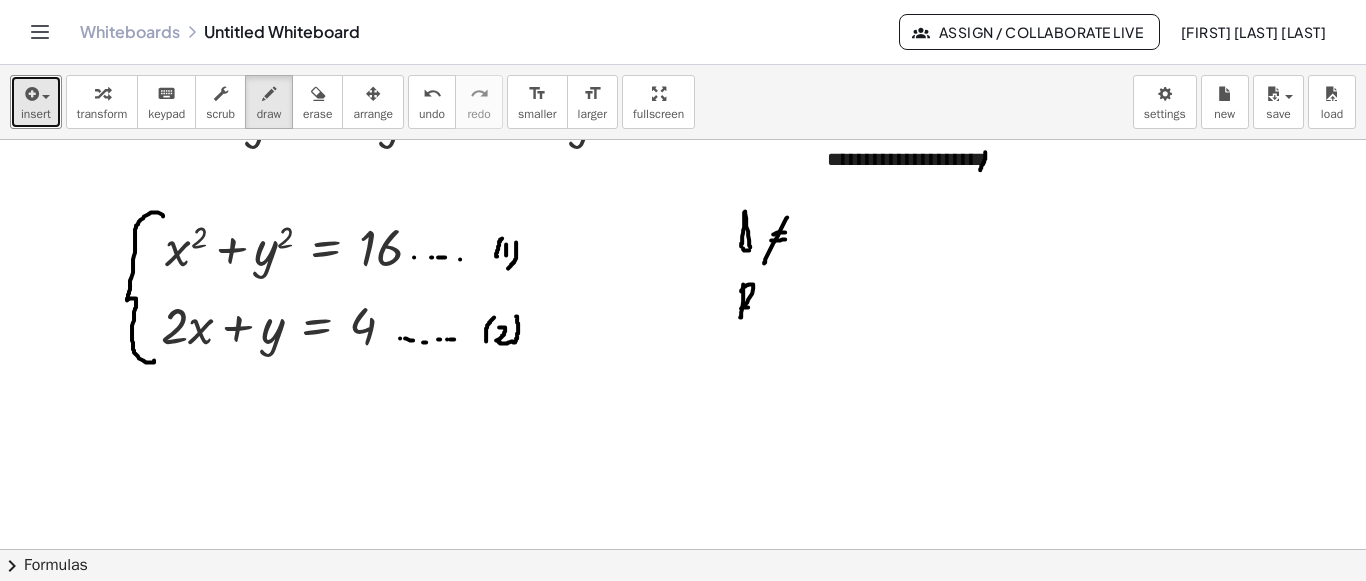 drag, startPoint x: 742, startPoint y: 289, endPoint x: 779, endPoint y: 285, distance: 37.215588 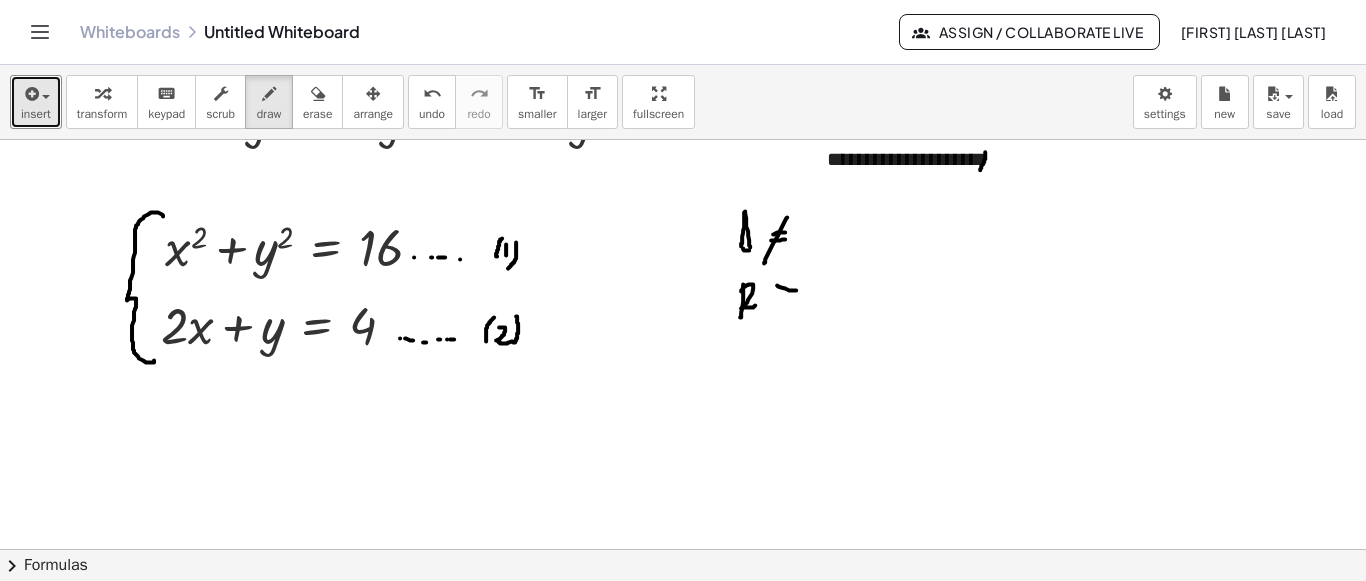 drag, startPoint x: 777, startPoint y: 284, endPoint x: 796, endPoint y: 289, distance: 19.646883 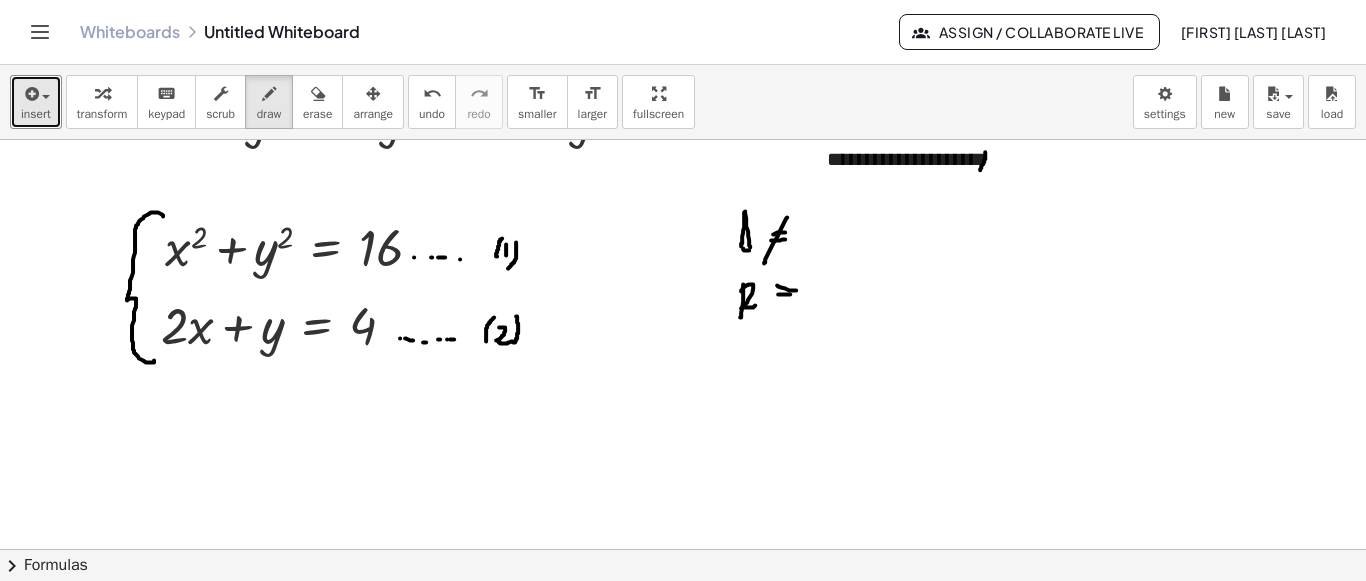 drag, startPoint x: 778, startPoint y: 293, endPoint x: 790, endPoint y: 293, distance: 12 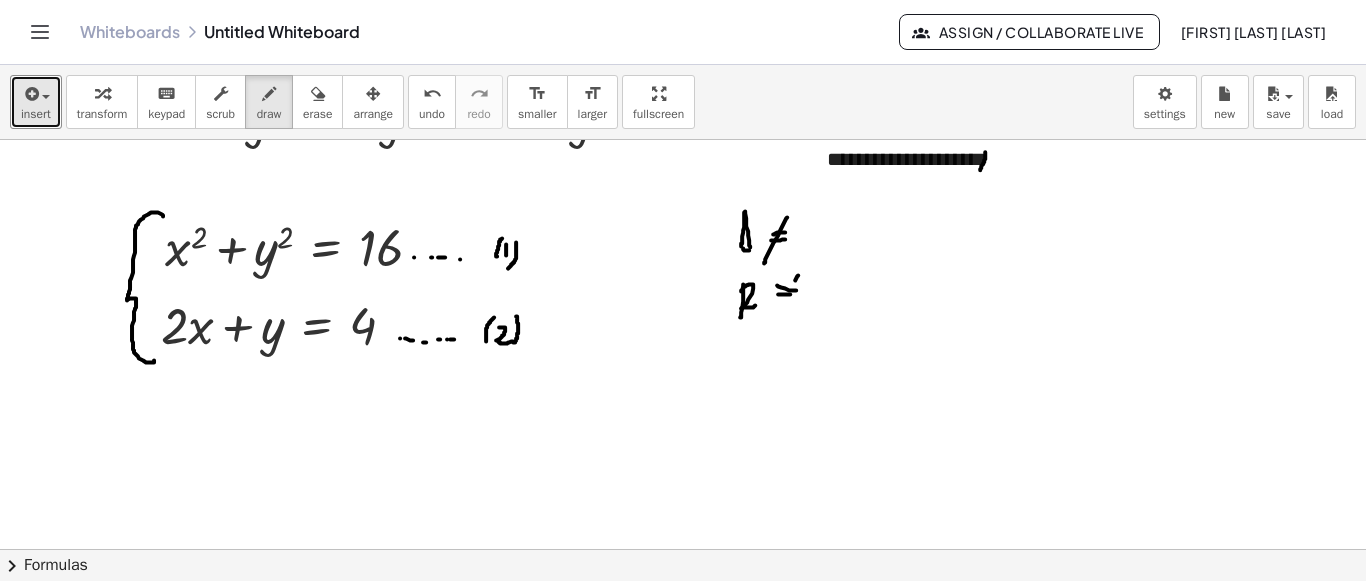 drag, startPoint x: 798, startPoint y: 274, endPoint x: 743, endPoint y: 331, distance: 79.20859 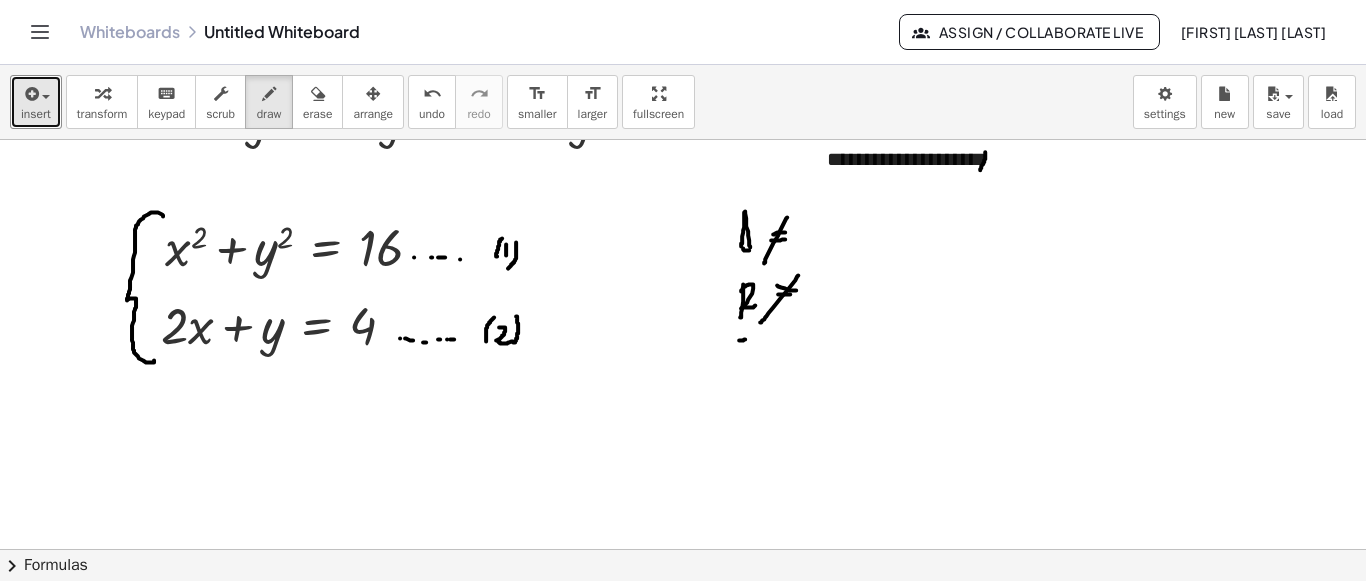 drag, startPoint x: 739, startPoint y: 339, endPoint x: 750, endPoint y: 336, distance: 11.401754 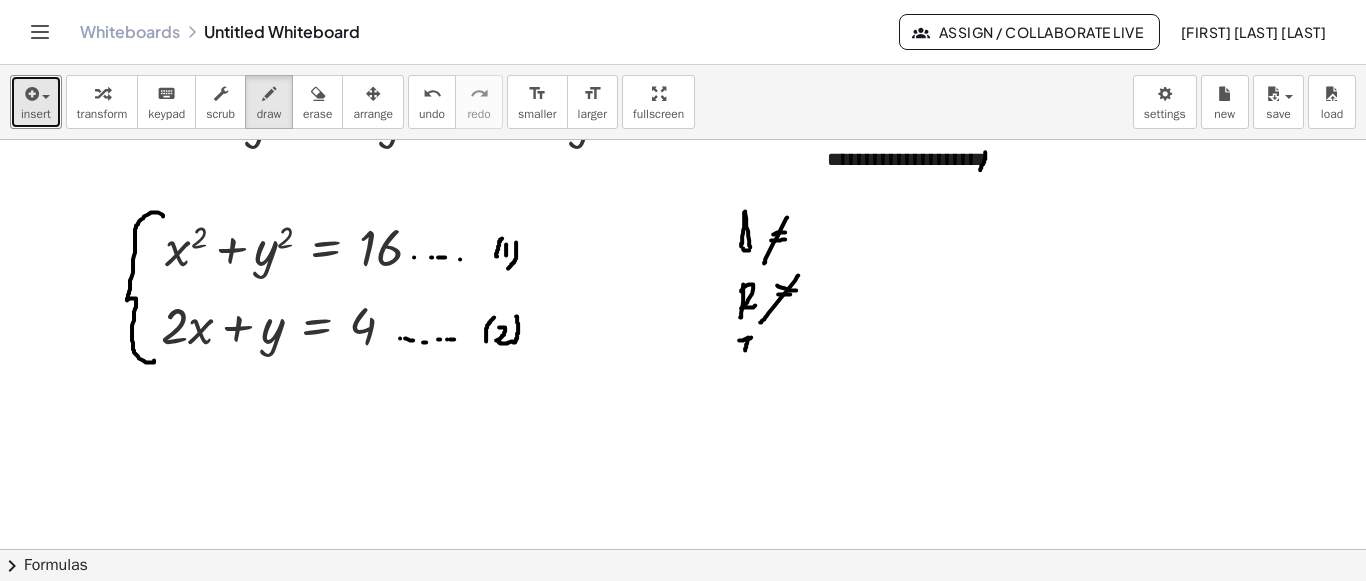 drag, startPoint x: 748, startPoint y: 336, endPoint x: 745, endPoint y: 349, distance: 13.341664 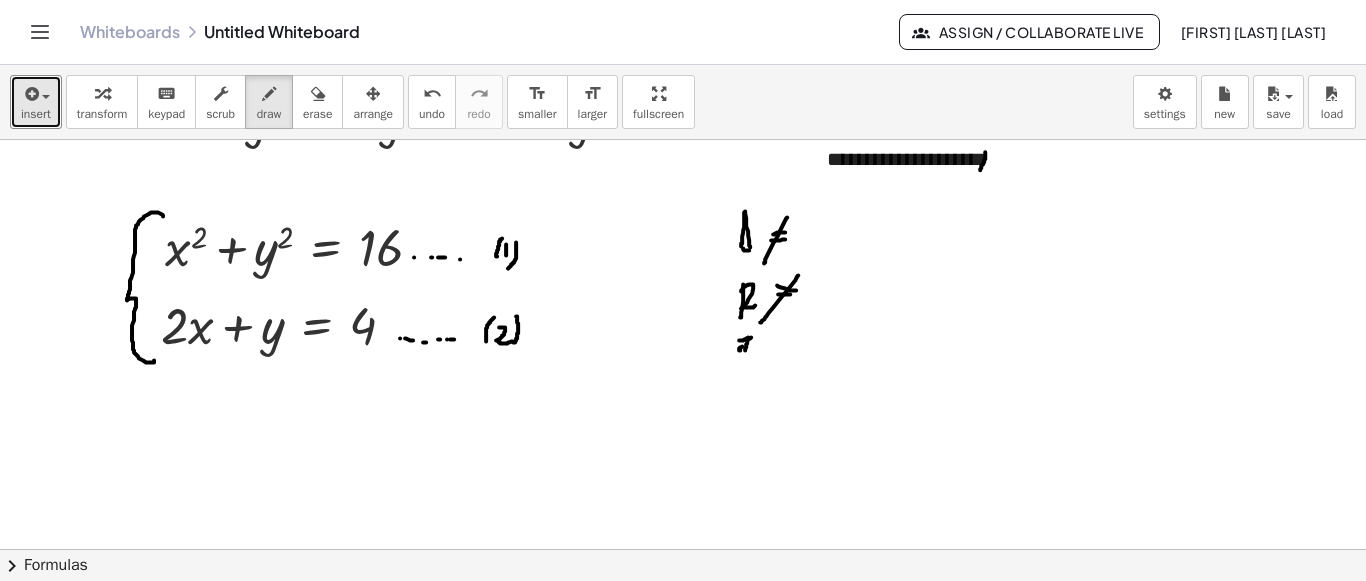 drag, startPoint x: 740, startPoint y: 349, endPoint x: 749, endPoint y: 343, distance: 10.816654 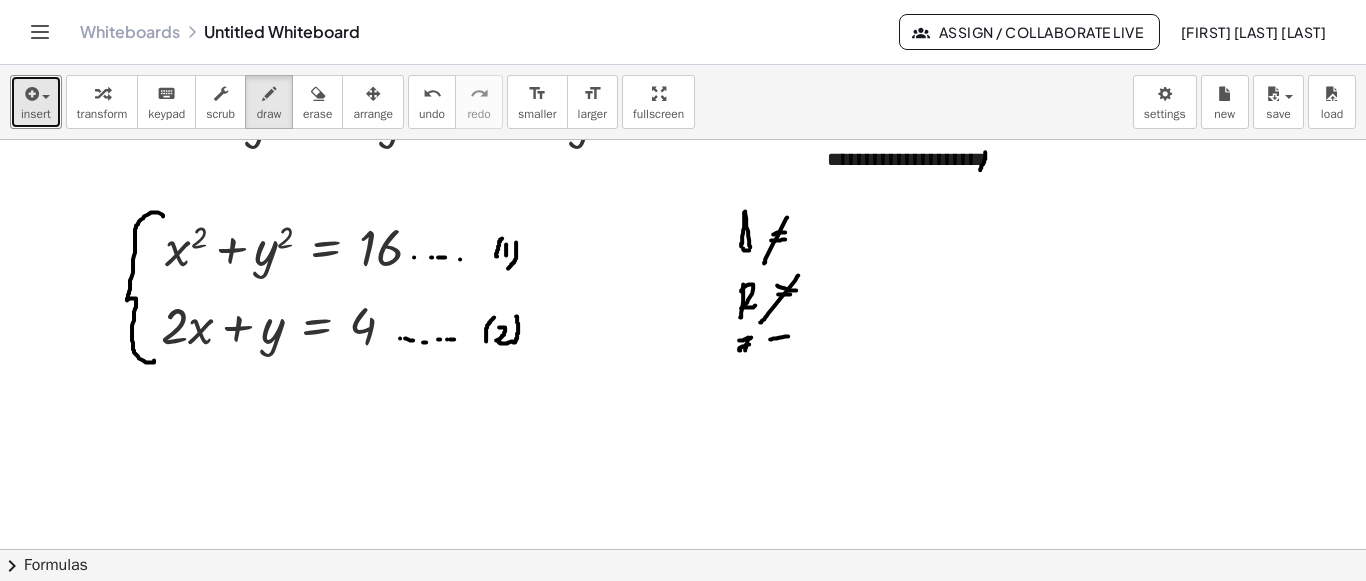 drag, startPoint x: 770, startPoint y: 338, endPoint x: 789, endPoint y: 335, distance: 19.235384 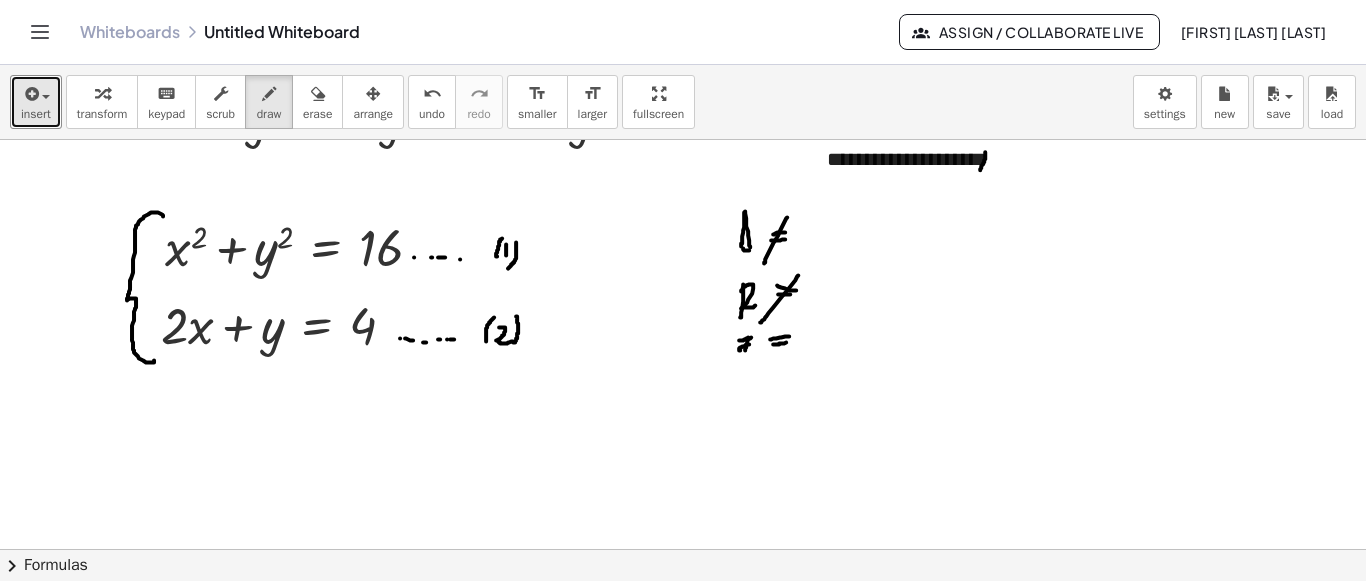 drag, startPoint x: 773, startPoint y: 343, endPoint x: 784, endPoint y: 340, distance: 11.401754 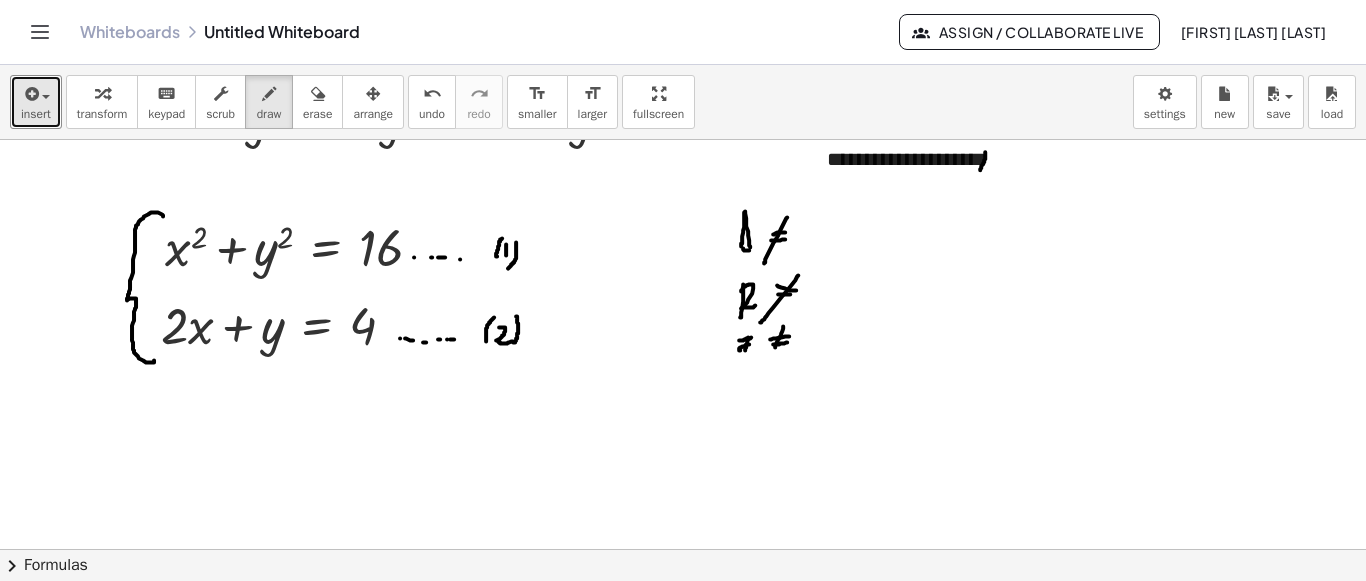 click at bounding box center (683, 156) 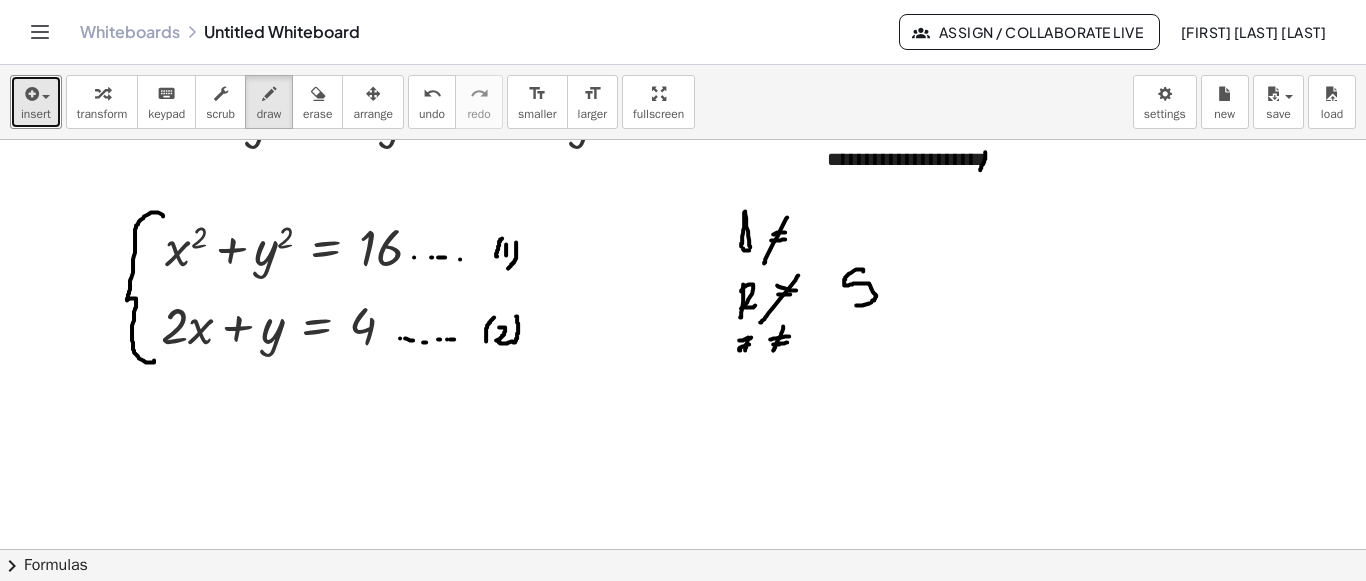 drag, startPoint x: 863, startPoint y: 270, endPoint x: 847, endPoint y: 302, distance: 35.77709 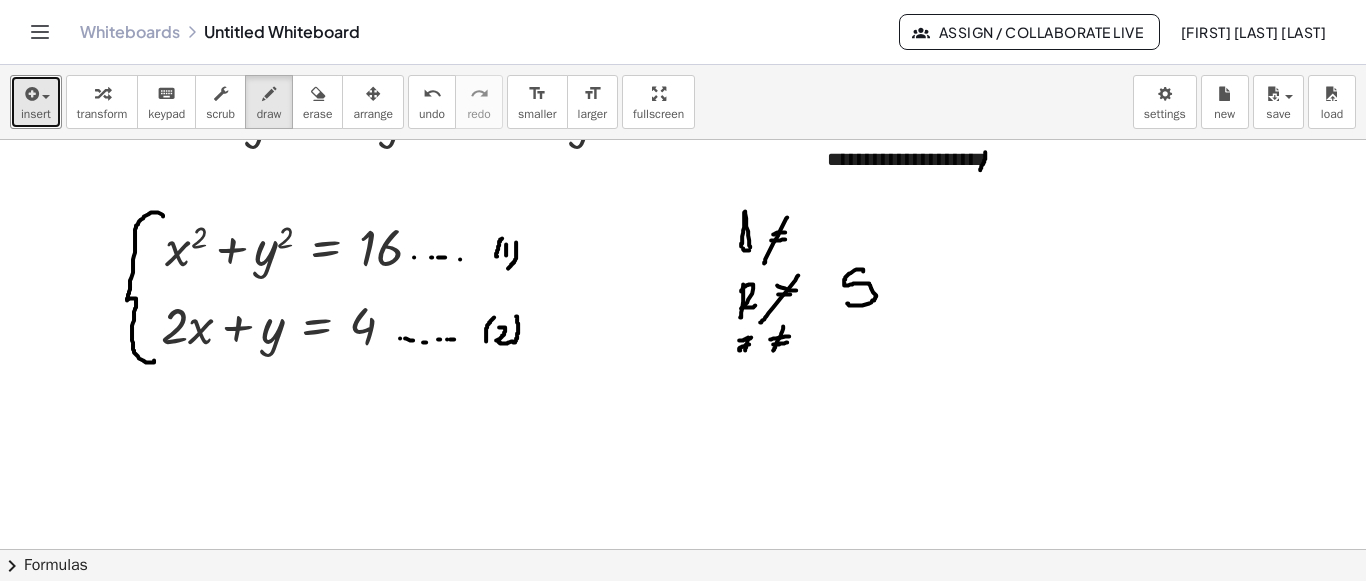 scroll, scrollTop: 700, scrollLeft: 0, axis: vertical 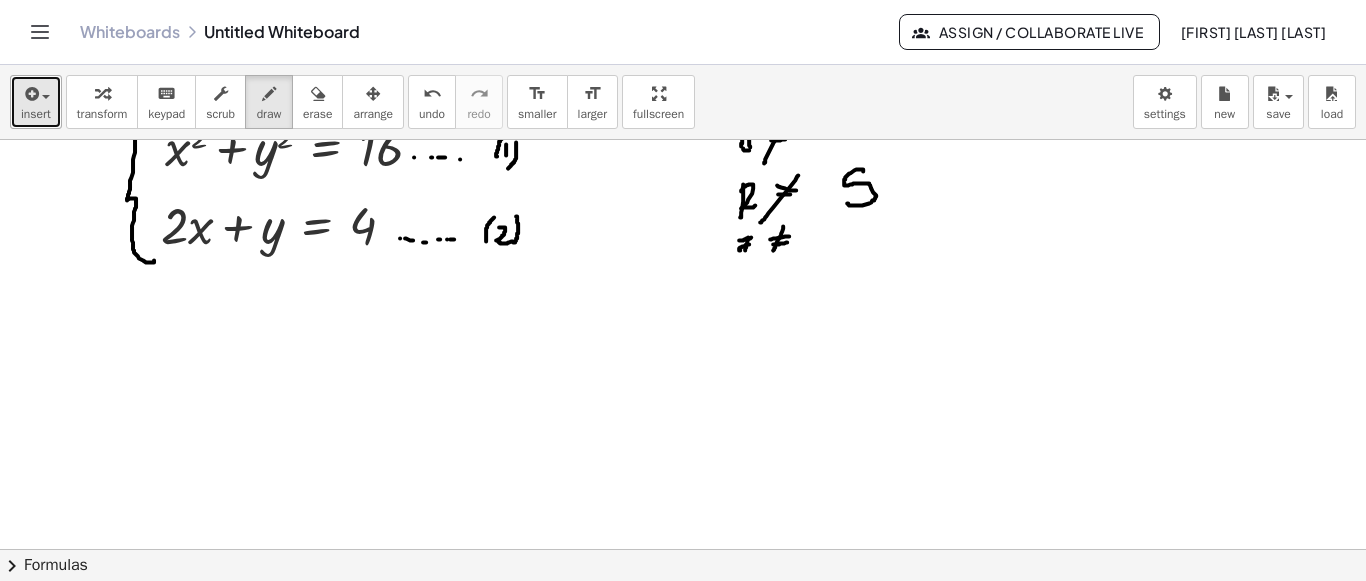 click on "insert" at bounding box center [36, 114] 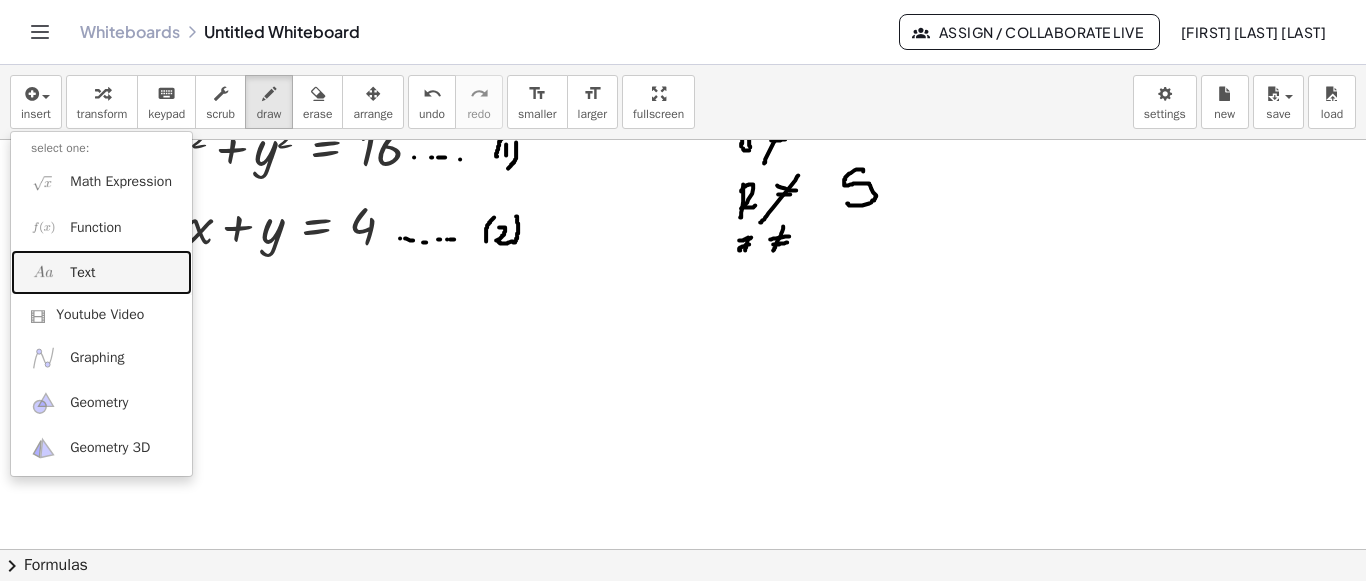 click on "Text" at bounding box center [101, 272] 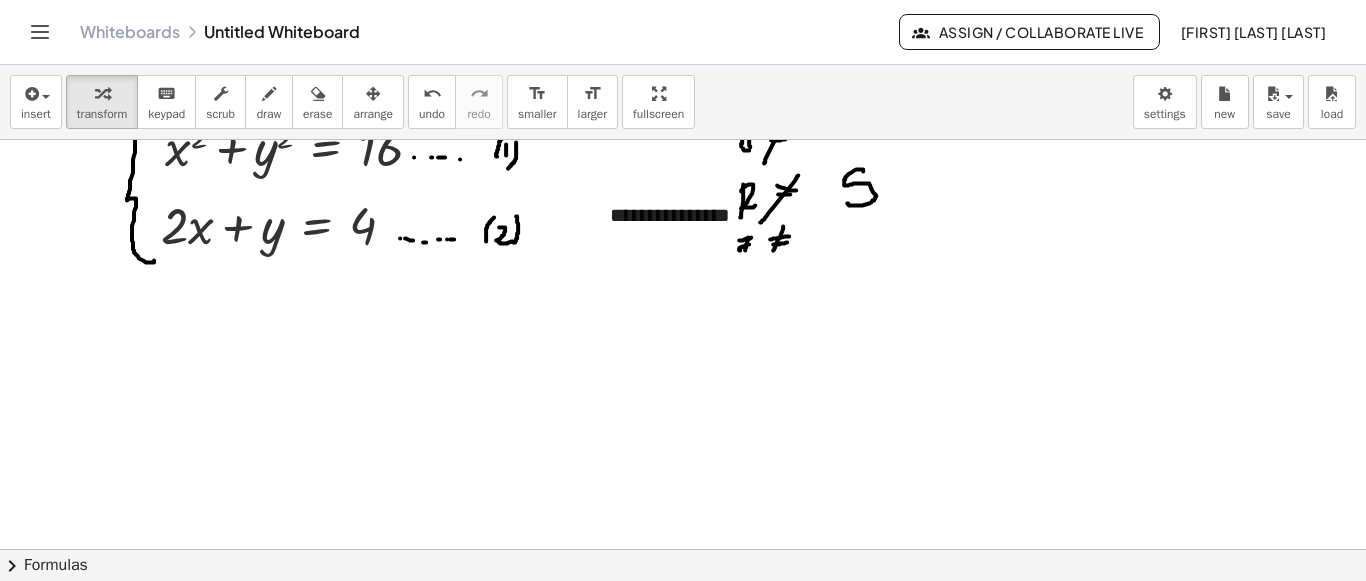 type 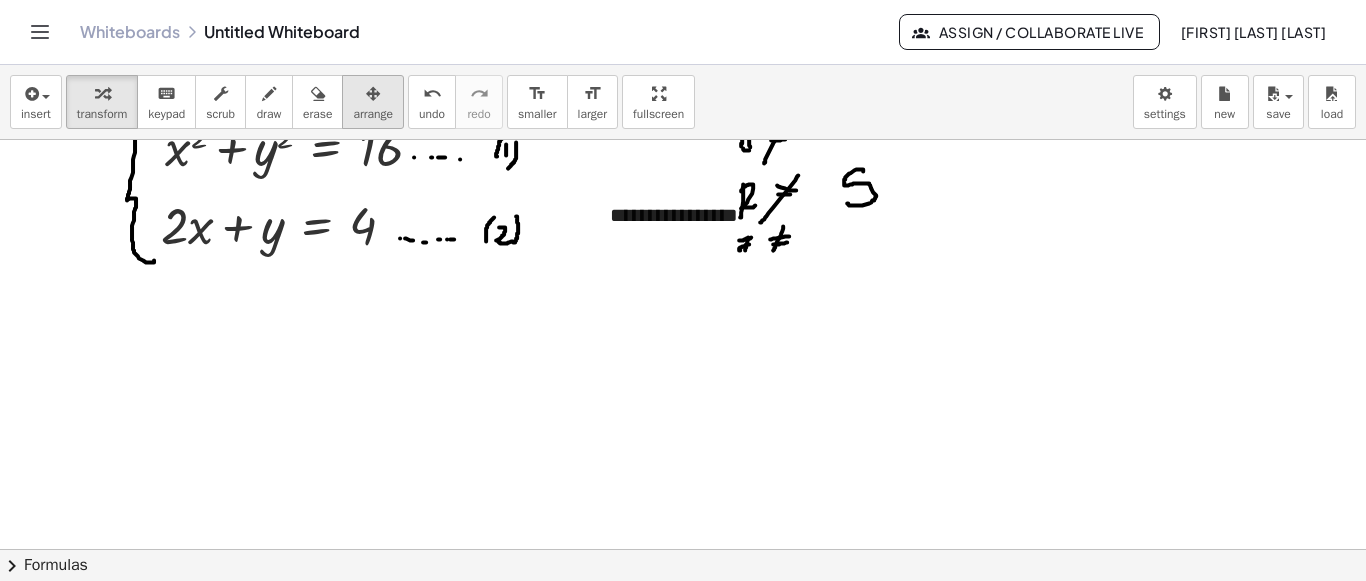 click on "arrange" at bounding box center [373, 102] 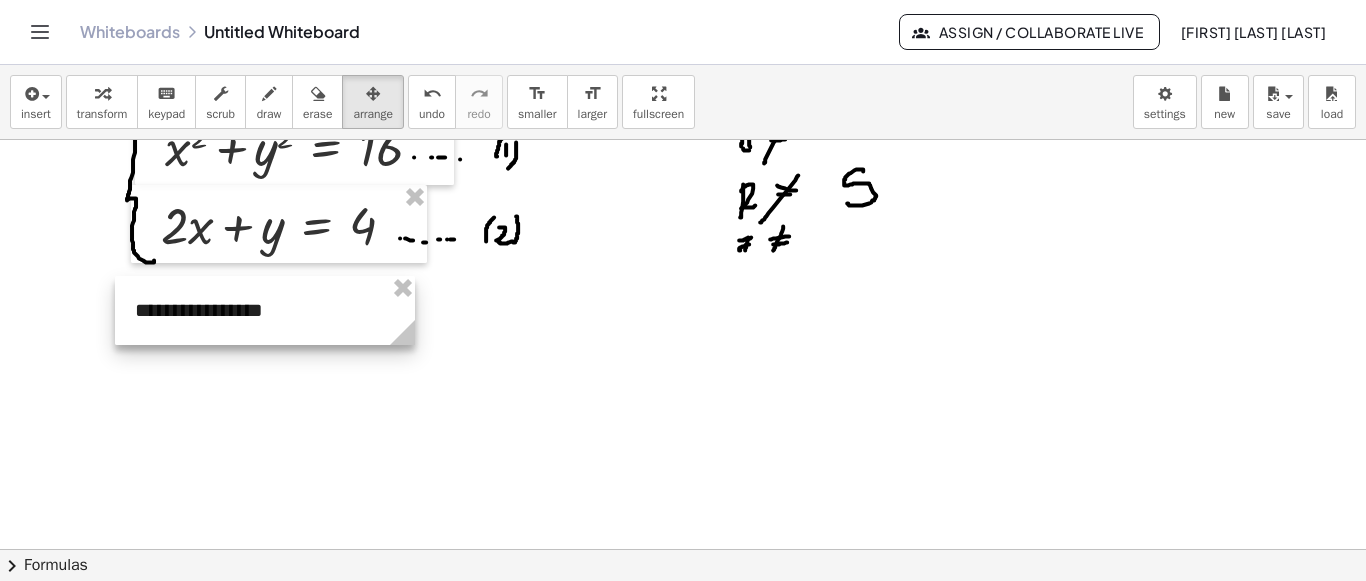 drag, startPoint x: 686, startPoint y: 225, endPoint x: 211, endPoint y: 320, distance: 484.40686 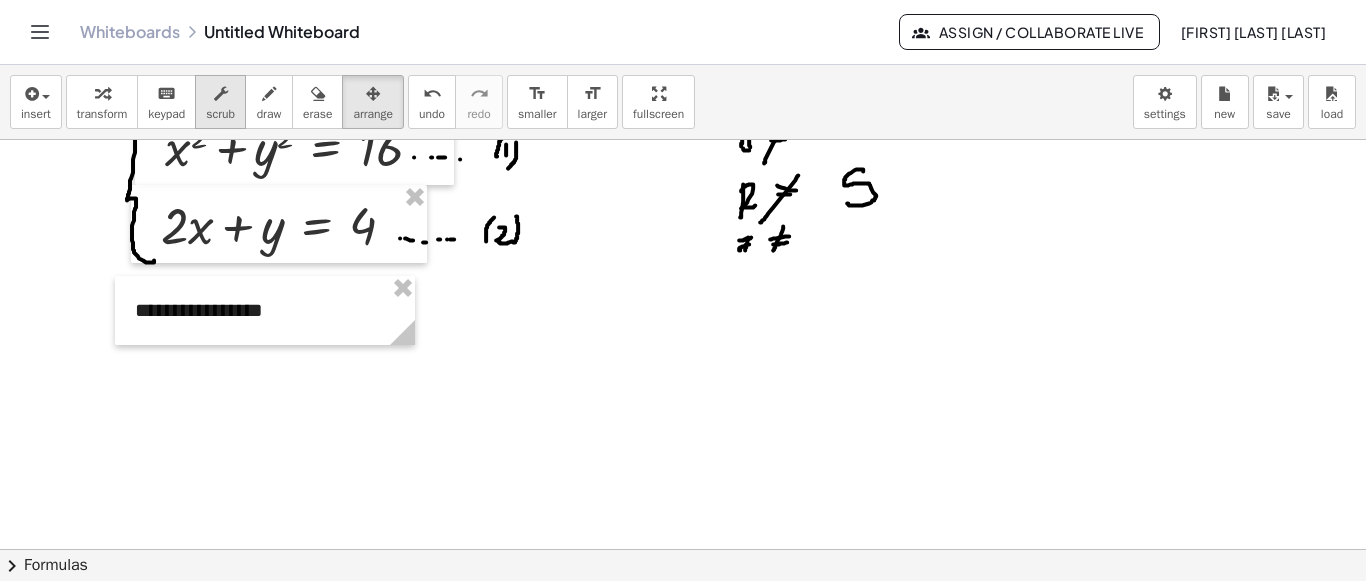 drag, startPoint x: 214, startPoint y: 109, endPoint x: 221, endPoint y: 122, distance: 14.764823 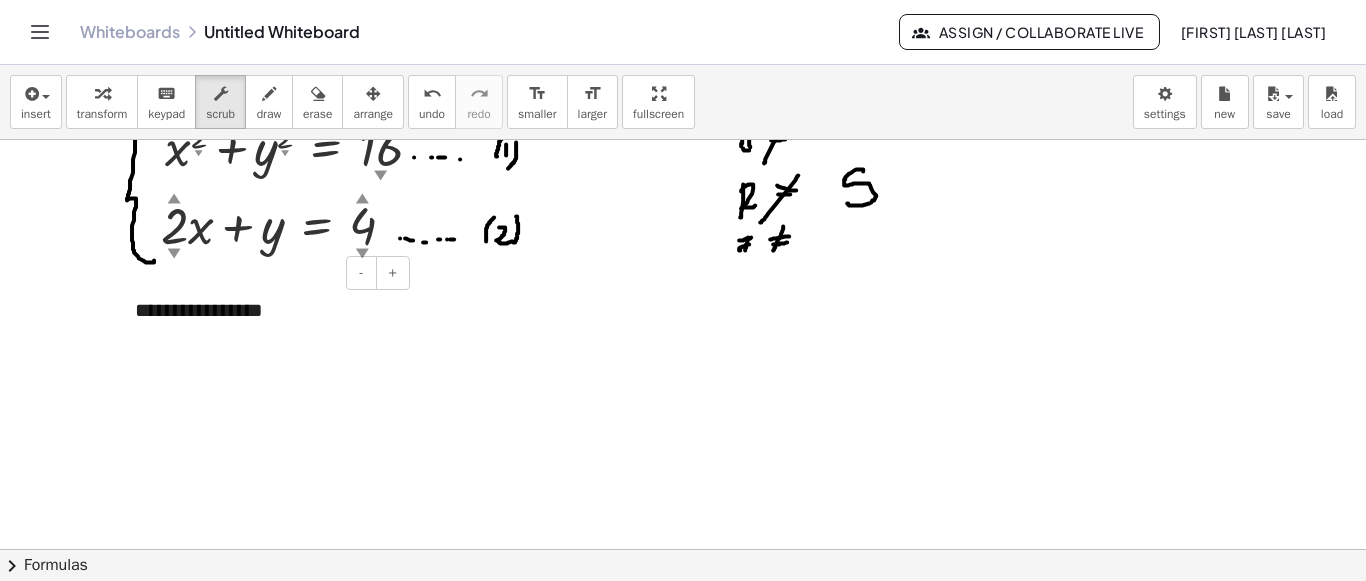 click on "**********" at bounding box center [265, 310] 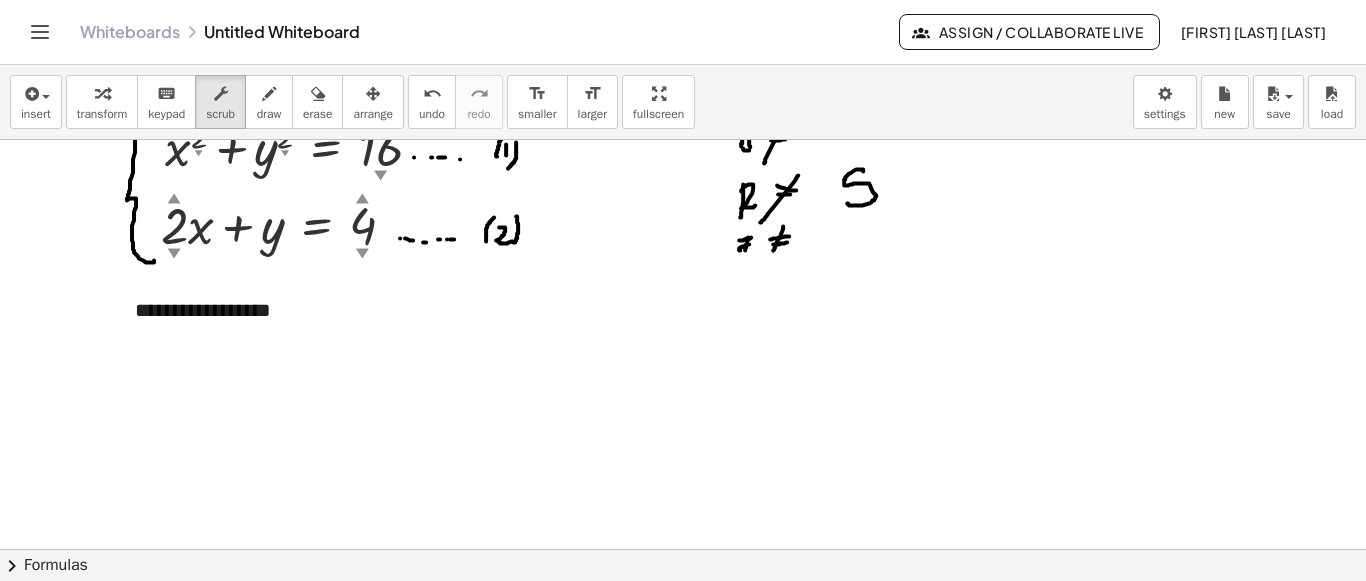 click at bounding box center (683, 56) 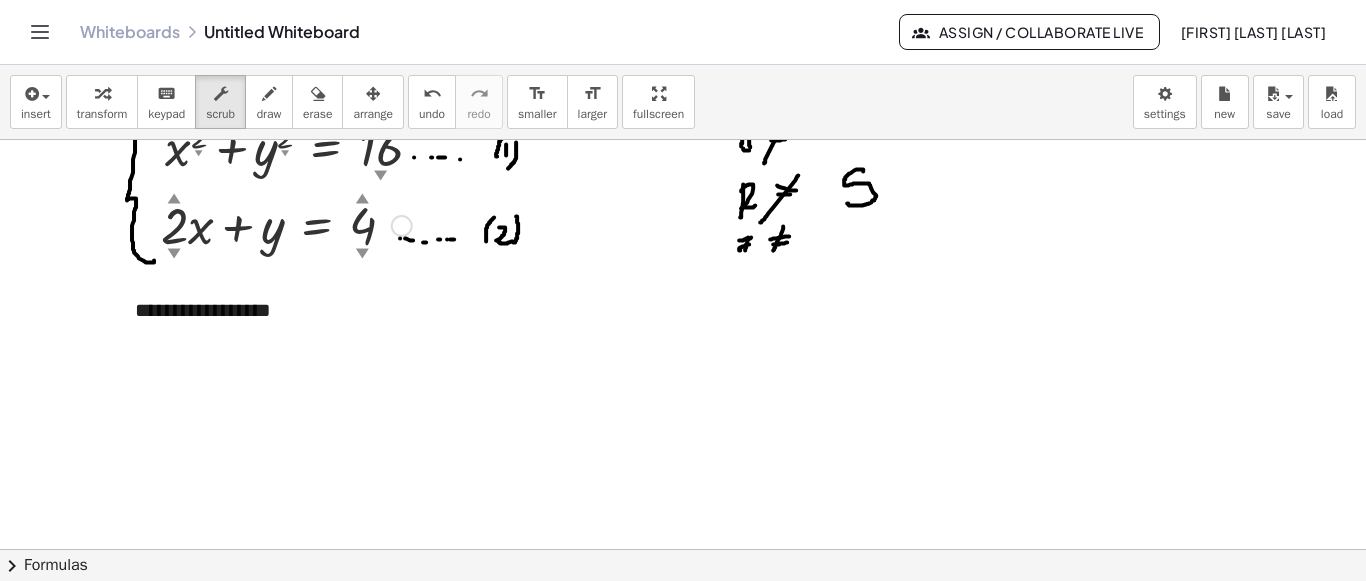 click at bounding box center (402, 226) 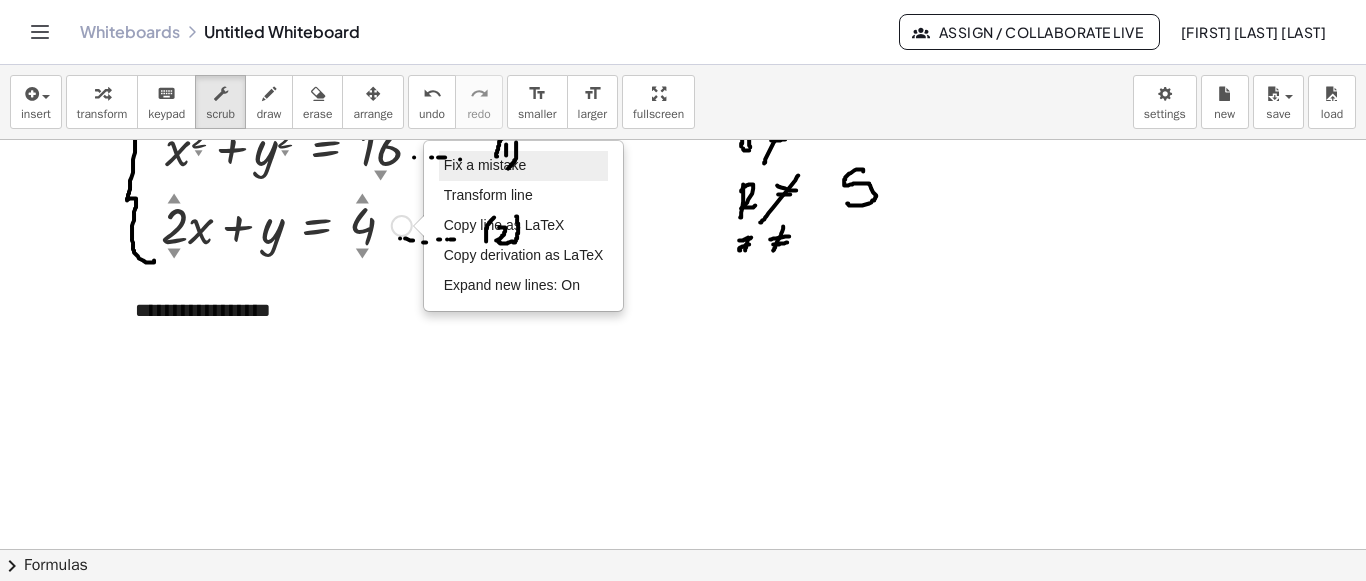 click on "Fix a mistake" at bounding box center (485, 165) 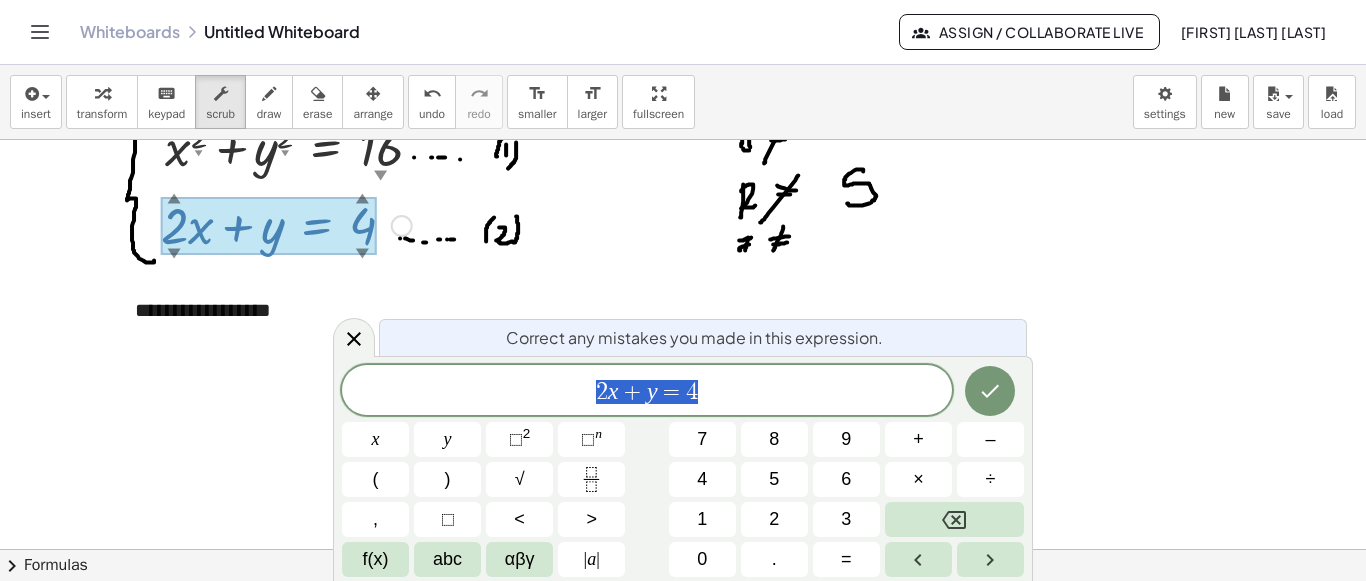 drag, startPoint x: 757, startPoint y: 367, endPoint x: 492, endPoint y: 396, distance: 266.58206 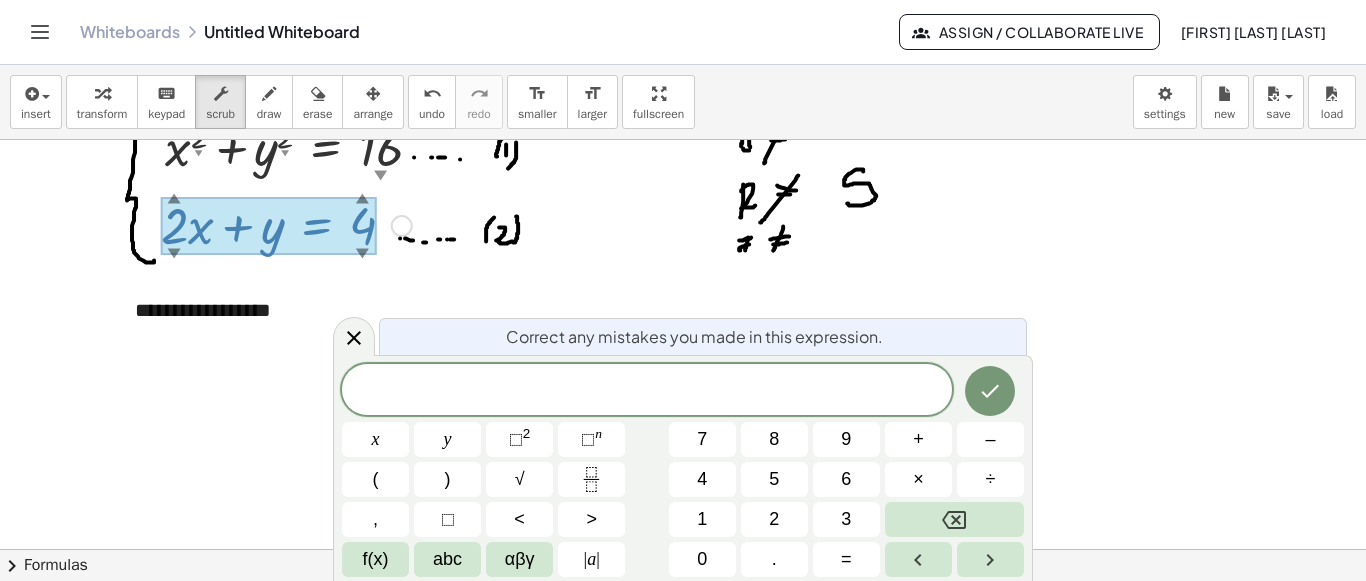 click 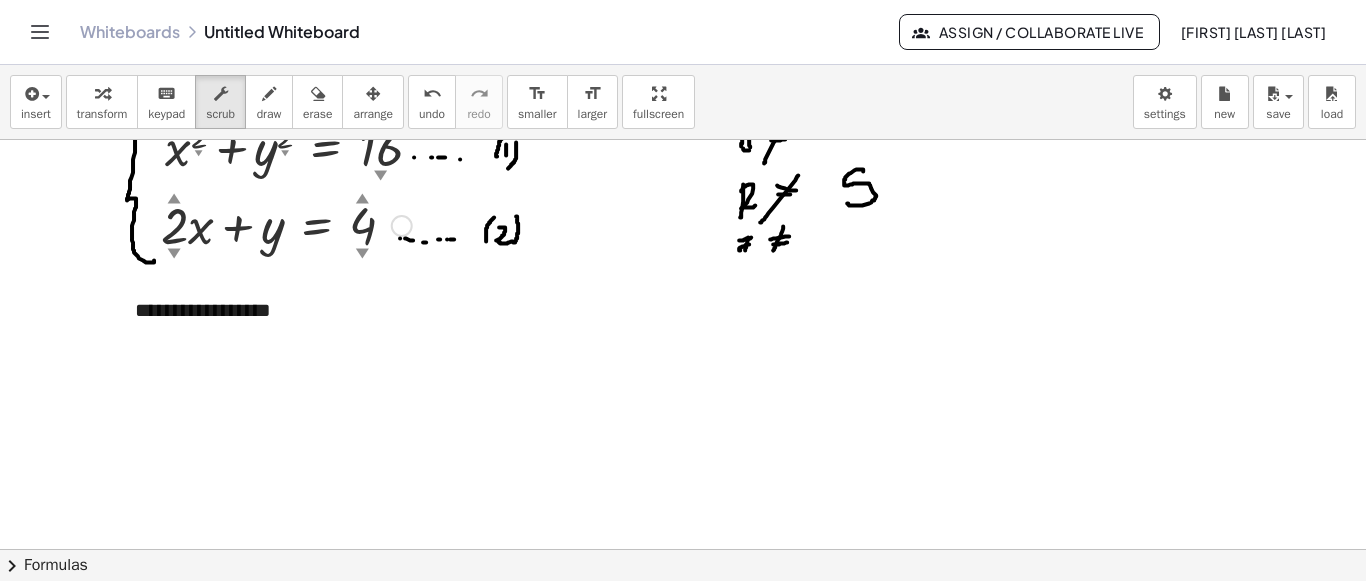 click on "Fix a mistake Transform line Copy line as LaTeX Copy derivation as LaTeX Expand new lines: On" at bounding box center [402, 226] 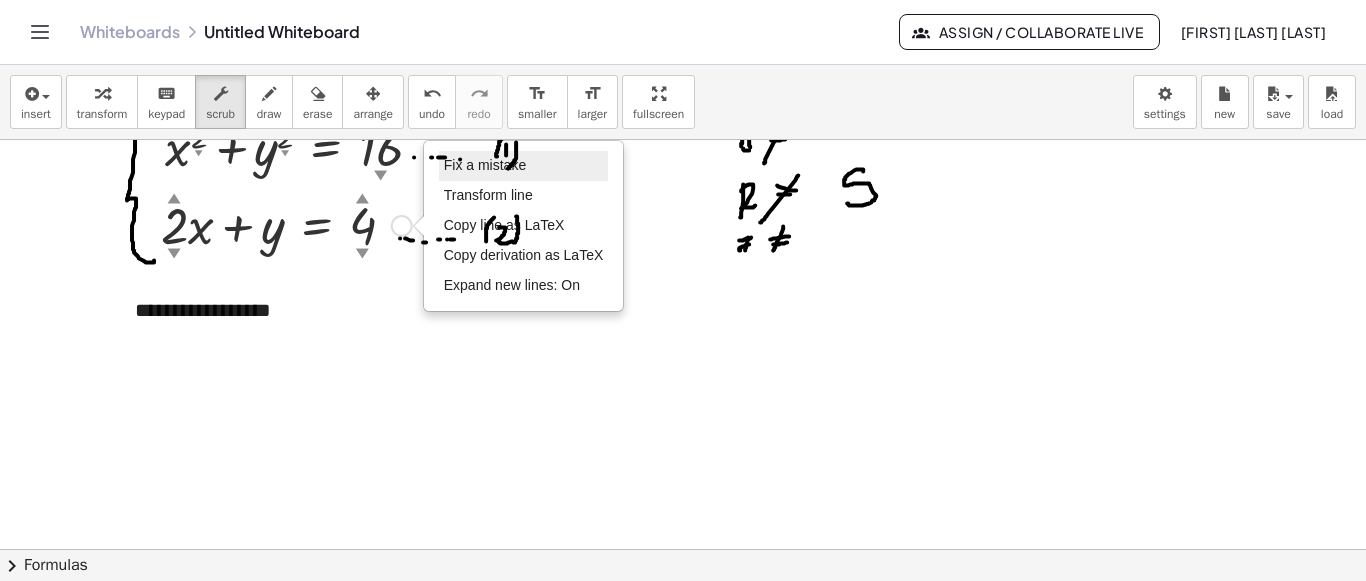 click on "Fix a mistake" at bounding box center (485, 165) 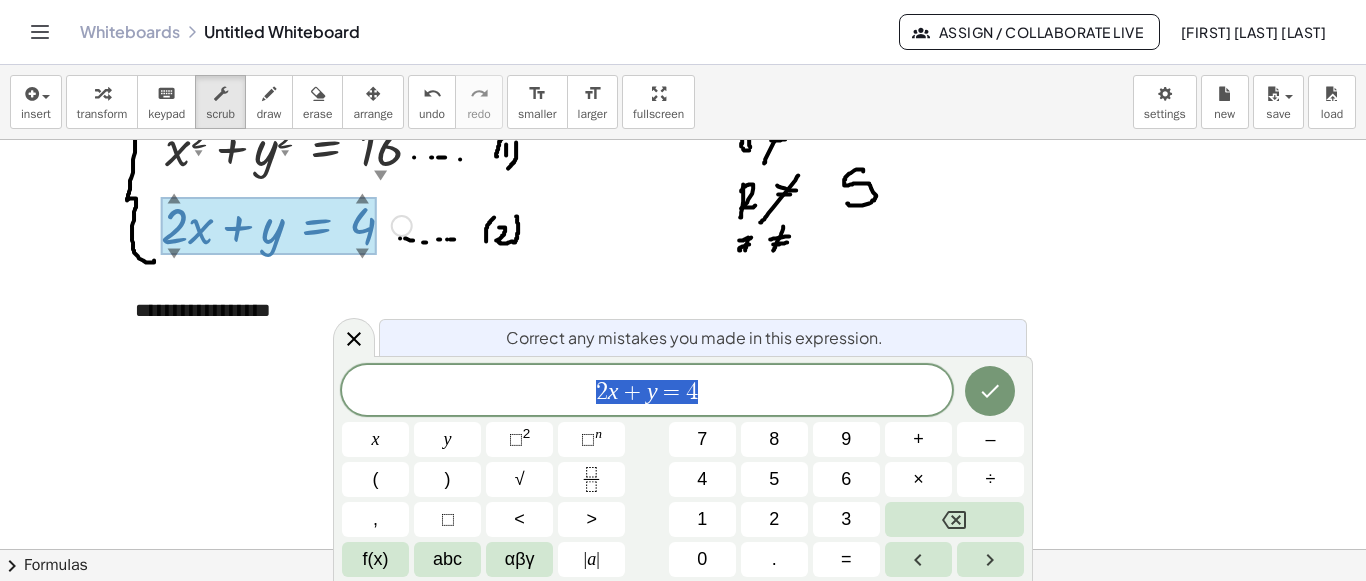 drag, startPoint x: 750, startPoint y: 389, endPoint x: 461, endPoint y: 392, distance: 289.01556 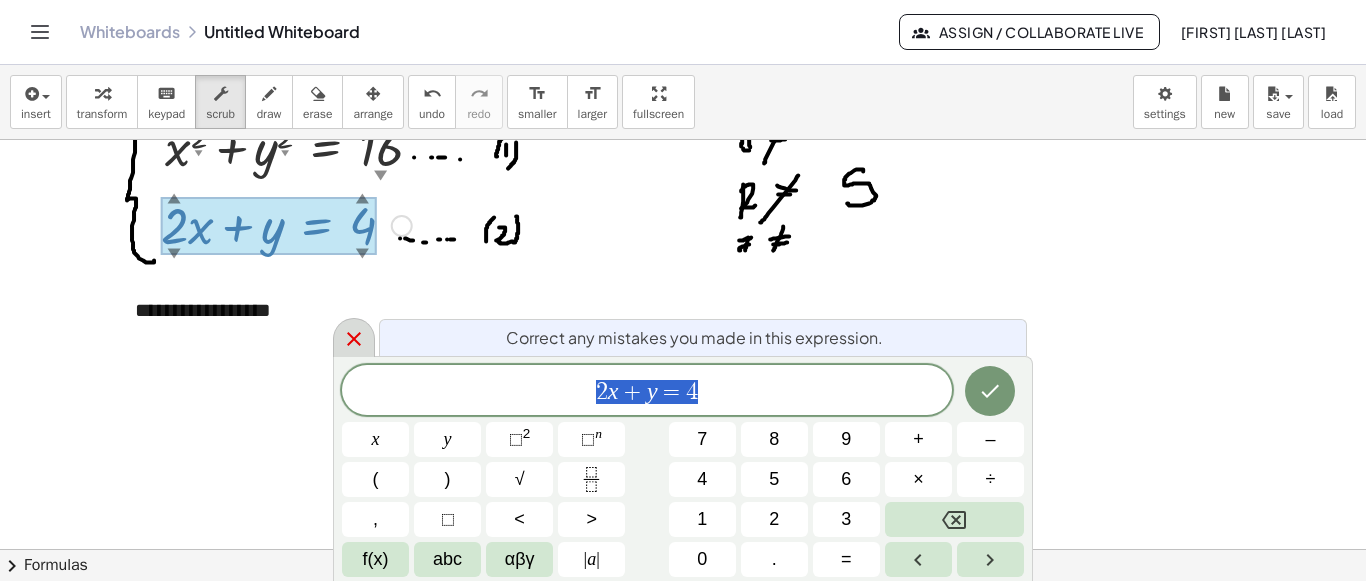 click 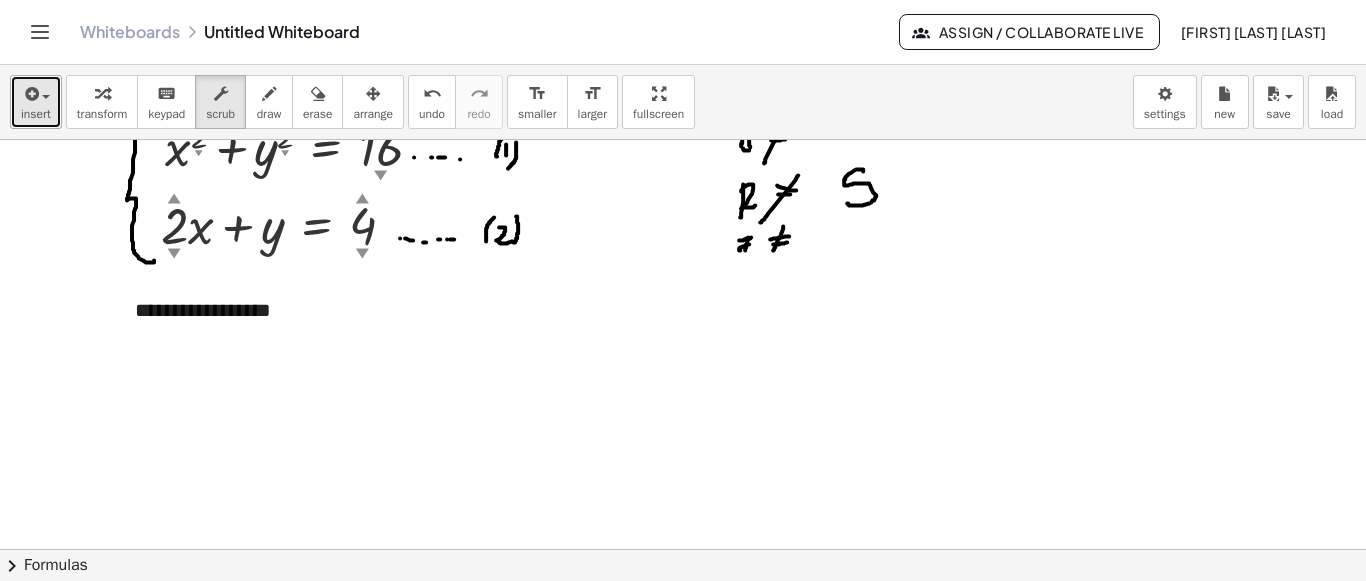 click at bounding box center (41, 96) 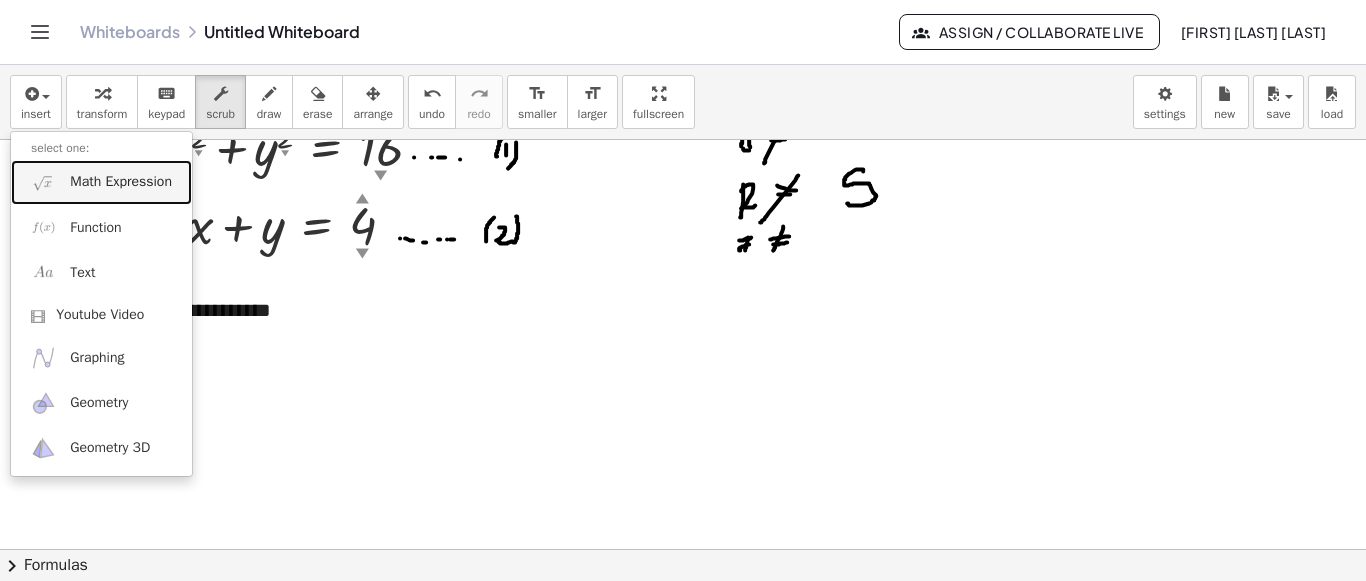 click on "Math Expression" at bounding box center [121, 182] 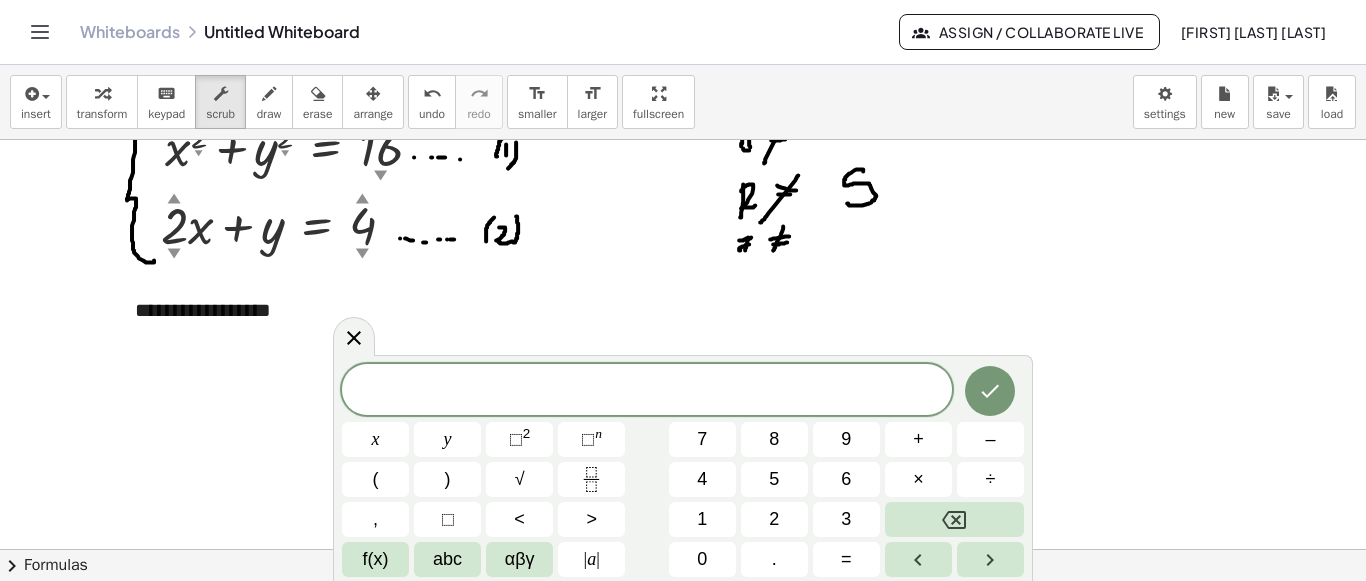 click on "x y ⬚ 2 ⬚ n 7 8 9 + – ( ) √ 4 5 6 × ÷ , ⬚ < > 1 2 3 f(x) abc αβγ | a | 0 . =" at bounding box center [683, 470] 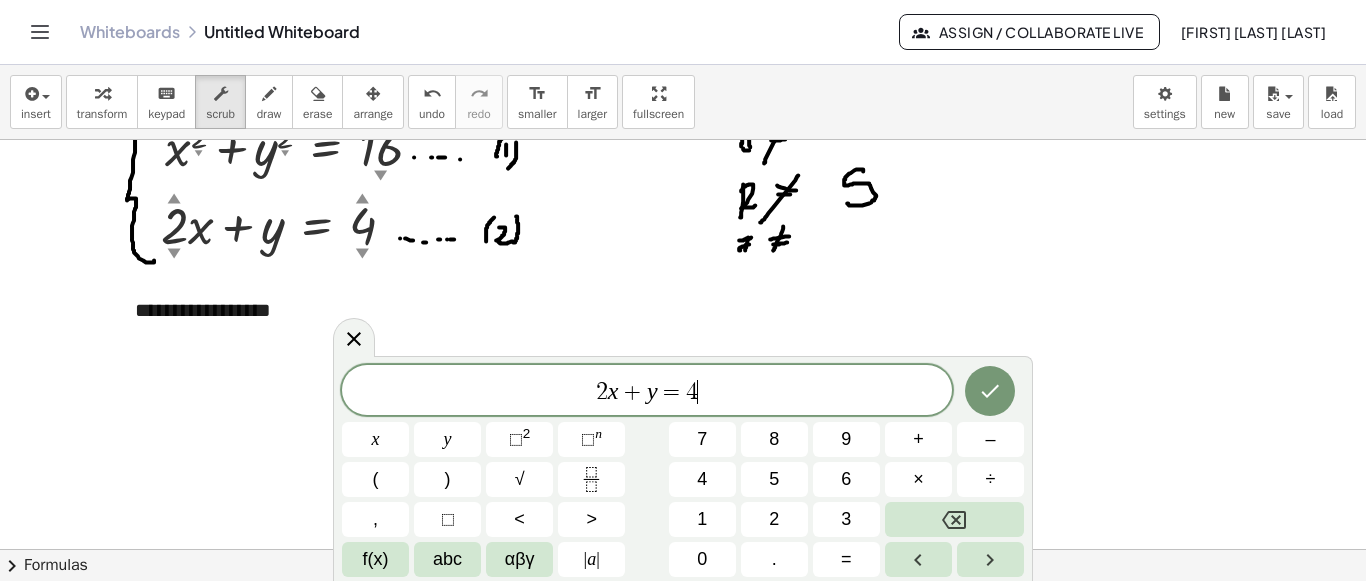 click on "+" at bounding box center [632, 392] 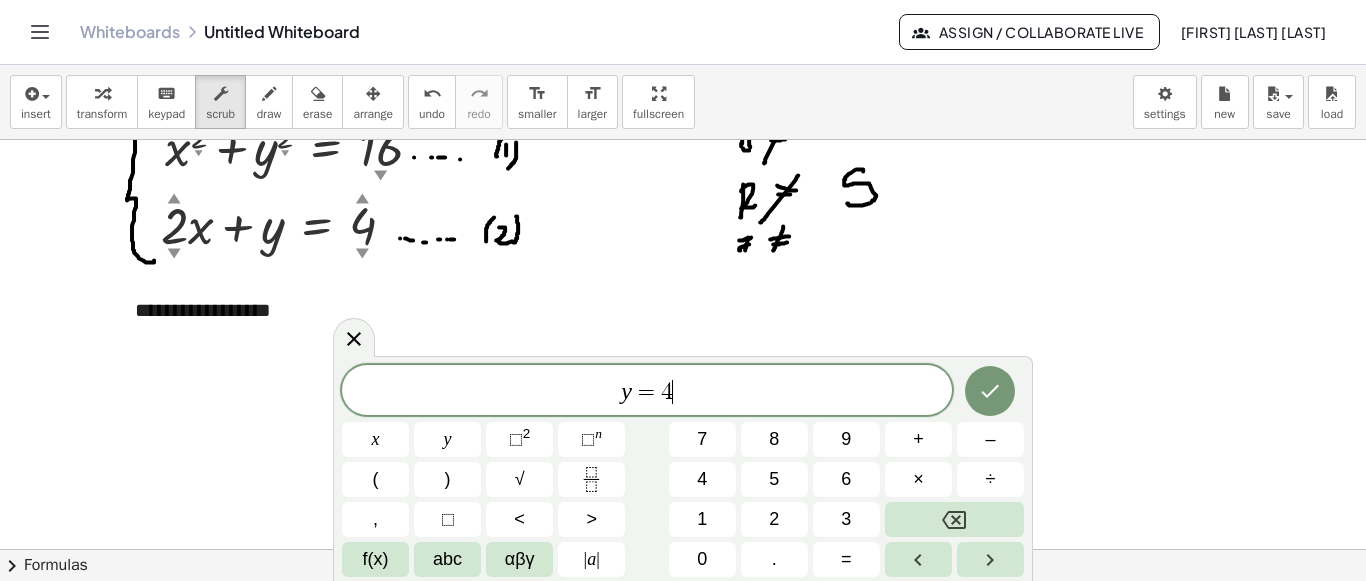 click on "y = 4 ​" at bounding box center (647, 392) 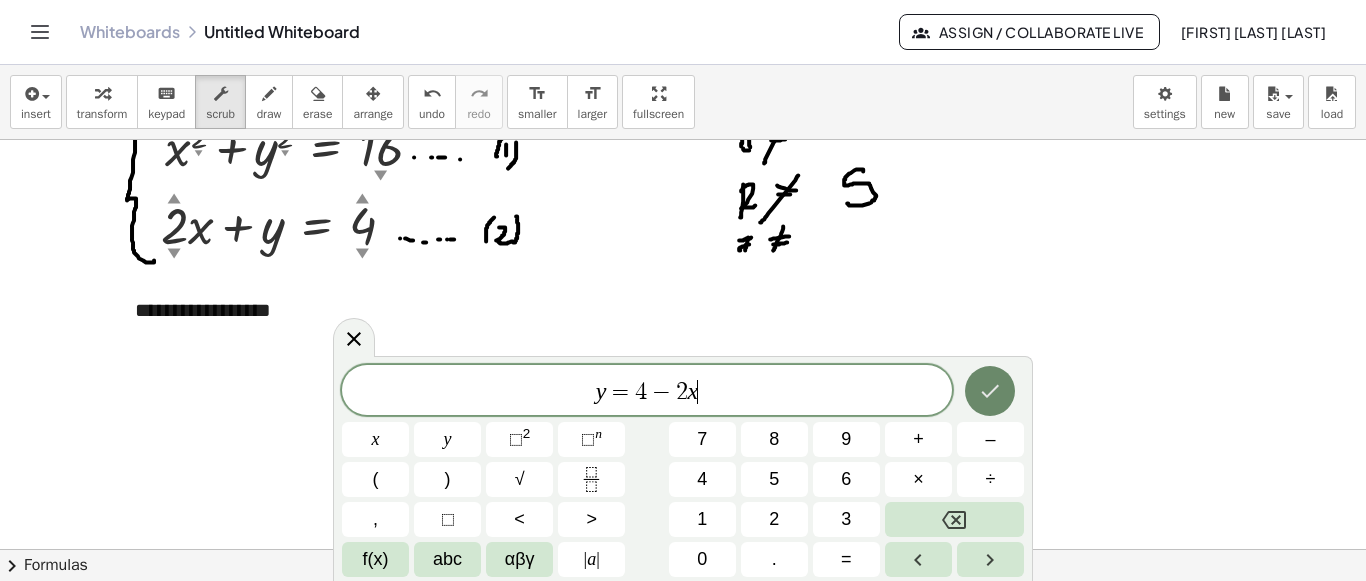 click 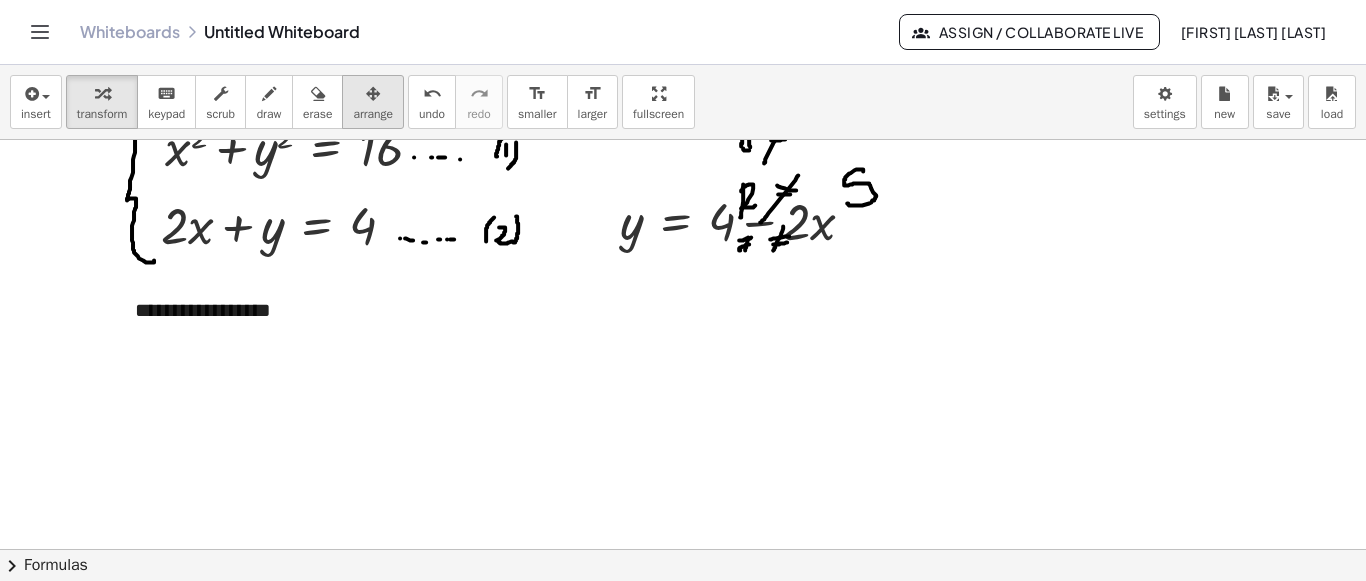 click on "arrange" at bounding box center (373, 114) 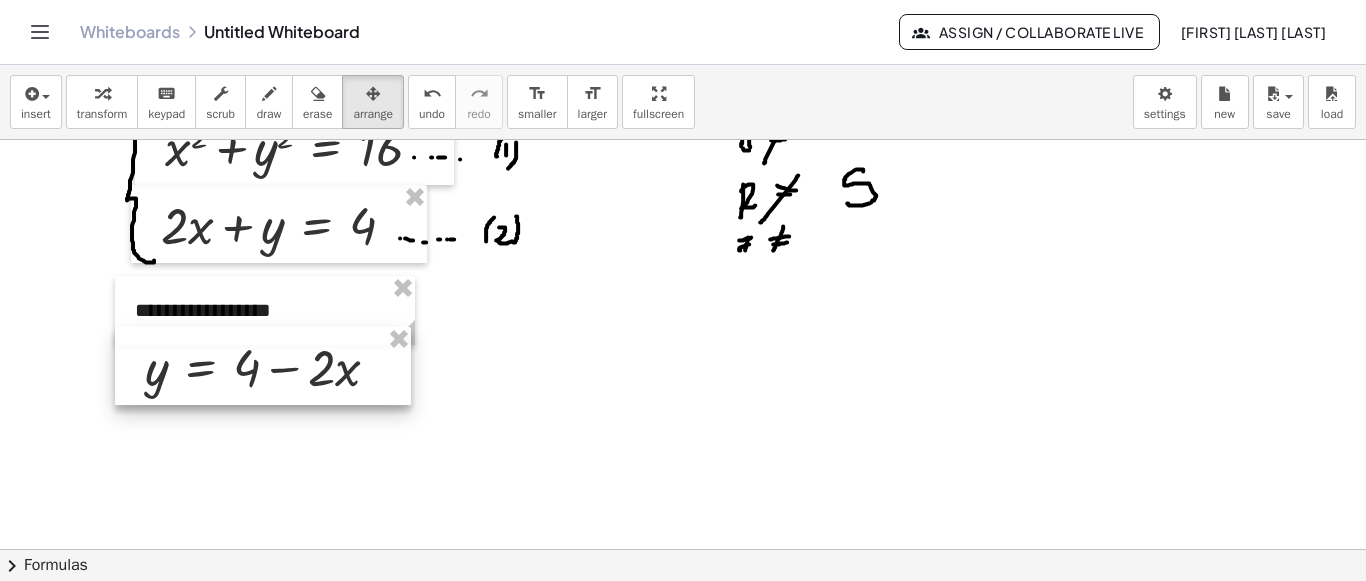 drag, startPoint x: 673, startPoint y: 217, endPoint x: 198, endPoint y: 363, distance: 496.93158 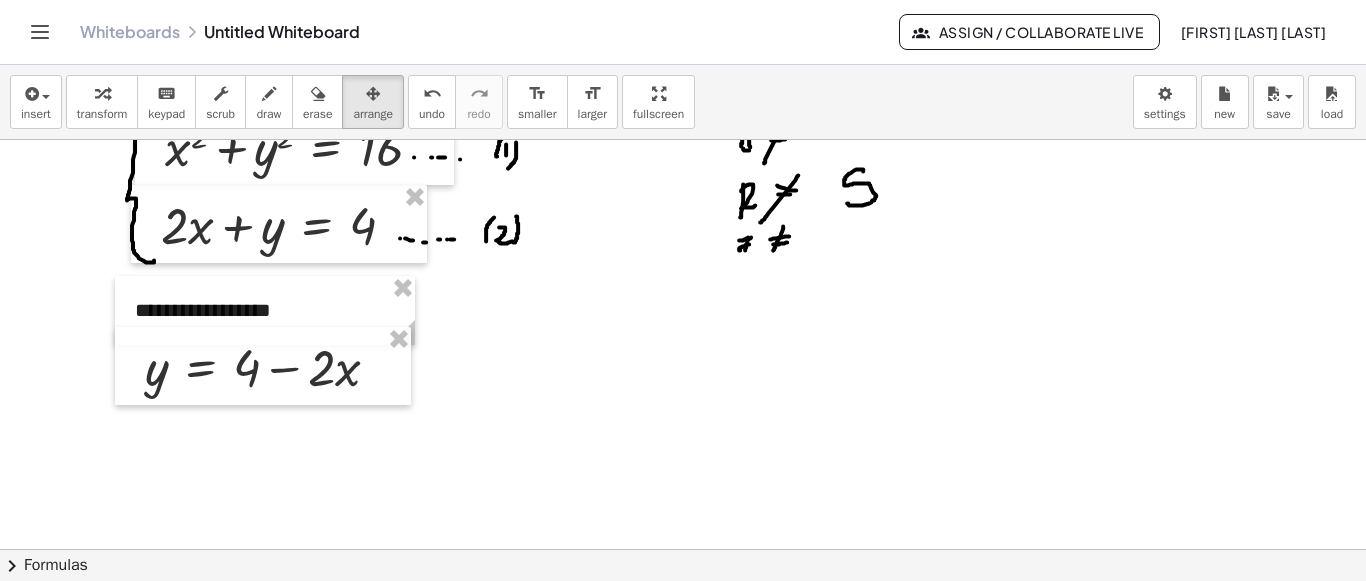 click at bounding box center (683, 56) 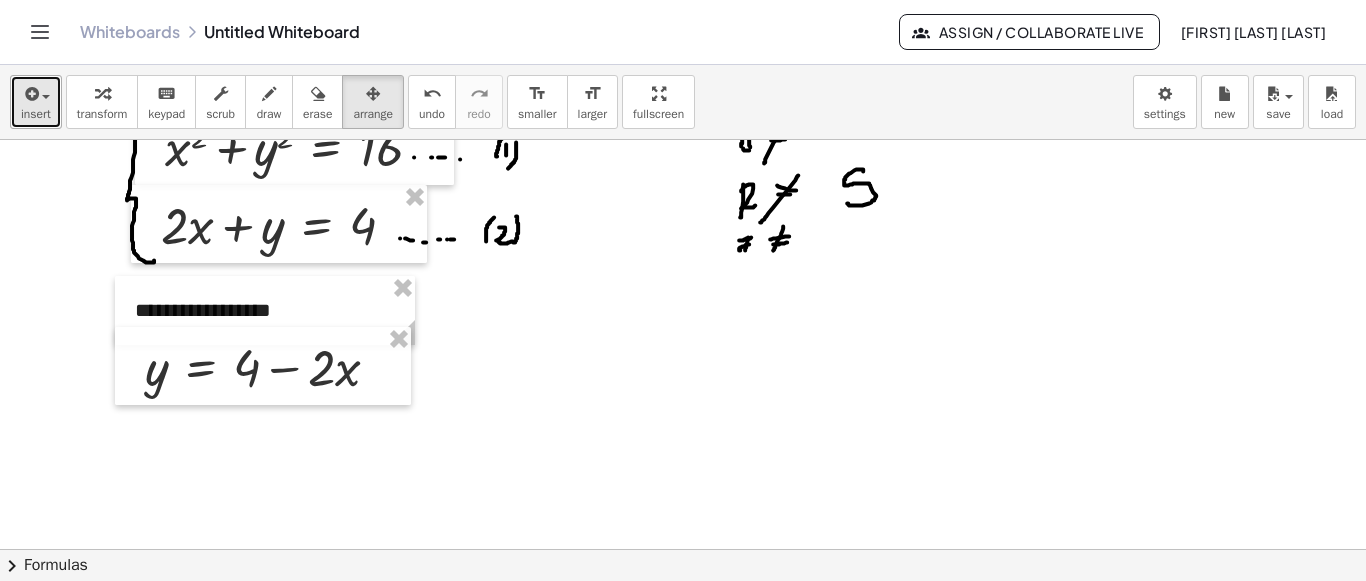 click on "insert" at bounding box center (36, 102) 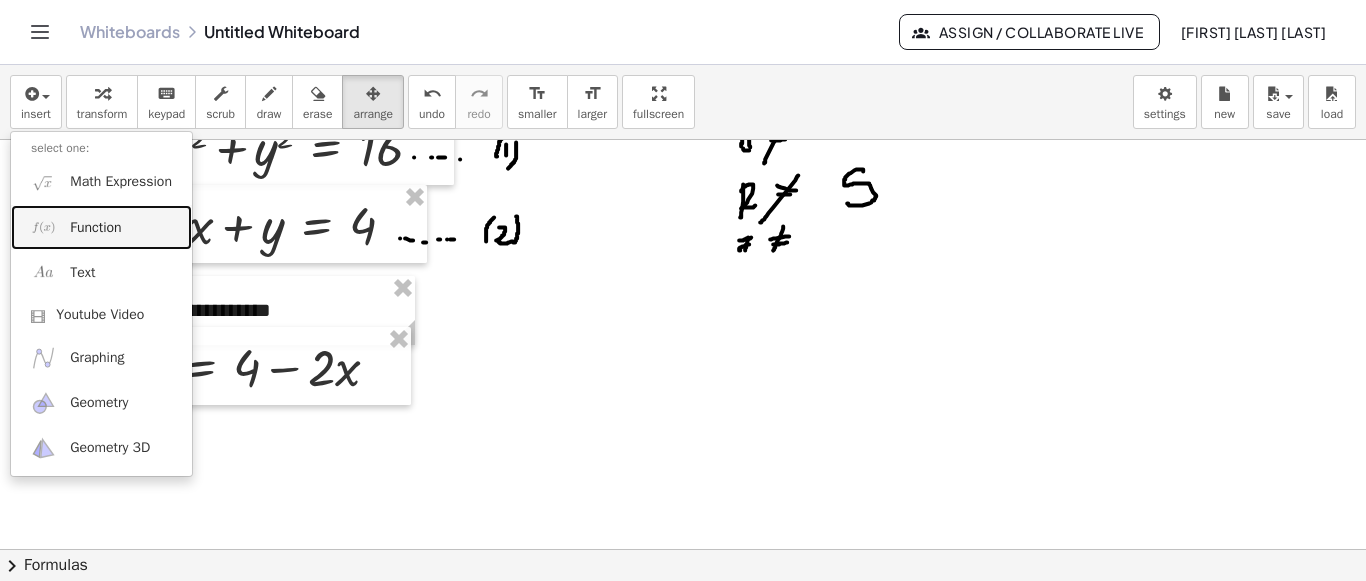 click on "Function" at bounding box center [95, 228] 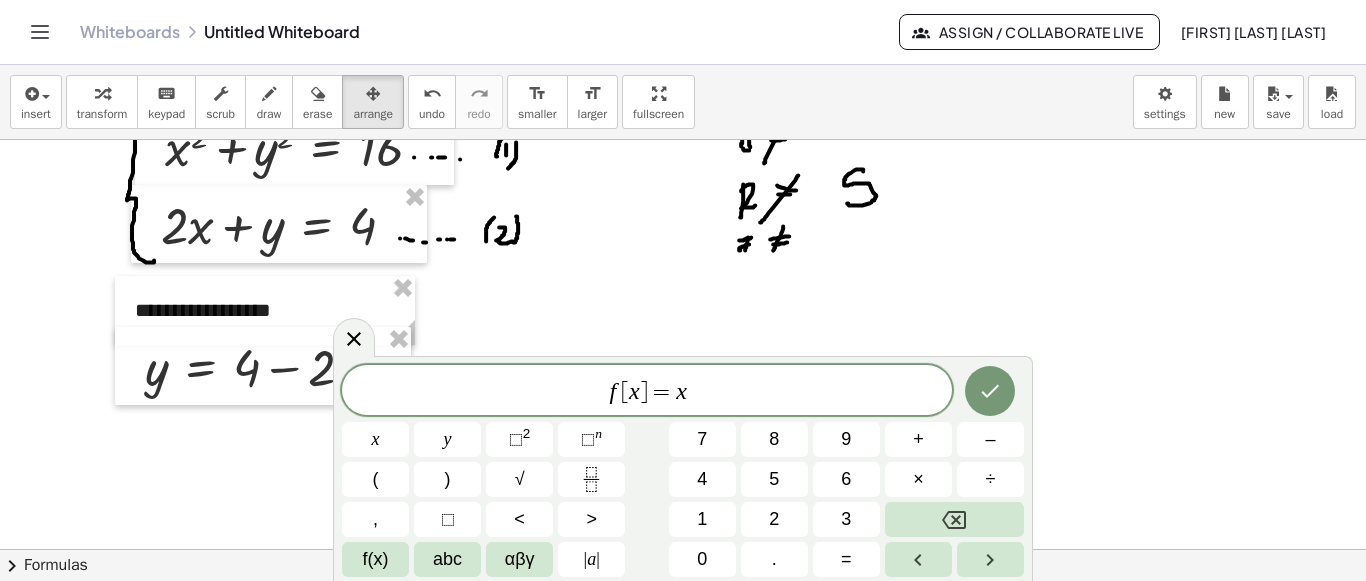 drag, startPoint x: 355, startPoint y: 348, endPoint x: 46, endPoint y: 156, distance: 363.7925 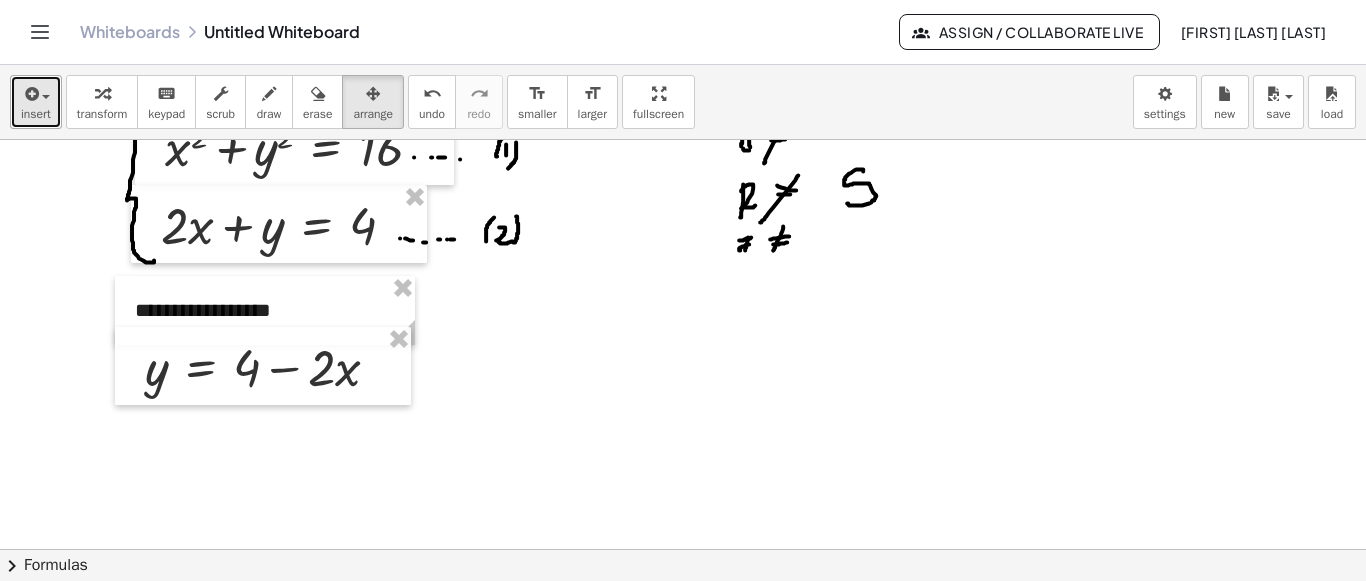 drag, startPoint x: 22, startPoint y: 98, endPoint x: 33, endPoint y: 113, distance: 18.601076 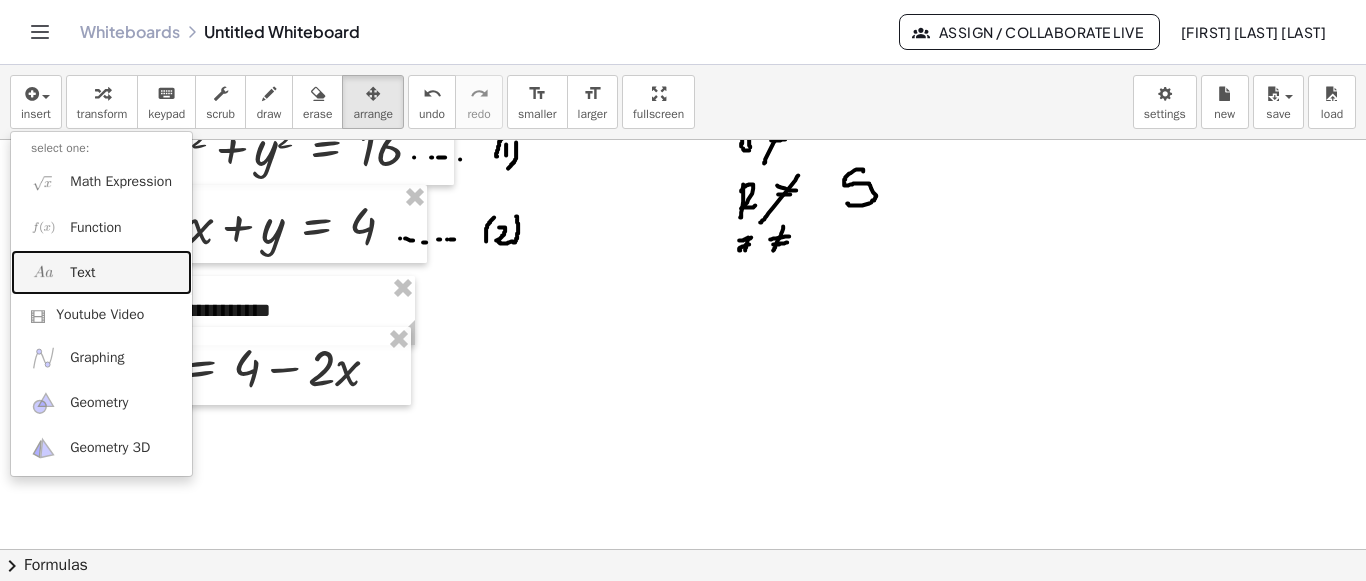 click on "Text" at bounding box center (82, 273) 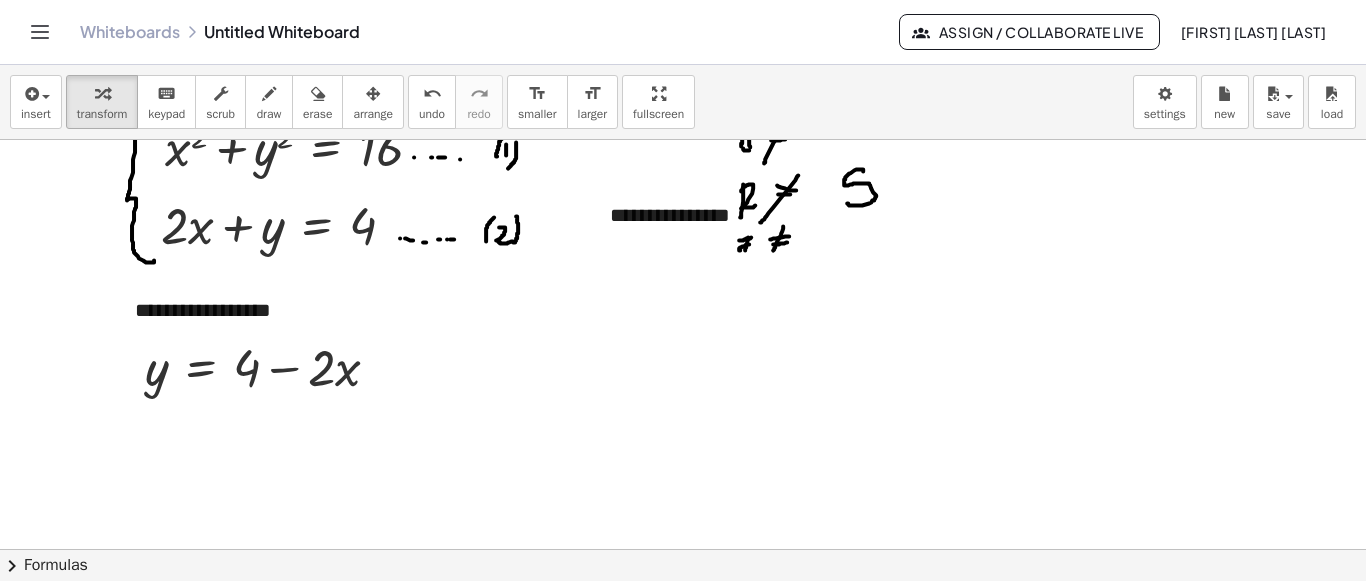 type 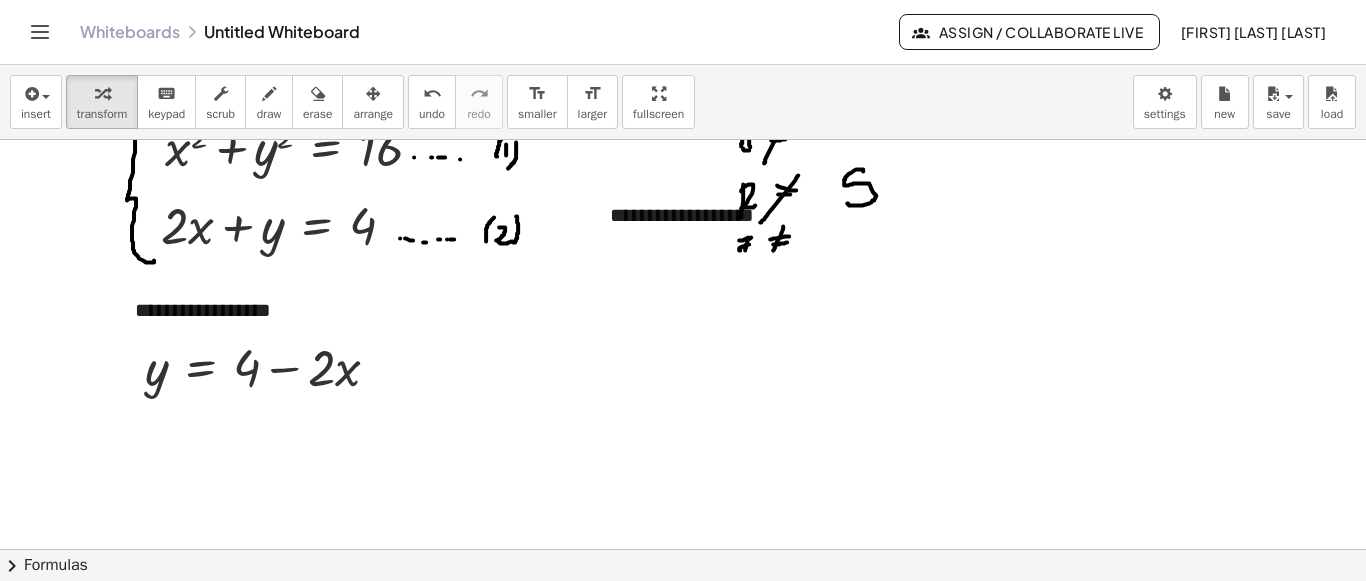 click on "arrange" at bounding box center [373, 114] 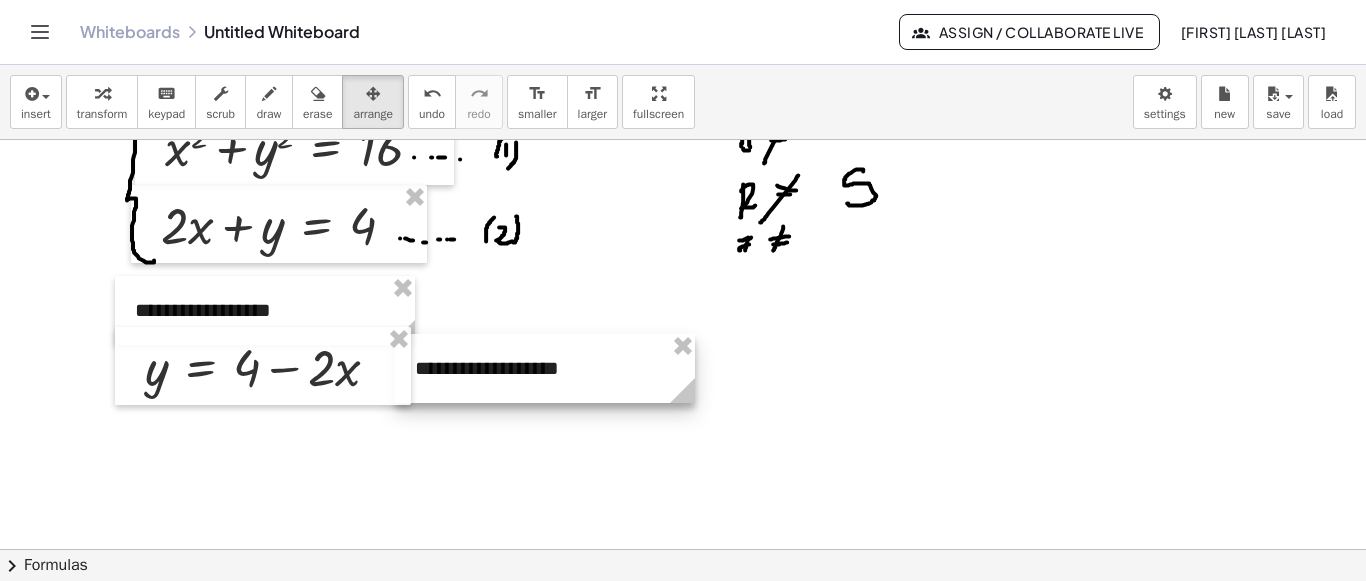 drag, startPoint x: 729, startPoint y: 225, endPoint x: 534, endPoint y: 377, distance: 247.2428 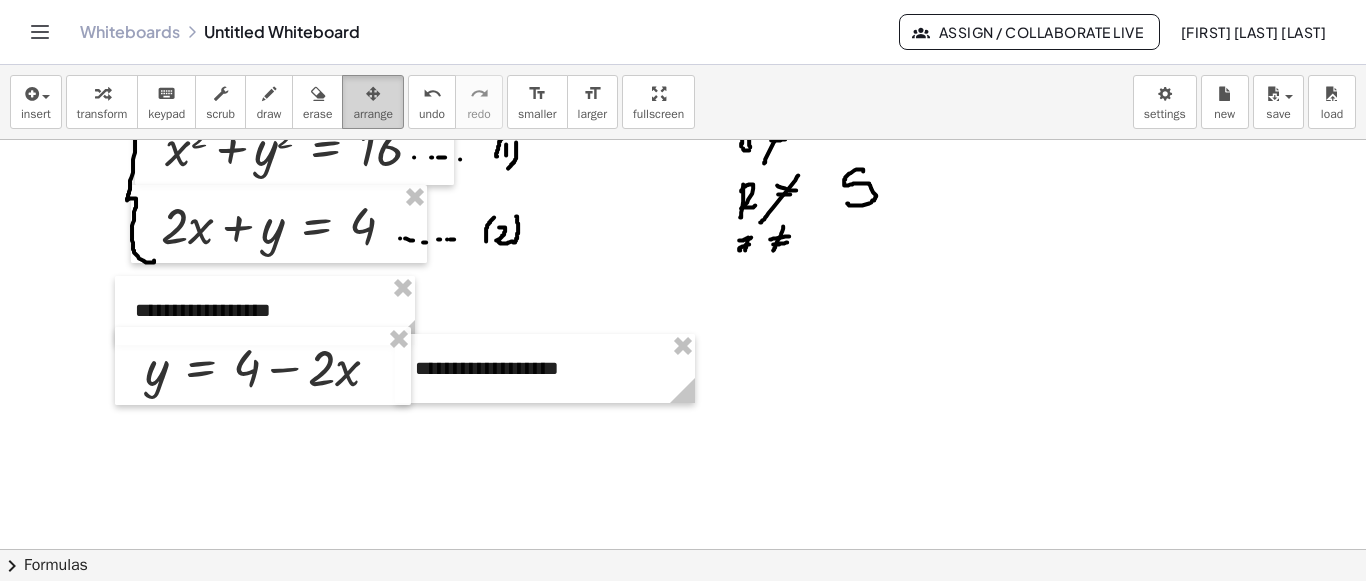 click on "arrange" at bounding box center (373, 114) 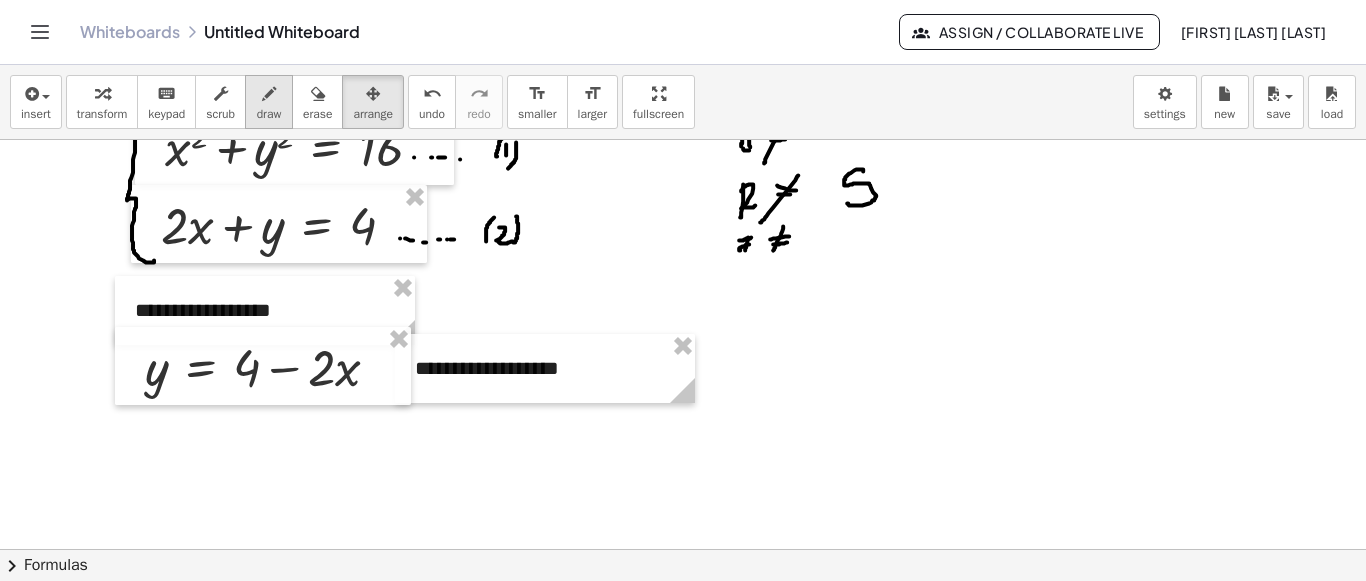 click at bounding box center (269, 94) 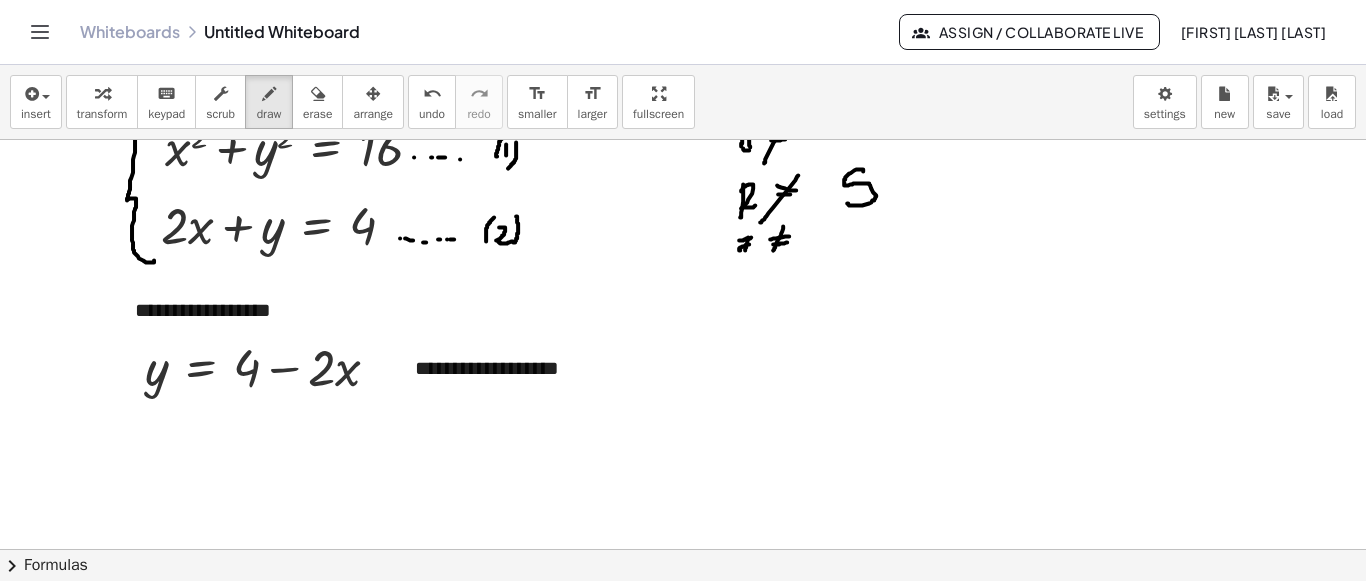 click at bounding box center [683, 56] 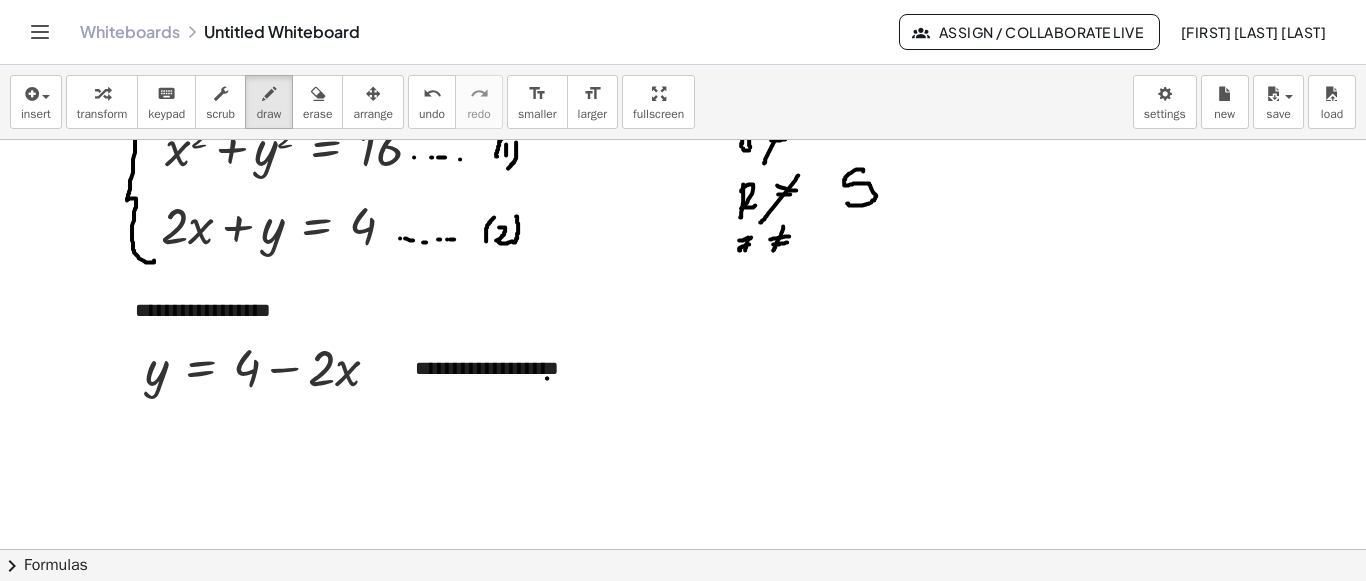 drag, startPoint x: 204, startPoint y: 118, endPoint x: 372, endPoint y: 354, distance: 289.68948 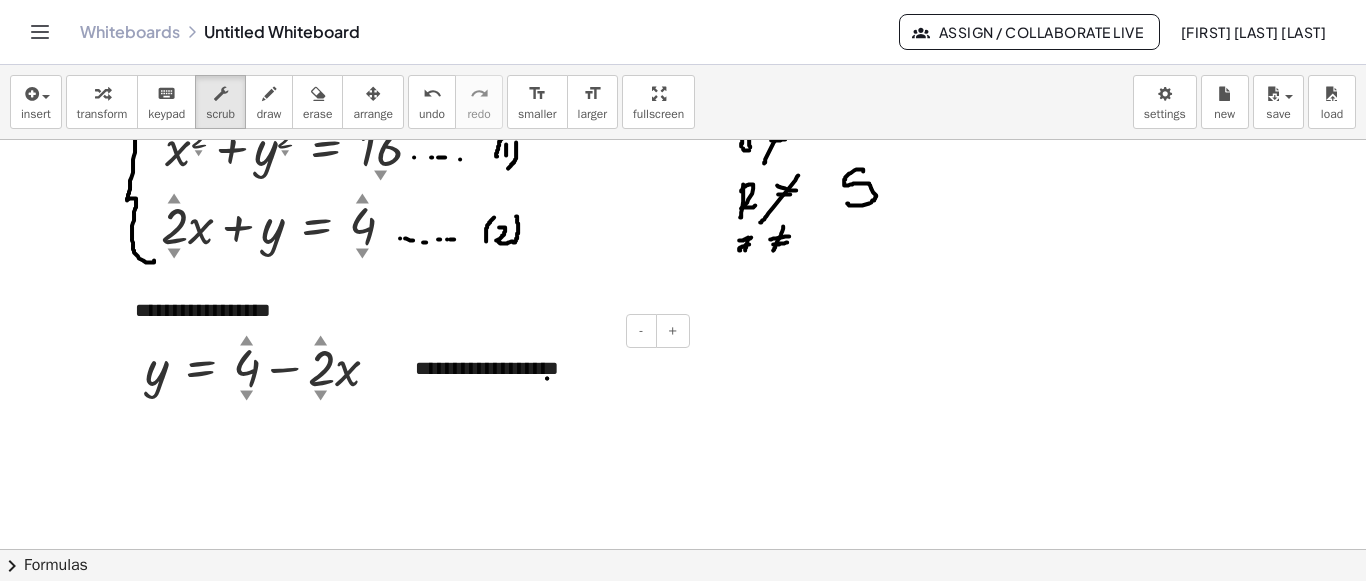 click on "**********" at bounding box center (545, 368) 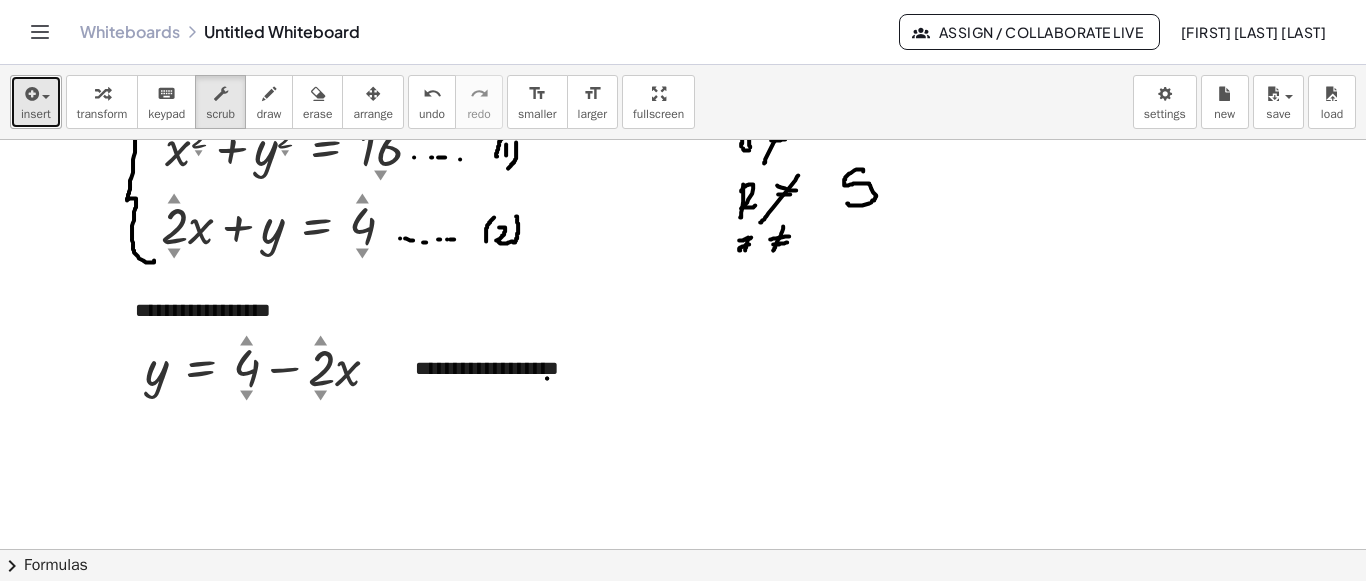 click on "insert" at bounding box center (36, 114) 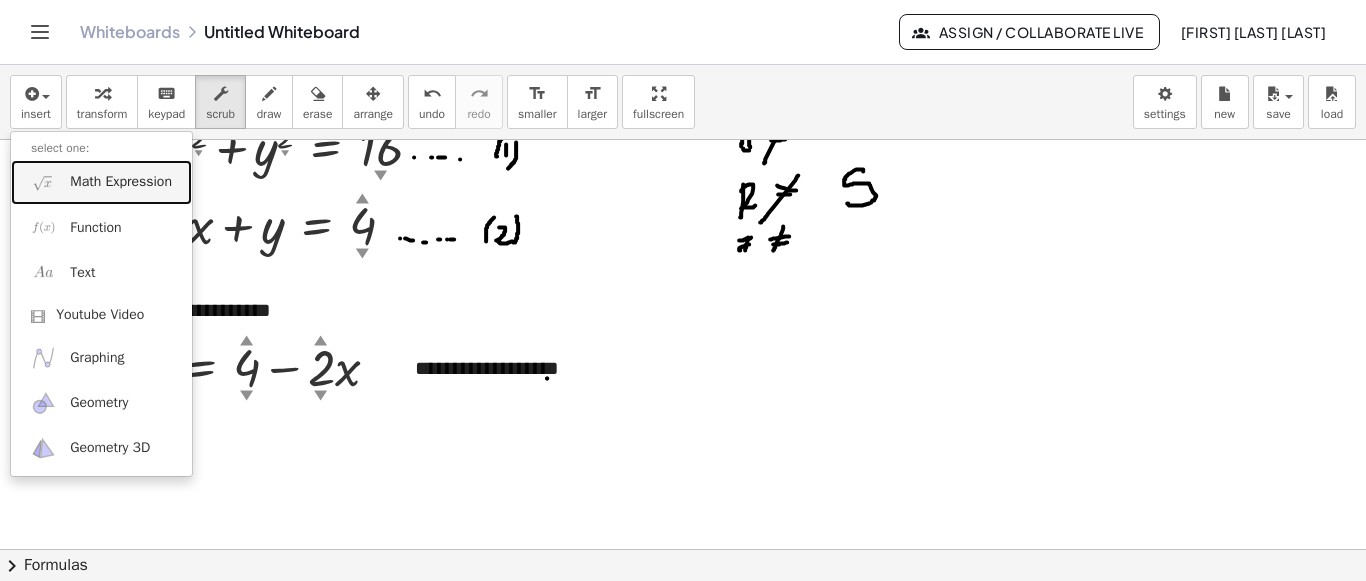 drag, startPoint x: 95, startPoint y: 189, endPoint x: 99, endPoint y: 219, distance: 30.265491 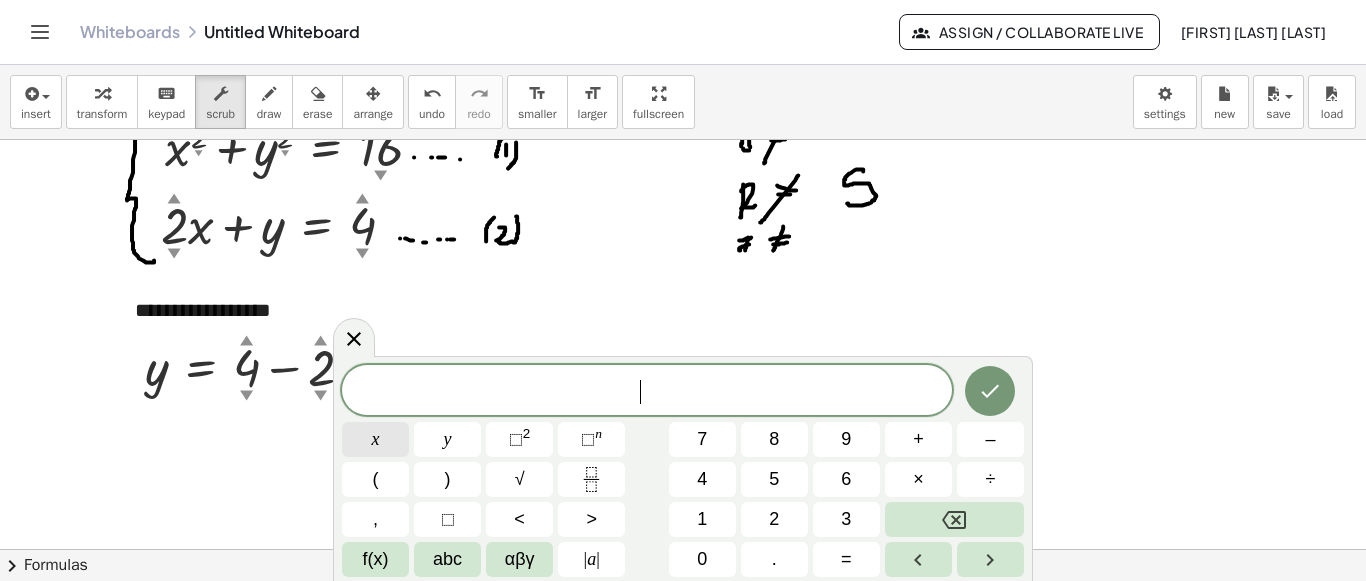 click on "x" at bounding box center [375, 439] 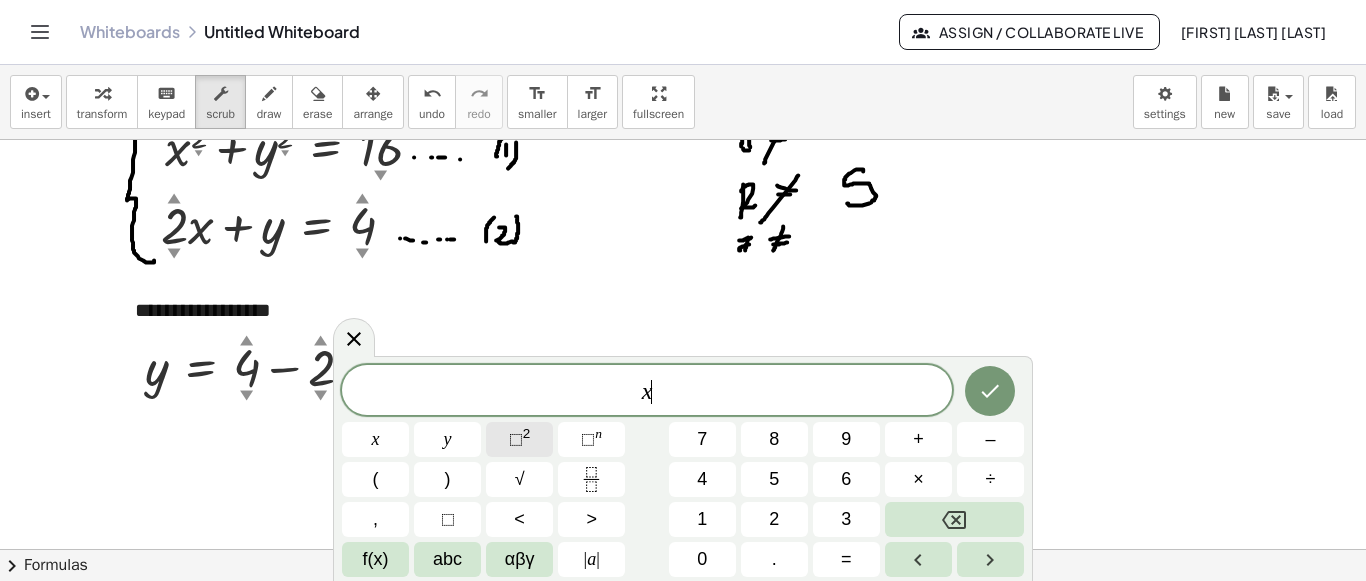 click on "⬚" at bounding box center (516, 439) 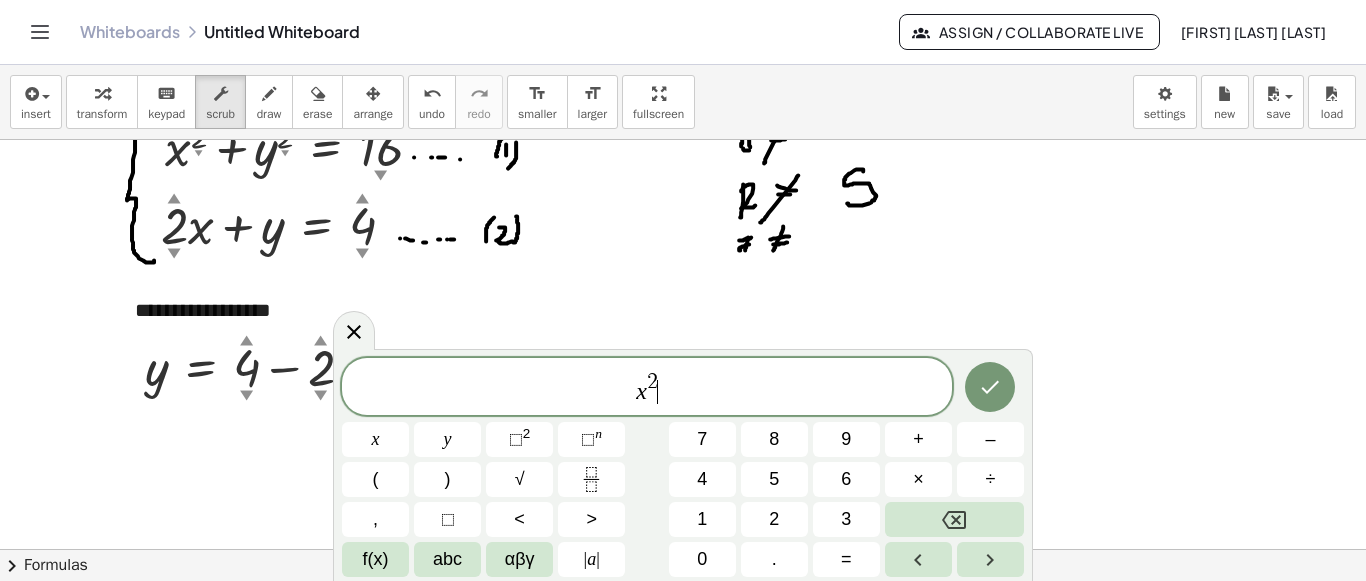 click at bounding box center [683, 56] 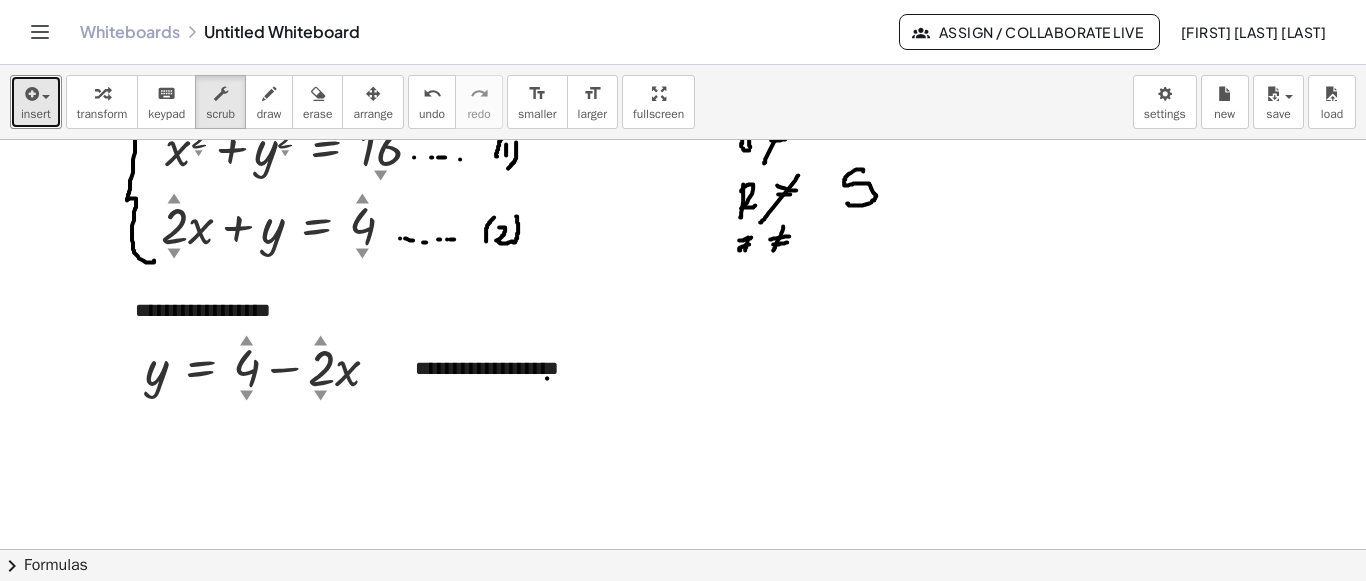 drag, startPoint x: 26, startPoint y: 102, endPoint x: 82, endPoint y: 154, distance: 76.41989 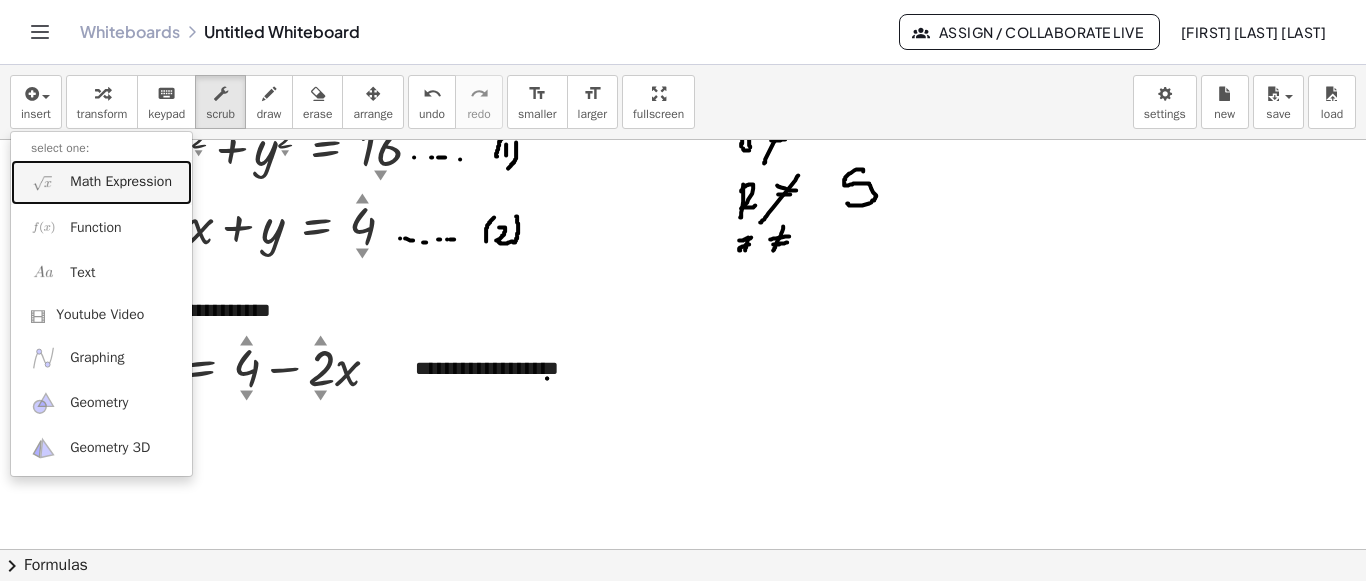 click on "Math Expression" at bounding box center (121, 182) 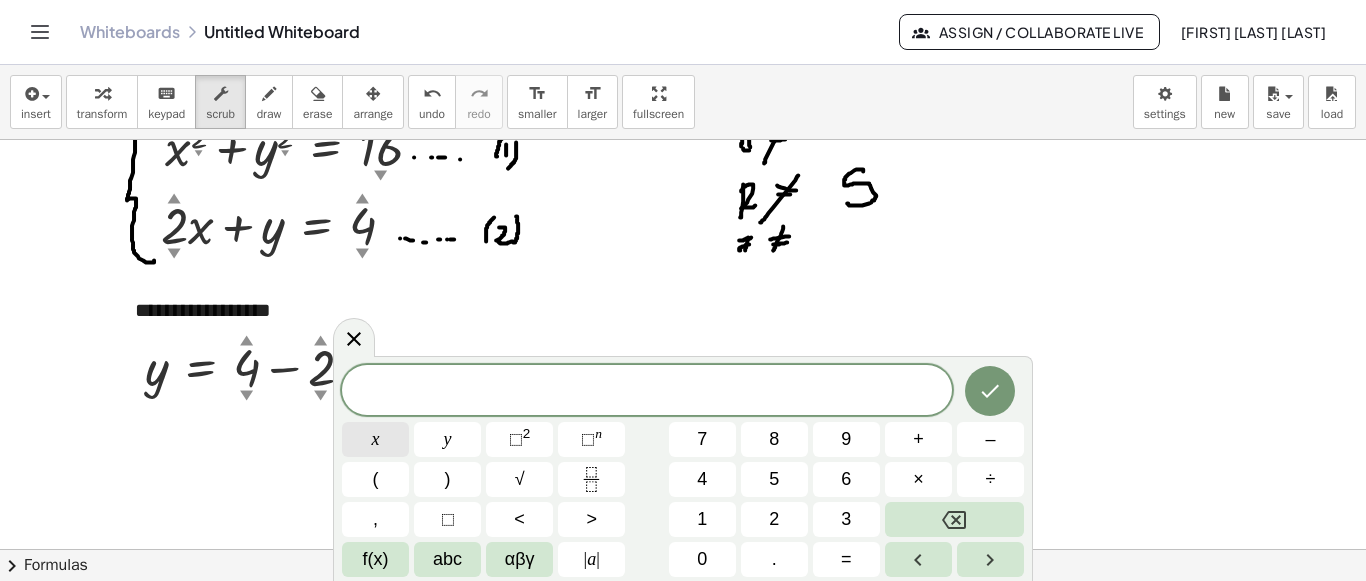click on "x" at bounding box center [375, 439] 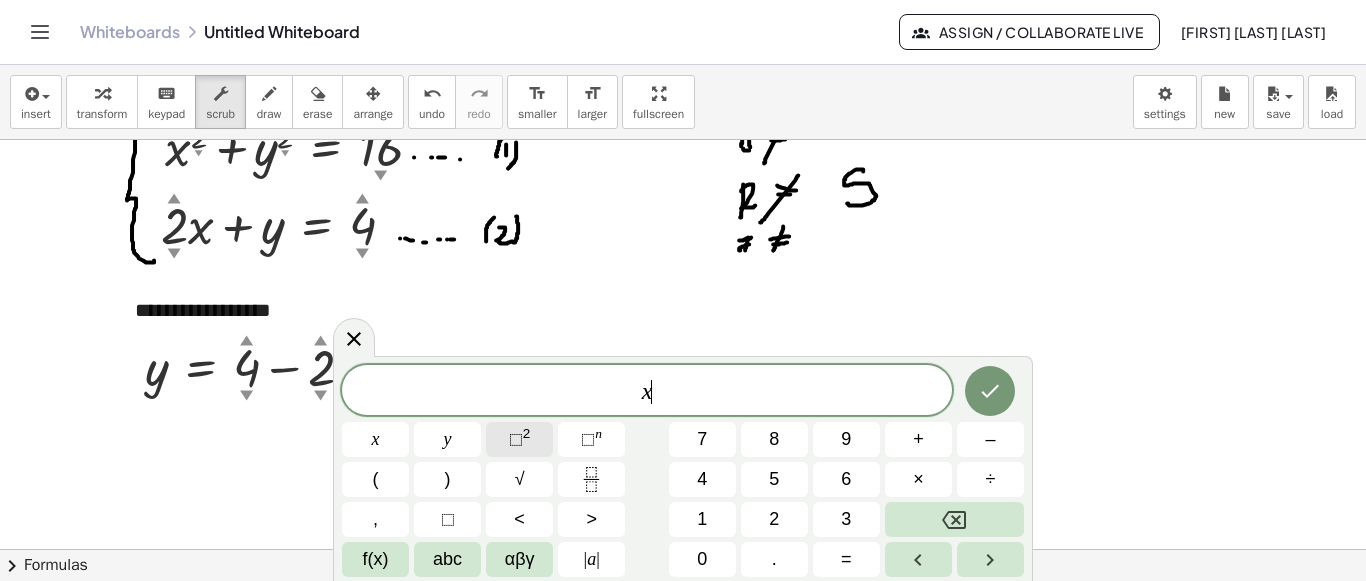 click on "⬚ 2" at bounding box center [519, 439] 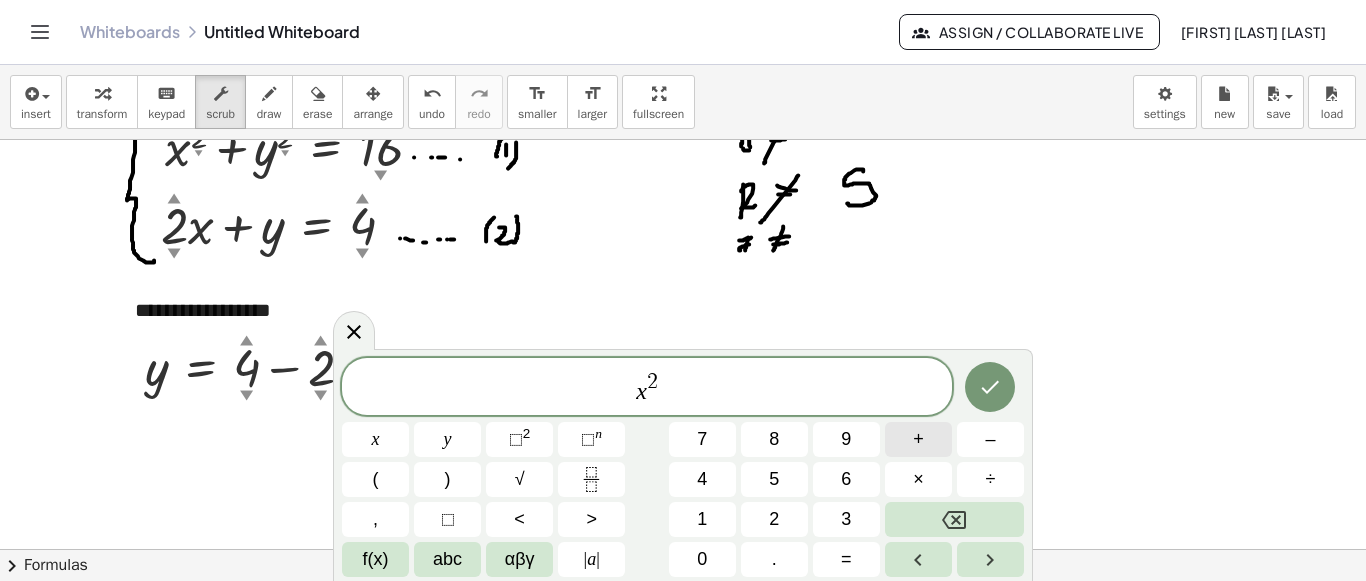 click on "+" at bounding box center (918, 439) 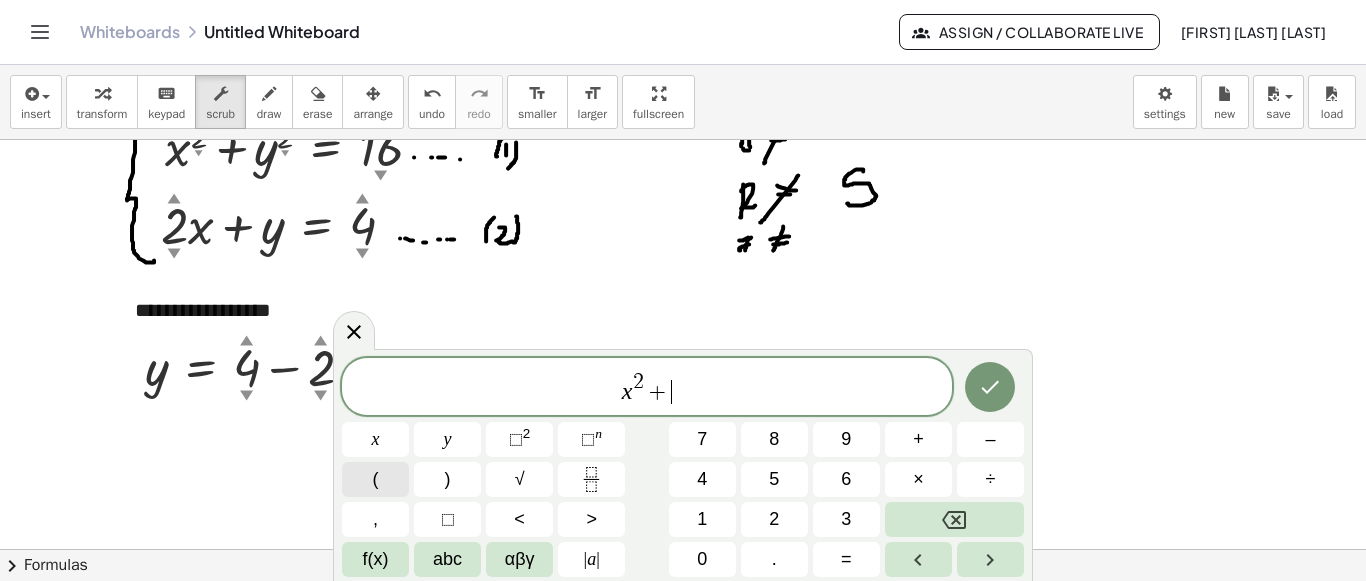 click on "(" at bounding box center (375, 479) 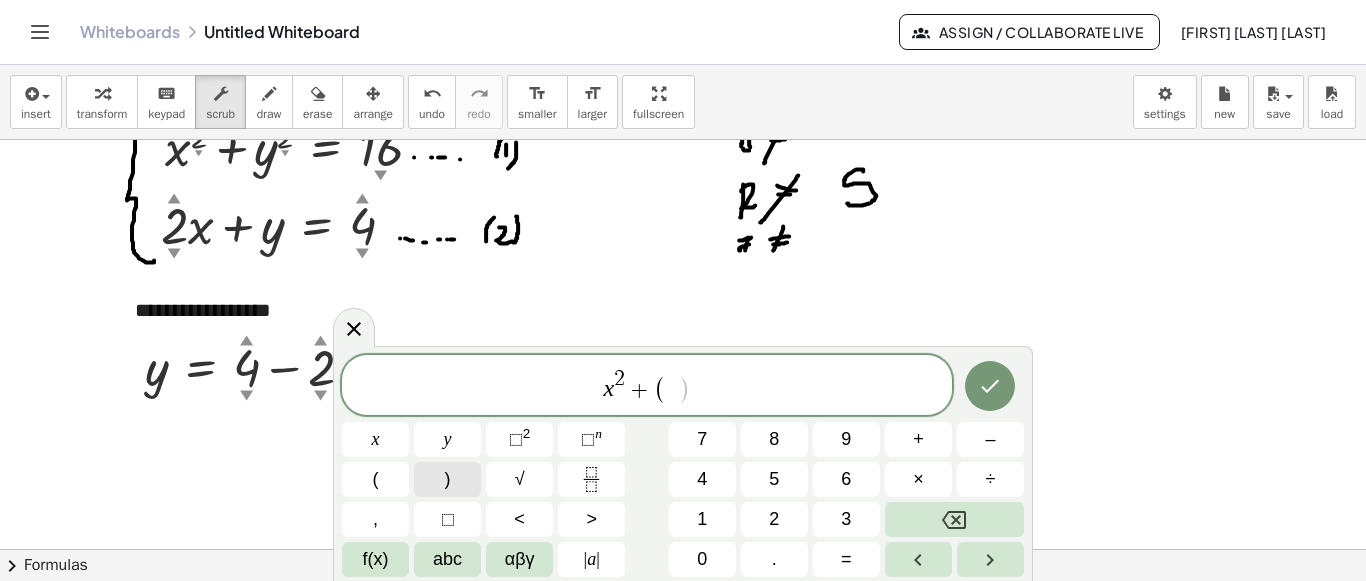 click on ")" at bounding box center [447, 479] 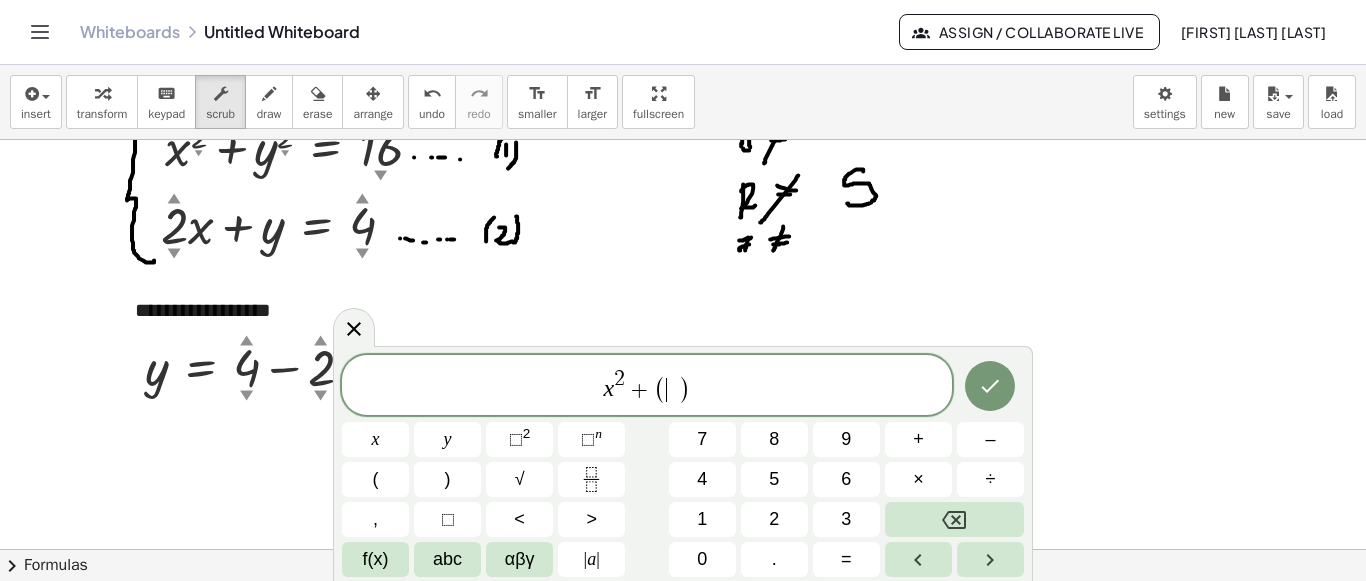 click on "​" at bounding box center (672, 390) 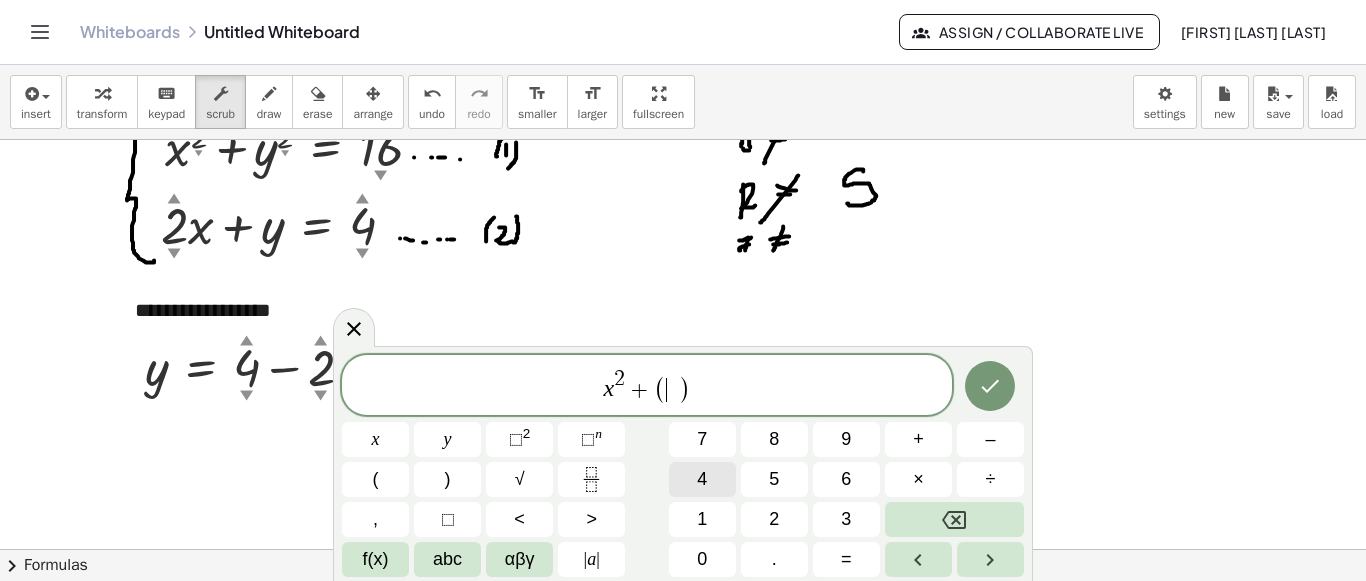 click on "4" at bounding box center [702, 479] 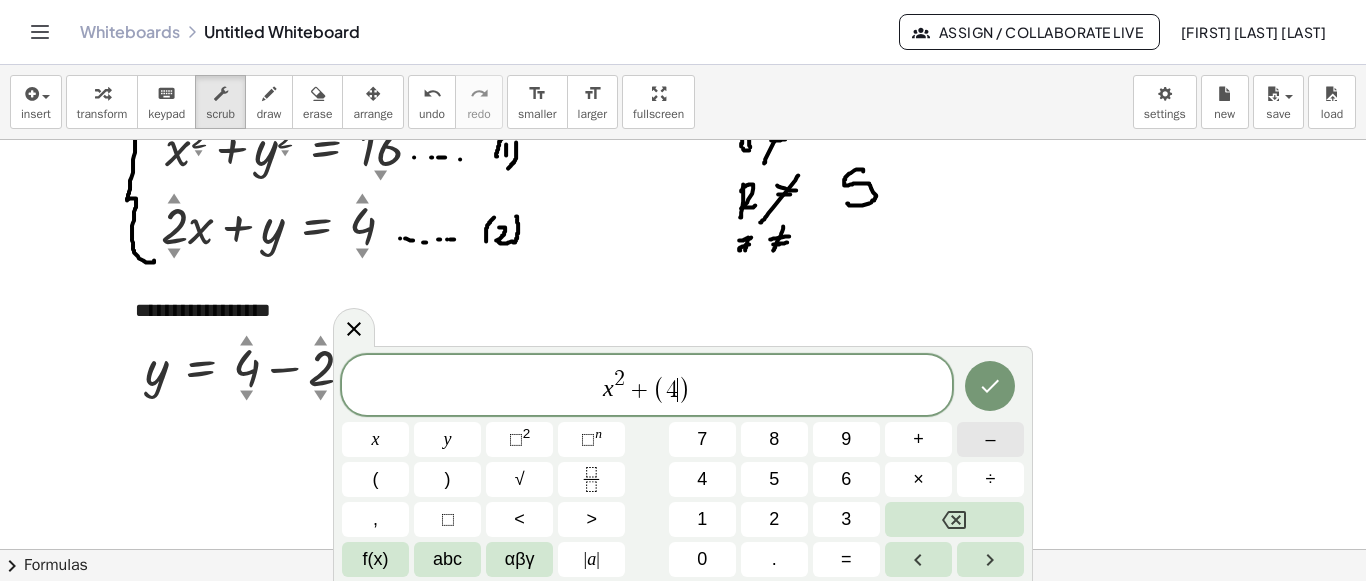 click on "–" at bounding box center [990, 439] 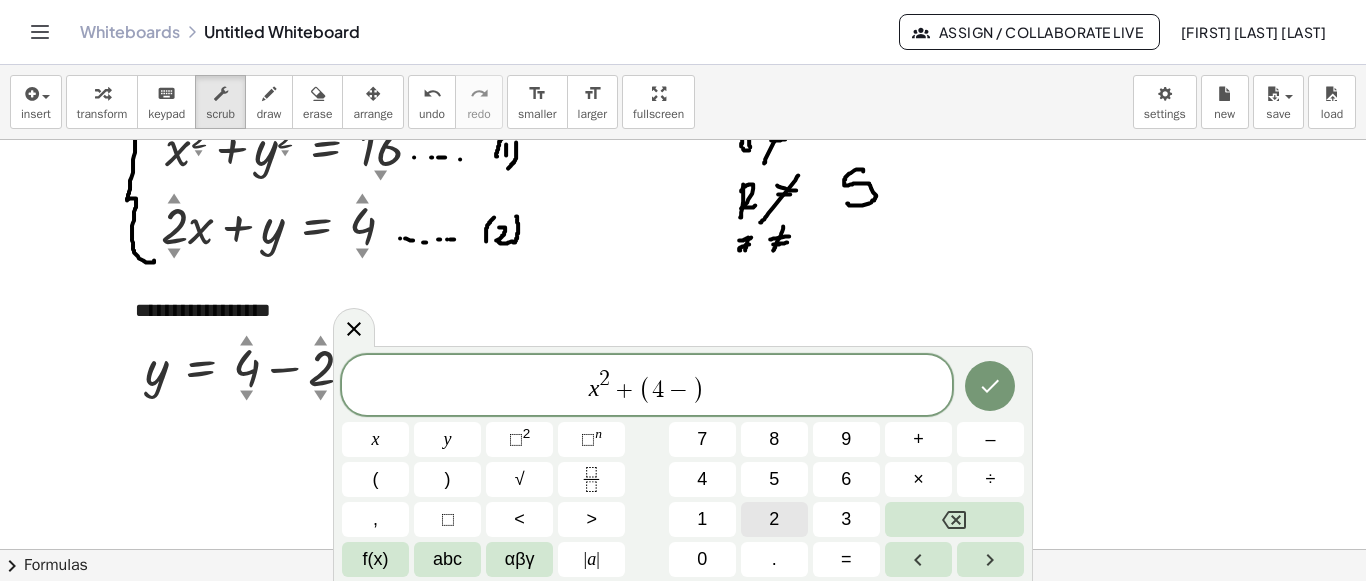 click on "2" at bounding box center (774, 519) 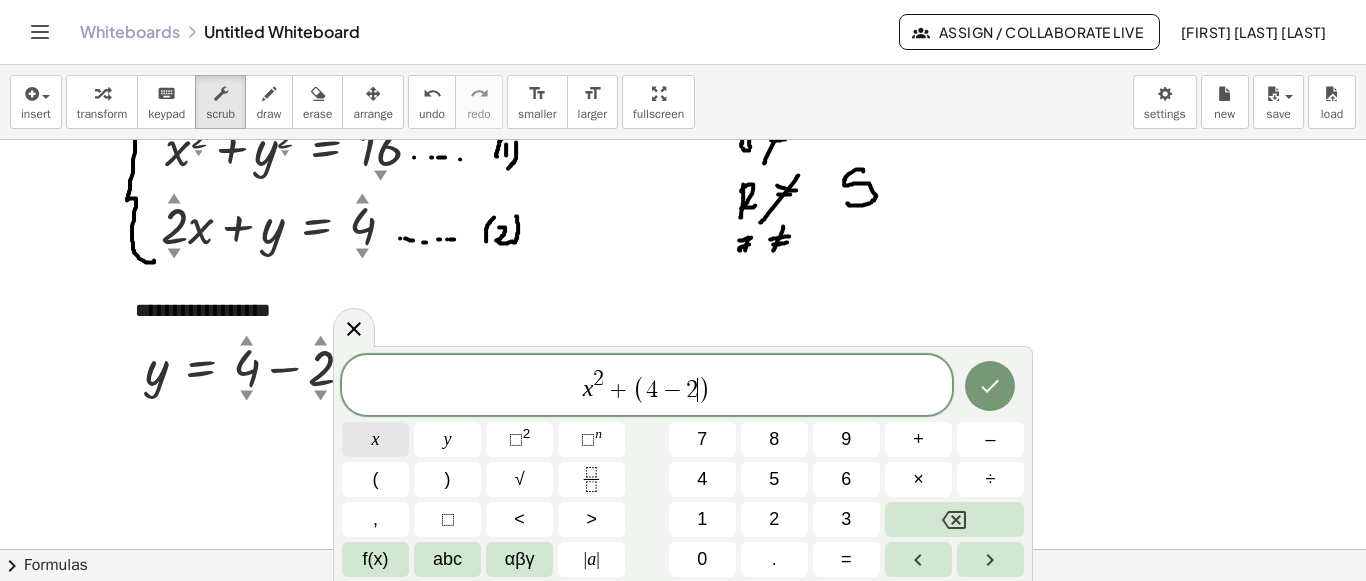 click on "x" at bounding box center (375, 439) 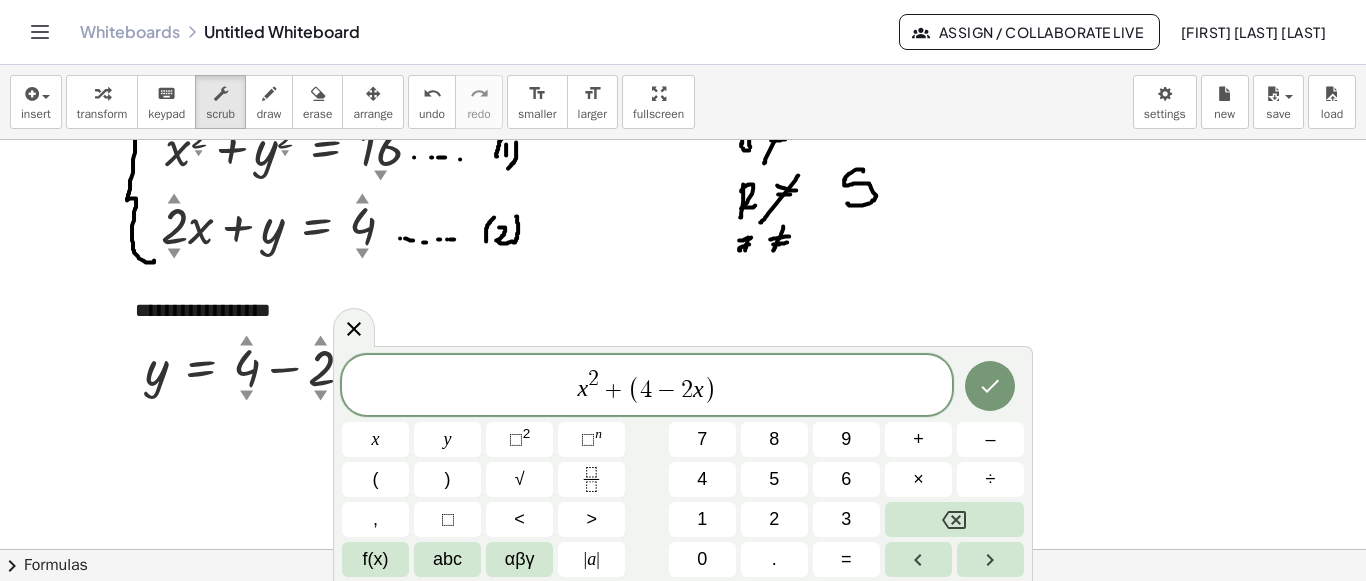 click on "x 2 + ( 4 − 2 x ​ )" at bounding box center (647, 386) 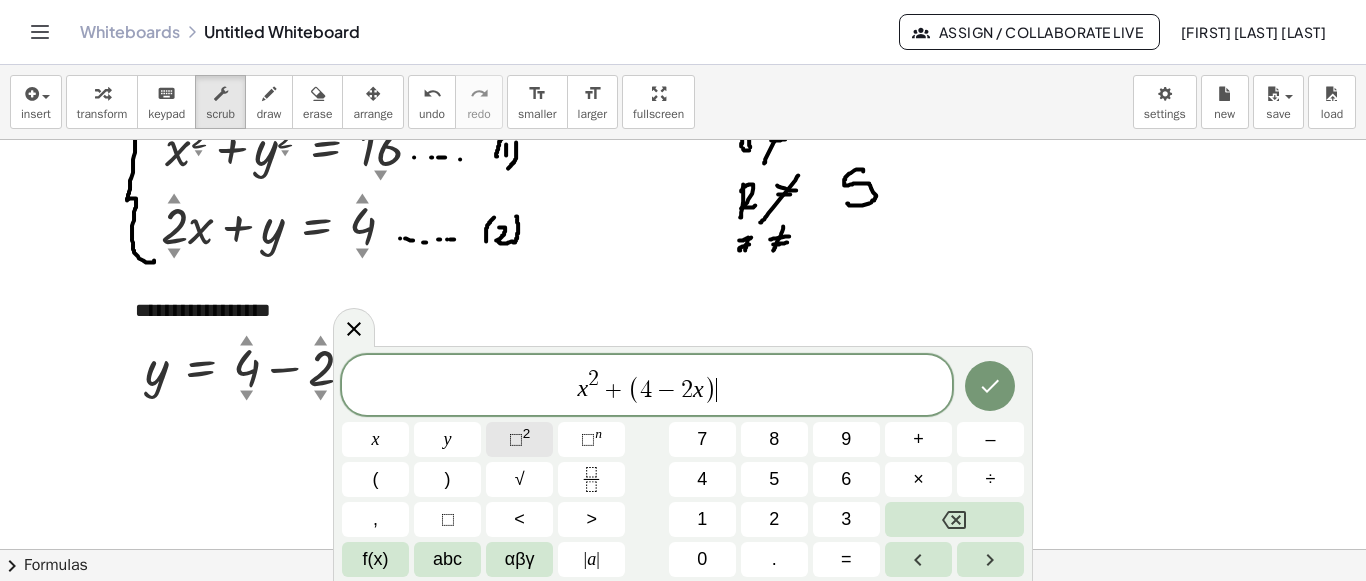click on "2" at bounding box center (527, 433) 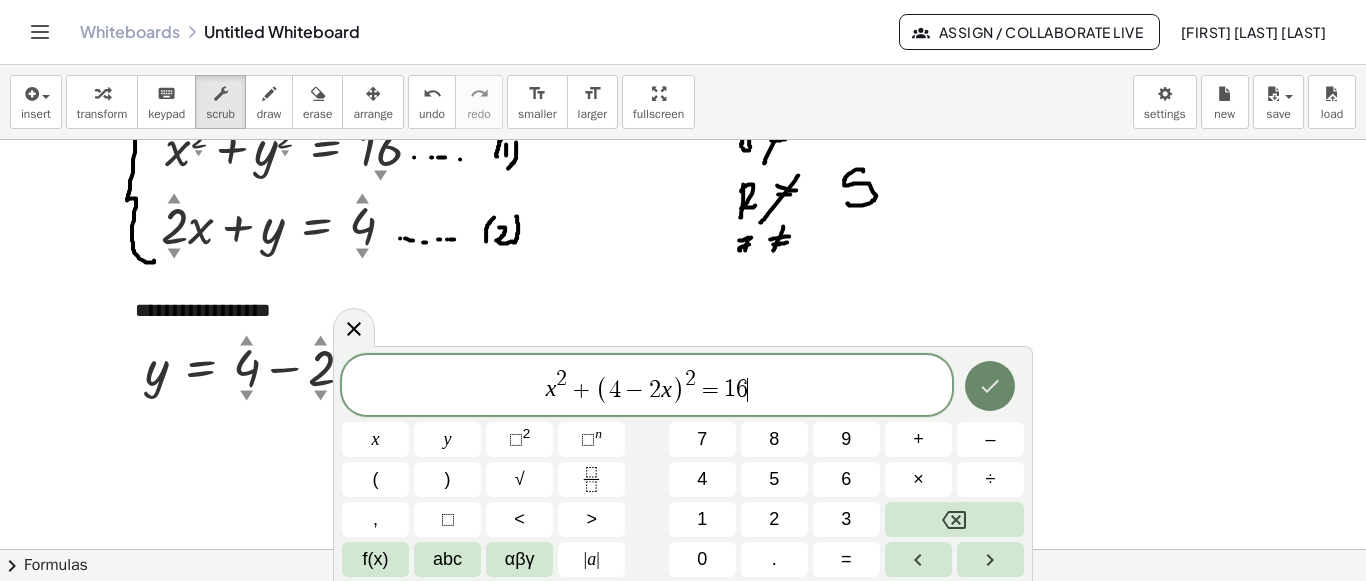 click at bounding box center (990, 386) 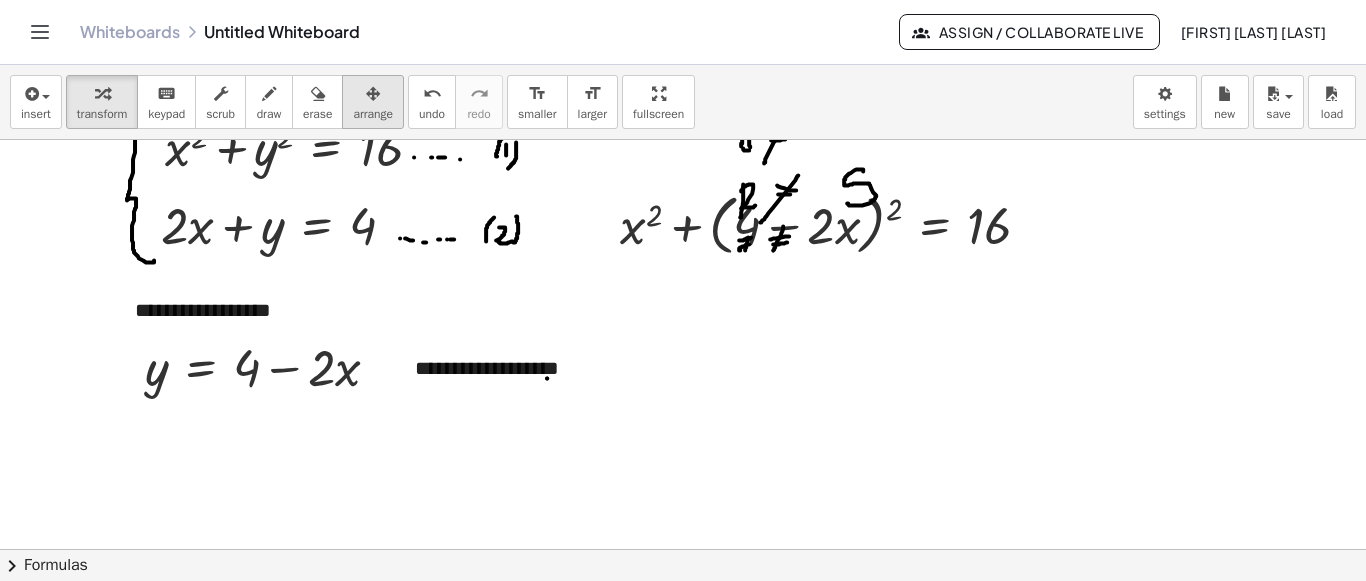 click on "arrange" at bounding box center (373, 114) 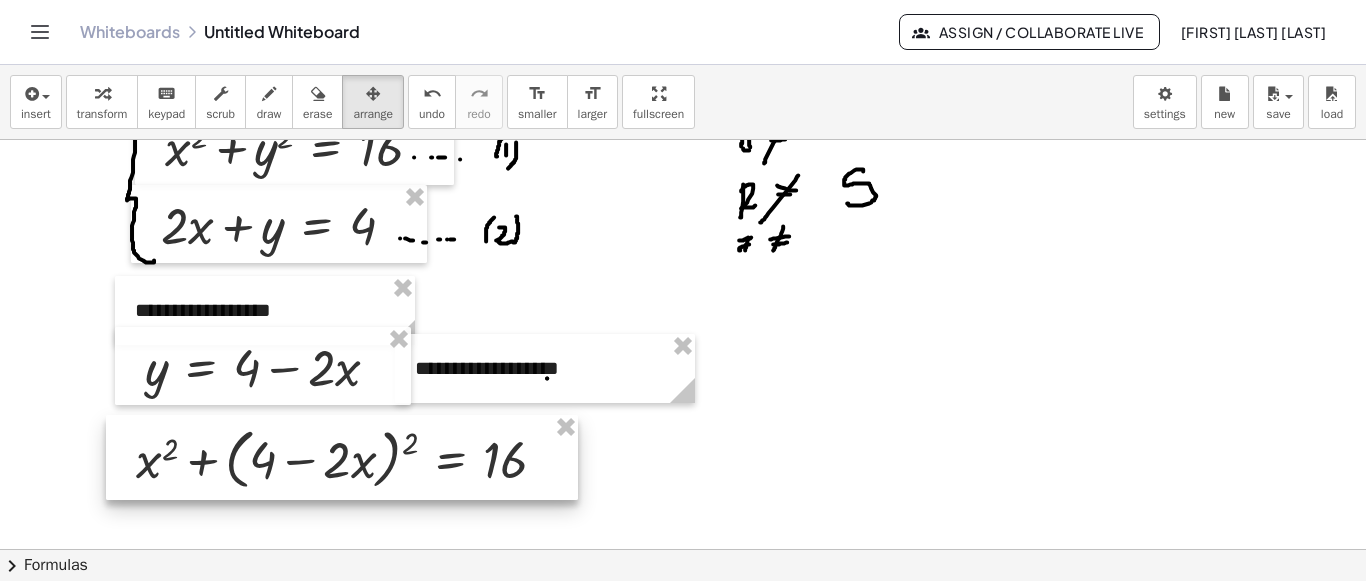 drag, startPoint x: 659, startPoint y: 275, endPoint x: 233, endPoint y: 460, distance: 464.43622 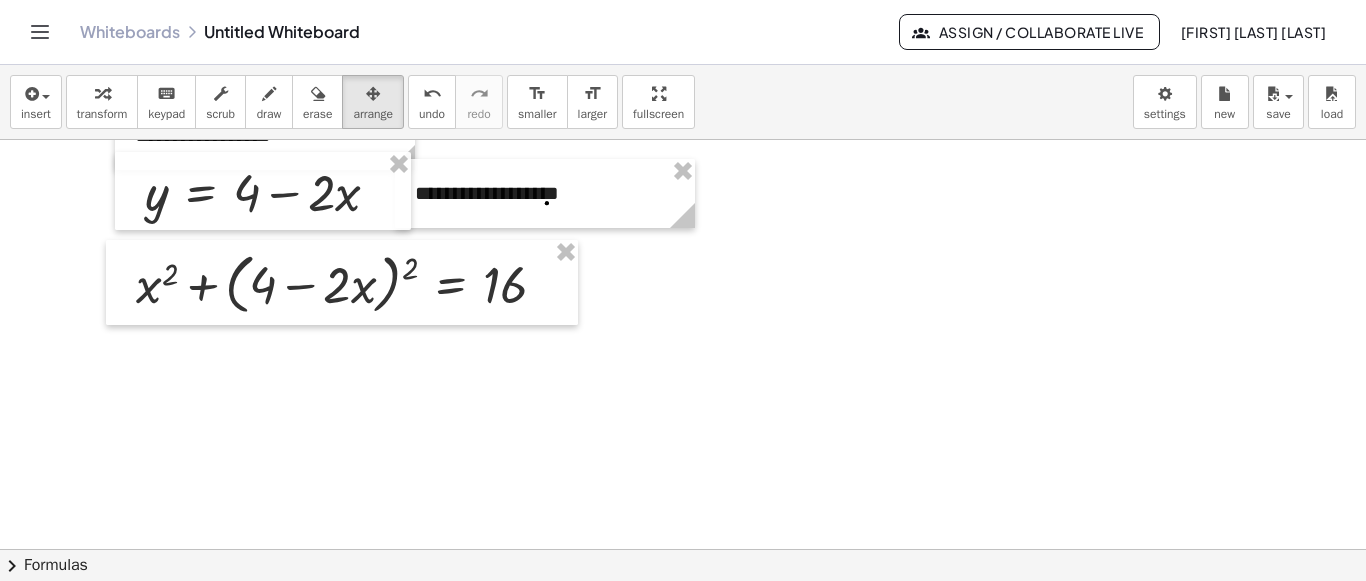 scroll, scrollTop: 821, scrollLeft: 0, axis: vertical 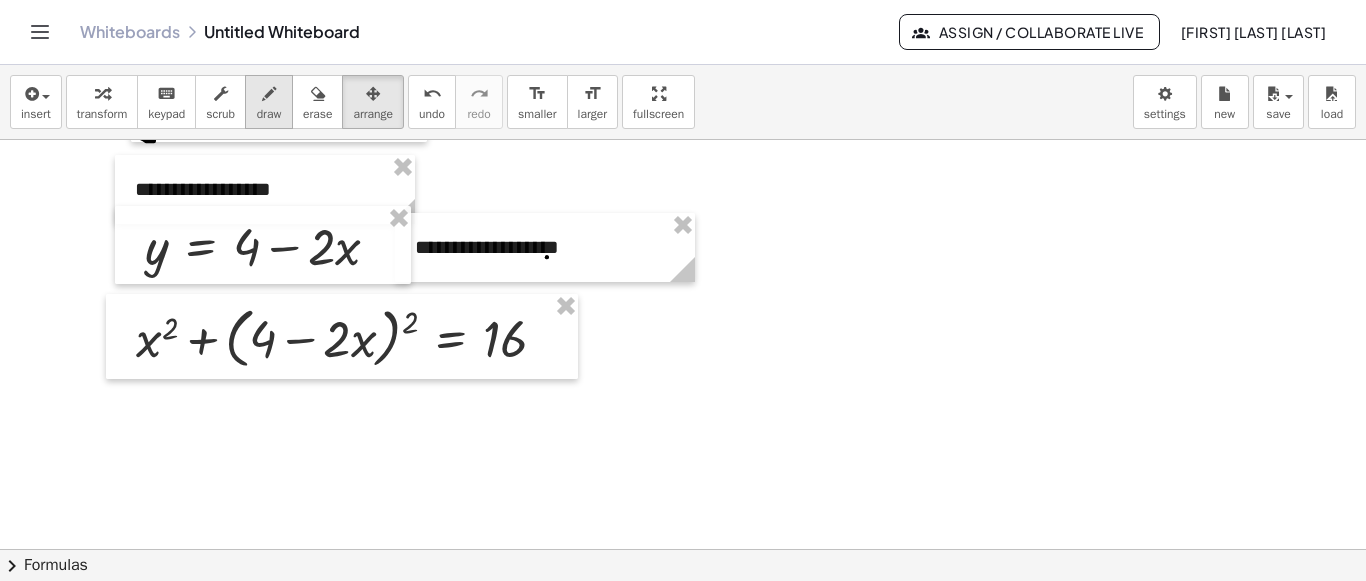 click on "draw" at bounding box center [269, 114] 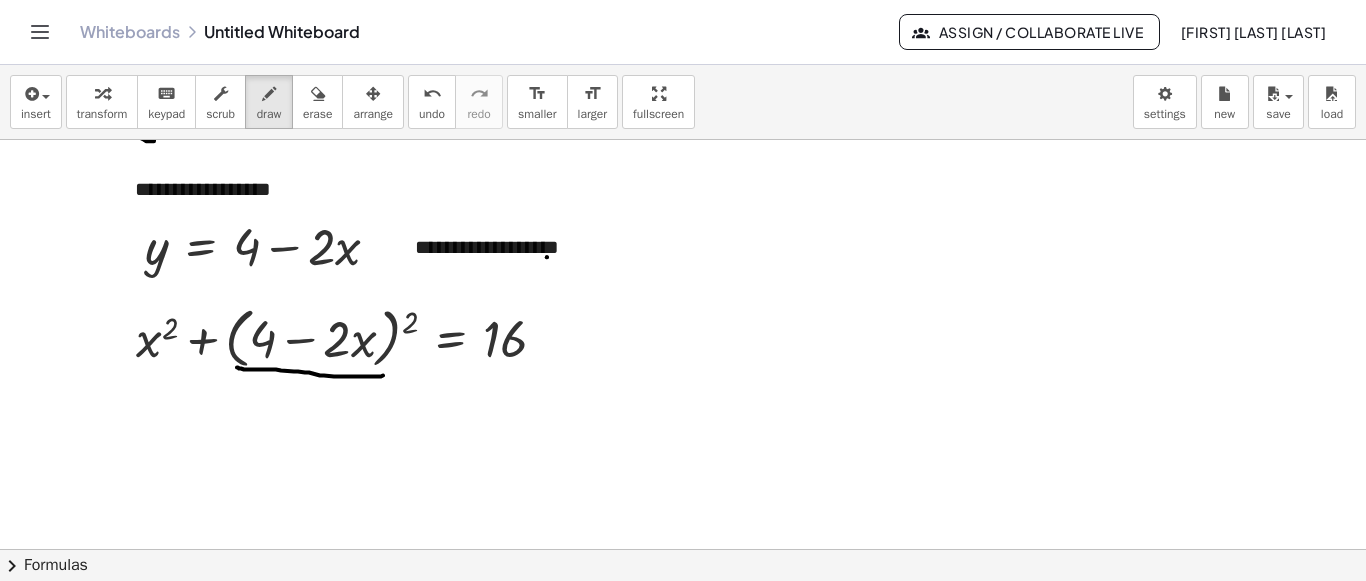 drag, startPoint x: 237, startPoint y: 366, endPoint x: 386, endPoint y: 374, distance: 149.21461 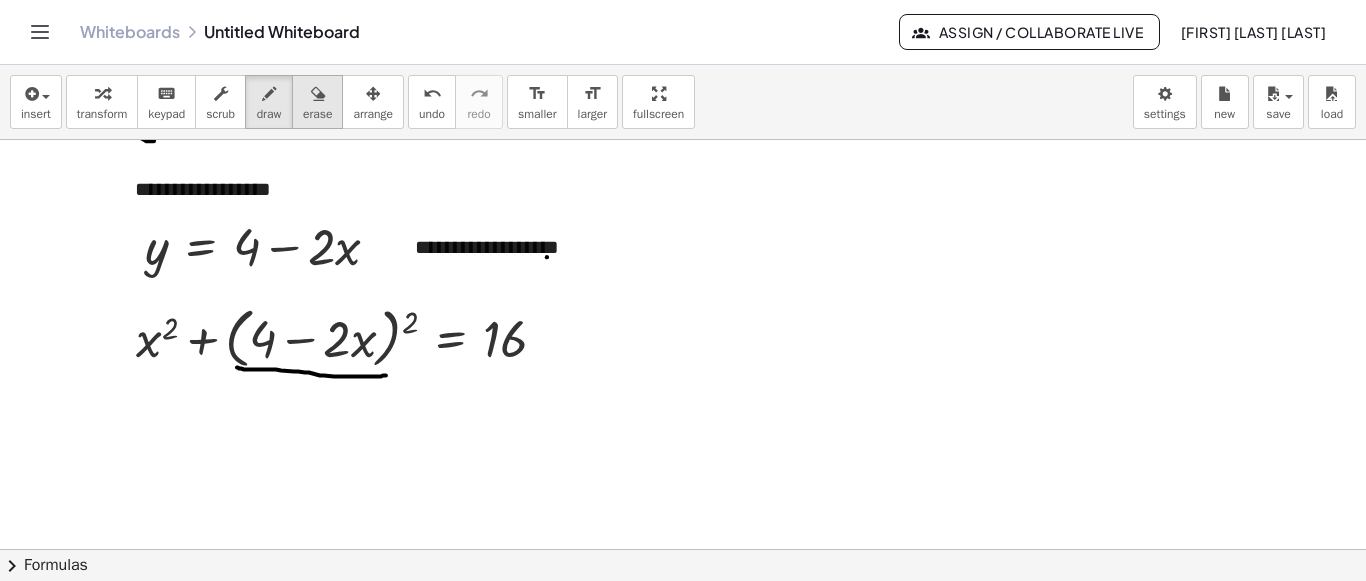 click on "erase" at bounding box center [317, 102] 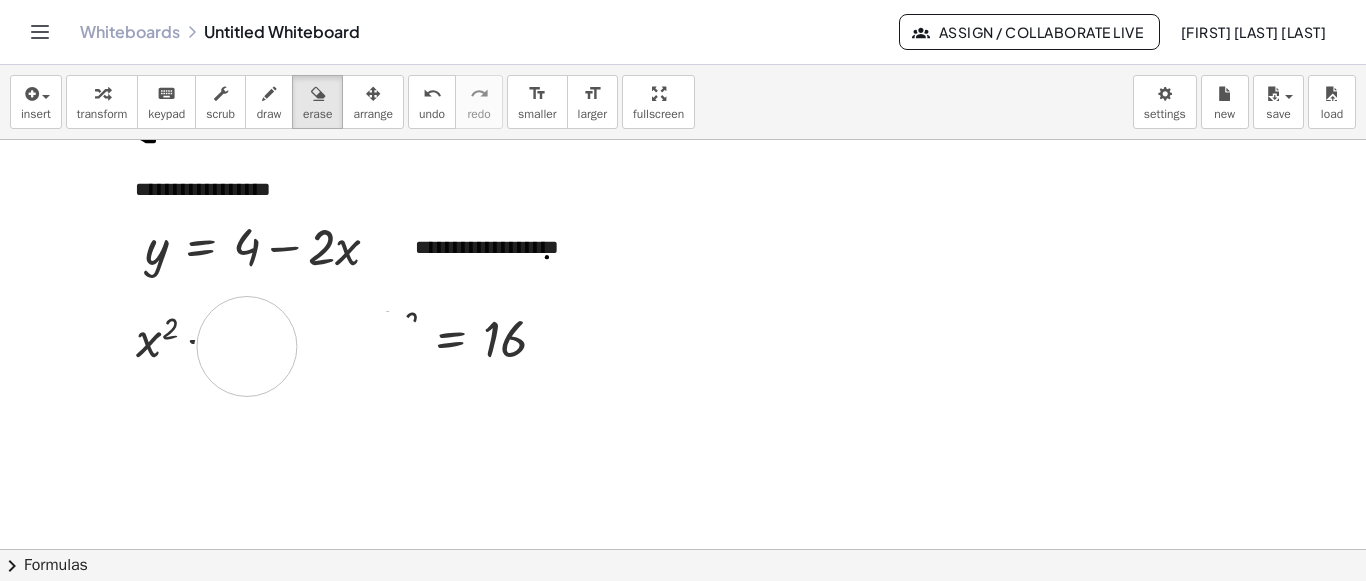 drag, startPoint x: 384, startPoint y: 360, endPoint x: 222, endPoint y: 321, distance: 166.62833 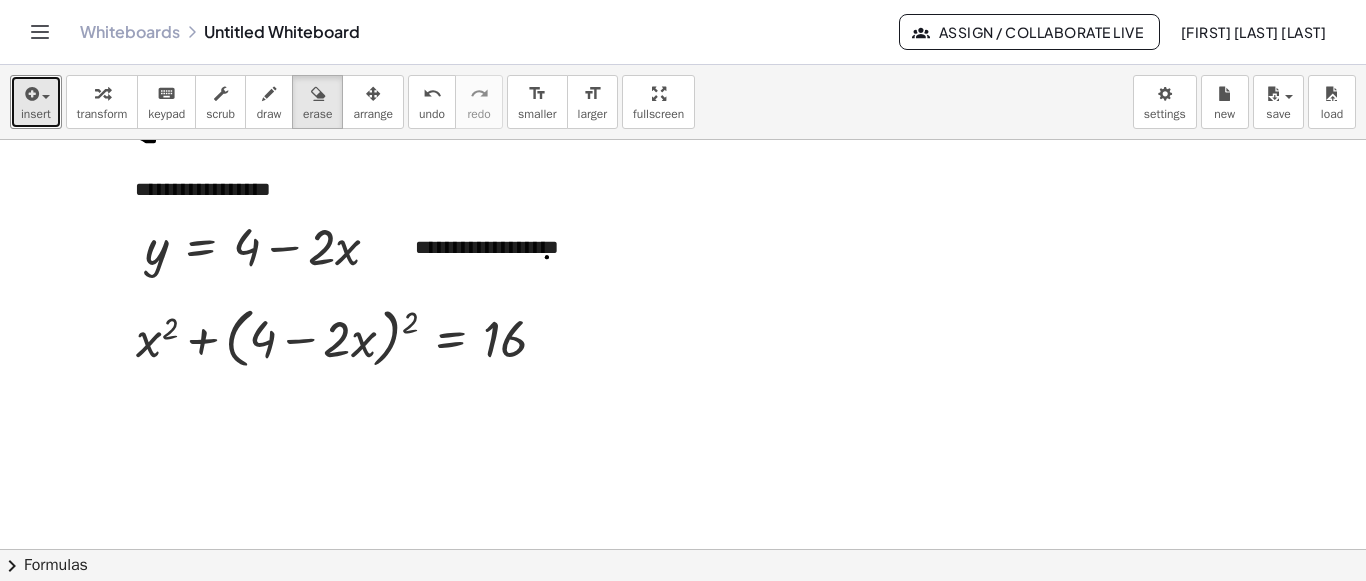 drag, startPoint x: 44, startPoint y: 106, endPoint x: 80, endPoint y: 170, distance: 73.43024 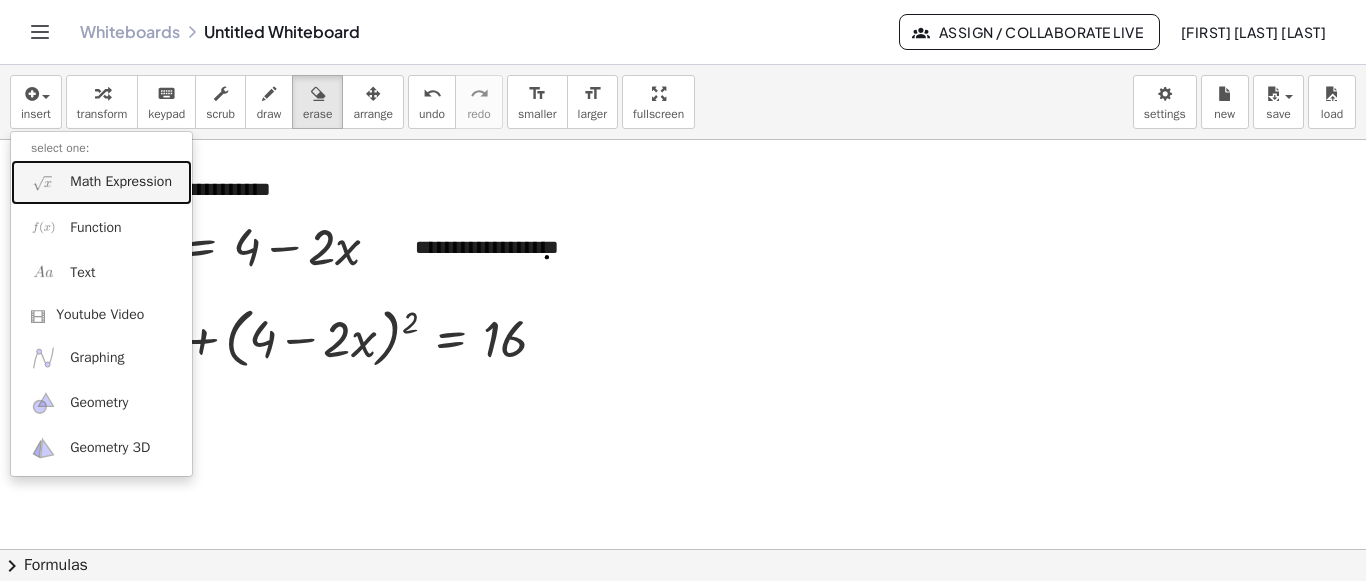click on "Math Expression" at bounding box center [101, 182] 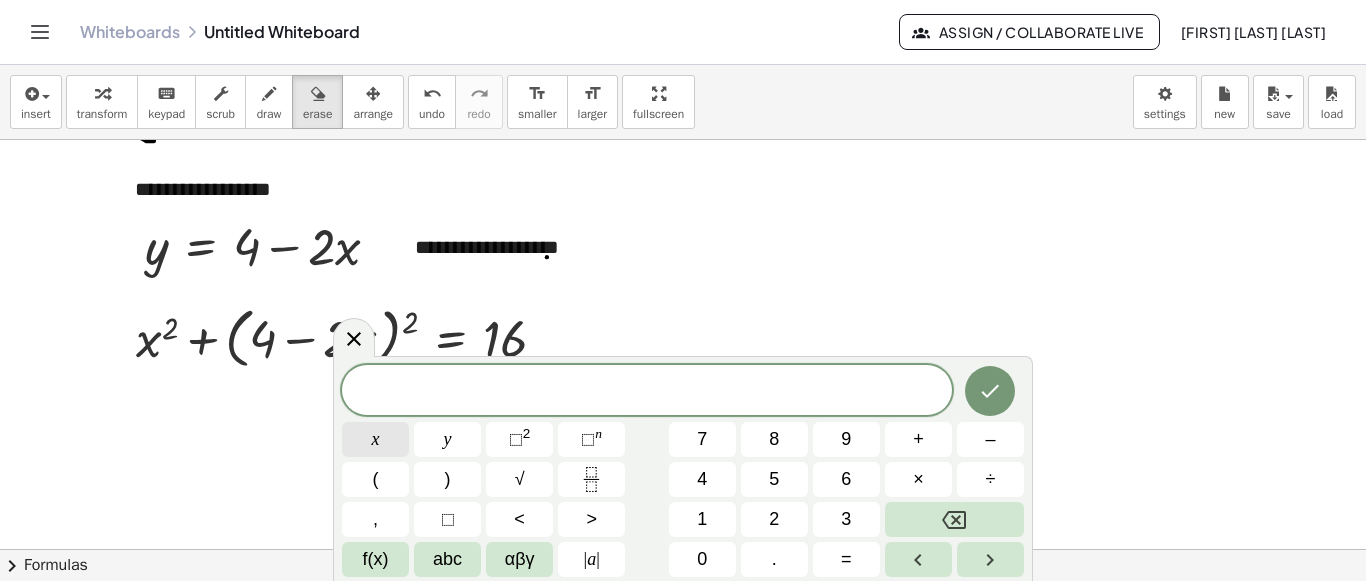 click on "x" at bounding box center [375, 439] 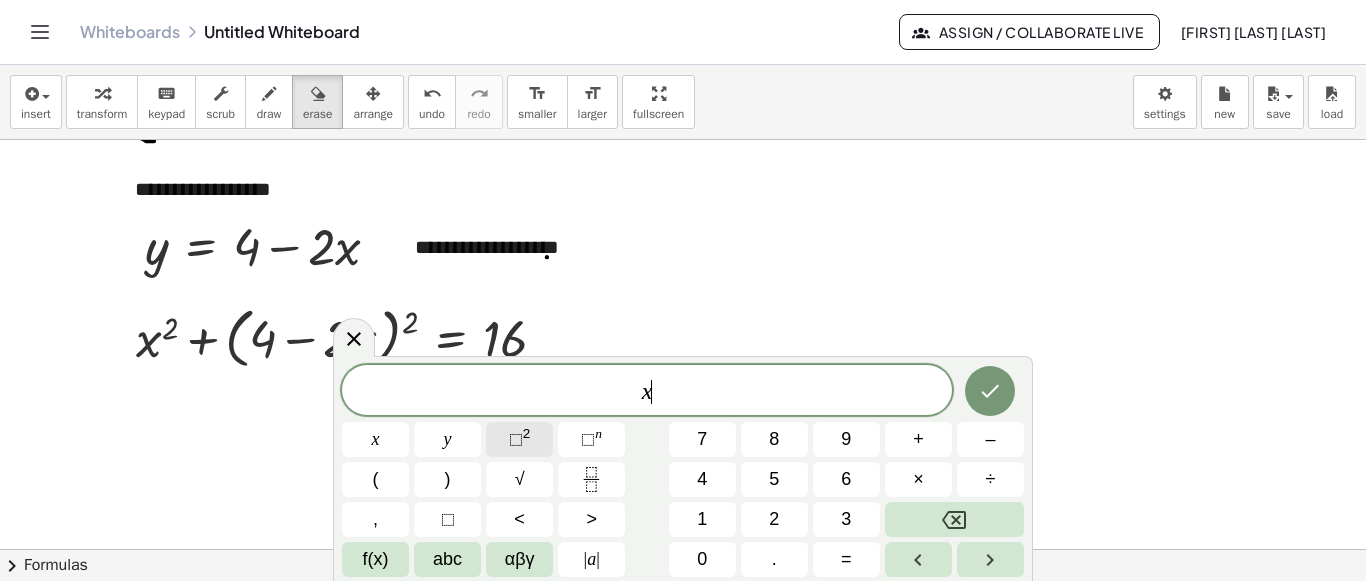 click on "⬚ 2" at bounding box center [519, 439] 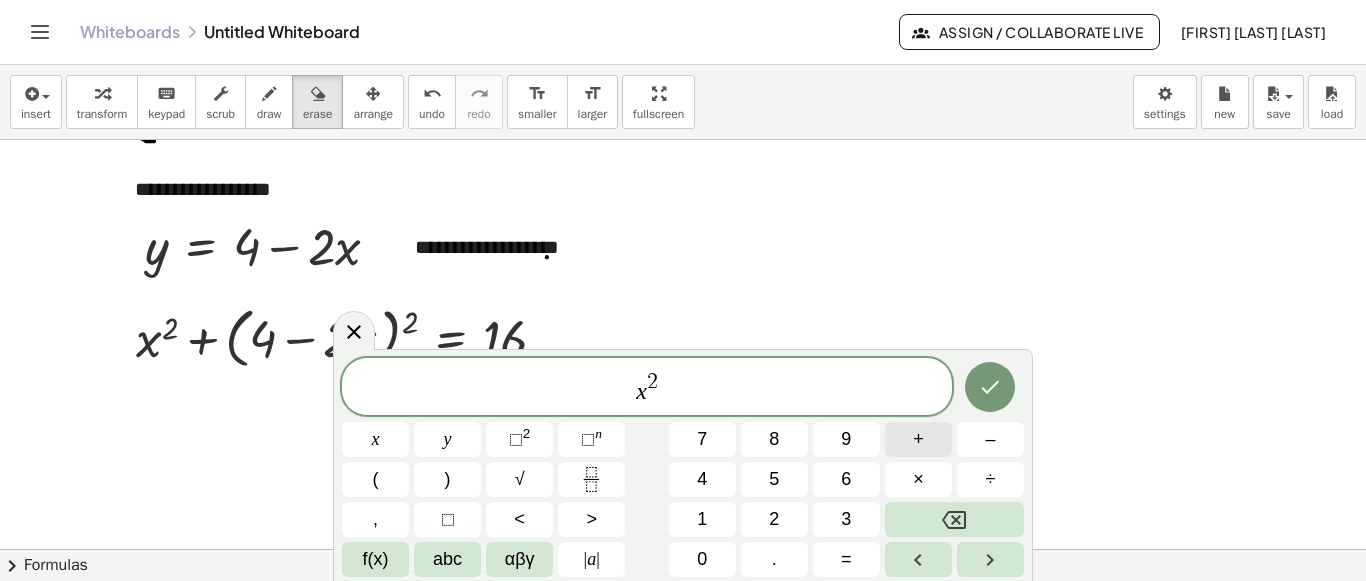 click on "+" at bounding box center [918, 439] 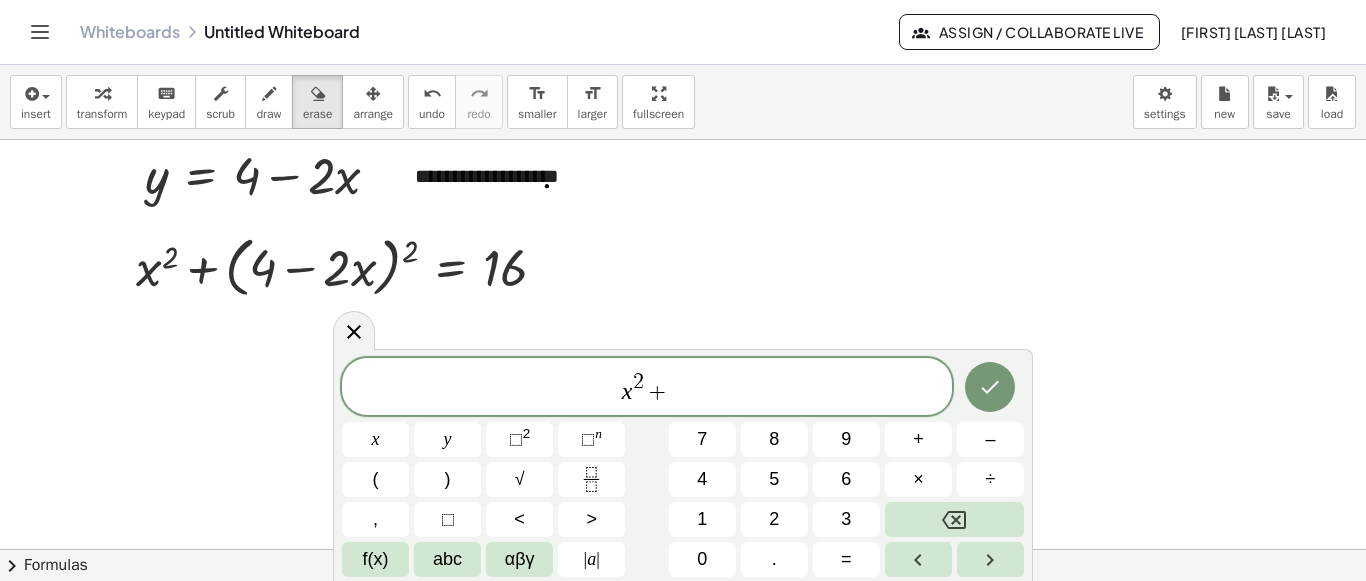 scroll, scrollTop: 921, scrollLeft: 0, axis: vertical 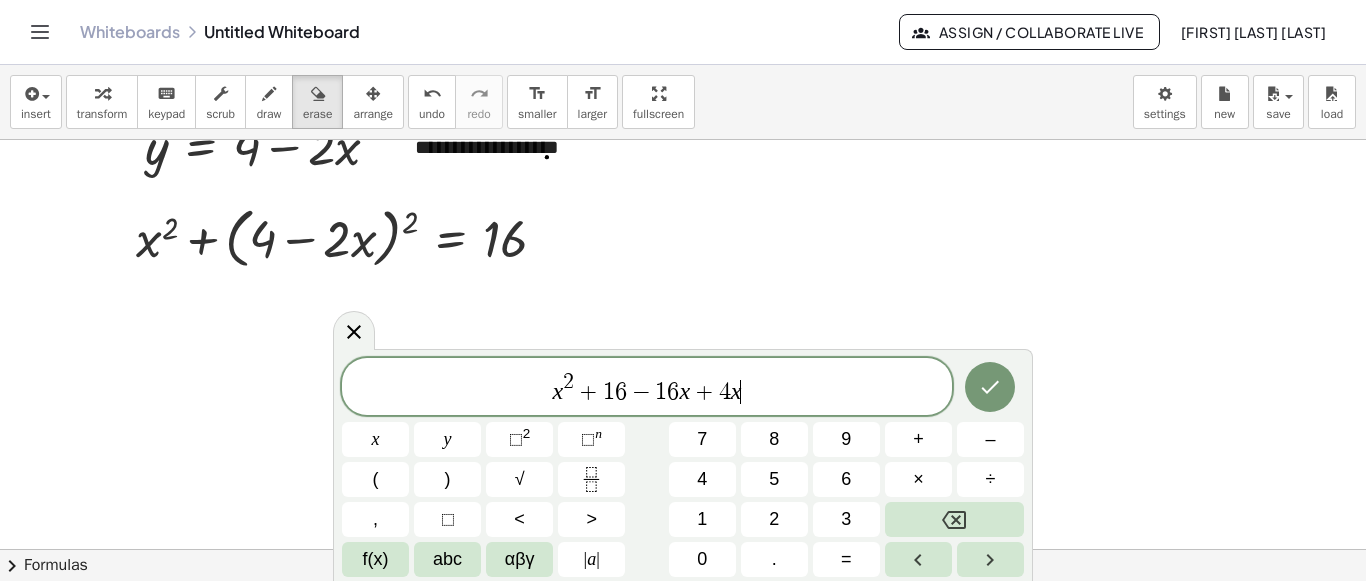 click at bounding box center [683, 40] 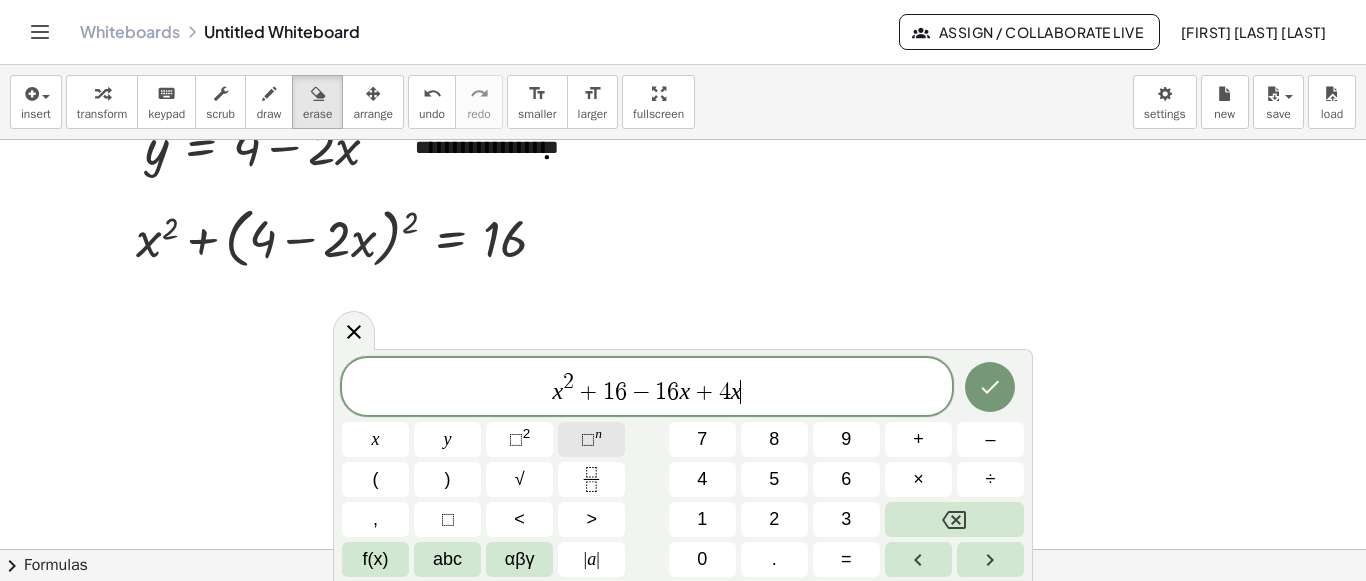 click on "⬚ 2" at bounding box center (519, 439) 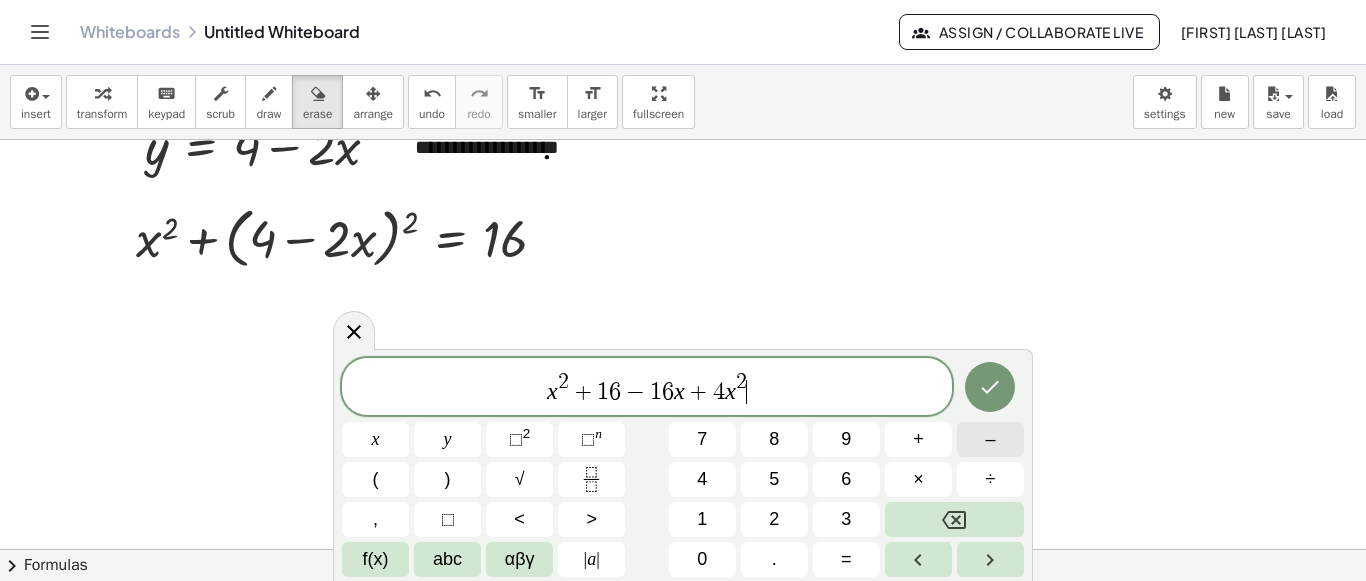 click on "–" at bounding box center [990, 439] 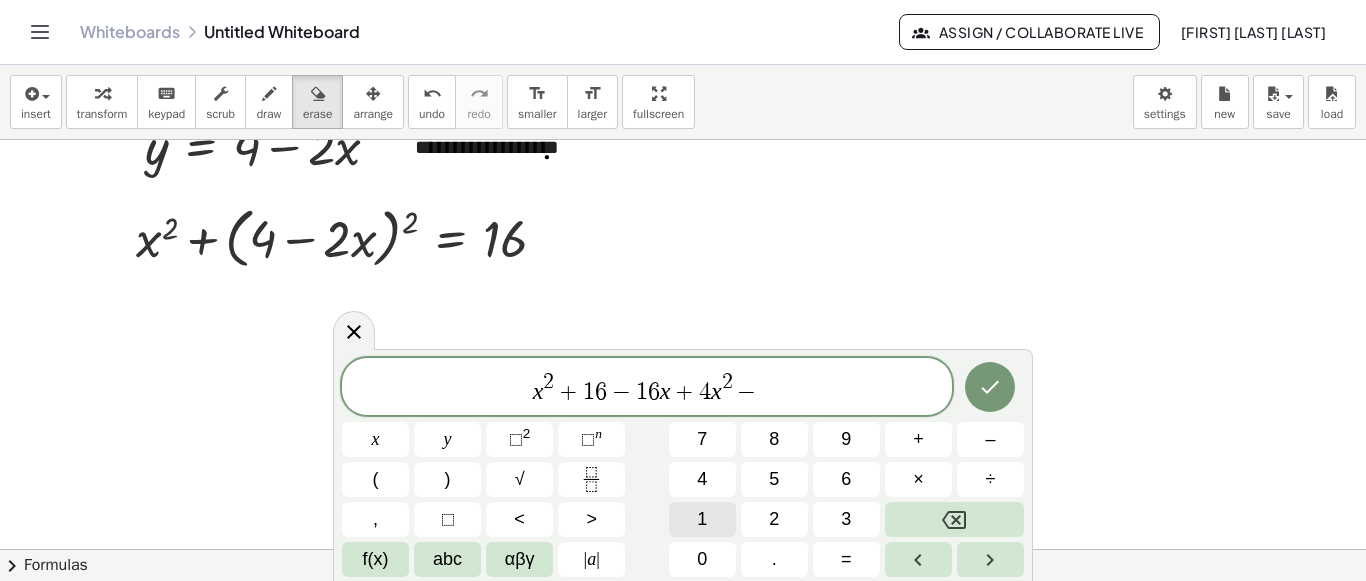click on "1" at bounding box center (702, 519) 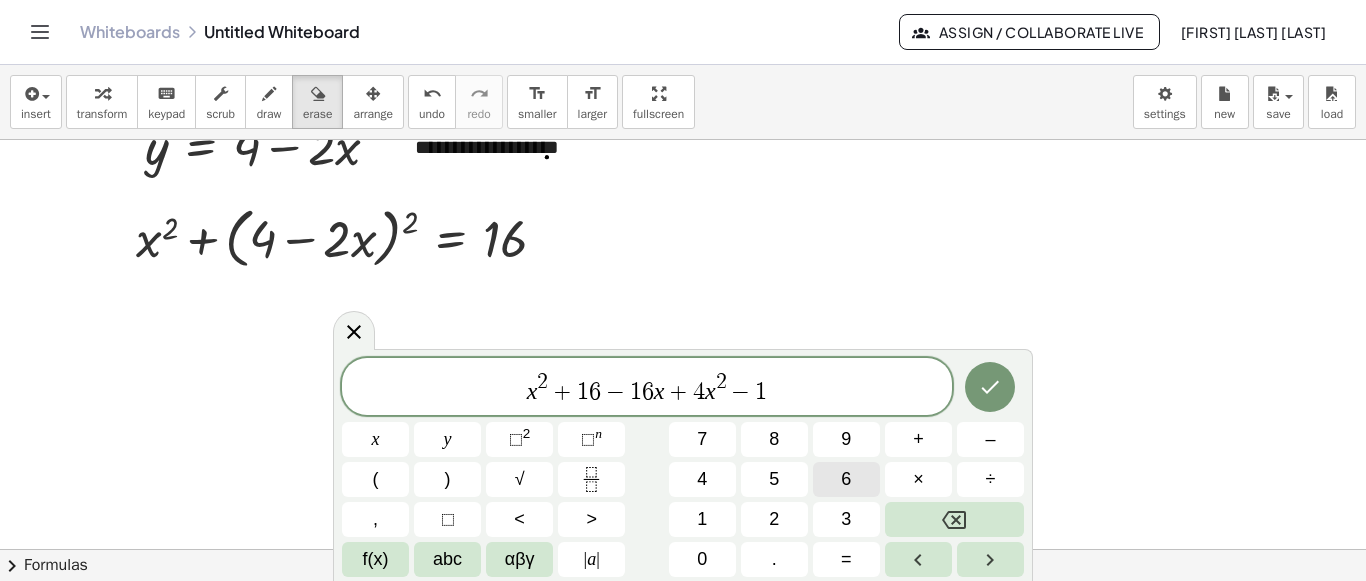 click on "6" at bounding box center (846, 479) 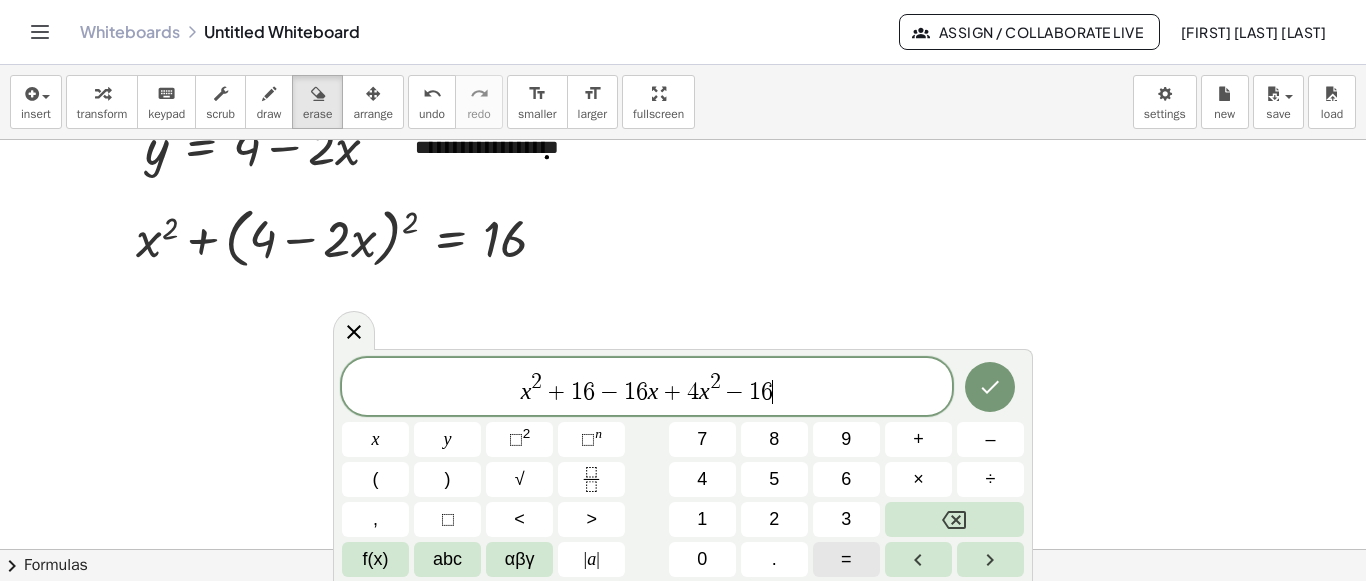 click on "=" at bounding box center [846, 559] 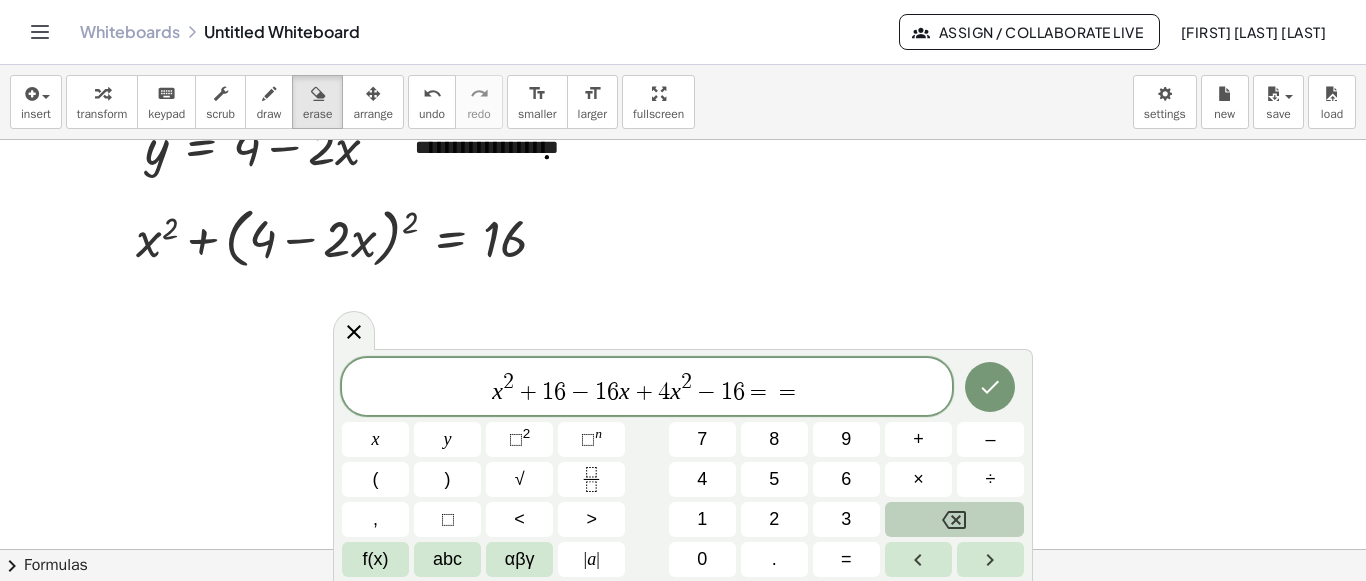 click at bounding box center (954, 519) 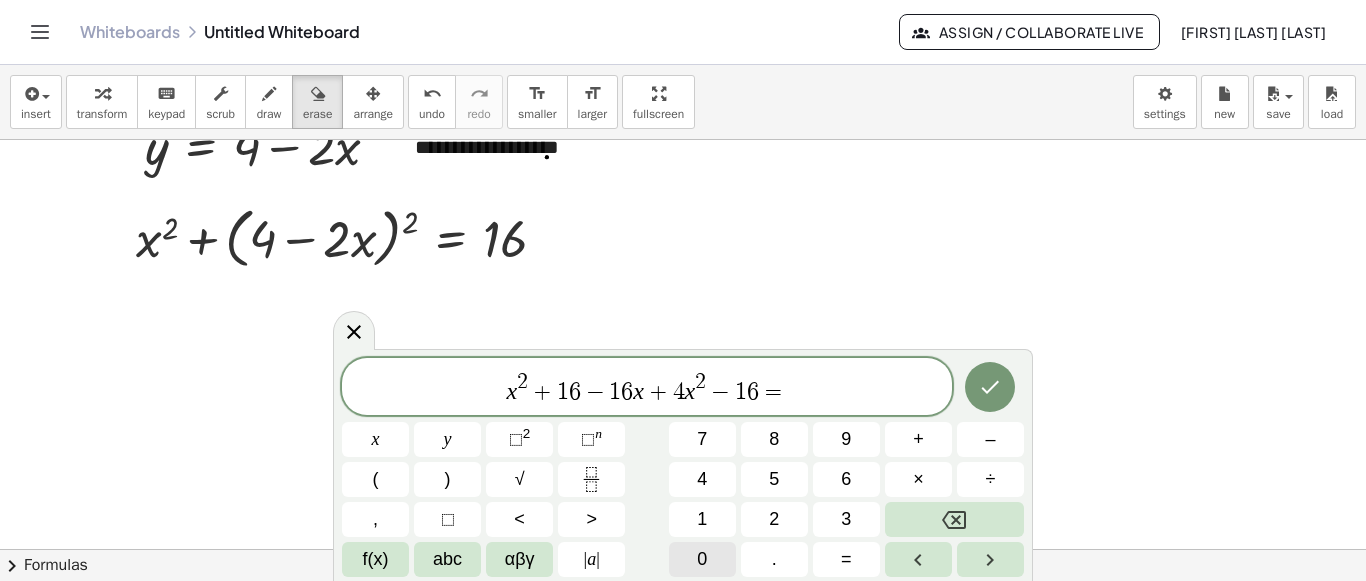 click on "0" at bounding box center (702, 559) 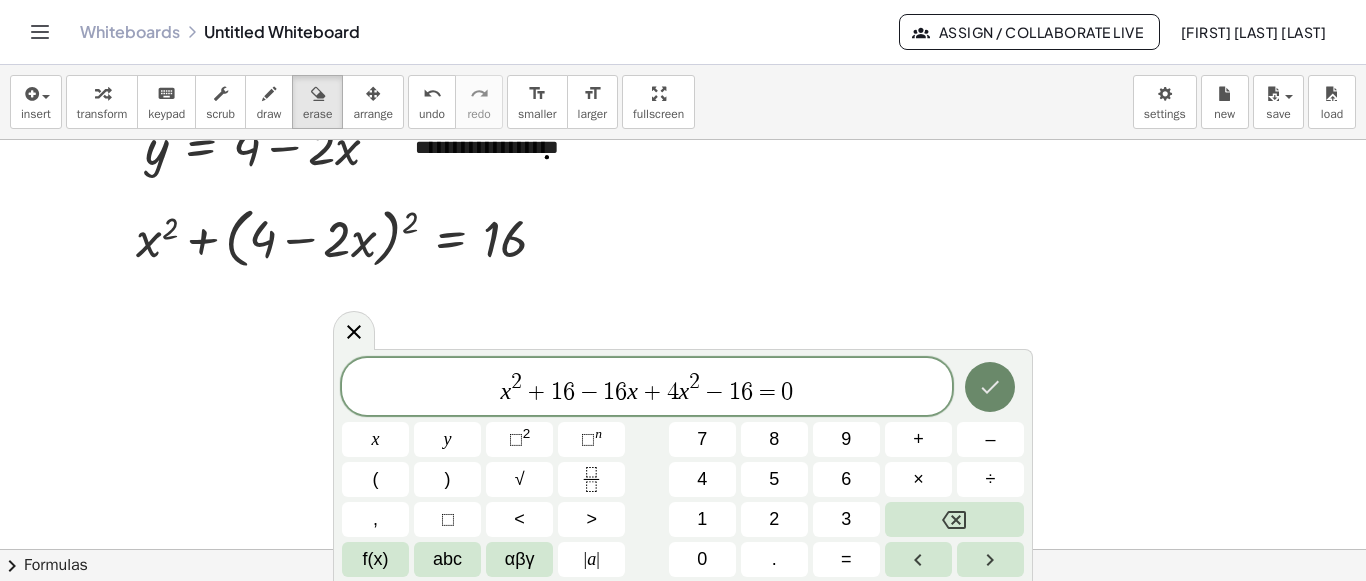 click 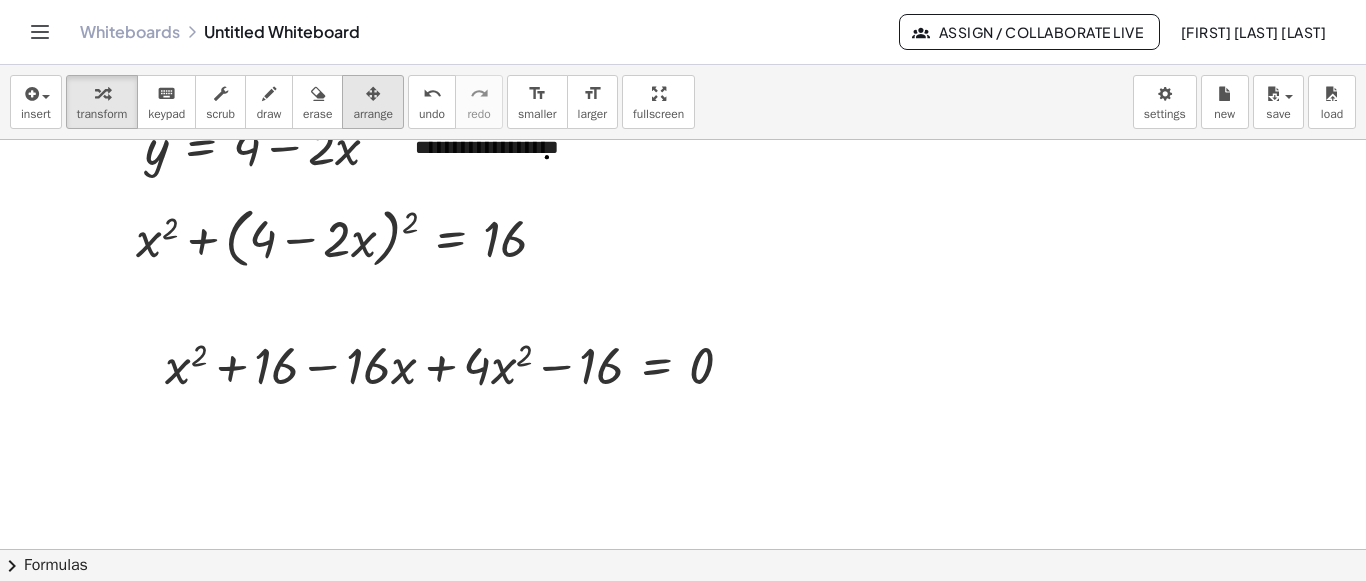 click on "arrange" at bounding box center (373, 114) 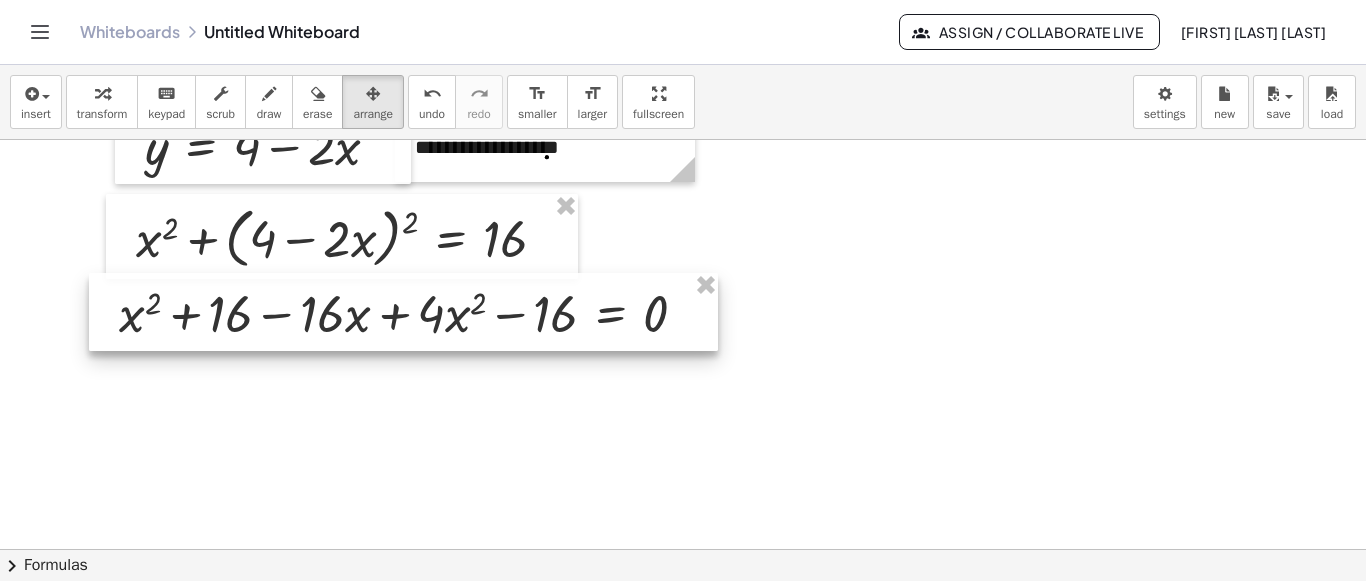 drag, startPoint x: 409, startPoint y: 367, endPoint x: 363, endPoint y: 315, distance: 69.426216 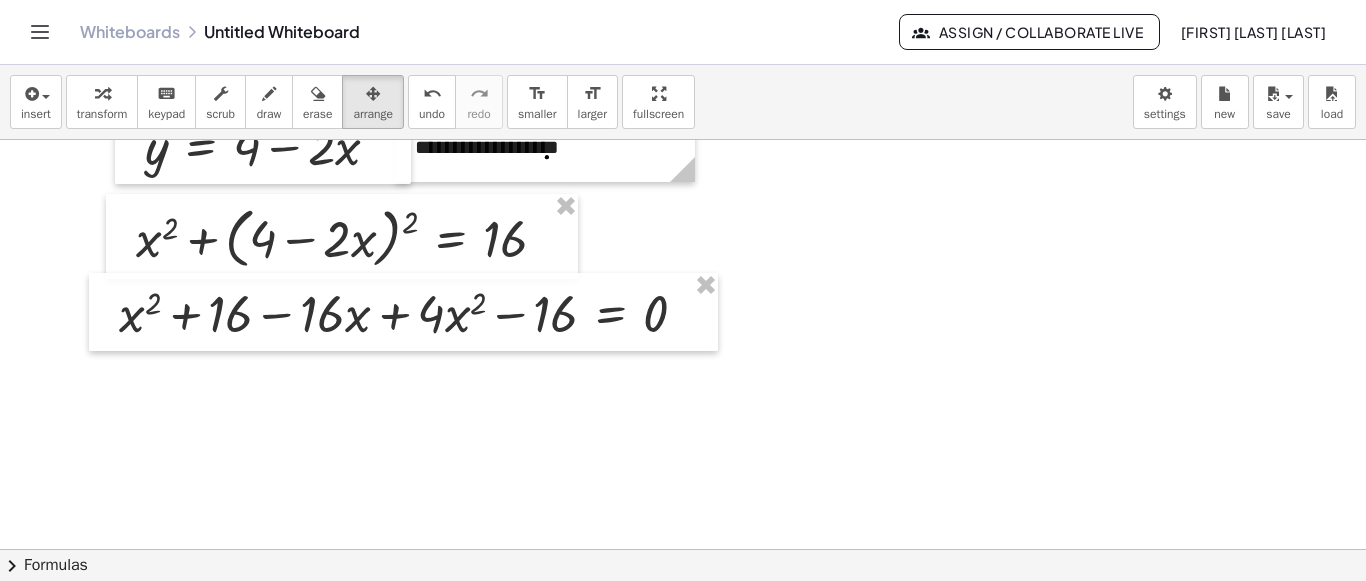 click at bounding box center (683, 40) 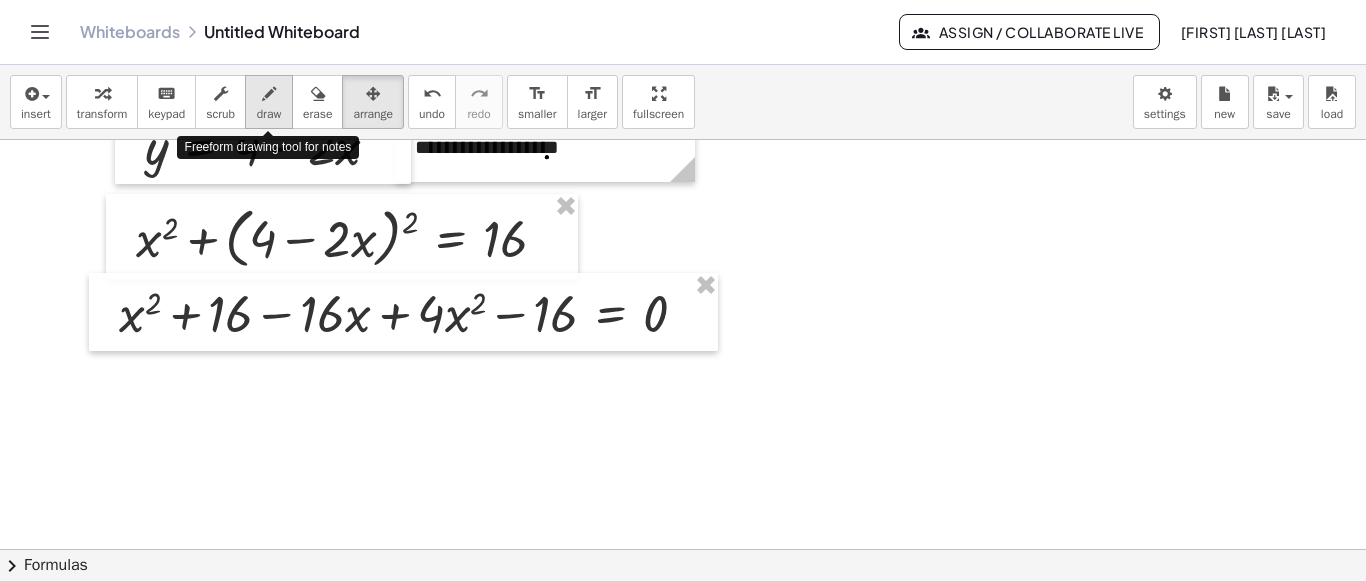 click at bounding box center [269, 94] 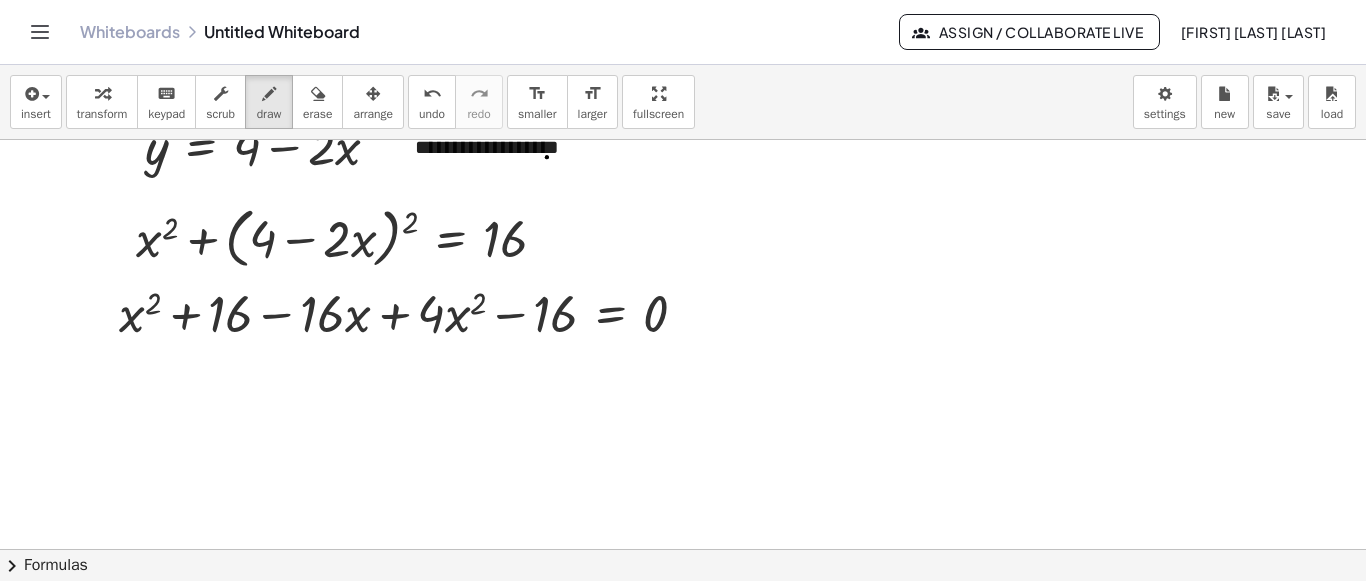click on "**********" at bounding box center [683, 290] 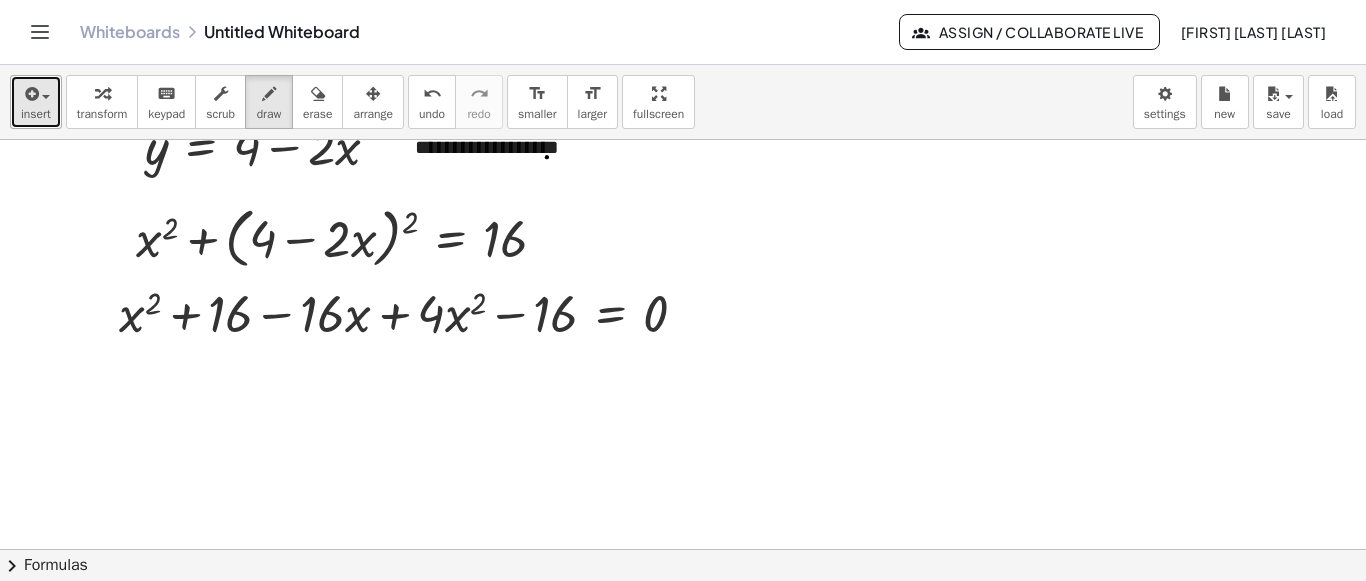 click on "insert" at bounding box center [36, 102] 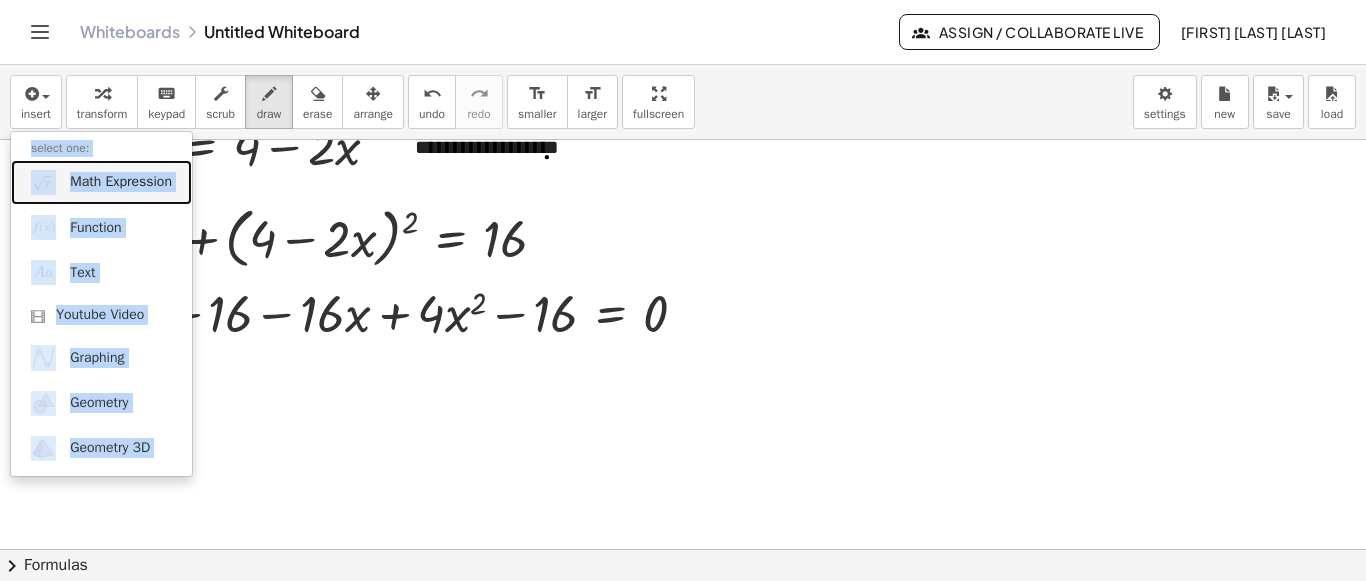 click on "Math Expression" at bounding box center (101, 182) 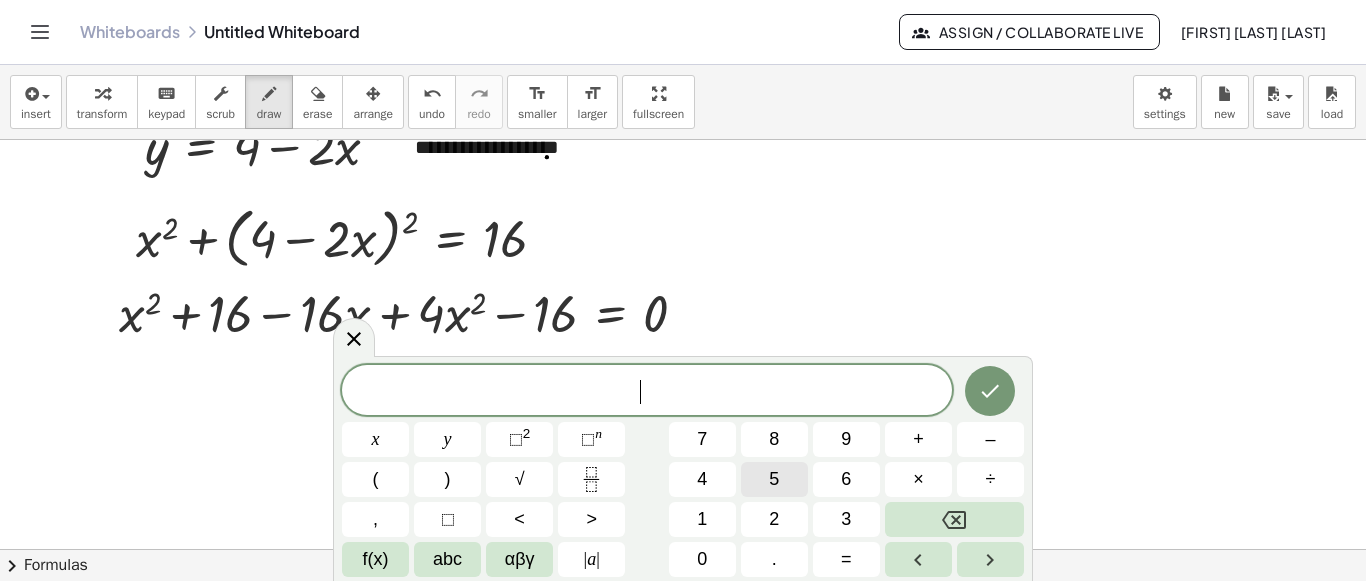 click on "5" at bounding box center [774, 479] 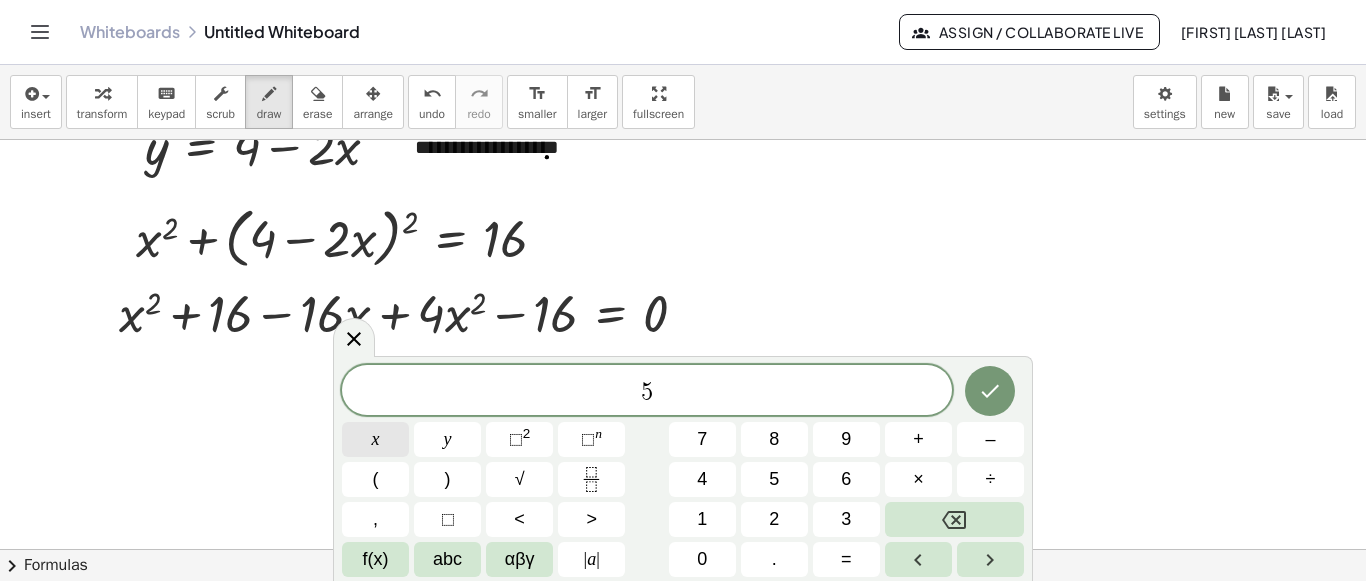 click on "x" at bounding box center [375, 439] 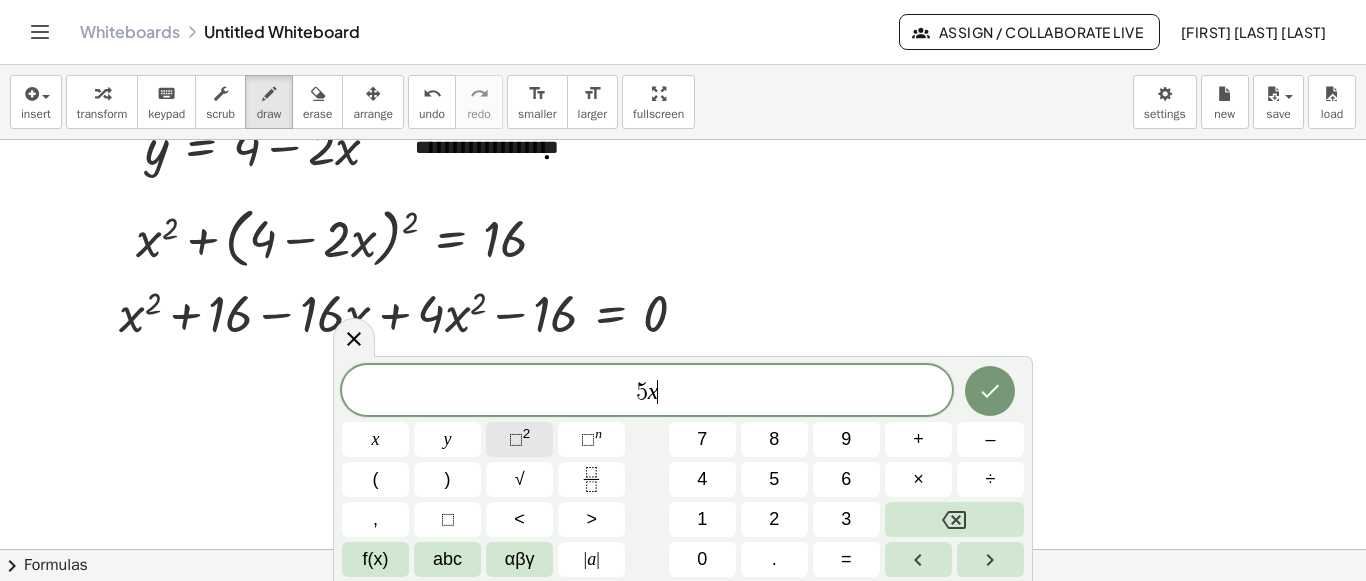 click on "⬚" at bounding box center (516, 439) 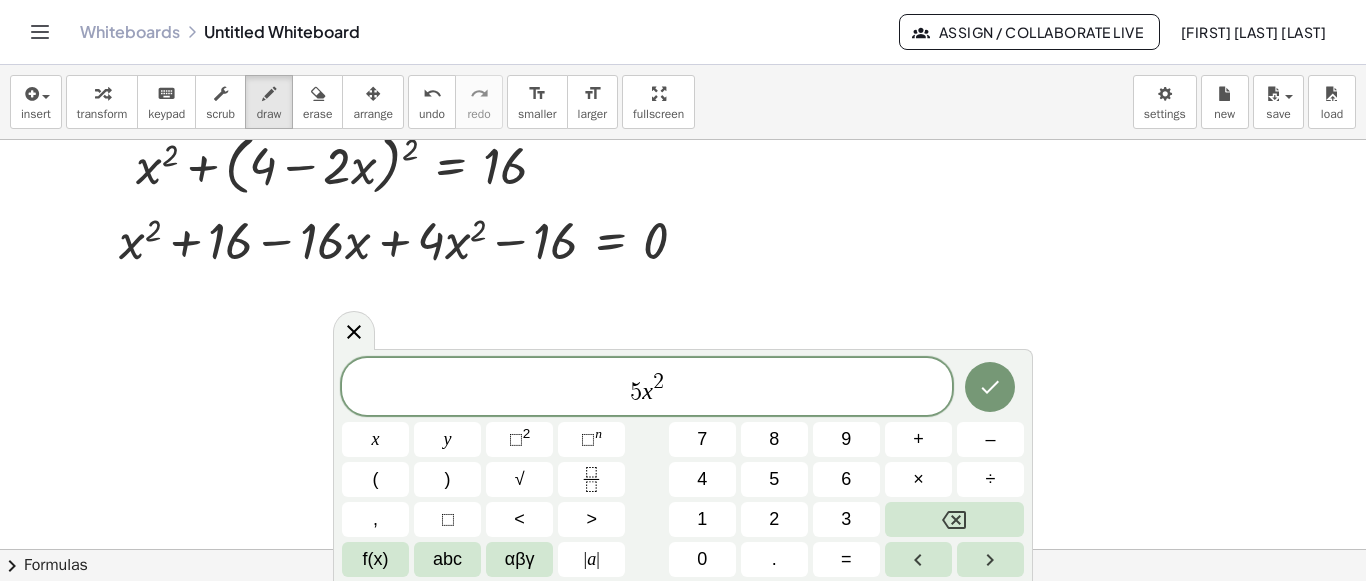 scroll, scrollTop: 1021, scrollLeft: 0, axis: vertical 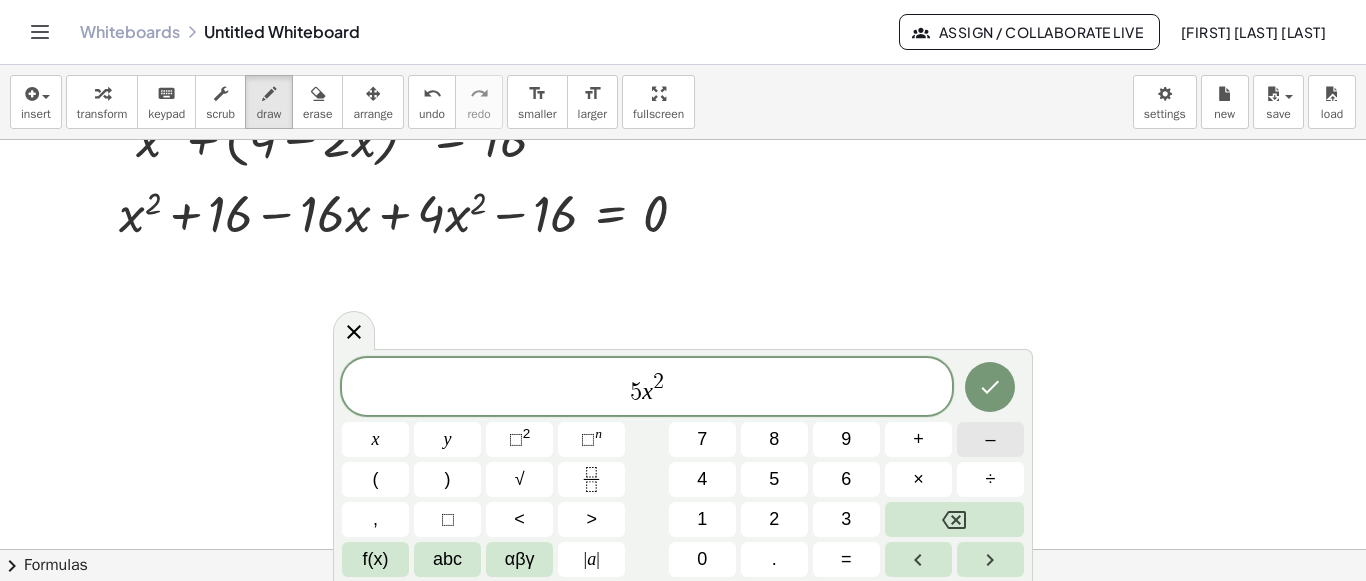 click on "–" at bounding box center (990, 439) 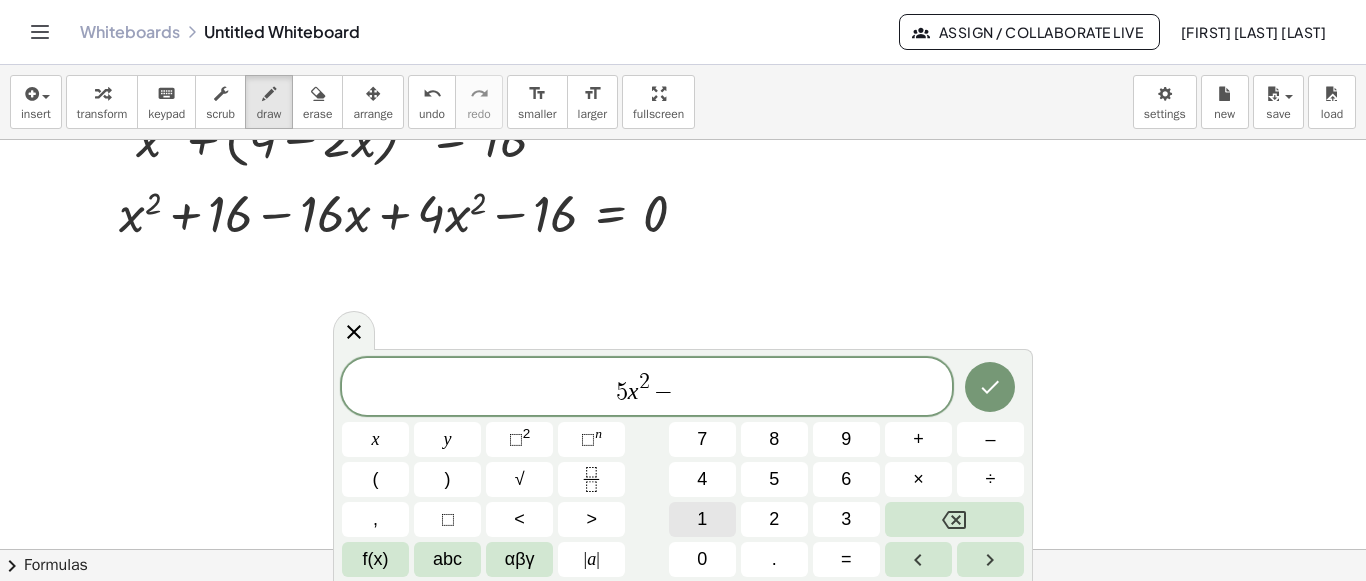 click on "1" at bounding box center (702, 519) 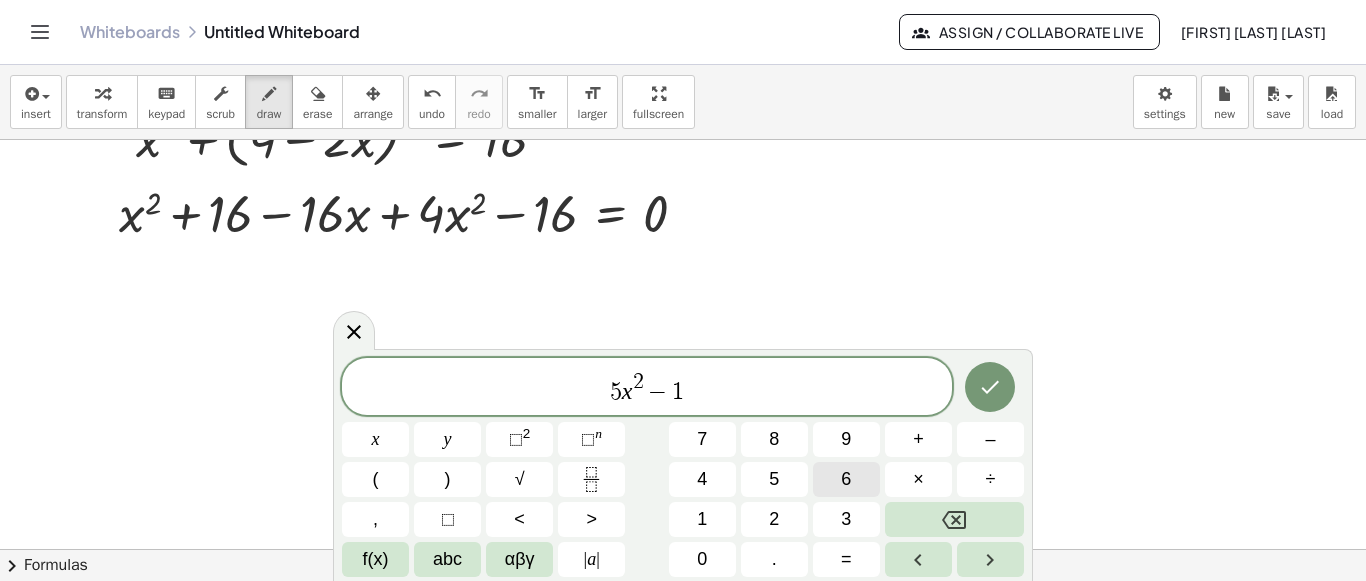 click on "6" at bounding box center (846, 479) 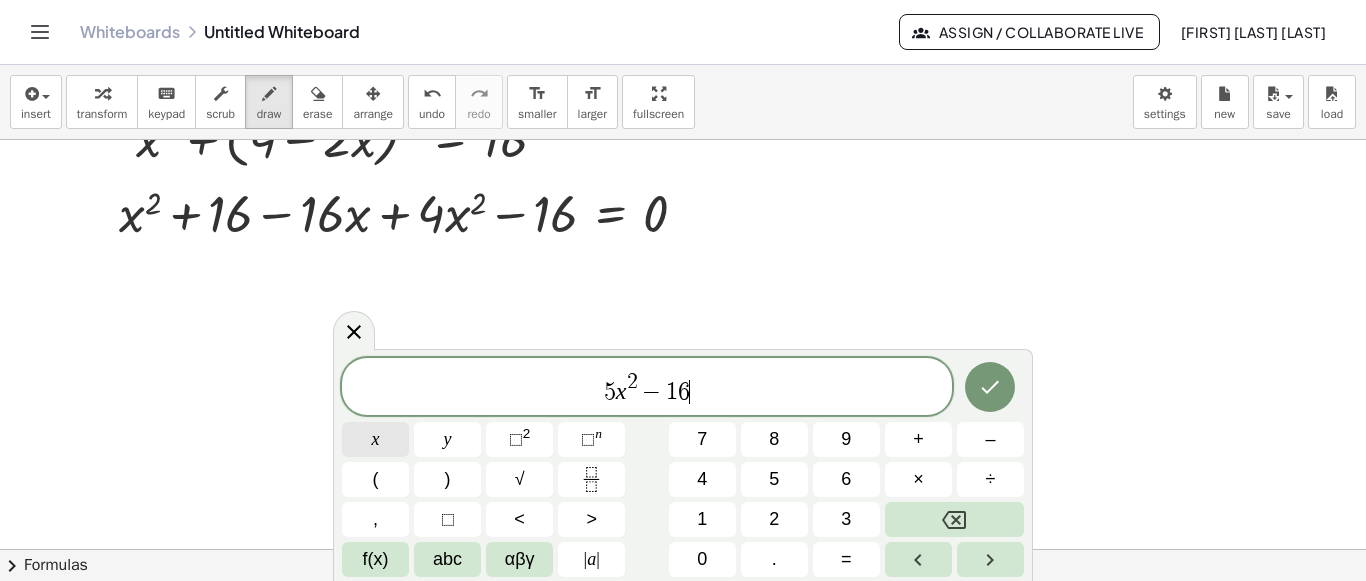 click on "x" at bounding box center (375, 439) 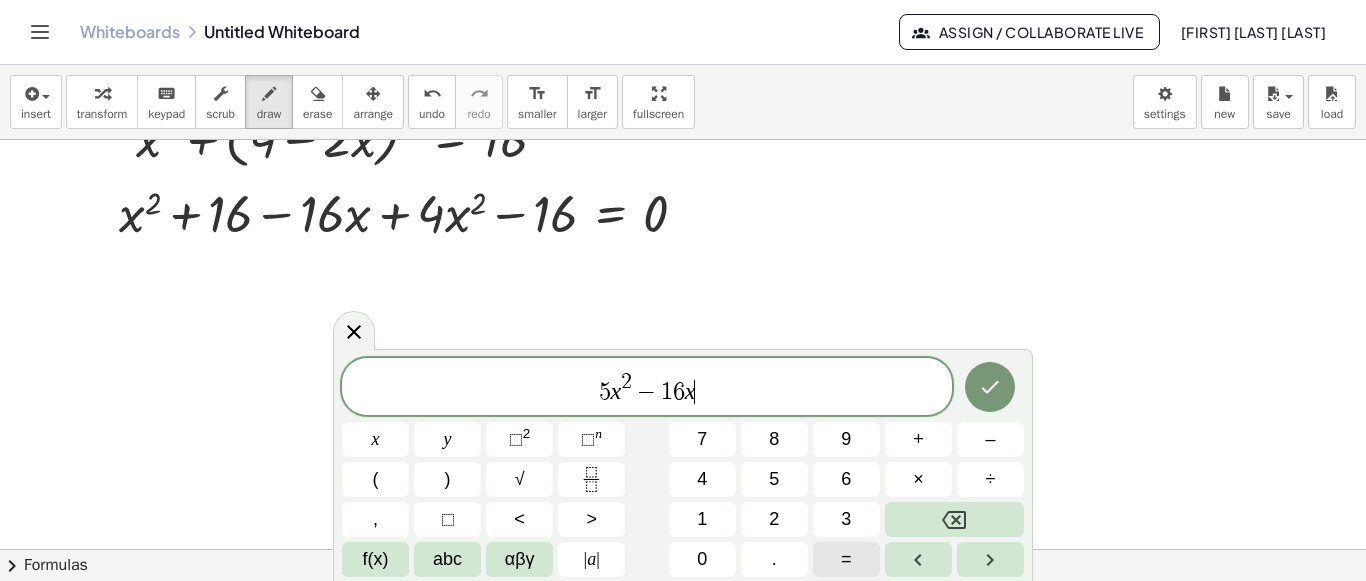 click on "=" at bounding box center [846, 559] 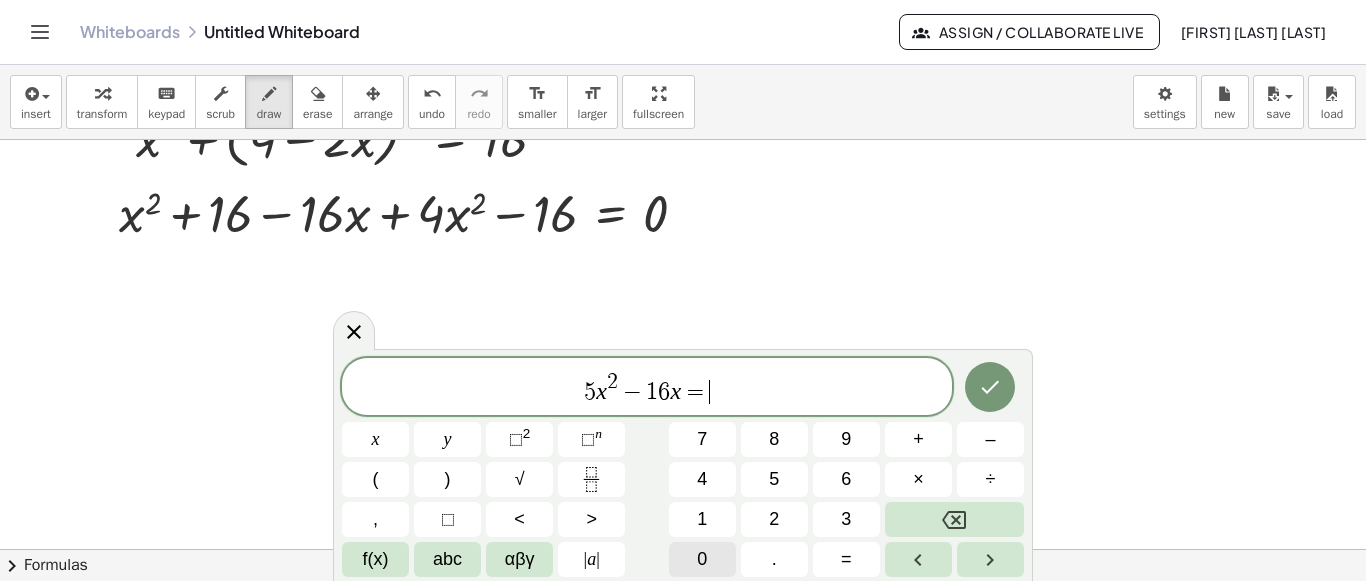 click on "0" at bounding box center [702, 559] 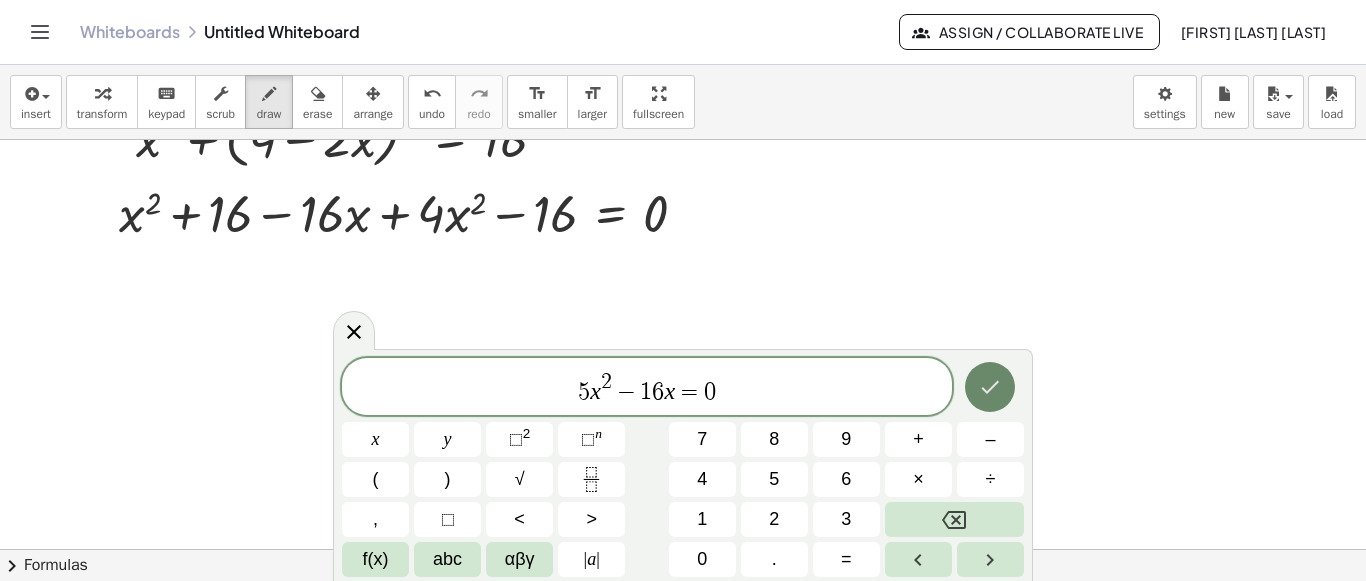 click 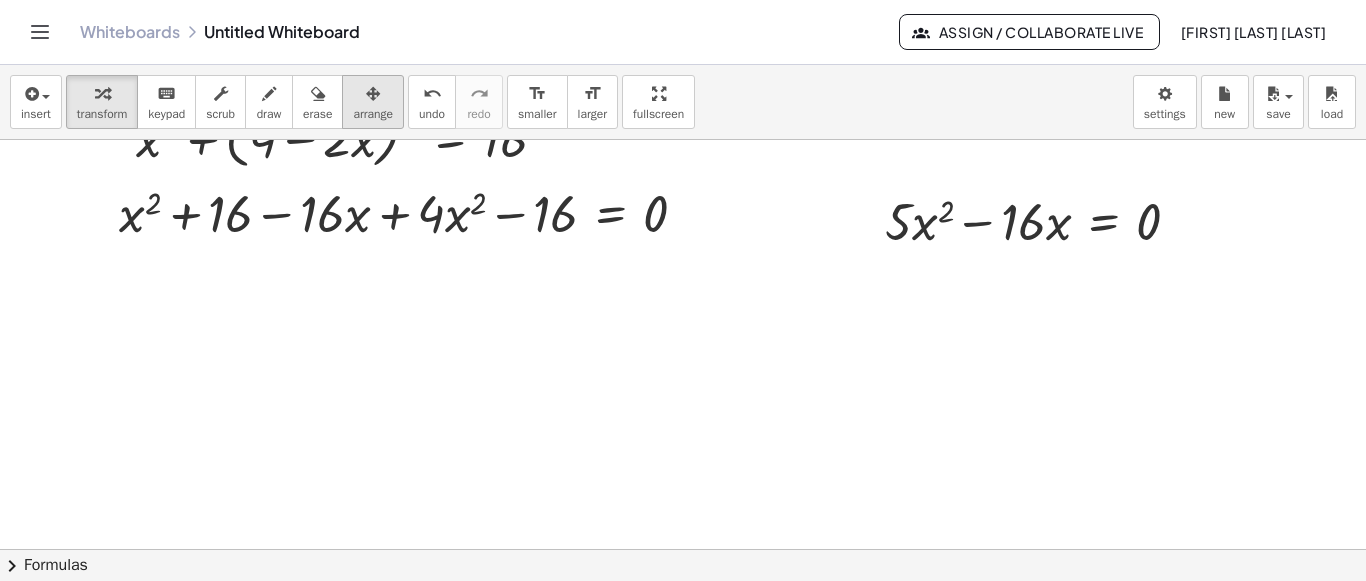 click on "arrange" at bounding box center (373, 114) 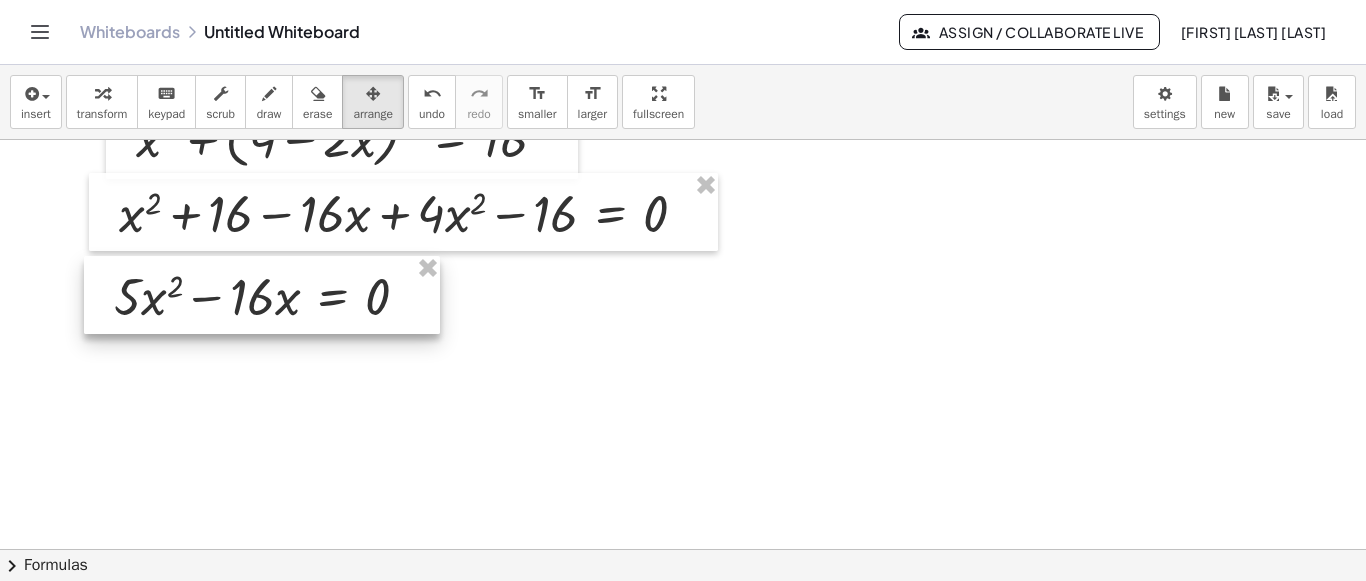 drag, startPoint x: 948, startPoint y: 243, endPoint x: 183, endPoint y: 316, distance: 768.4751 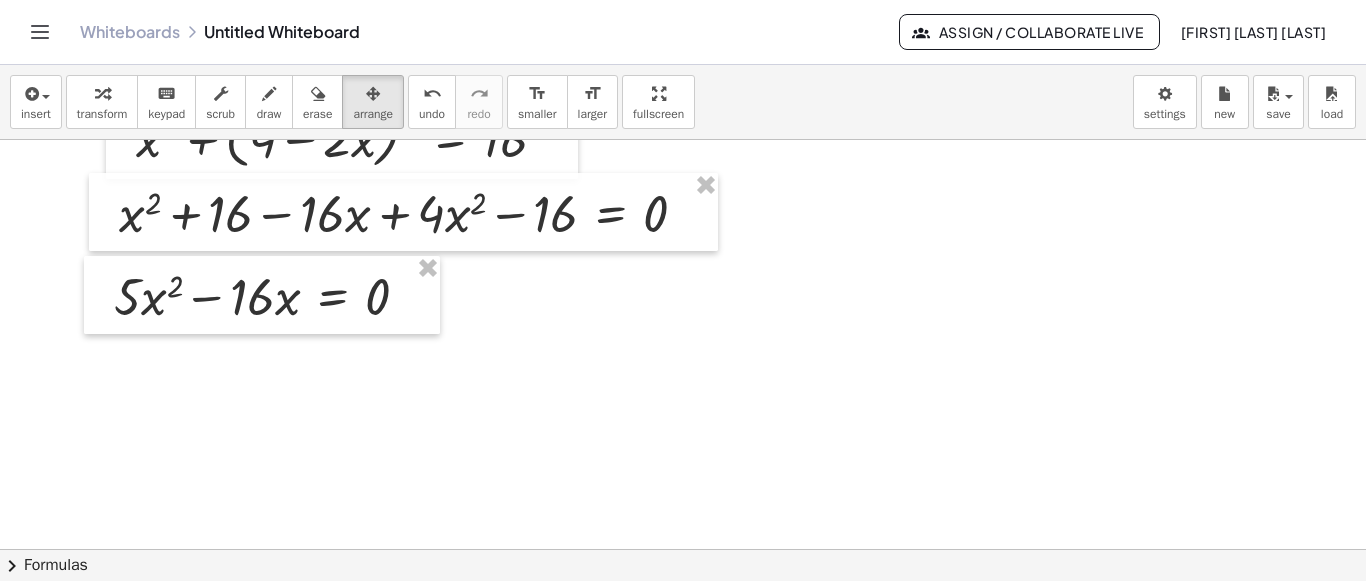 click at bounding box center (683, -60) 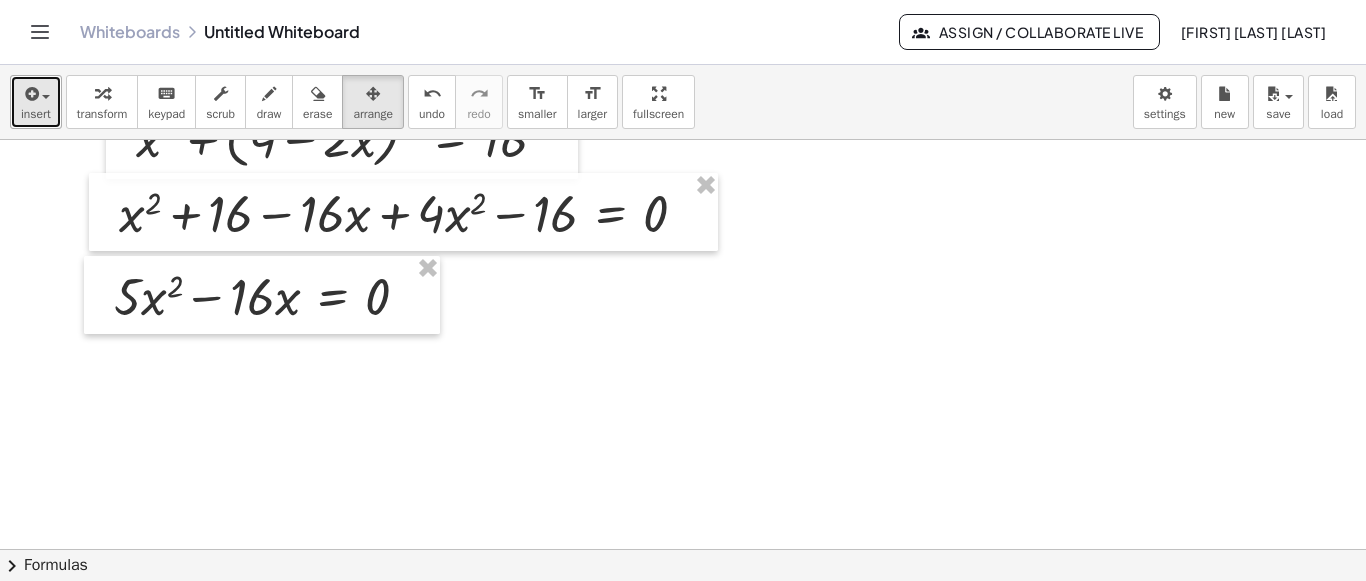 click at bounding box center [30, 94] 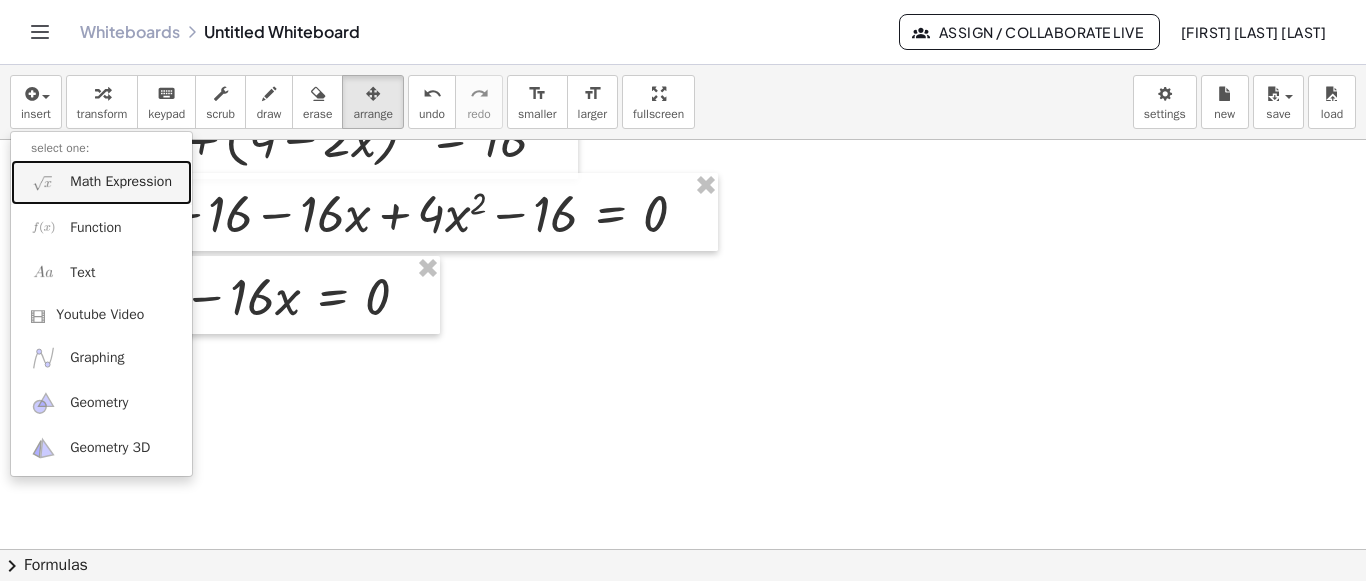 click on "Math Expression" at bounding box center (101, 182) 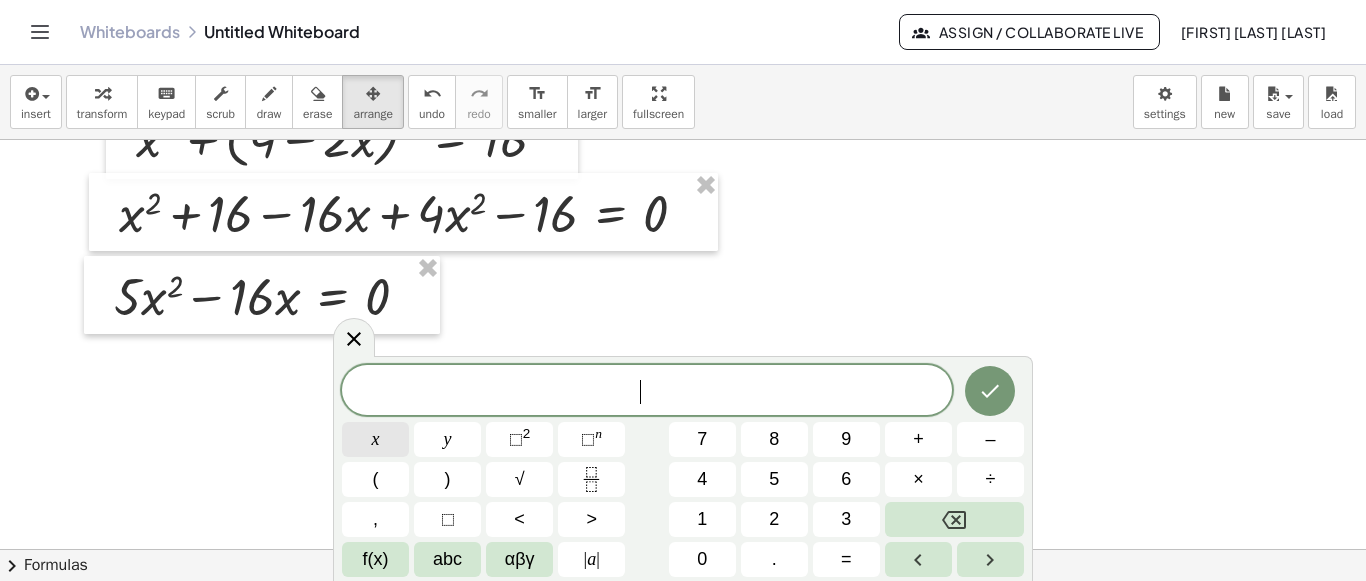 click on "x" at bounding box center [375, 439] 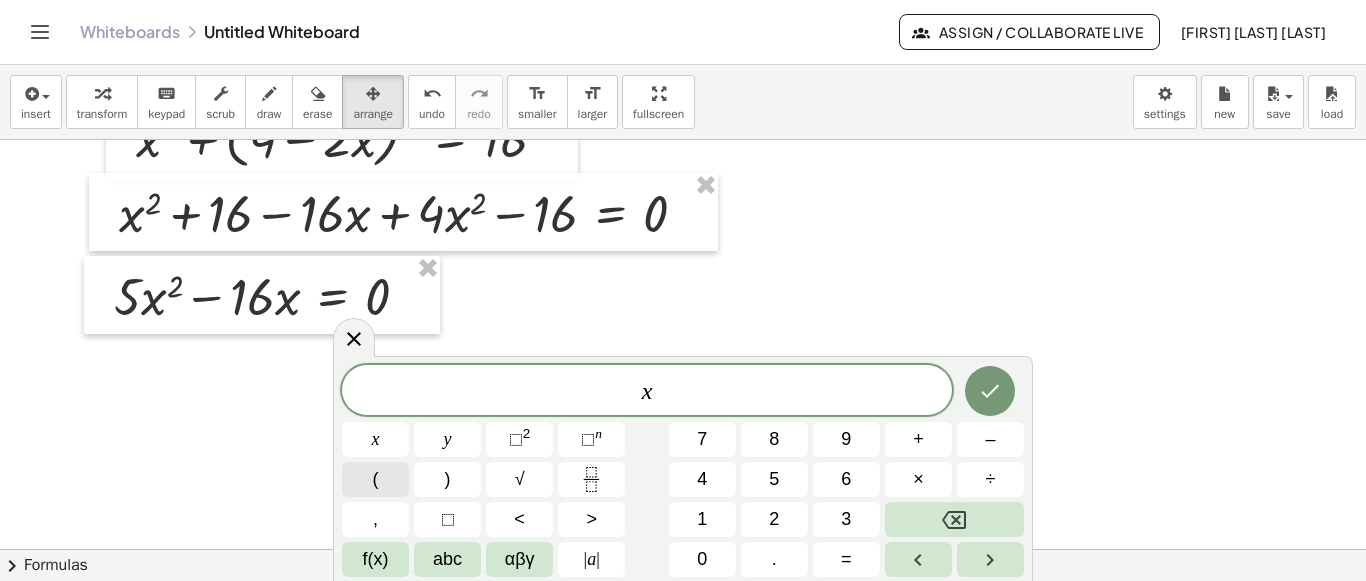 click on "(" at bounding box center (375, 479) 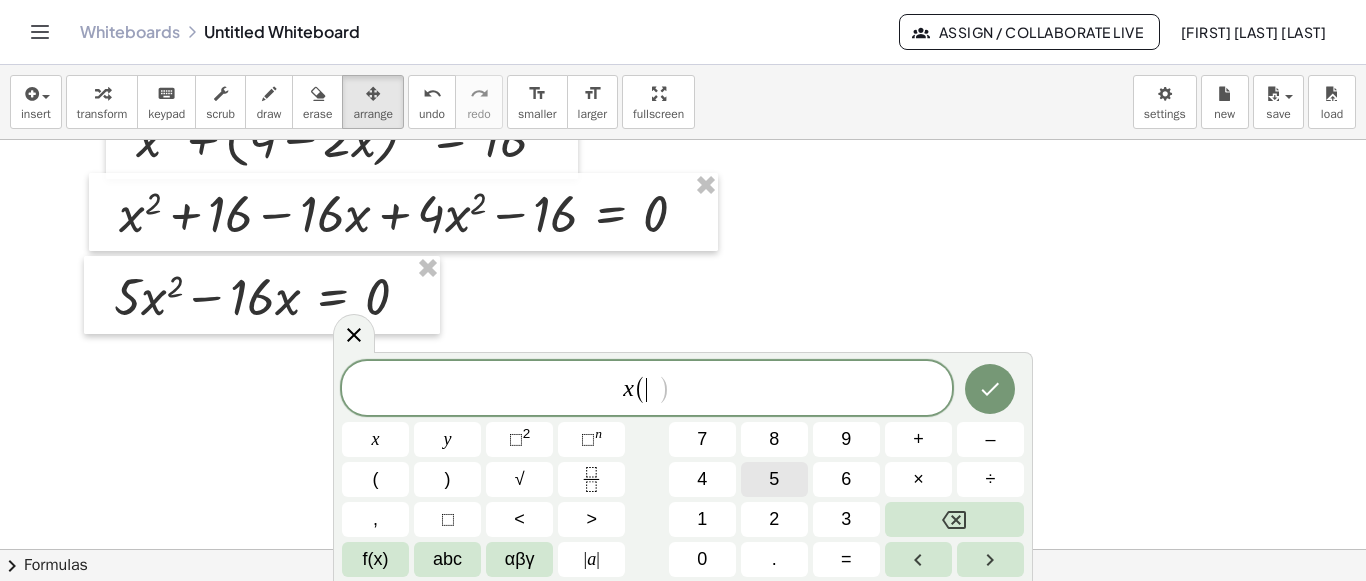 click on "5" at bounding box center [774, 479] 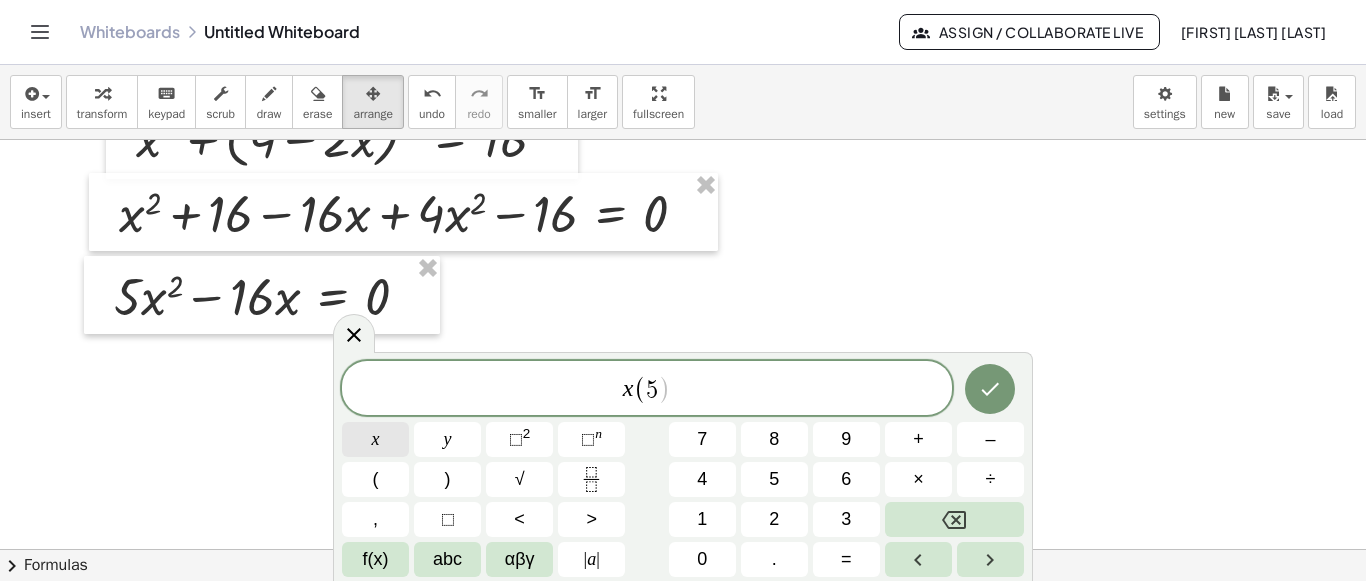 click on "x" at bounding box center (375, 439) 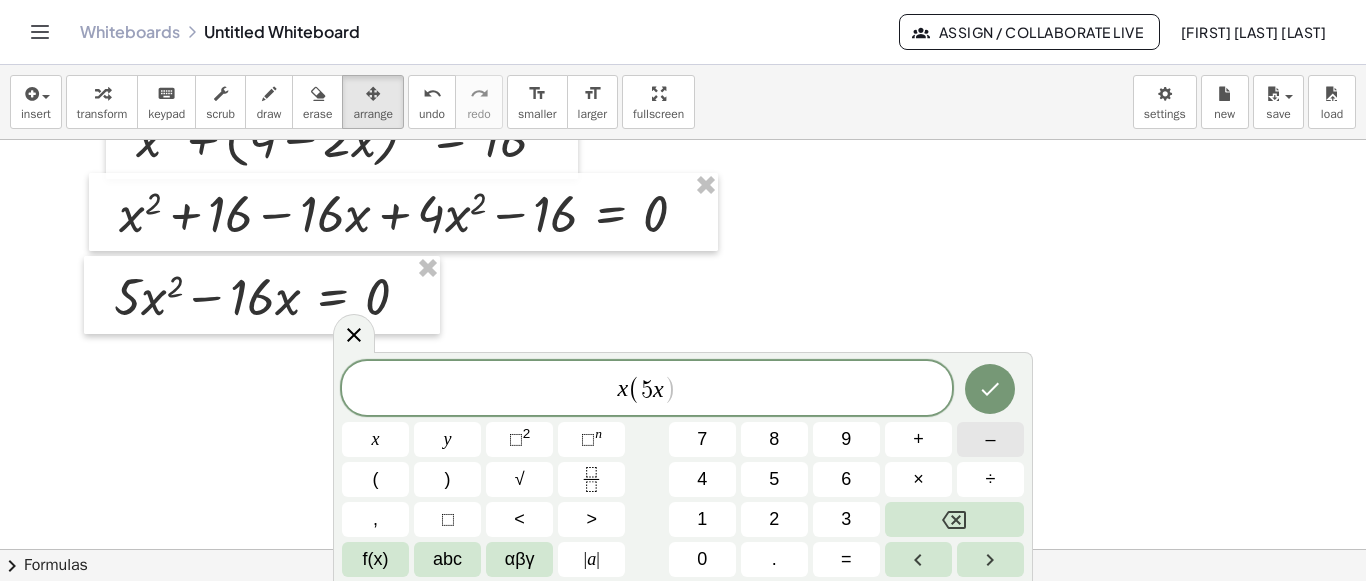 click on "–" at bounding box center [990, 439] 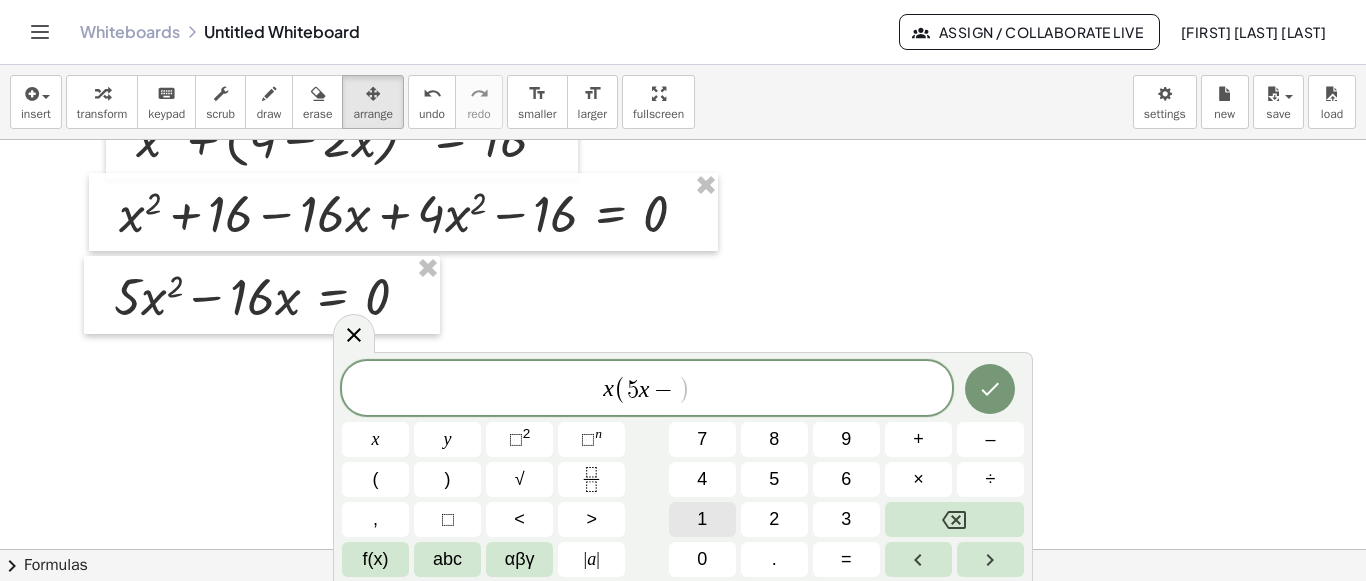 click on "1" at bounding box center (702, 519) 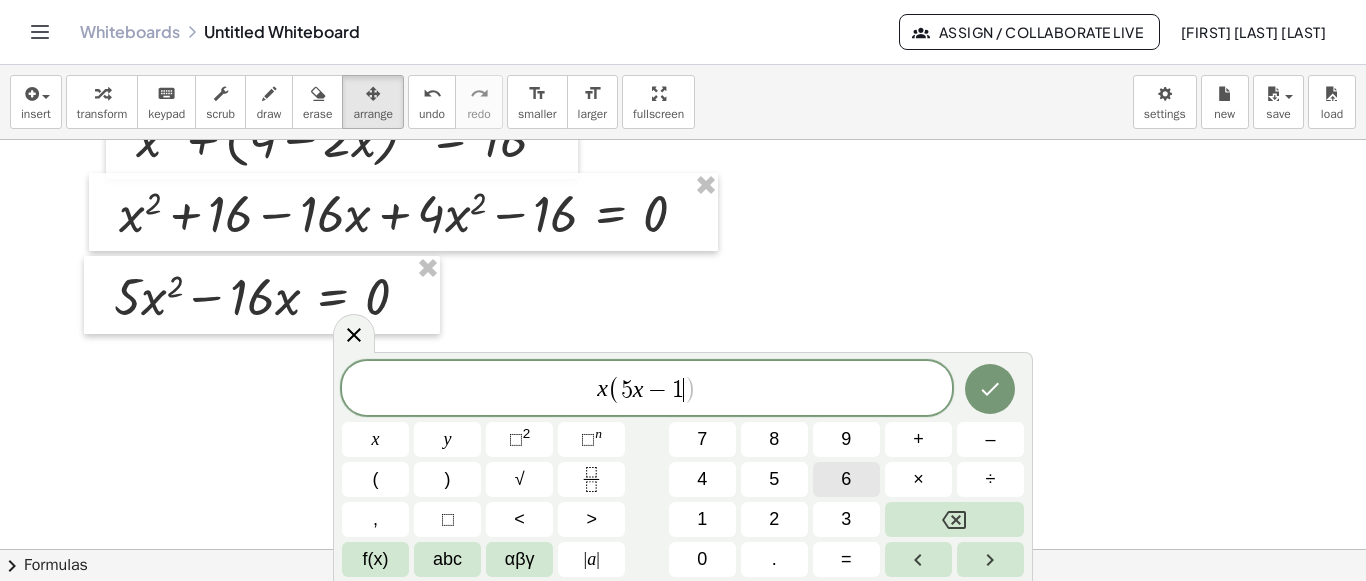 click on "6" at bounding box center [846, 479] 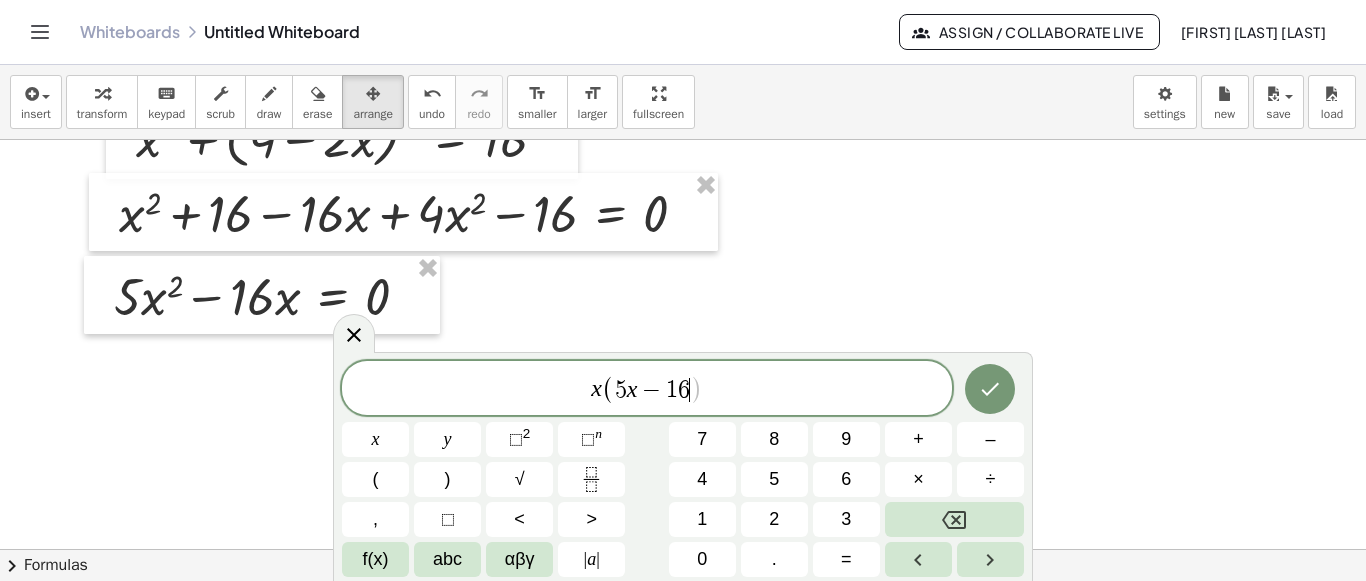 click on "x ( 5 x − 1 6 ​ )" at bounding box center [647, 389] 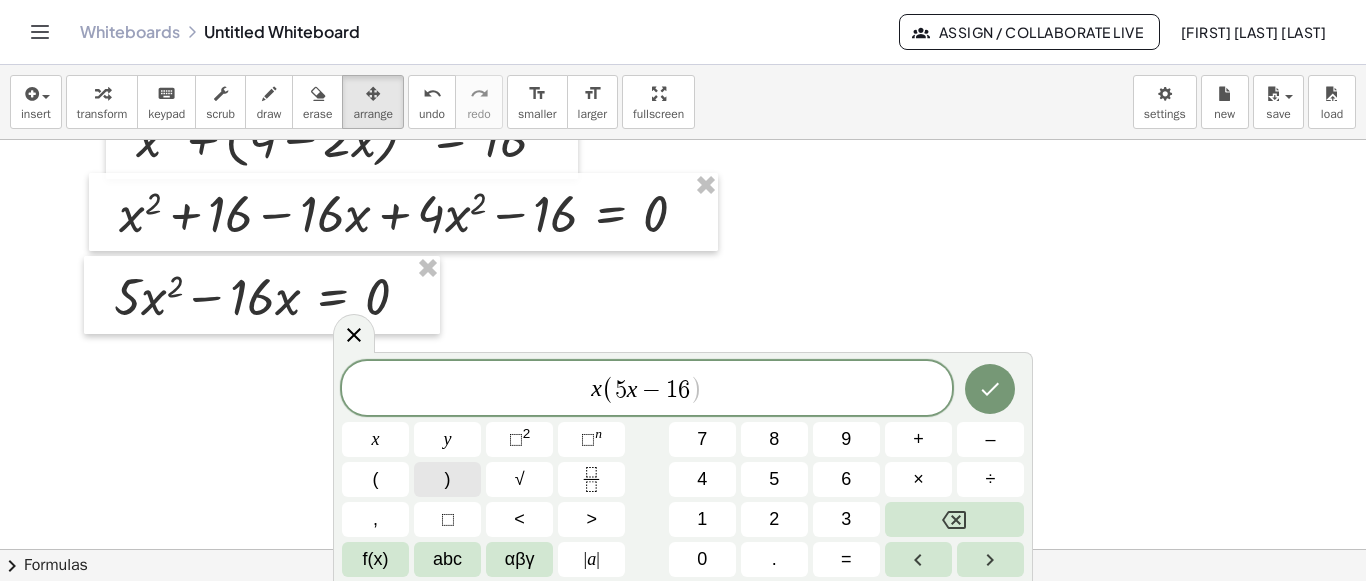 click on ")" at bounding box center [447, 479] 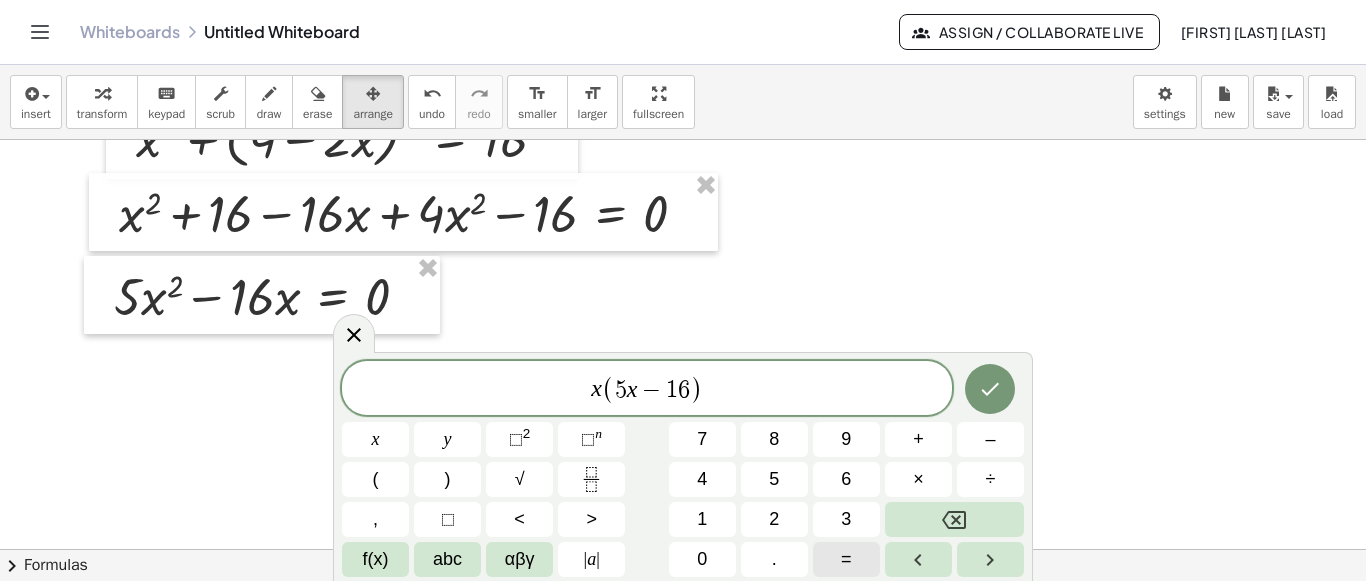 click on "=" at bounding box center [846, 559] 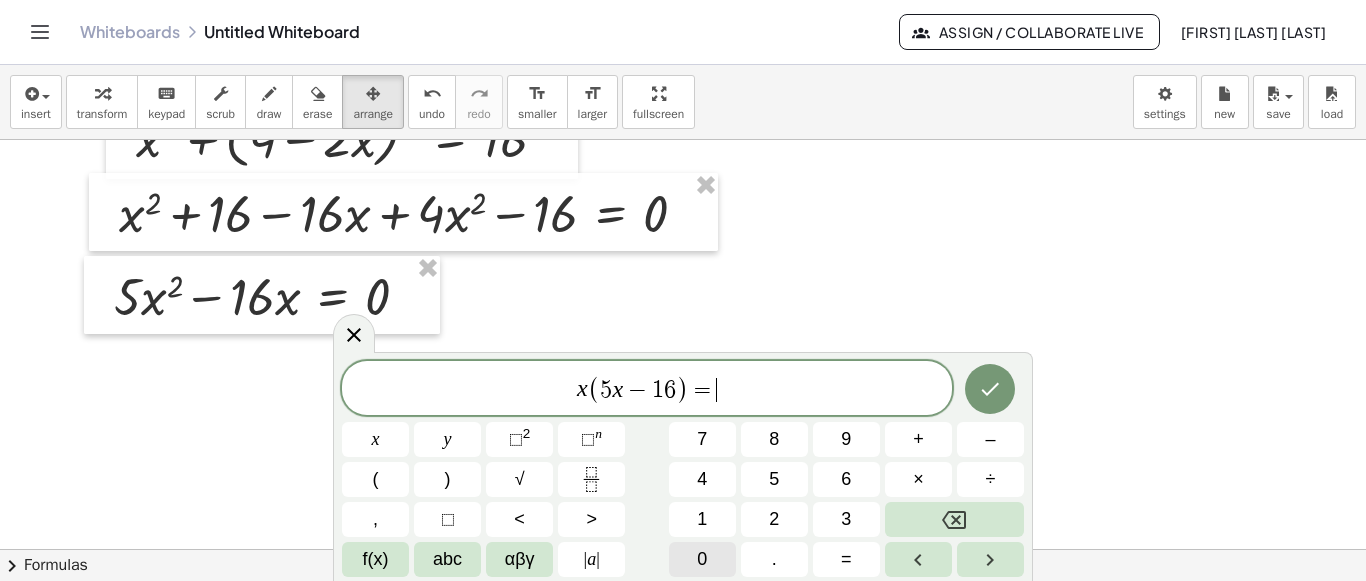 click on "0" at bounding box center (702, 559) 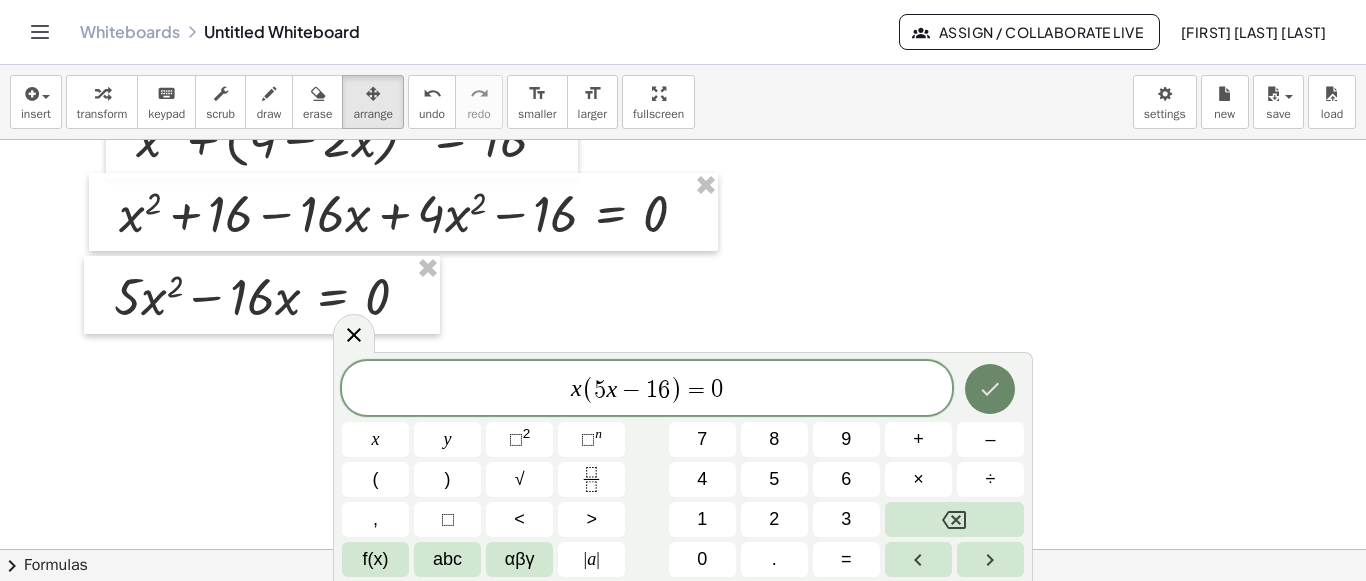 click 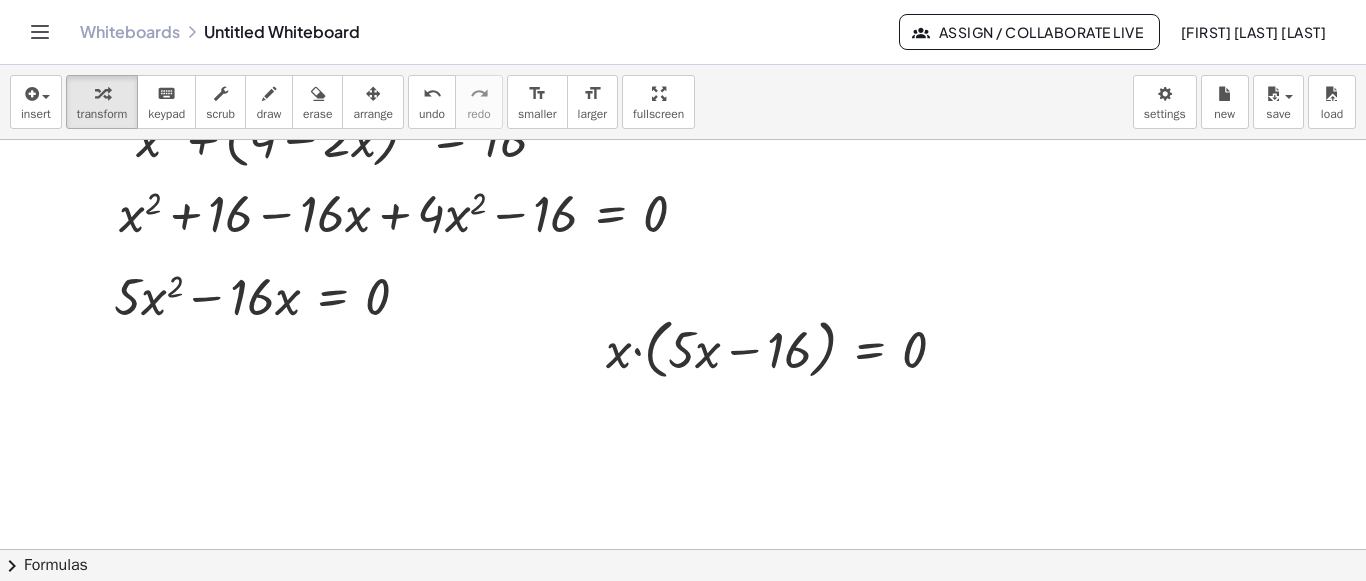click at bounding box center [373, 94] 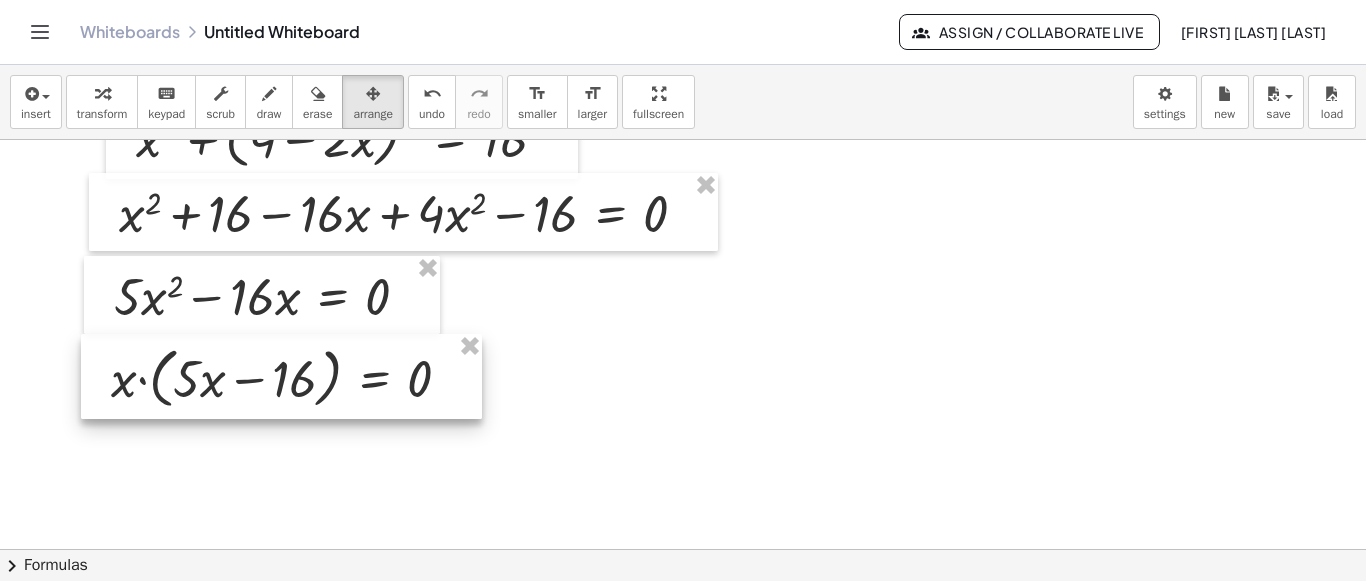 drag, startPoint x: 571, startPoint y: 403, endPoint x: 230, endPoint y: 377, distance: 341.98978 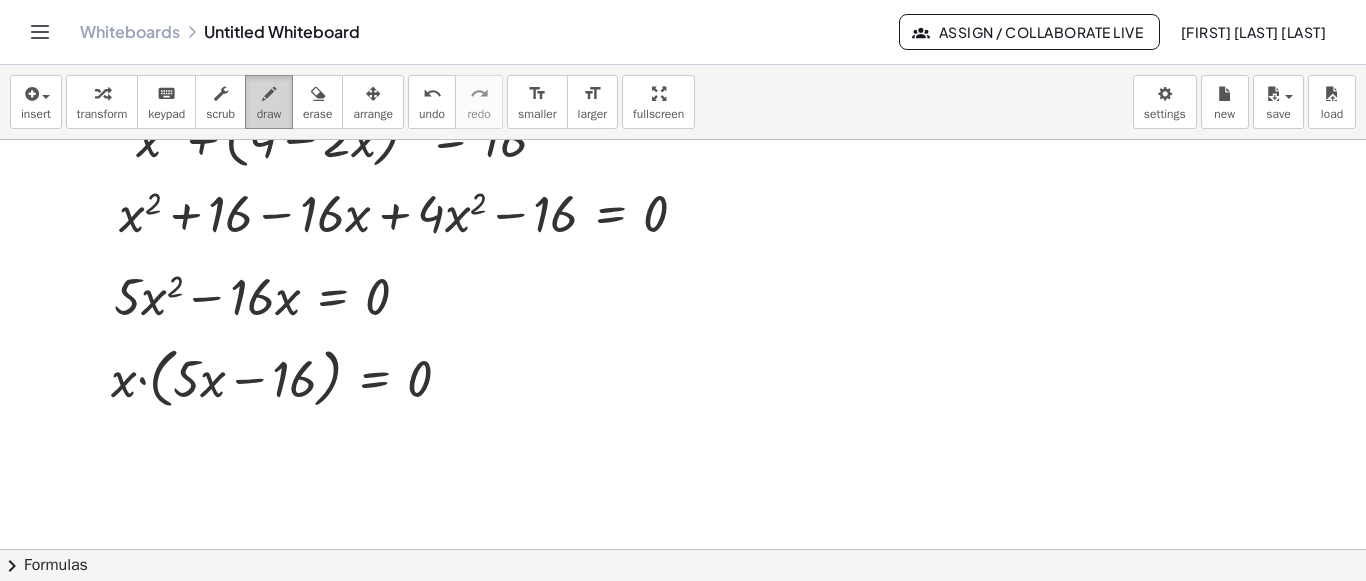 click on "draw" at bounding box center [269, 102] 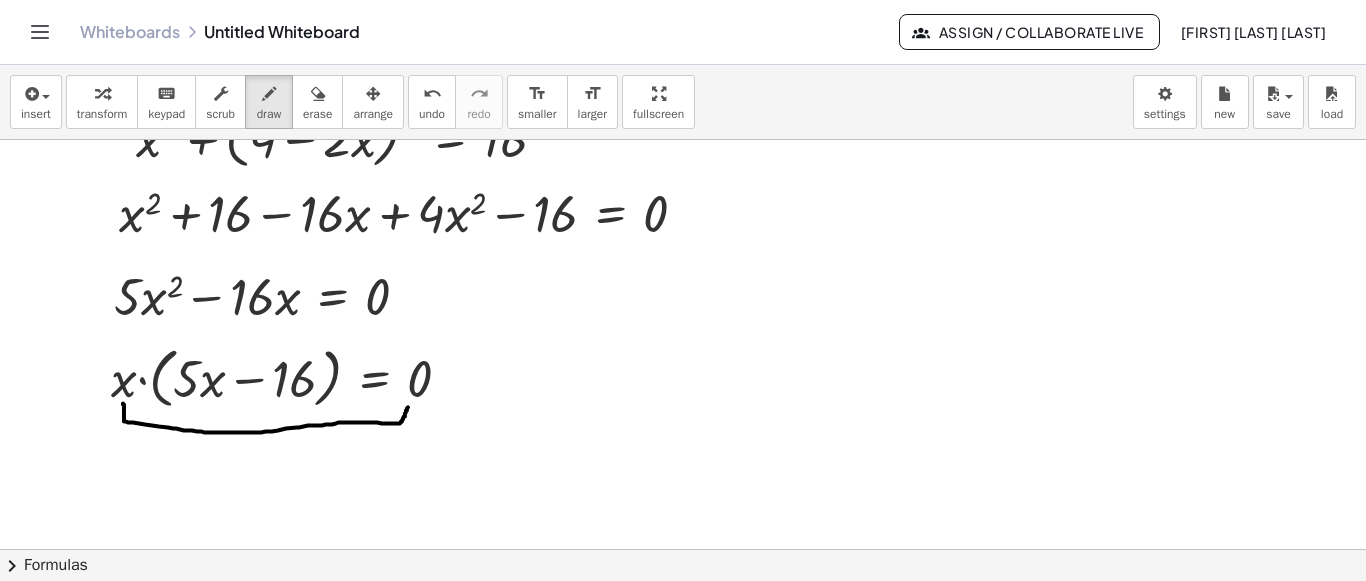 drag, startPoint x: 123, startPoint y: 402, endPoint x: 408, endPoint y: 406, distance: 285.02808 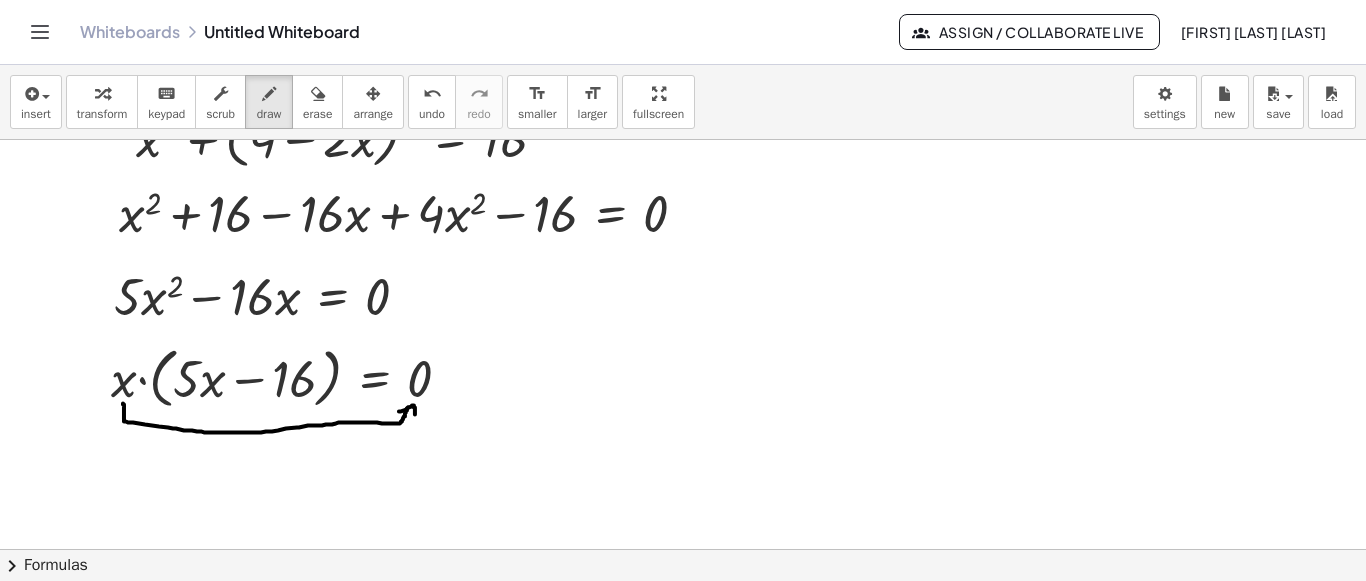 drag, startPoint x: 399, startPoint y: 410, endPoint x: 385, endPoint y: 417, distance: 15.652476 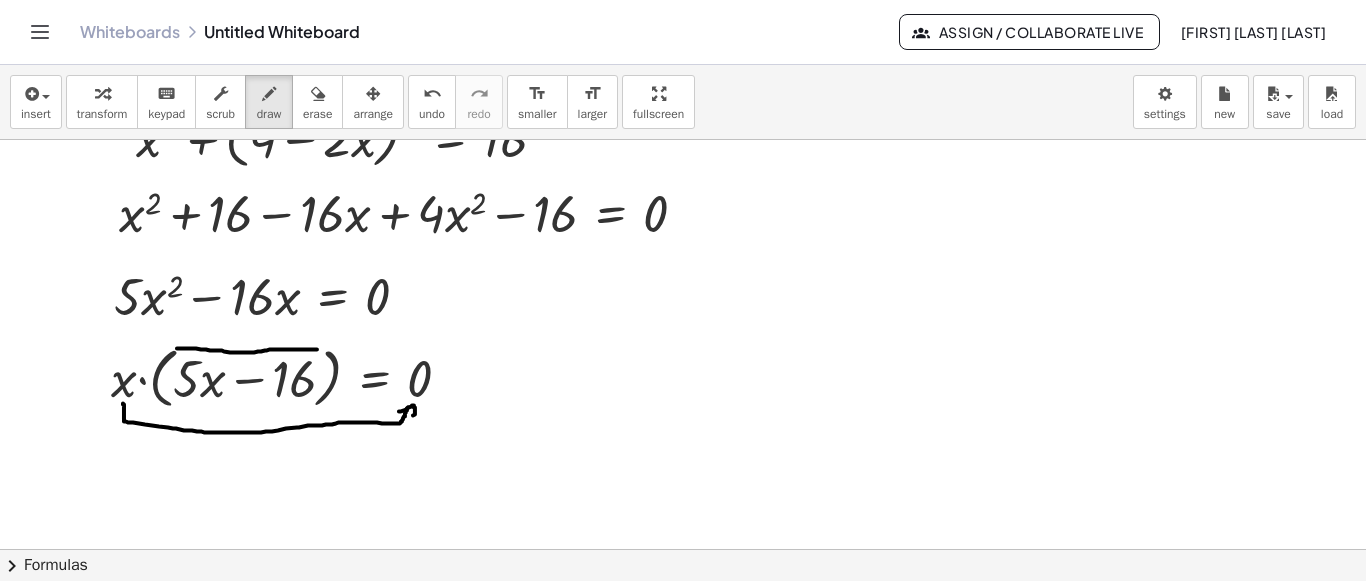 drag, startPoint x: 177, startPoint y: 347, endPoint x: 317, endPoint y: 348, distance: 140.00357 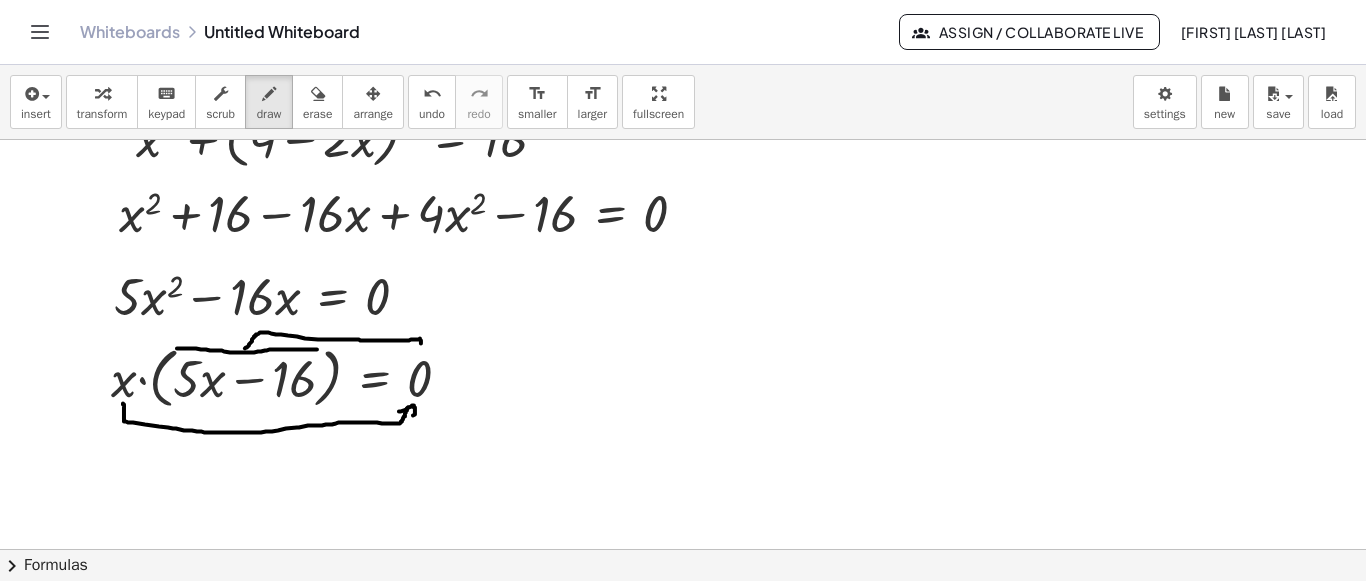 drag, startPoint x: 250, startPoint y: 342, endPoint x: 416, endPoint y: 344, distance: 166.01205 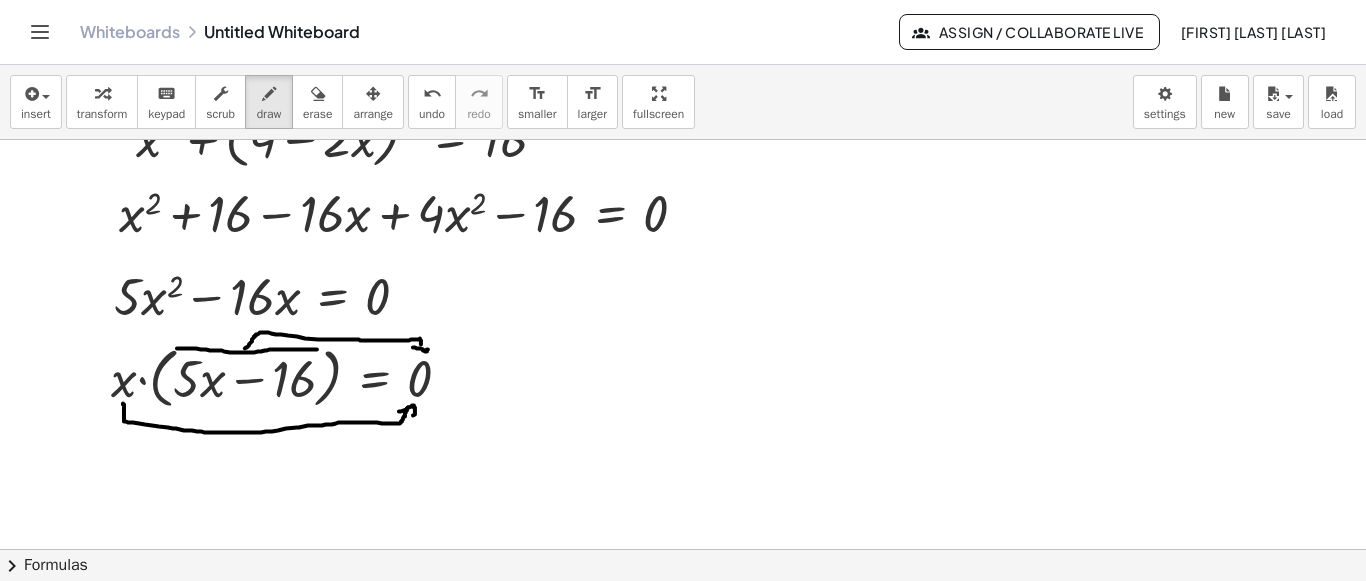 drag, startPoint x: 413, startPoint y: 346, endPoint x: 428, endPoint y: 348, distance: 15.132746 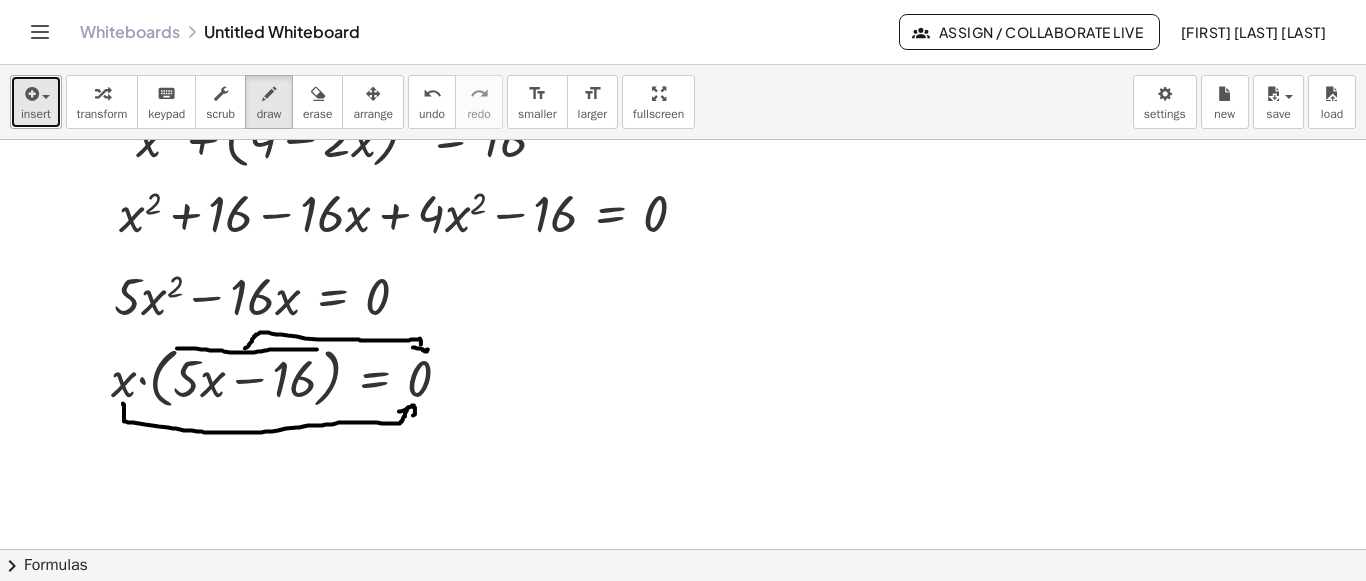 click on "insert" at bounding box center [36, 114] 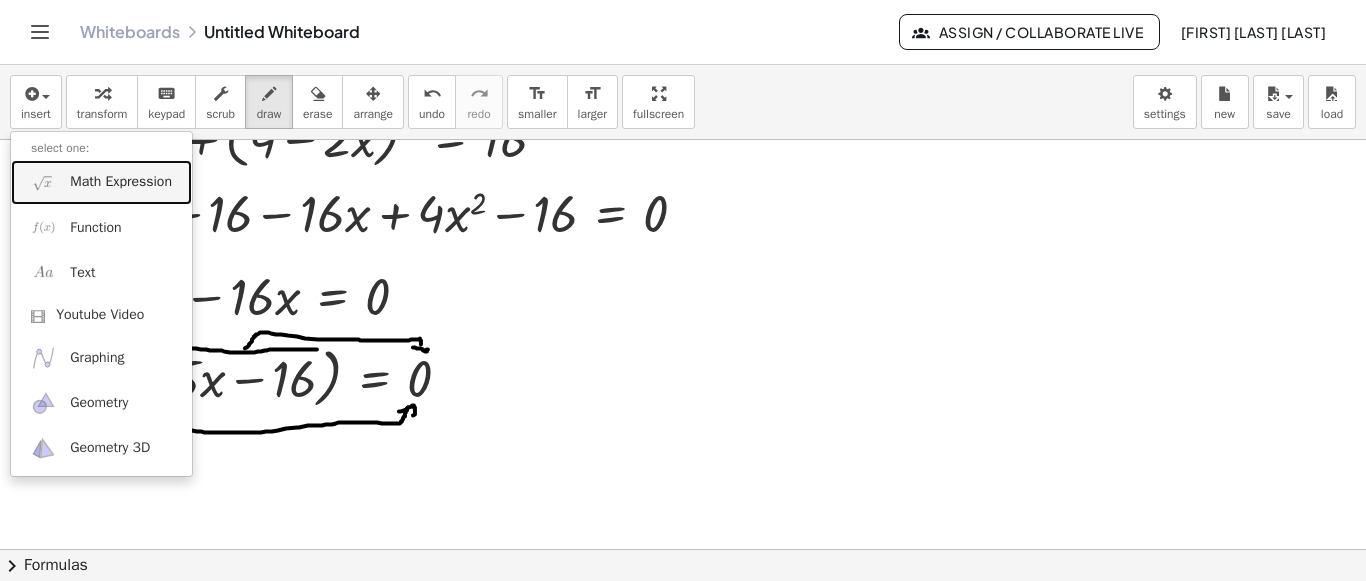 click on "Math Expression" at bounding box center (101, 182) 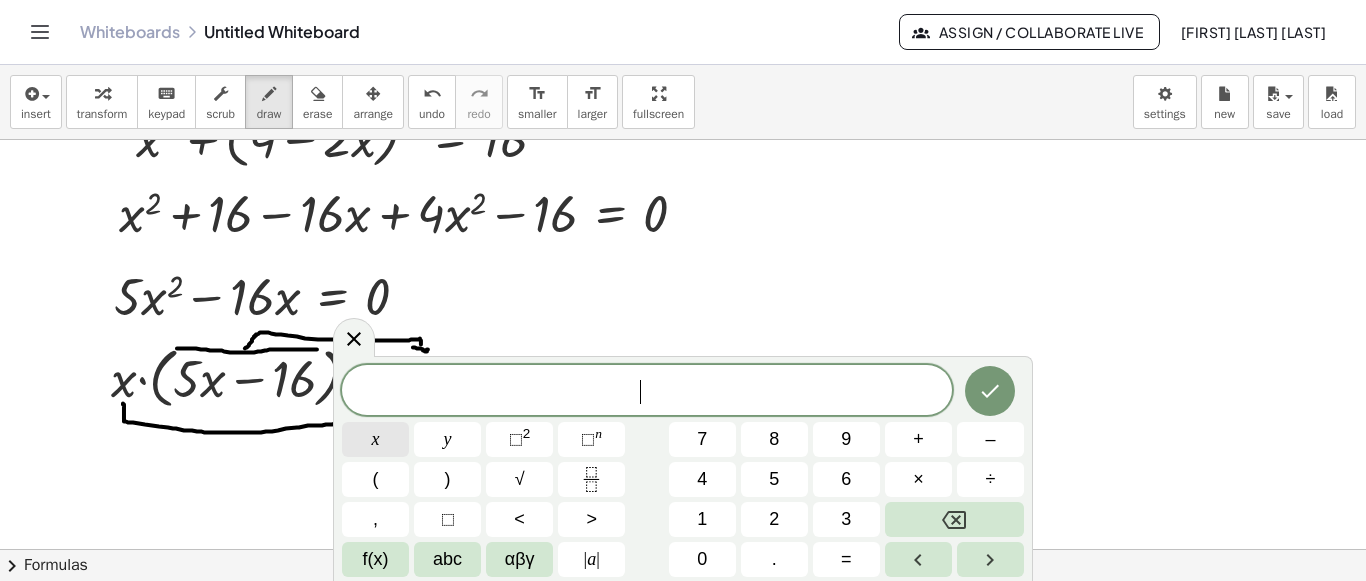 click on "x" at bounding box center (375, 439) 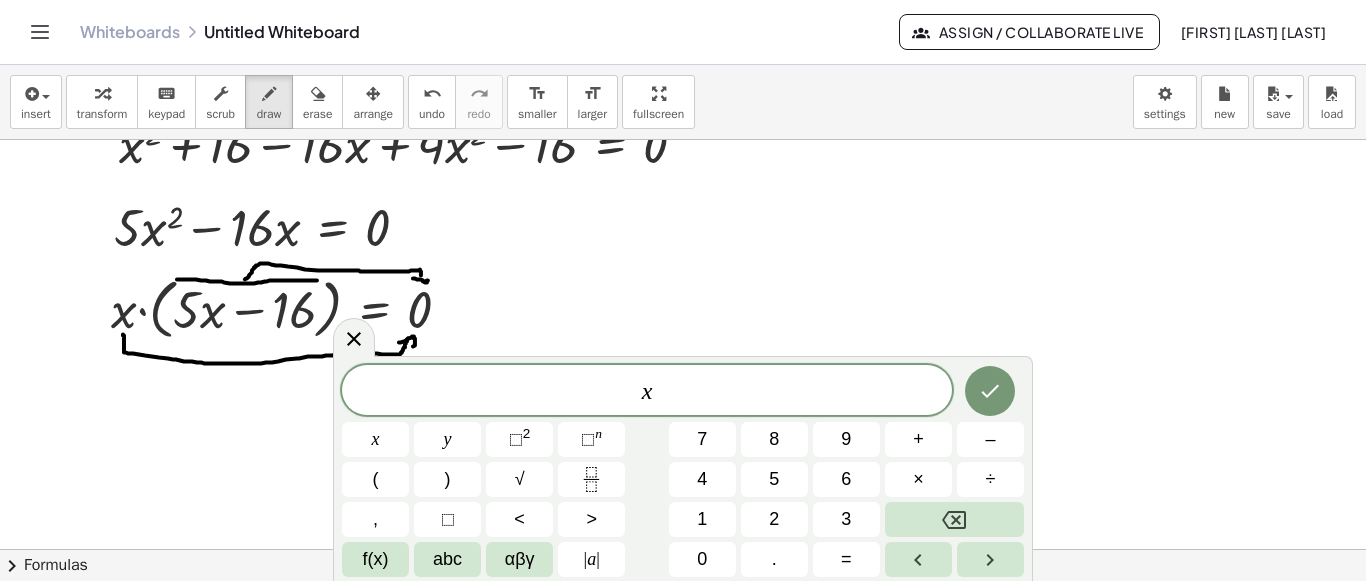 scroll, scrollTop: 1121, scrollLeft: 0, axis: vertical 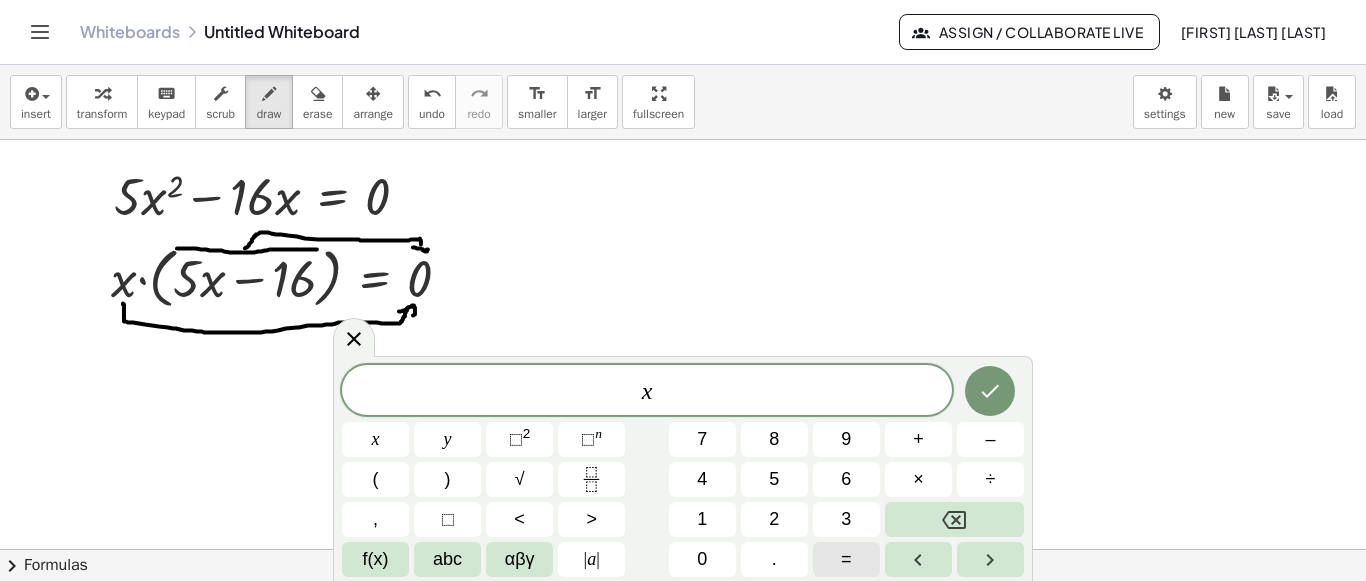 click on "=" at bounding box center [846, 559] 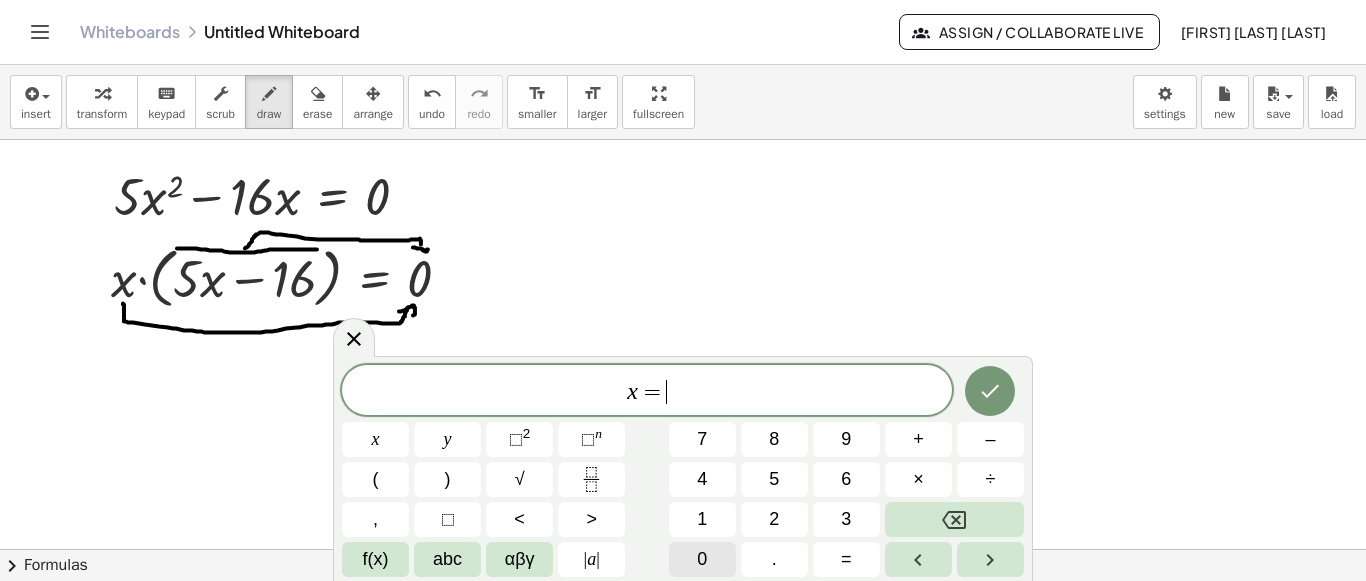 click on "0" at bounding box center (702, 559) 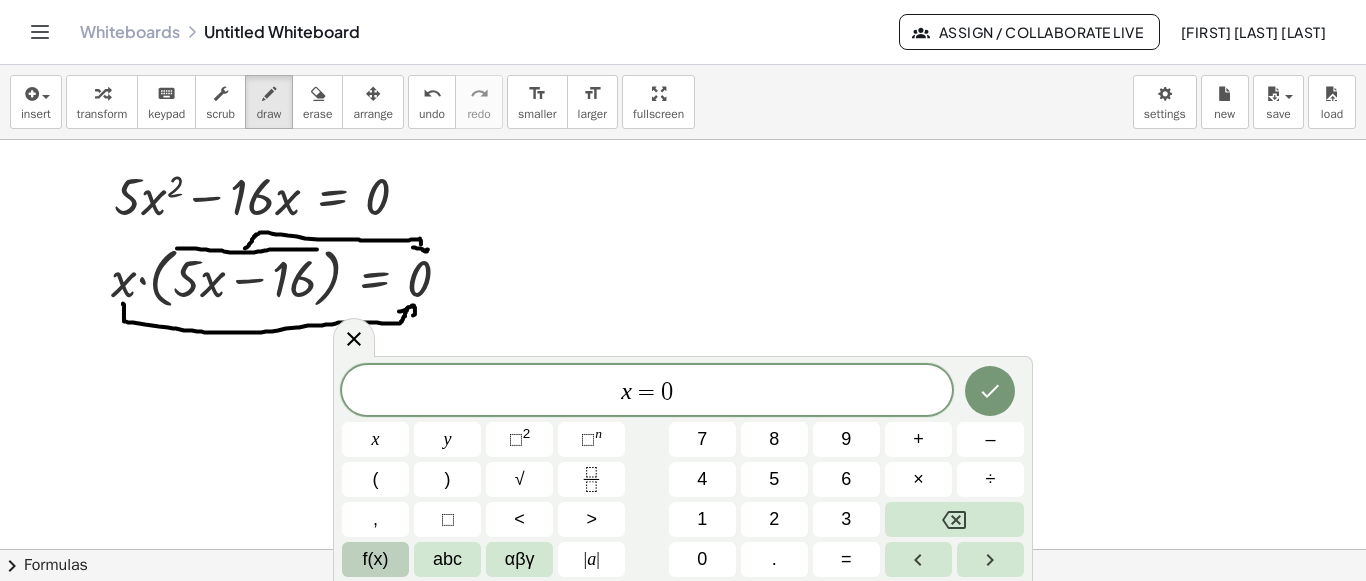 click on "f(x)" at bounding box center [375, 559] 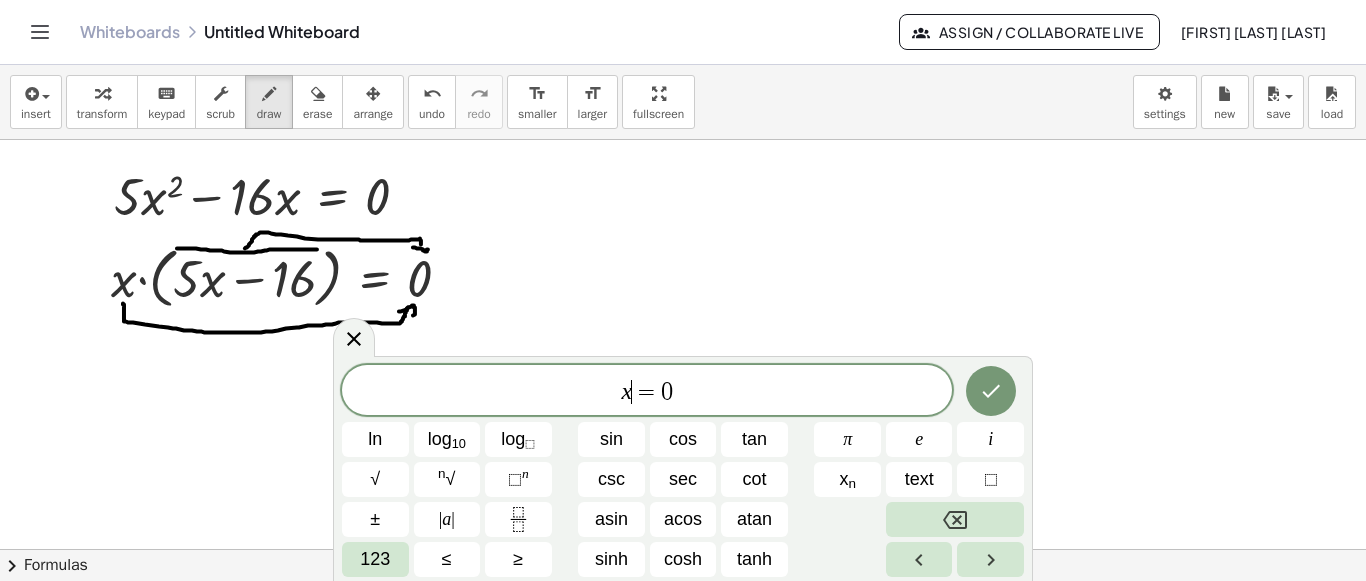click on "x" at bounding box center (627, 391) 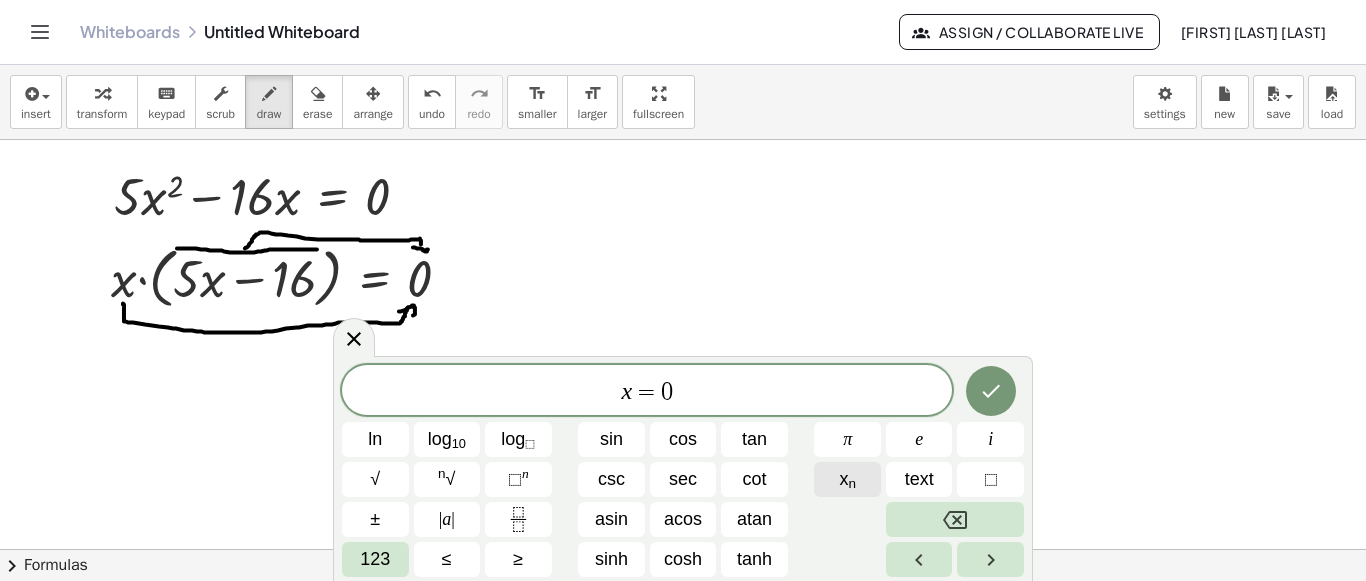 click on "x n" 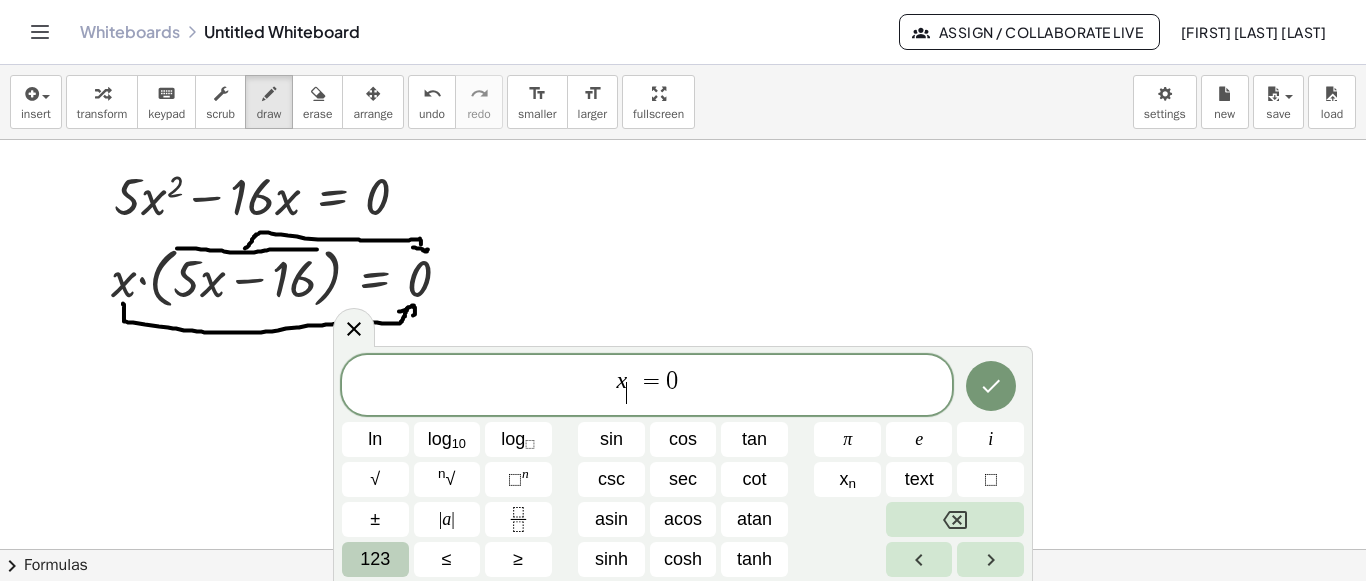 click on "123" at bounding box center [375, 559] 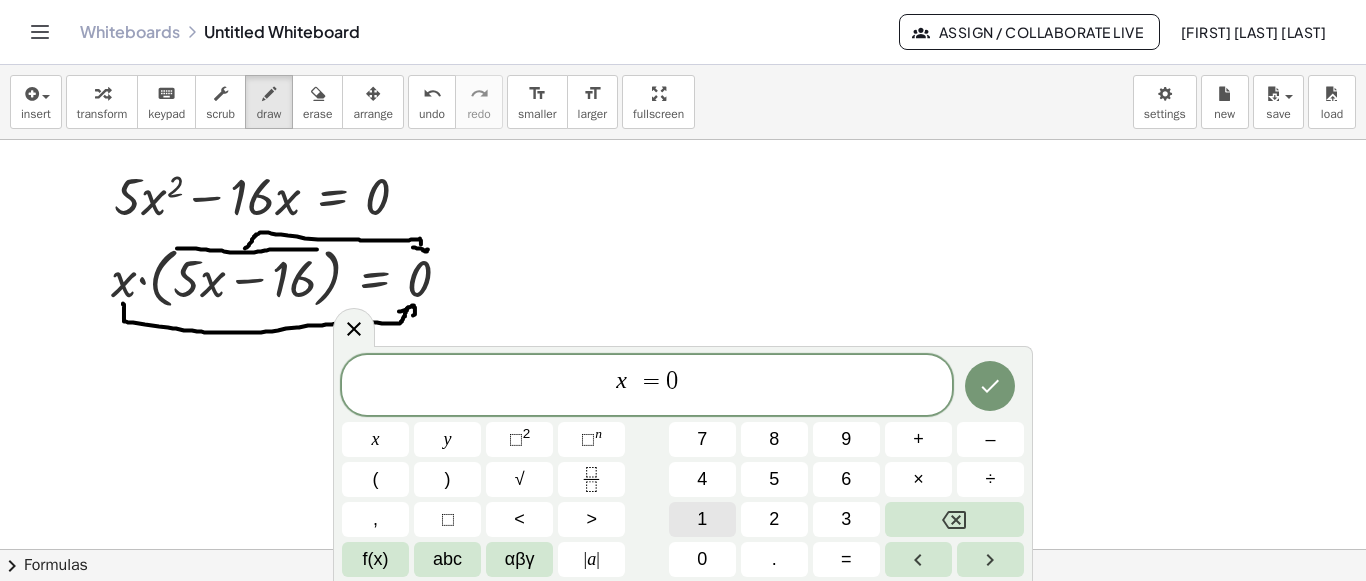 click on "1" at bounding box center [702, 519] 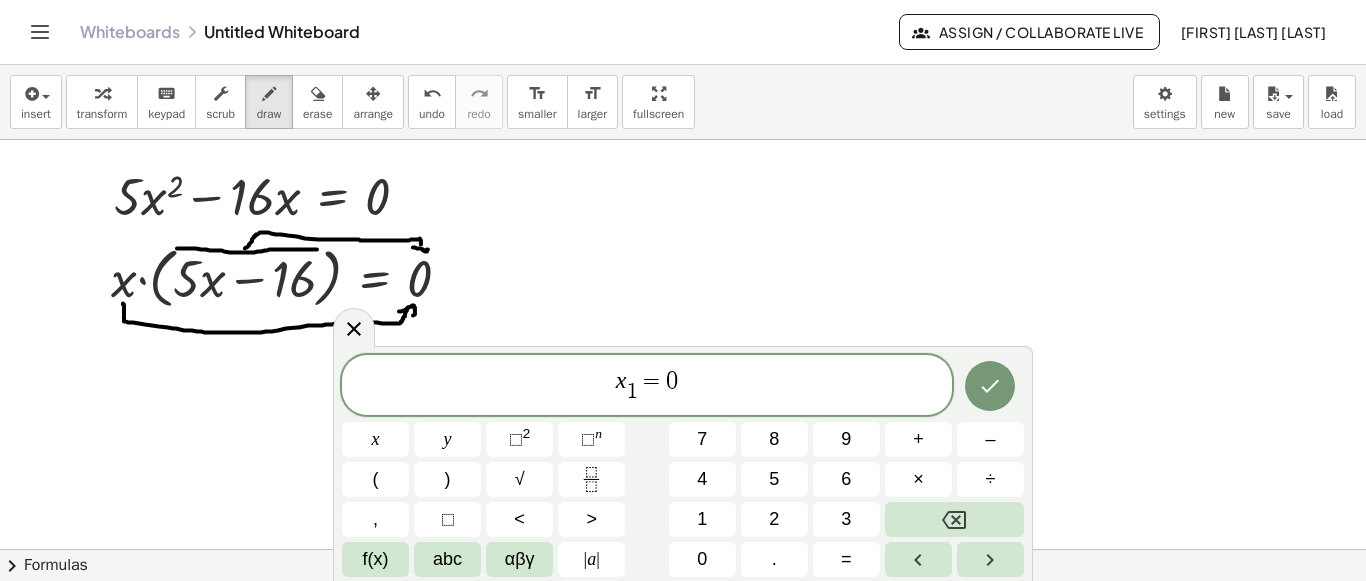 click on "x 1 ​ ​ = 0" at bounding box center [647, 386] 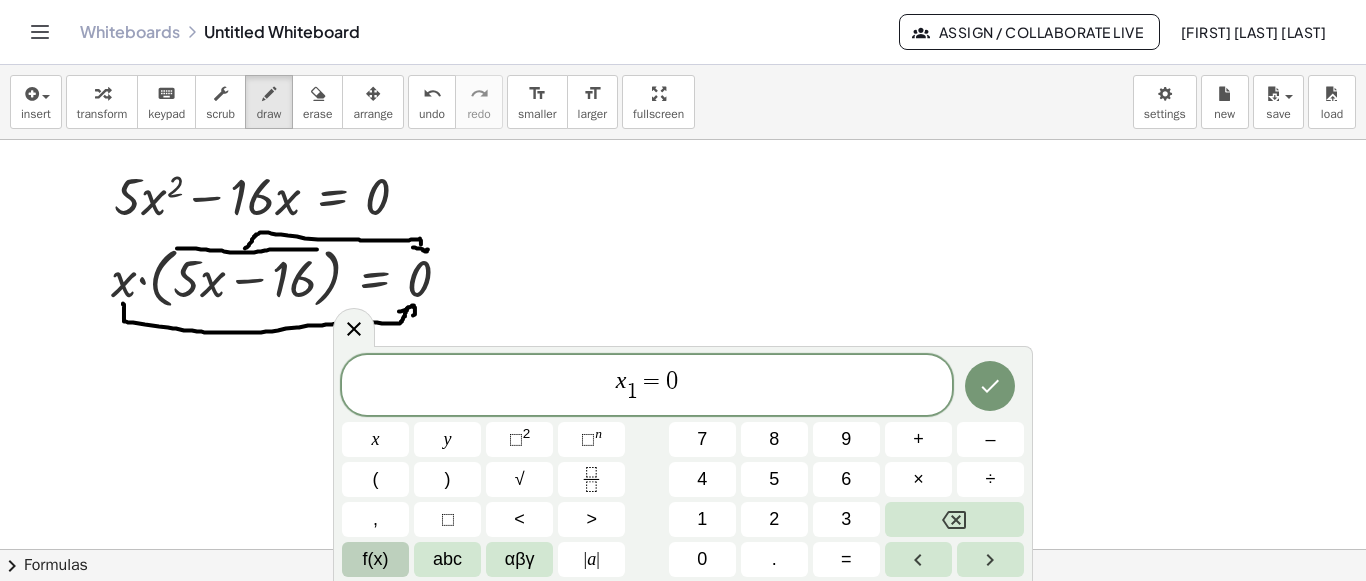 click on "f(x)" at bounding box center (376, 559) 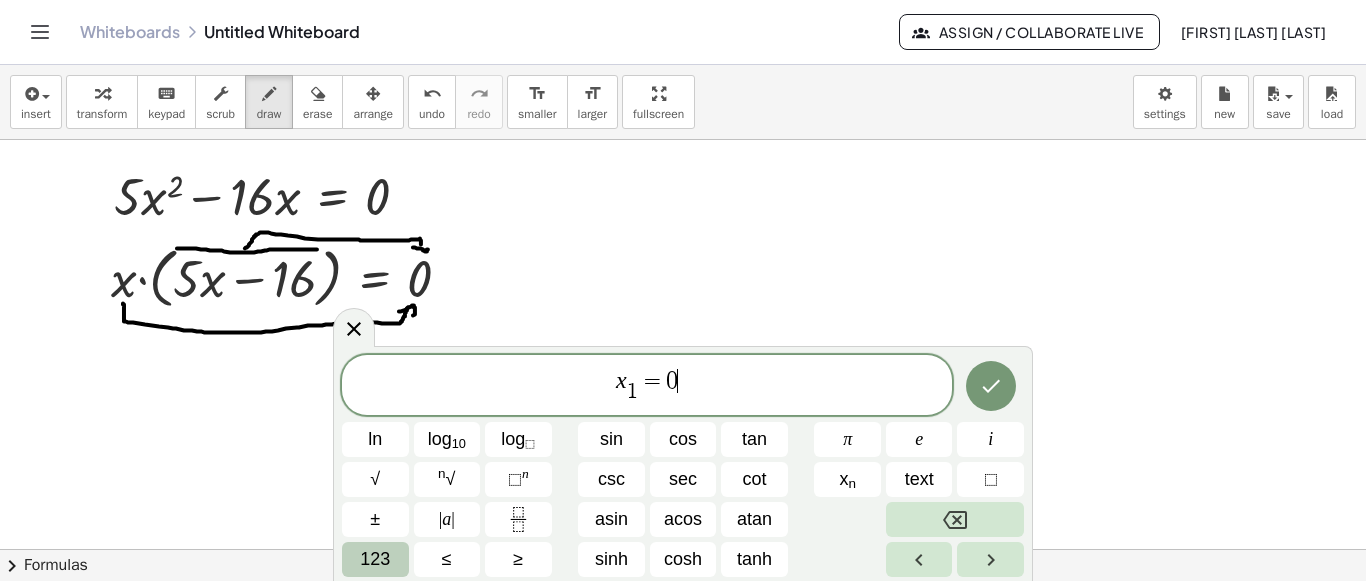 click on "123" at bounding box center [375, 559] 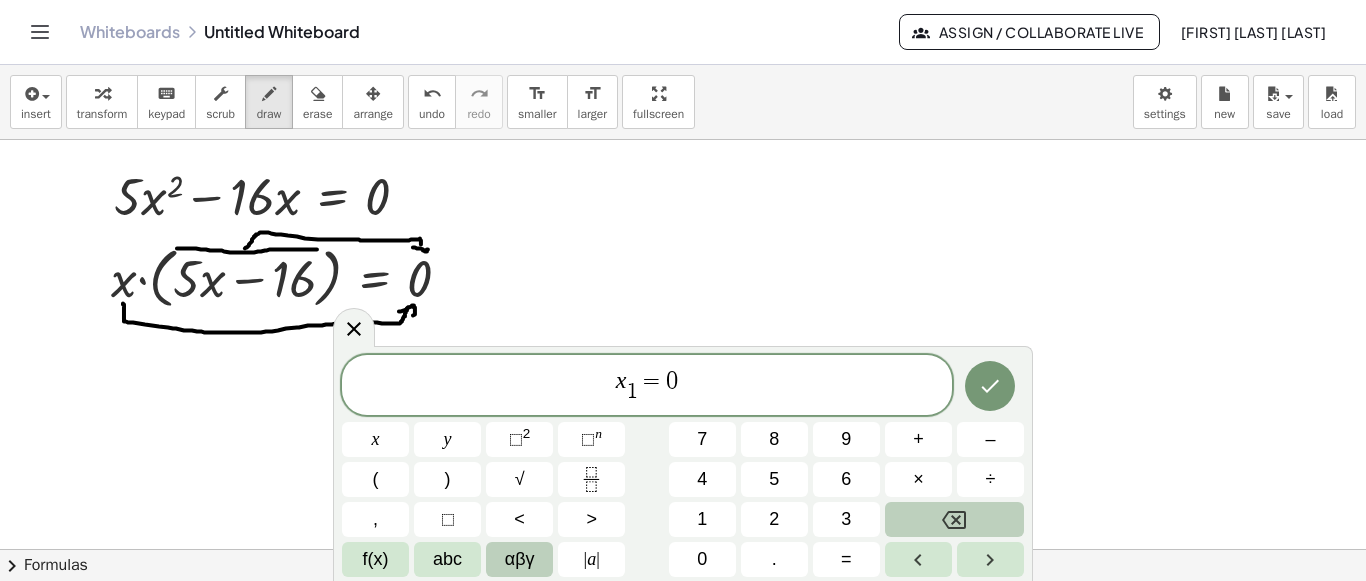 click on "αβγ" at bounding box center (520, 559) 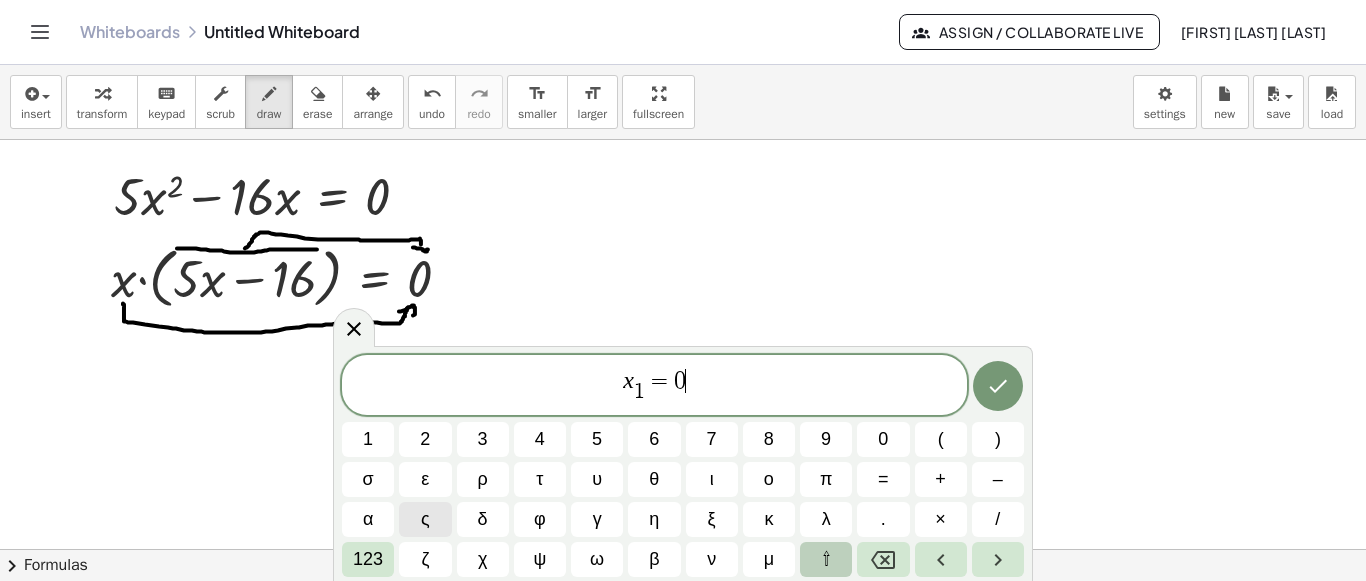click on "⇧" at bounding box center [826, 559] 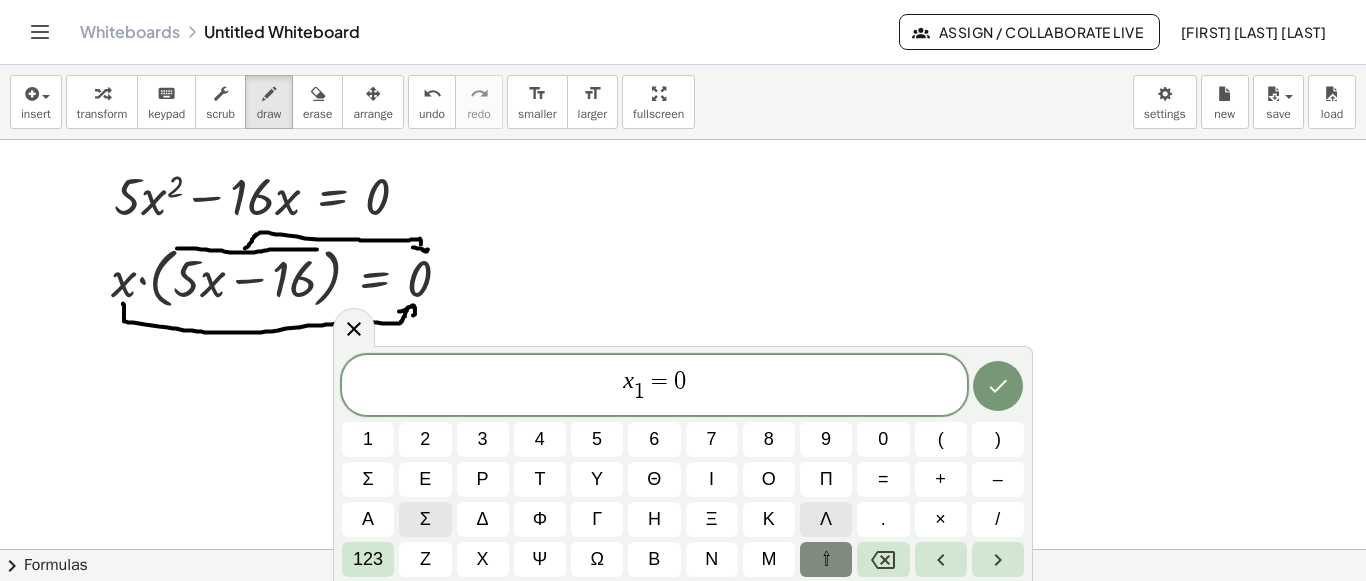 click on "λ" at bounding box center [826, 519] 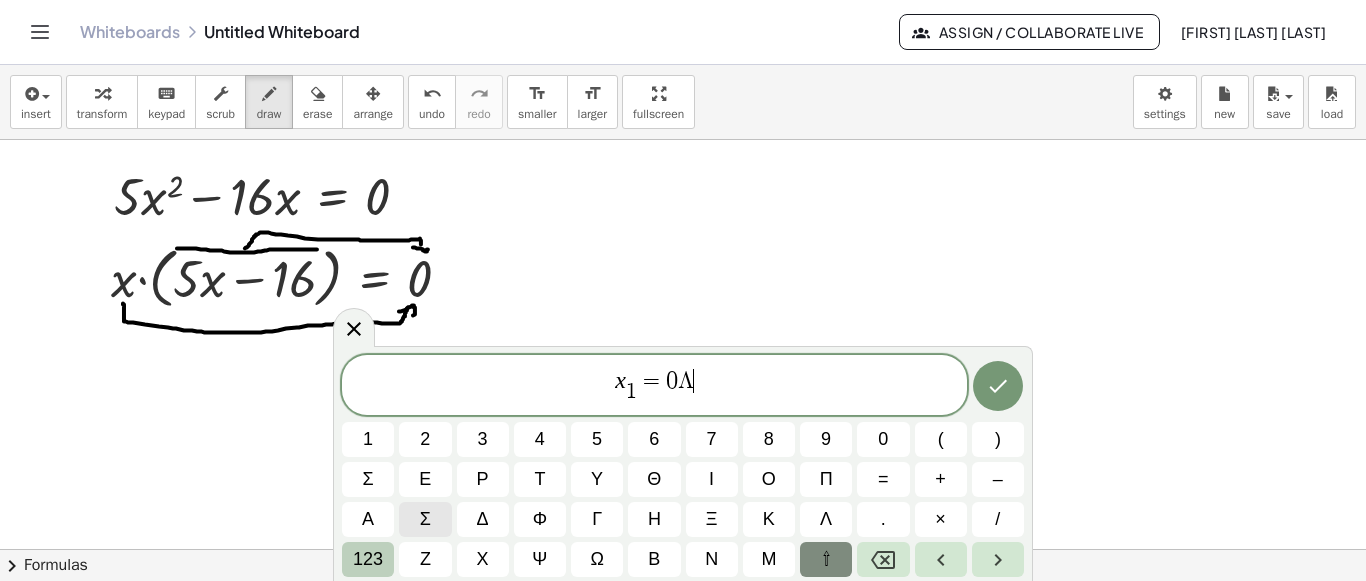 click on "123" at bounding box center (368, 559) 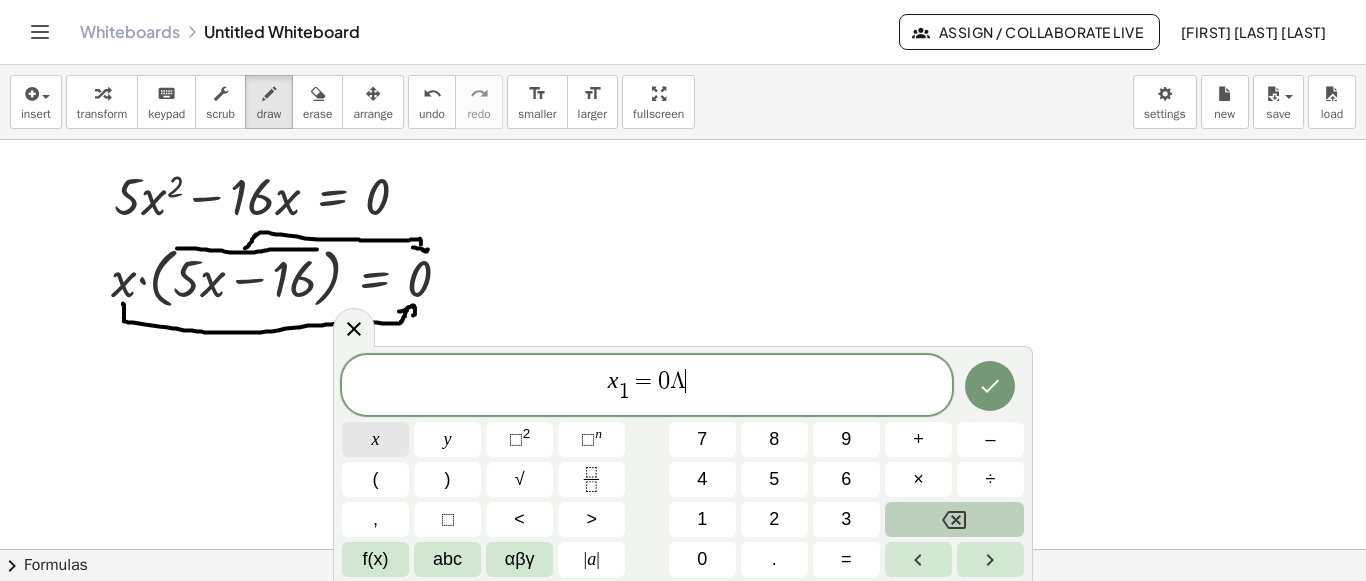 click on "x" at bounding box center [375, 439] 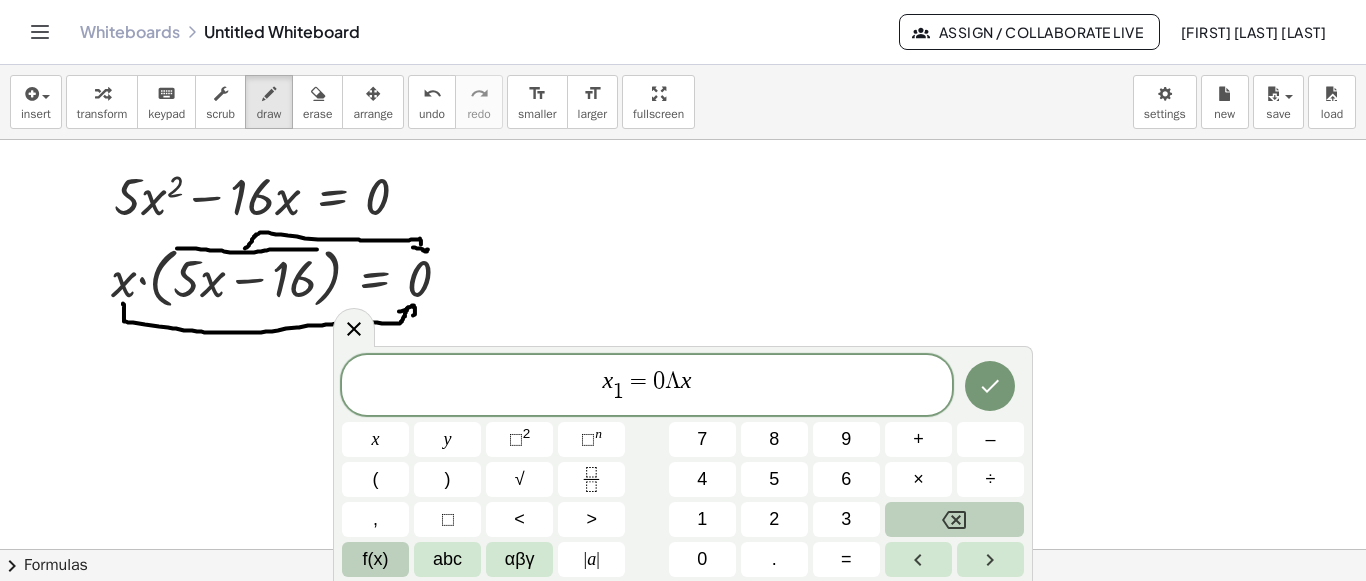 click on "f(x)" at bounding box center [375, 559] 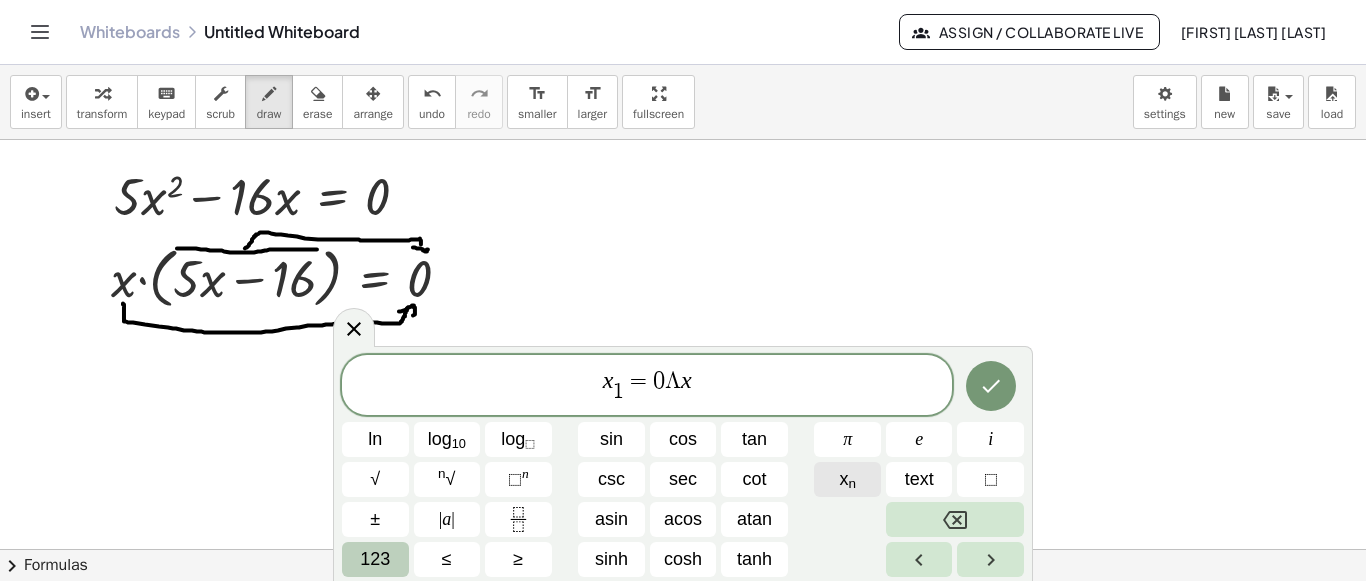click on "x n" at bounding box center (847, 479) 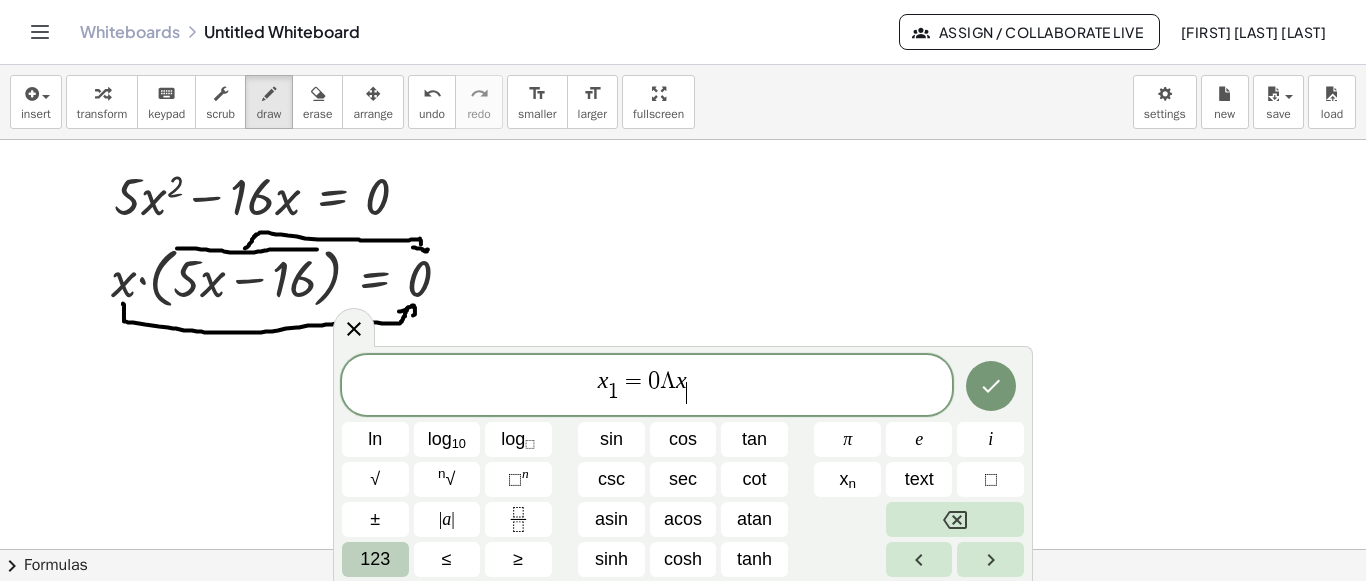 click on "123" at bounding box center [375, 559] 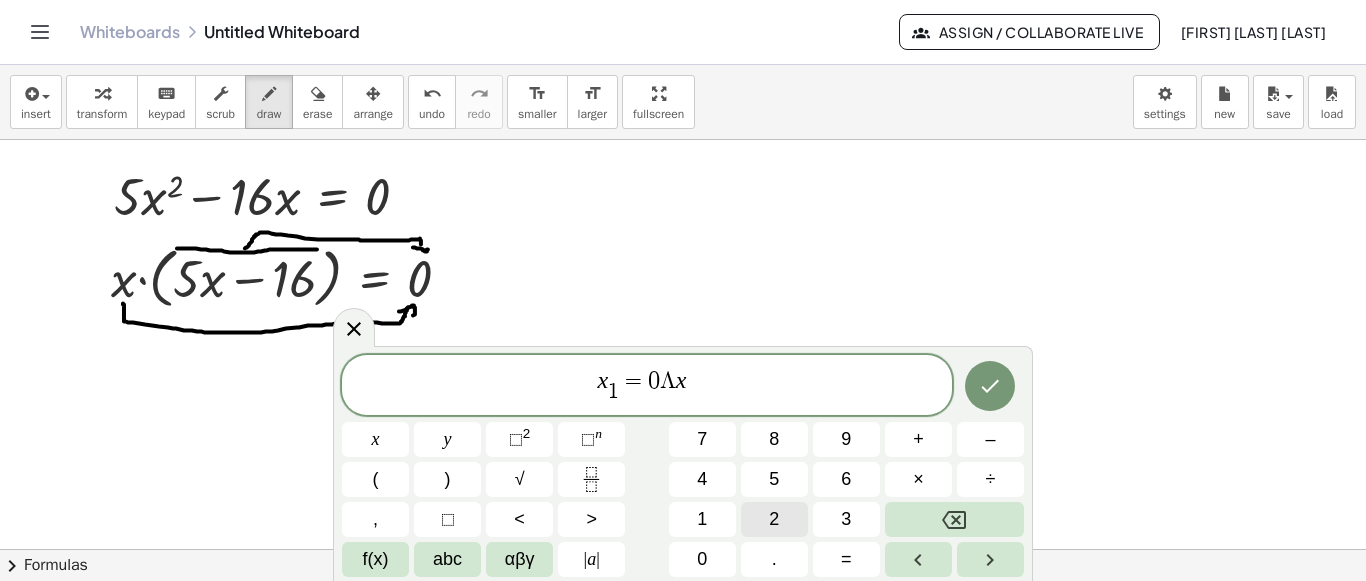 click on "2" at bounding box center [774, 519] 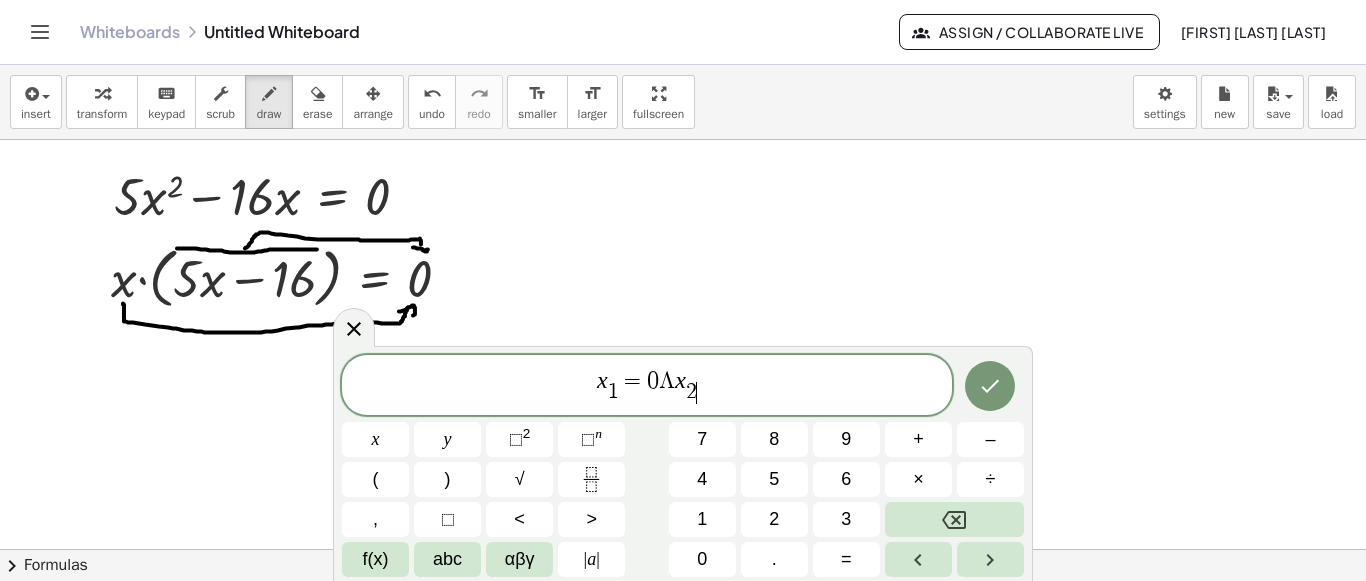 click on "x 1 ​ = 0 Λ x 2 ​ ​" at bounding box center [647, 386] 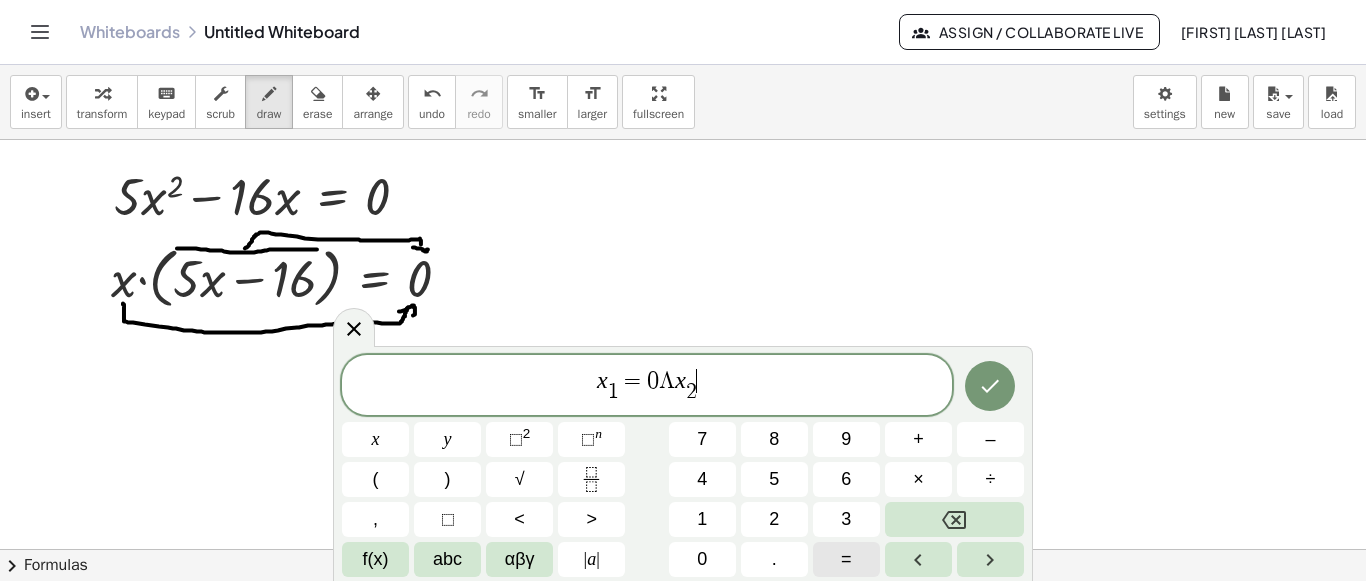 click on "=" at bounding box center [846, 559] 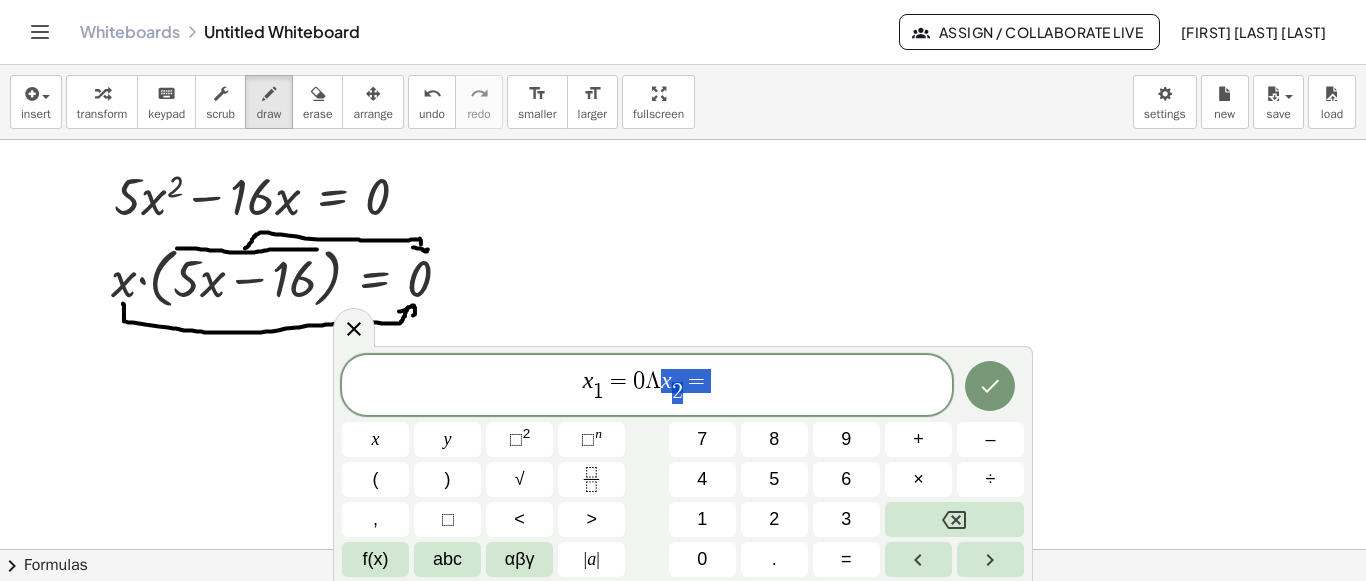 drag, startPoint x: 751, startPoint y: 396, endPoint x: 664, endPoint y: 397, distance: 87.005745 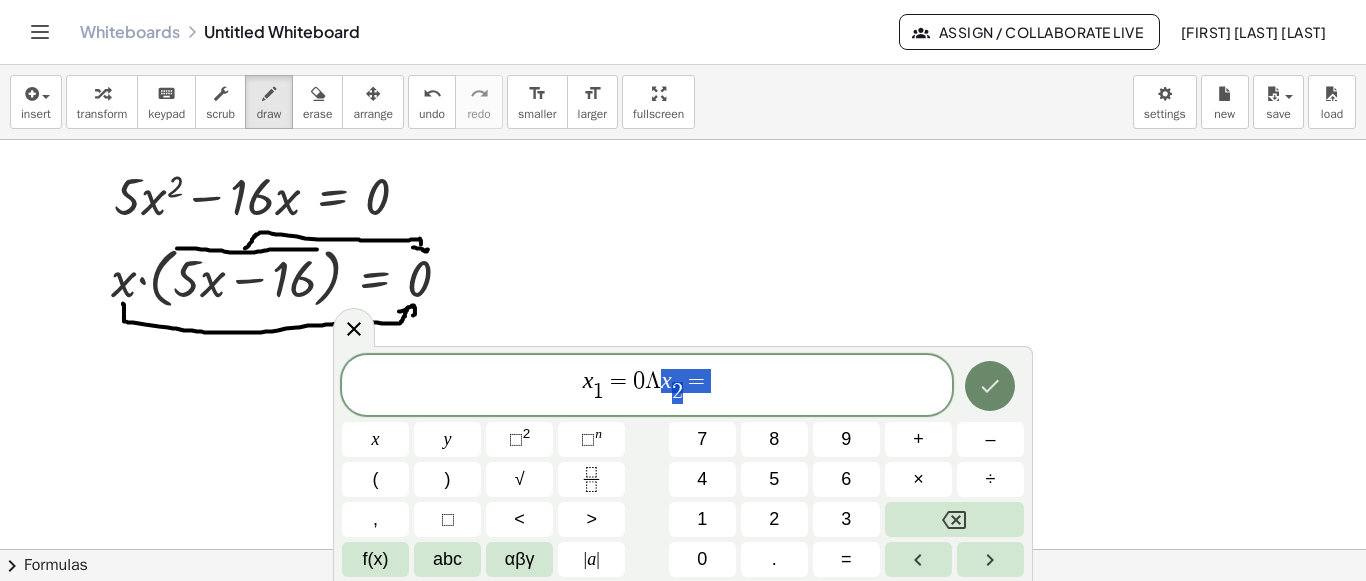 click 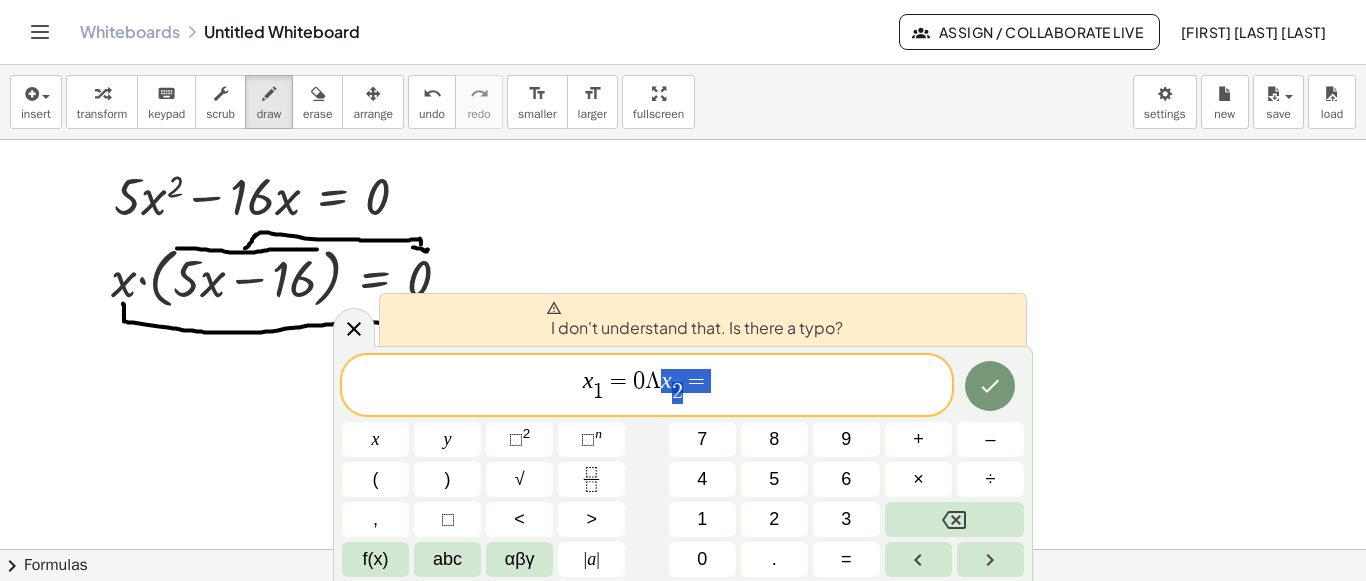 click on "x 1 ​ = 0 Λ x 2 ​ =" at bounding box center (647, 386) 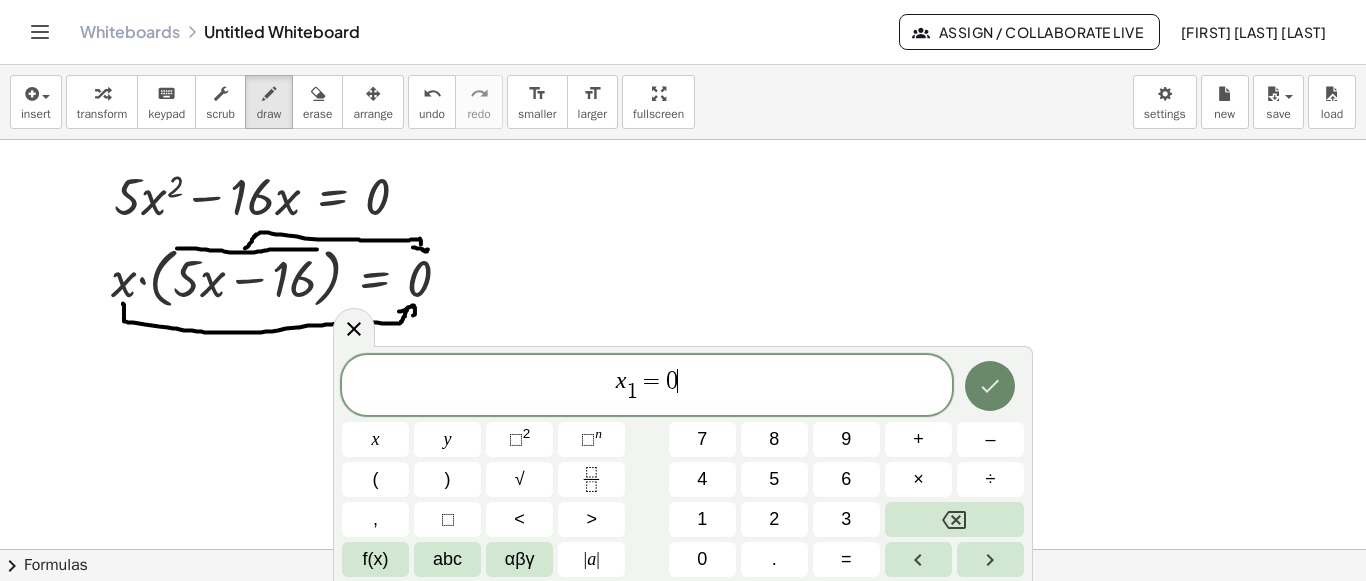 click 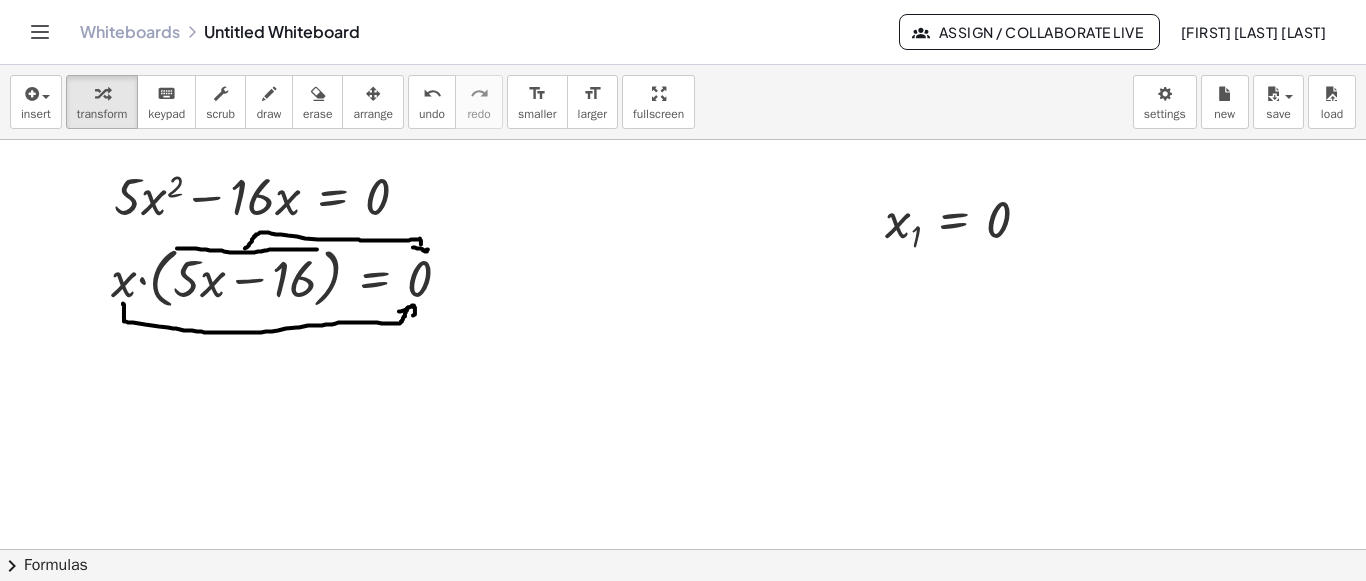 click at bounding box center (373, 93) 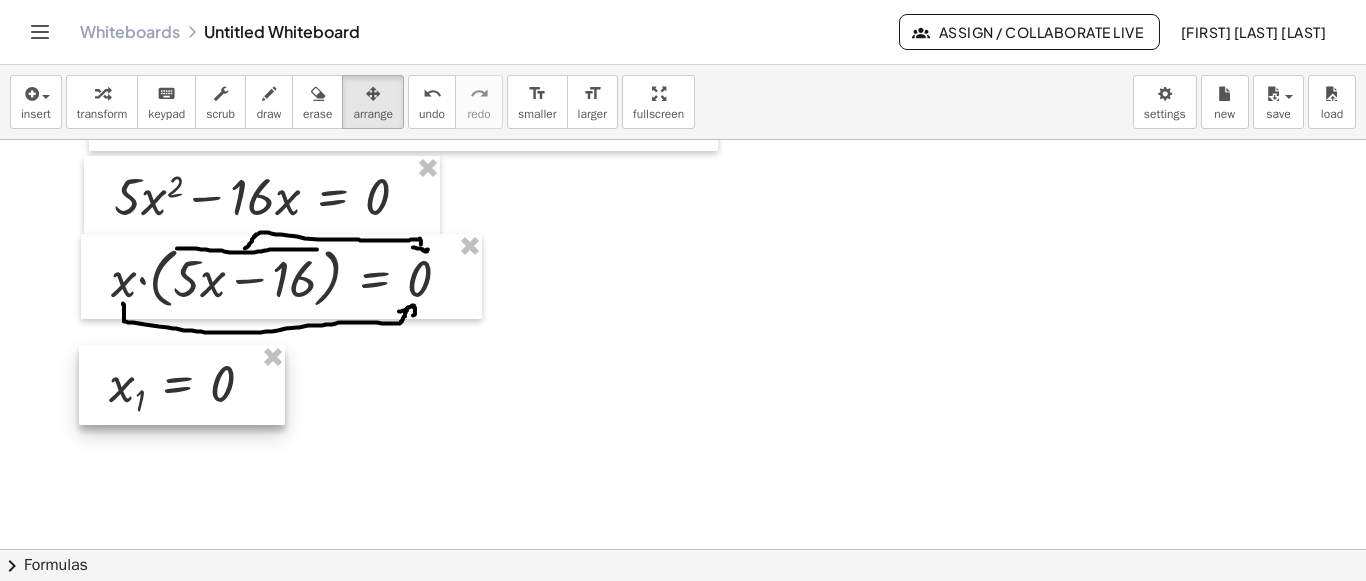 drag, startPoint x: 902, startPoint y: 236, endPoint x: 140, endPoint y: 390, distance: 777.40594 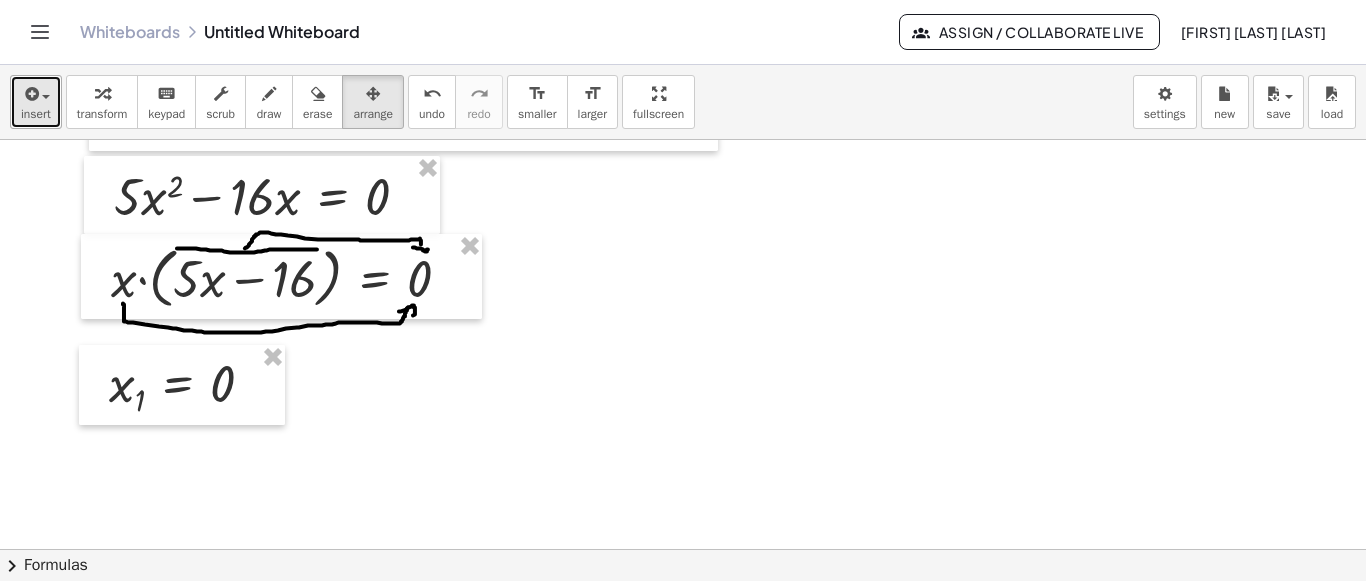click at bounding box center (30, 94) 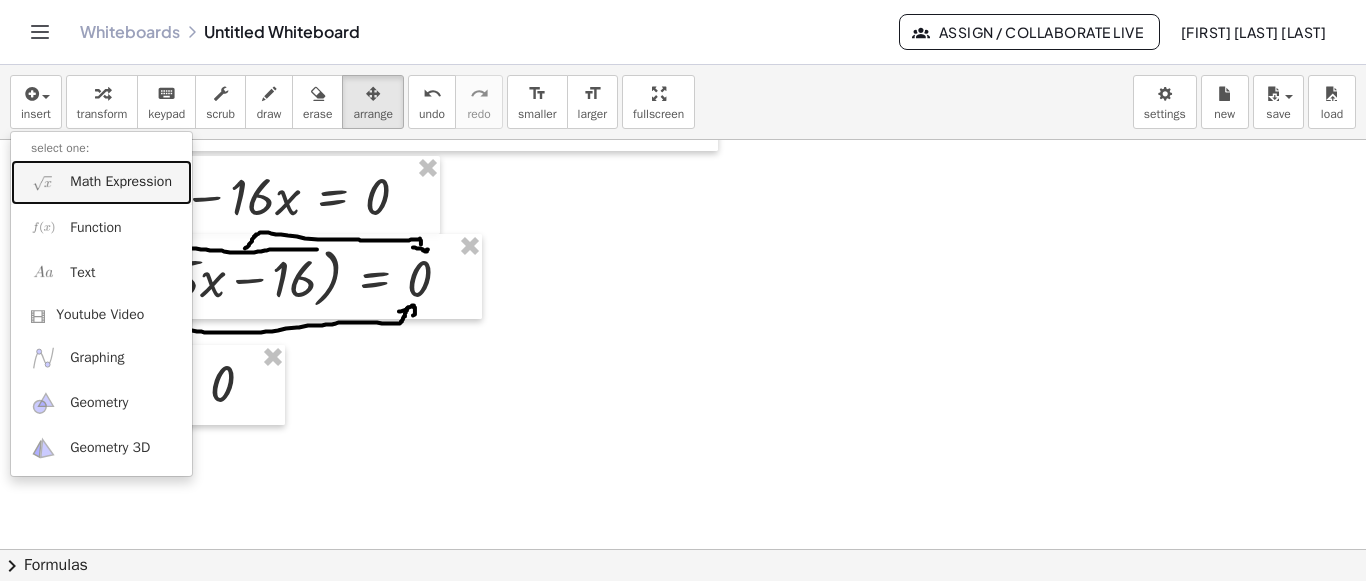 click on "Math Expression" at bounding box center [121, 182] 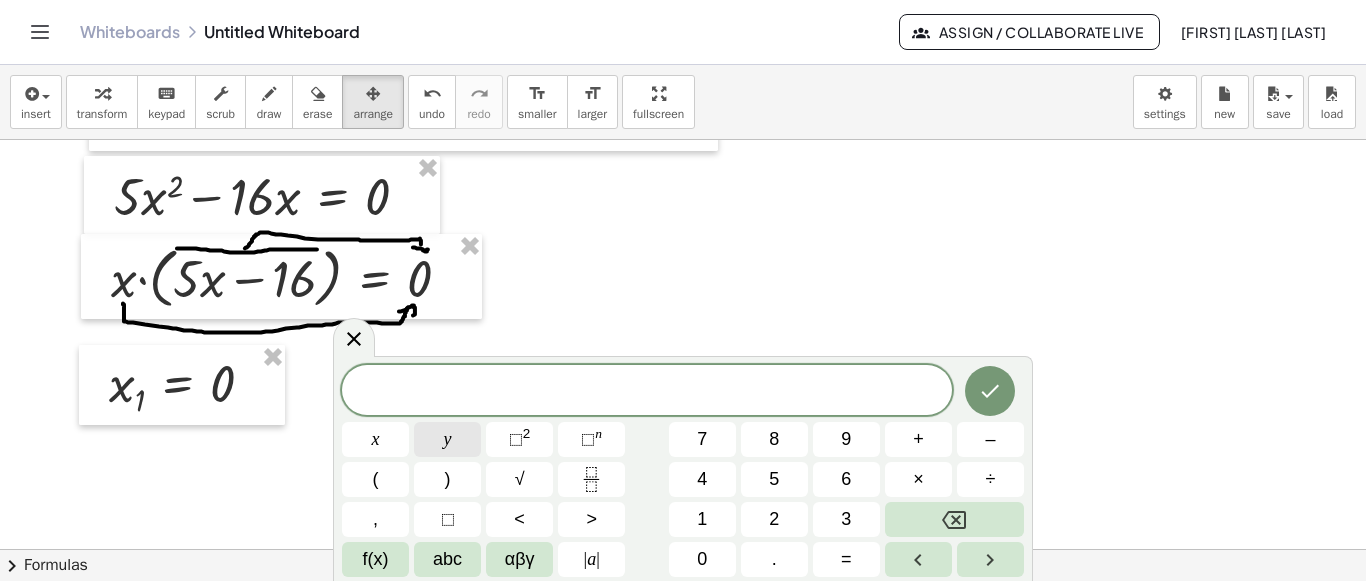 click on "5" at bounding box center [774, 479] 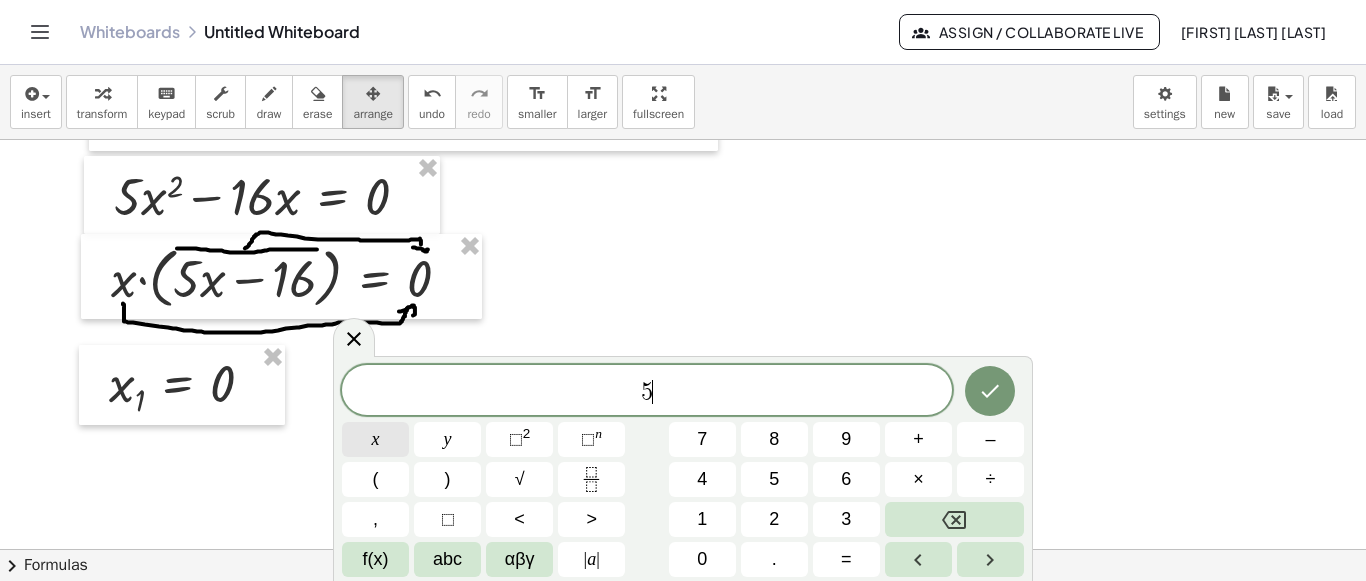 click on "x" at bounding box center (375, 439) 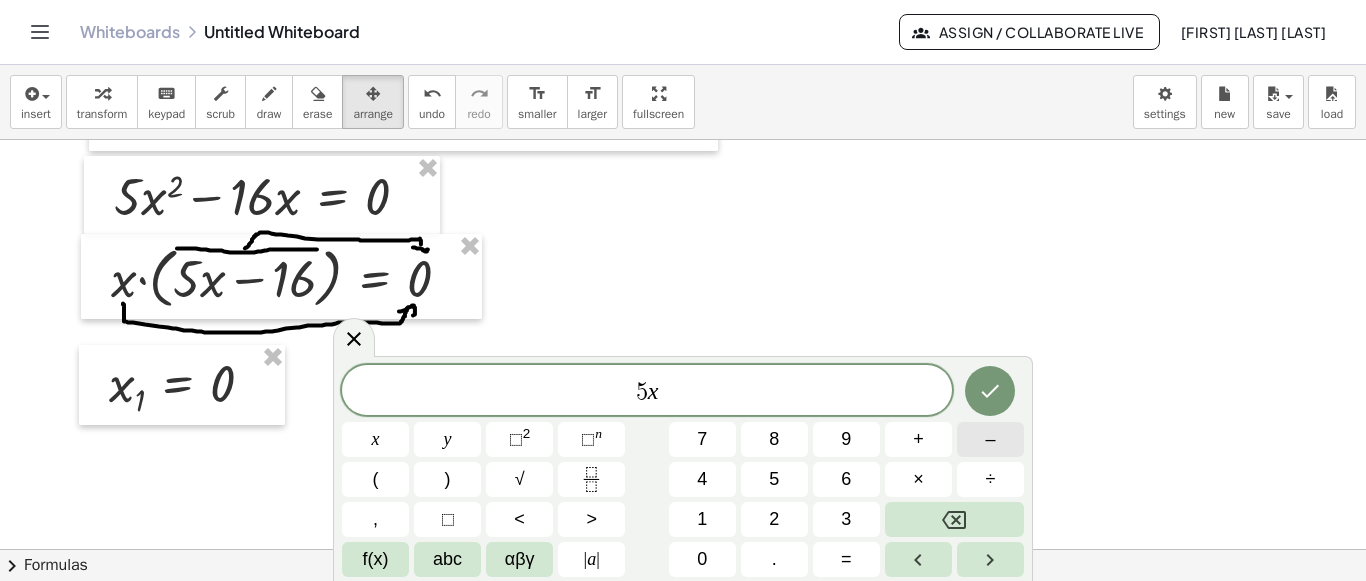 click on "–" at bounding box center (990, 439) 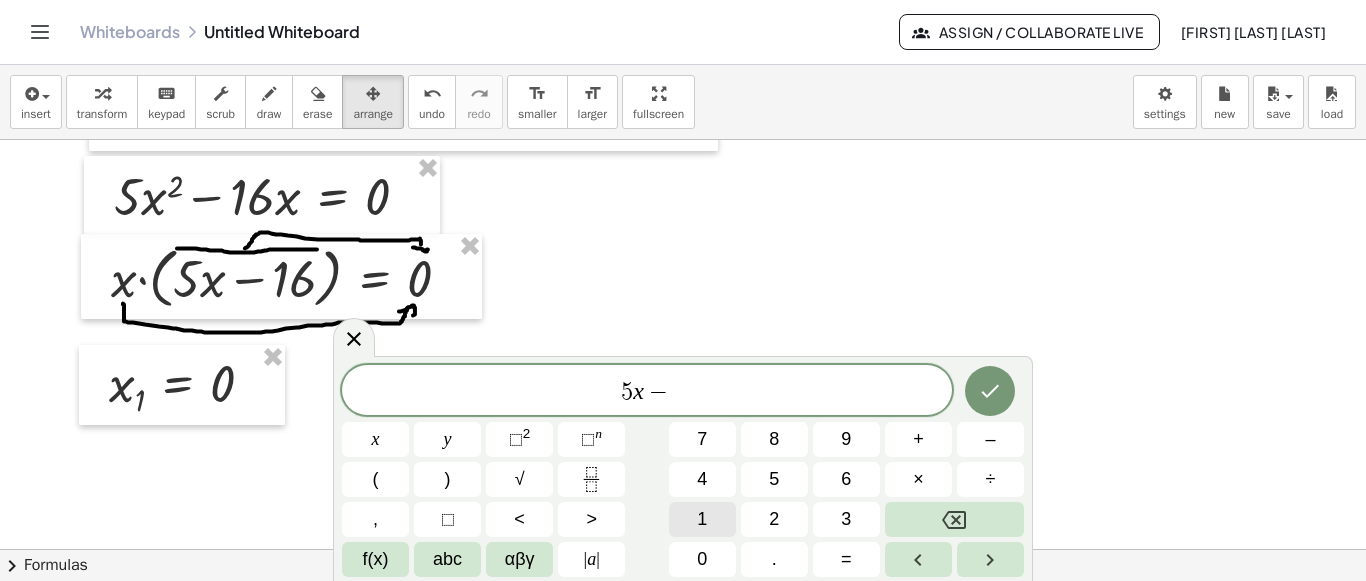 click on "1" at bounding box center [702, 519] 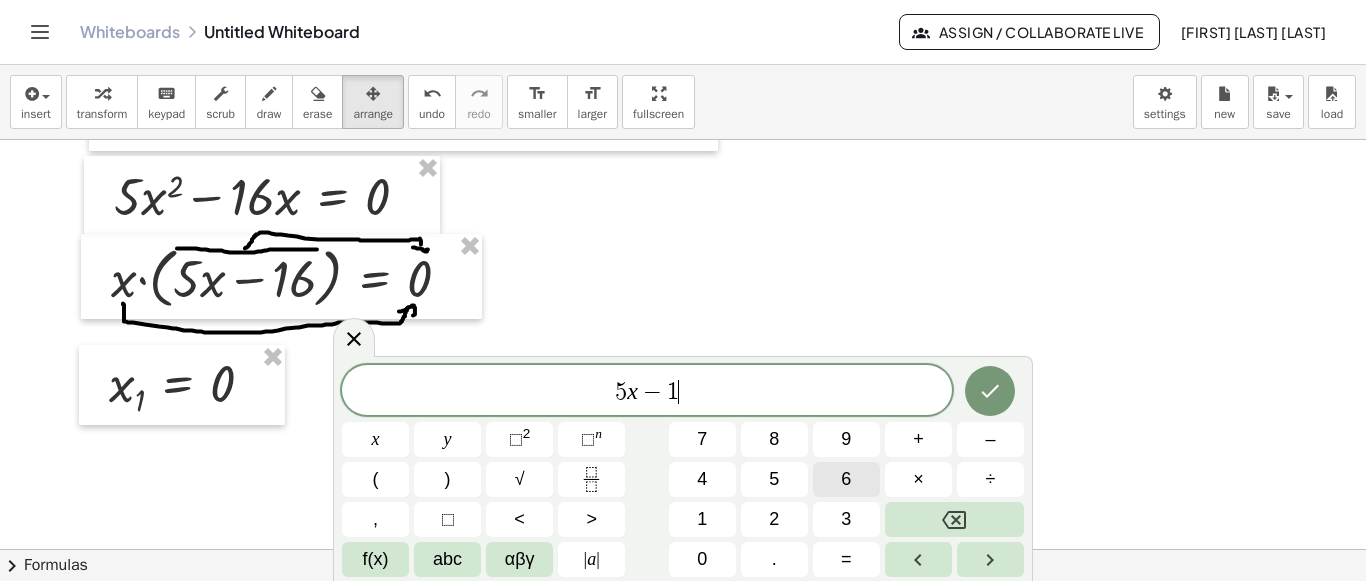 click on "6" at bounding box center (846, 479) 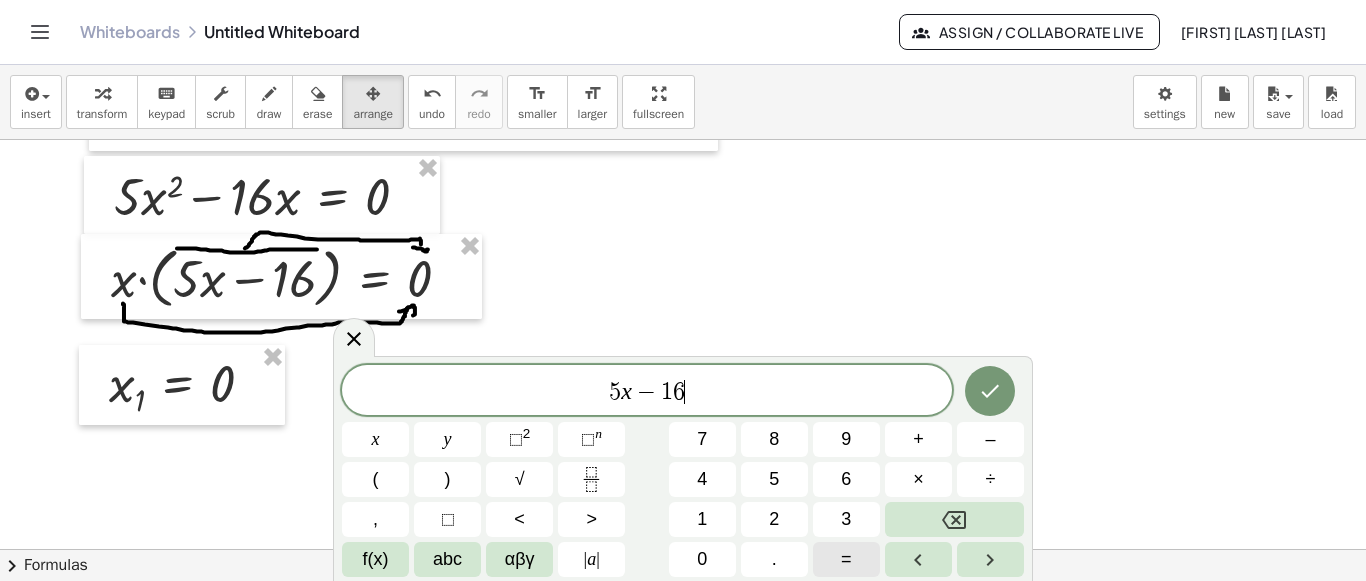 click on "=" at bounding box center [846, 559] 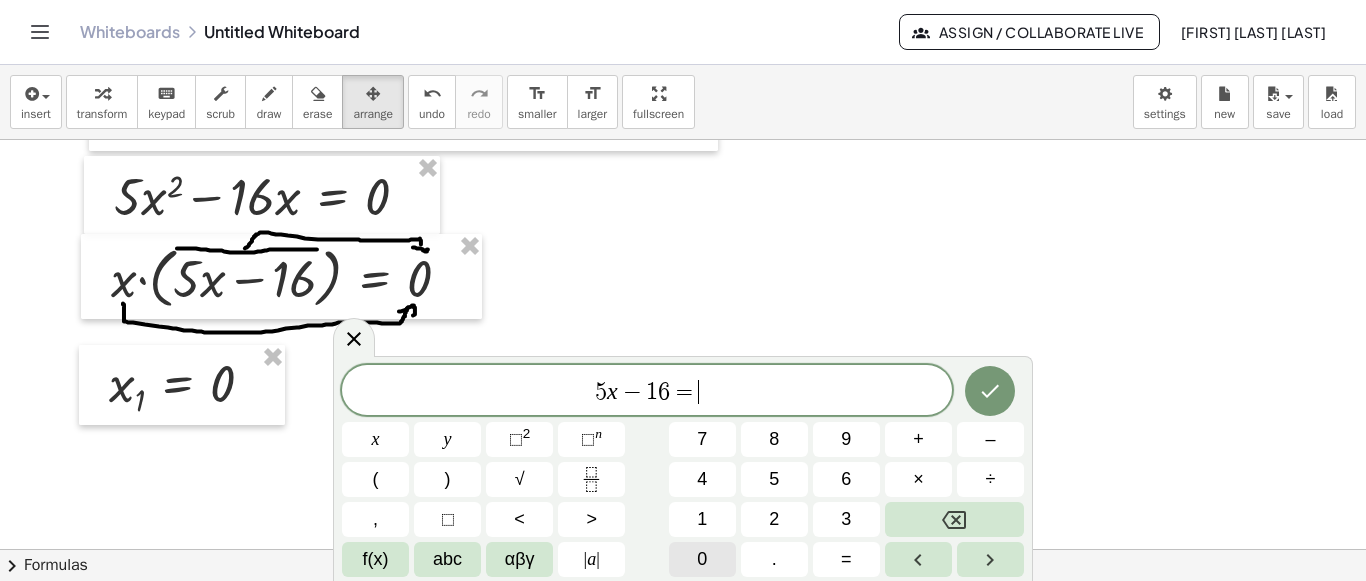 click on "0" at bounding box center (702, 559) 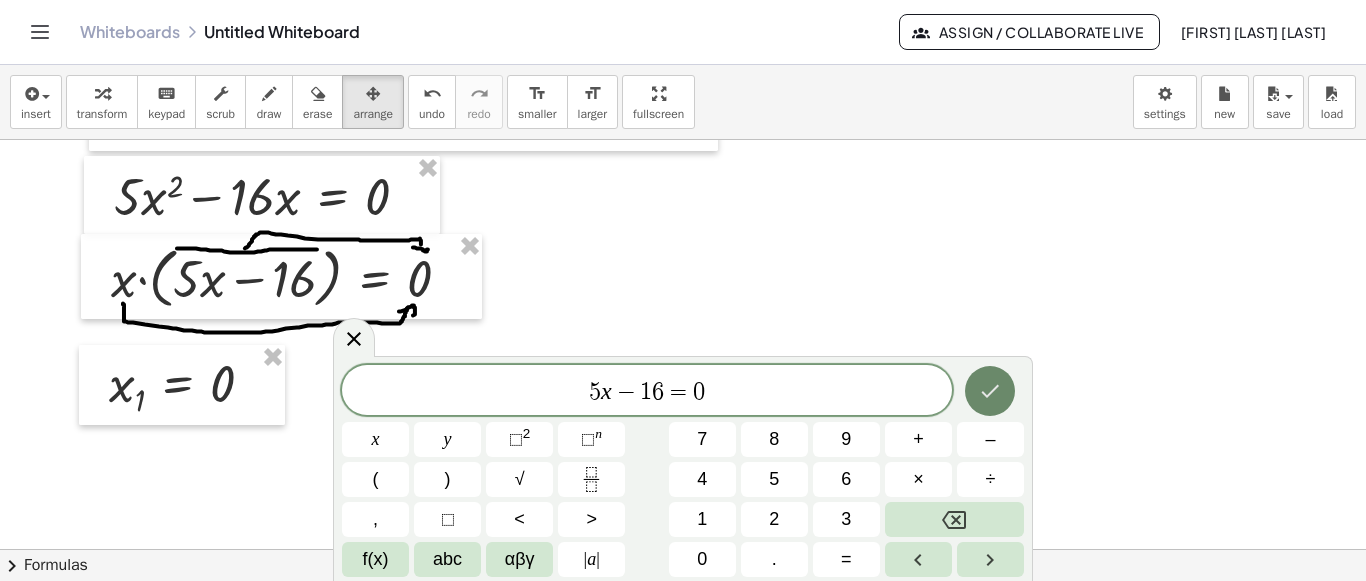 click at bounding box center (990, 391) 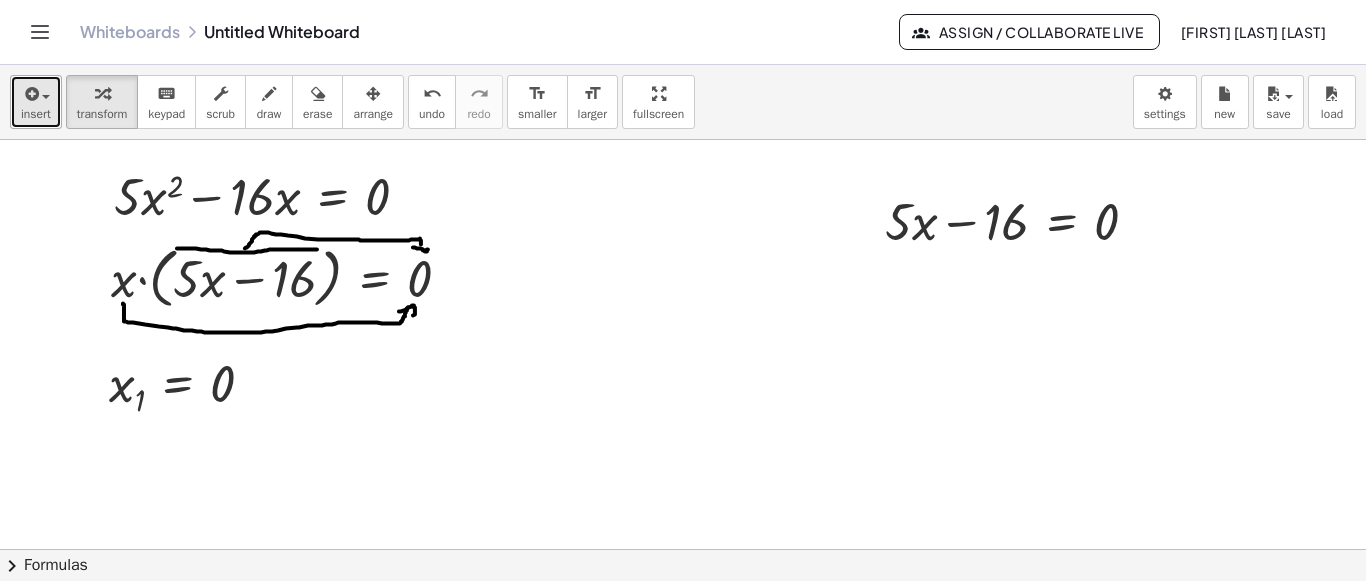 click on "insert" at bounding box center [36, 114] 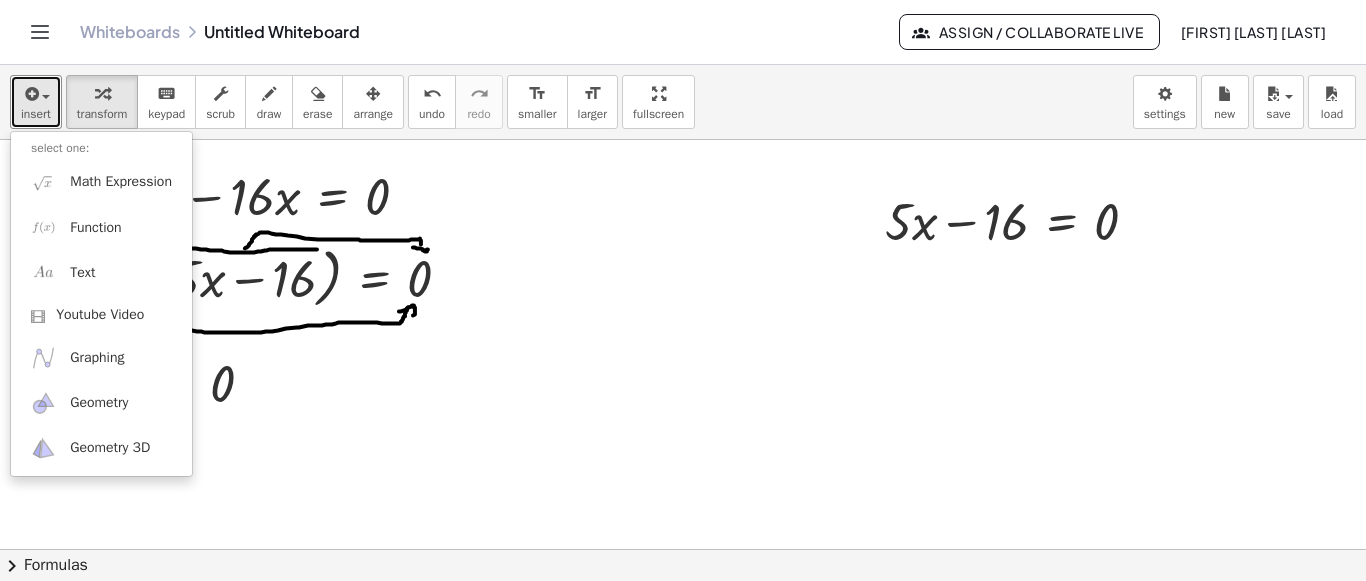 click on "arrange" at bounding box center [373, 102] 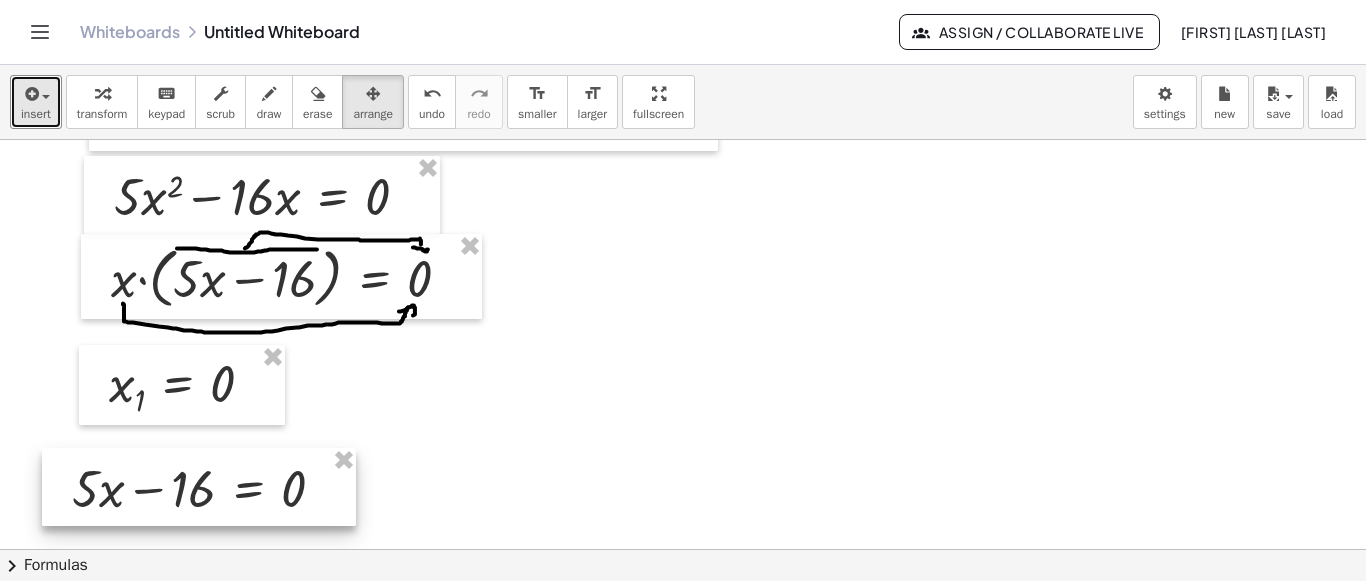 drag, startPoint x: 919, startPoint y: 250, endPoint x: 176, endPoint y: 498, distance: 783.29626 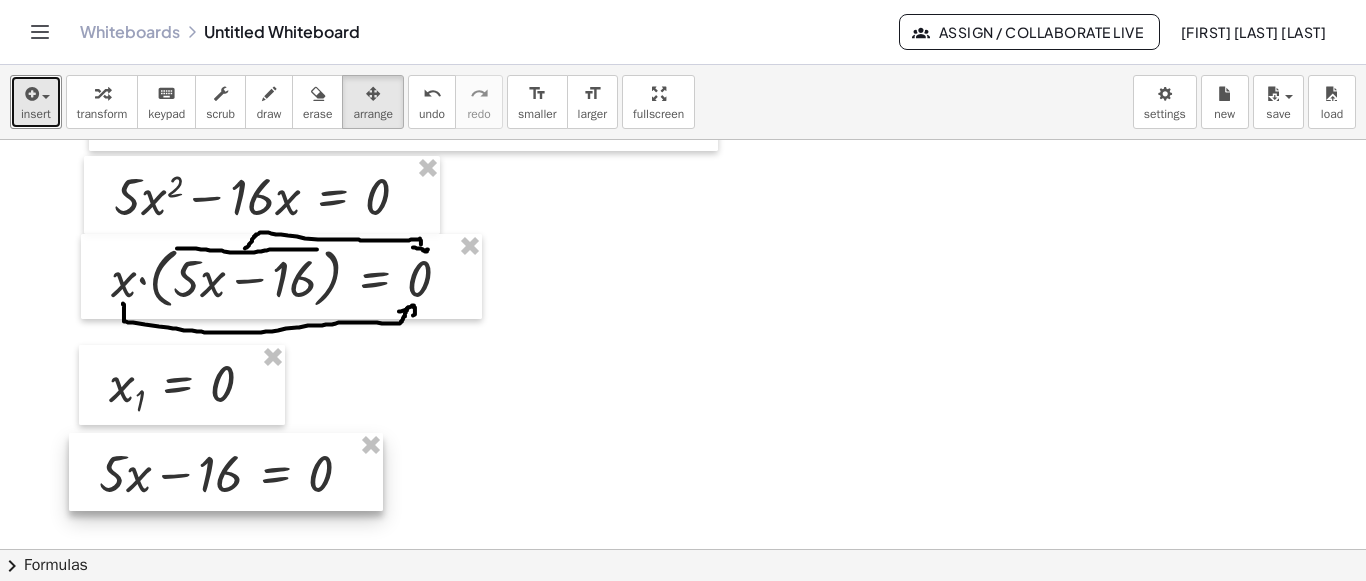 drag, startPoint x: 177, startPoint y: 491, endPoint x: 210, endPoint y: 473, distance: 37.589893 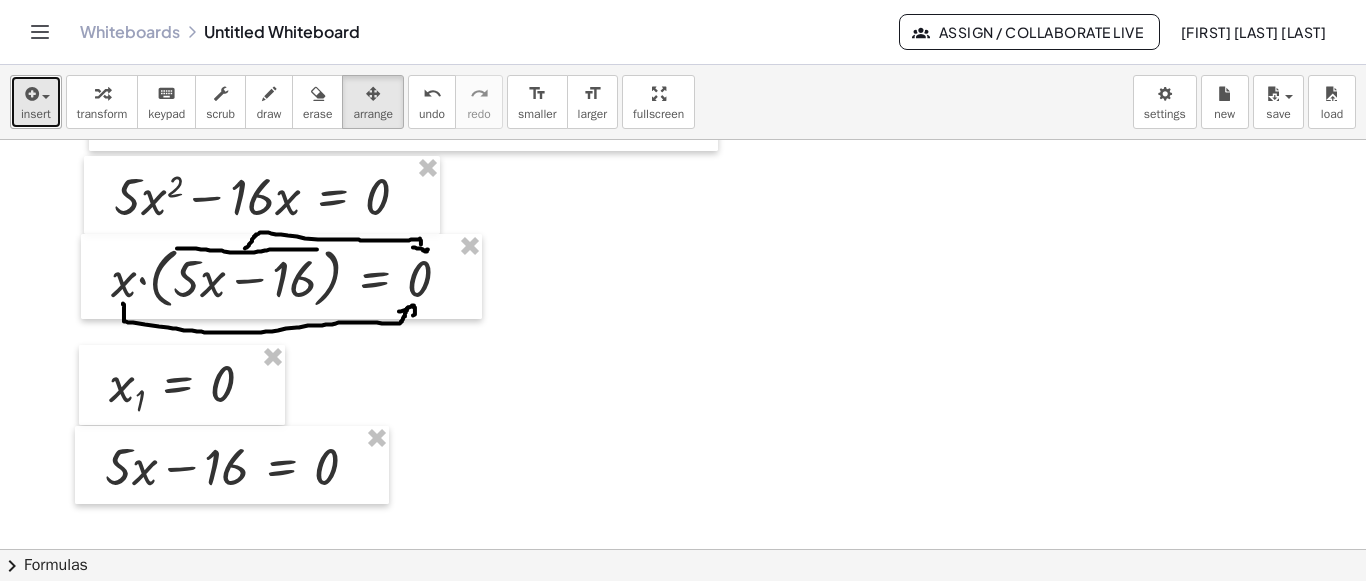 click on "insert" at bounding box center (36, 102) 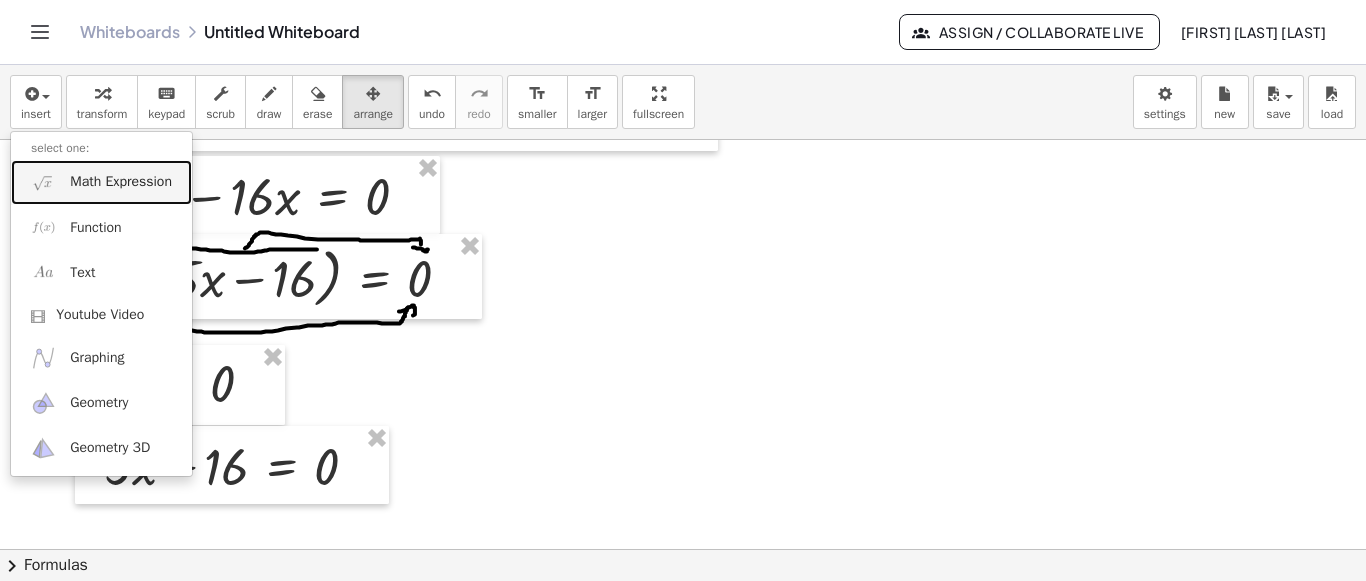 click on "Math Expression" at bounding box center (121, 182) 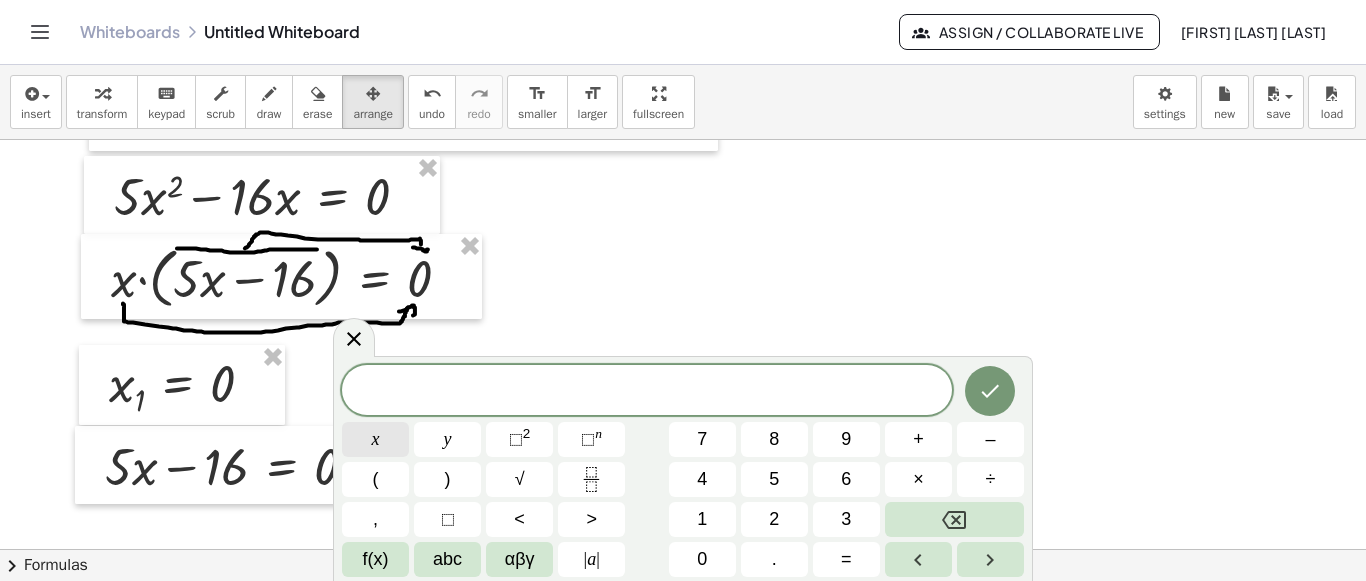 click on "x" at bounding box center [375, 439] 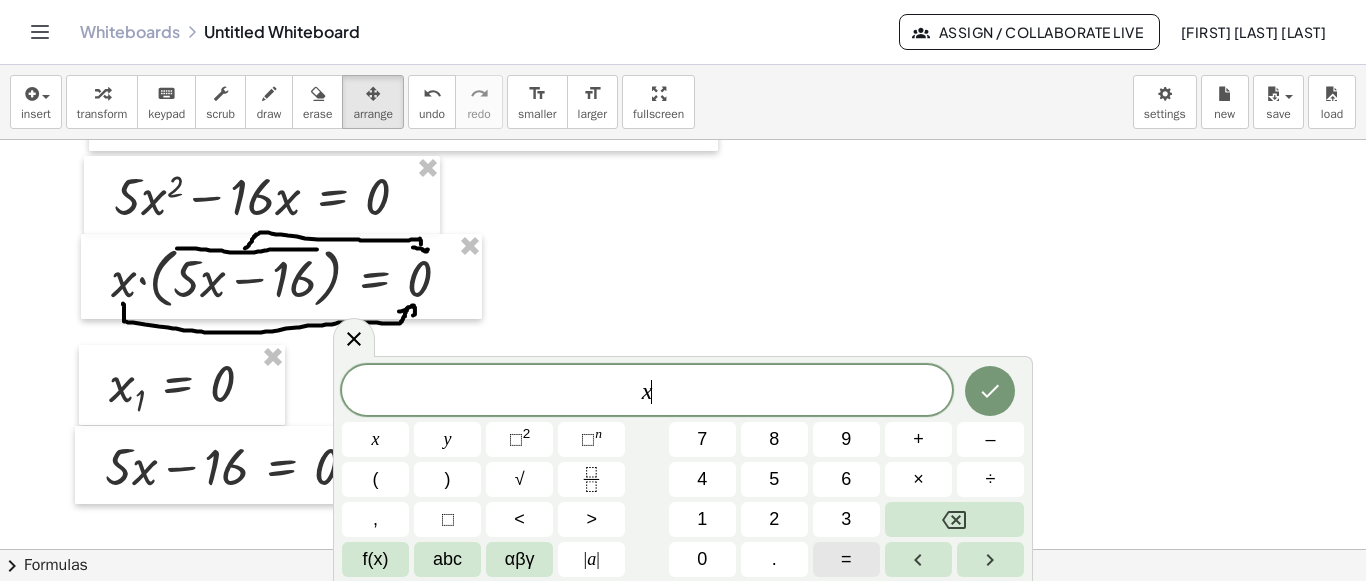 click on "=" at bounding box center (846, 559) 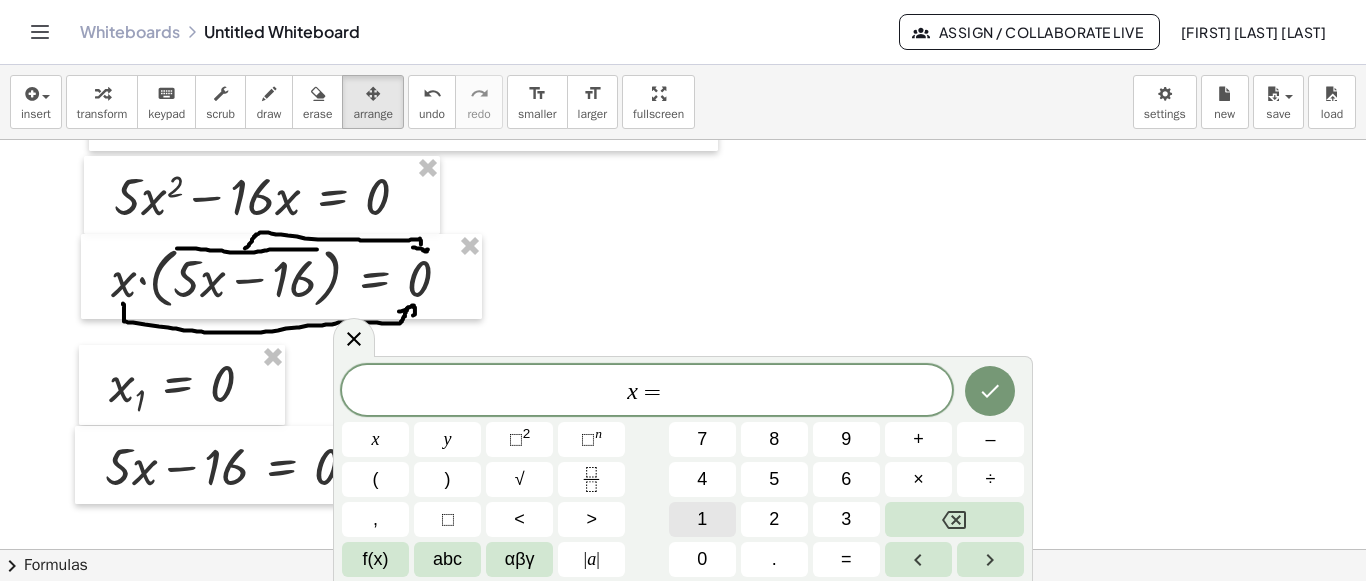 click on "1" at bounding box center [702, 519] 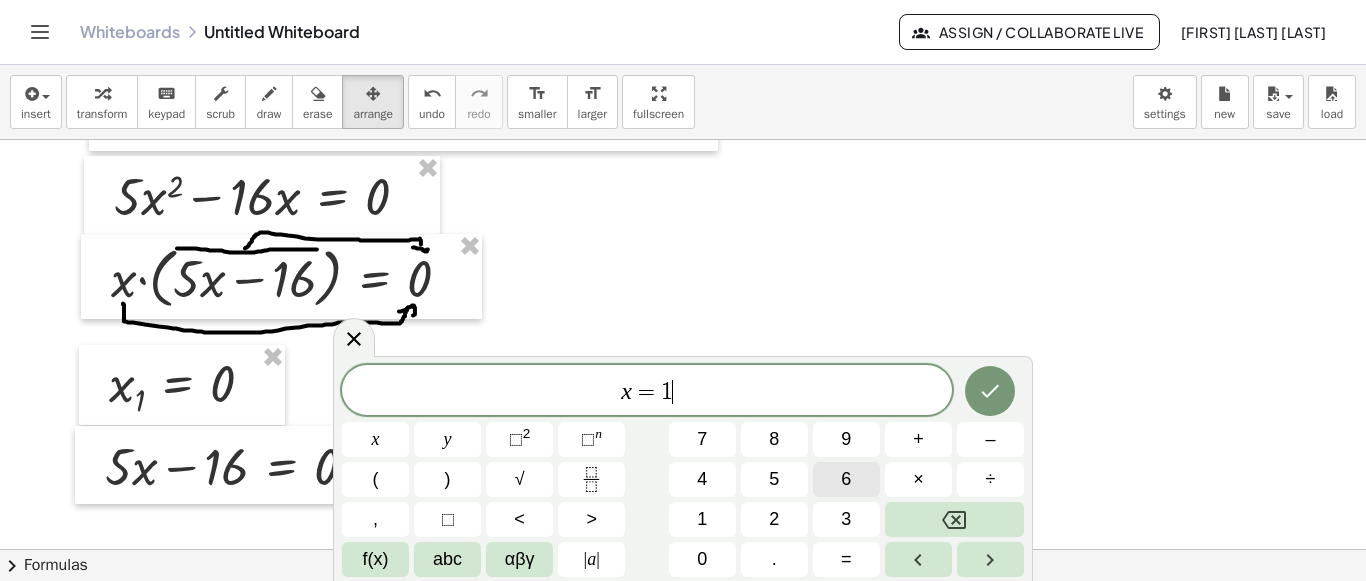 click on "6" at bounding box center [846, 479] 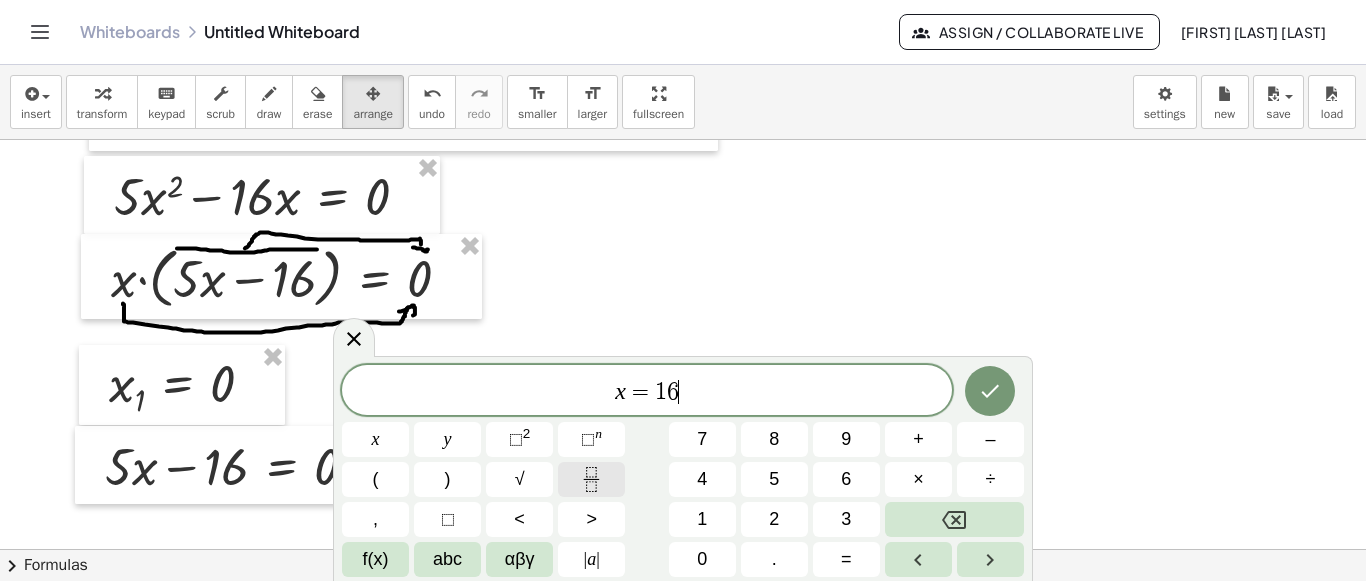 click 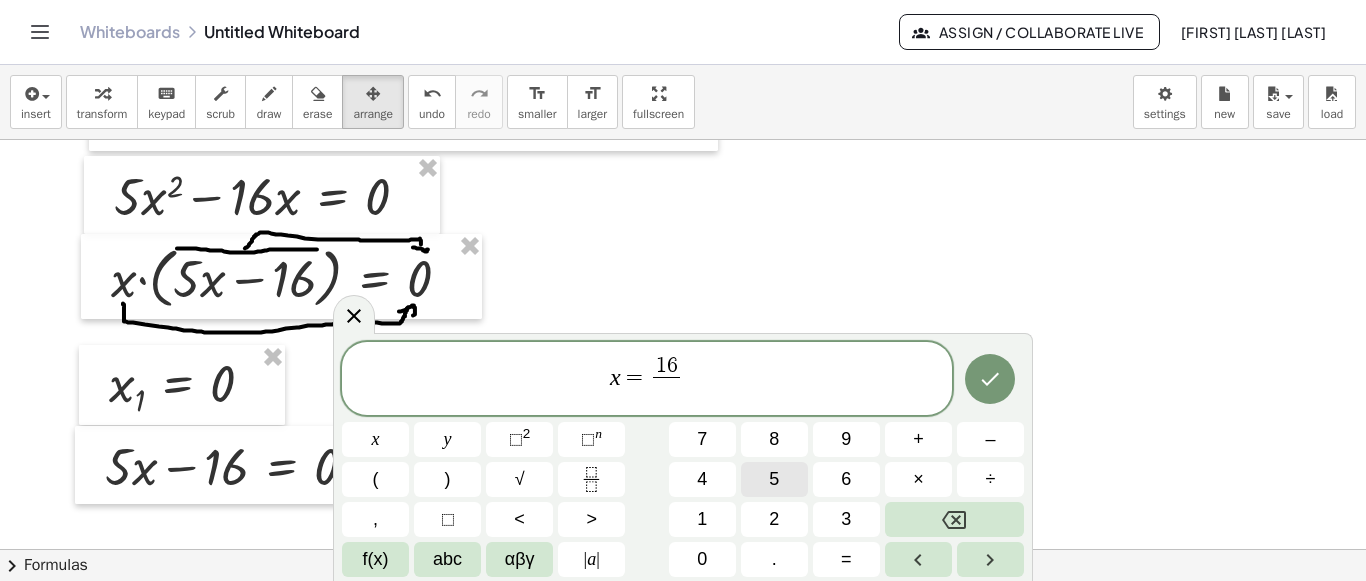 click on "5" at bounding box center [774, 479] 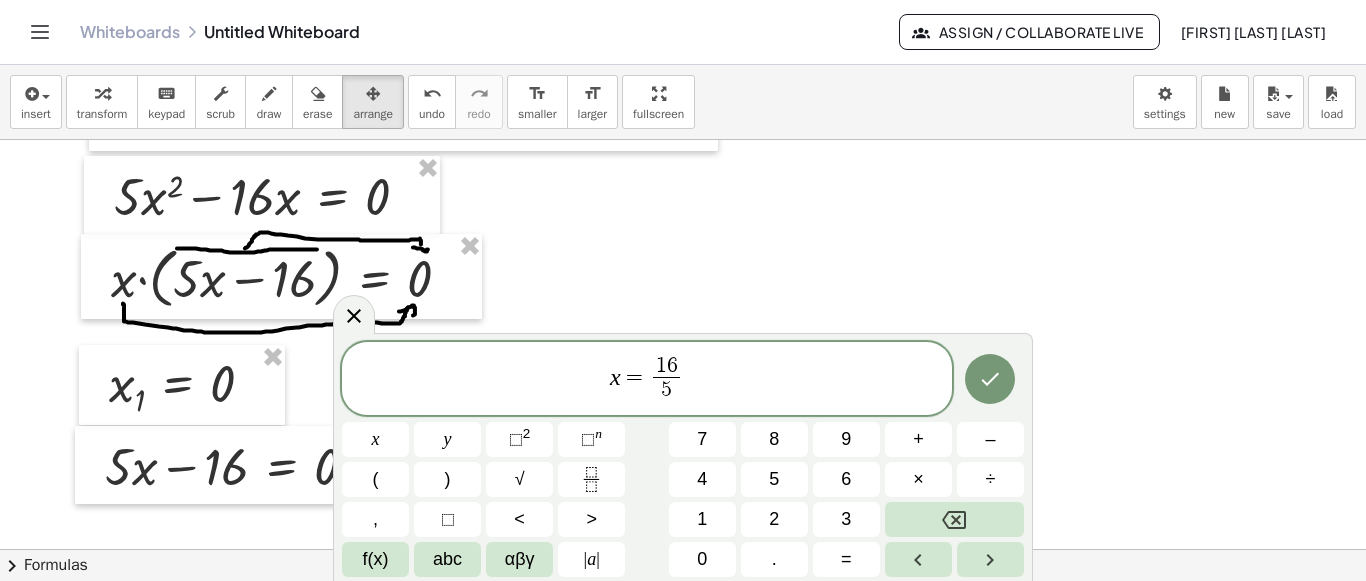 click at bounding box center [990, 379] 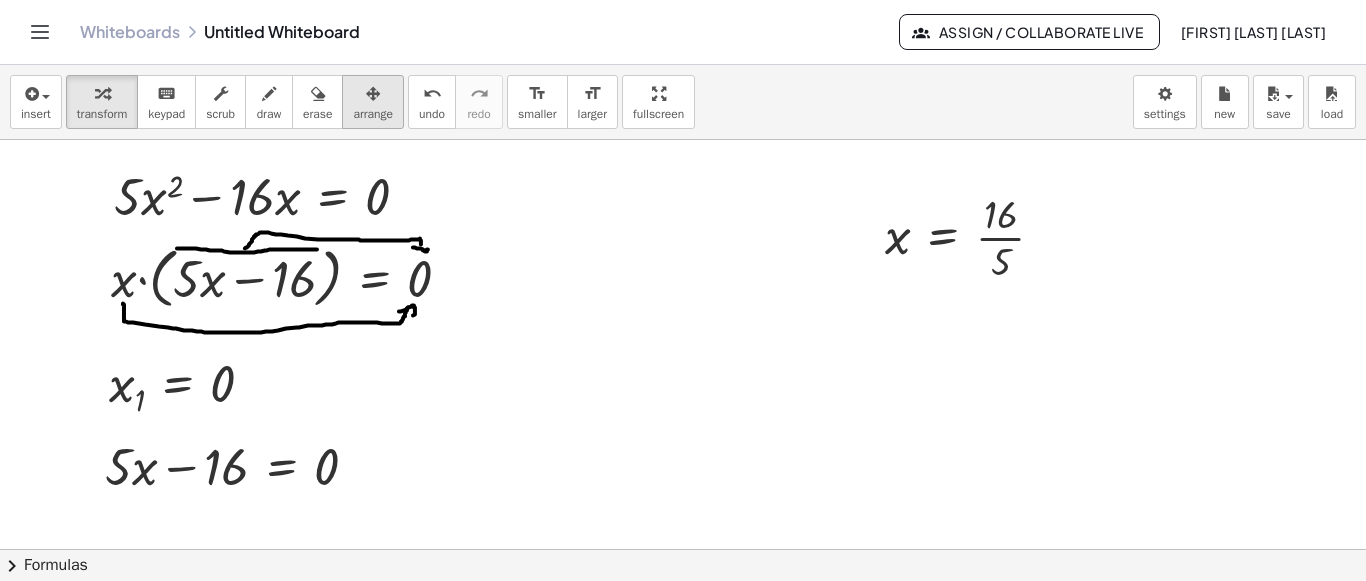 click on "arrange" at bounding box center [373, 114] 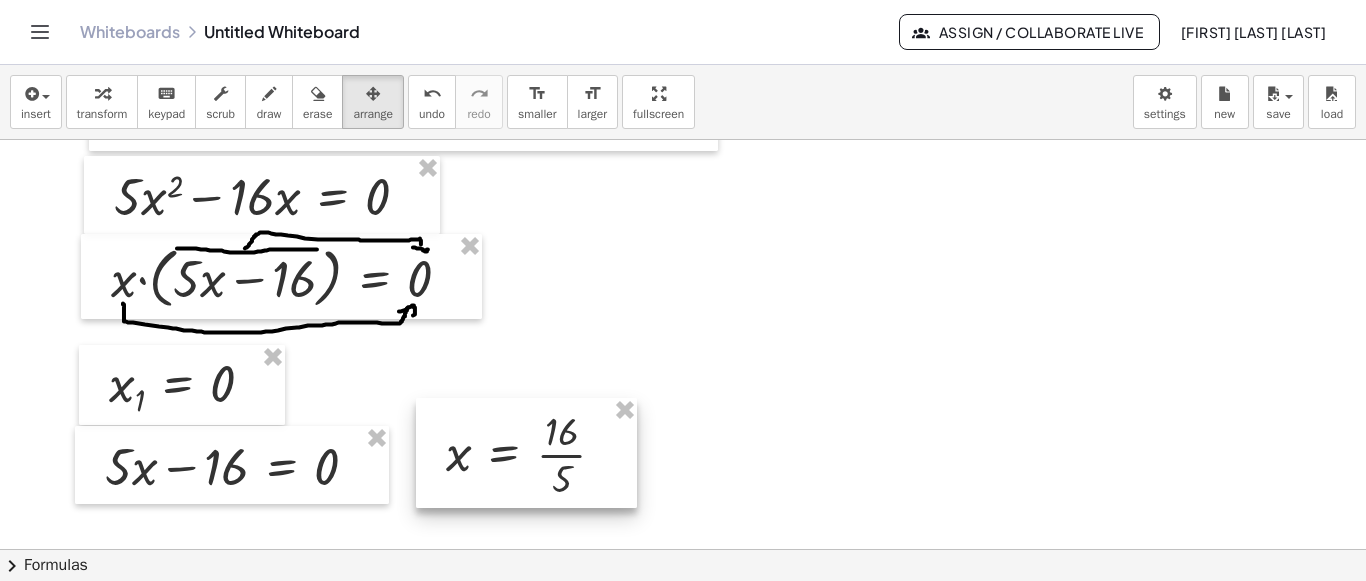 drag, startPoint x: 975, startPoint y: 246, endPoint x: 537, endPoint y: 460, distance: 487.48334 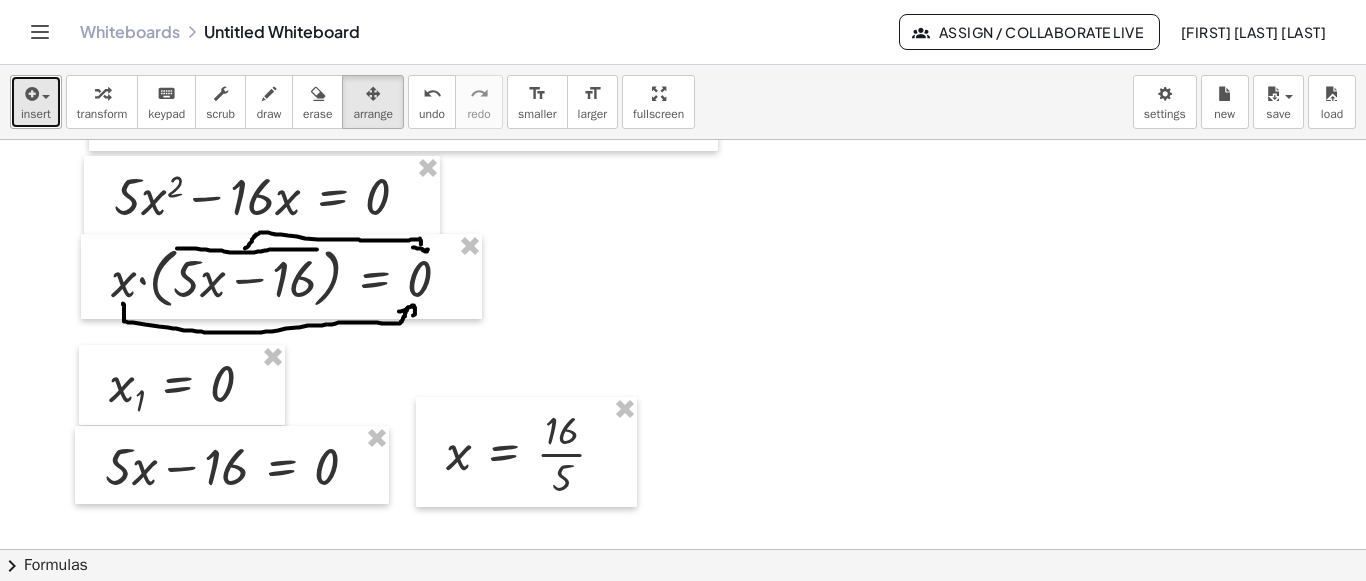 drag, startPoint x: 34, startPoint y: 103, endPoint x: 39, endPoint y: 113, distance: 11.18034 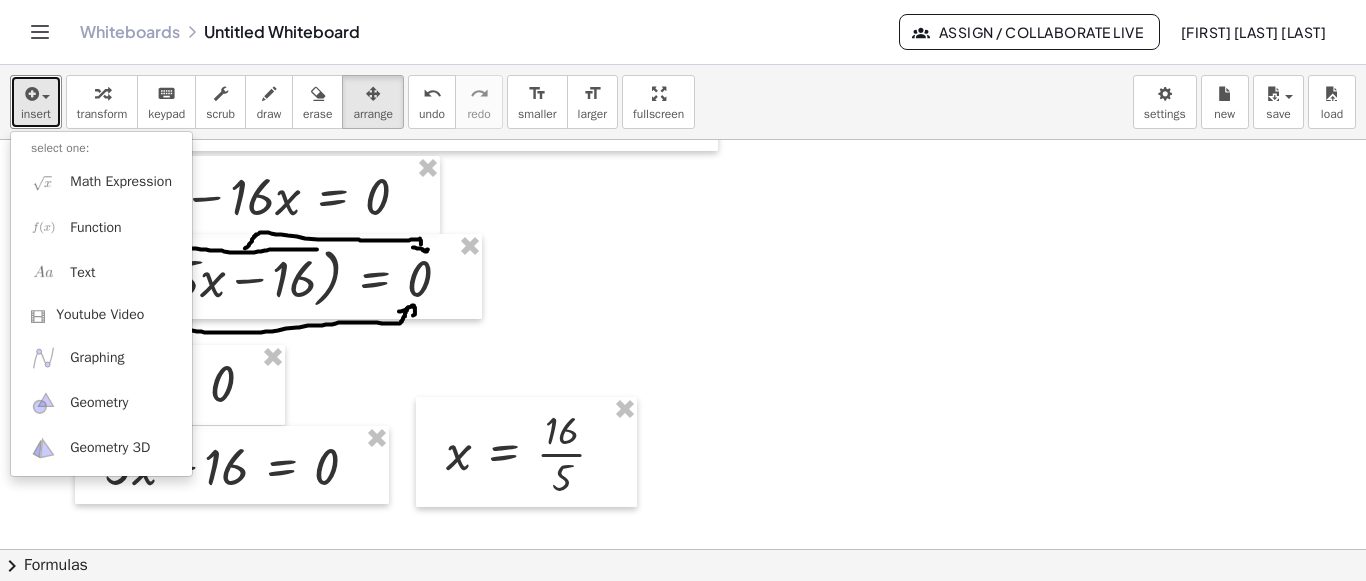 drag, startPoint x: 272, startPoint y: 102, endPoint x: 358, endPoint y: 212, distance: 139.62808 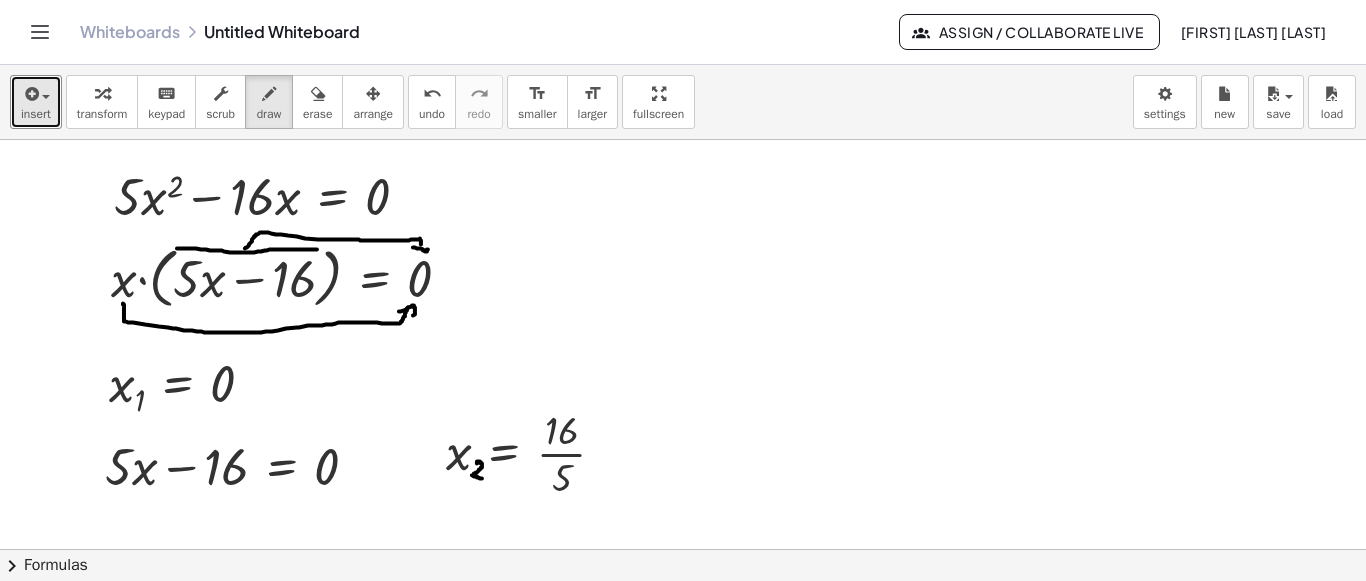 drag, startPoint x: 477, startPoint y: 462, endPoint x: 485, endPoint y: 475, distance: 15.264338 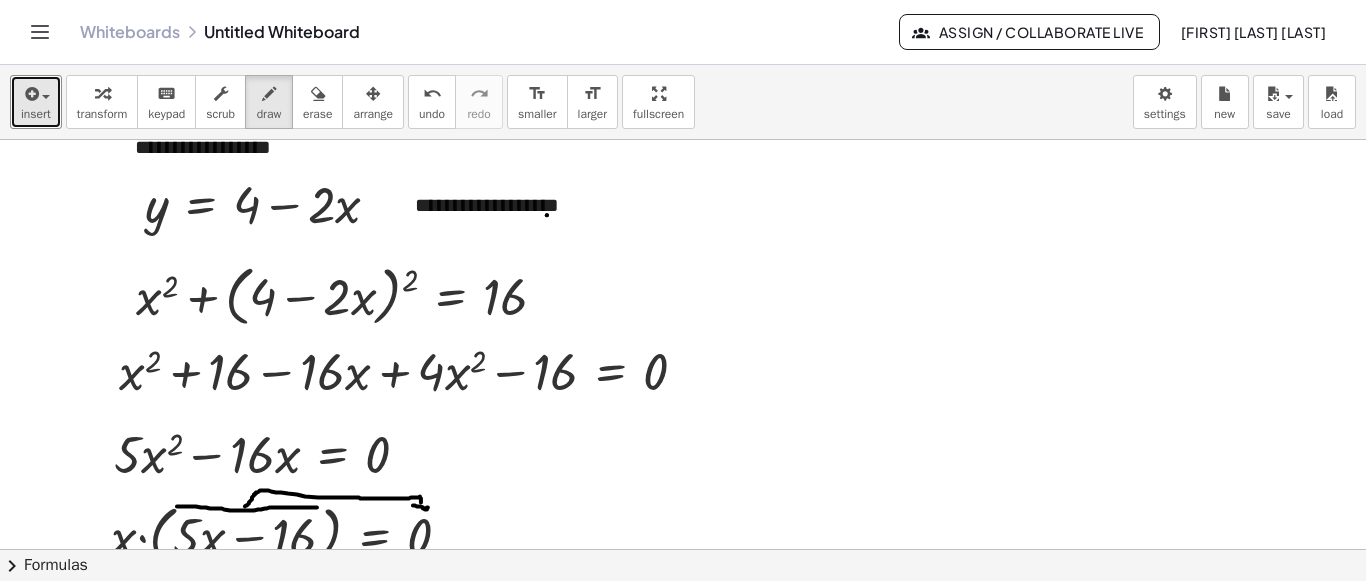 scroll, scrollTop: 821, scrollLeft: 0, axis: vertical 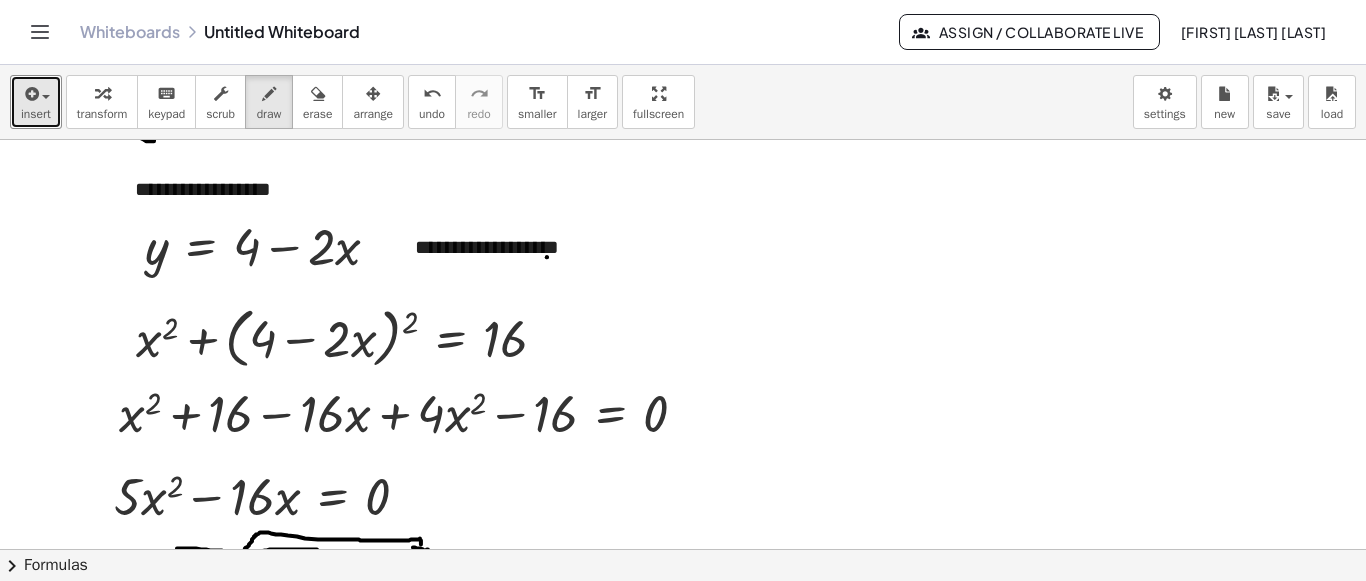 click on "scrub" at bounding box center (220, 114) 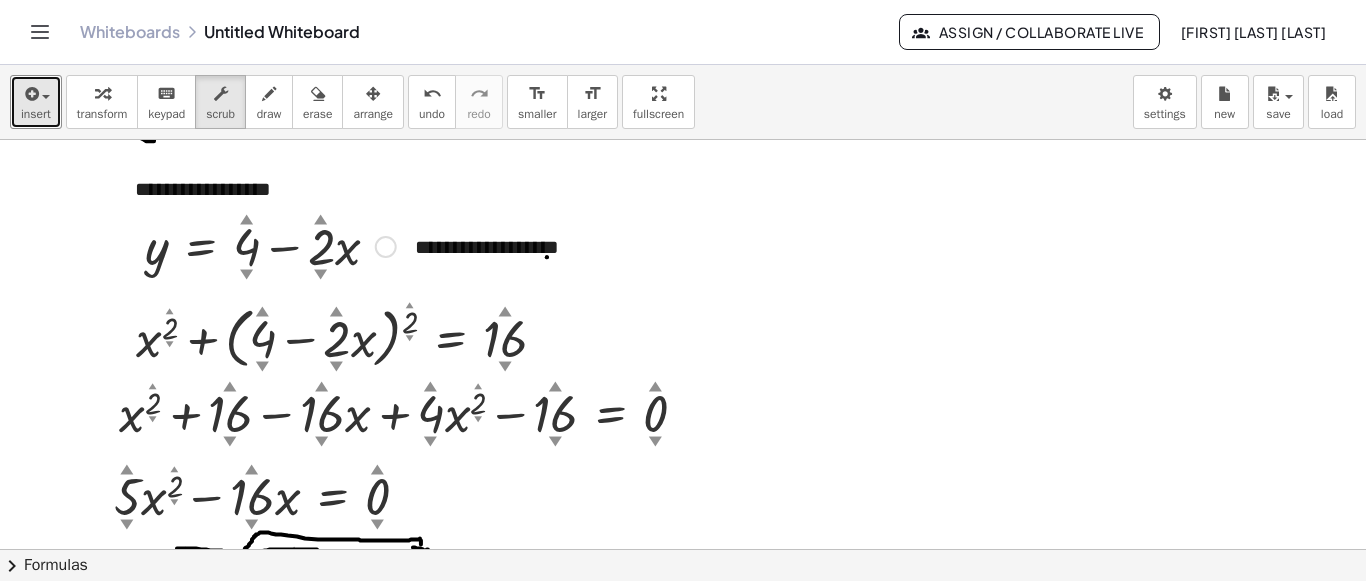 click at bounding box center (386, 247) 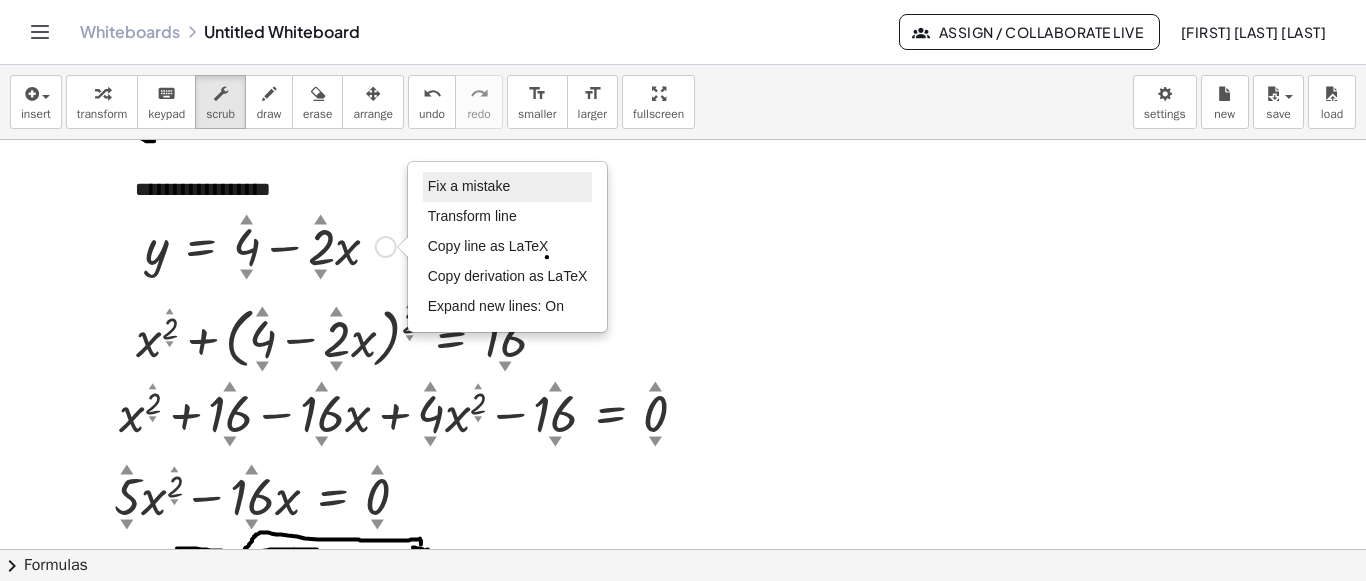 click on "Fix a mistake" at bounding box center (469, 186) 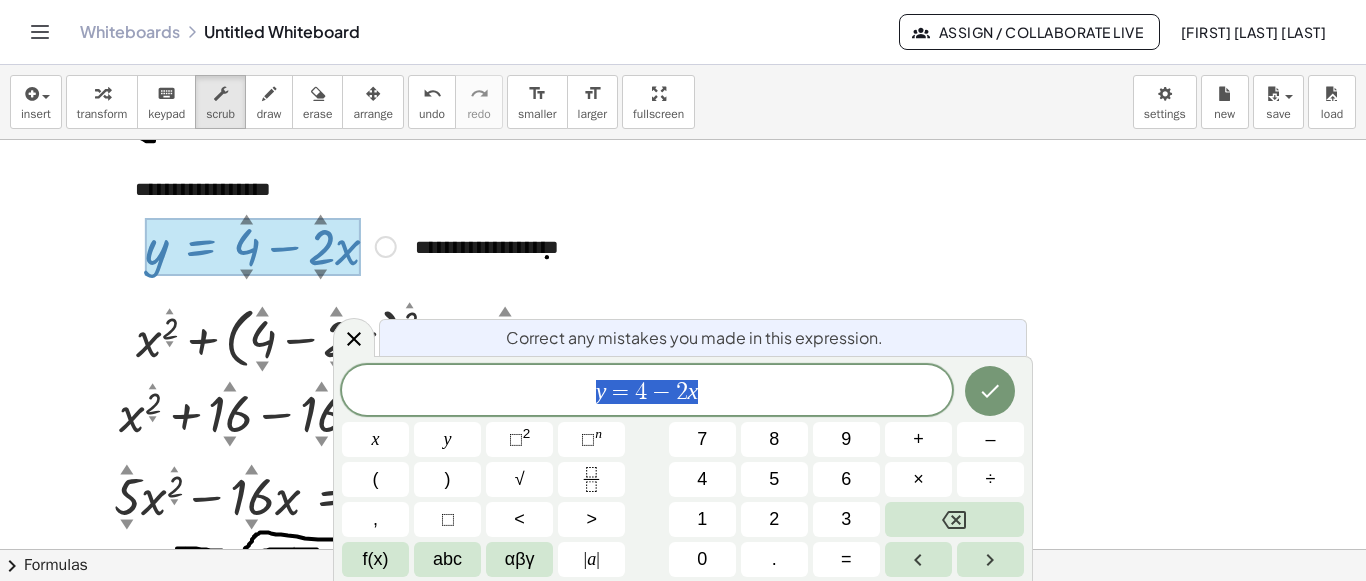 drag, startPoint x: 716, startPoint y: 383, endPoint x: 390, endPoint y: 394, distance: 326.18552 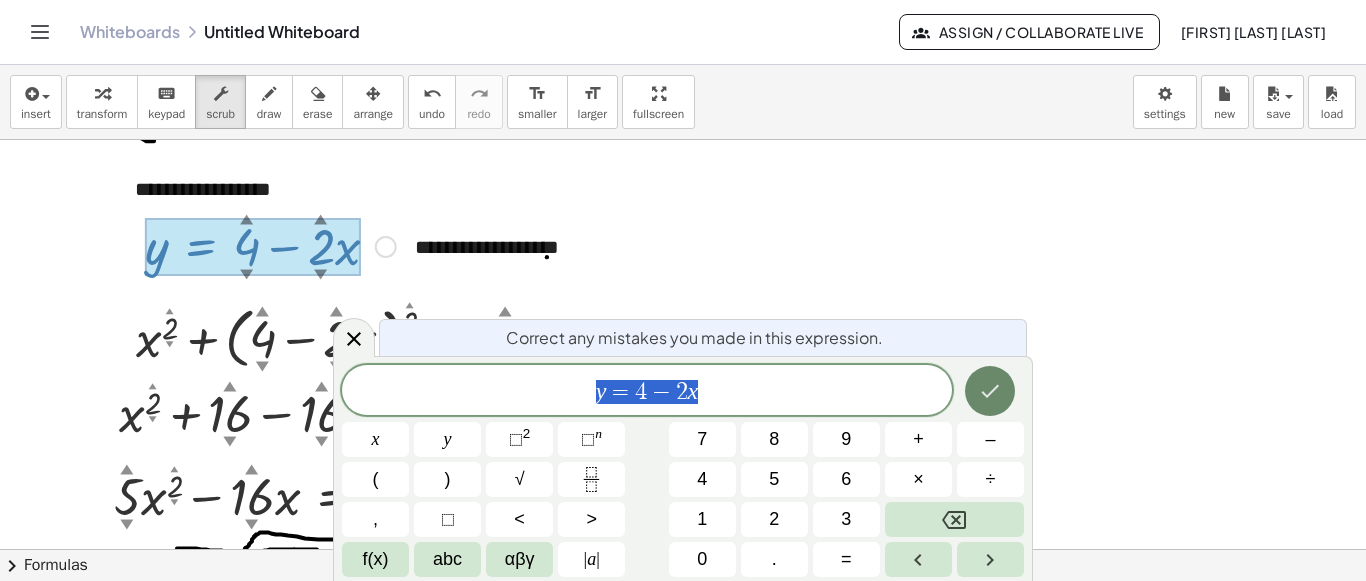 click 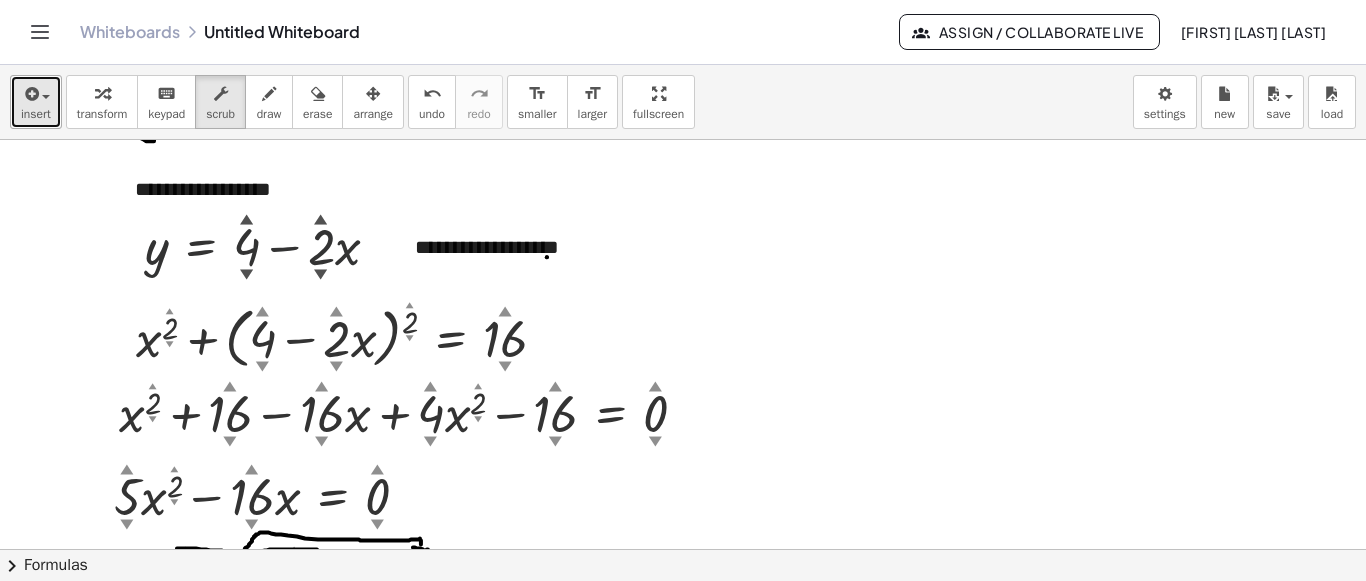 click on "insert" at bounding box center [36, 102] 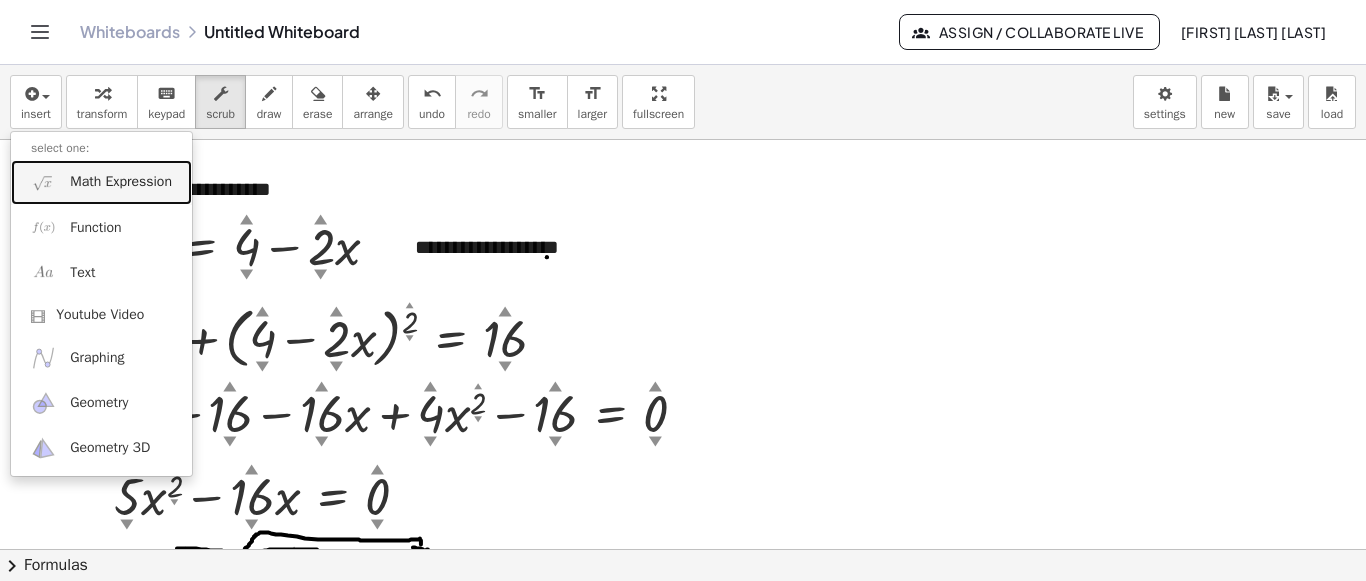 click at bounding box center [43, 182] 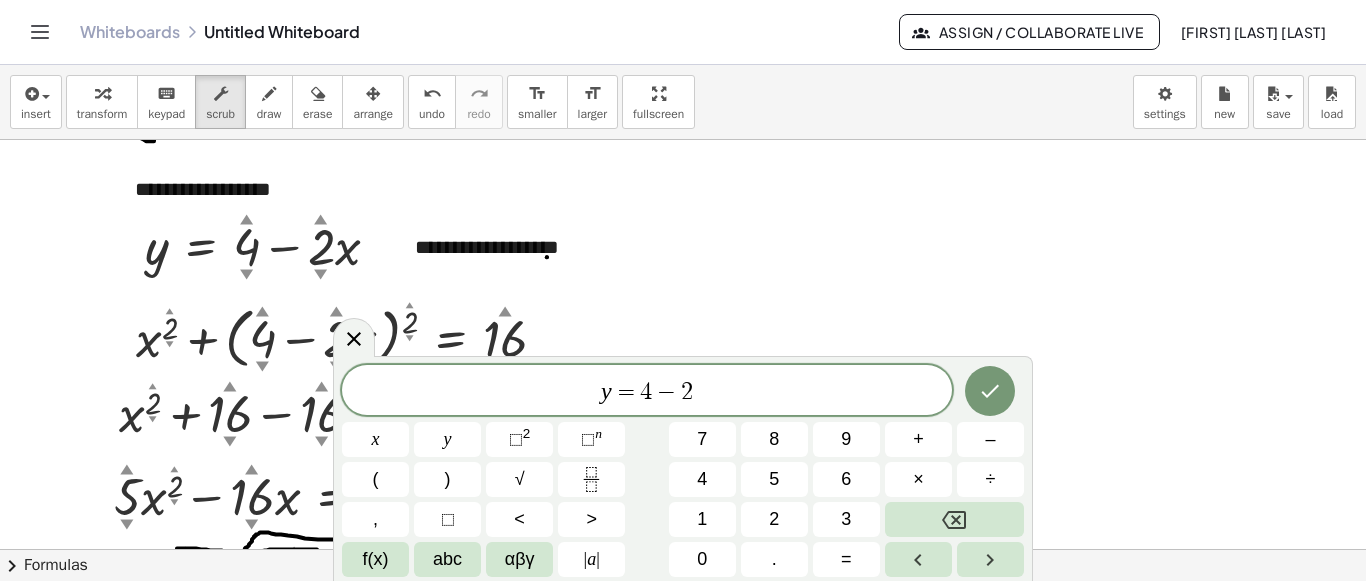 click on "y = 4 − 2 ​" at bounding box center (647, 392) 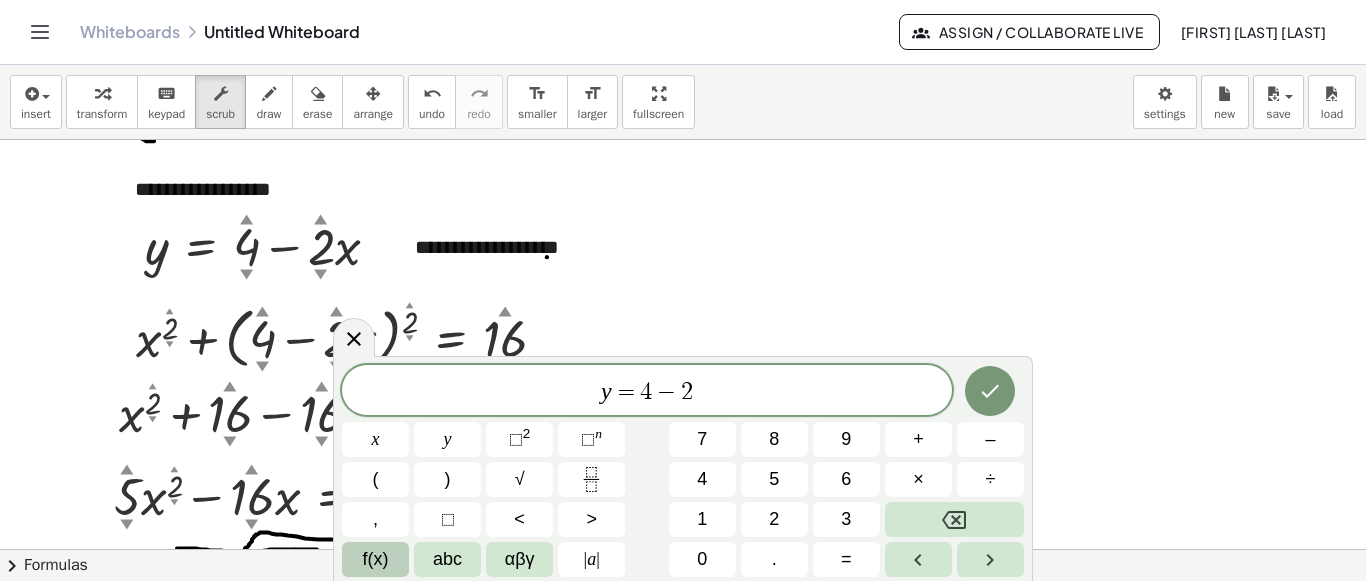 click on "f(x)" at bounding box center [376, 559] 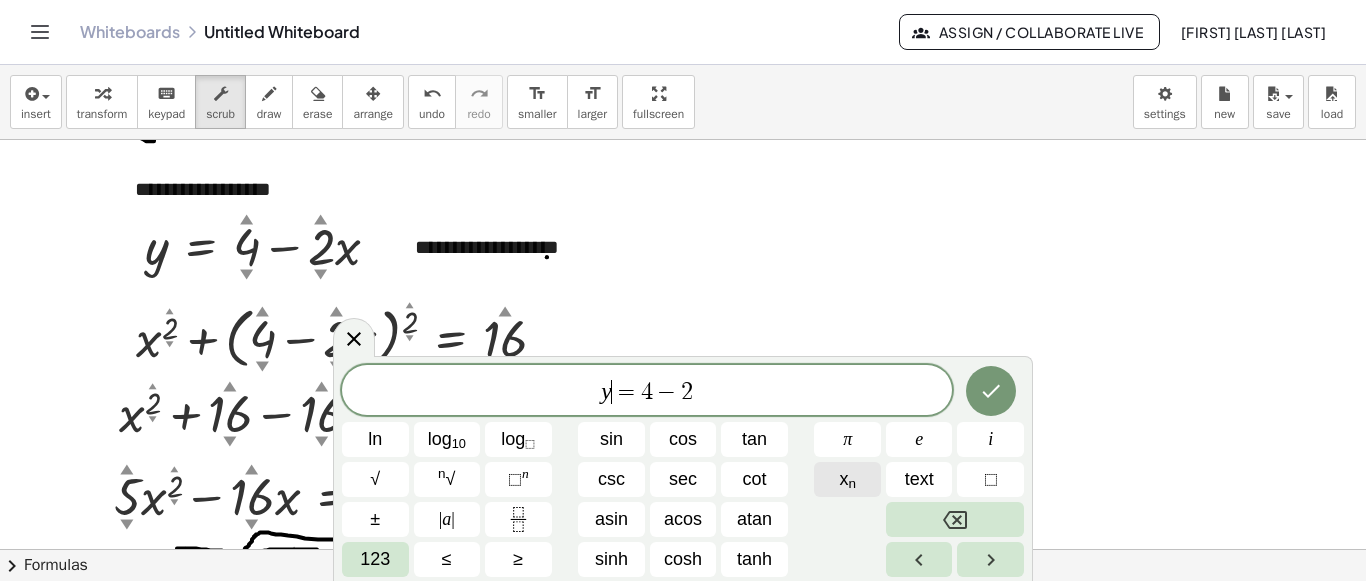 click on "x n" 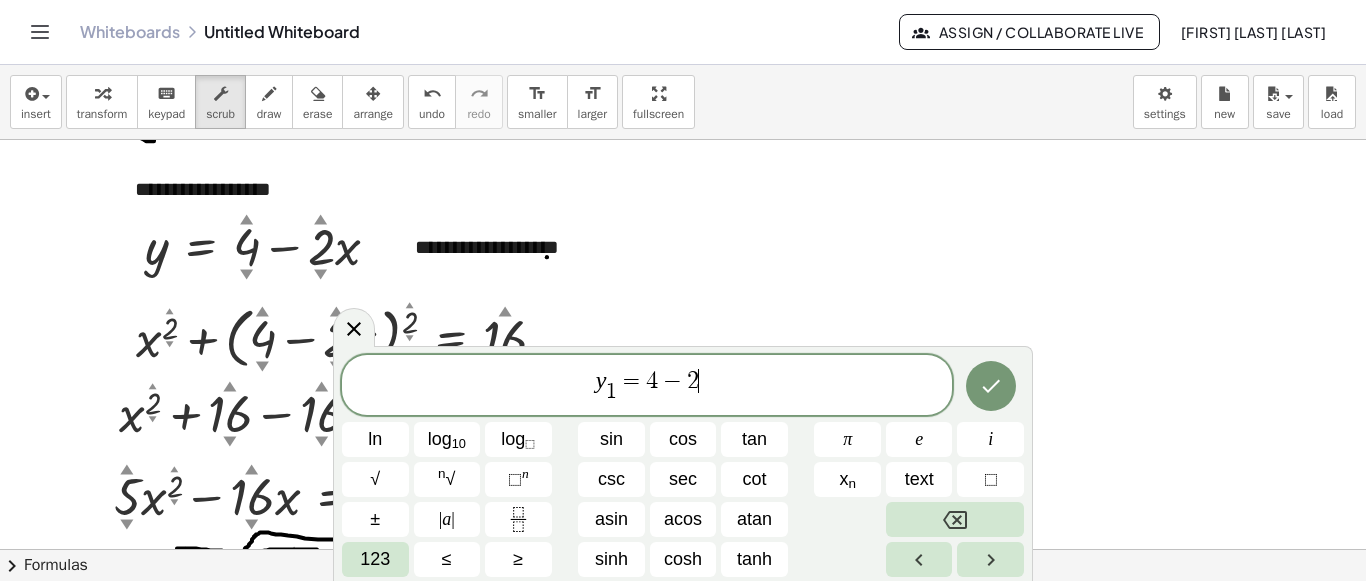 click on "y 1 ​ = 4 − 2 ​" at bounding box center (647, 386) 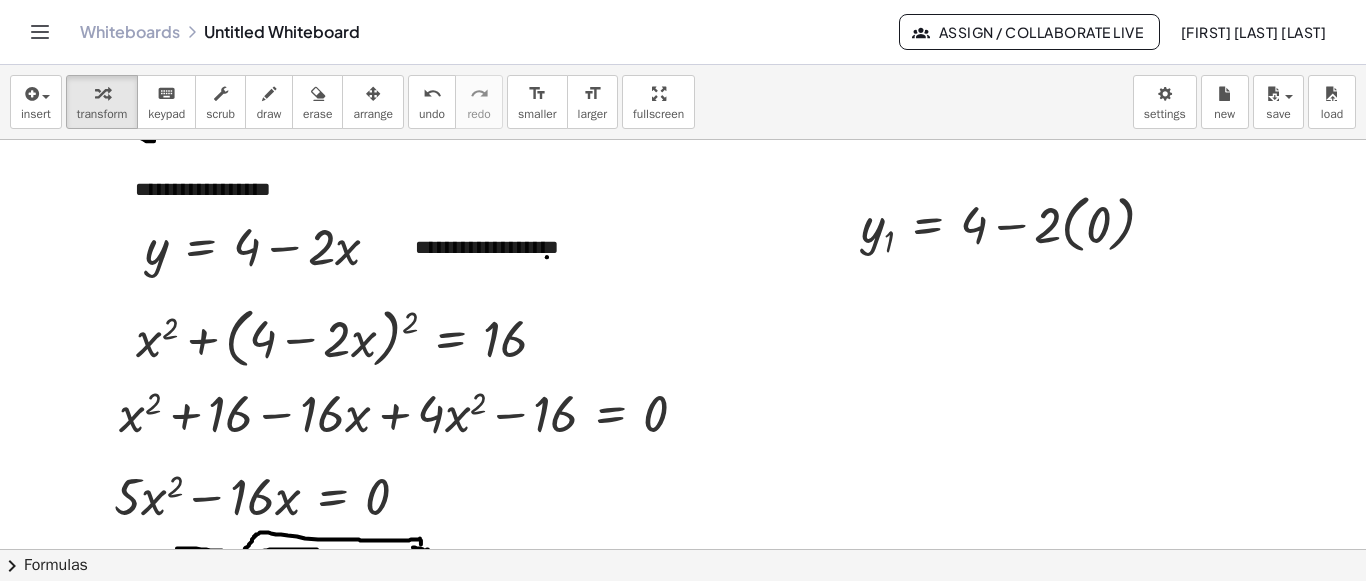 drag, startPoint x: 373, startPoint y: 107, endPoint x: 404, endPoint y: 129, distance: 38.013157 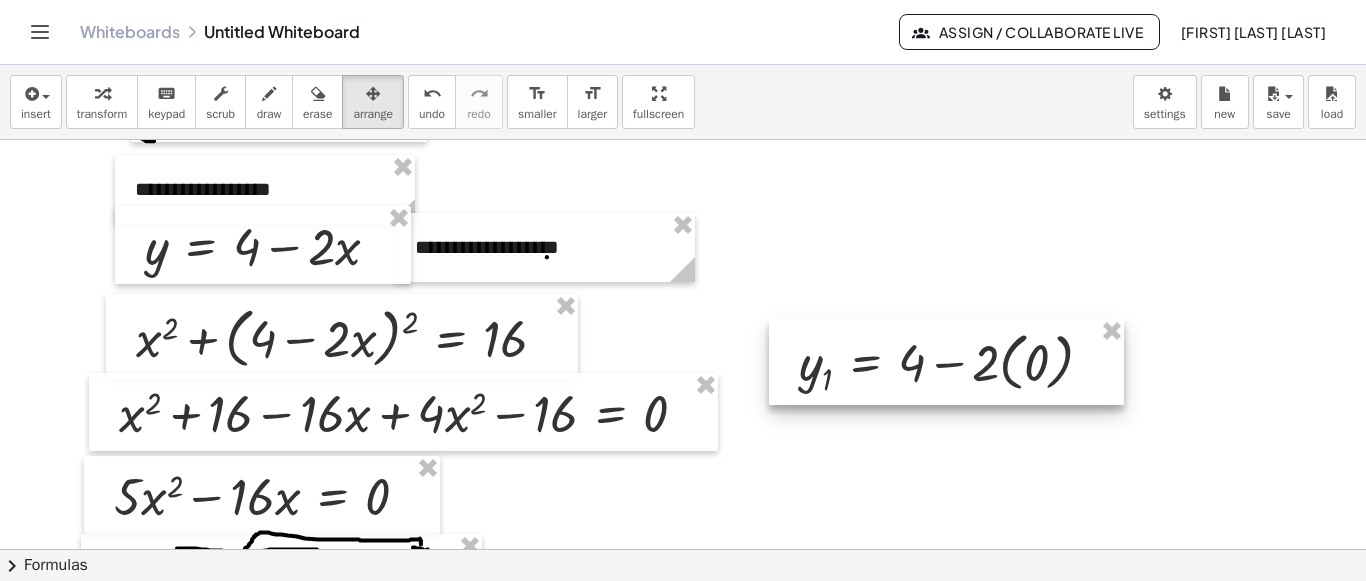 drag, startPoint x: 949, startPoint y: 233, endPoint x: 825, endPoint y: 546, distance: 336.66748 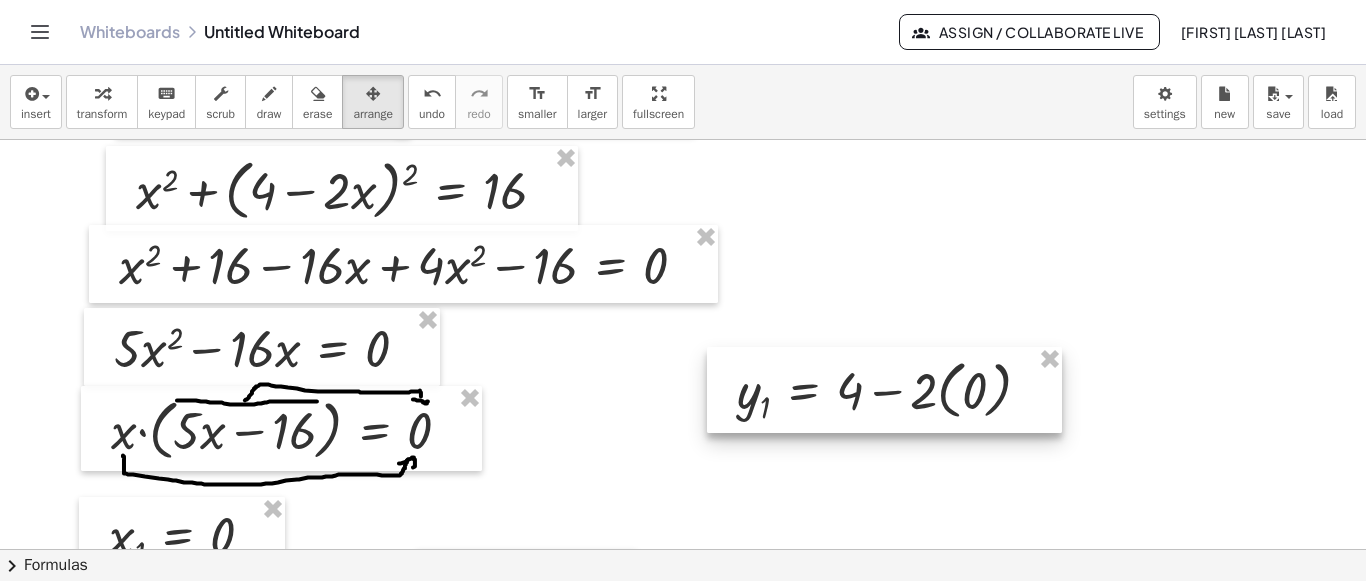 scroll, scrollTop: 1232, scrollLeft: 0, axis: vertical 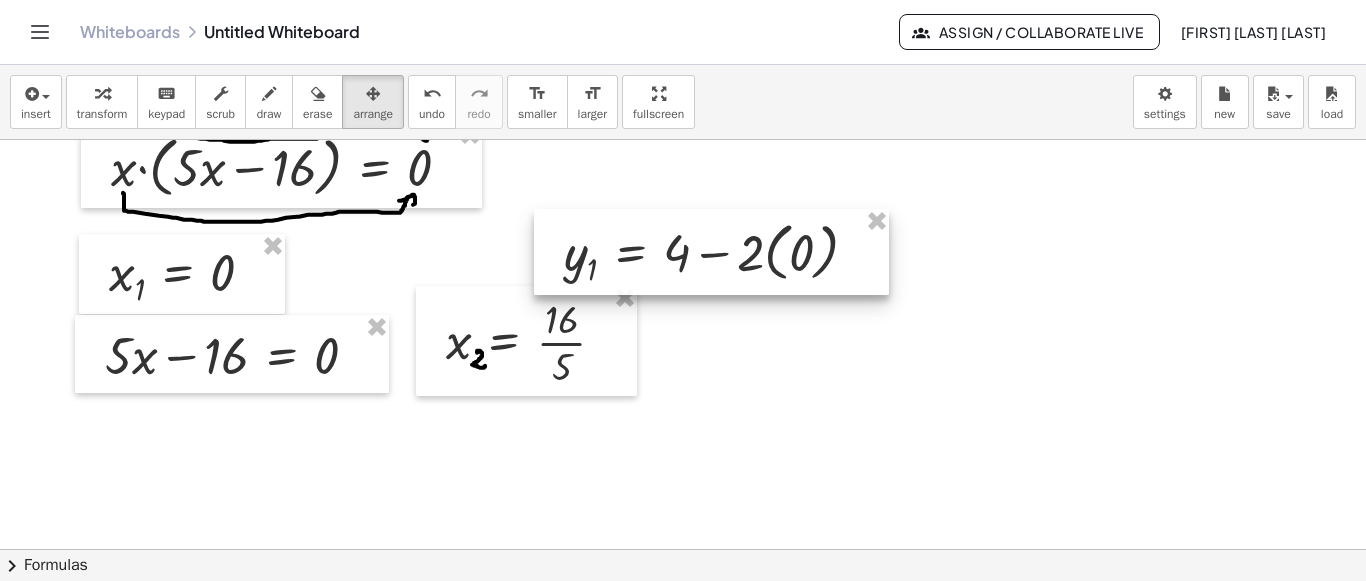 drag, startPoint x: 793, startPoint y: 146, endPoint x: 620, endPoint y: 271, distance: 213.43384 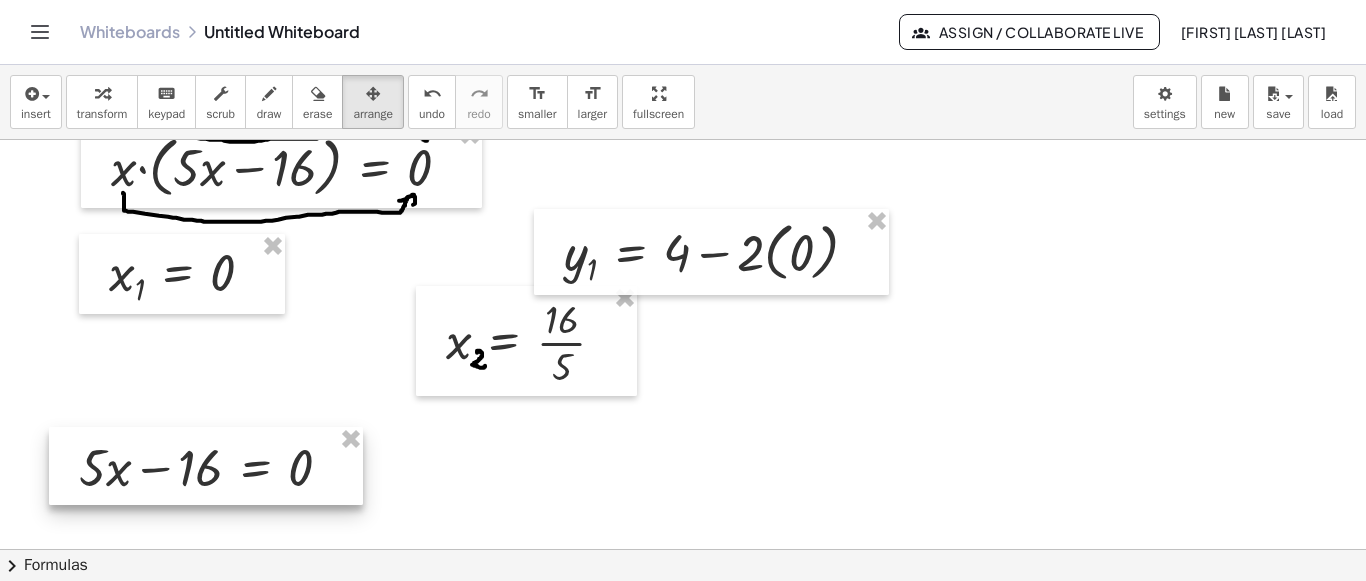 drag, startPoint x: 314, startPoint y: 379, endPoint x: 288, endPoint y: 491, distance: 114.97826 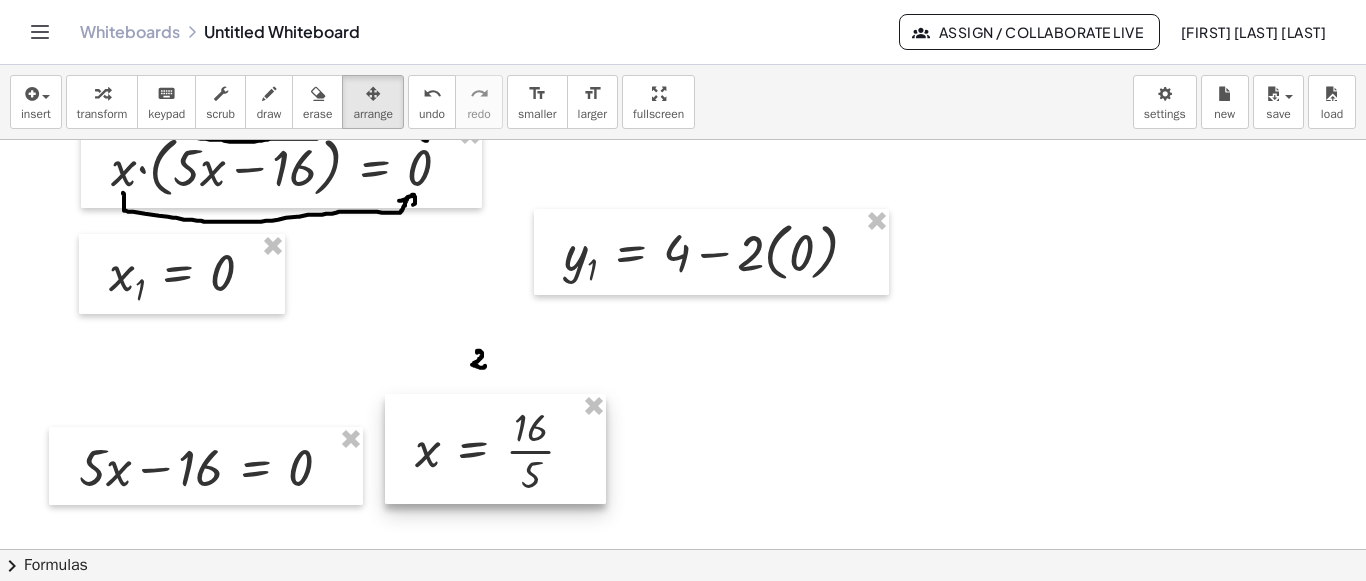 drag, startPoint x: 535, startPoint y: 366, endPoint x: 501, endPoint y: 478, distance: 117.047 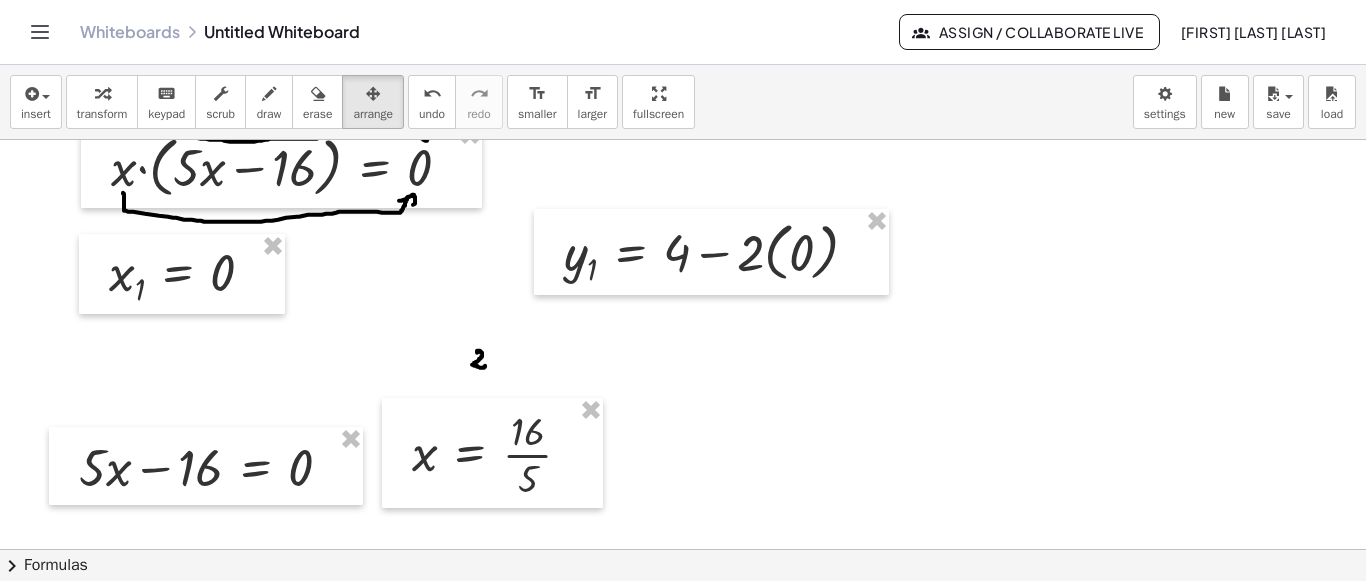 drag, startPoint x: 309, startPoint y: 104, endPoint x: 356, endPoint y: 184, distance: 92.7847 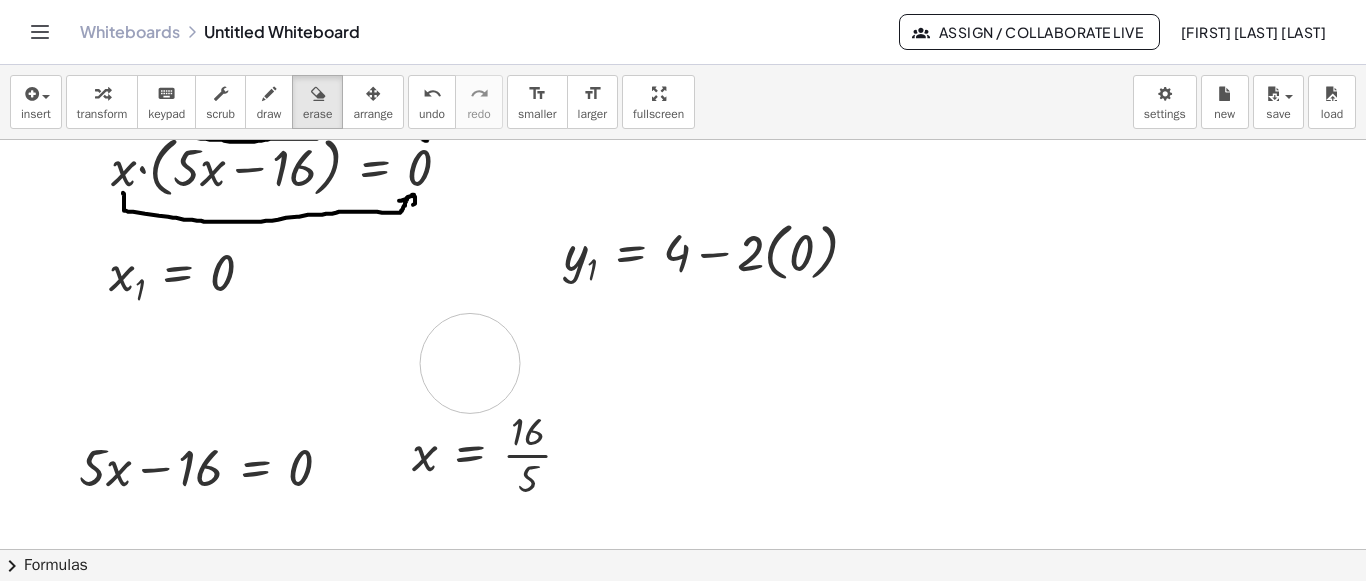 drag, startPoint x: 487, startPoint y: 352, endPoint x: 249, endPoint y: 289, distance: 246.19708 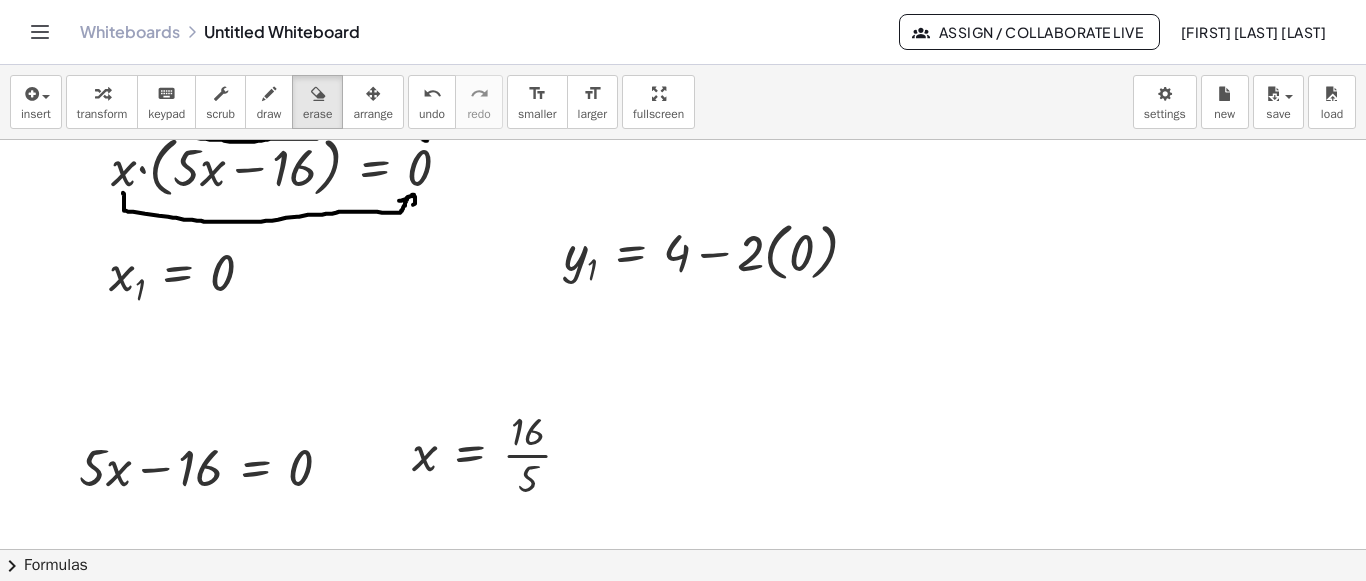 click on "insert select one: Math Expression Function Text Youtube Video Graphing Geometry Geometry 3D transform keyboard keypad scrub draw erase arrange undo undo redo redo format_size smaller format_size larger fullscreen load   save new settings" at bounding box center [683, 102] 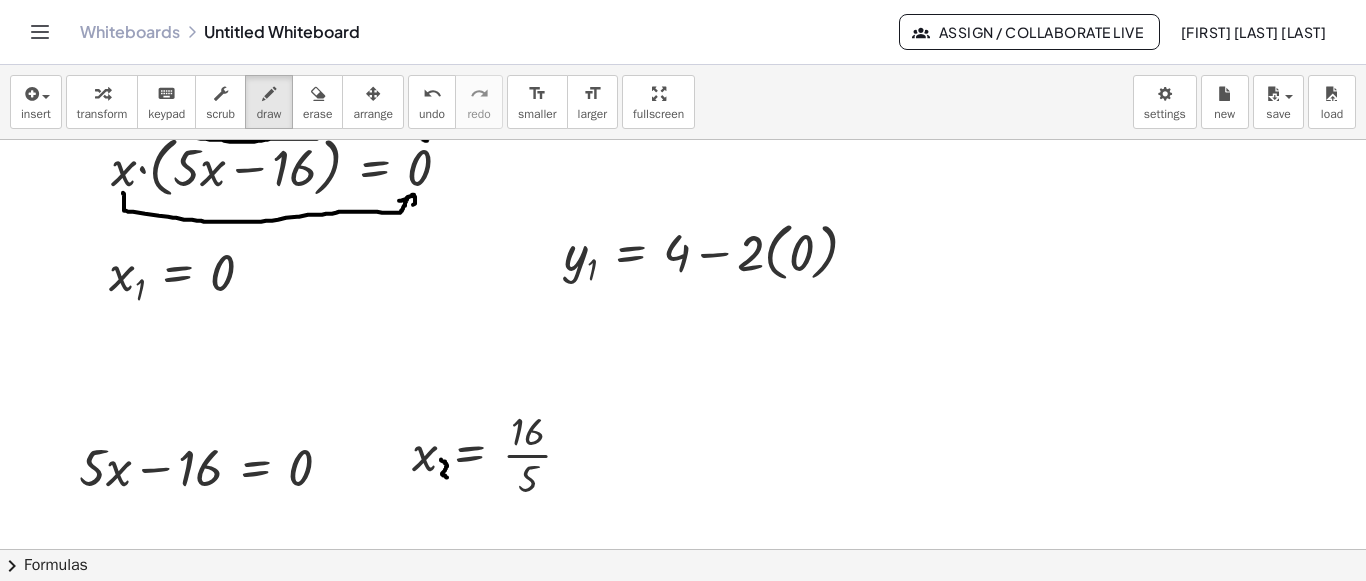 drag, startPoint x: 441, startPoint y: 458, endPoint x: 447, endPoint y: 470, distance: 13.416408 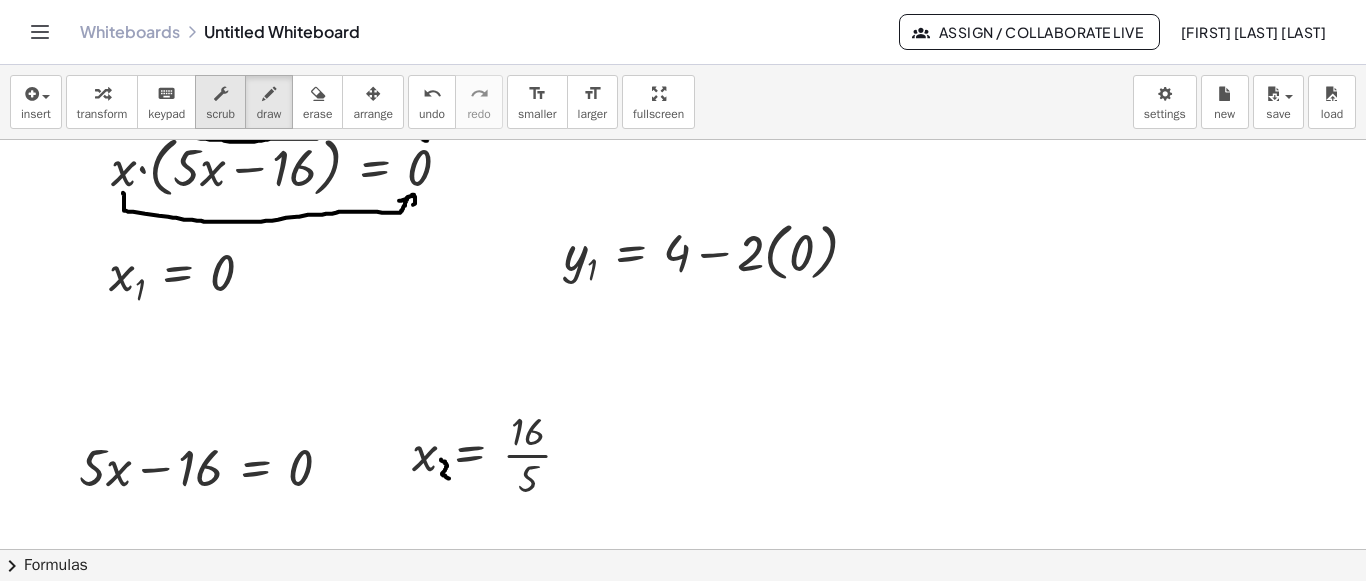 click on "scrub" at bounding box center (220, 114) 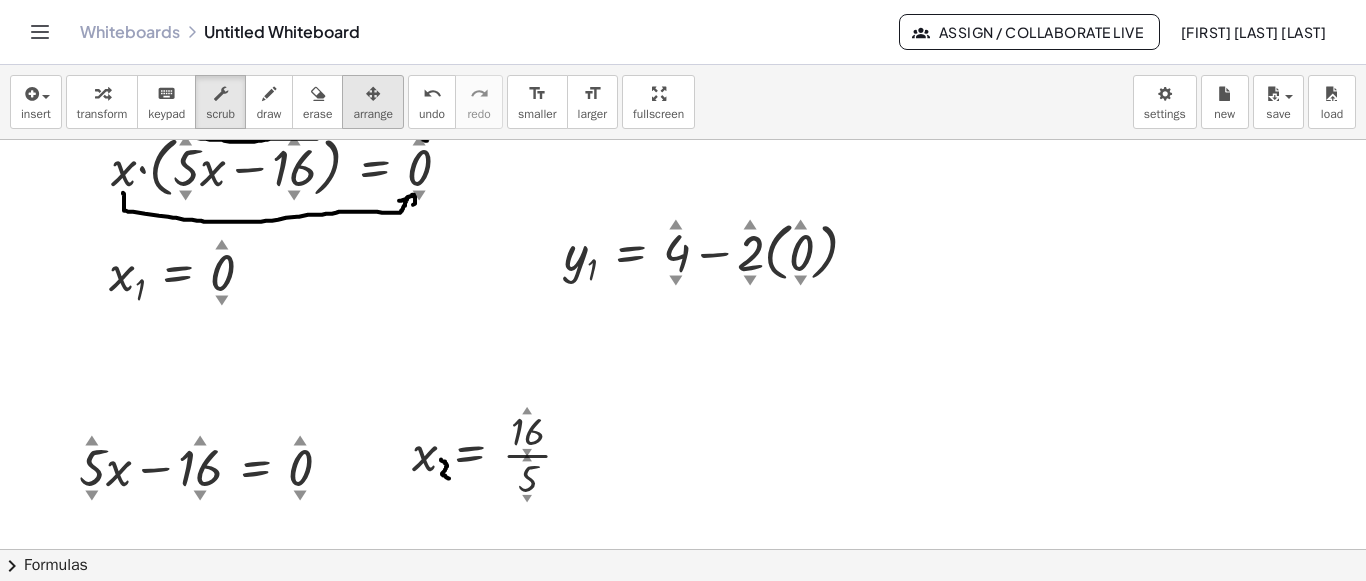 drag, startPoint x: 380, startPoint y: 98, endPoint x: 494, endPoint y: 165, distance: 132.23087 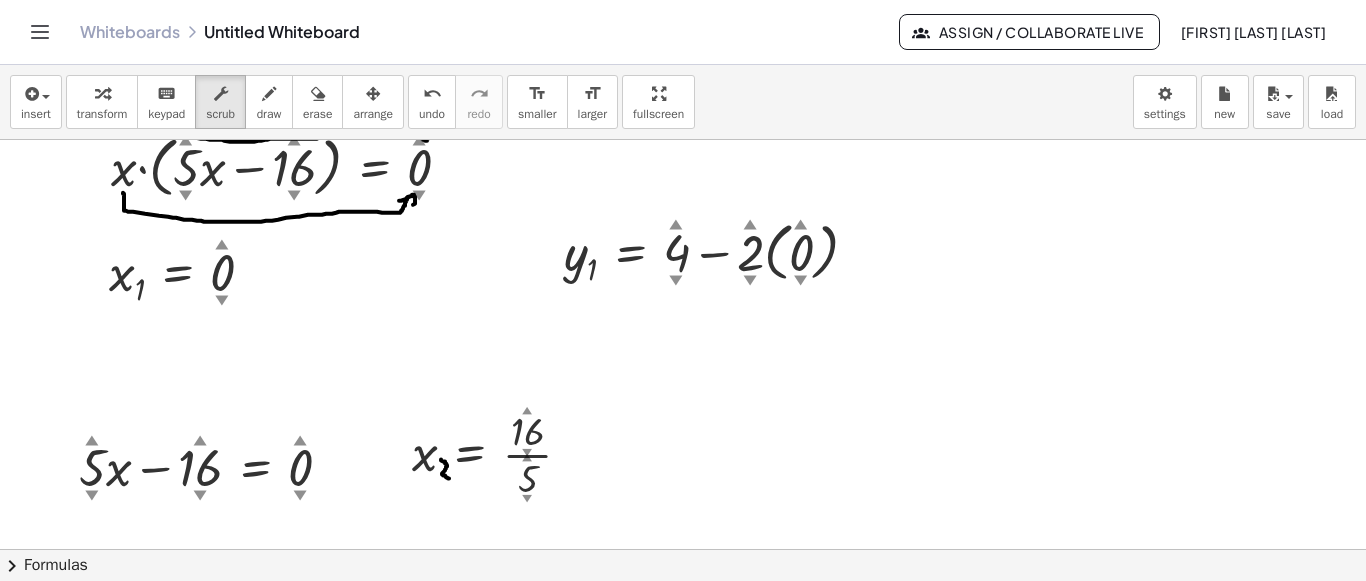click at bounding box center (373, 93) 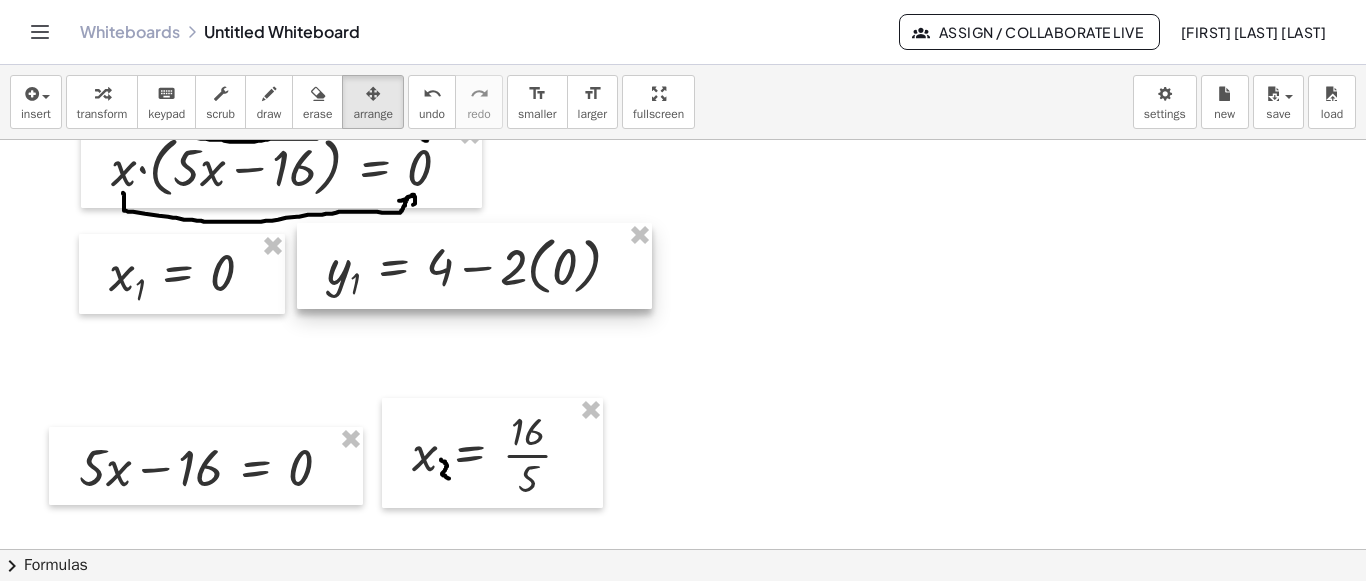 drag, startPoint x: 603, startPoint y: 269, endPoint x: 426, endPoint y: 265, distance: 177.0452 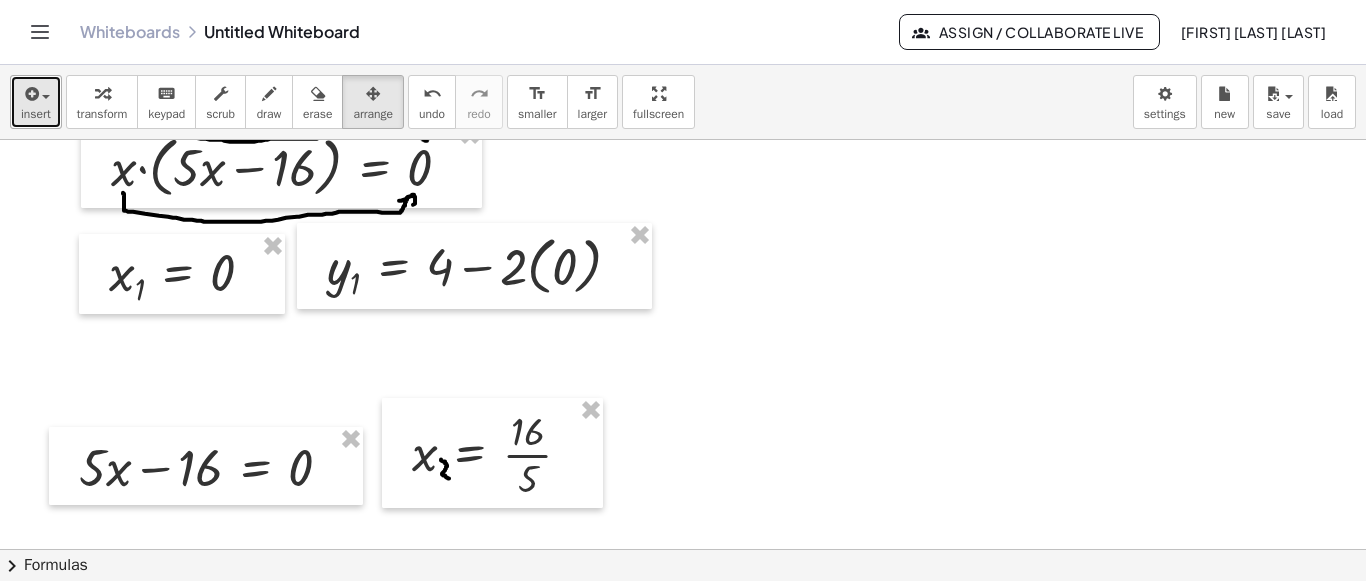 click on "insert" at bounding box center [36, 114] 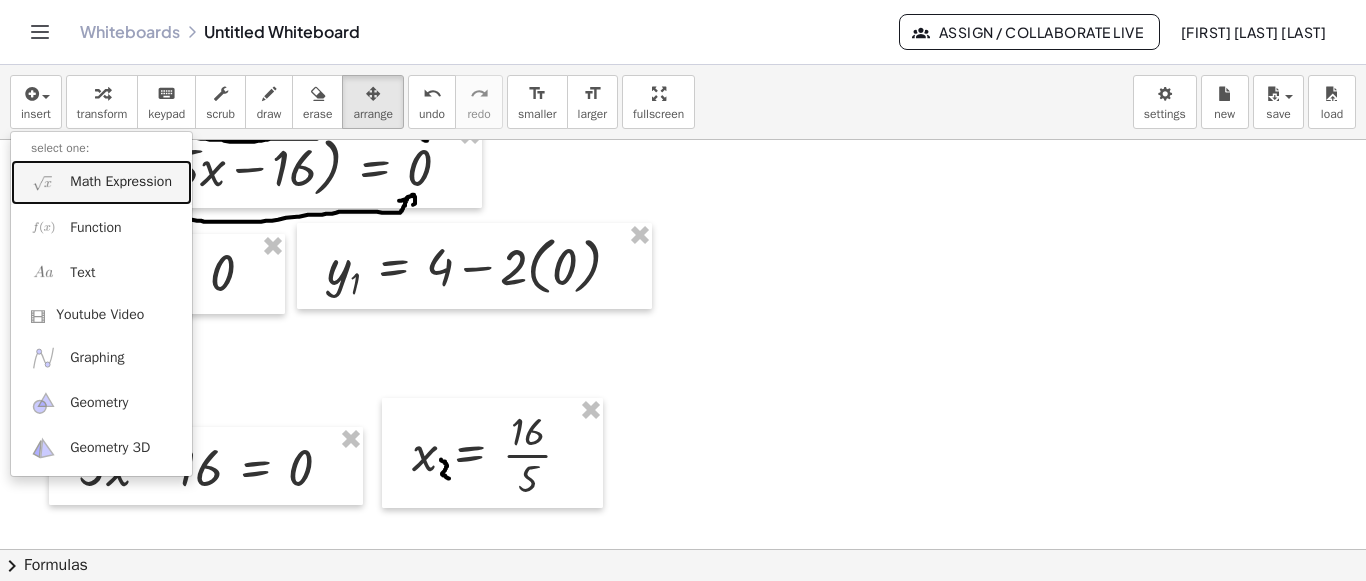 click on "Math Expression" at bounding box center (121, 182) 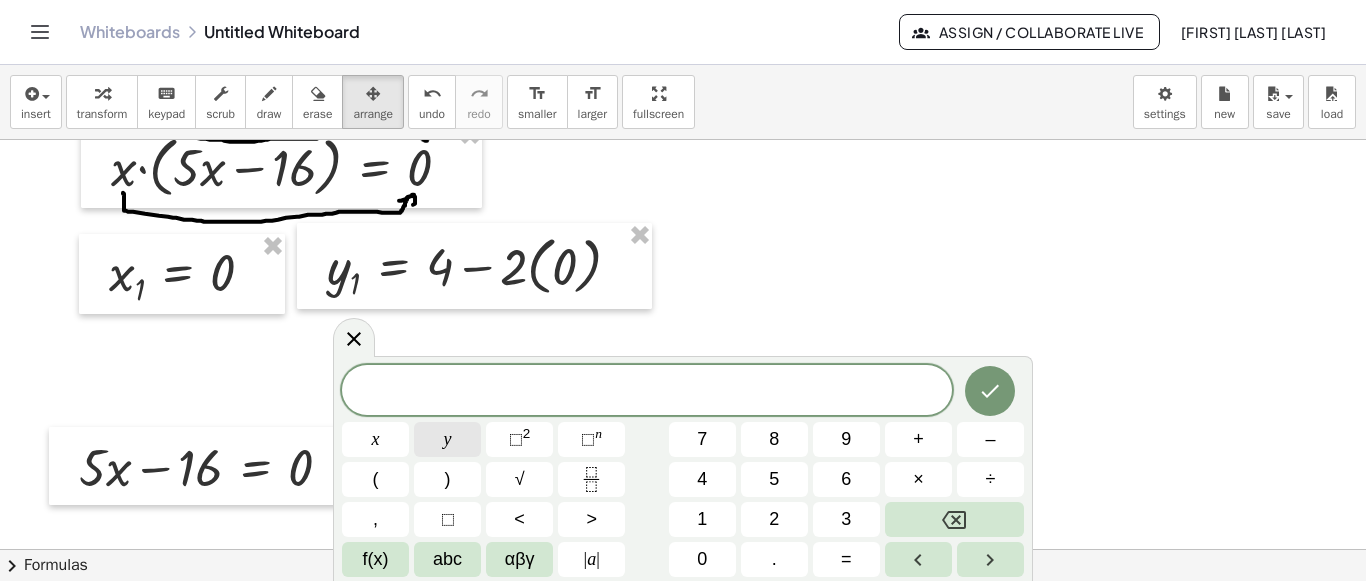 click on "y" at bounding box center [447, 439] 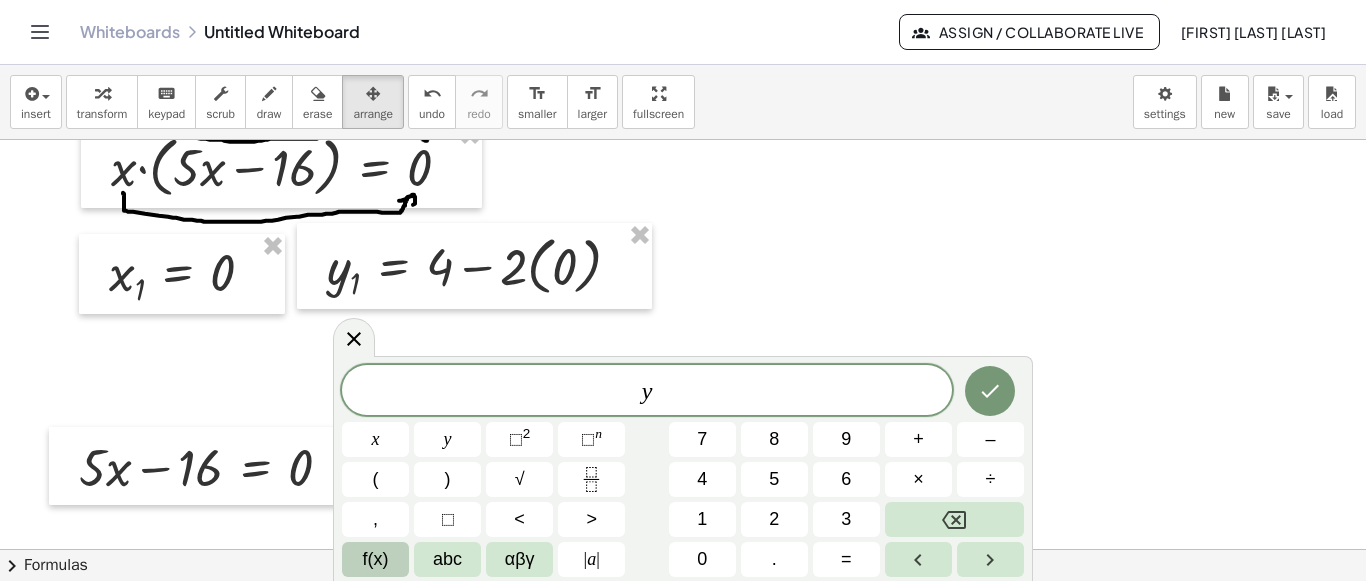 click on "f(x)" at bounding box center [376, 559] 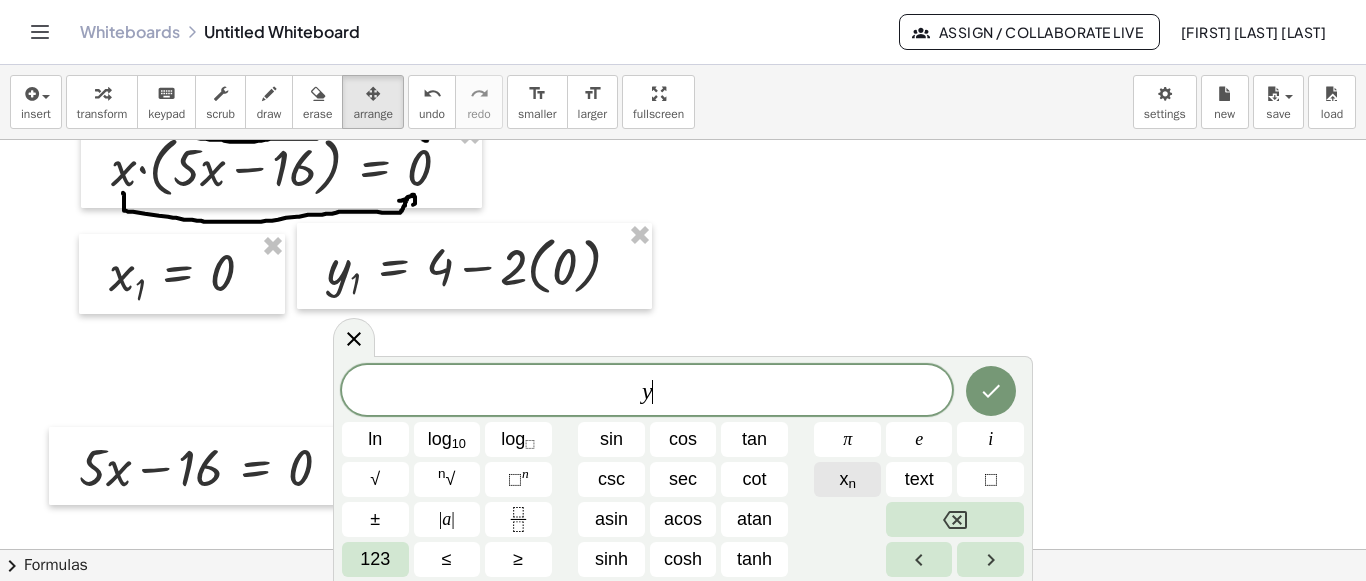click on "x n" 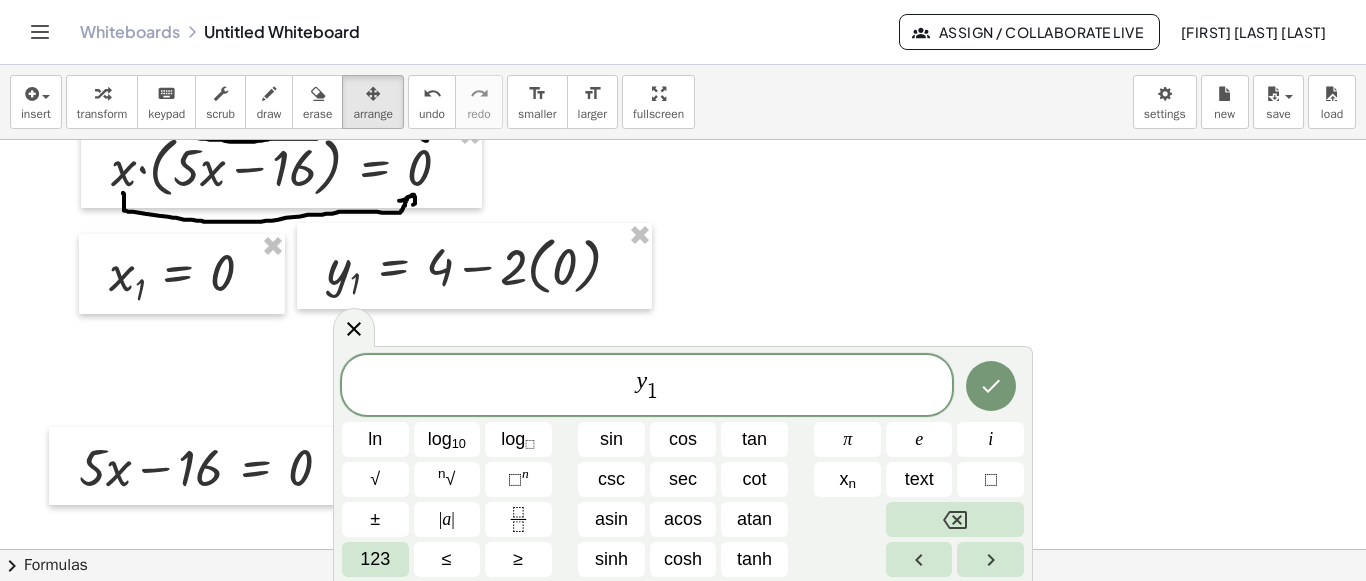 click on "y 1 ​ ​" at bounding box center [647, 386] 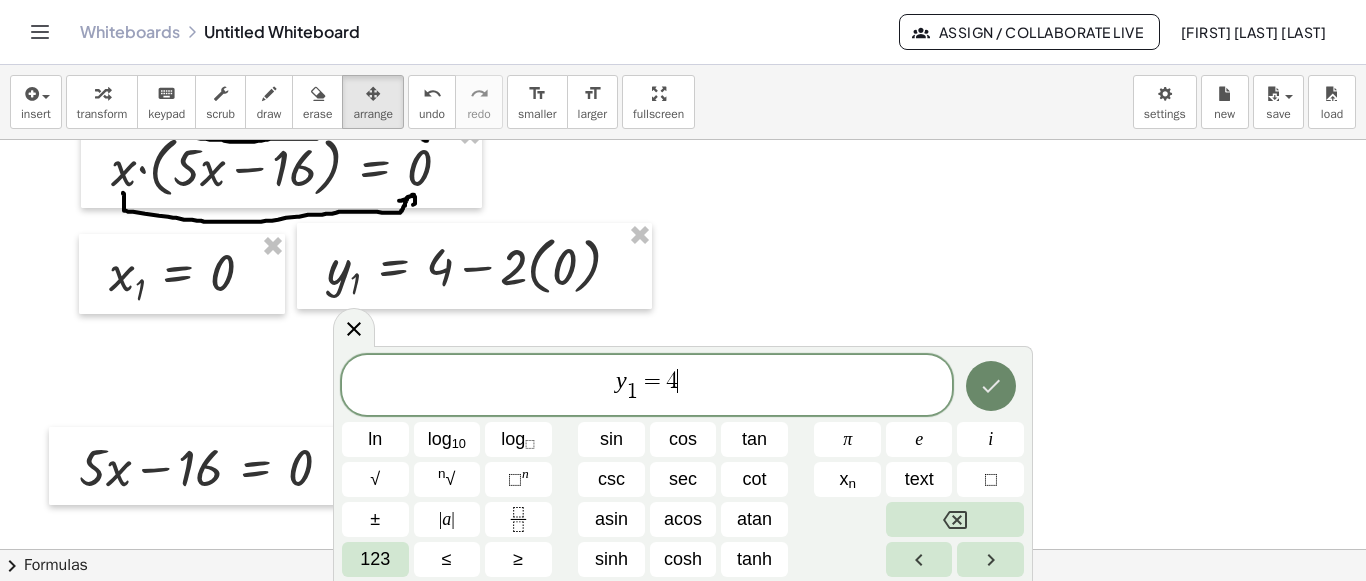 click 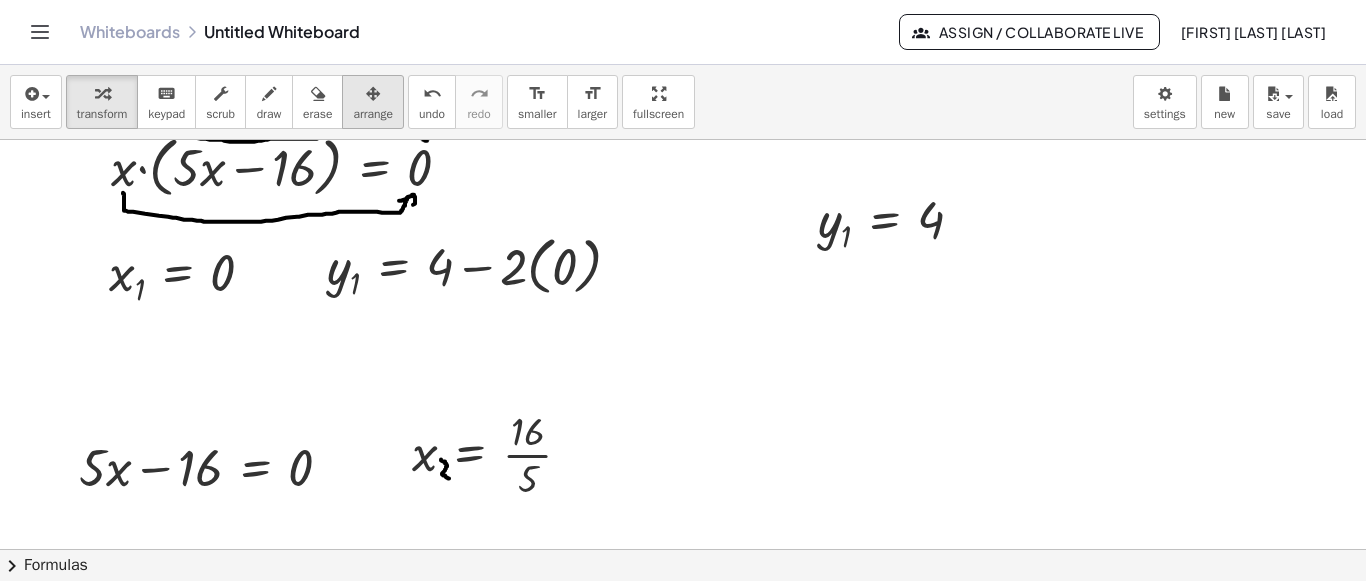 click at bounding box center (373, 93) 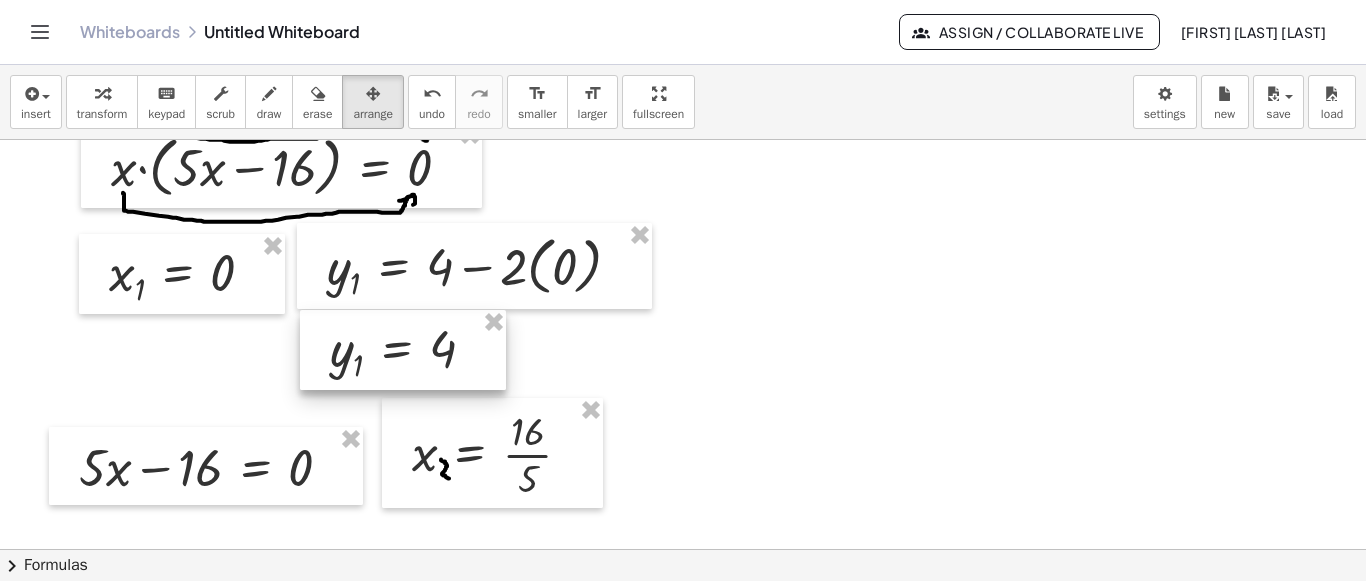 drag, startPoint x: 909, startPoint y: 256, endPoint x: 421, endPoint y: 385, distance: 504.76233 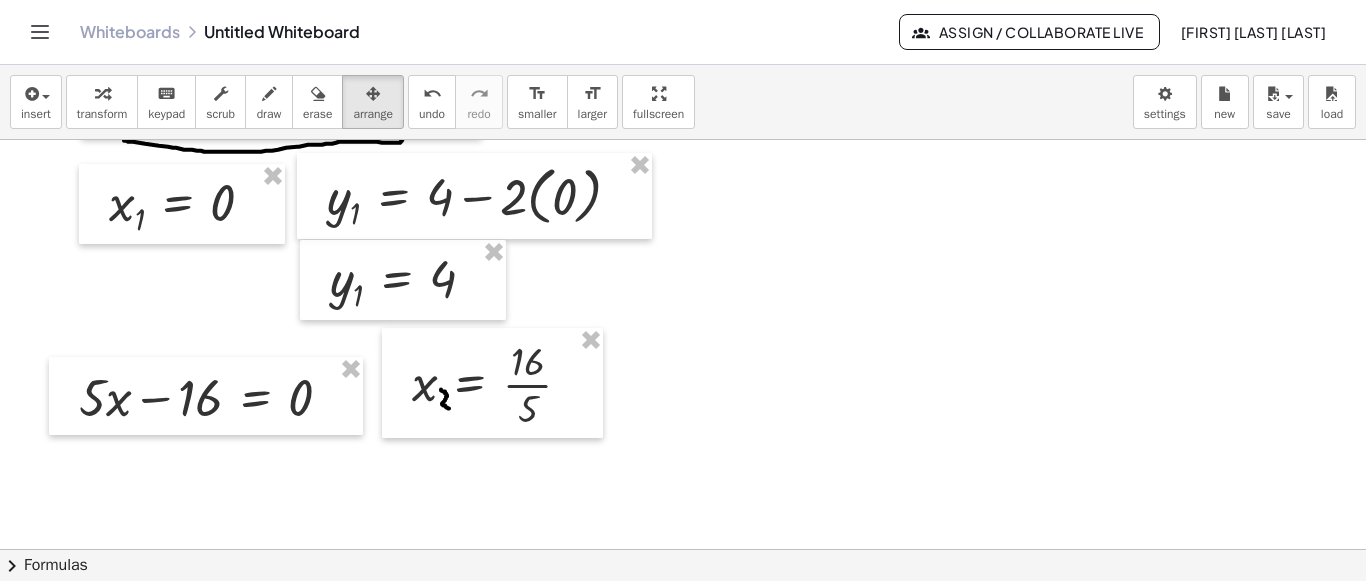 scroll, scrollTop: 1332, scrollLeft: 0, axis: vertical 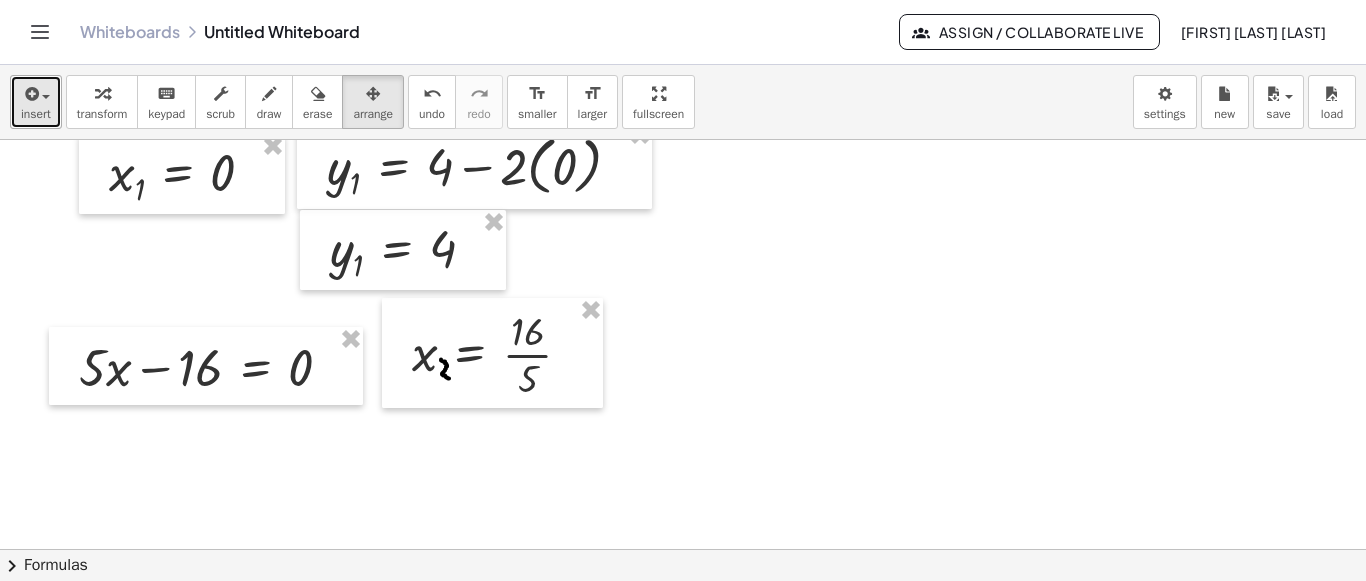 click on "insert" at bounding box center [36, 102] 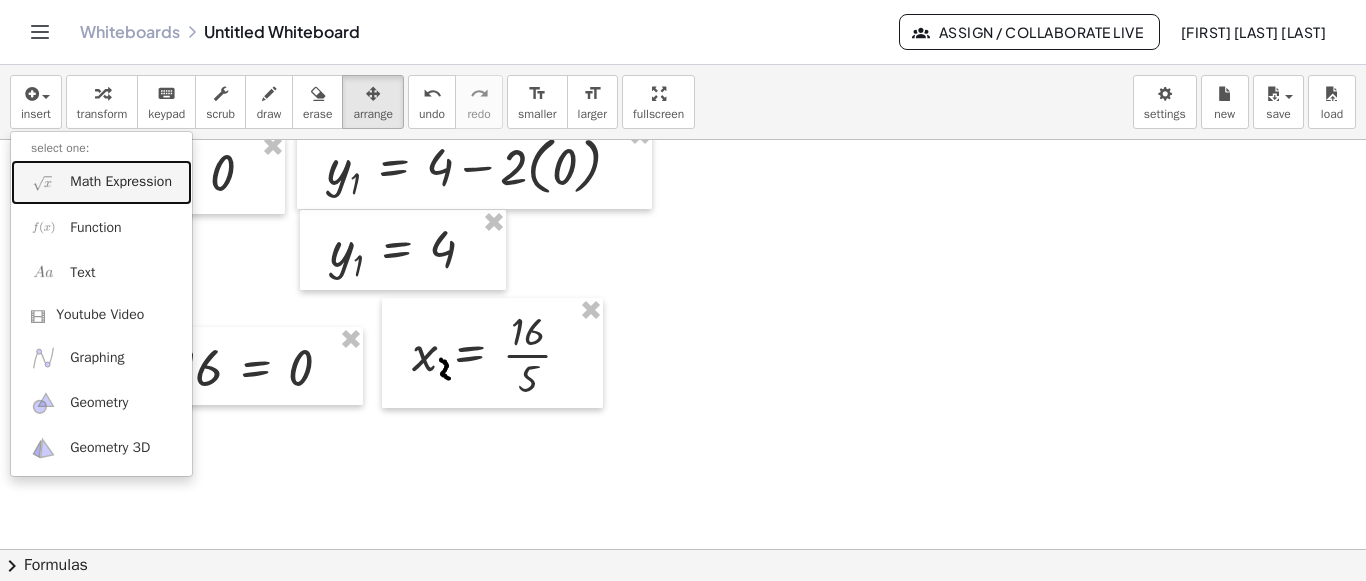 click on "Math Expression" at bounding box center (121, 182) 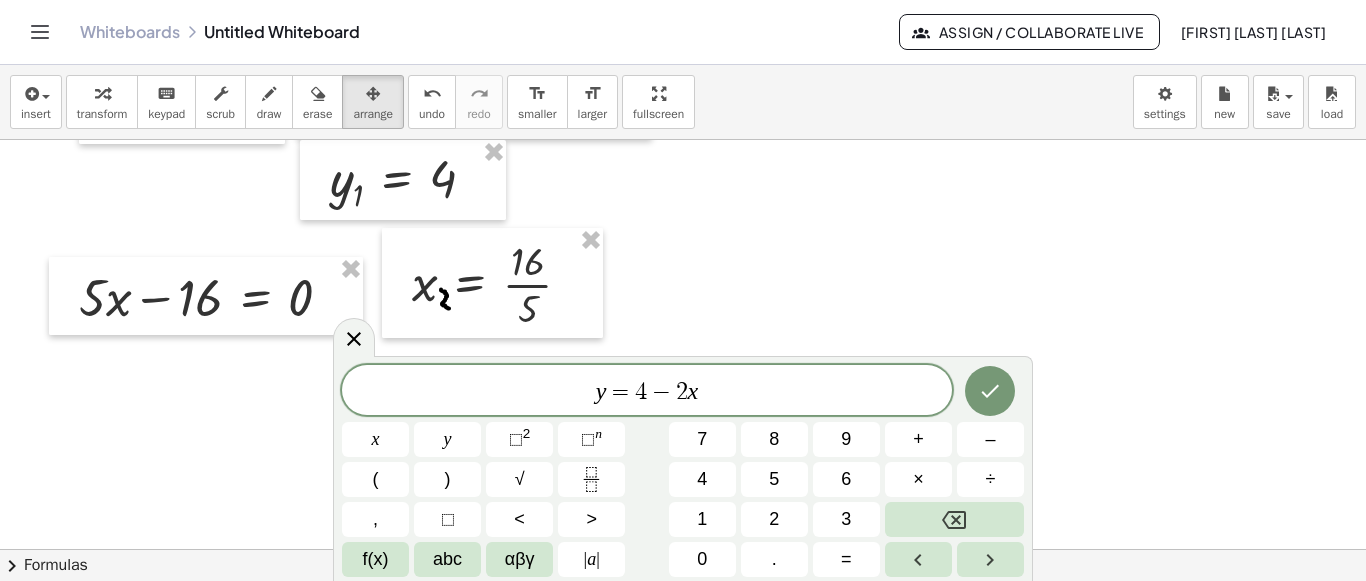 scroll, scrollTop: 1432, scrollLeft: 0, axis: vertical 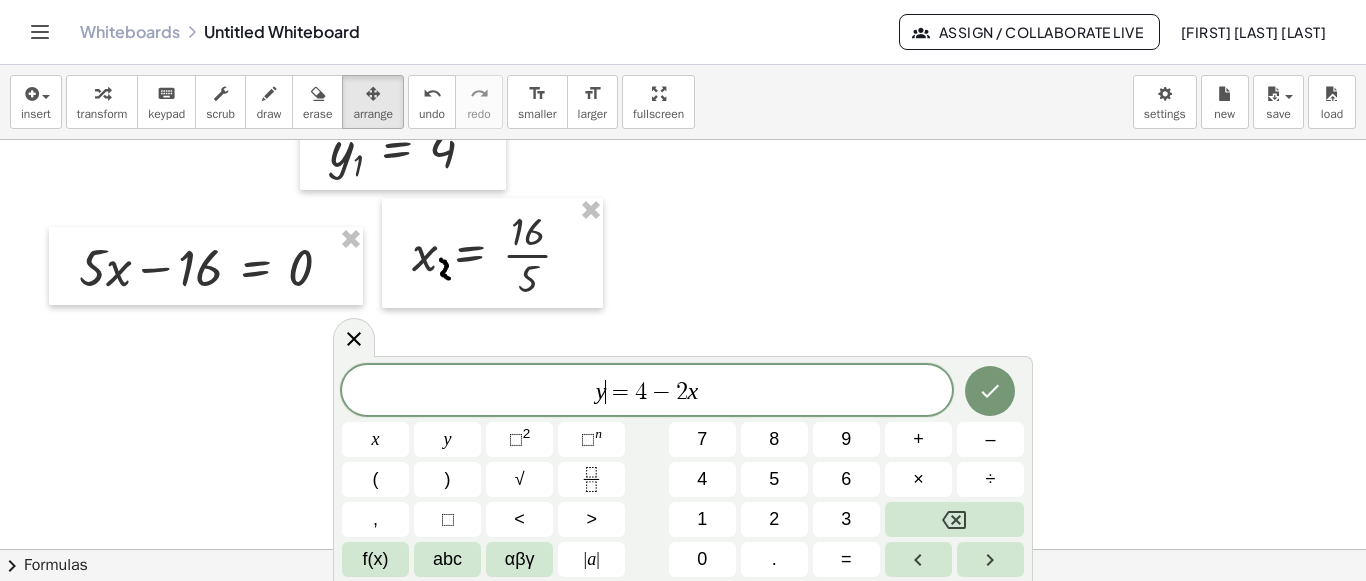 click on "y" at bounding box center (601, 391) 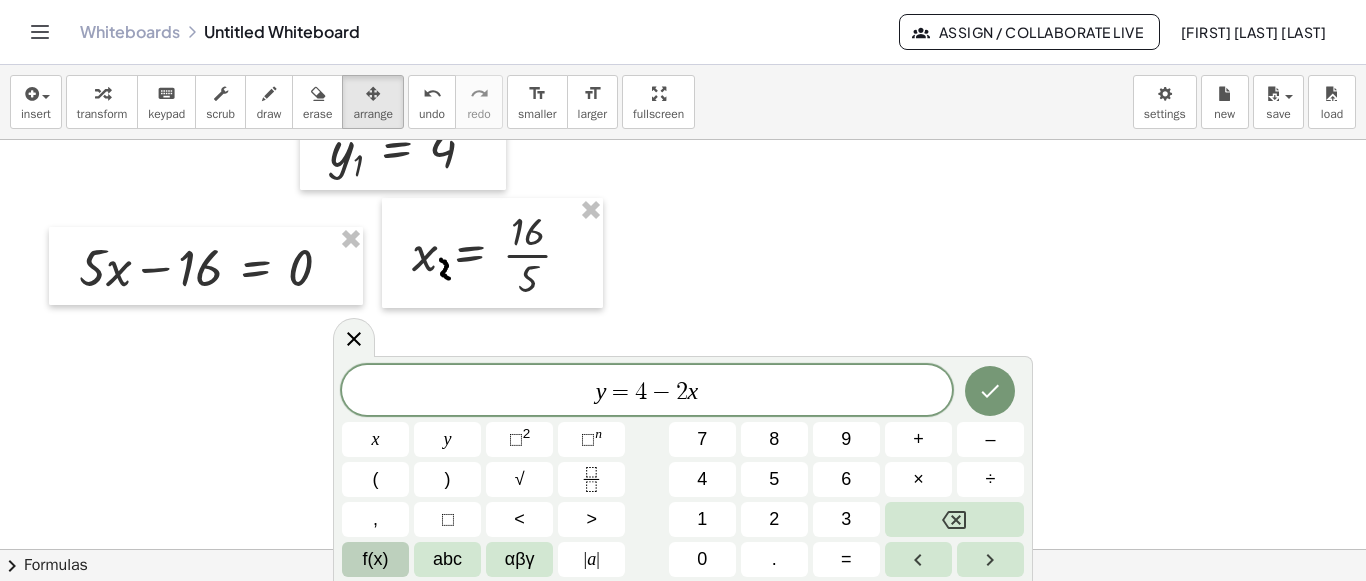 click on "f(x)" at bounding box center [375, 559] 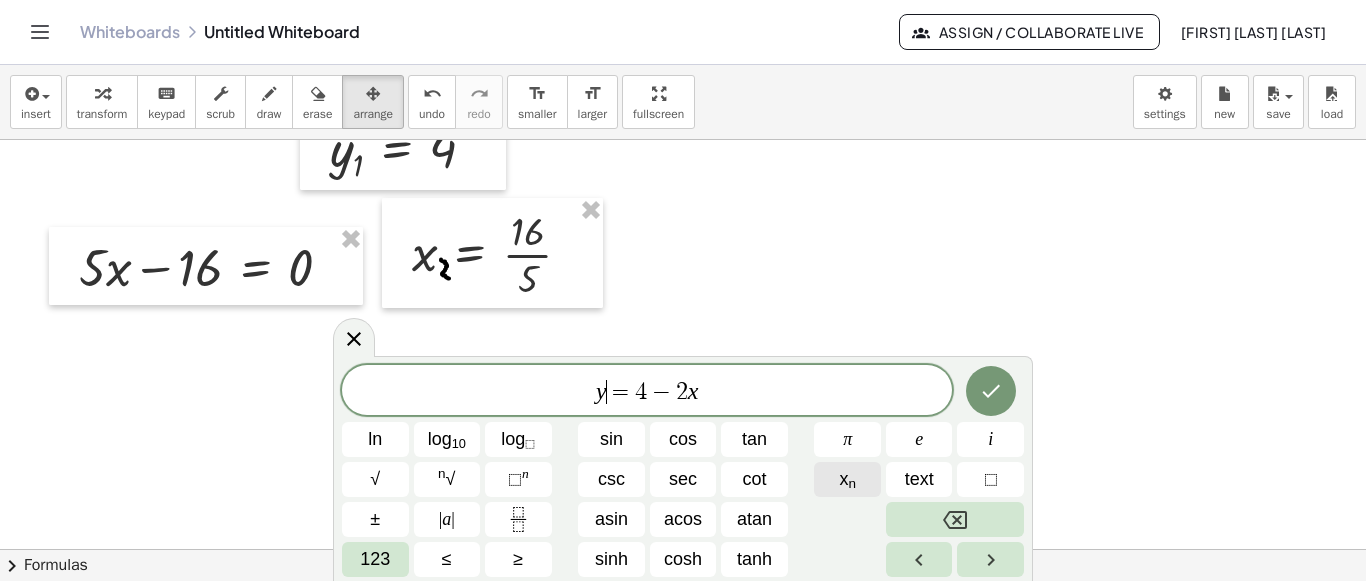 click on "n" at bounding box center [852, 483] 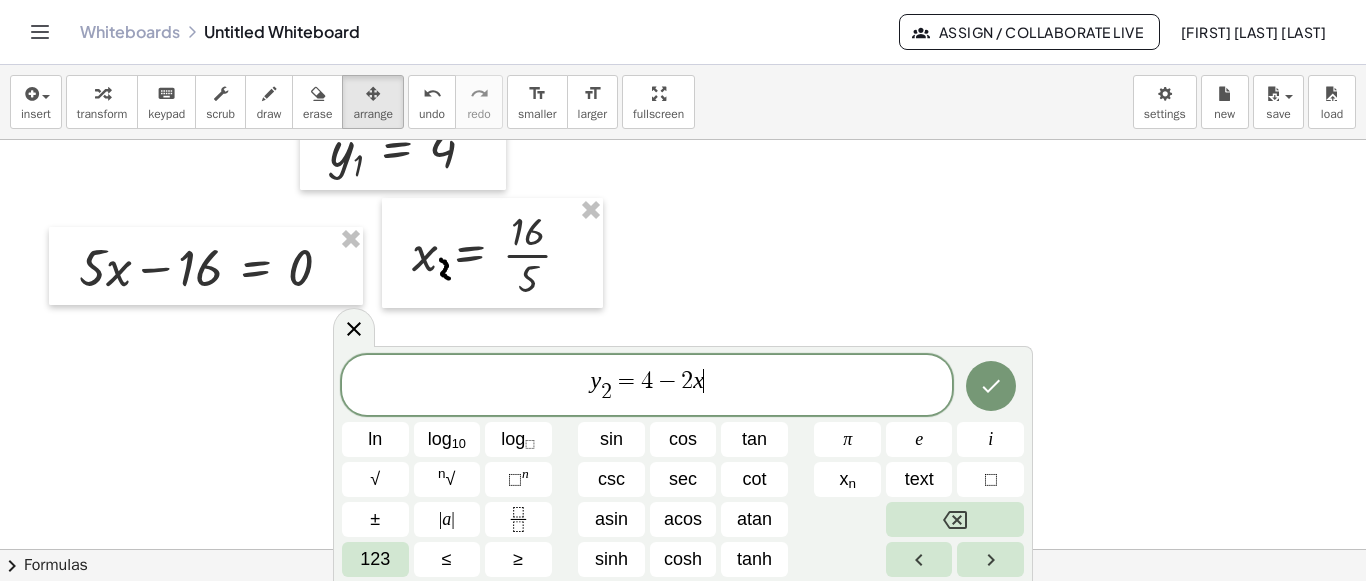 click on "y 2 ​ = 4 − 2 x ​" at bounding box center (647, 386) 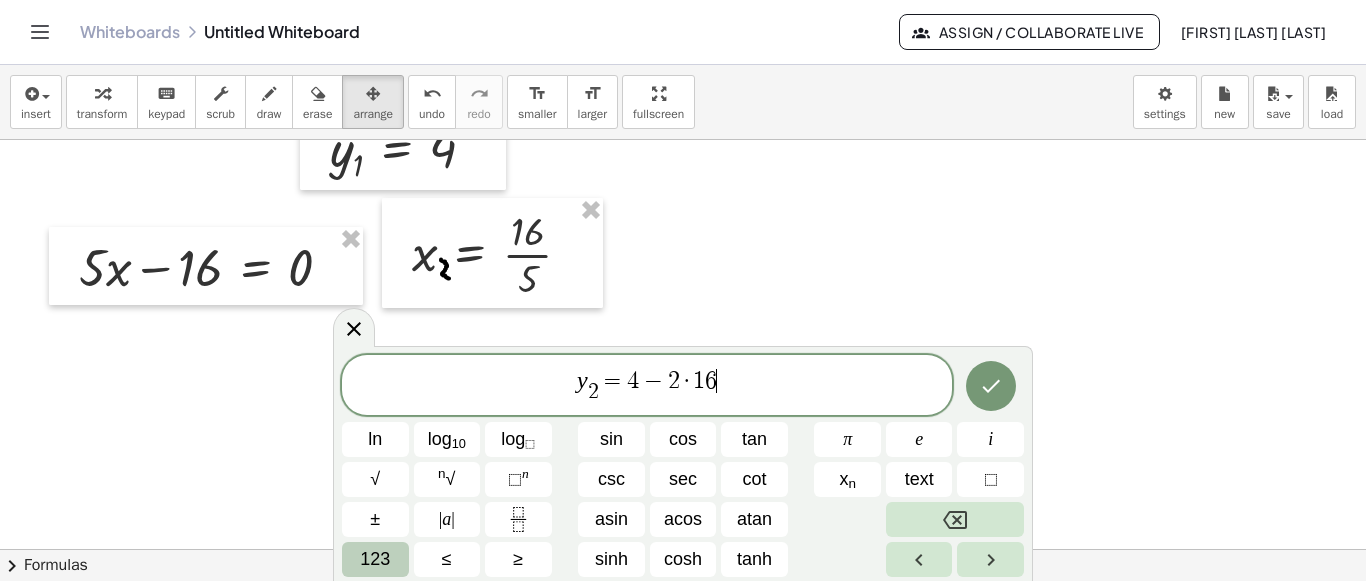 click on "123" at bounding box center [375, 559] 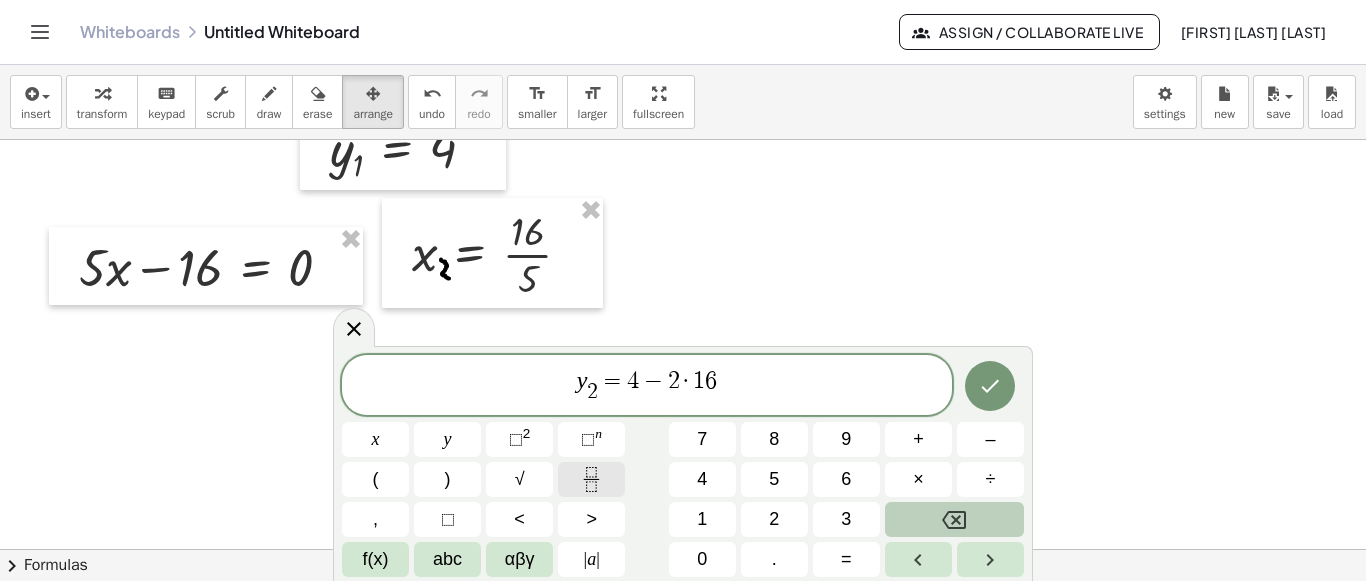 click 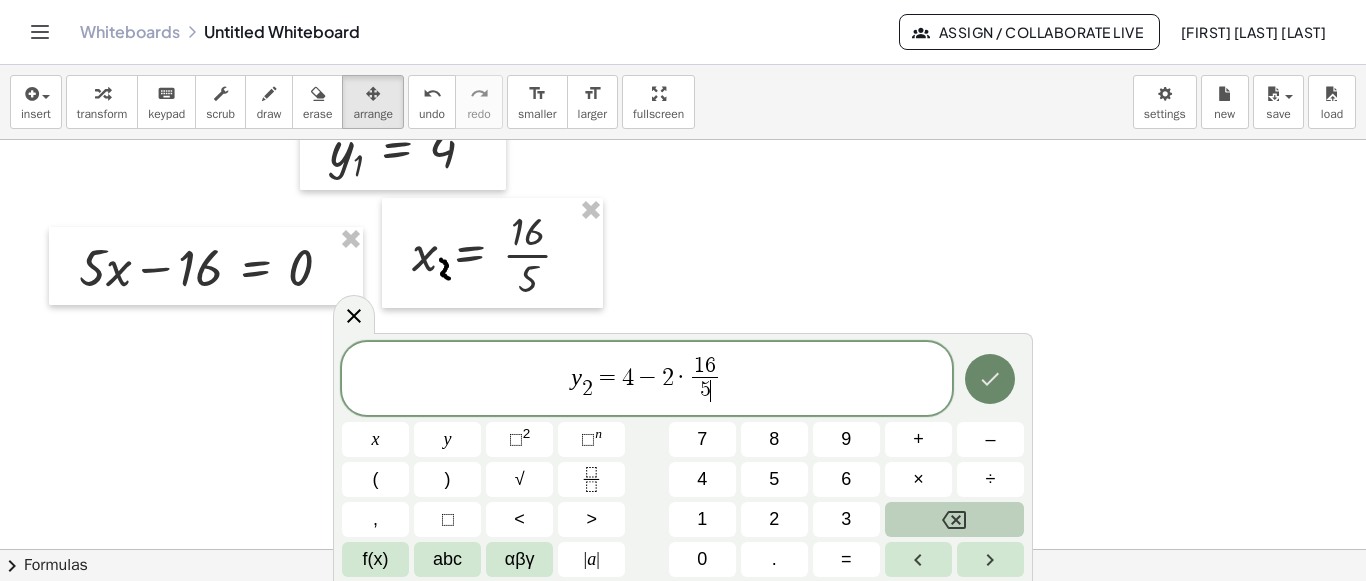 click 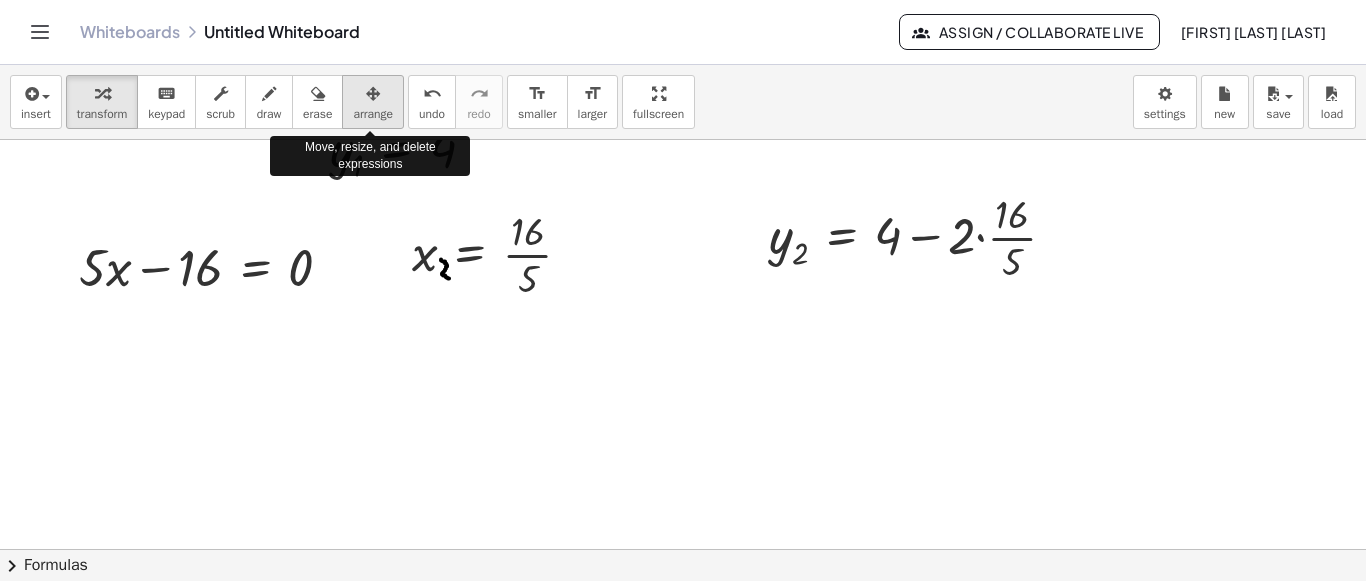 click on "arrange" at bounding box center (373, 114) 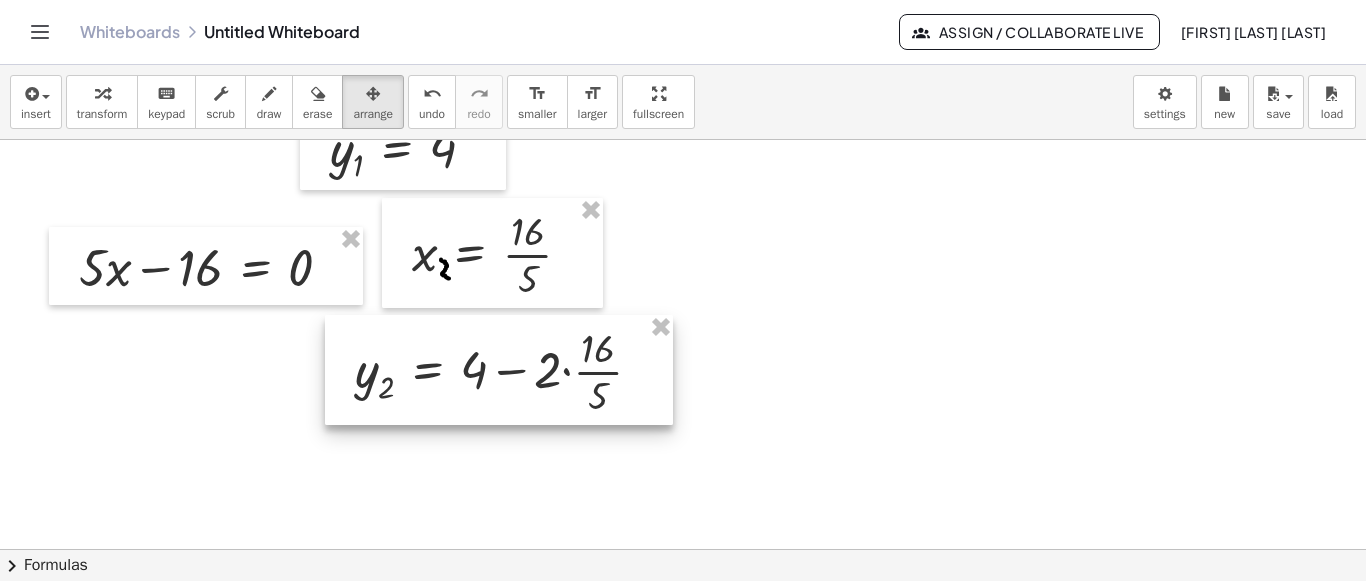 drag, startPoint x: 910, startPoint y: 288, endPoint x: 573, endPoint y: 371, distance: 347.0706 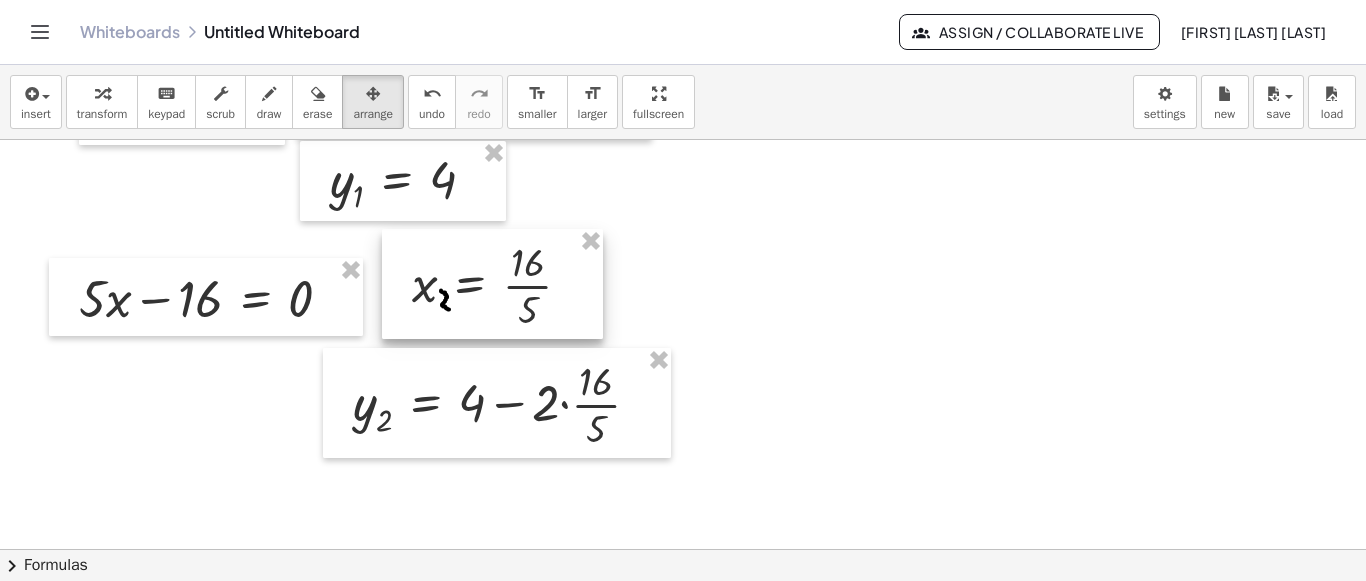 scroll, scrollTop: 1432, scrollLeft: 0, axis: vertical 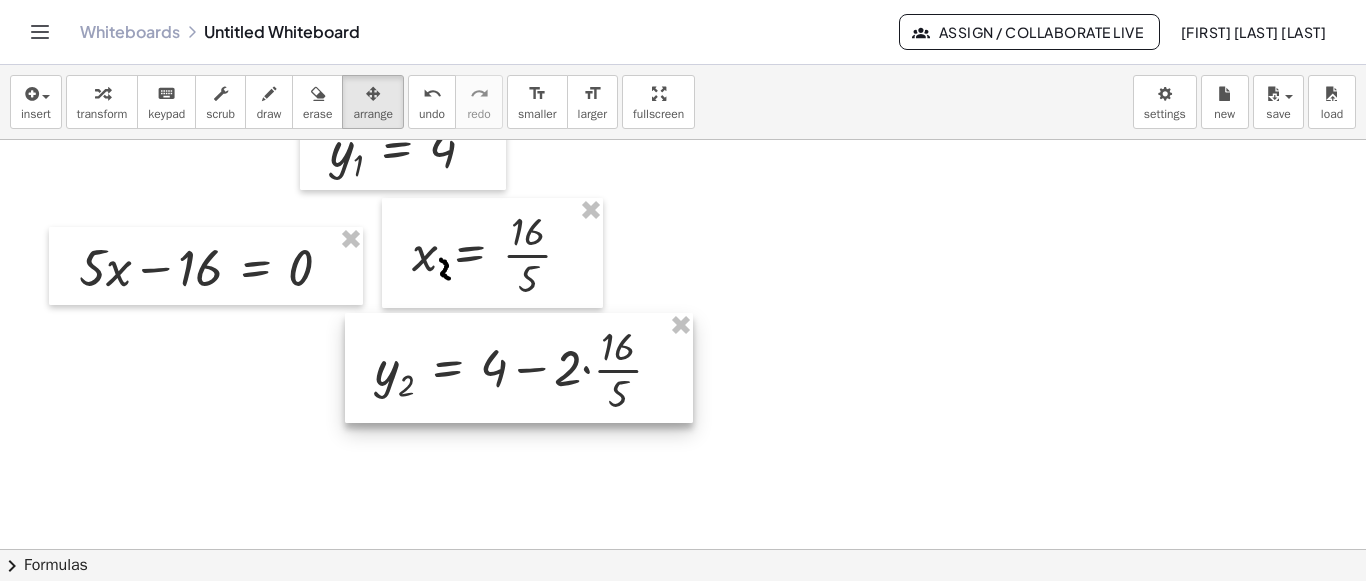 drag, startPoint x: 525, startPoint y: 398, endPoint x: 546, endPoint y: 394, distance: 21.377558 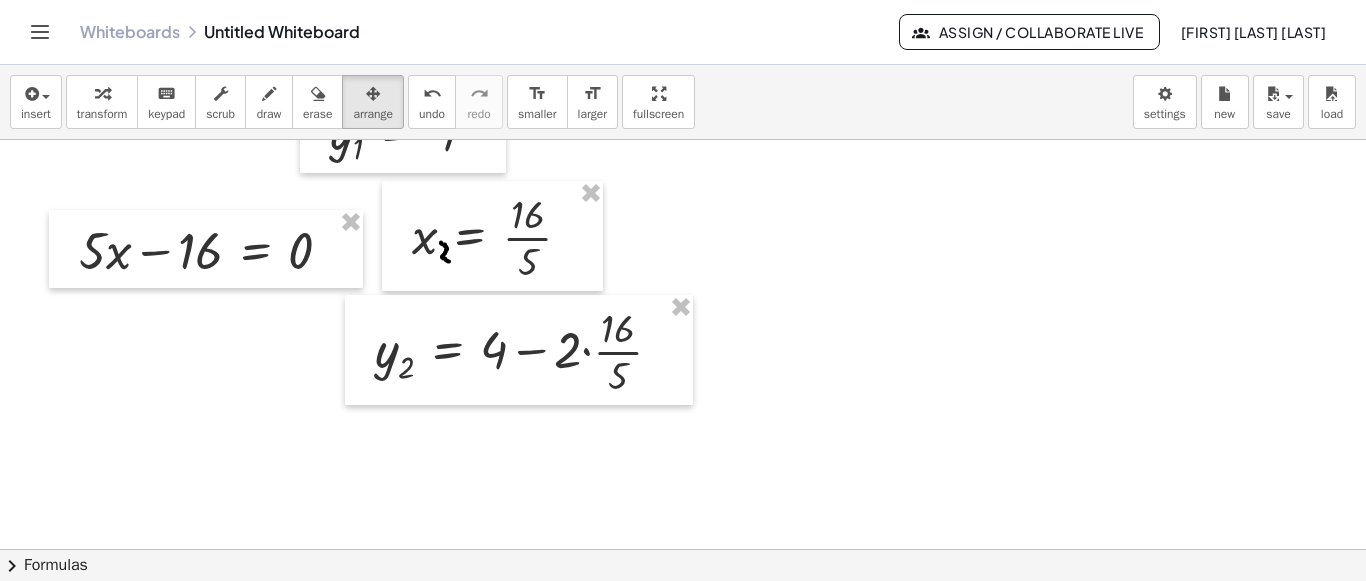 scroll, scrollTop: 1432, scrollLeft: 0, axis: vertical 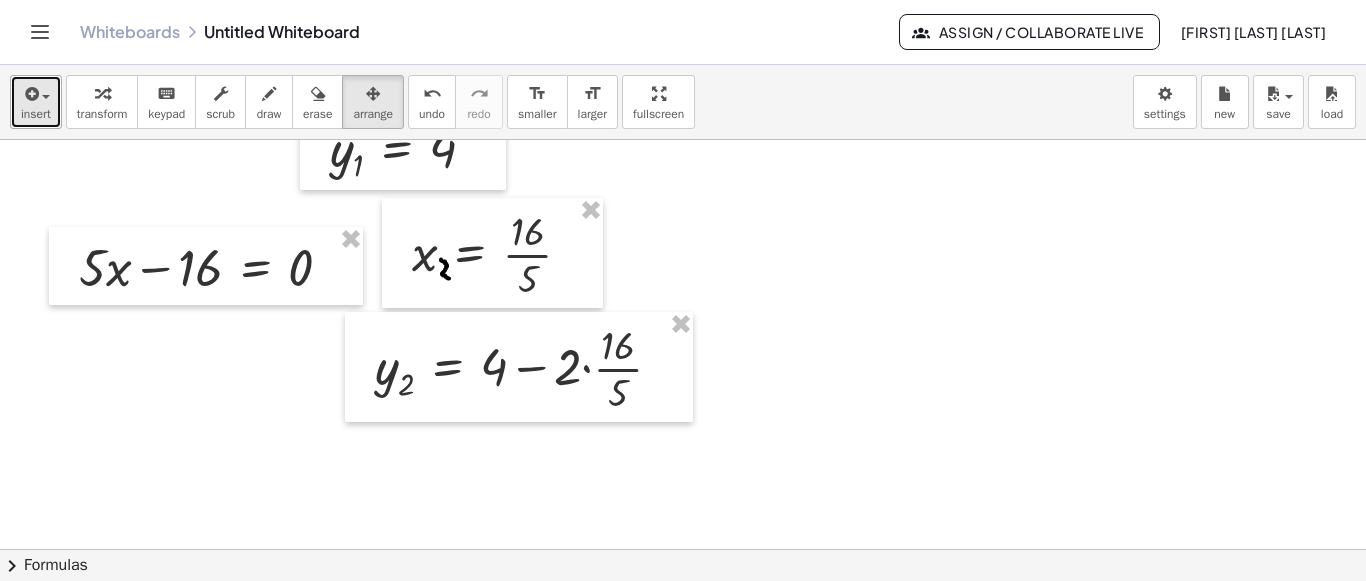 click on "insert" at bounding box center [36, 114] 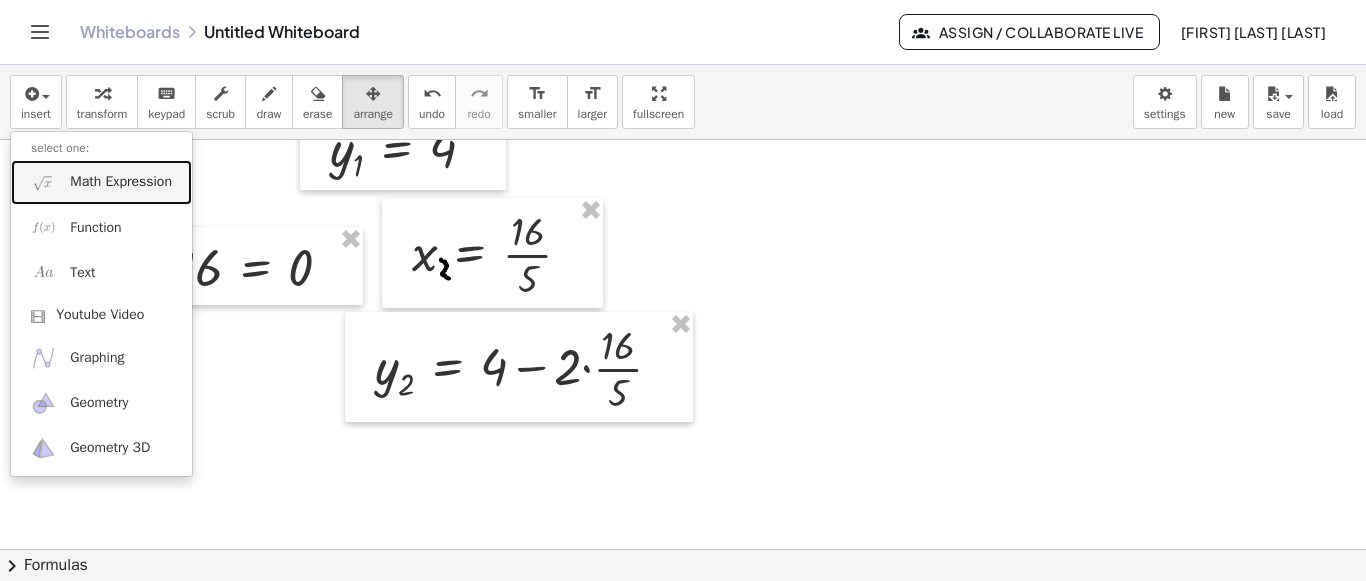 click on "Math Expression" at bounding box center [121, 182] 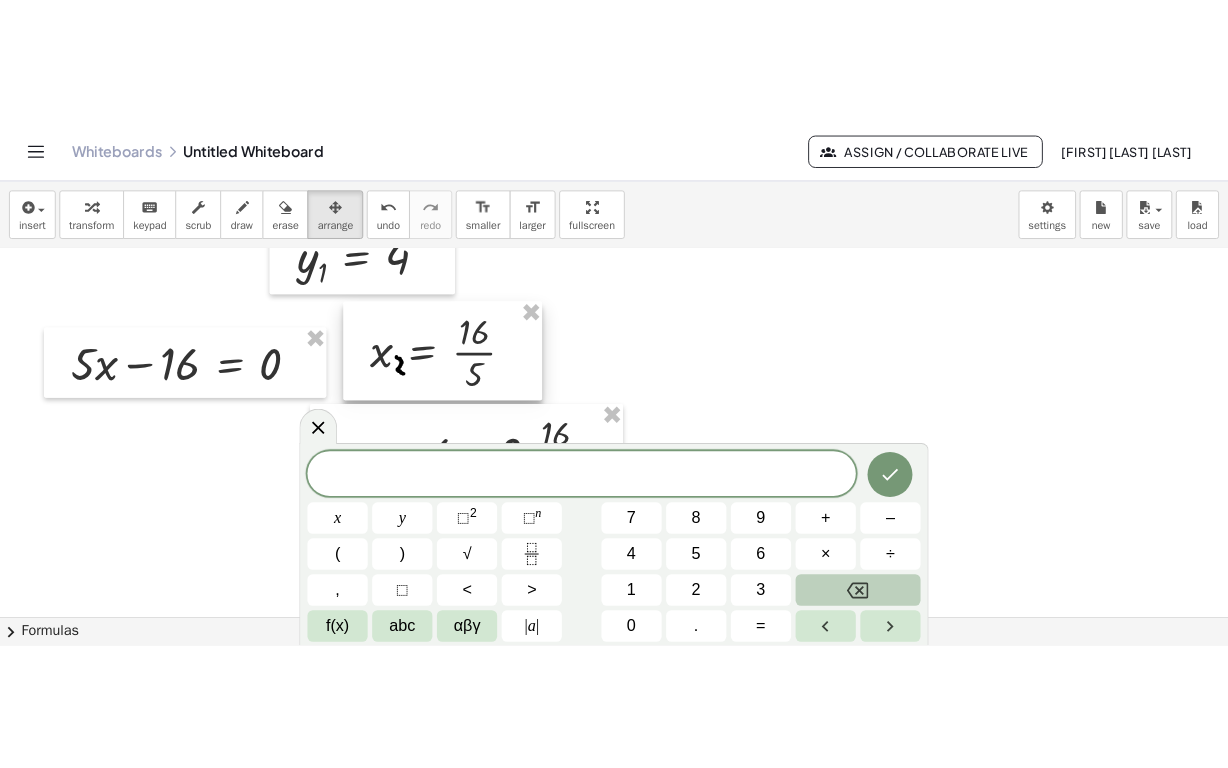 scroll, scrollTop: 1532, scrollLeft: 0, axis: vertical 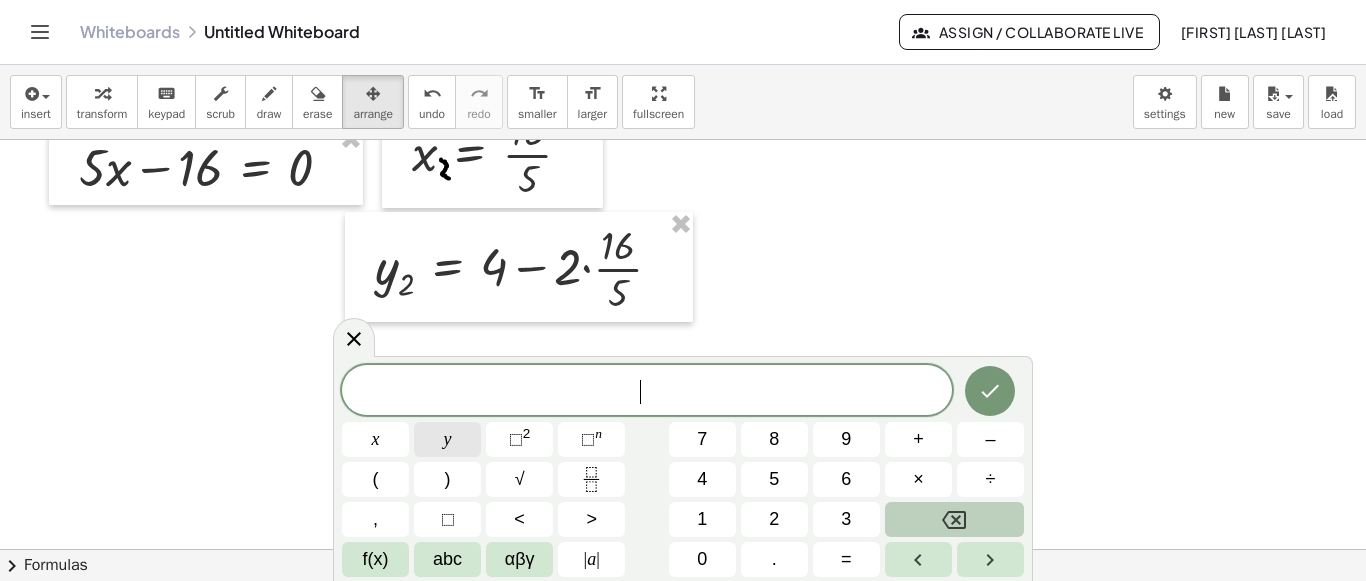 click on "y" at bounding box center (448, 439) 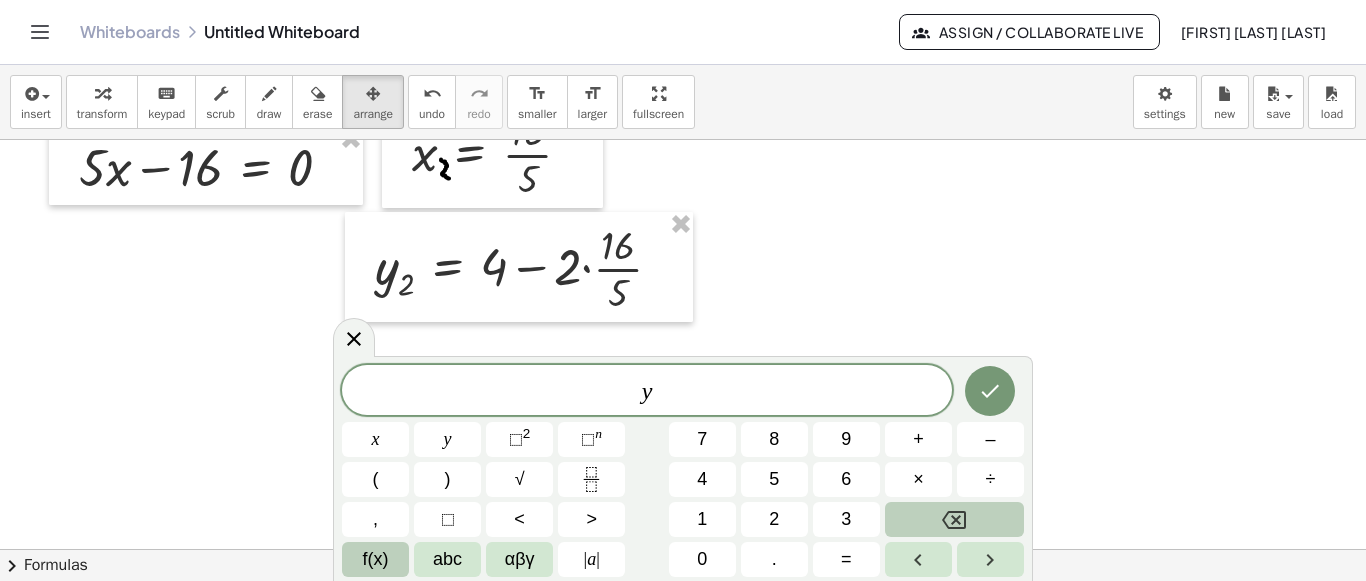 click on "f(x)" at bounding box center (376, 559) 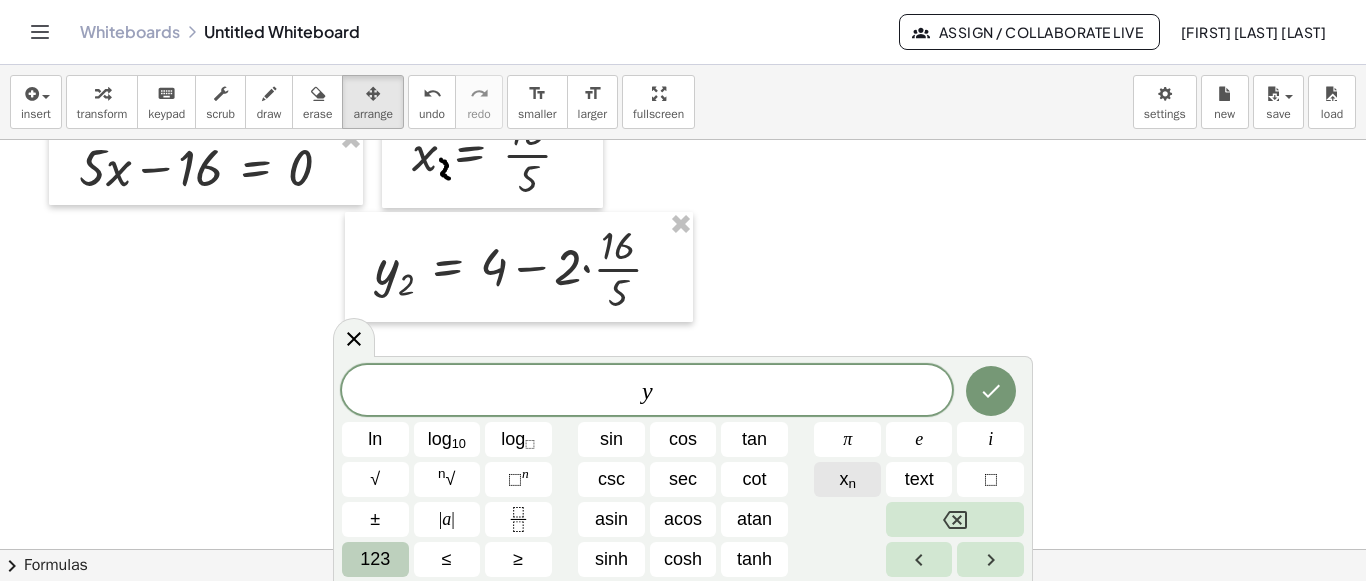 click on "n" at bounding box center [852, 483] 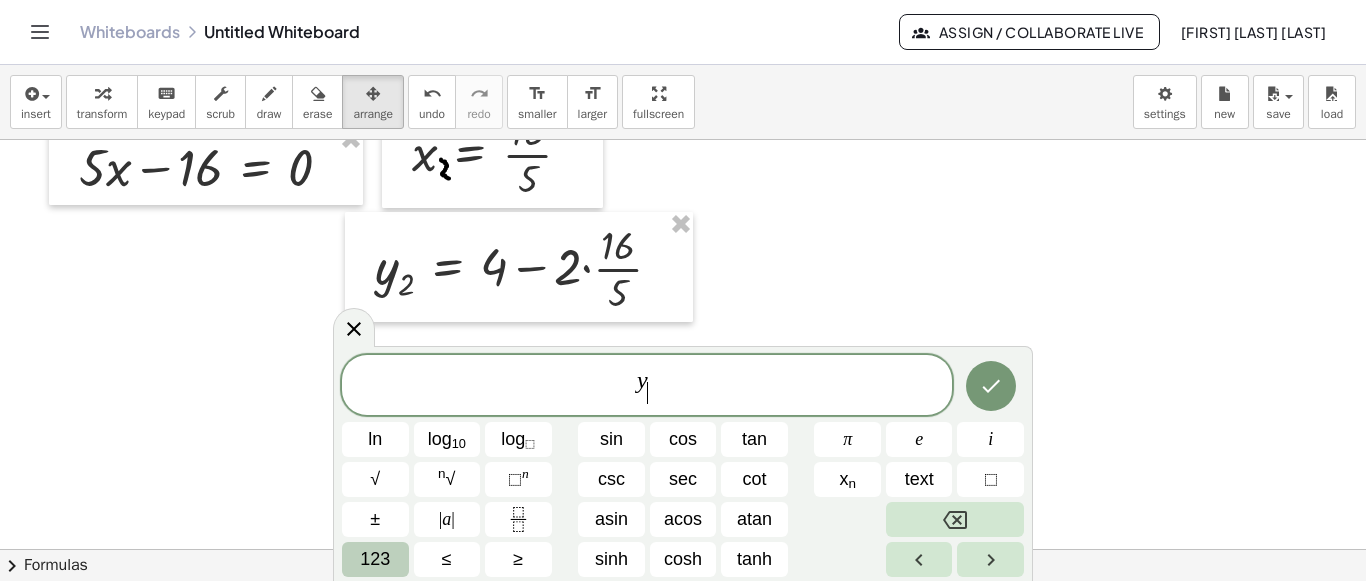 click on "123" at bounding box center (375, 559) 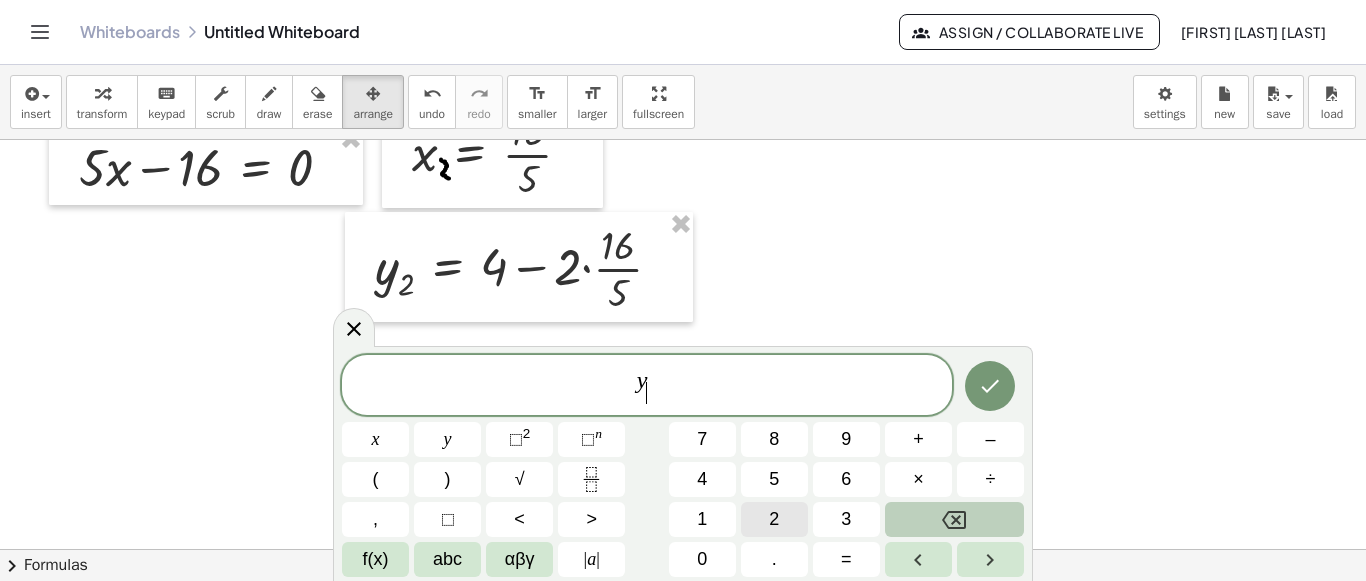 click on "2" at bounding box center (774, 519) 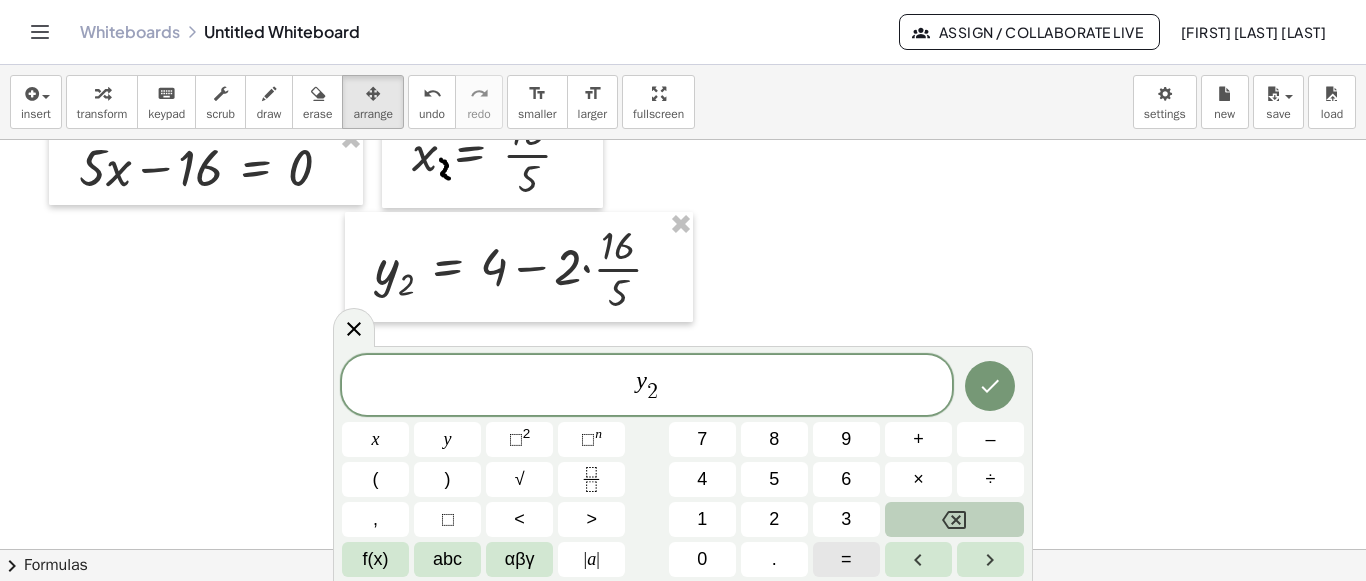 click on "=" at bounding box center (846, 559) 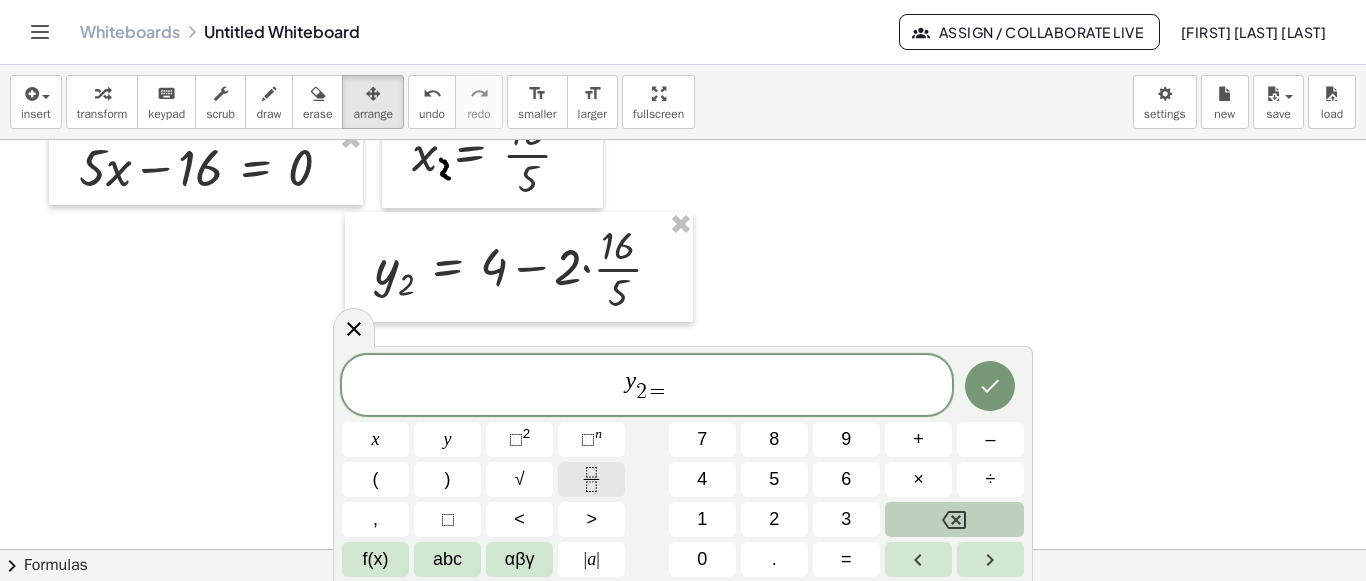 click 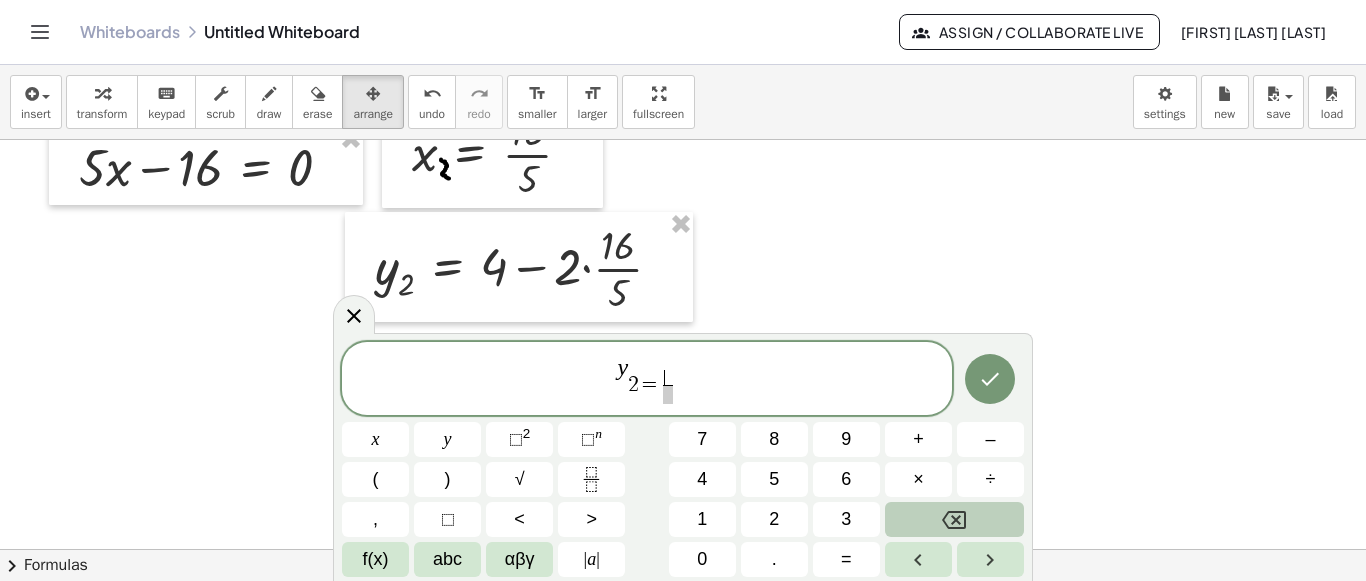 click at bounding box center [668, 394] 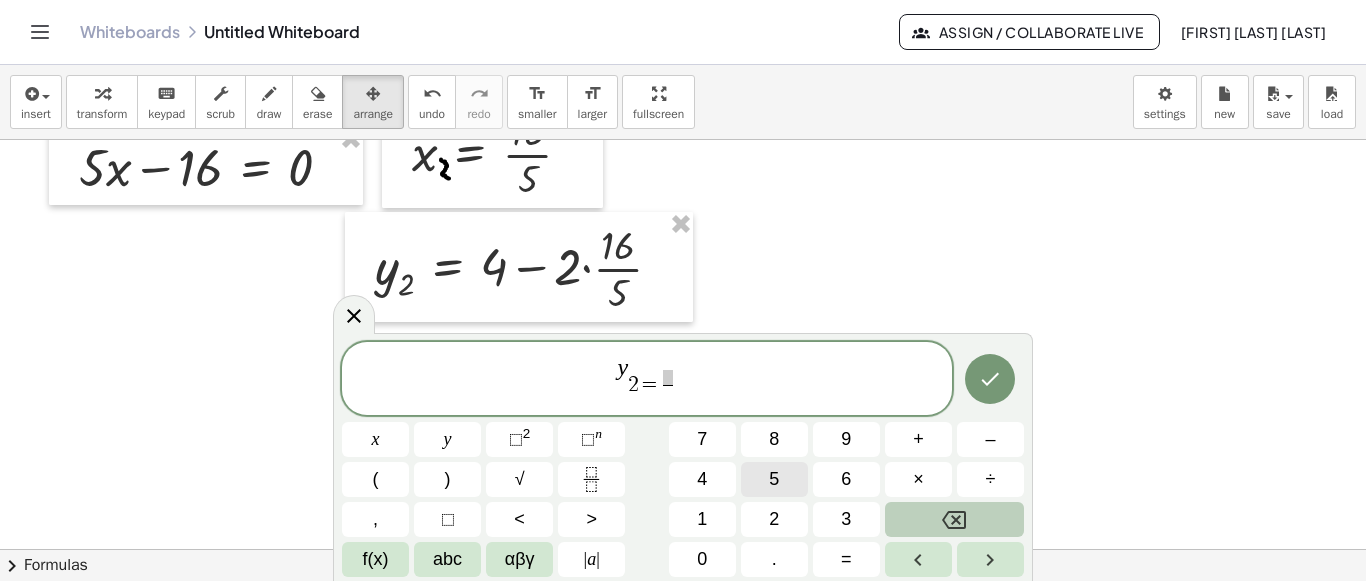 click on "5" at bounding box center [774, 479] 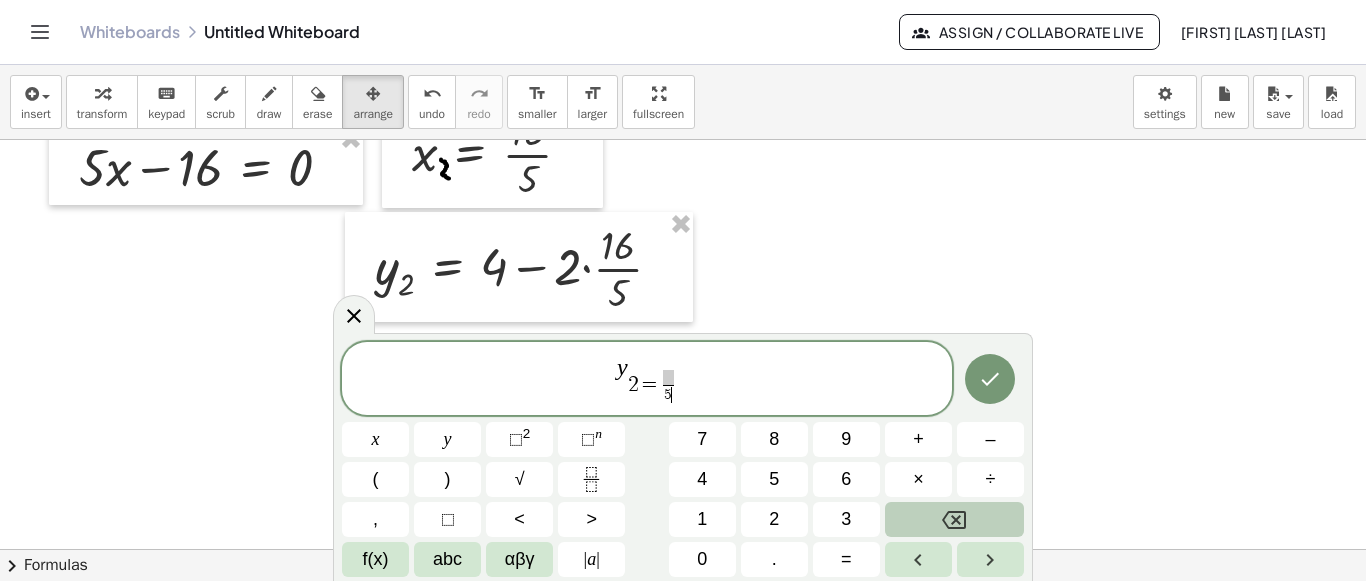 click at bounding box center (668, 377) 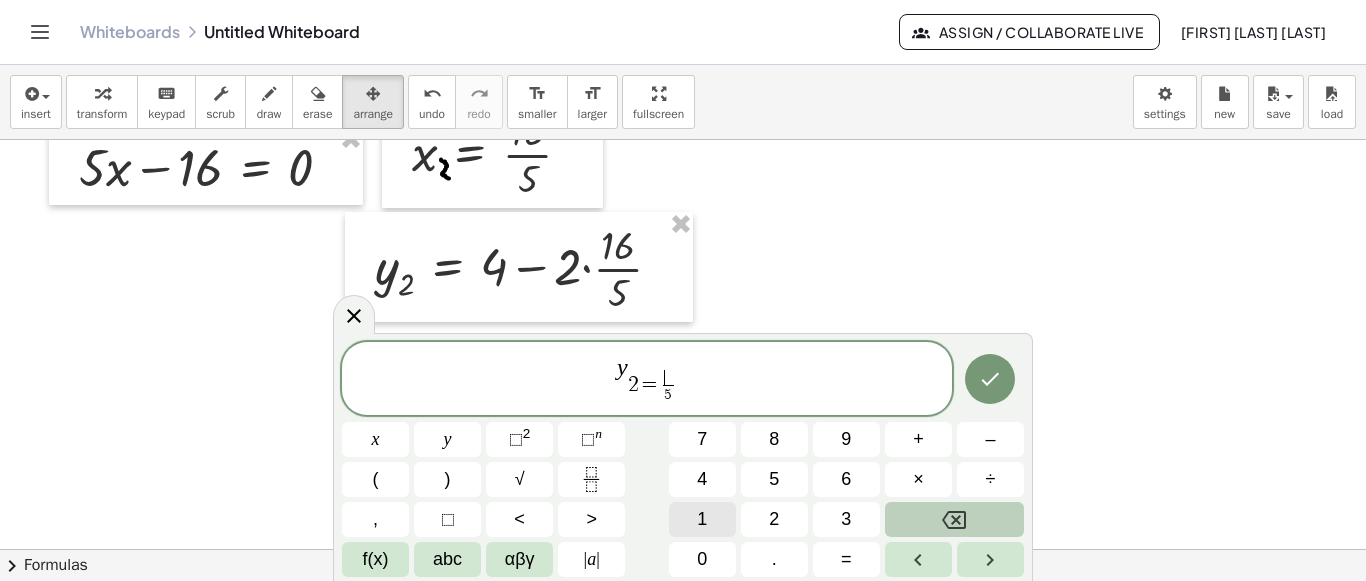 click on "1" at bounding box center [702, 519] 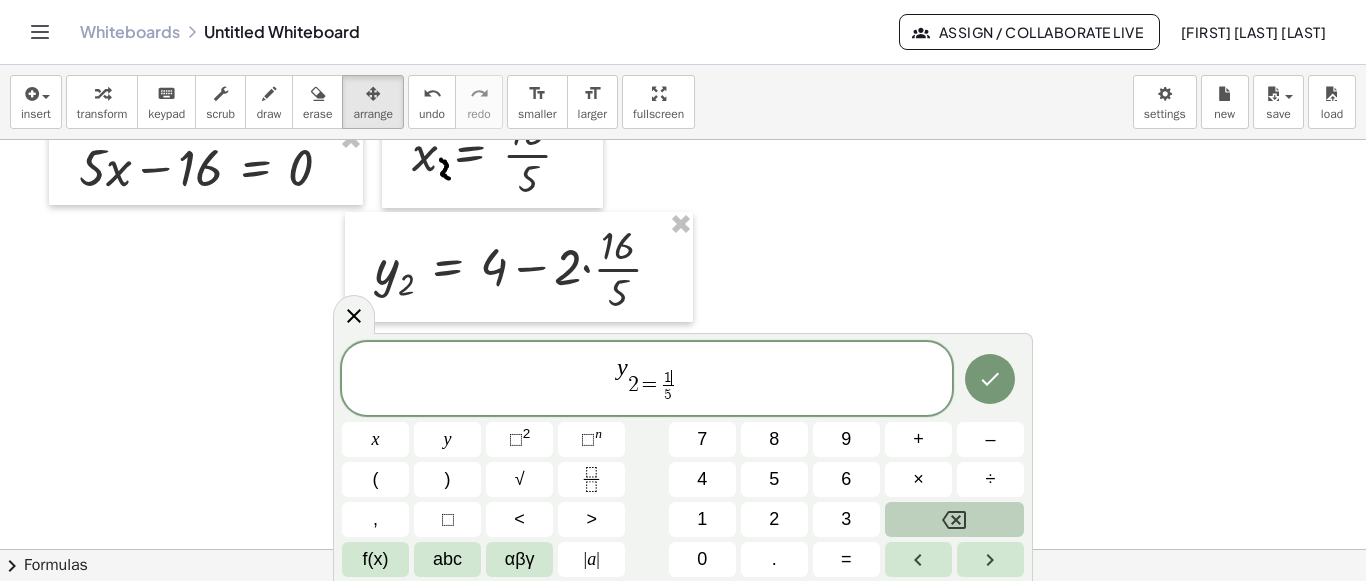 click on "2" at bounding box center (774, 519) 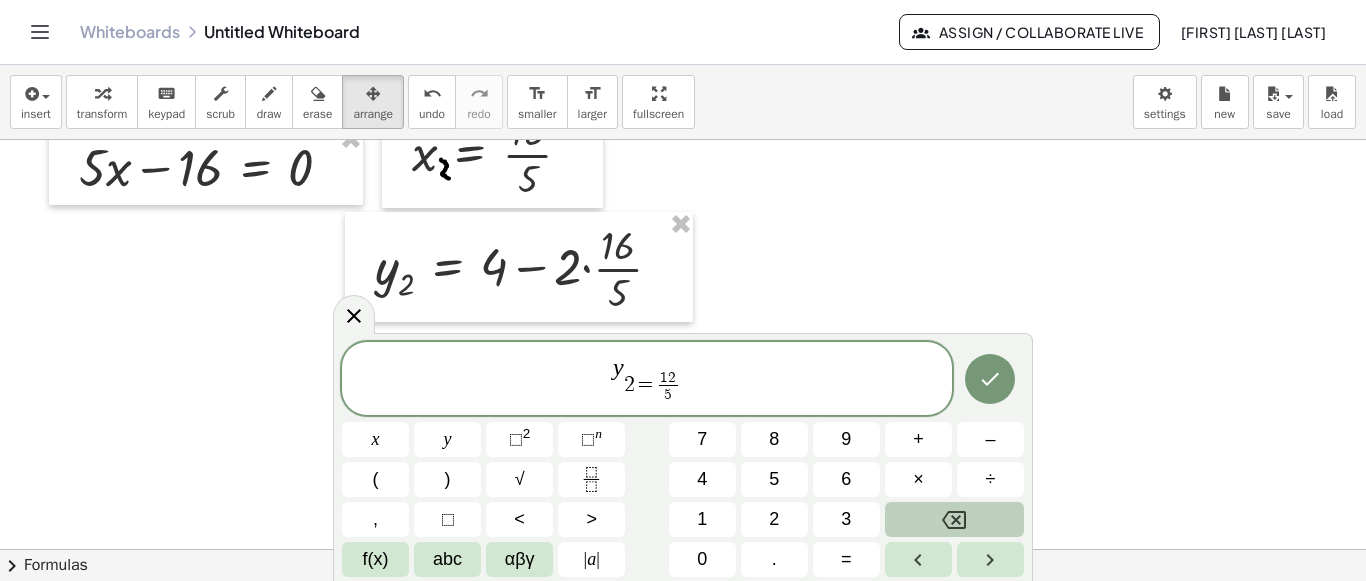 click on "1 2 ​ 5 ​" at bounding box center (668, 387) 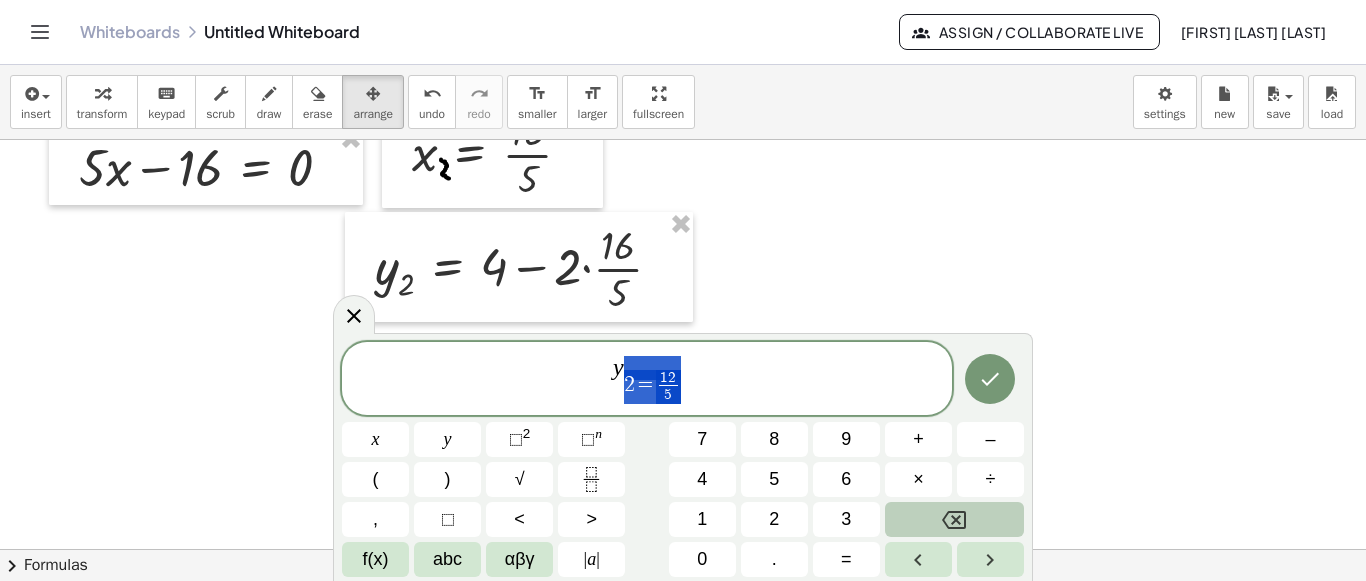 drag, startPoint x: 677, startPoint y: 384, endPoint x: 663, endPoint y: 388, distance: 14.56022 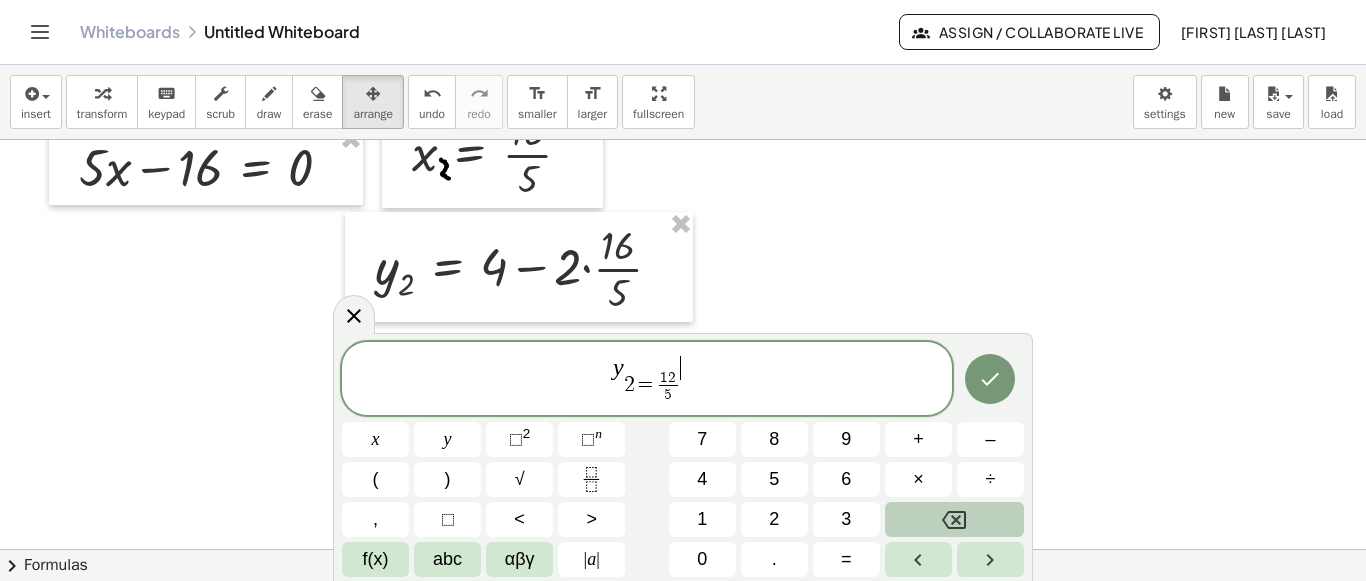 click on "y 2 = 1 2 5 ​ ​ ​" at bounding box center (647, 380) 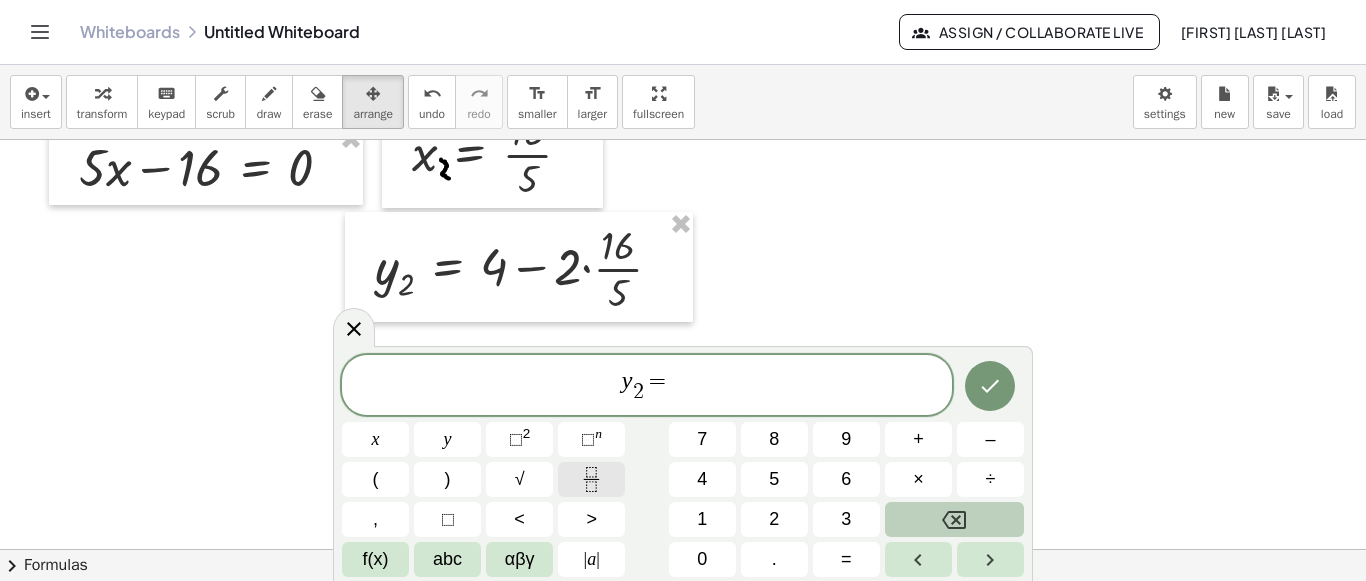 click 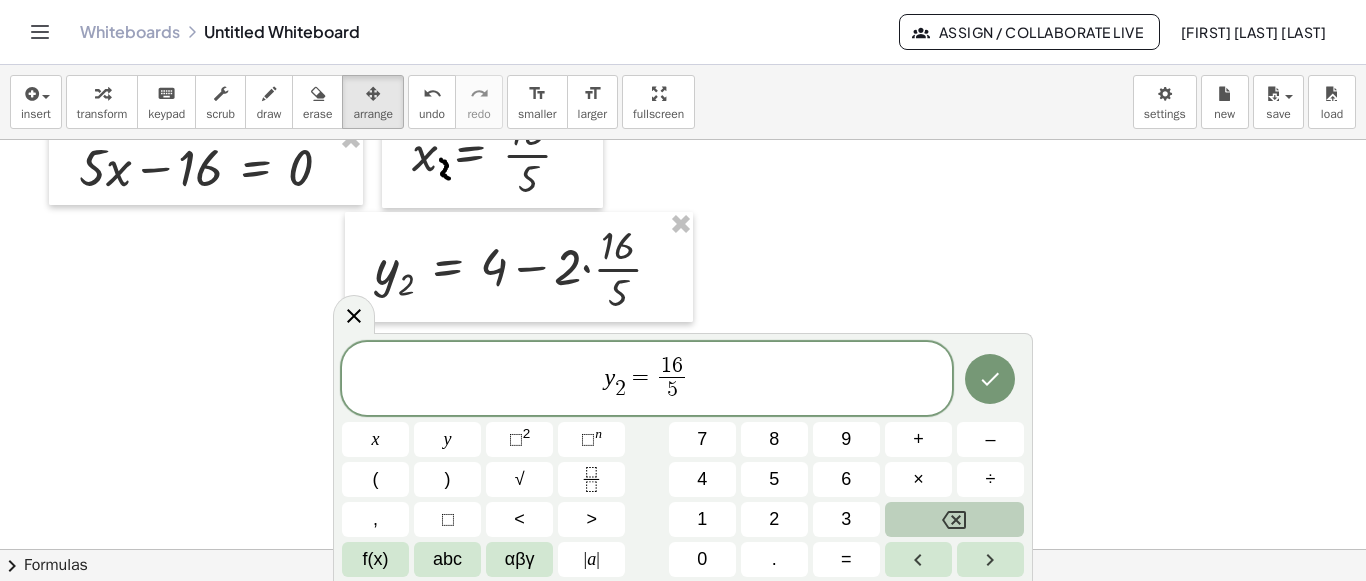 click on "y 2 ​ = 1 6 5 ​ ​" at bounding box center [647, 380] 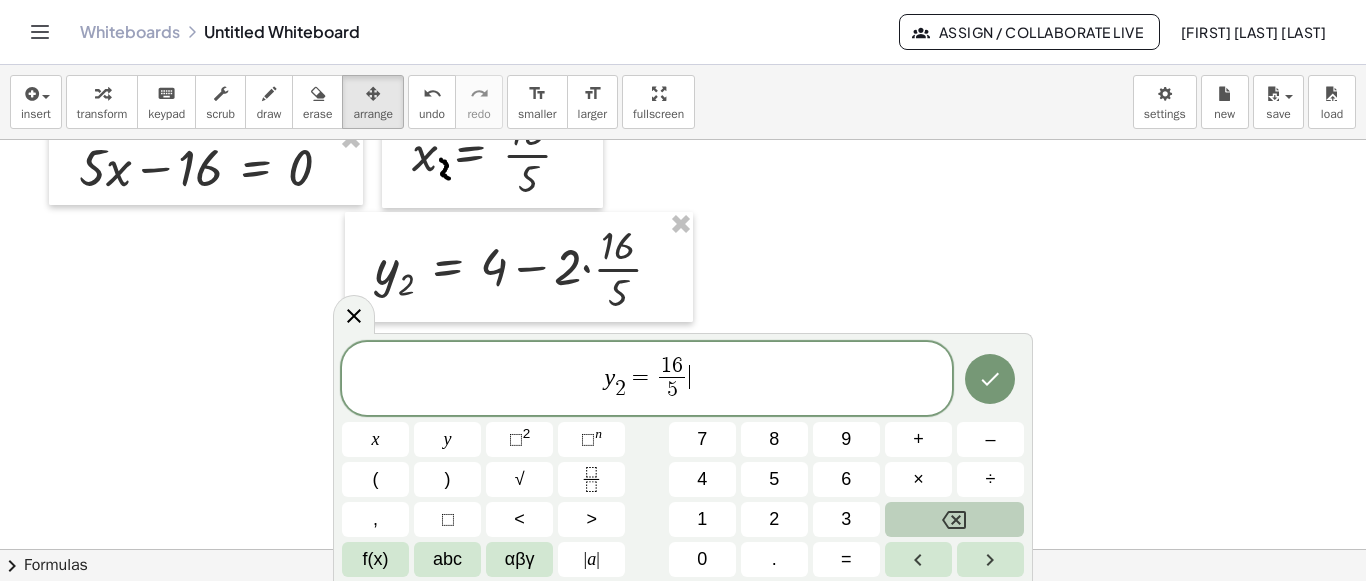 click on "y 2 ​ = 1 6 5 ​ ​" at bounding box center [647, 380] 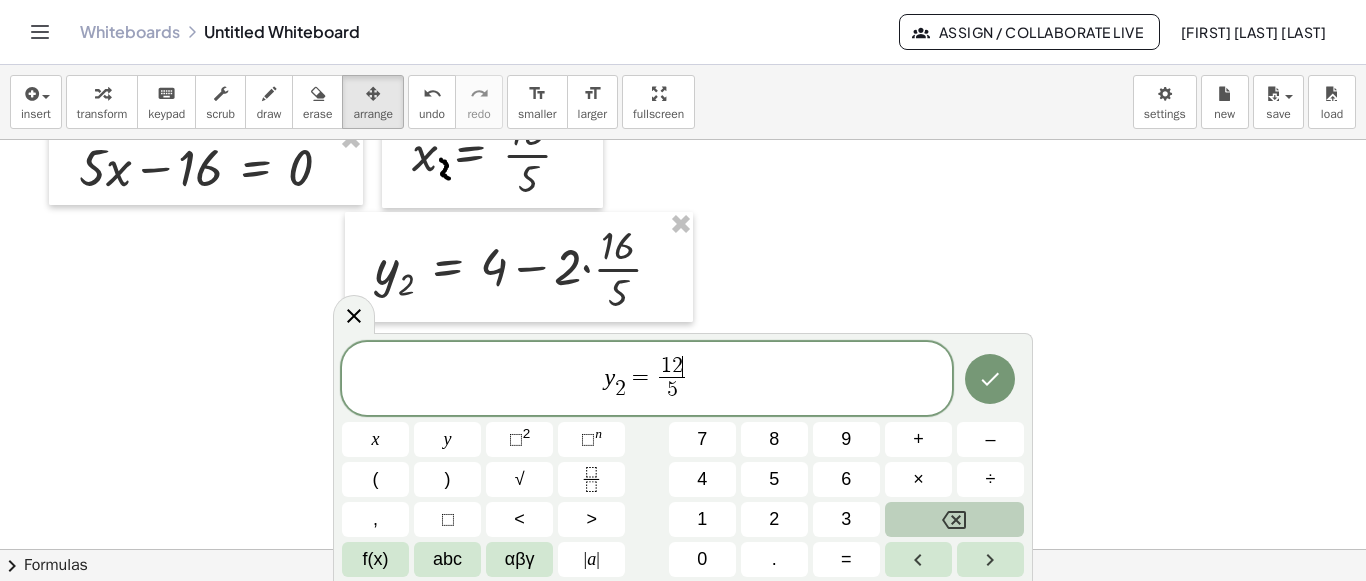 click on "1 2 ​ 5 ​" at bounding box center [672, 380] 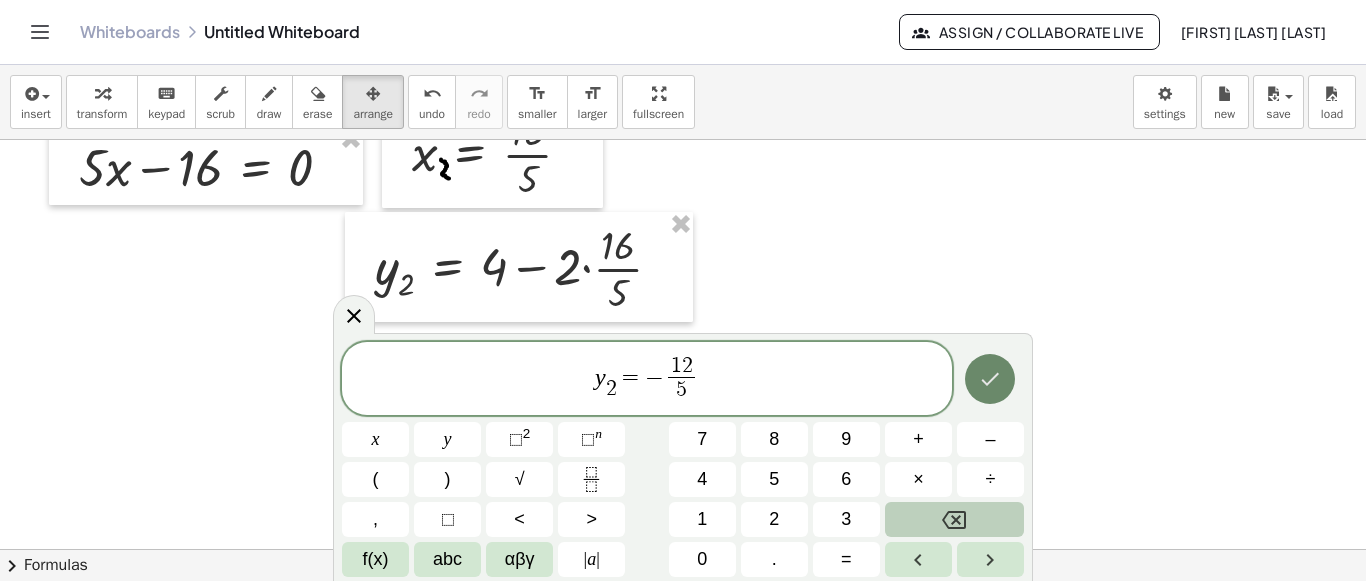 click 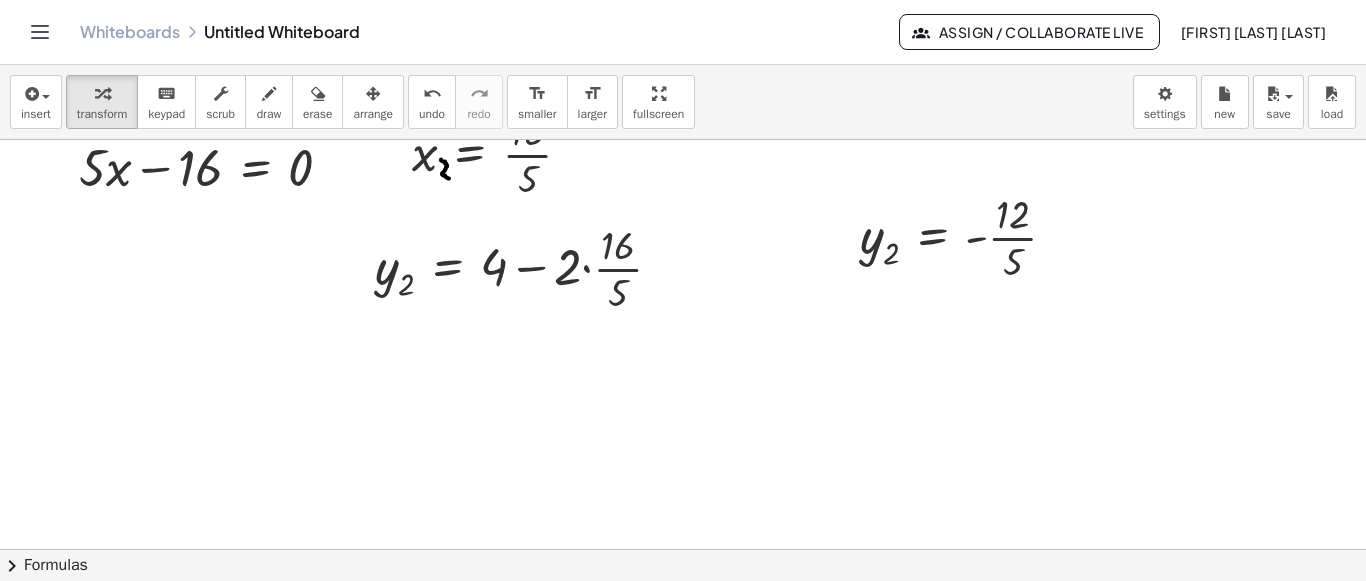 drag, startPoint x: 367, startPoint y: 117, endPoint x: 400, endPoint y: 134, distance: 37.12142 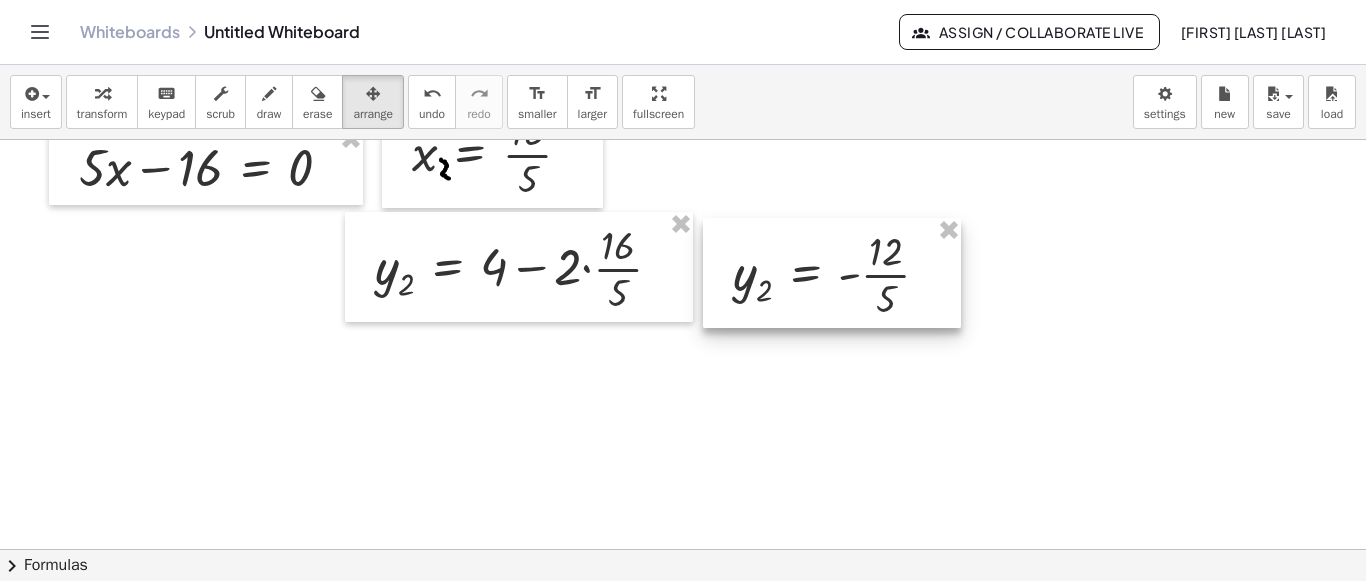 drag, startPoint x: 974, startPoint y: 266, endPoint x: 847, endPoint y: 303, distance: 132.28 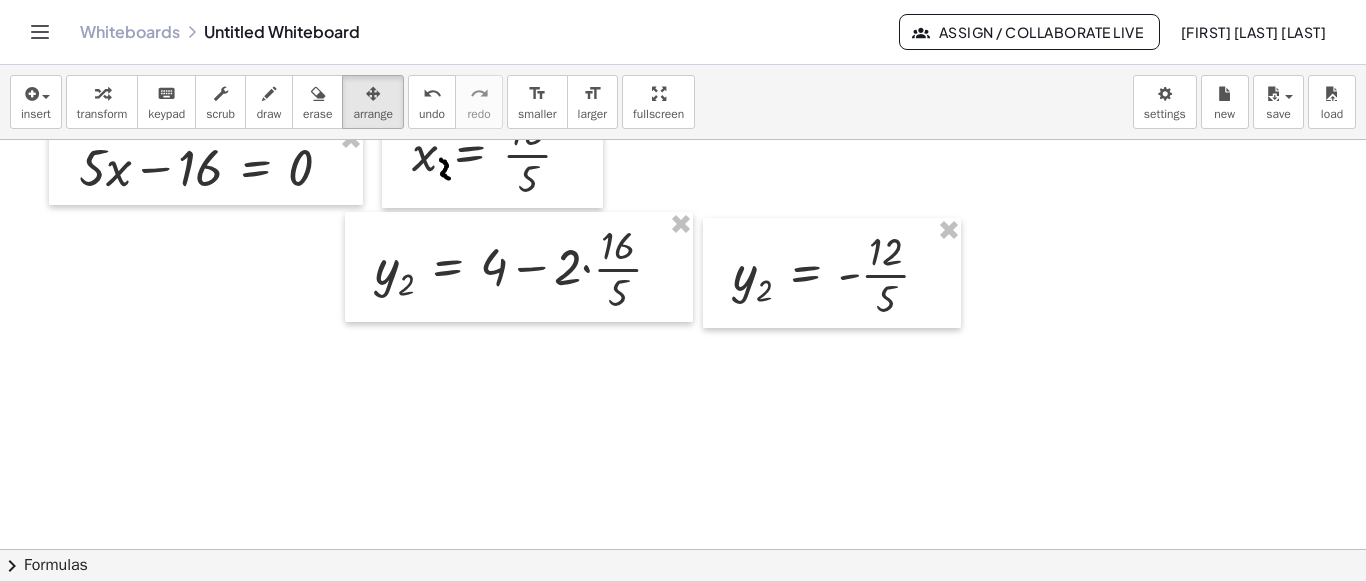 click on "**********" at bounding box center (683, 323) 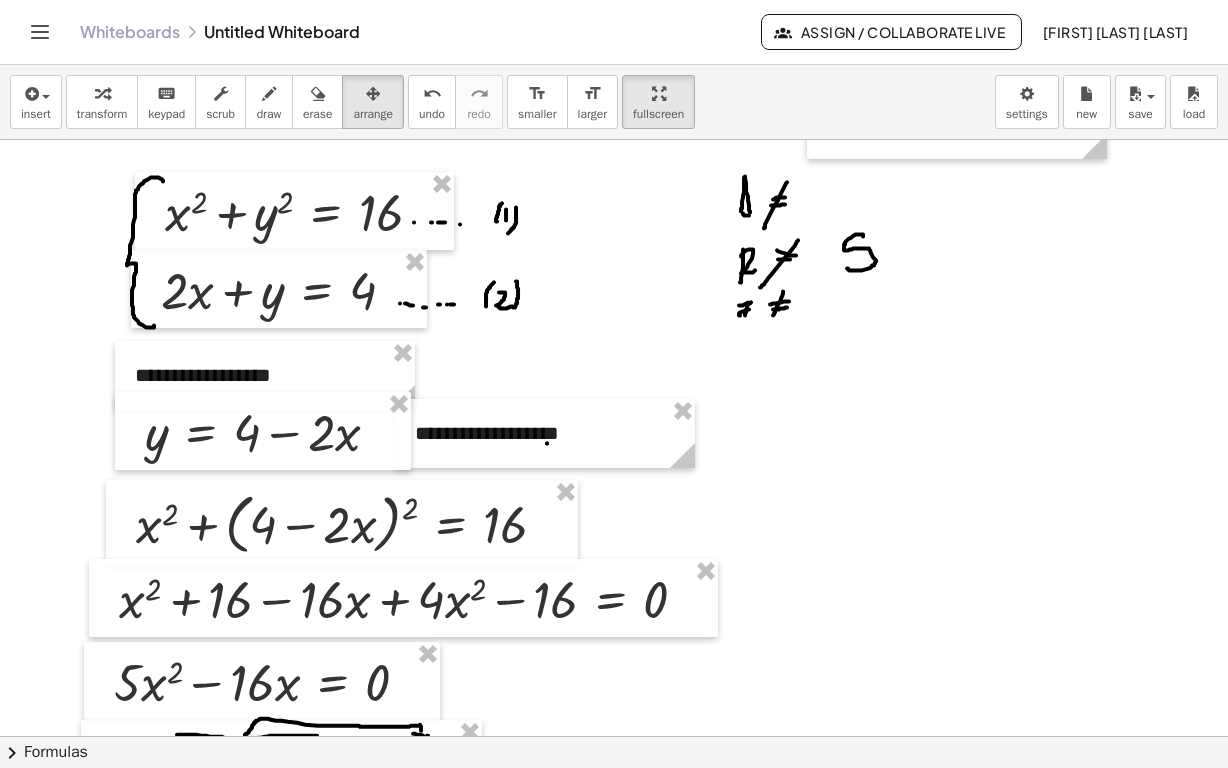 scroll, scrollTop: 606, scrollLeft: 0, axis: vertical 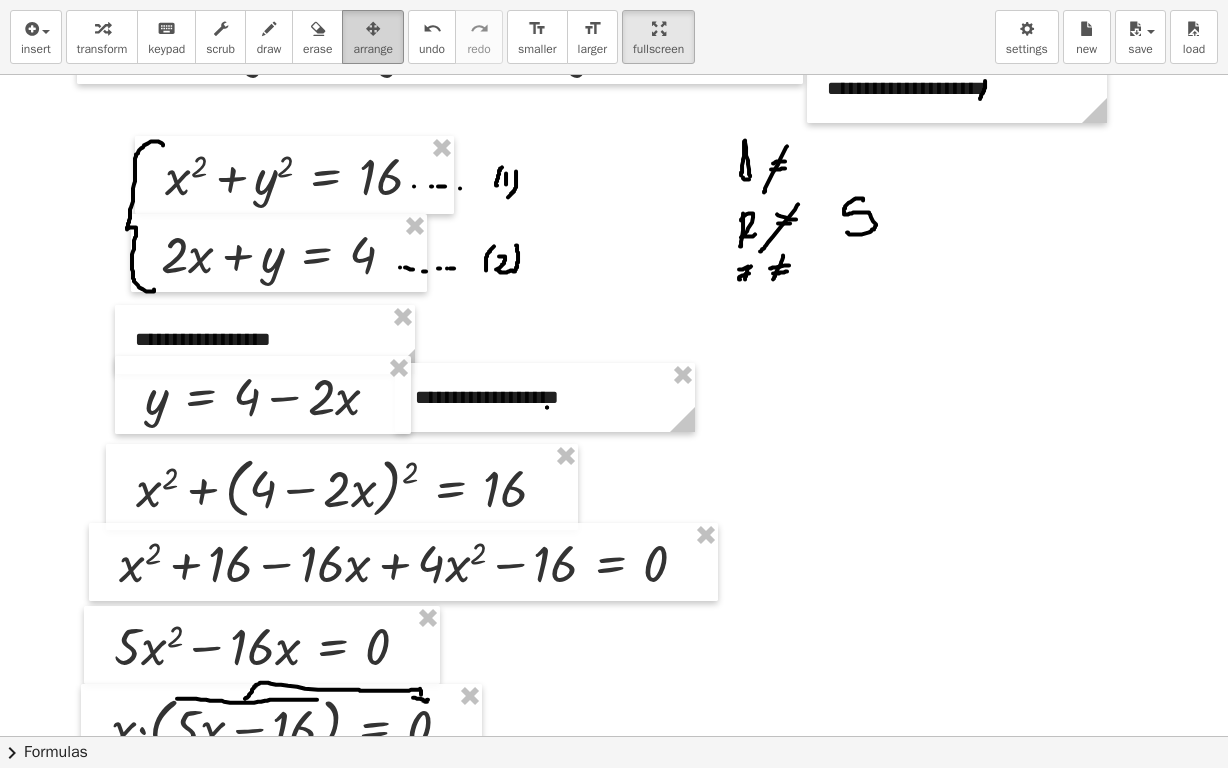 click on "arrange" at bounding box center (373, 37) 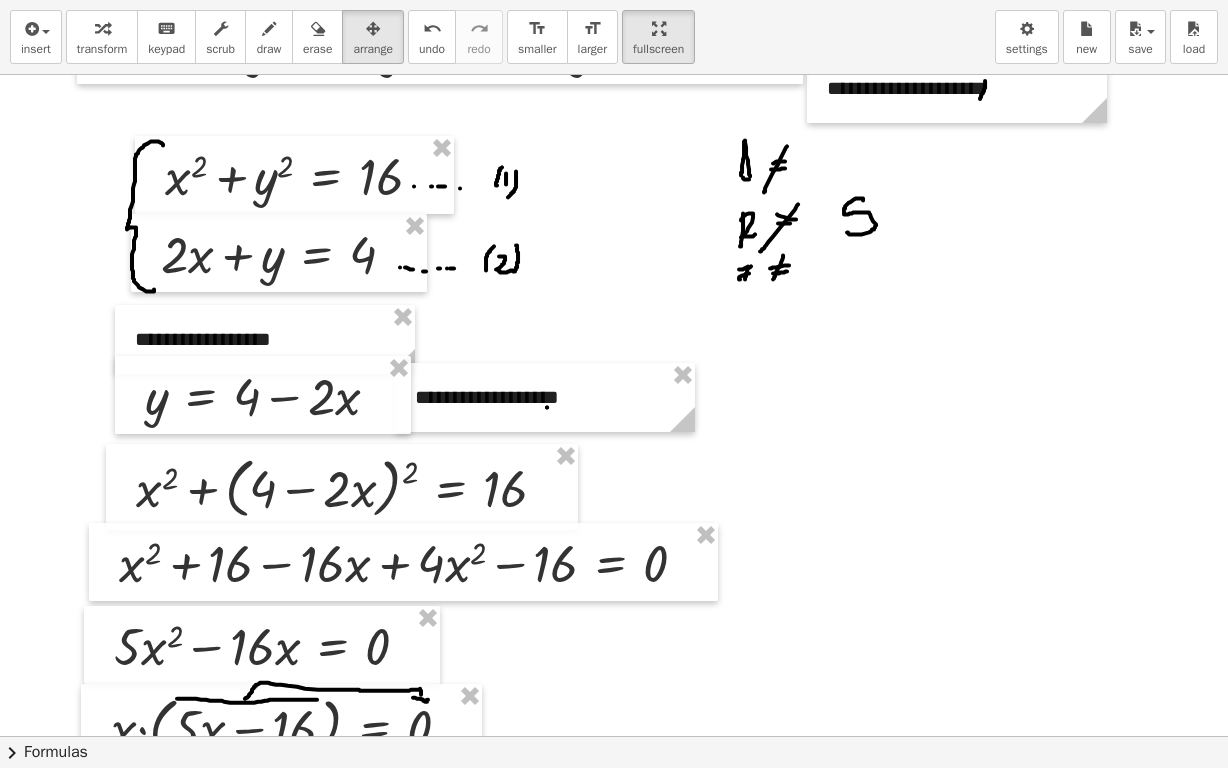 drag, startPoint x: 273, startPoint y: 44, endPoint x: 220, endPoint y: 88, distance: 68.88396 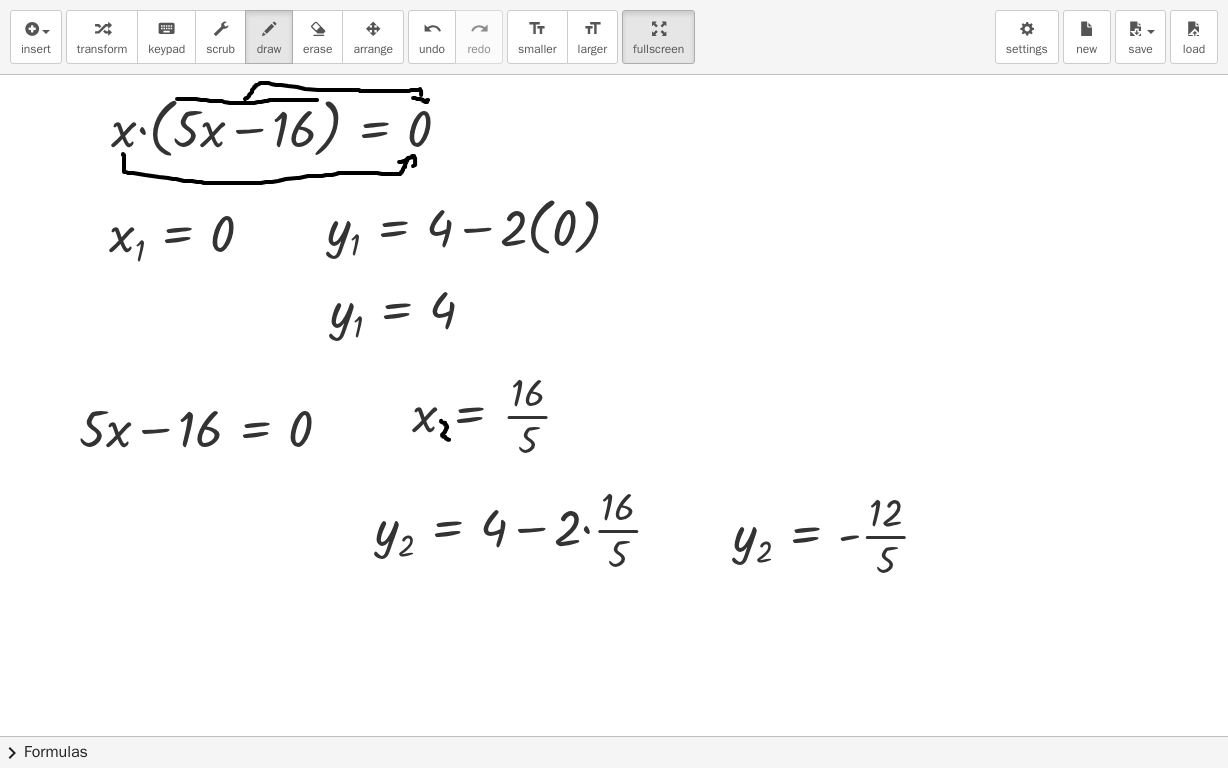 scroll, scrollTop: 1406, scrollLeft: 0, axis: vertical 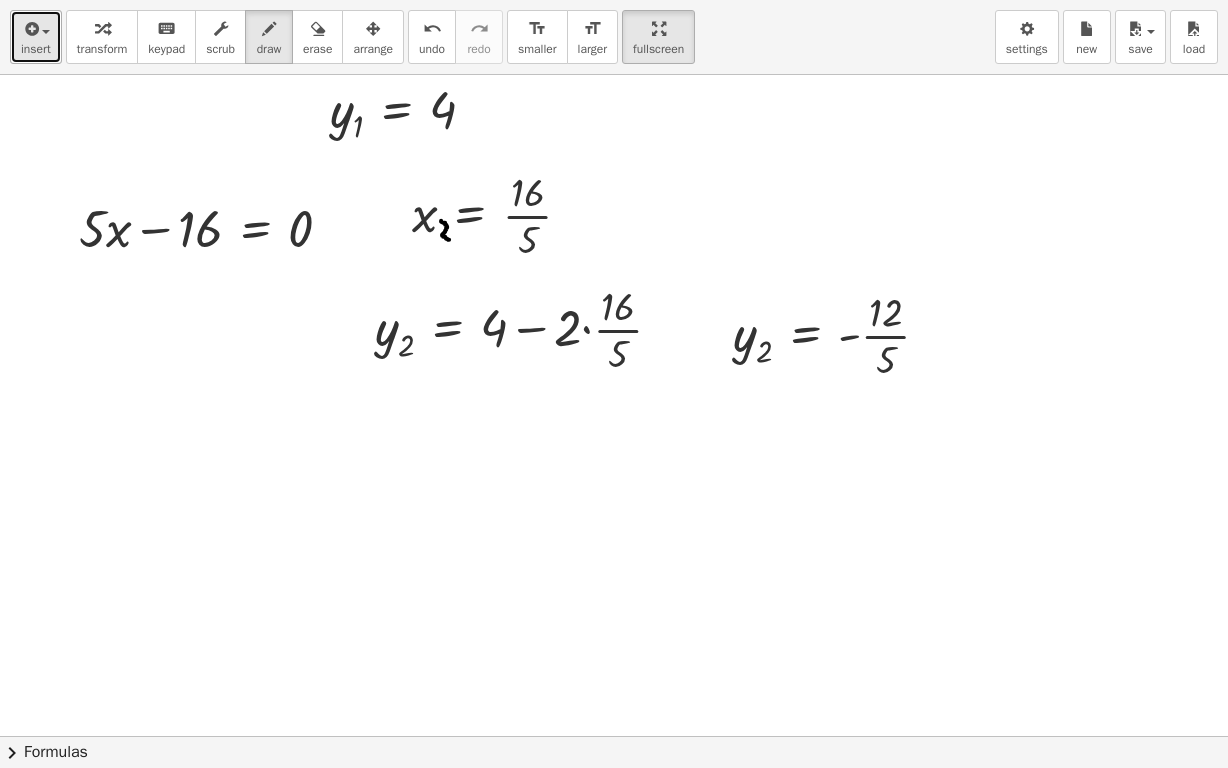 click on "insert" at bounding box center [36, 49] 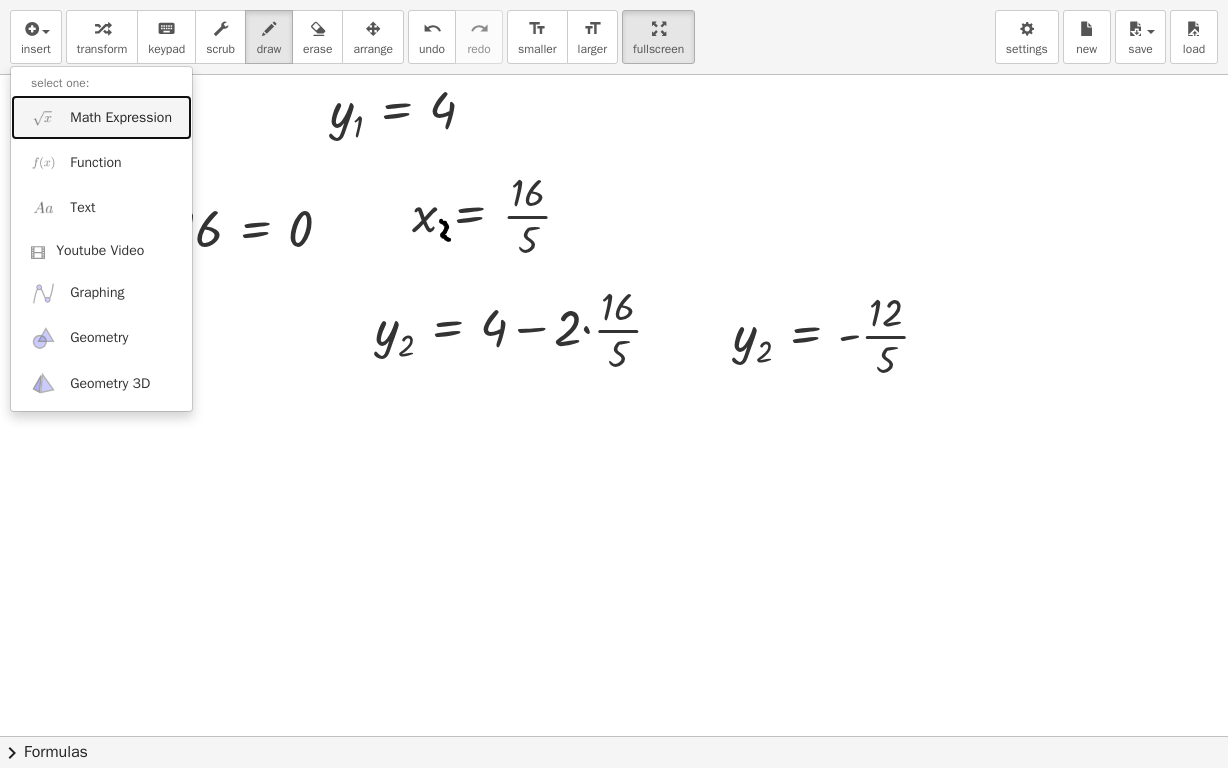 click at bounding box center [43, 117] 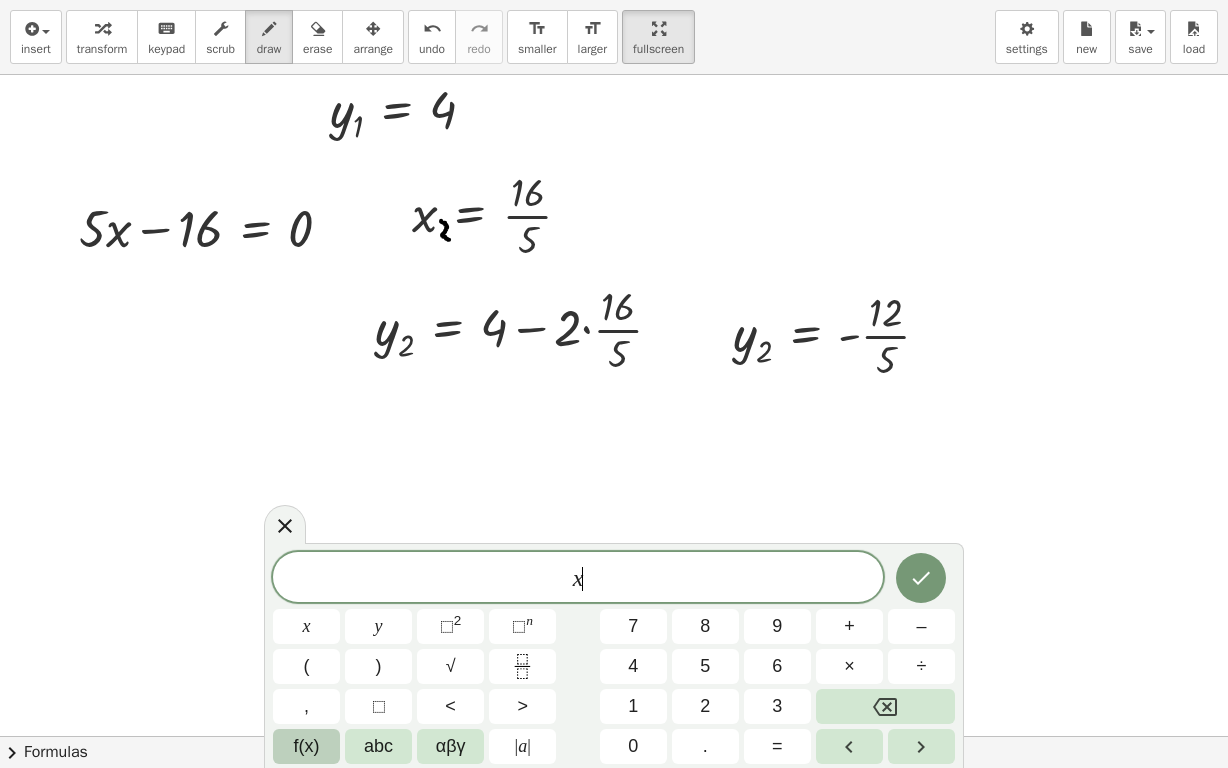 click on "f(x)" at bounding box center (307, 746) 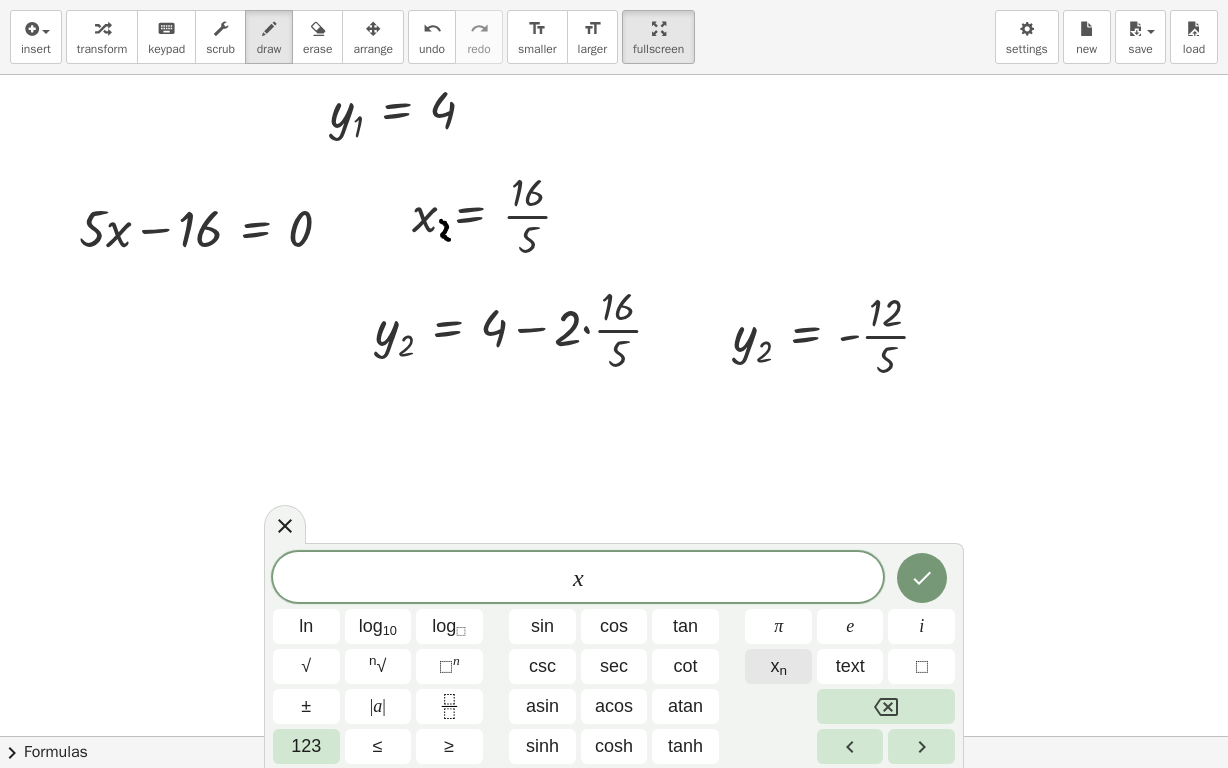 click on "x n" 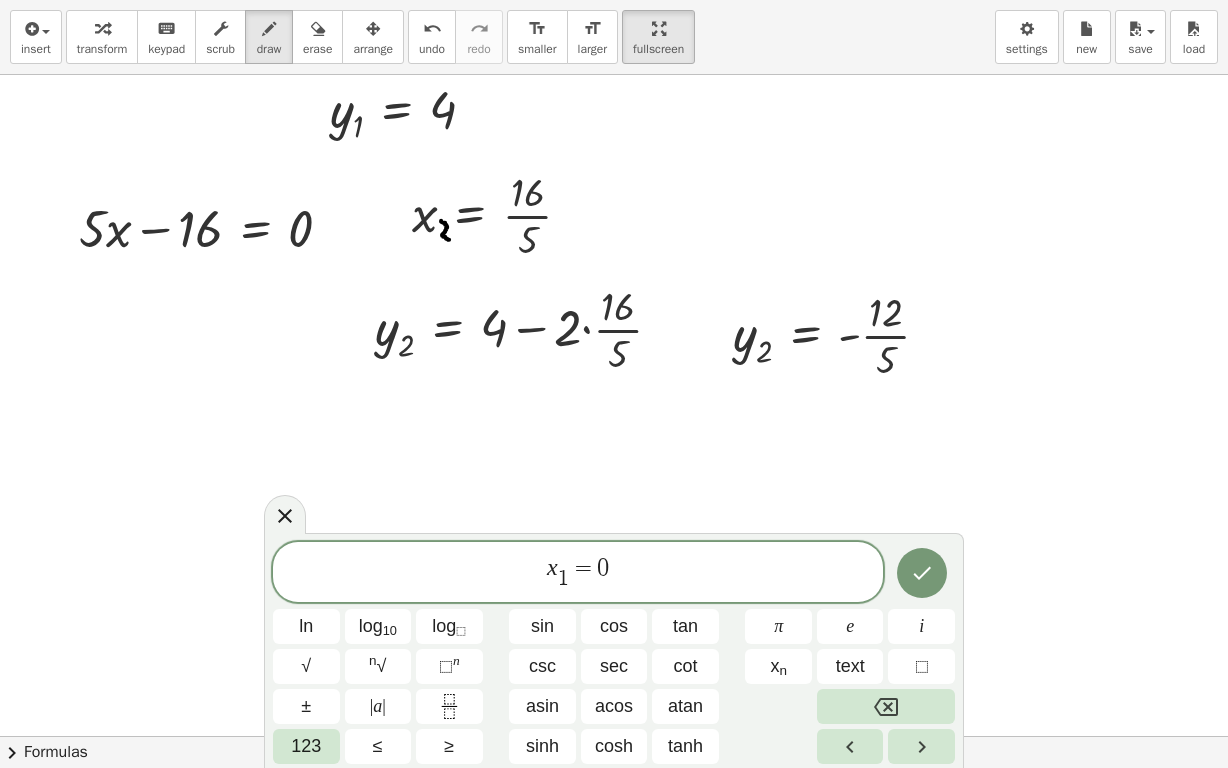 scroll, scrollTop: 1306, scrollLeft: 0, axis: vertical 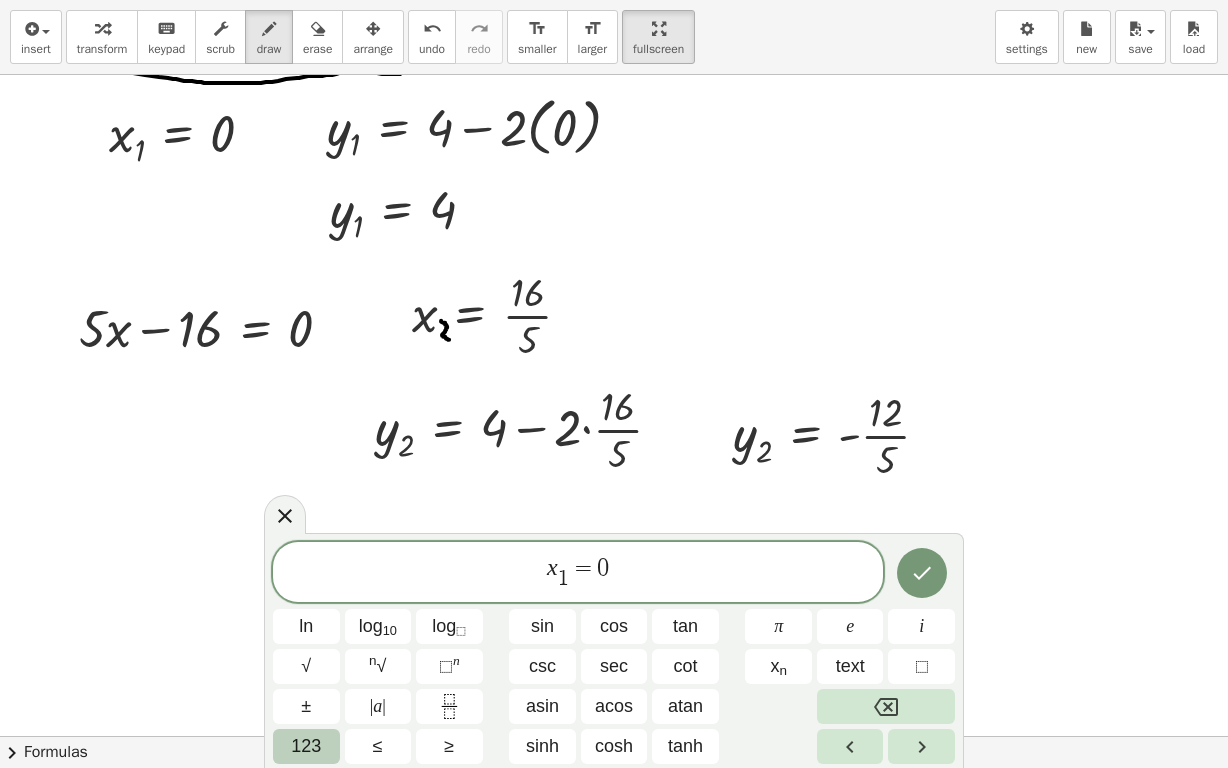 click on "123" at bounding box center [306, 746] 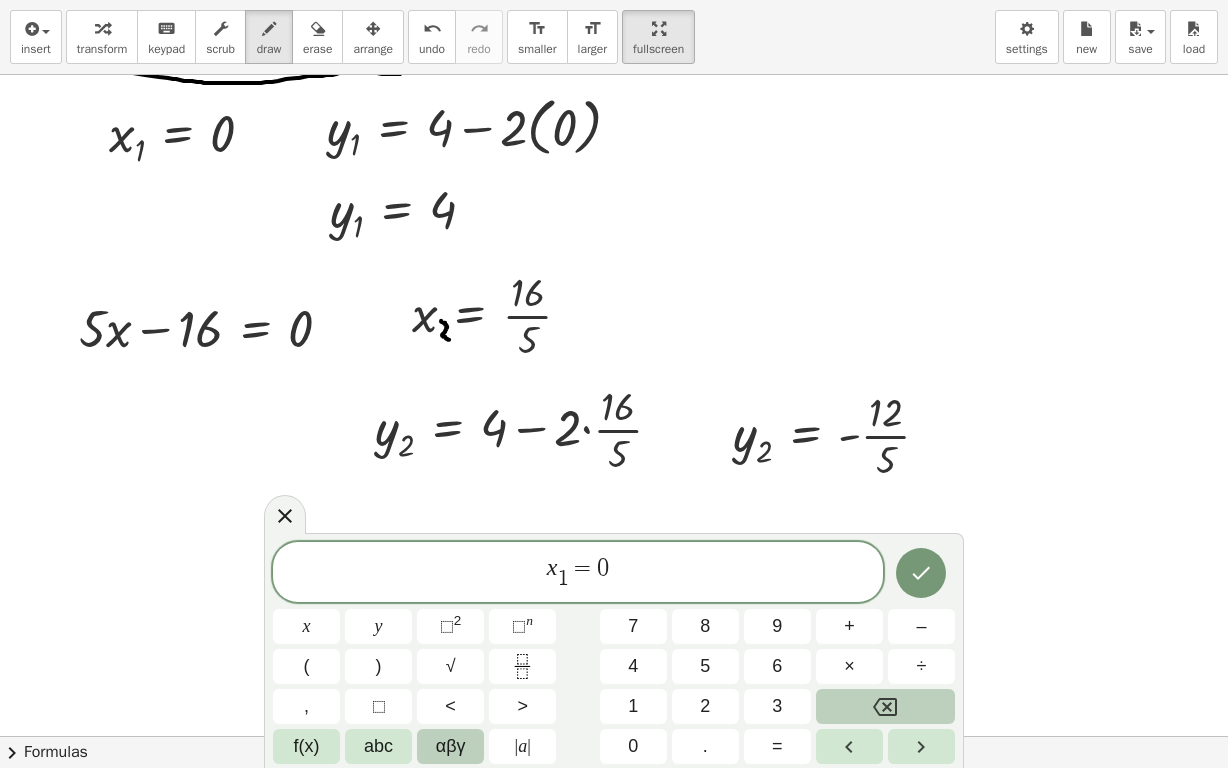 click on "αβγ" at bounding box center [451, 746] 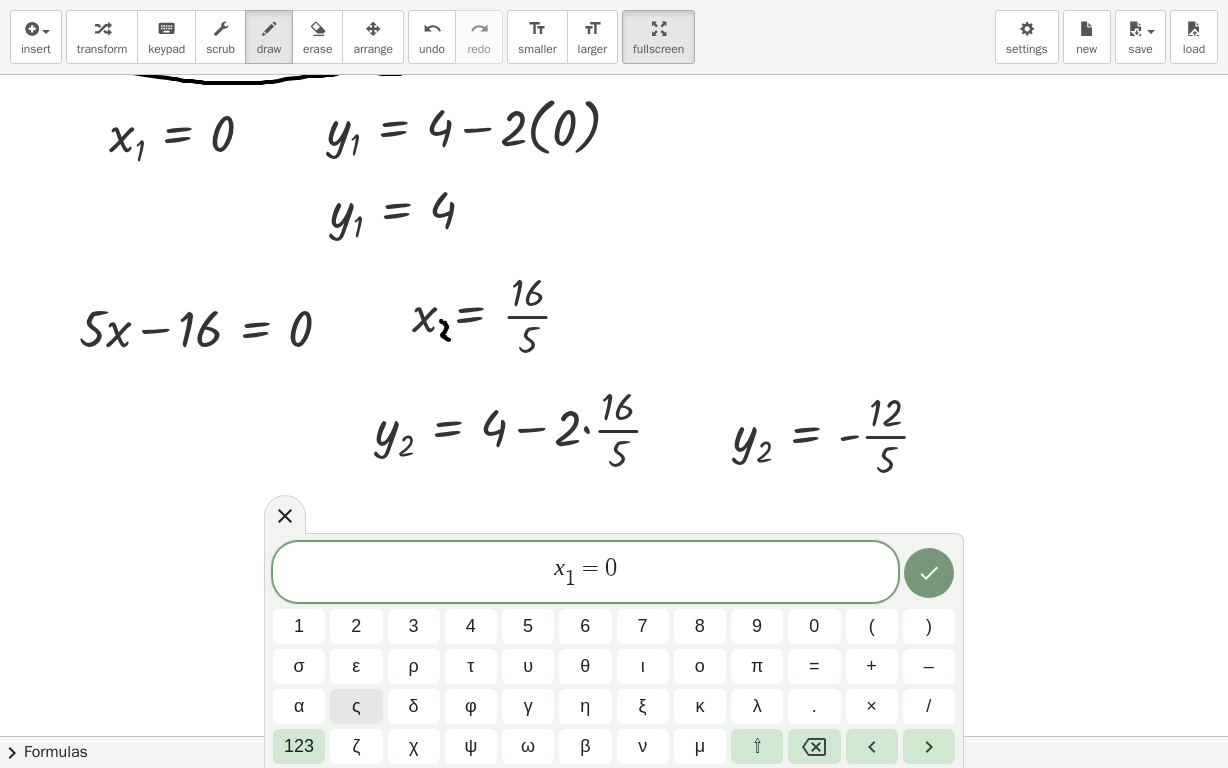 click on "x 1 ​ = 0 ​ 1 2 3 4 5 6 7 8 9 0 ( ) σ ε ρ τ υ θ ι ο π = + – α ς δ φ γ η ξ κ λ . × / 123 ζ χ ψ ω β ν μ ⇧" at bounding box center (614, 650) 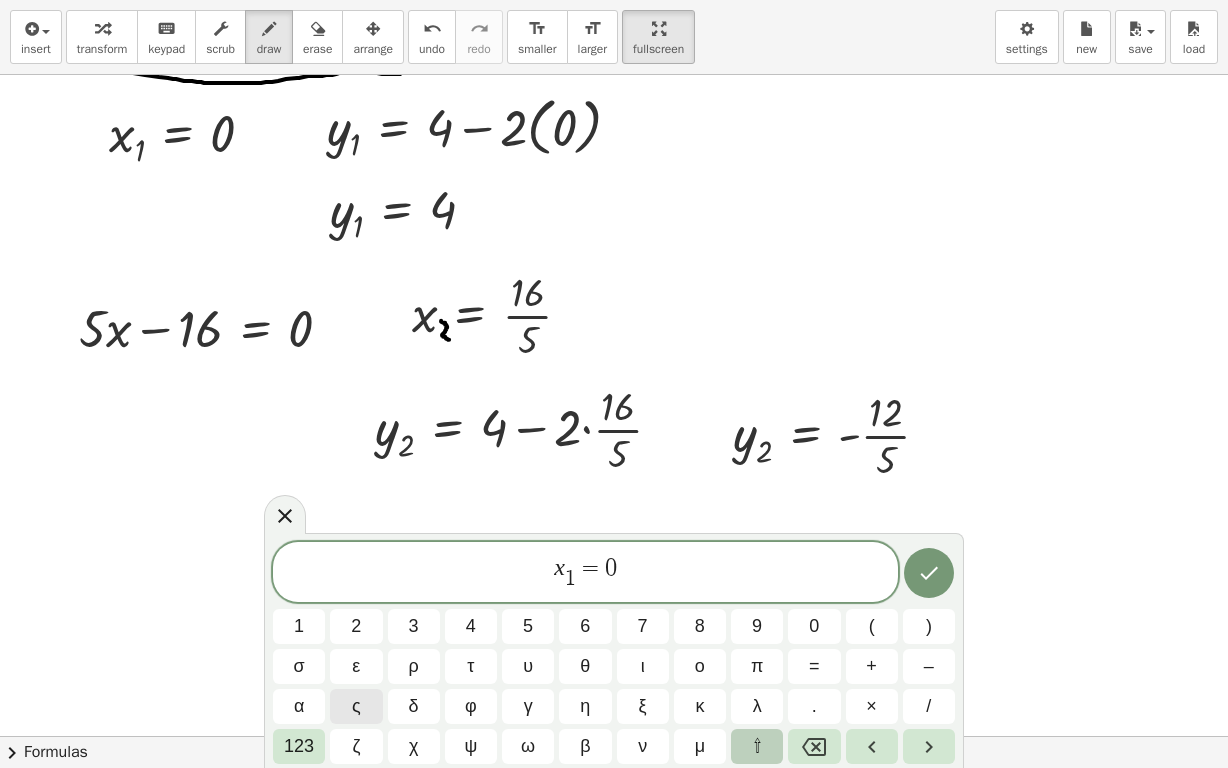 click on "⇧" at bounding box center (757, 746) 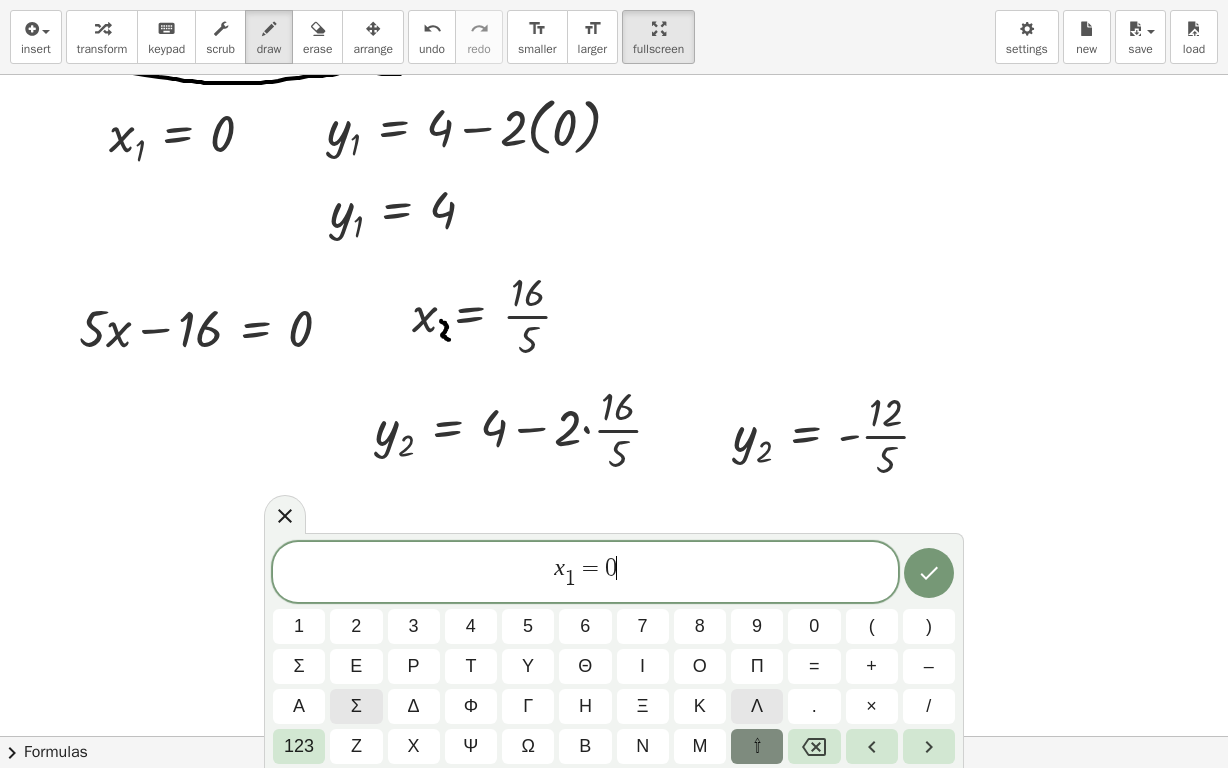 click on "λ" at bounding box center [757, 706] 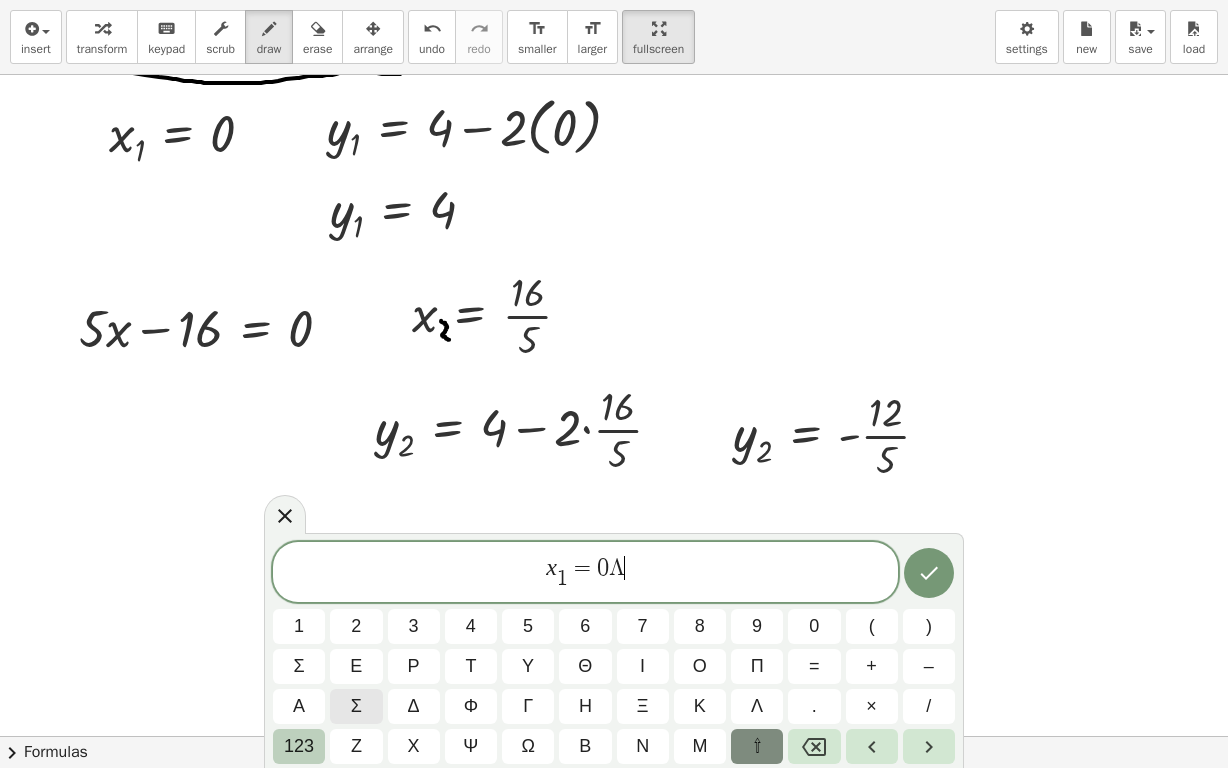 click on "123" at bounding box center [299, 746] 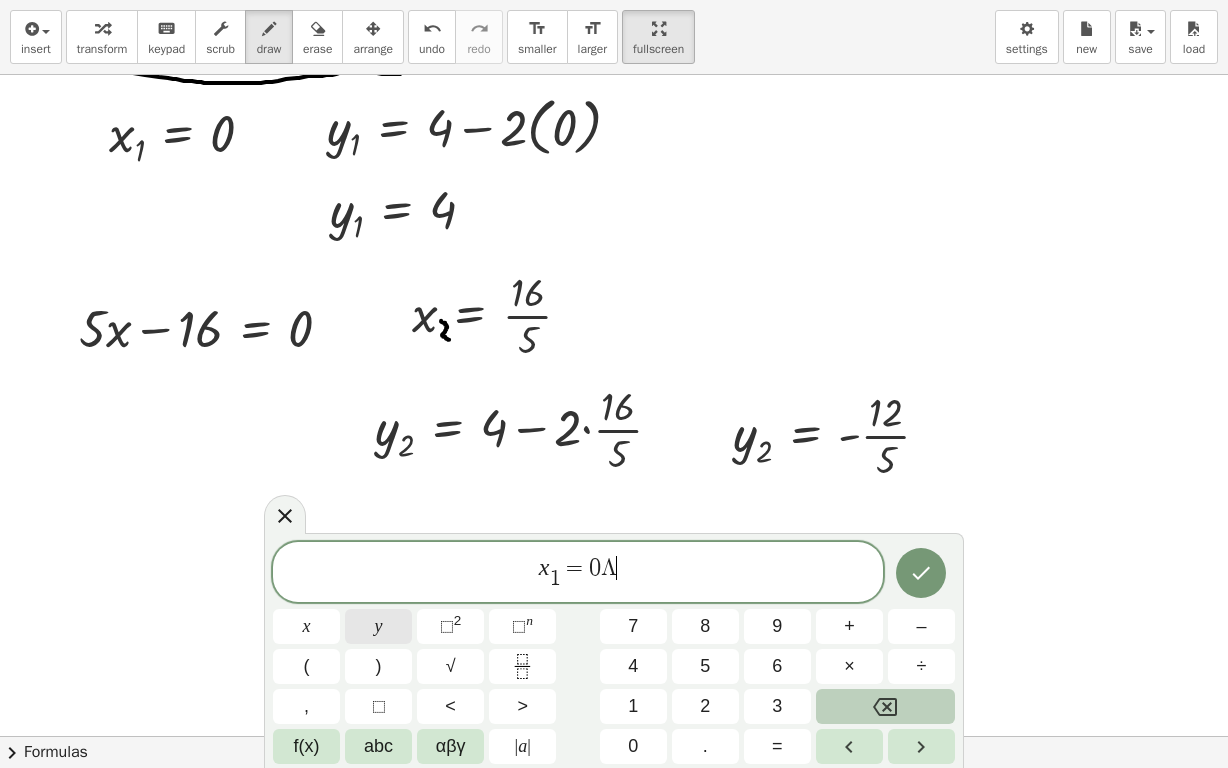 click on "y" at bounding box center [378, 626] 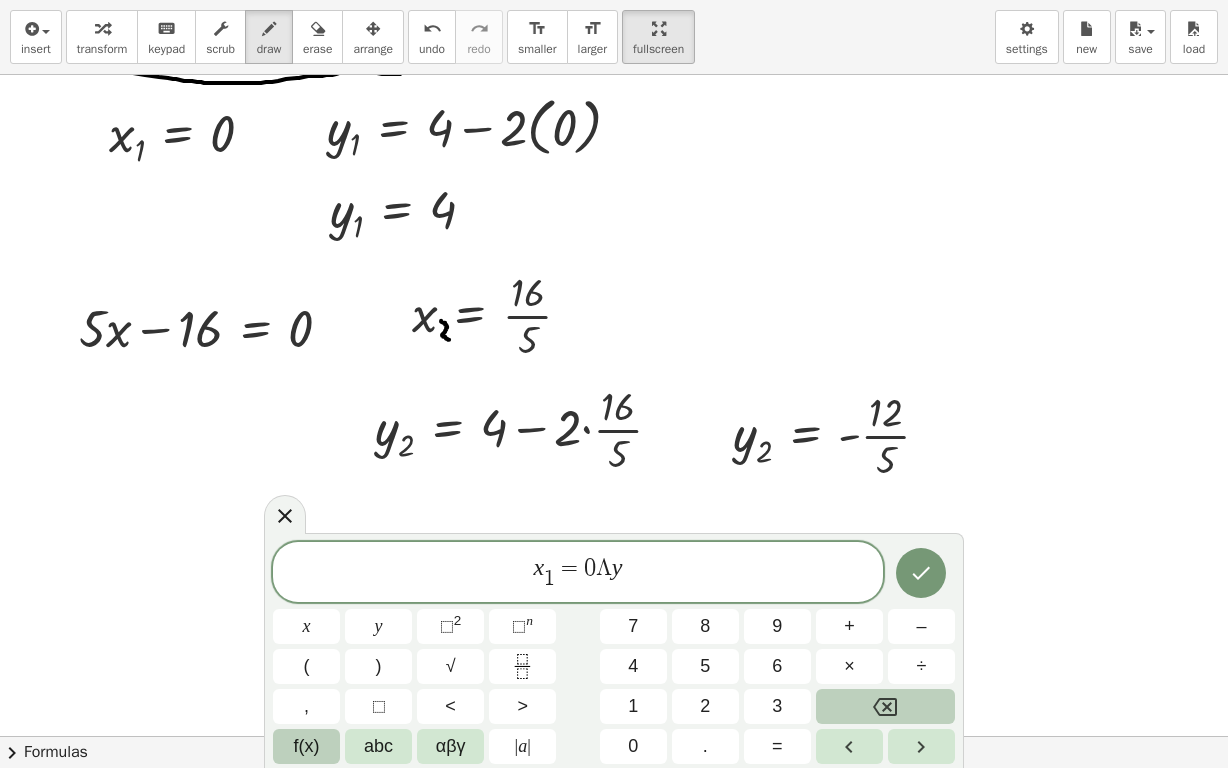 click on "f(x)" at bounding box center (306, 746) 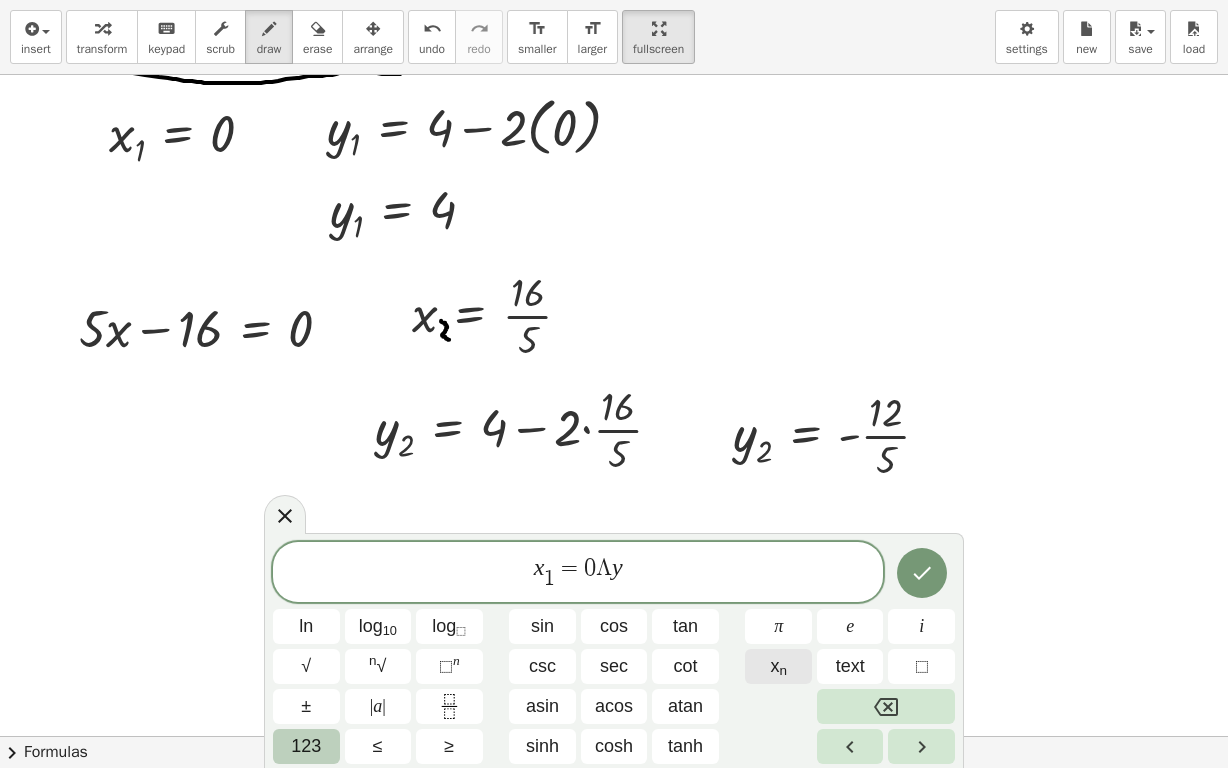 click on "n" at bounding box center [783, 670] 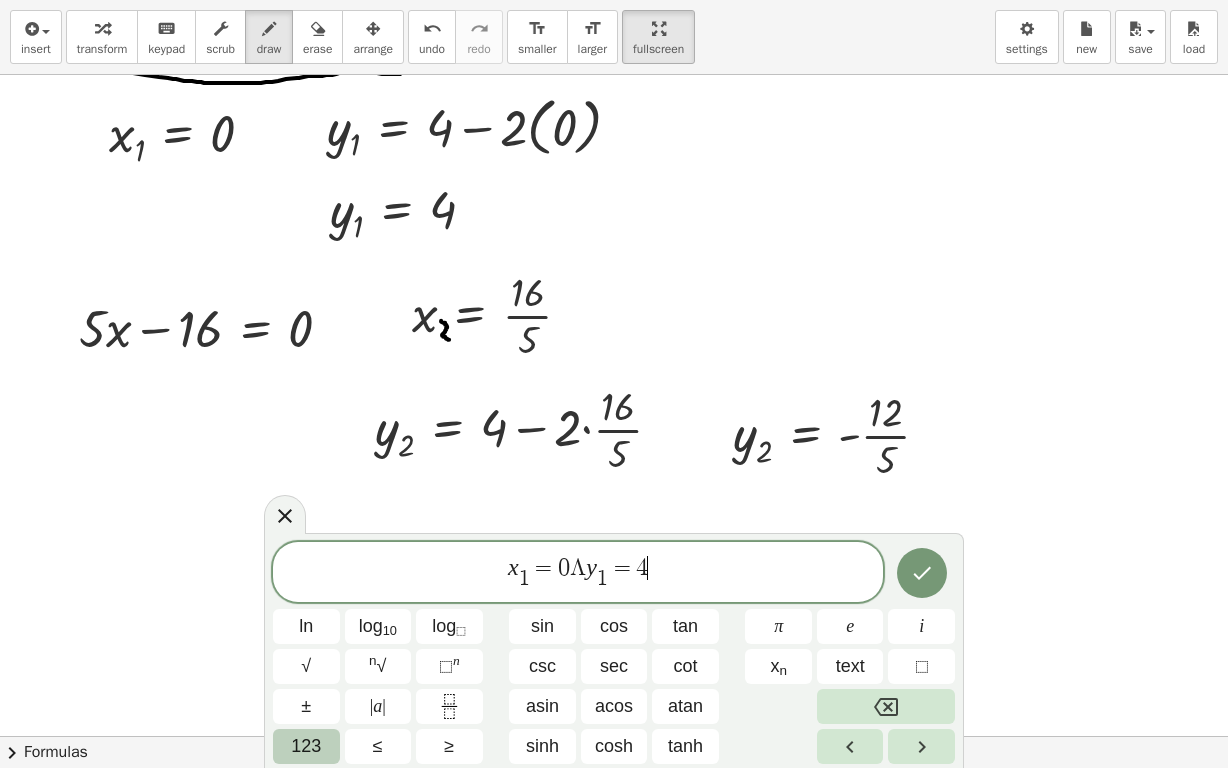 click 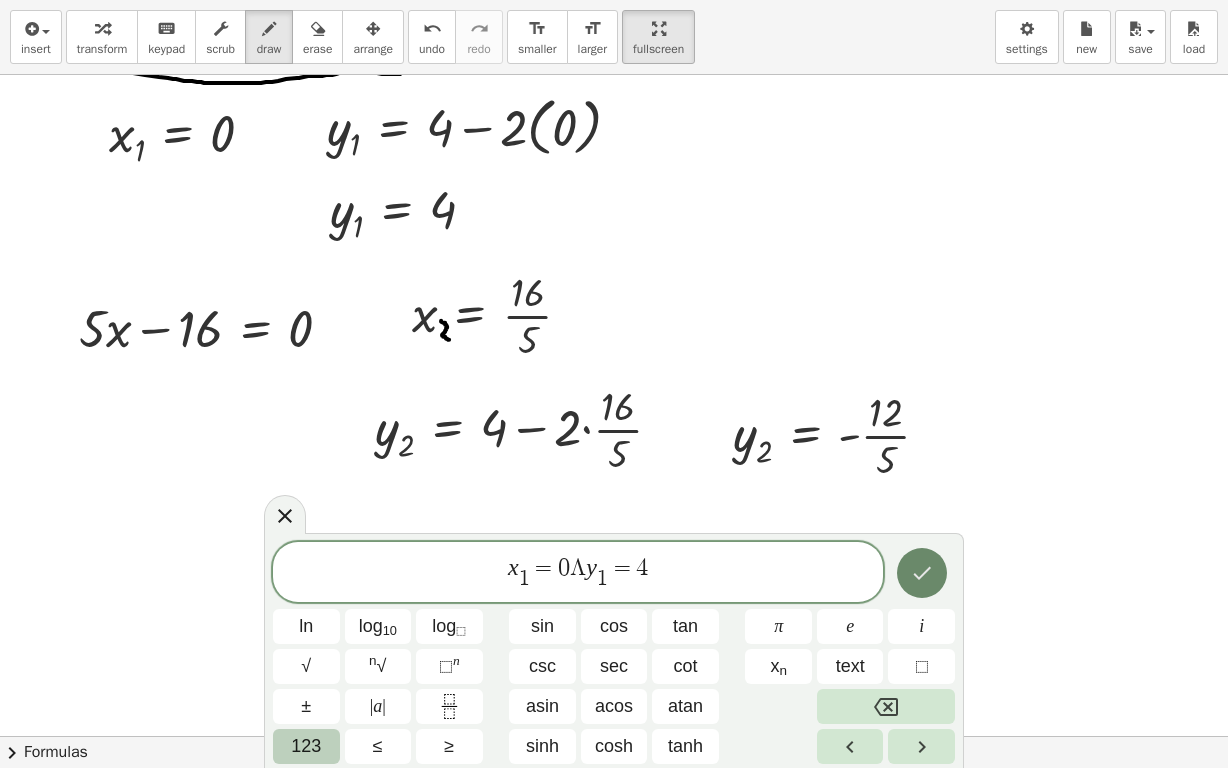 click 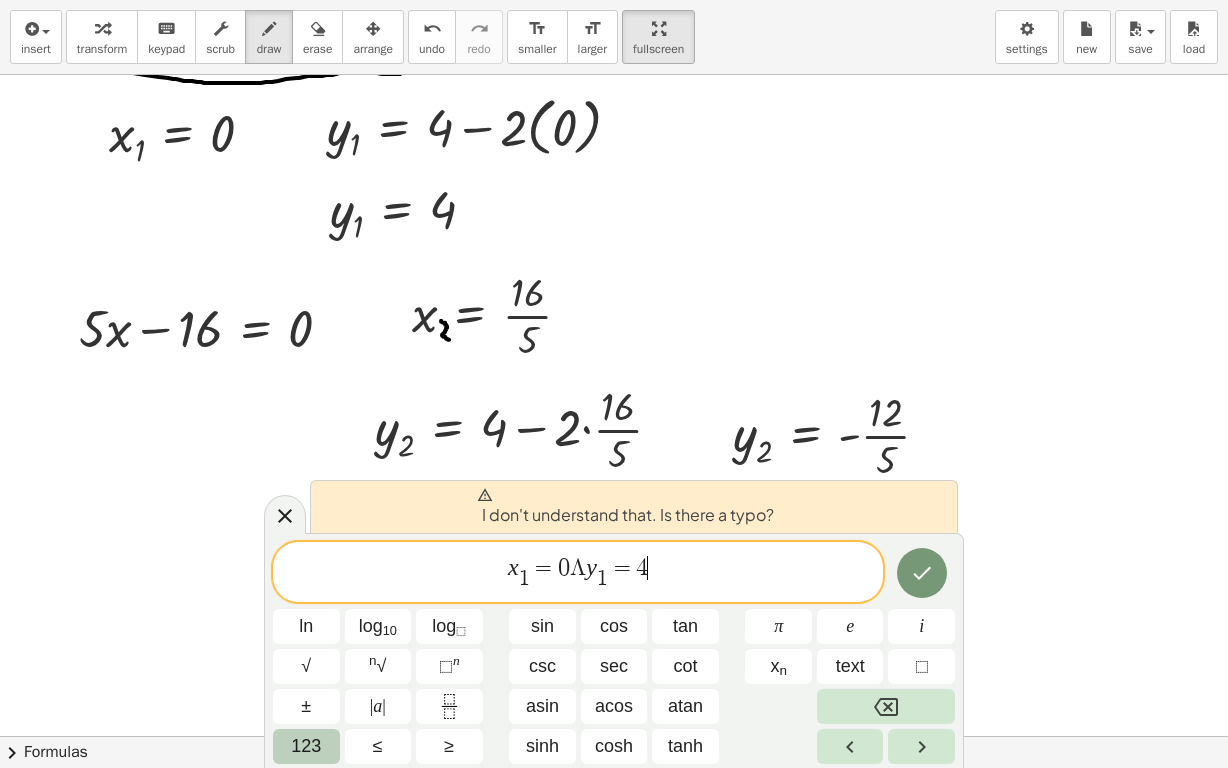 click on "Λ" at bounding box center (578, 568) 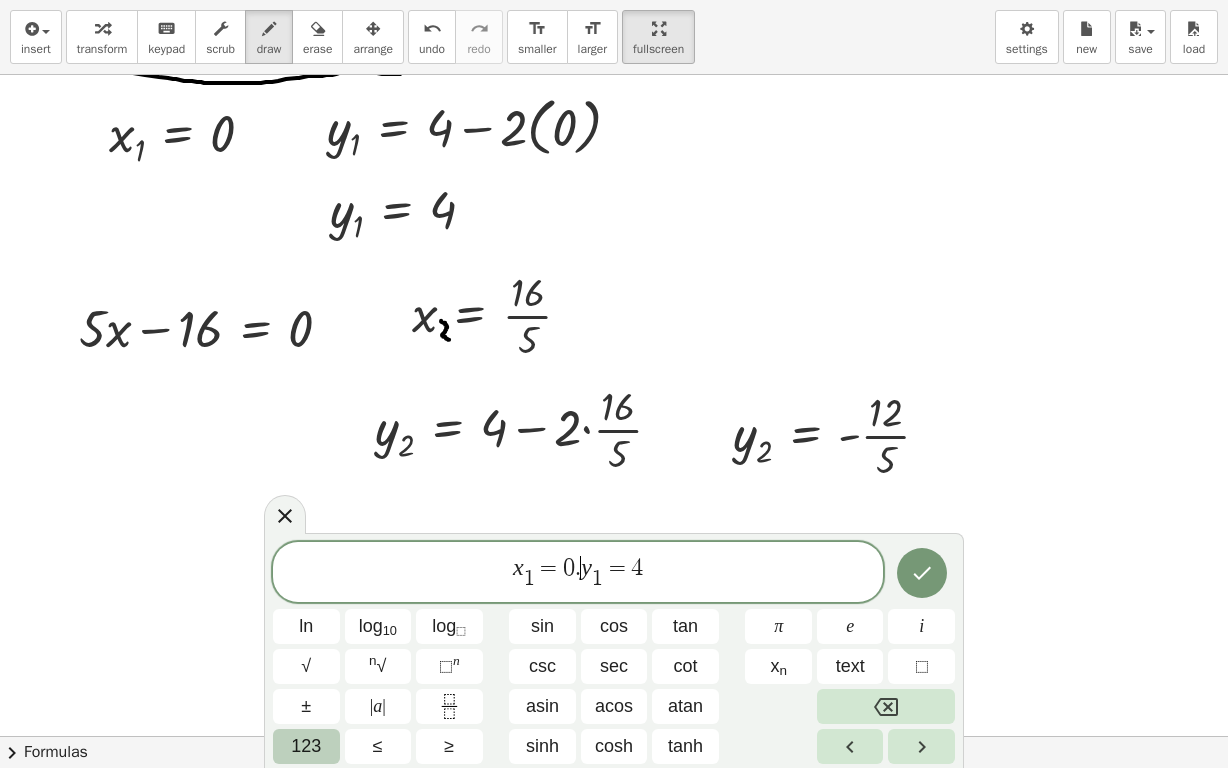 click on "x 1 ​ = 0 . ​ y 1 ​ = 4" at bounding box center [578, 573] 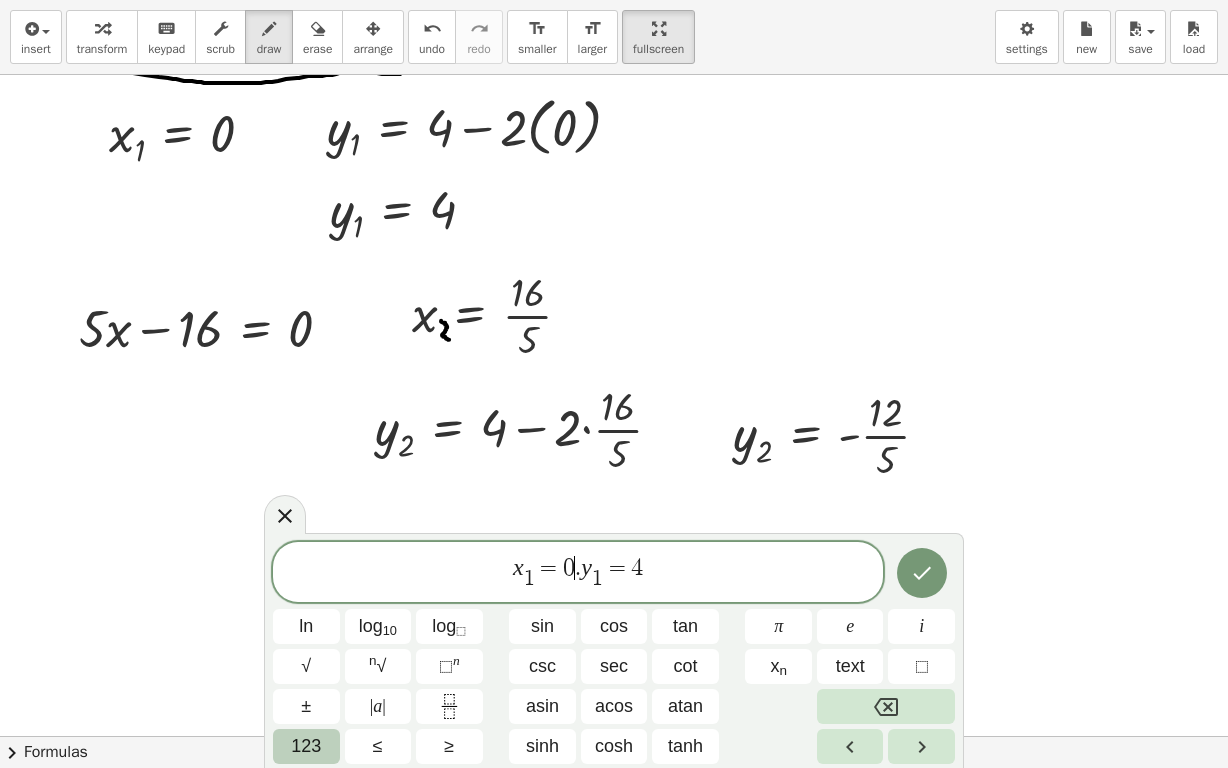 click on "x 1 ​ = 0 ​ . y 1 ​ = 4" at bounding box center [578, 573] 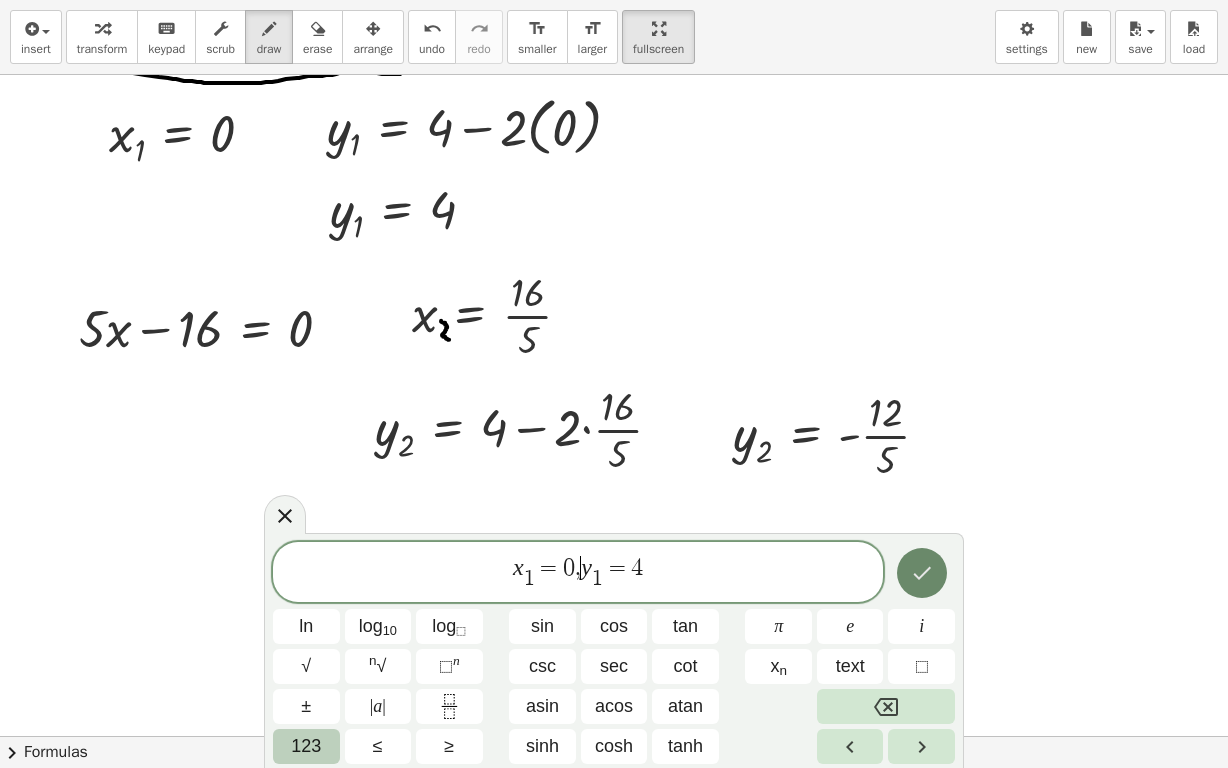 click at bounding box center [922, 573] 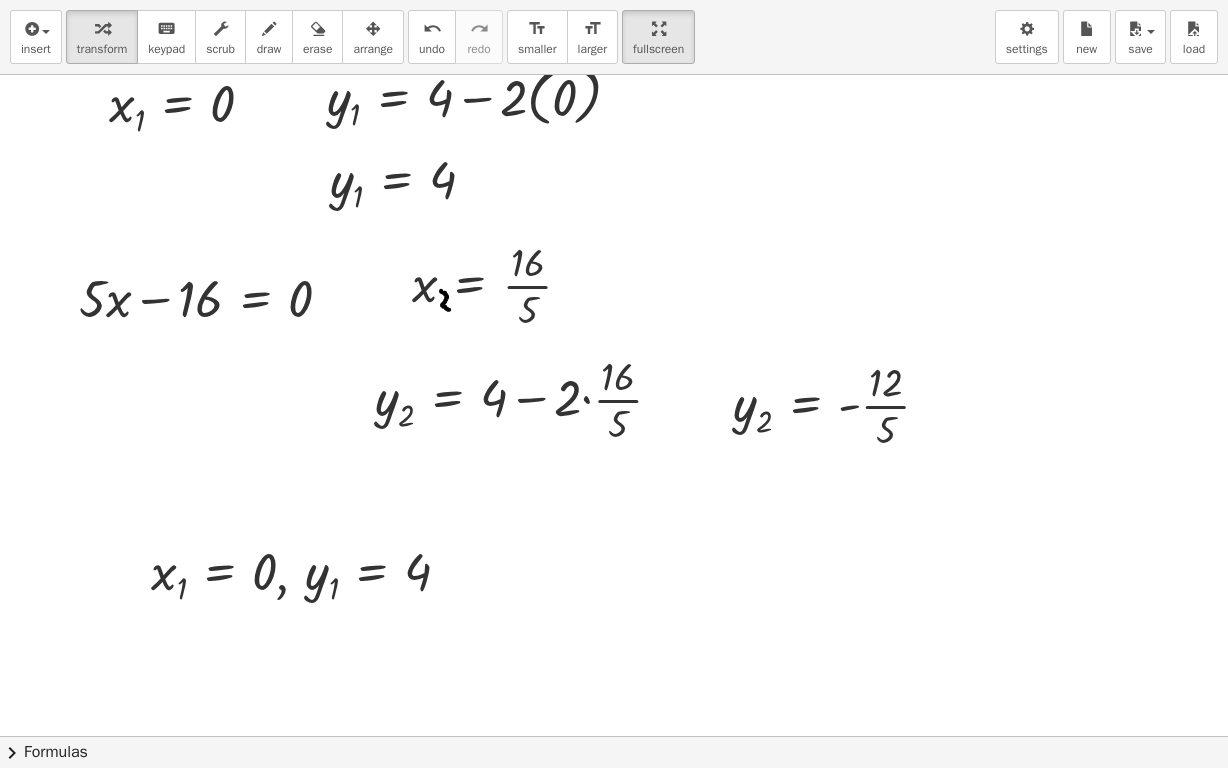 scroll, scrollTop: 1340, scrollLeft: 0, axis: vertical 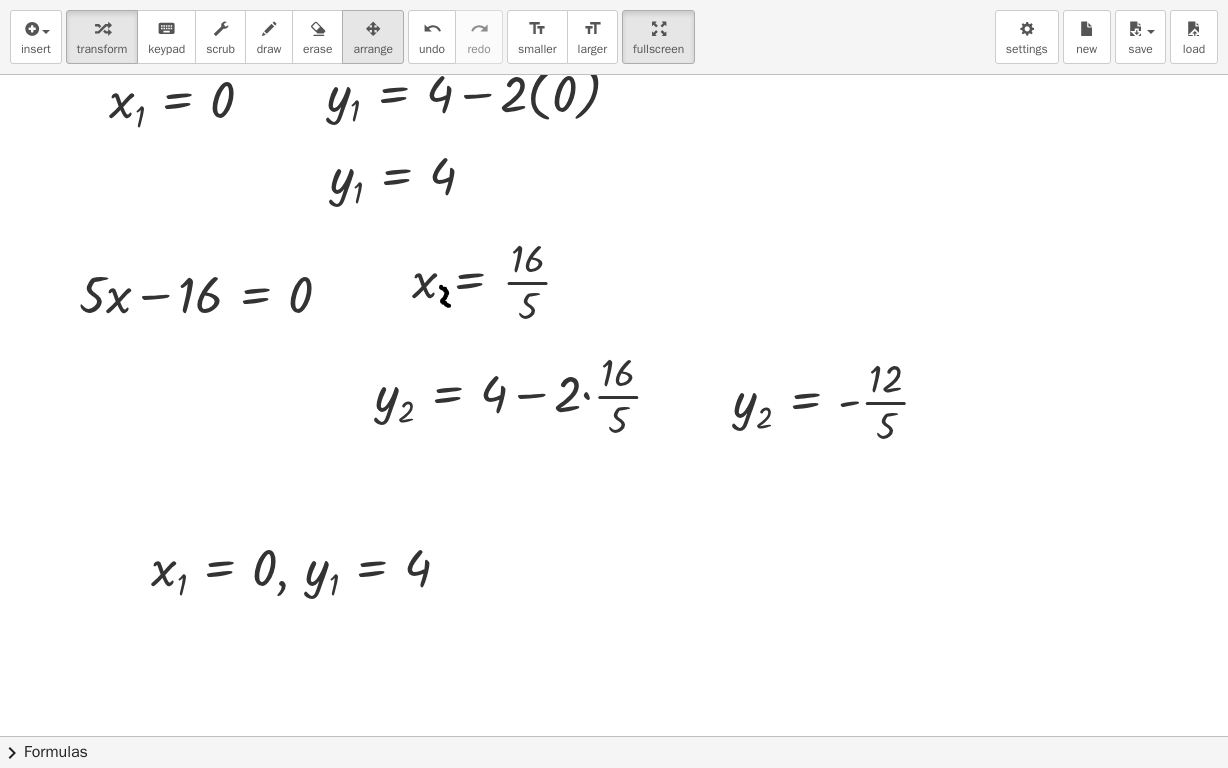 click on "arrange" at bounding box center (373, 37) 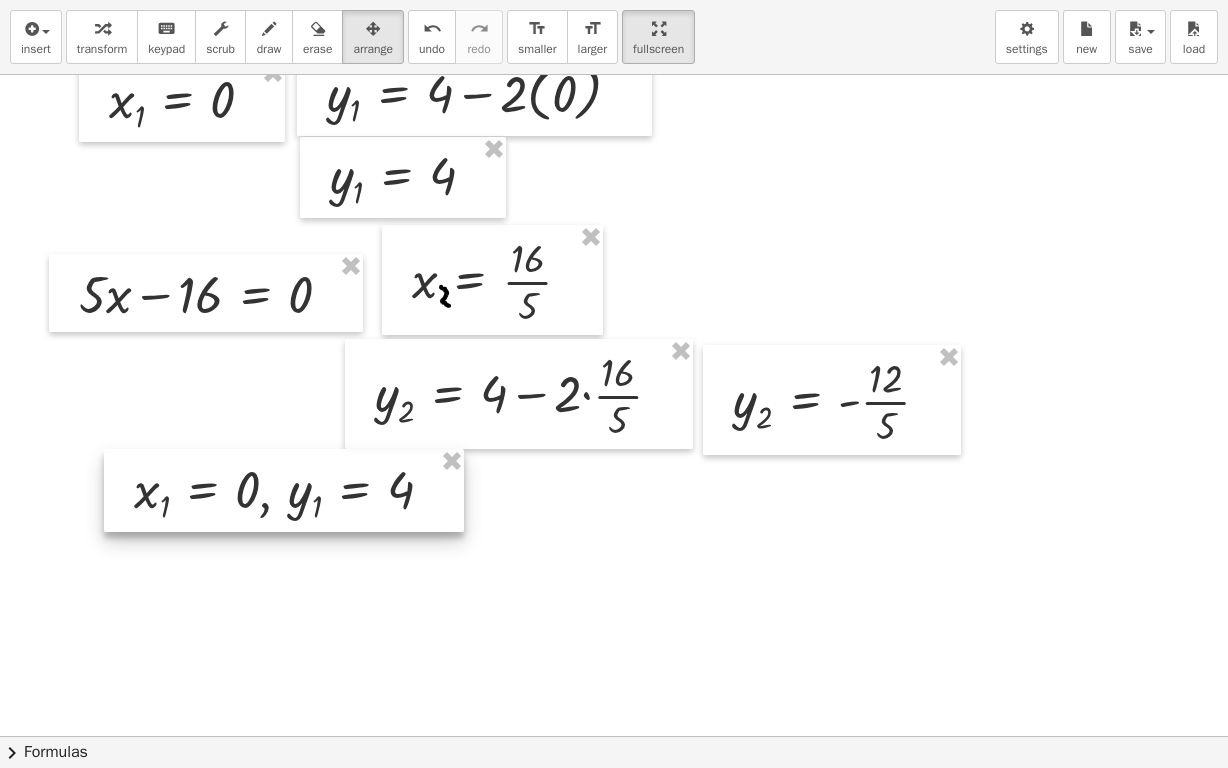 drag, startPoint x: 322, startPoint y: 581, endPoint x: 305, endPoint y: 503, distance: 79.83107 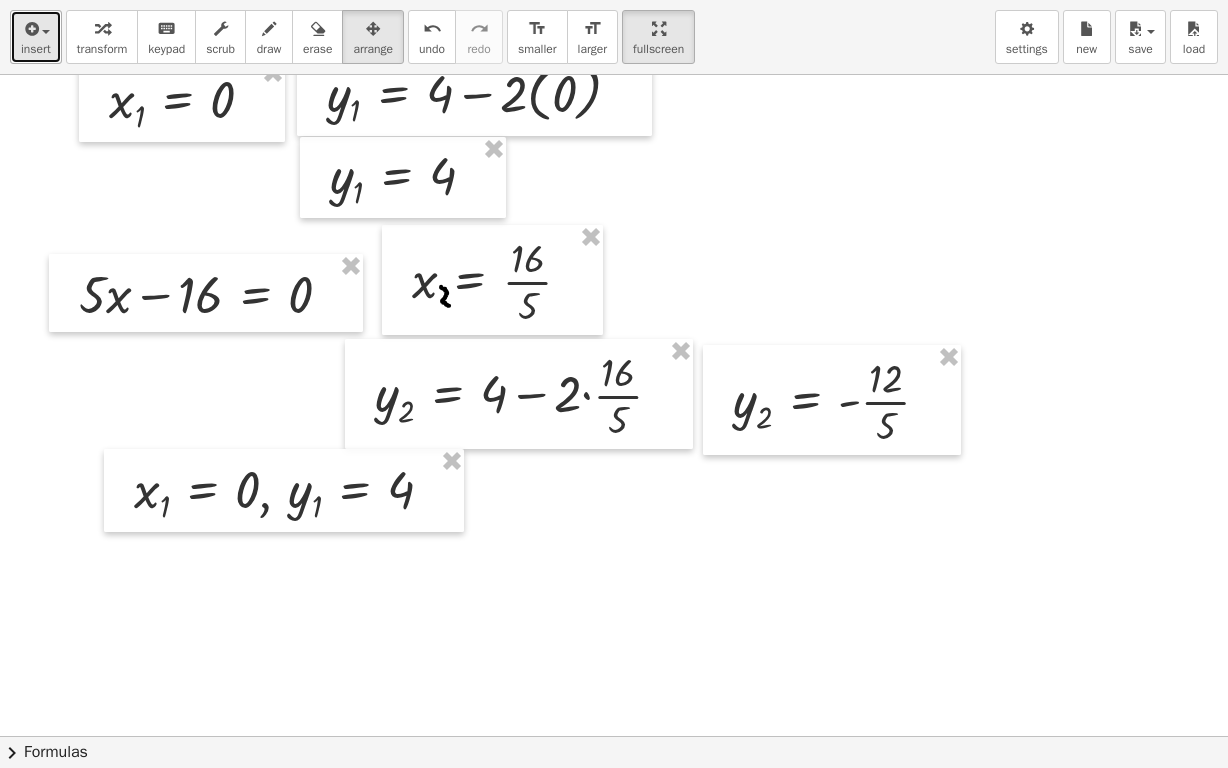 click at bounding box center [30, 29] 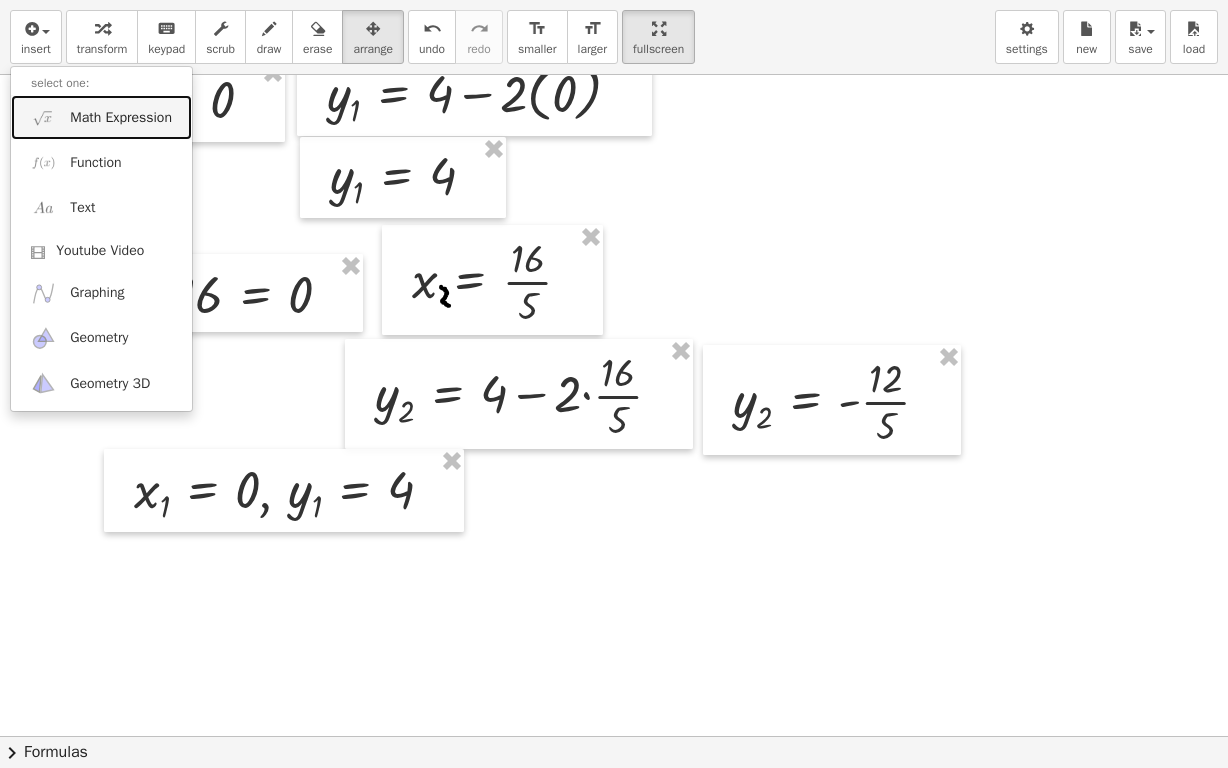 click on "Math Expression" at bounding box center [101, 117] 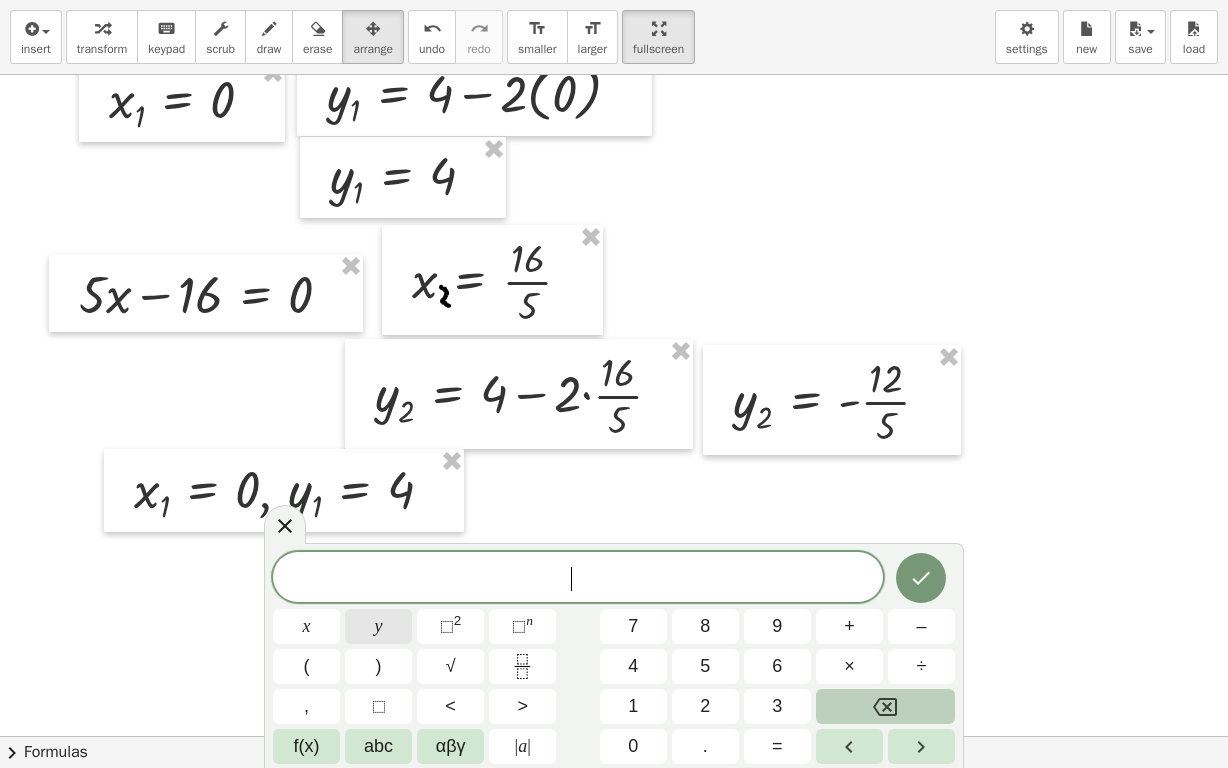click on "y" at bounding box center (379, 626) 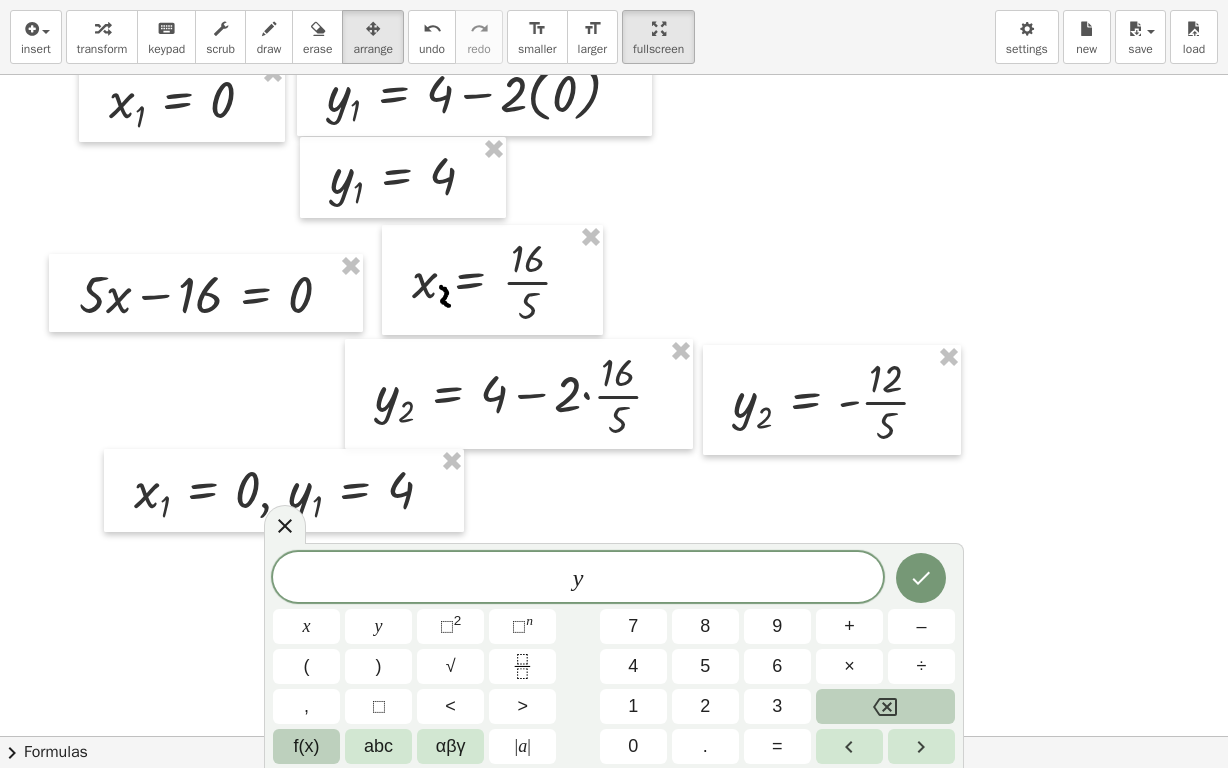 click on "f(x)" at bounding box center (306, 746) 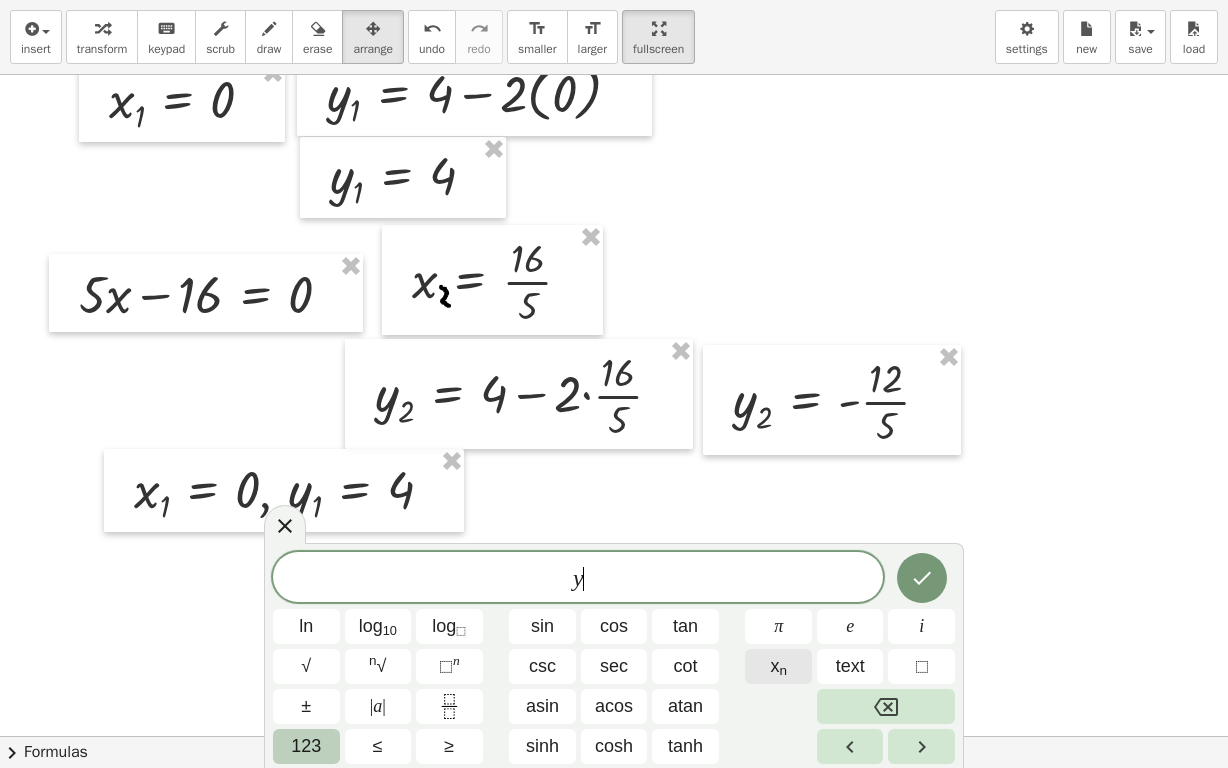 click on "x n" at bounding box center [778, 666] 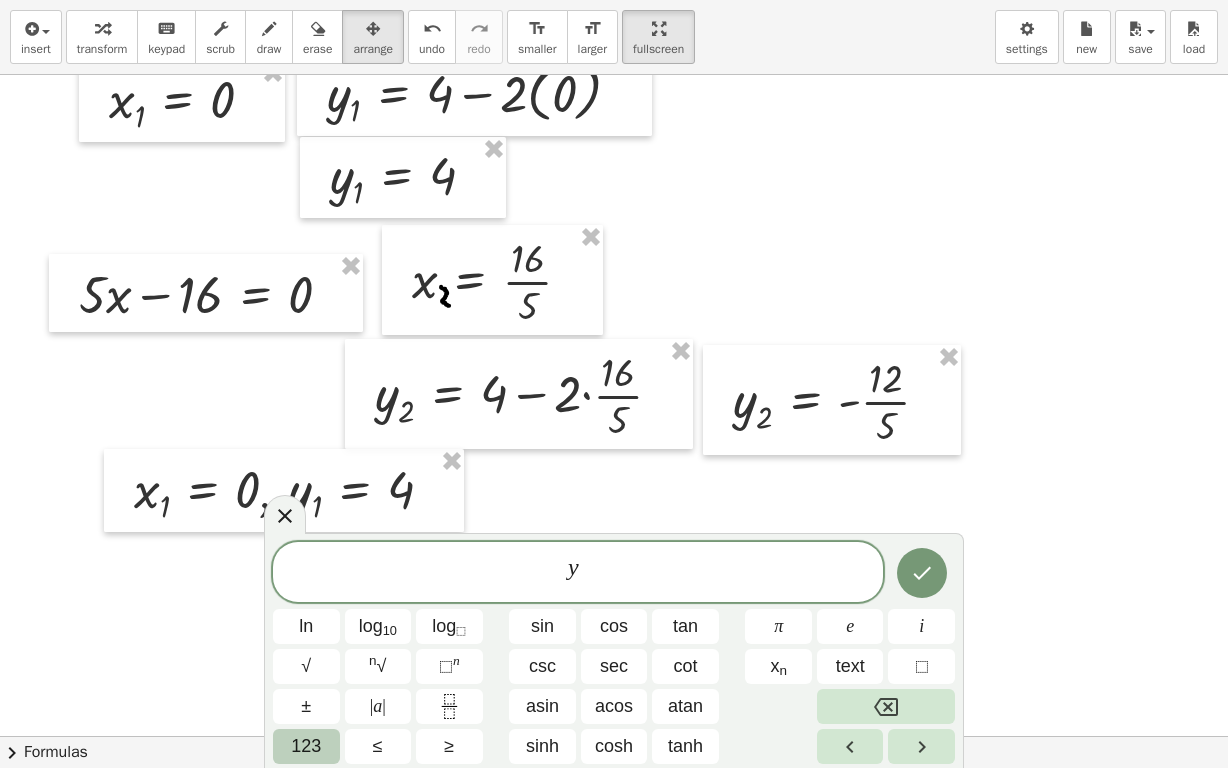 click on "123" at bounding box center [306, 746] 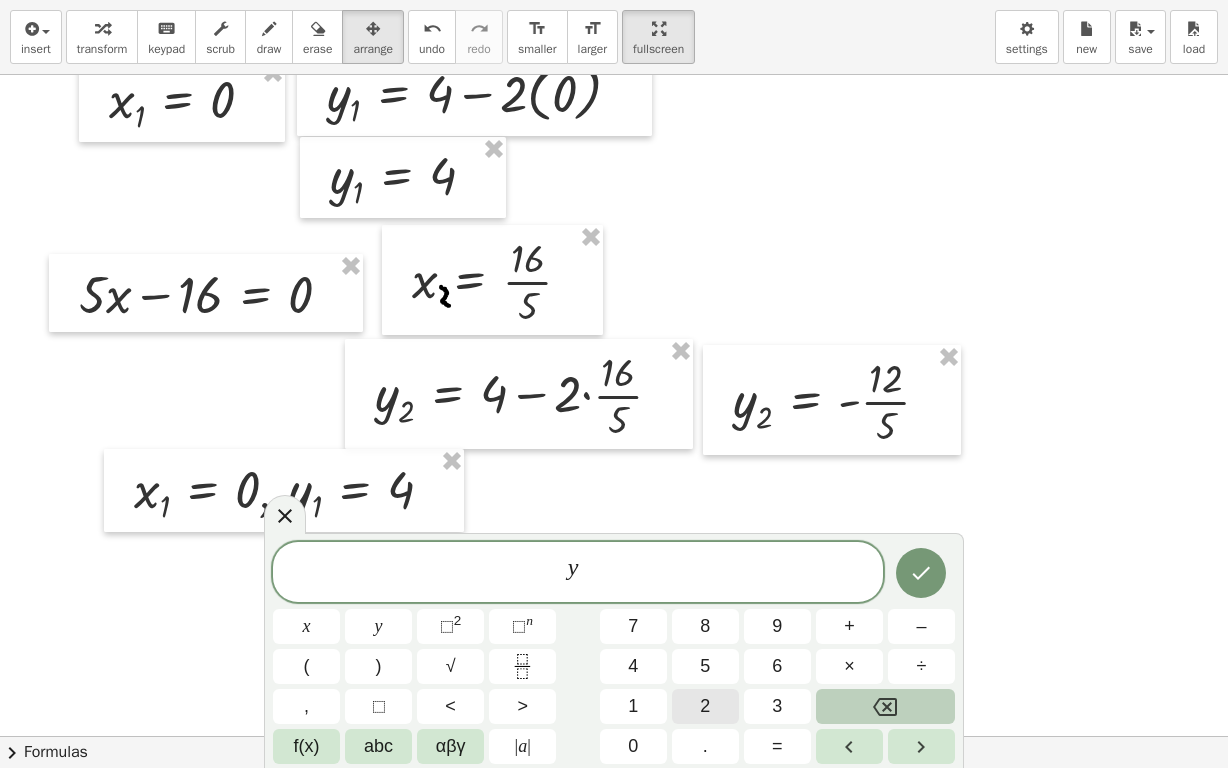 click on "2" at bounding box center [705, 706] 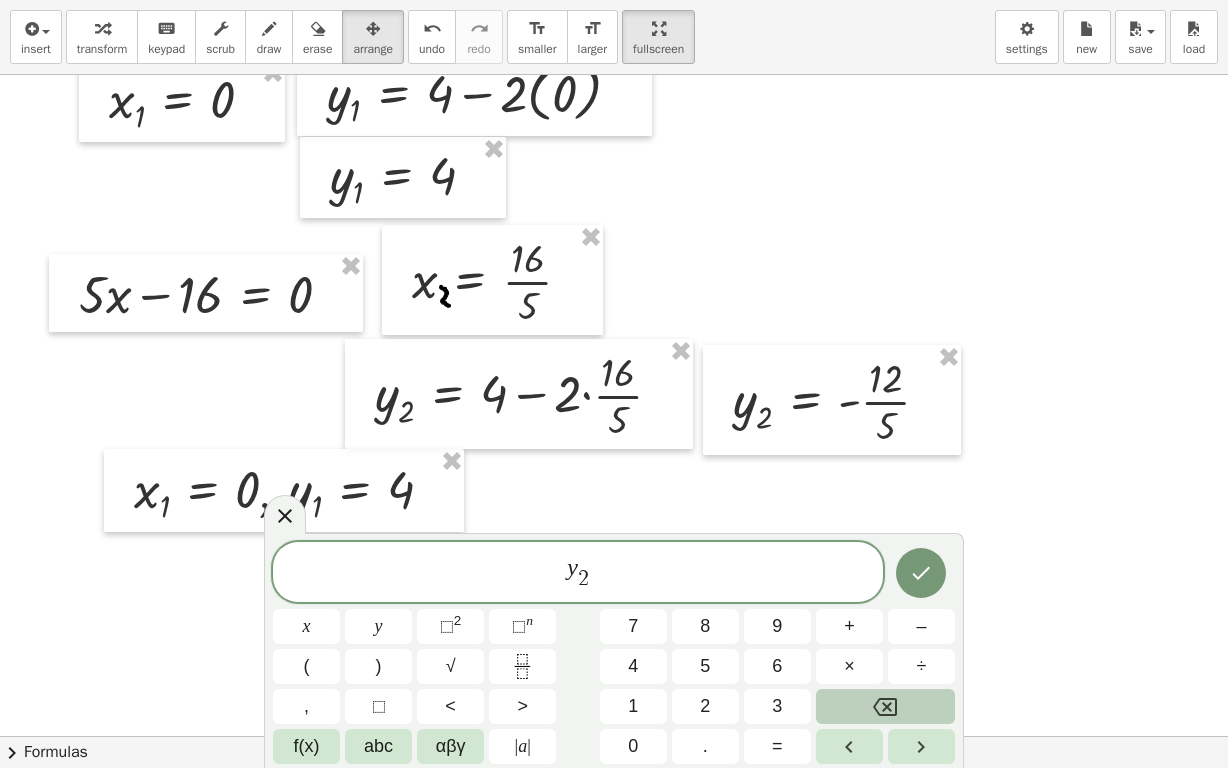 click on "y 2 ​ ​" at bounding box center (578, 573) 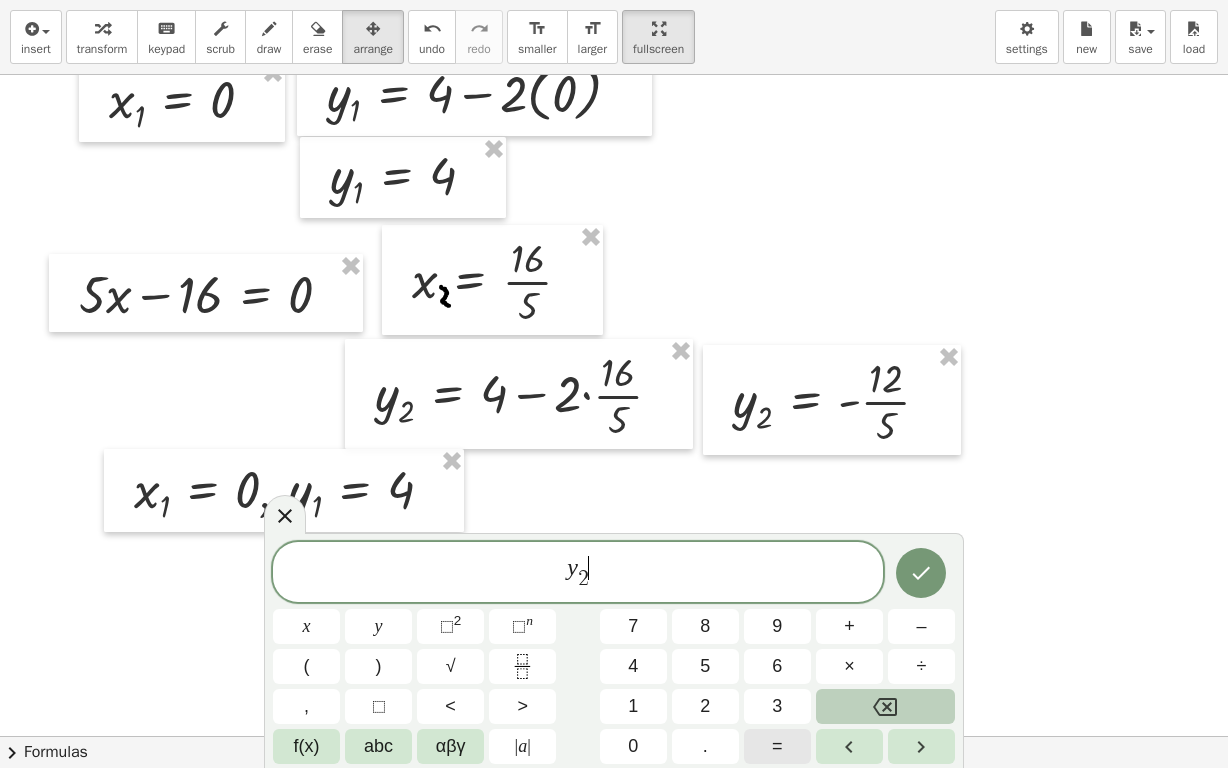 click on "=" at bounding box center (777, 746) 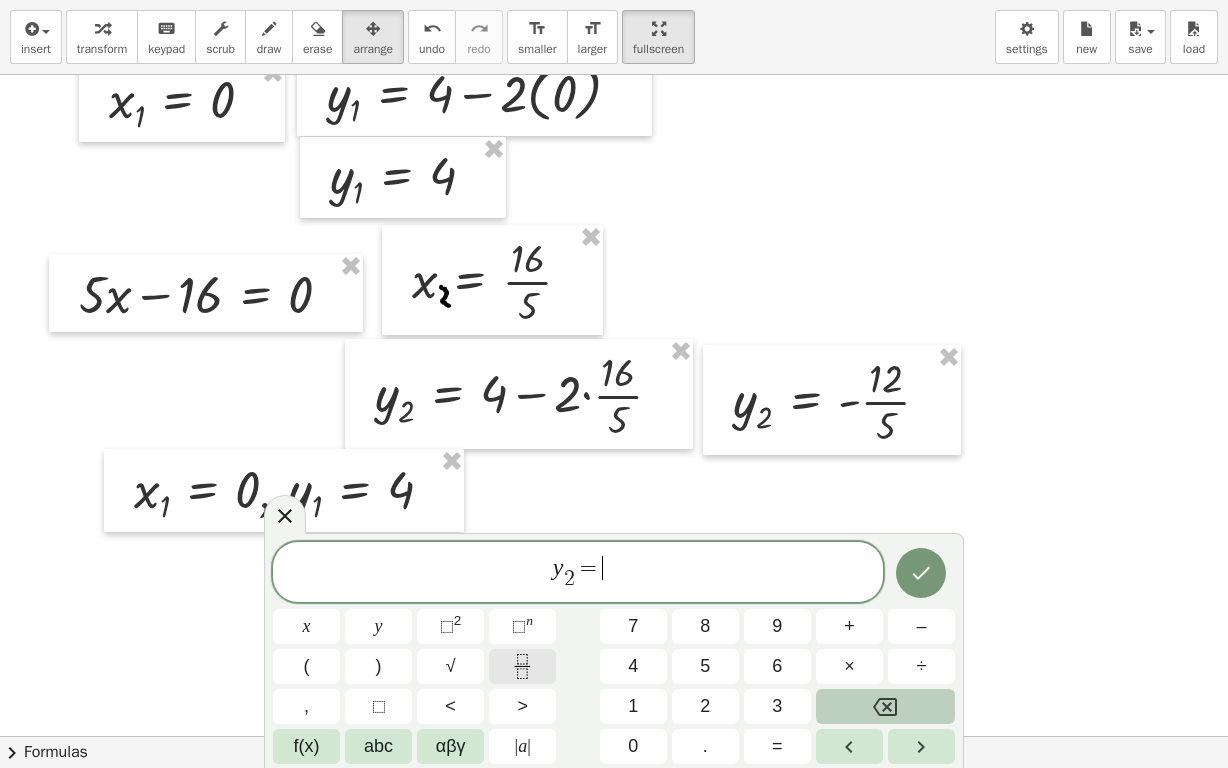 click at bounding box center (522, 666) 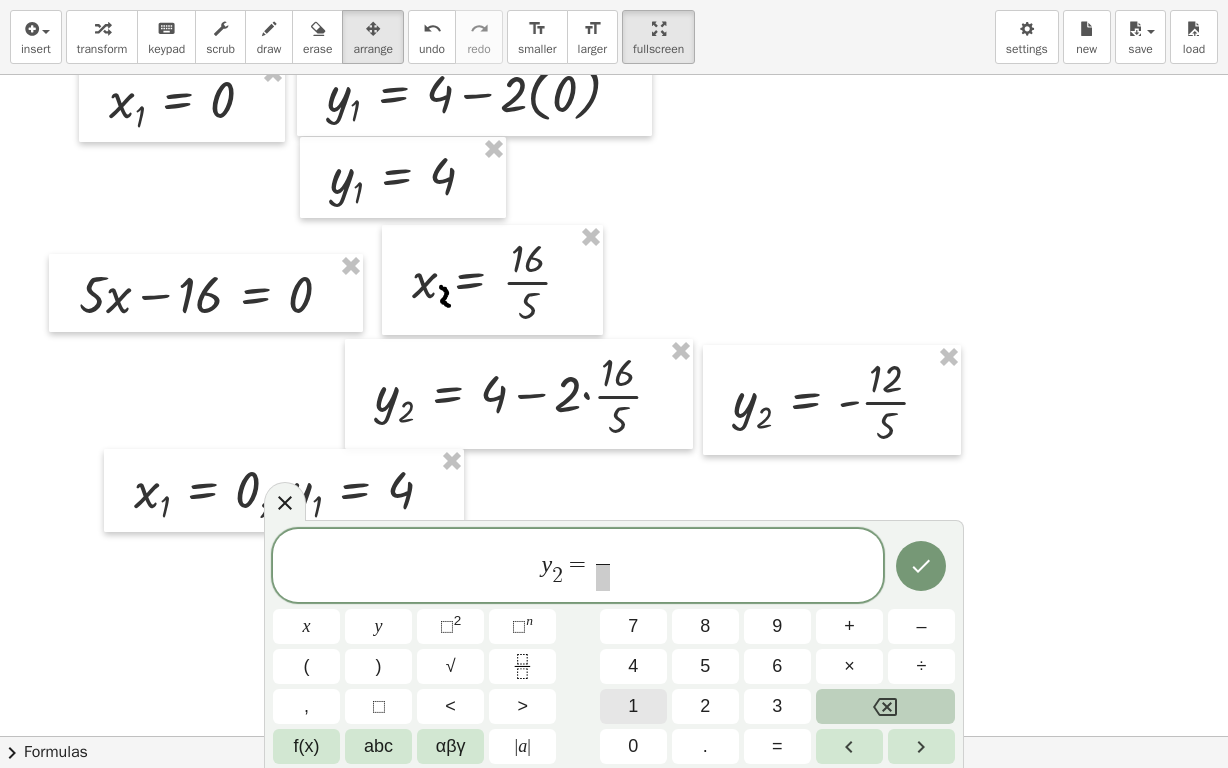 click on "1" at bounding box center (633, 706) 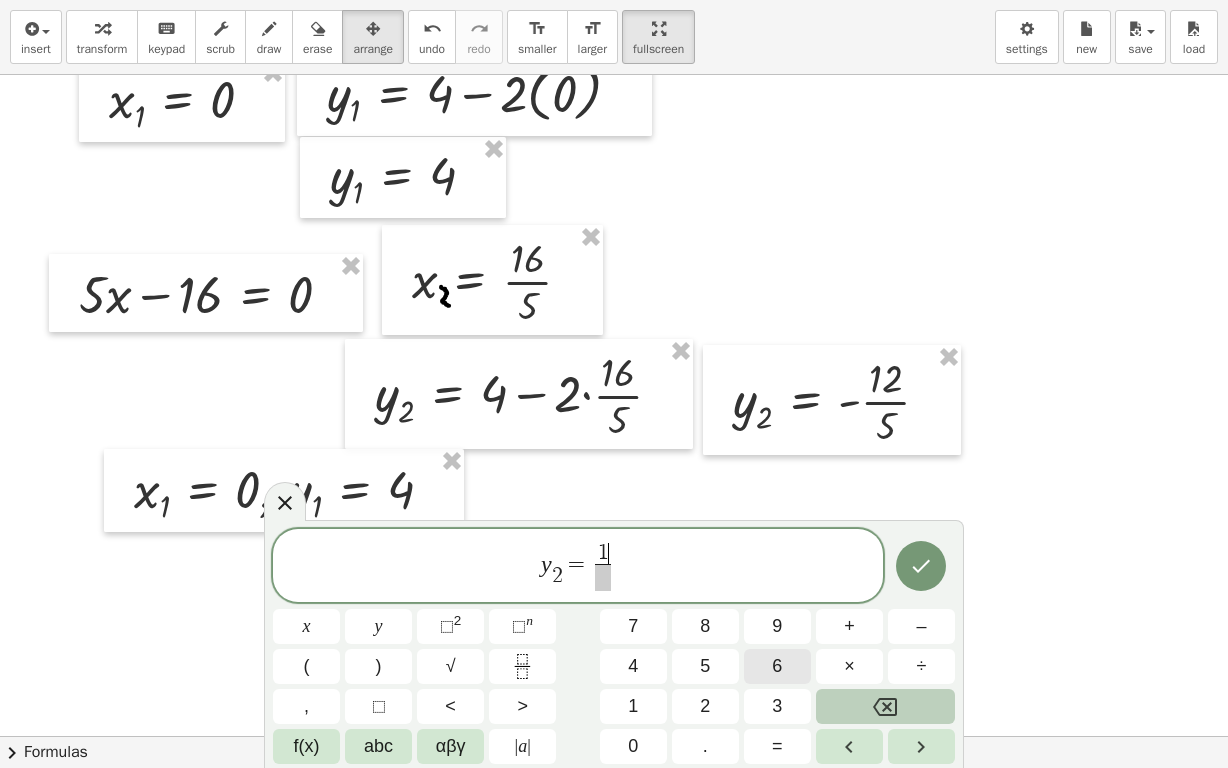 click on "6" at bounding box center (777, 666) 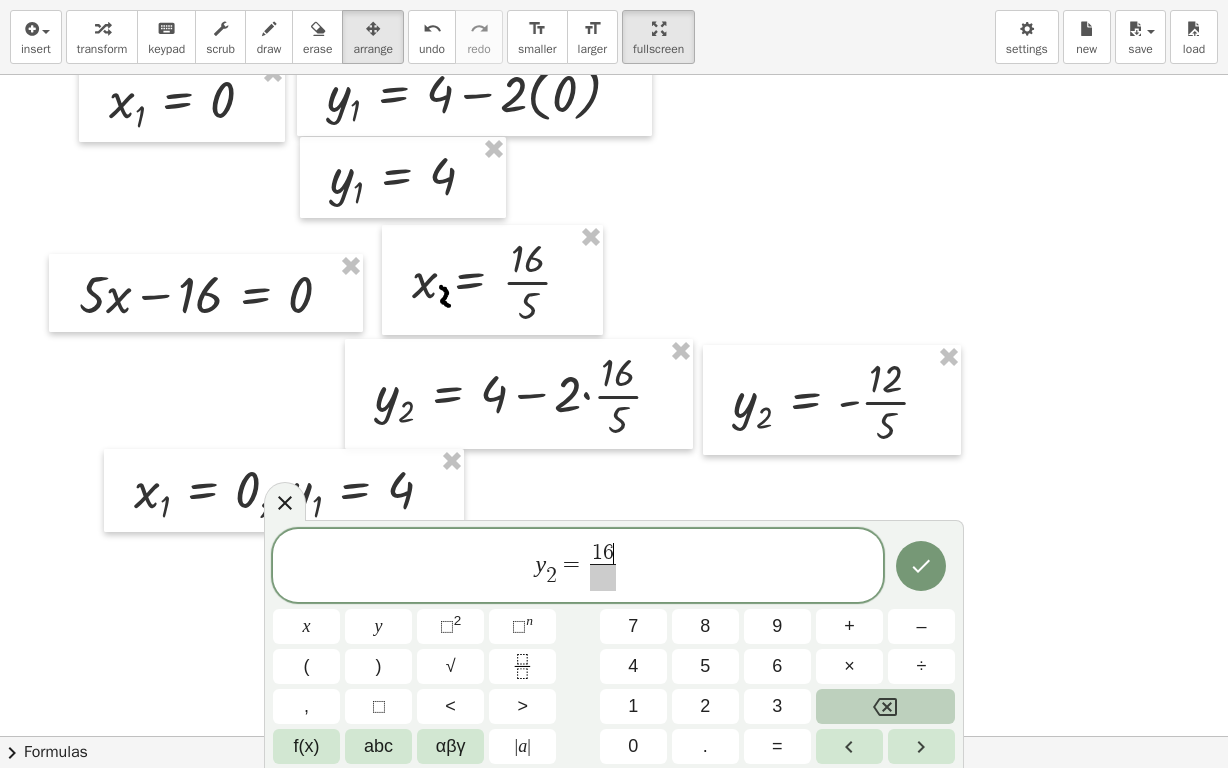 click at bounding box center [603, 577] 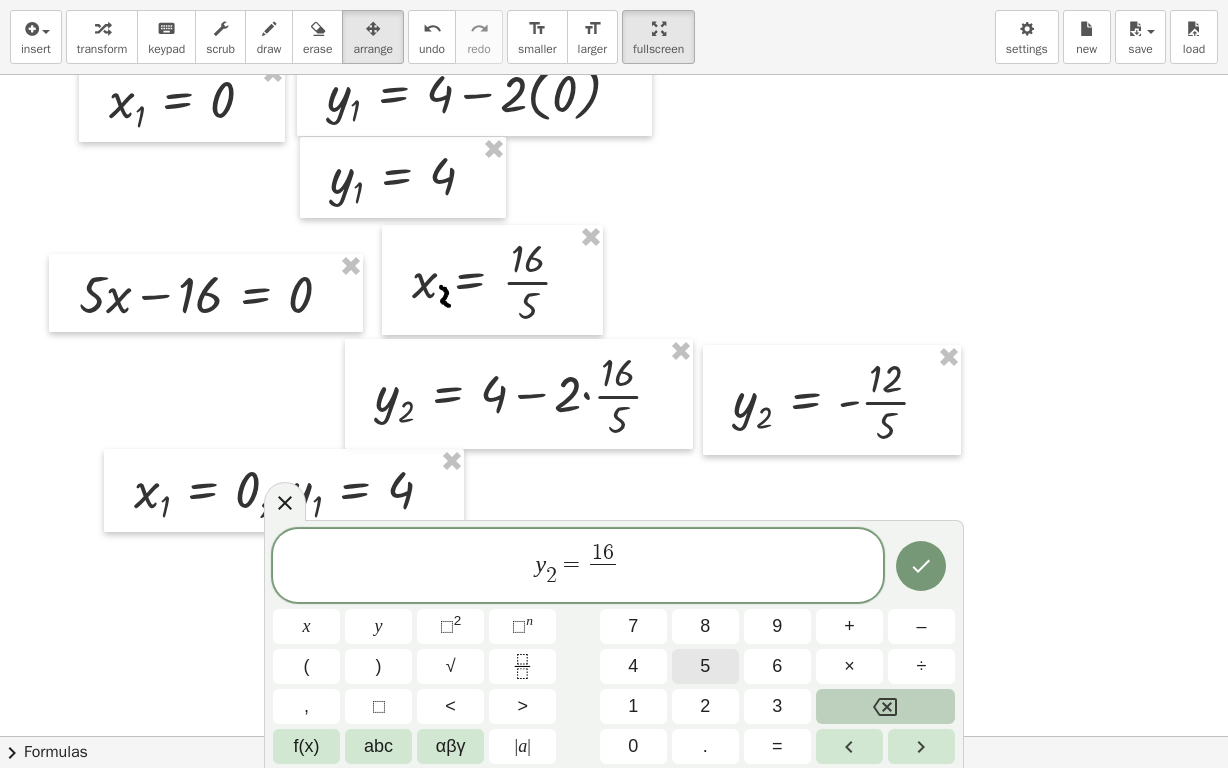 click on "5" at bounding box center [705, 666] 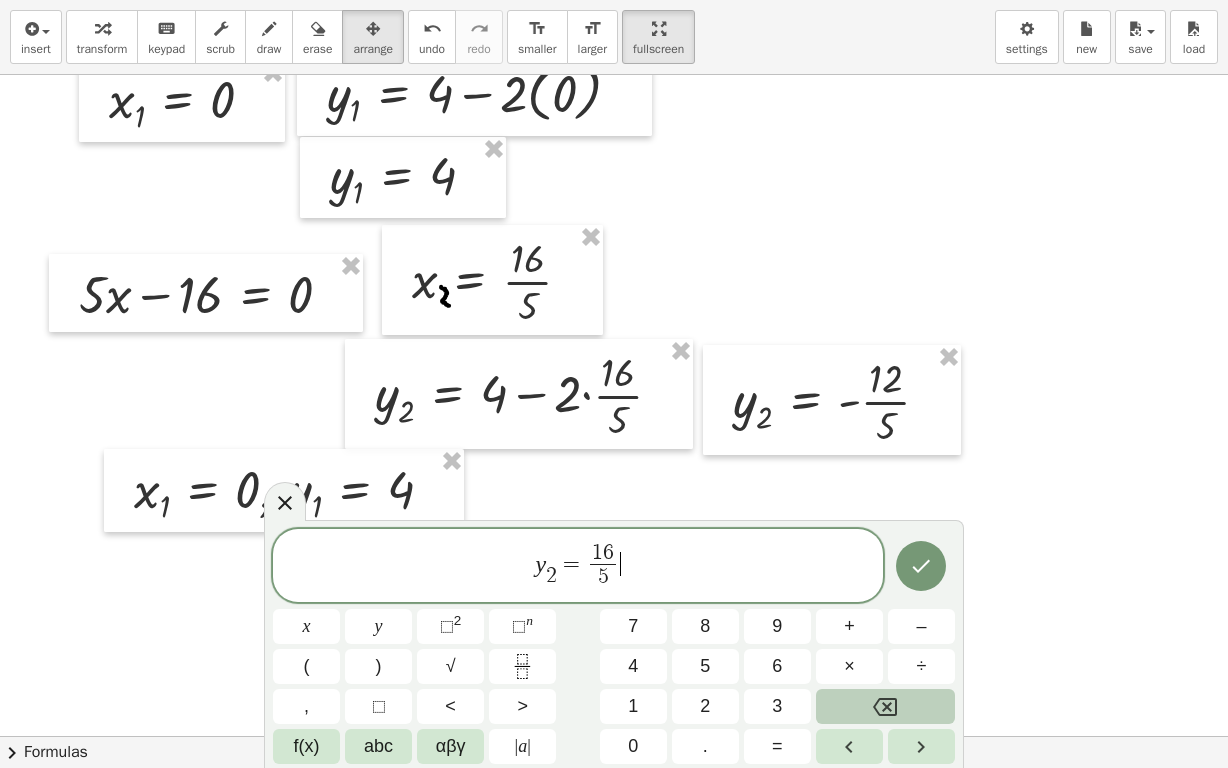 click on "y 2 ​ = 1 6 5 ​ ​" at bounding box center (578, 567) 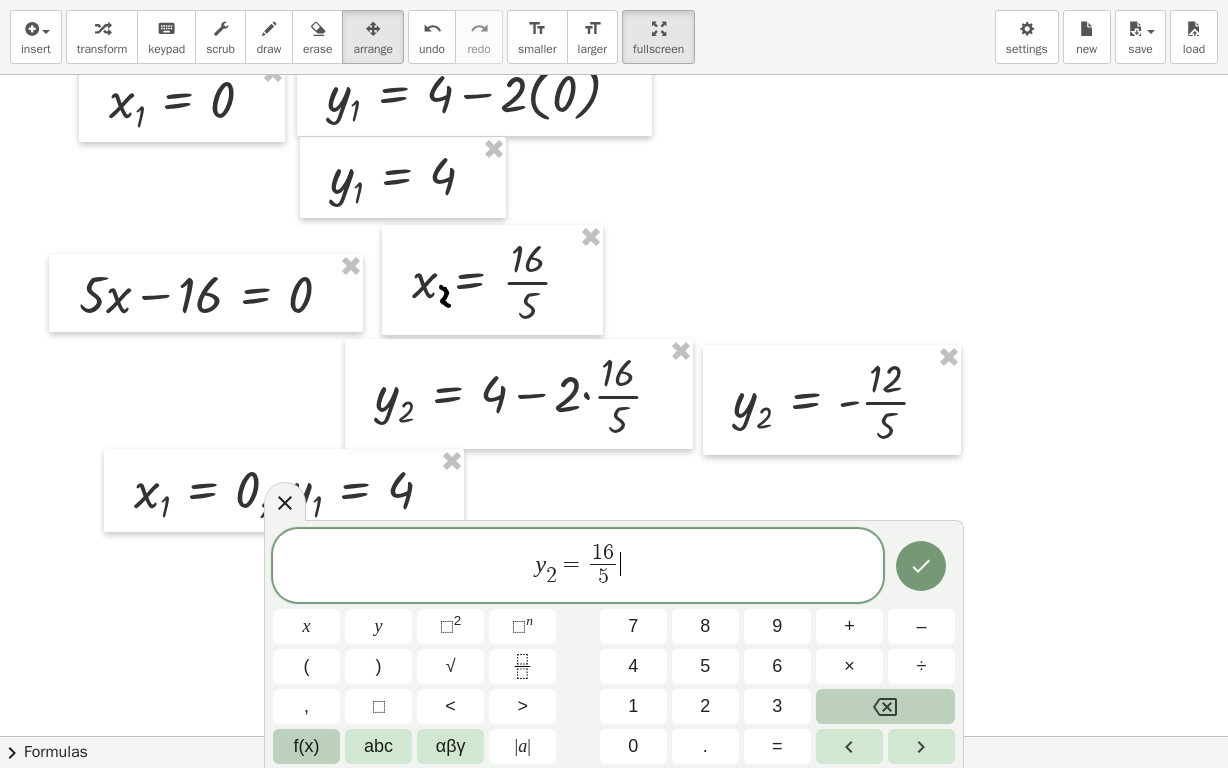 click on "f(x)" at bounding box center [306, 746] 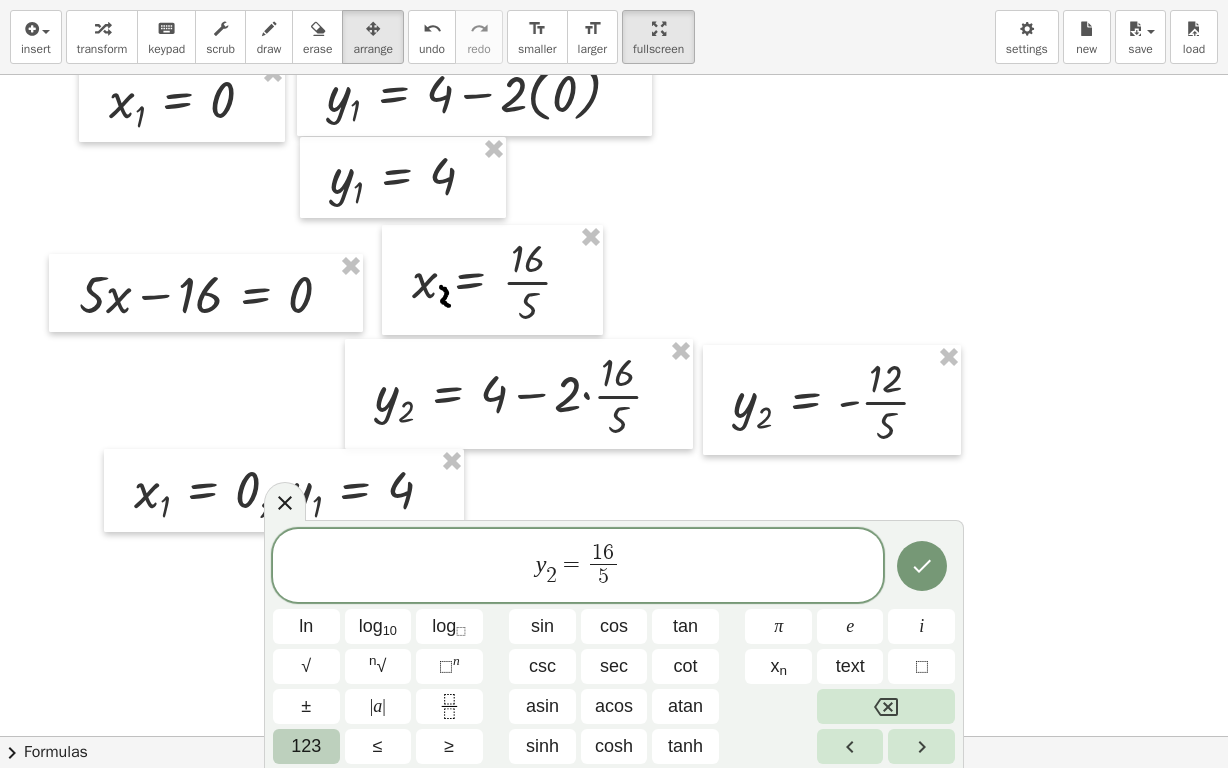 click on "2" at bounding box center (551, 576) 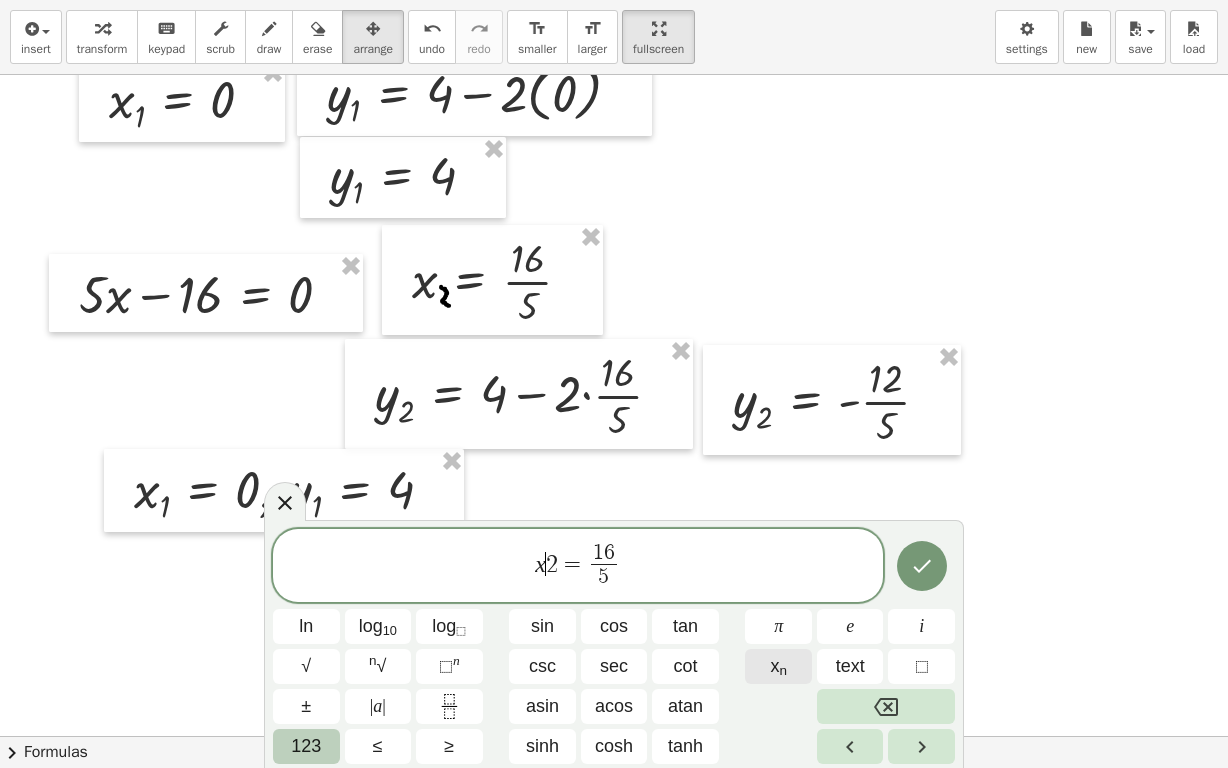 click on "x n" 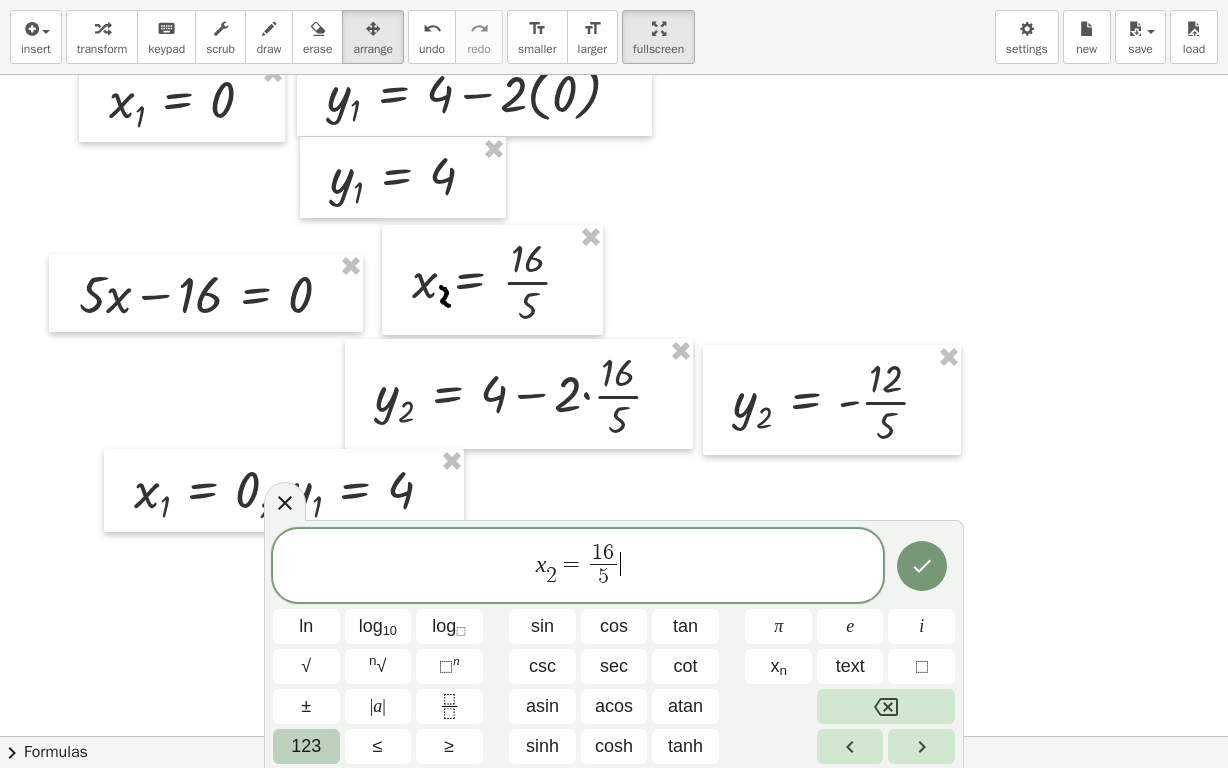 click on "x 2 ​ = 1 6 5 ​ ​" at bounding box center [578, 567] 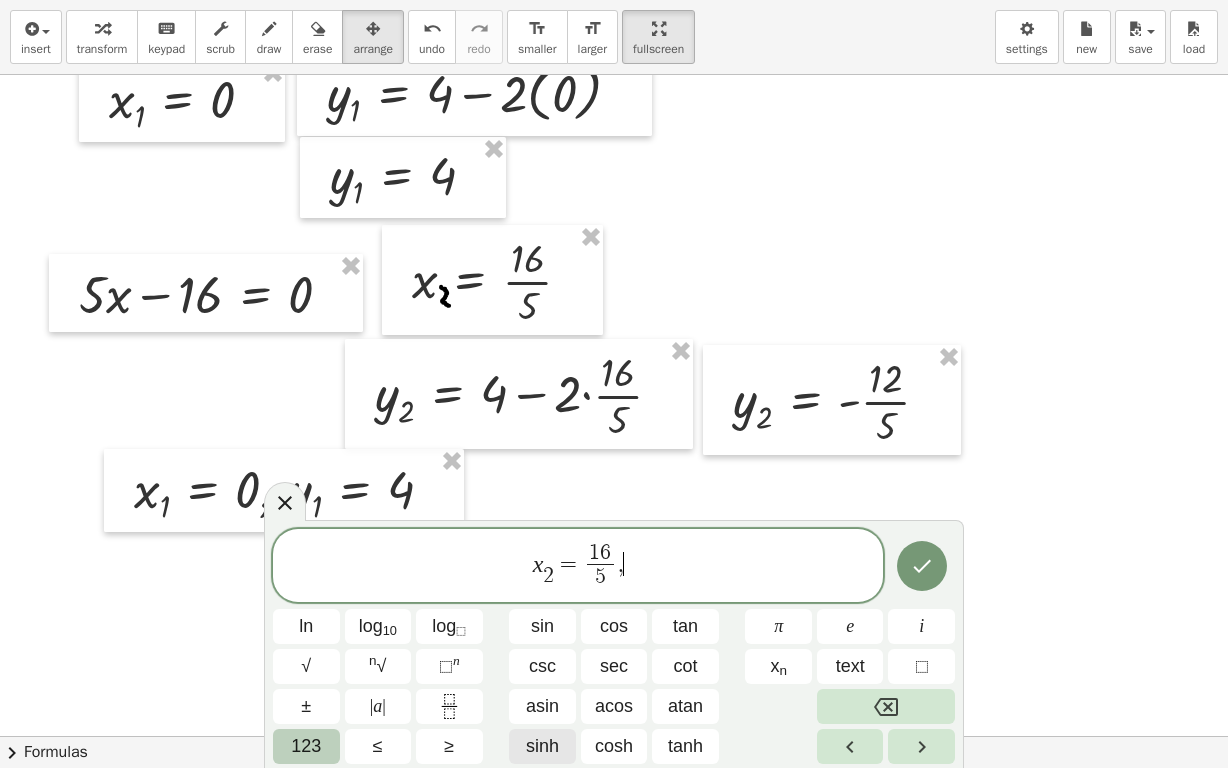 click on "sinh" at bounding box center [542, 746] 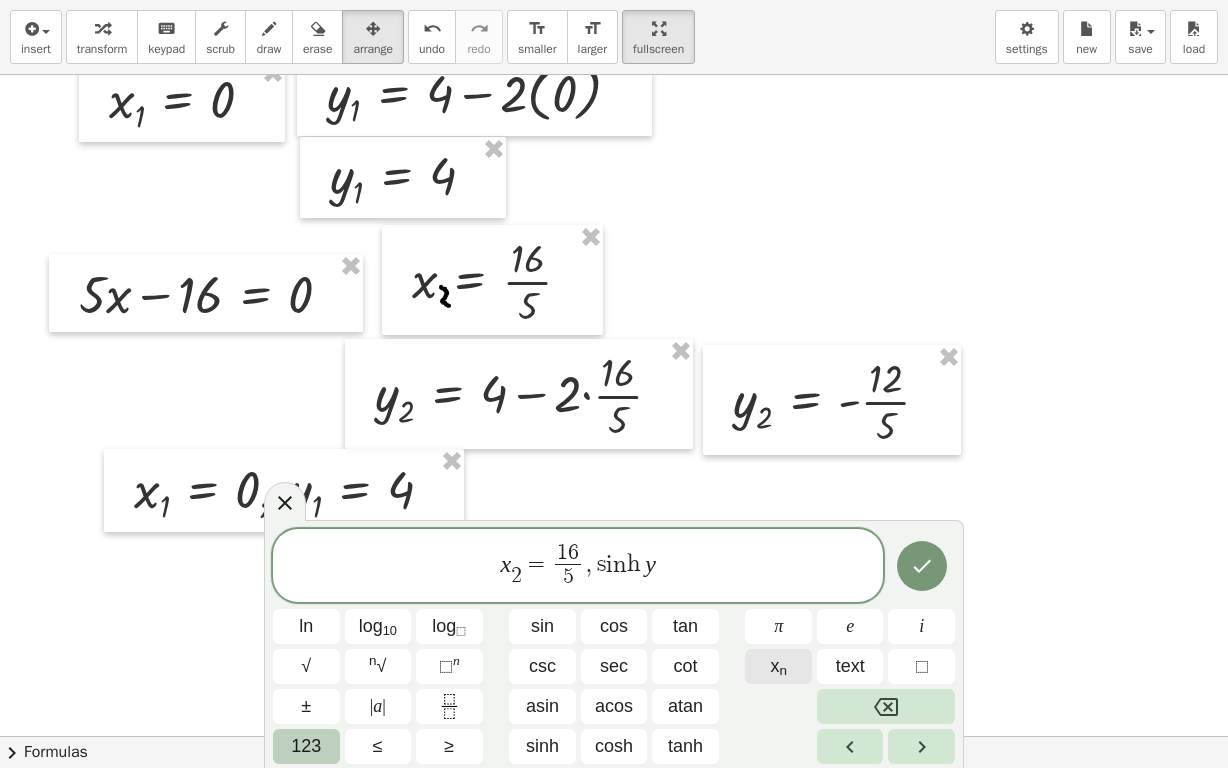 click on "x n" at bounding box center [778, 666] 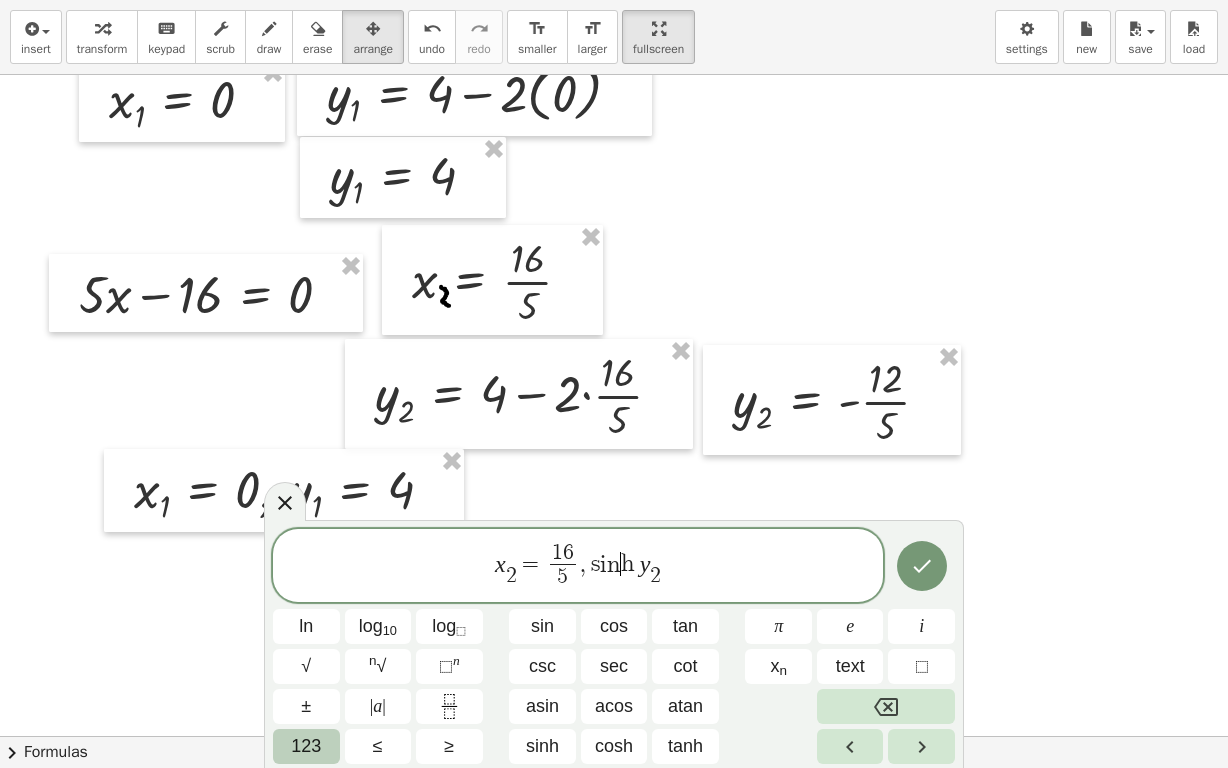 click on "h" at bounding box center [630, 564] 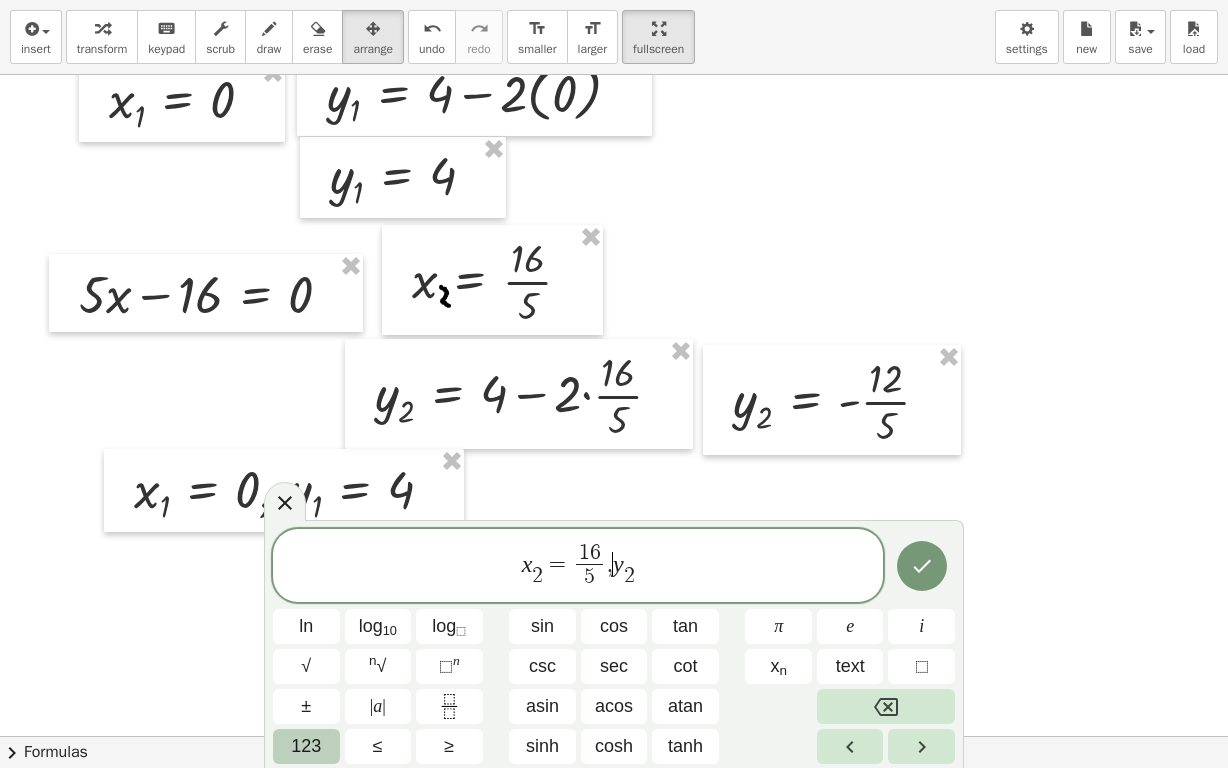 click on "x 2 ​ = 1 6 5 ​ , ​ y 2 ​" at bounding box center (578, 567) 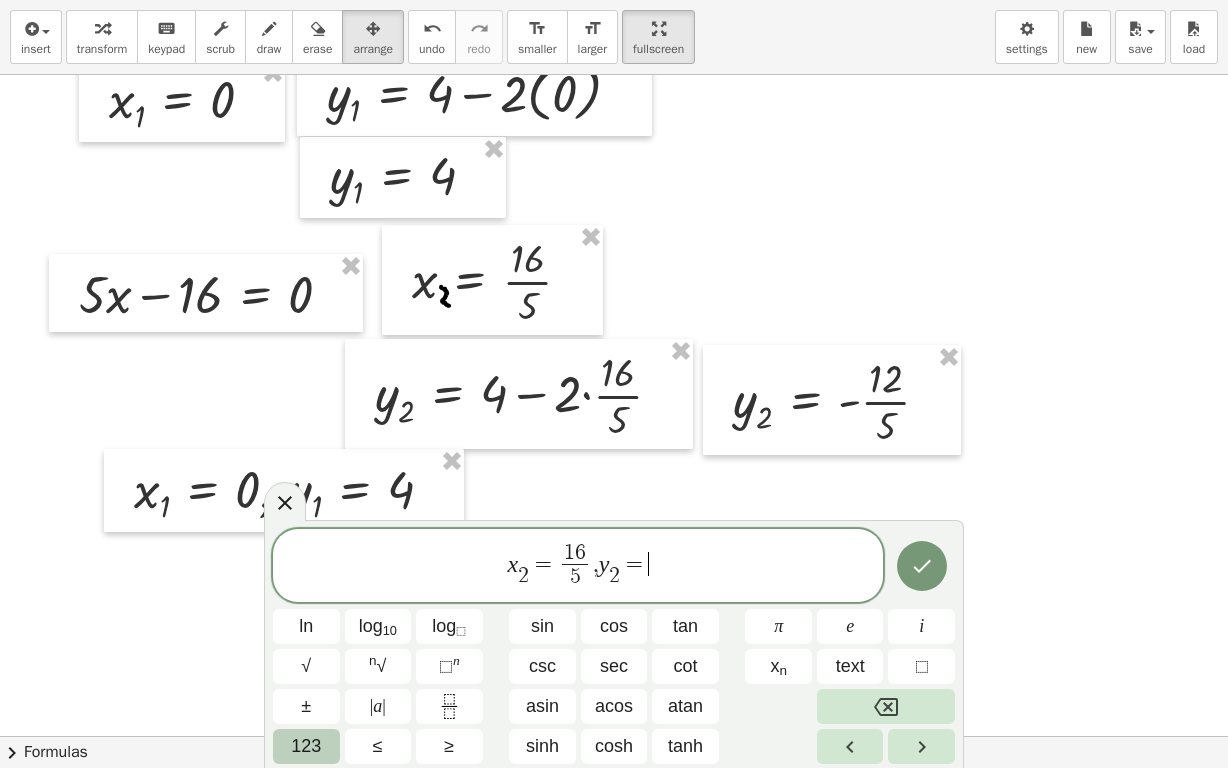 click on "123" at bounding box center [306, 746] 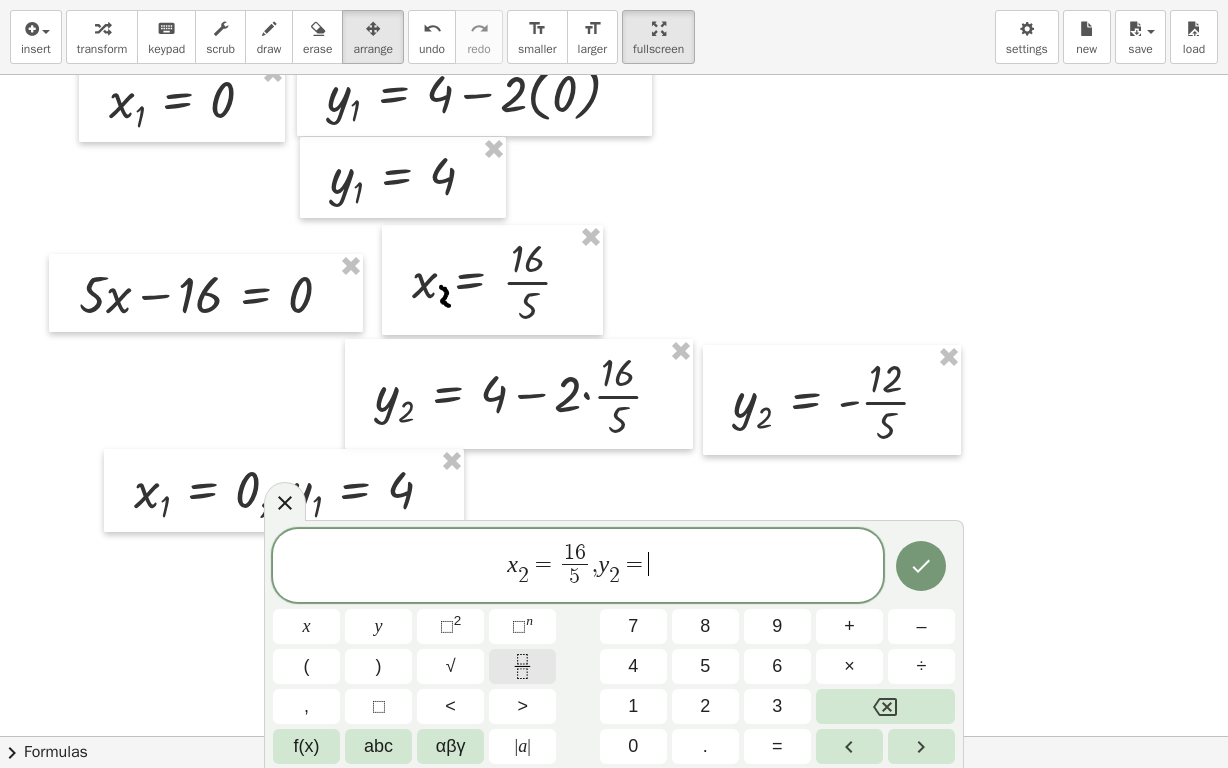 click 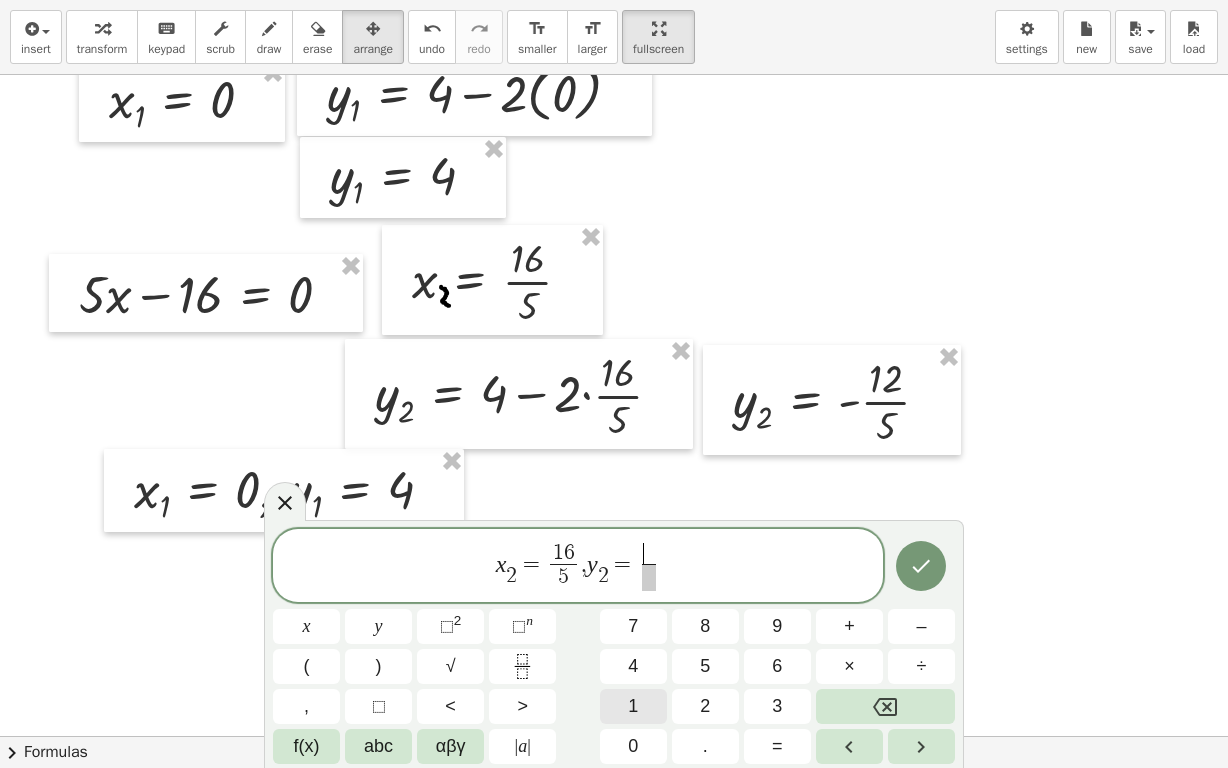 click on "1" at bounding box center (633, 706) 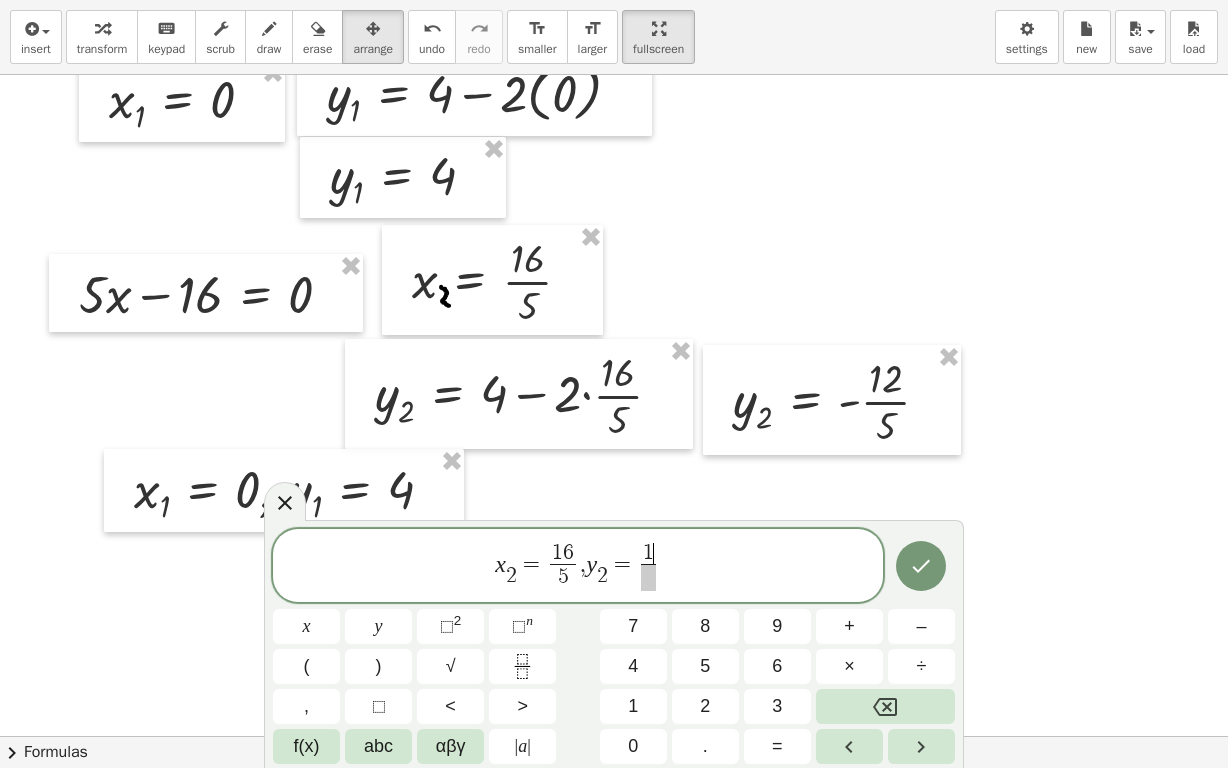 click on "2" at bounding box center (705, 706) 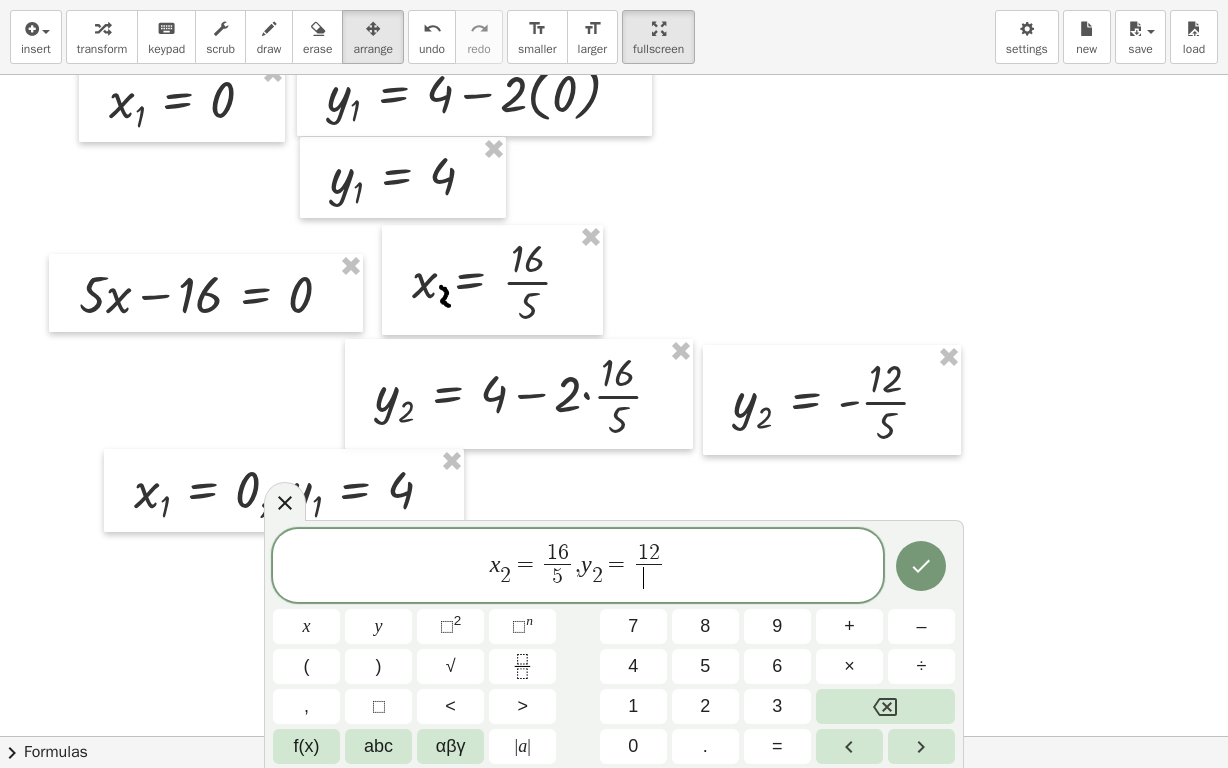 click on "​" at bounding box center [649, 577] 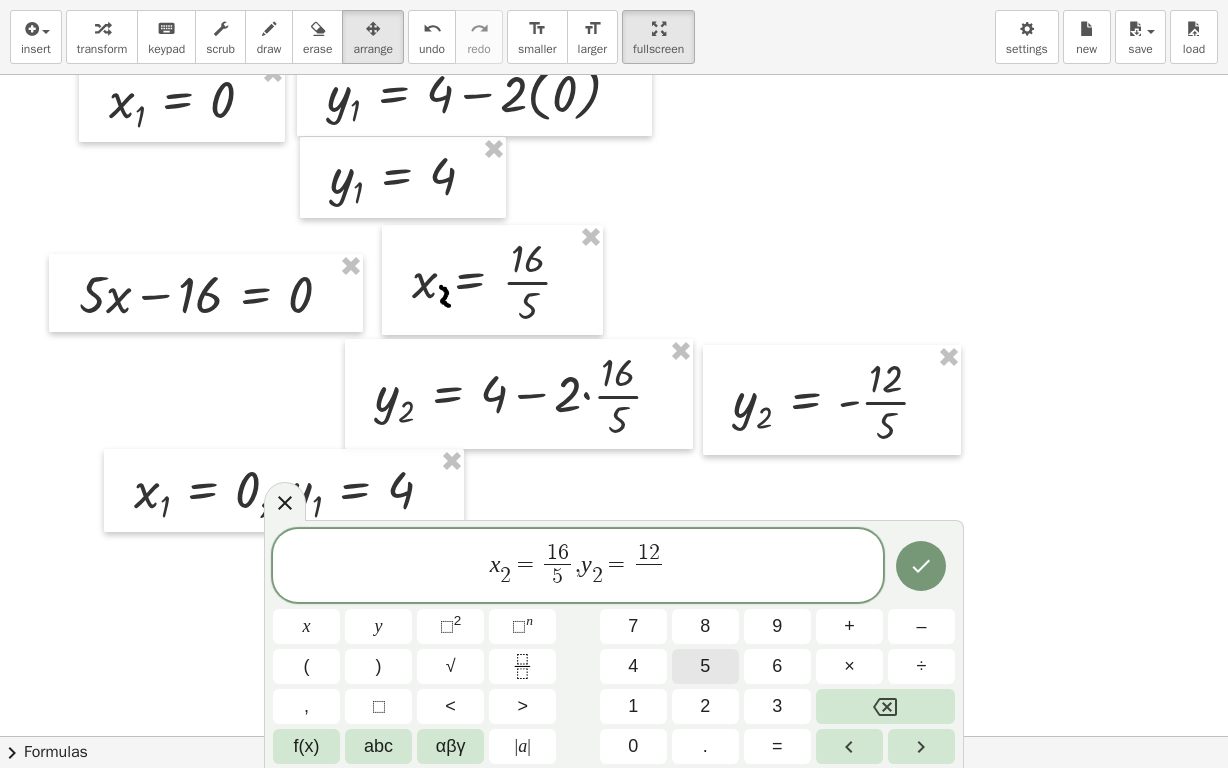 click on "5" at bounding box center [705, 666] 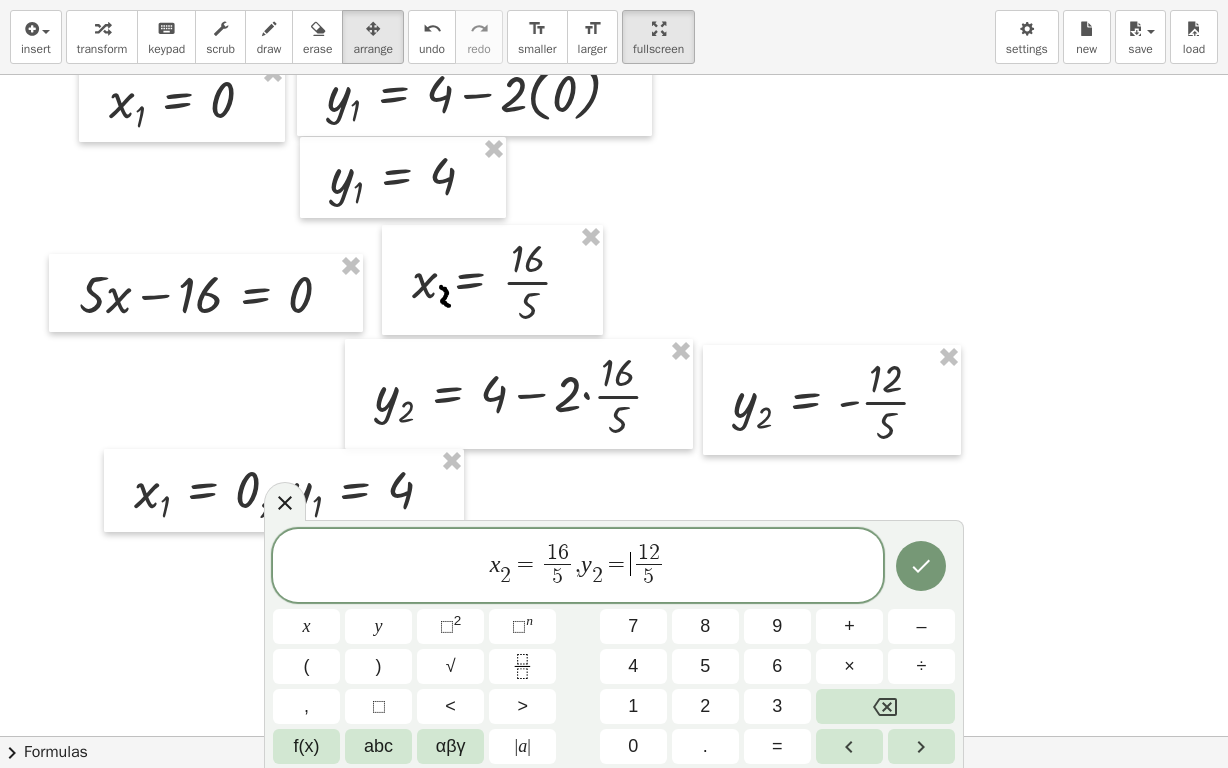 click on "1 2 5 ​" at bounding box center (648, 567) 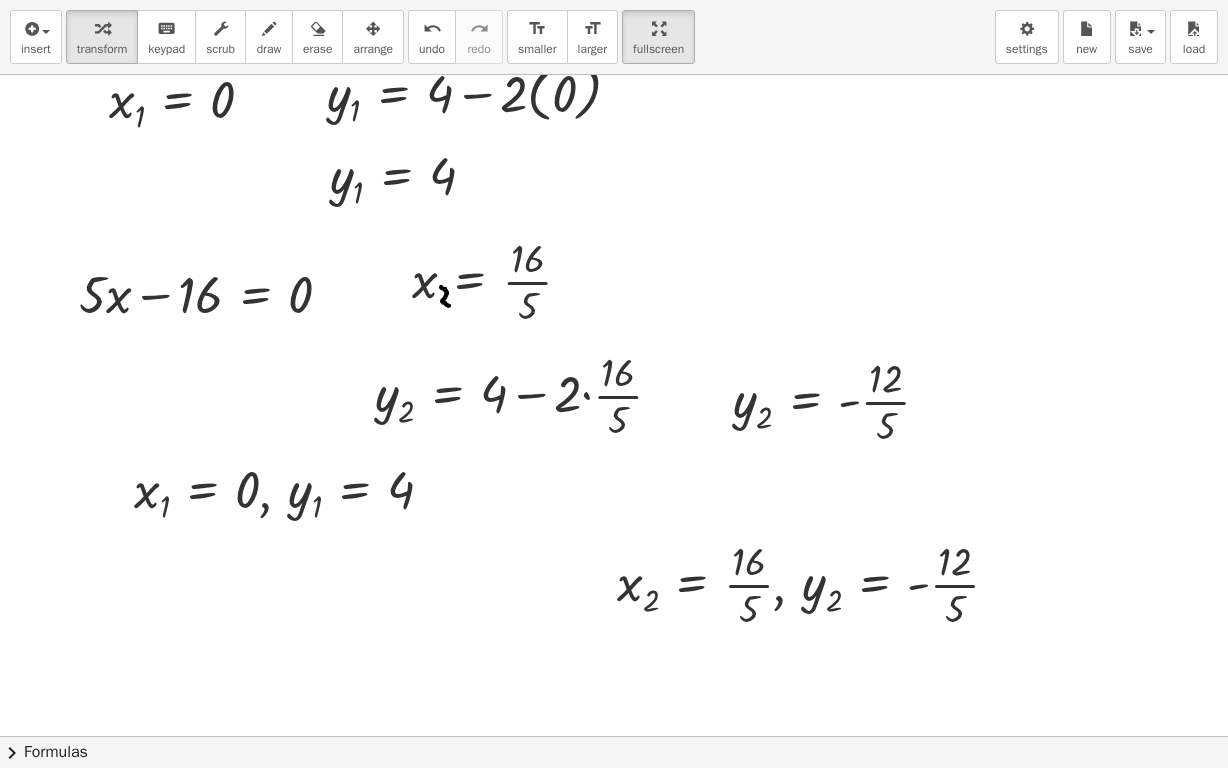 click on "arrange" at bounding box center [373, 49] 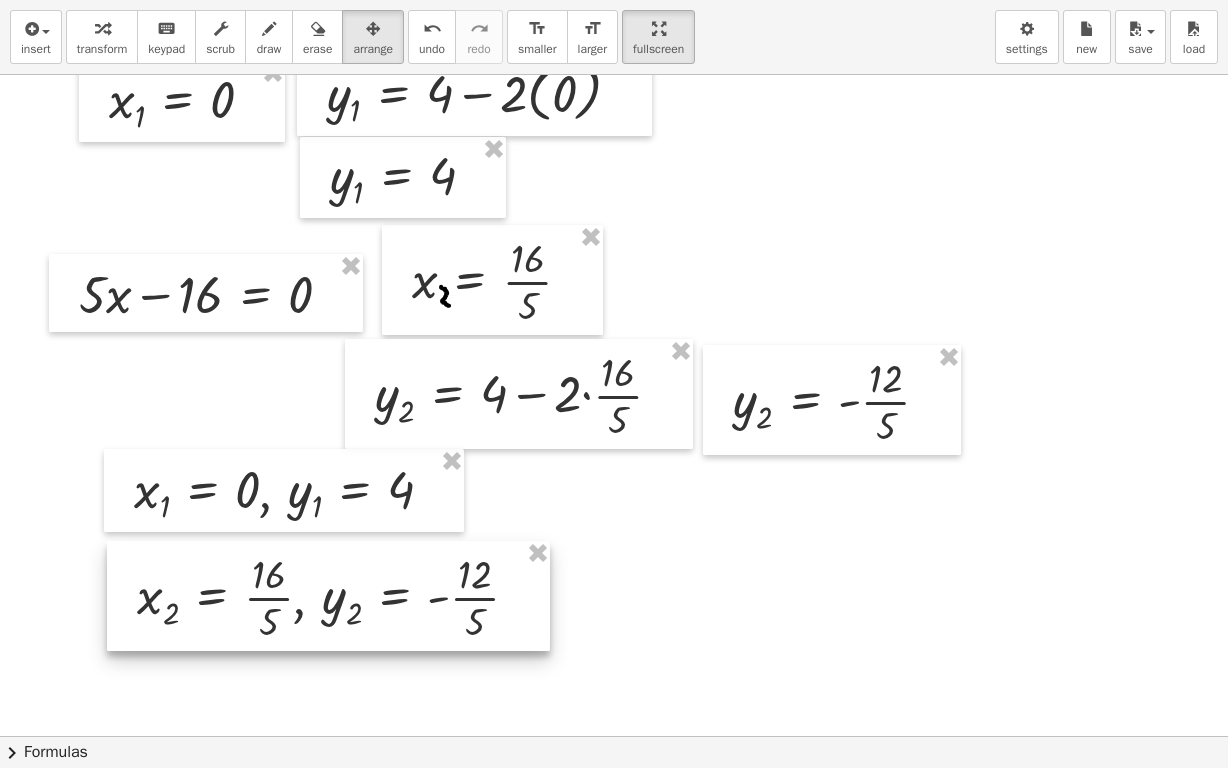 drag, startPoint x: 780, startPoint y: 580, endPoint x: 300, endPoint y: 593, distance: 480.176 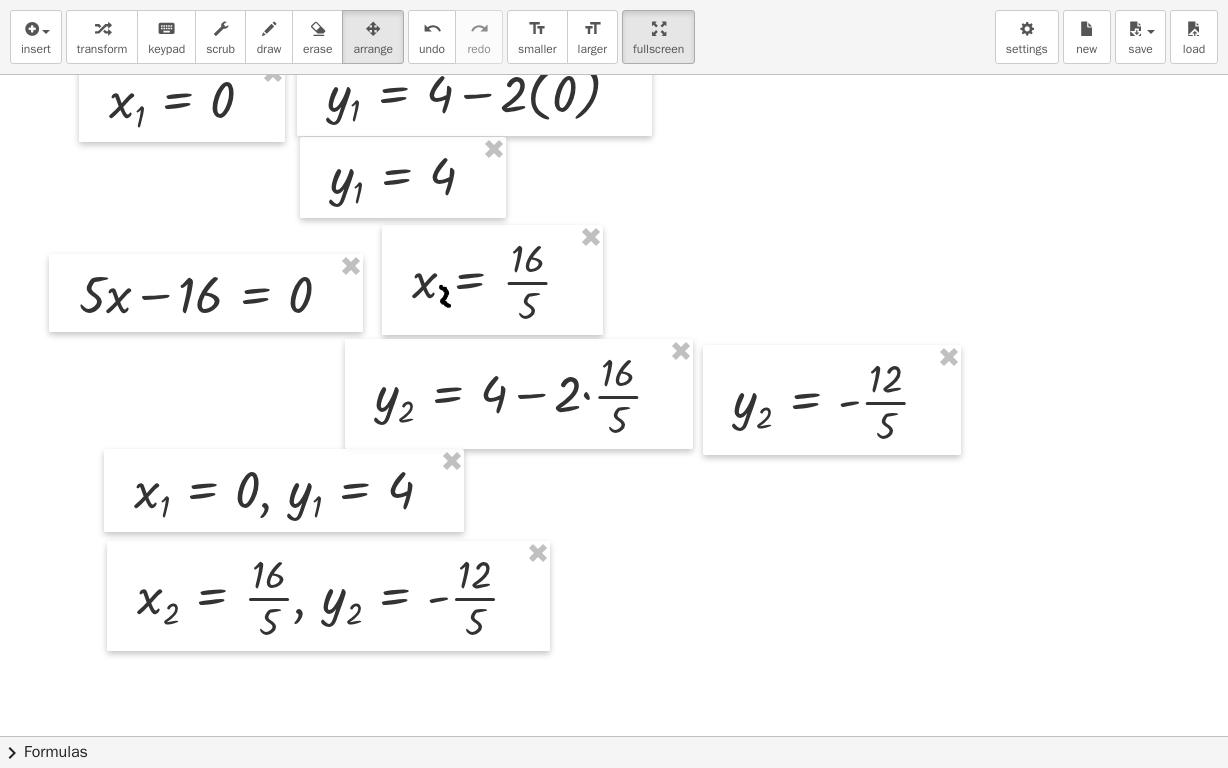 click at bounding box center [614, 59] 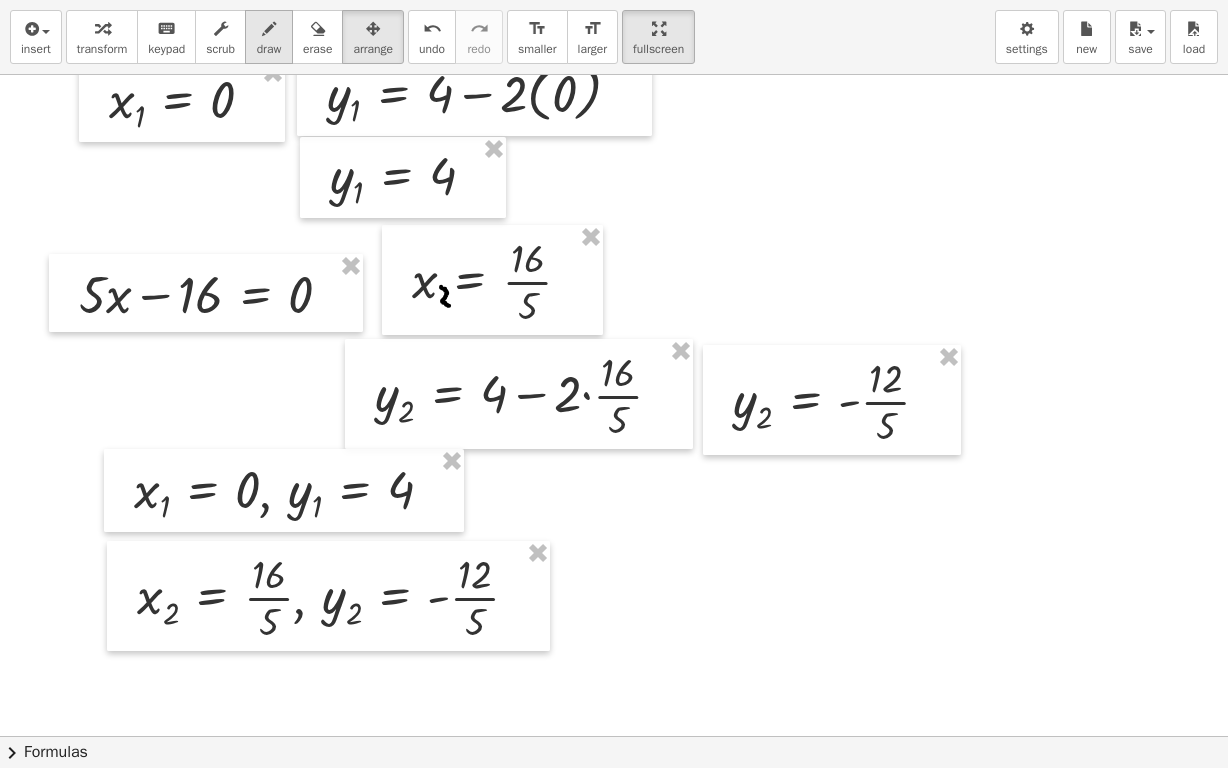 click on "draw" at bounding box center [269, 49] 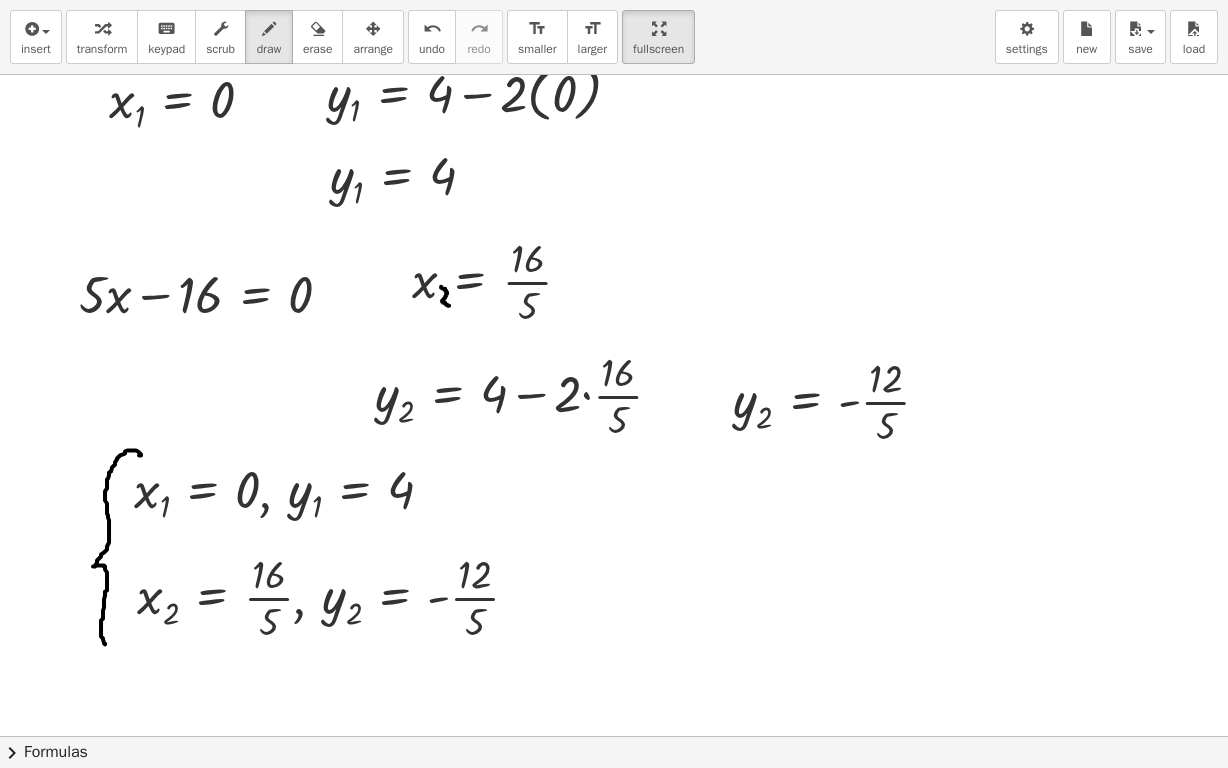 drag, startPoint x: 141, startPoint y: 454, endPoint x: 123, endPoint y: 637, distance: 183.88312 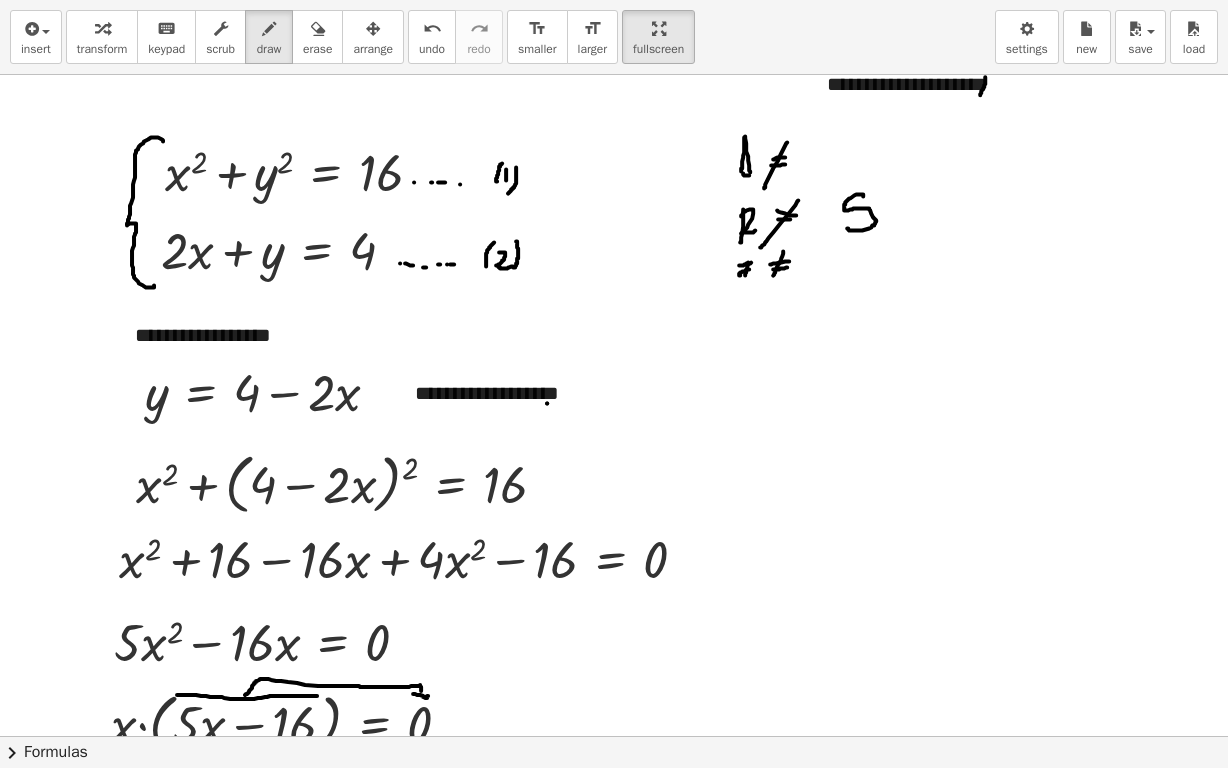 scroll, scrollTop: 640, scrollLeft: 0, axis: vertical 